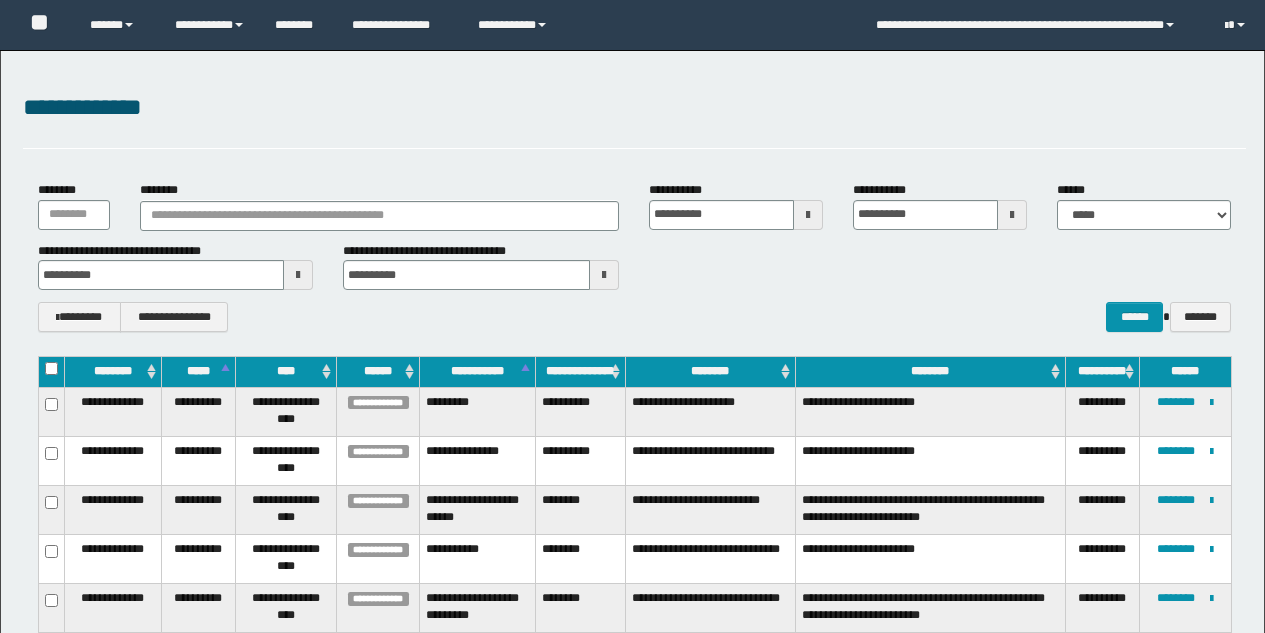 scroll, scrollTop: 206, scrollLeft: 0, axis: vertical 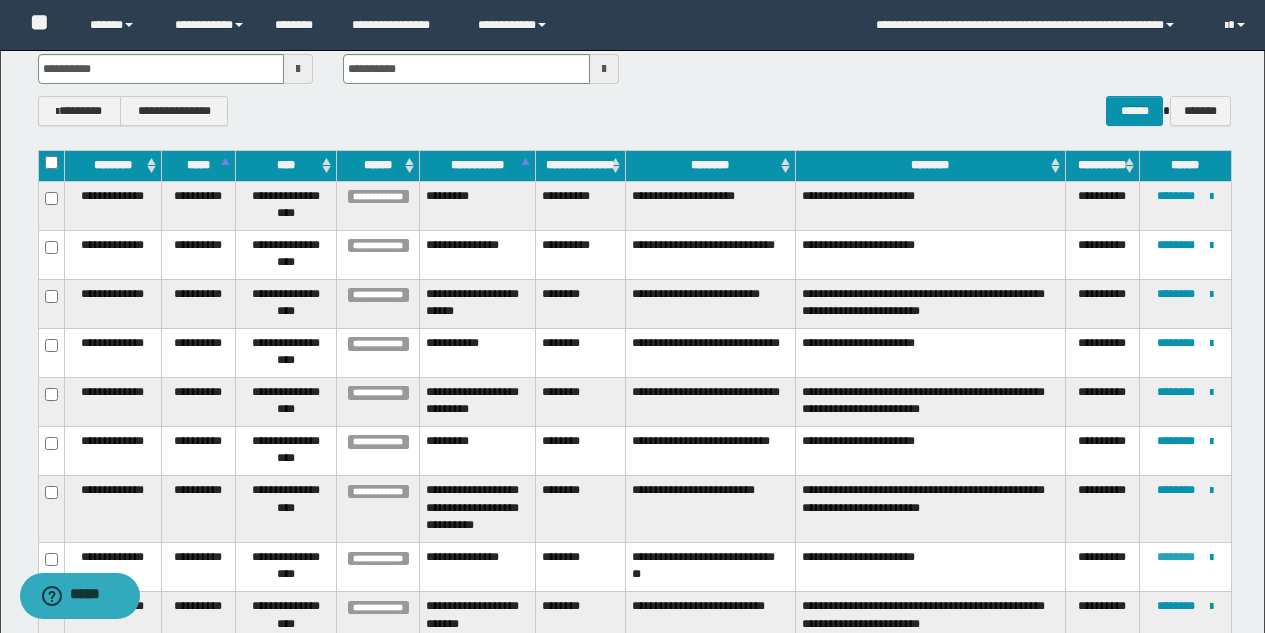 click on "********" at bounding box center [1176, 557] 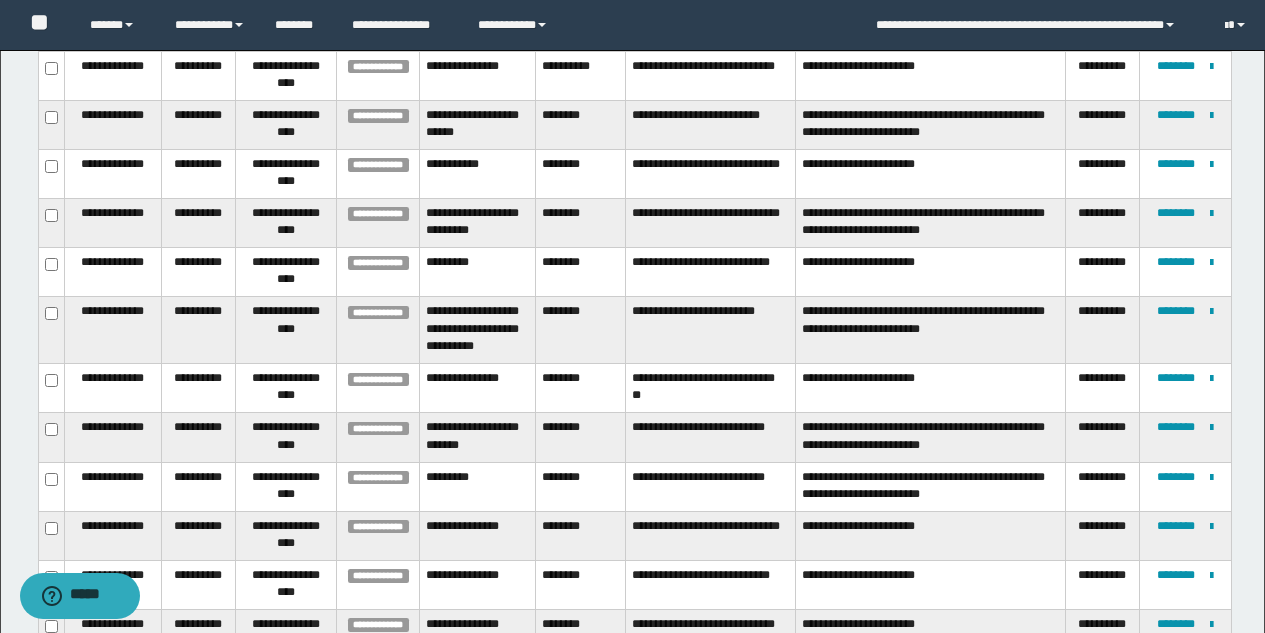 scroll, scrollTop: 414, scrollLeft: 0, axis: vertical 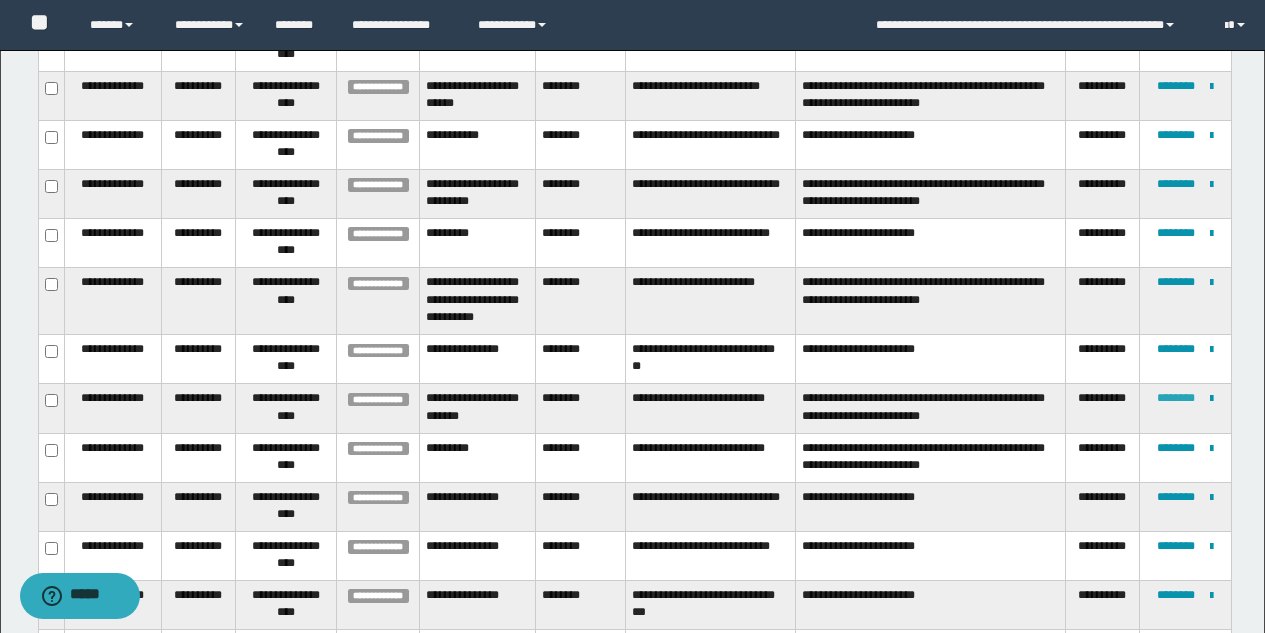 click on "********" at bounding box center (1176, 398) 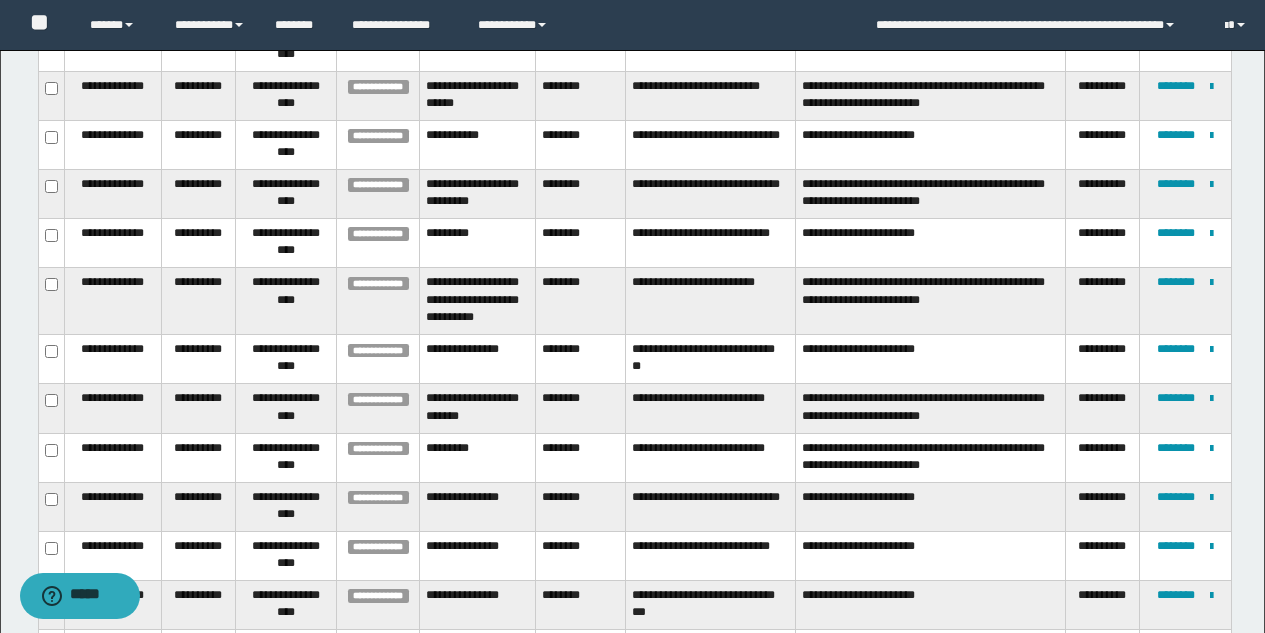 scroll, scrollTop: 199, scrollLeft: 0, axis: vertical 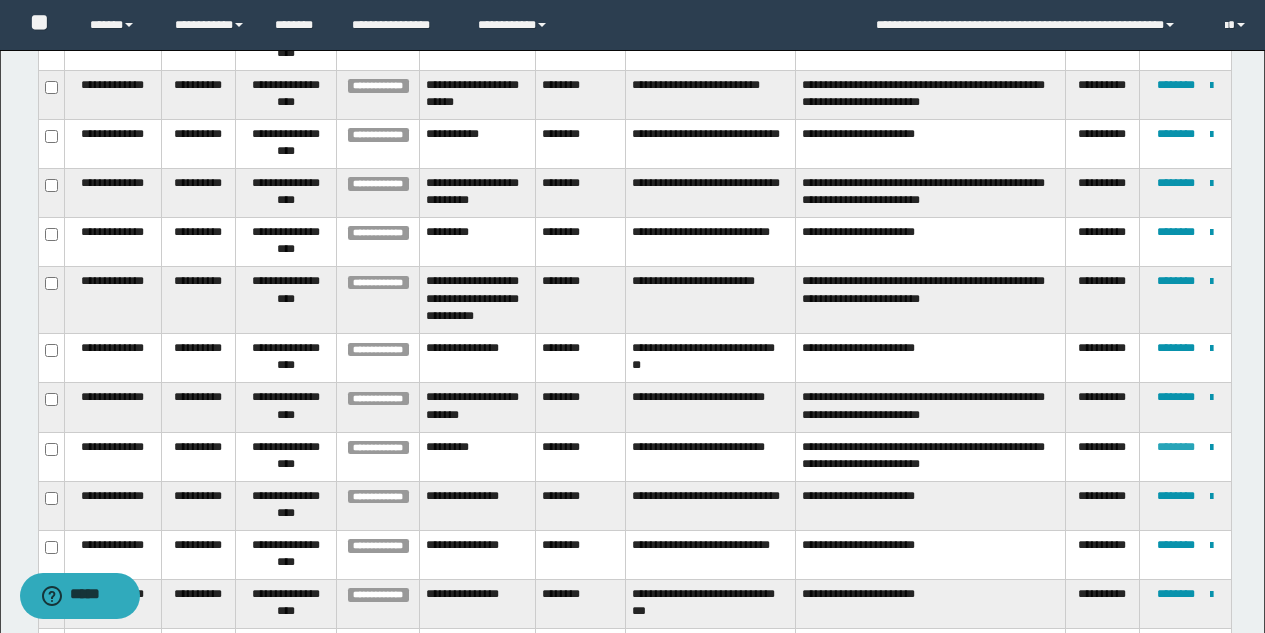 click on "********" at bounding box center [1176, 447] 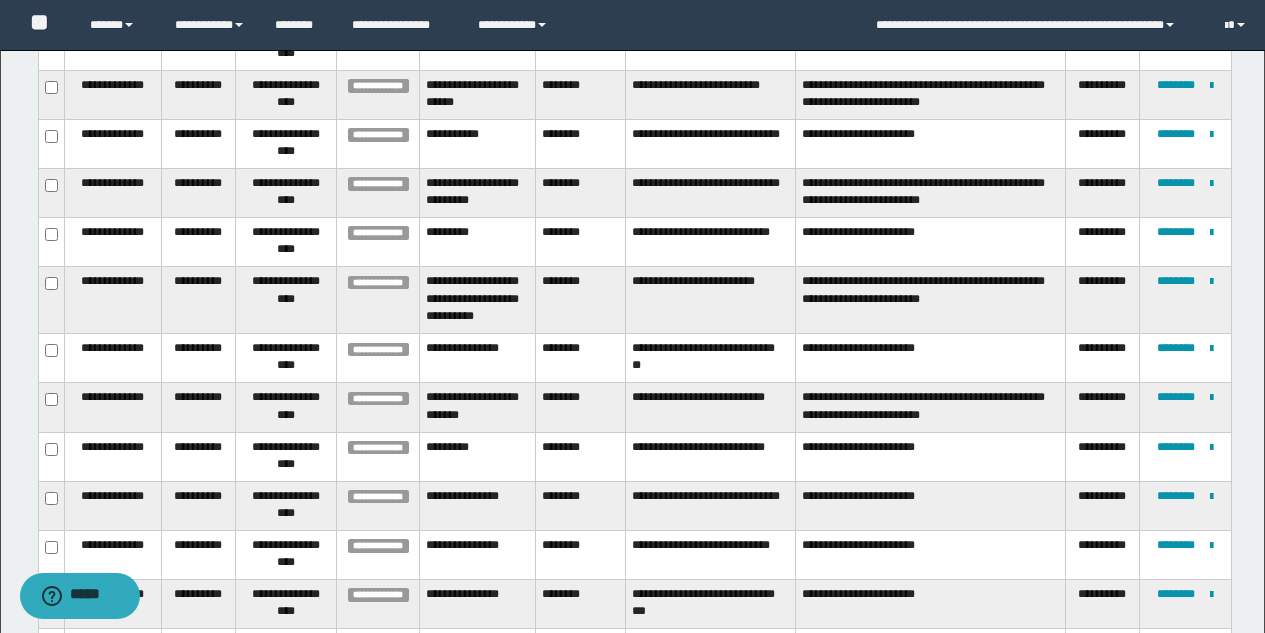 scroll, scrollTop: 177, scrollLeft: 0, axis: vertical 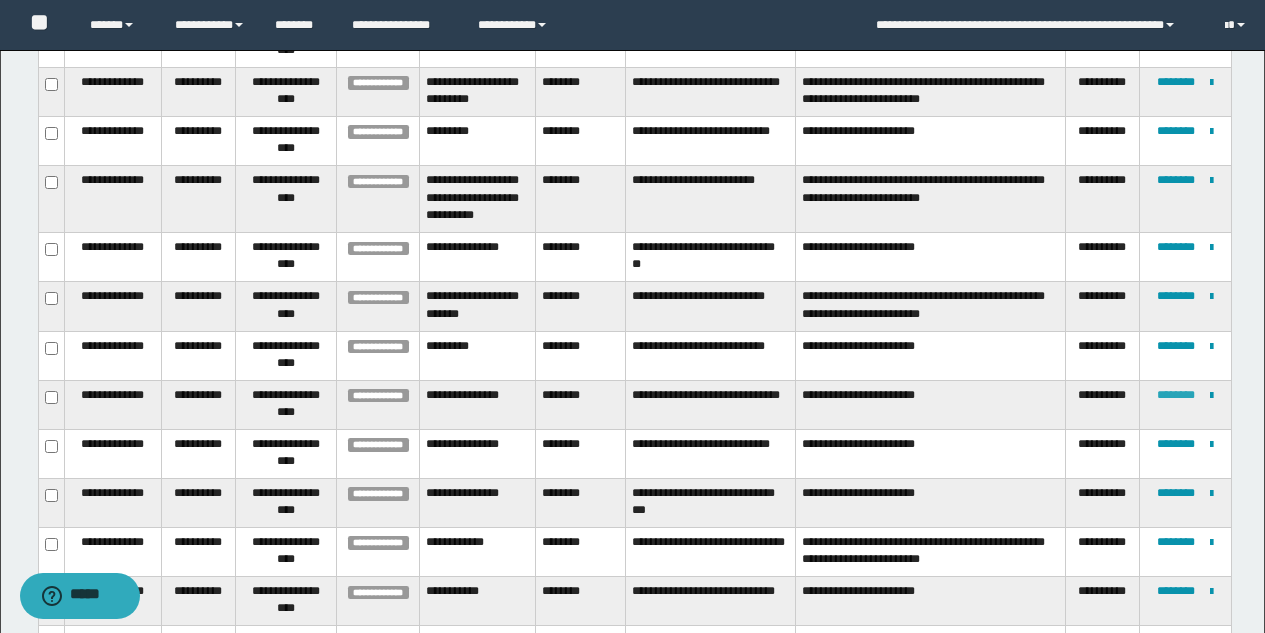 click on "********" at bounding box center [1176, 395] 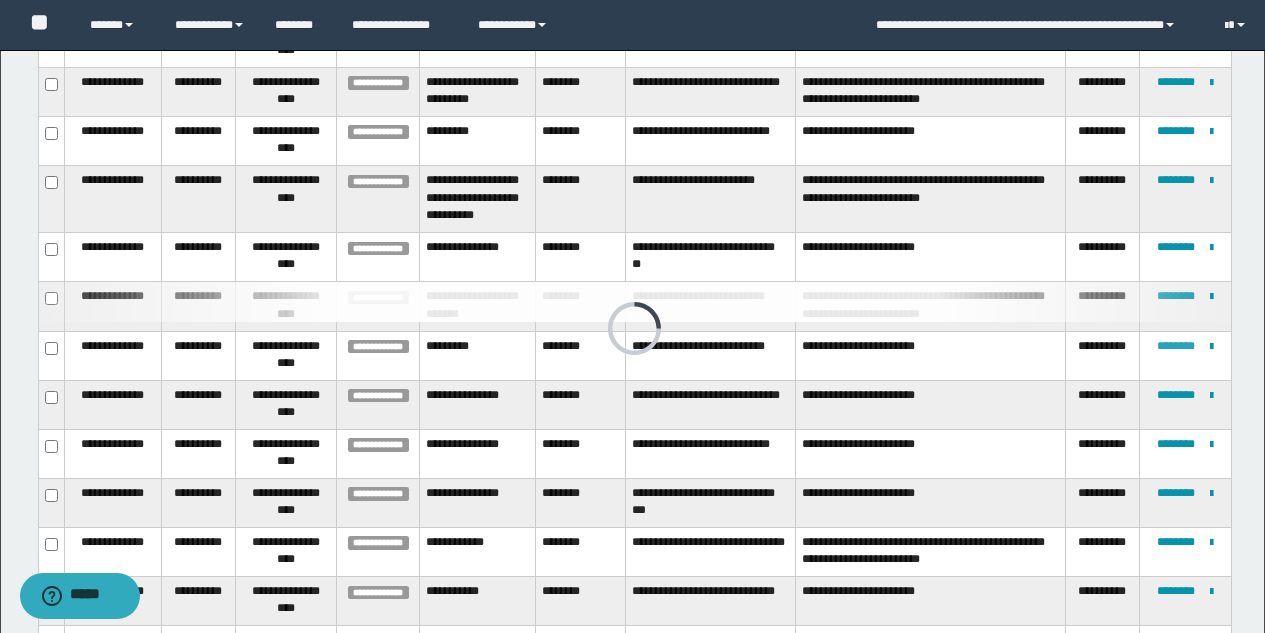 click on "********" at bounding box center (1176, 346) 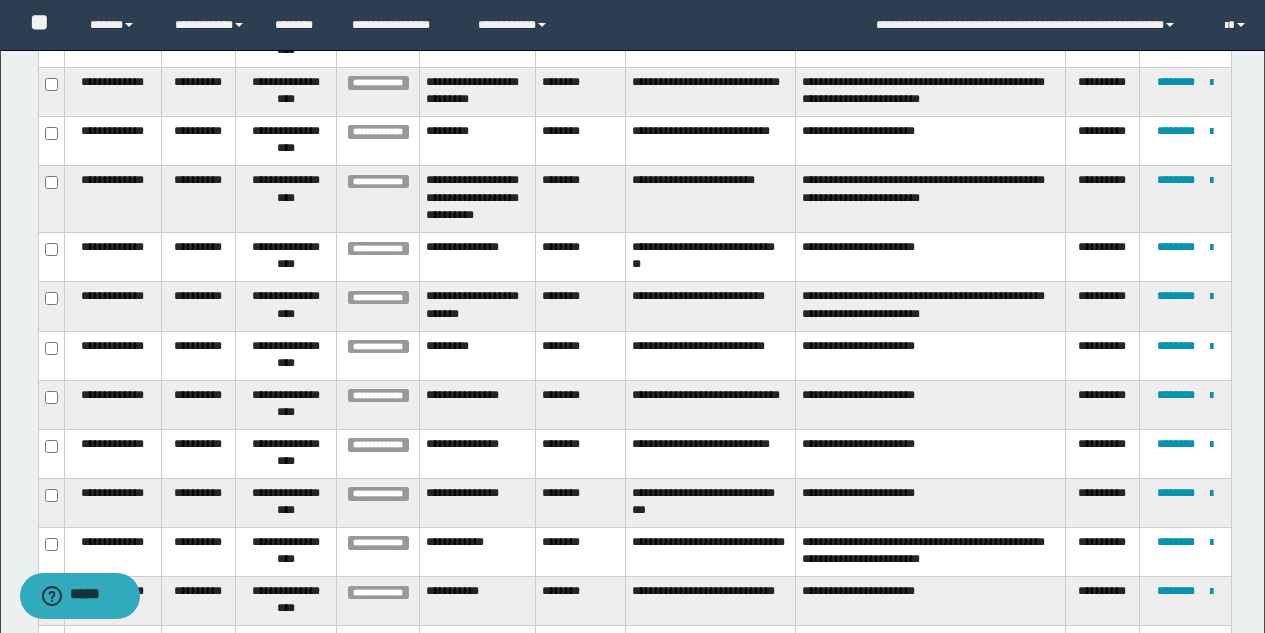 scroll, scrollTop: 278, scrollLeft: 0, axis: vertical 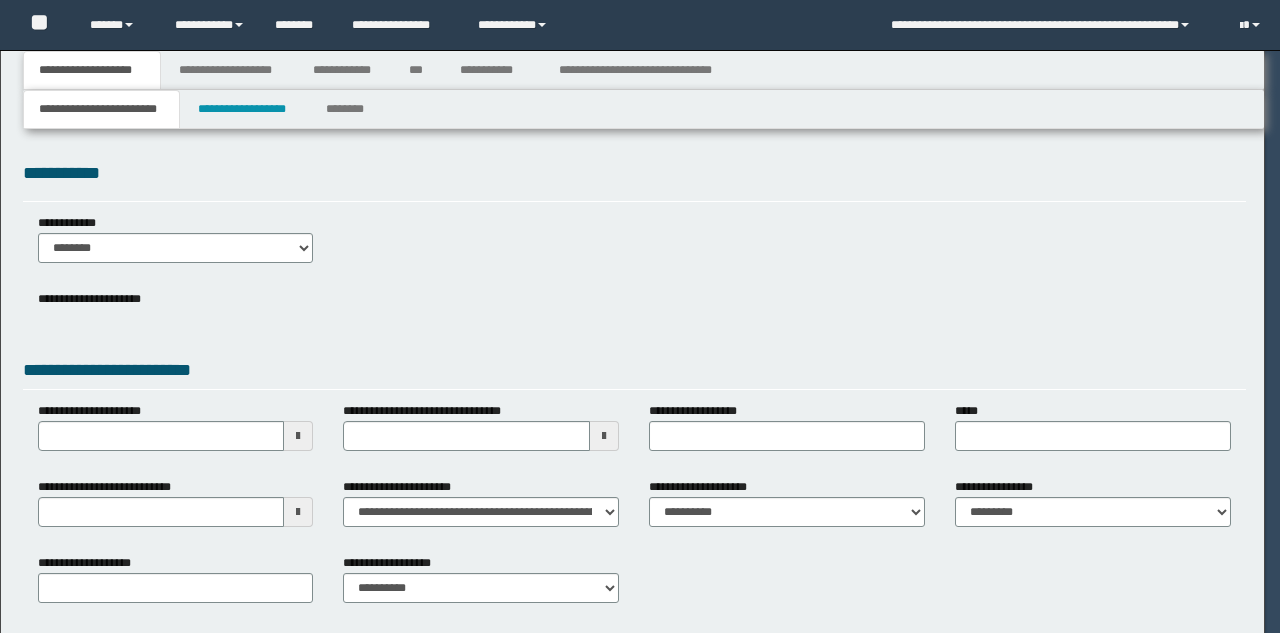 type on "**********" 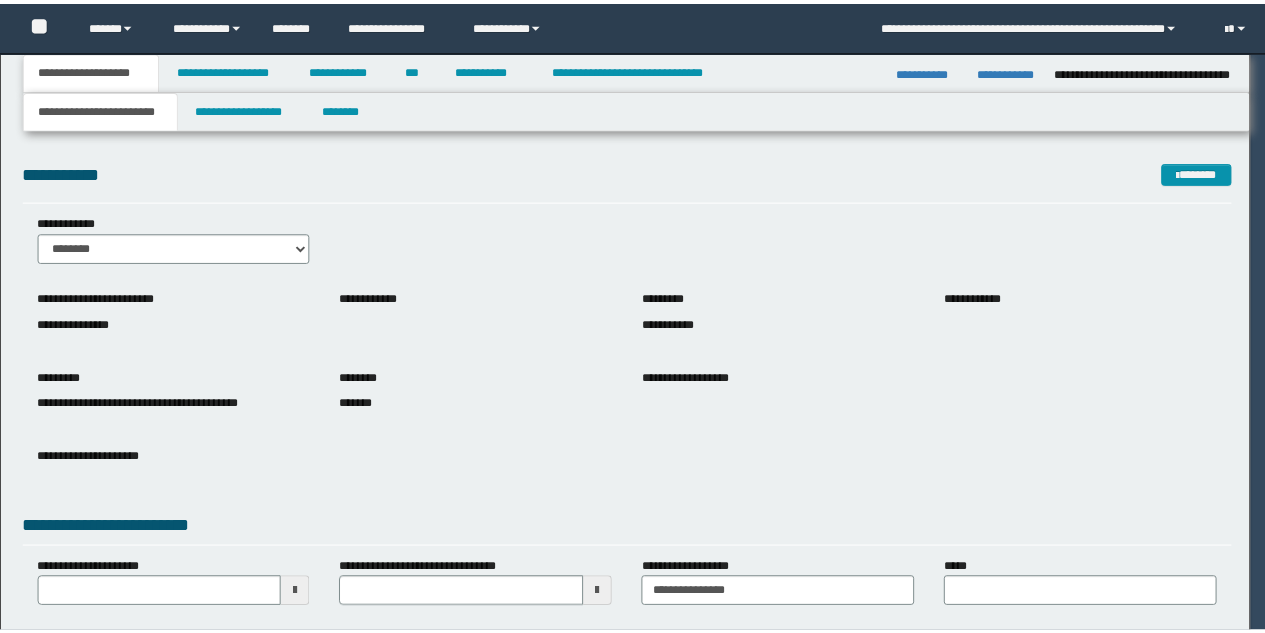 scroll, scrollTop: 0, scrollLeft: 0, axis: both 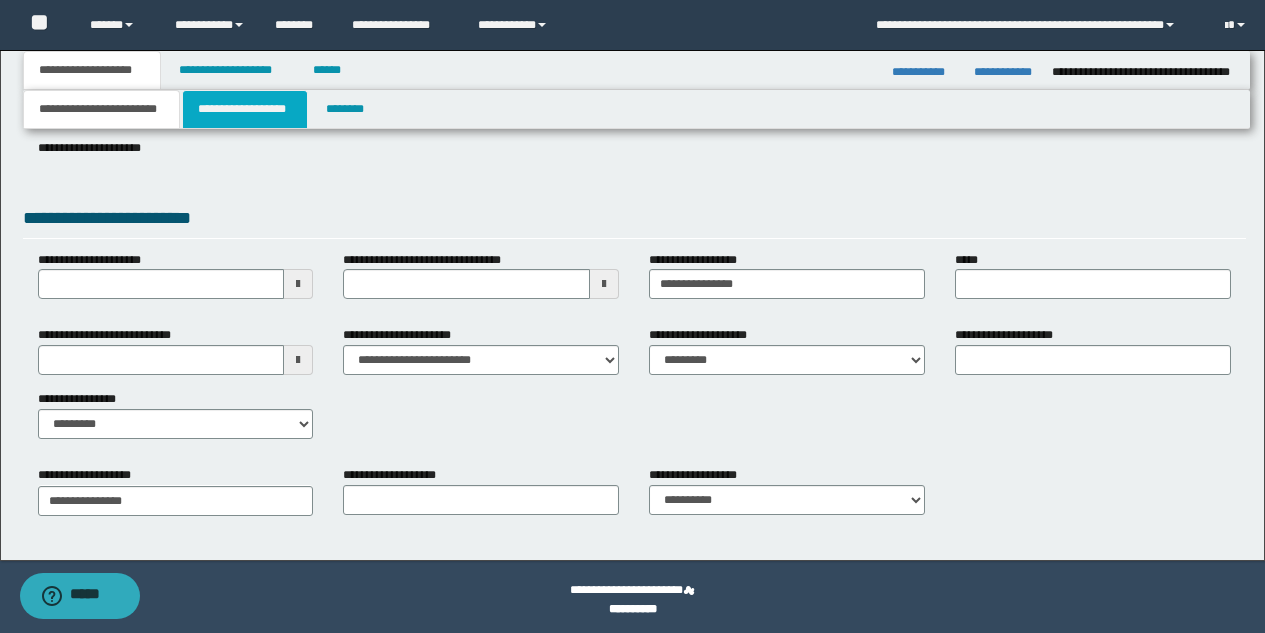 click on "**********" at bounding box center (245, 109) 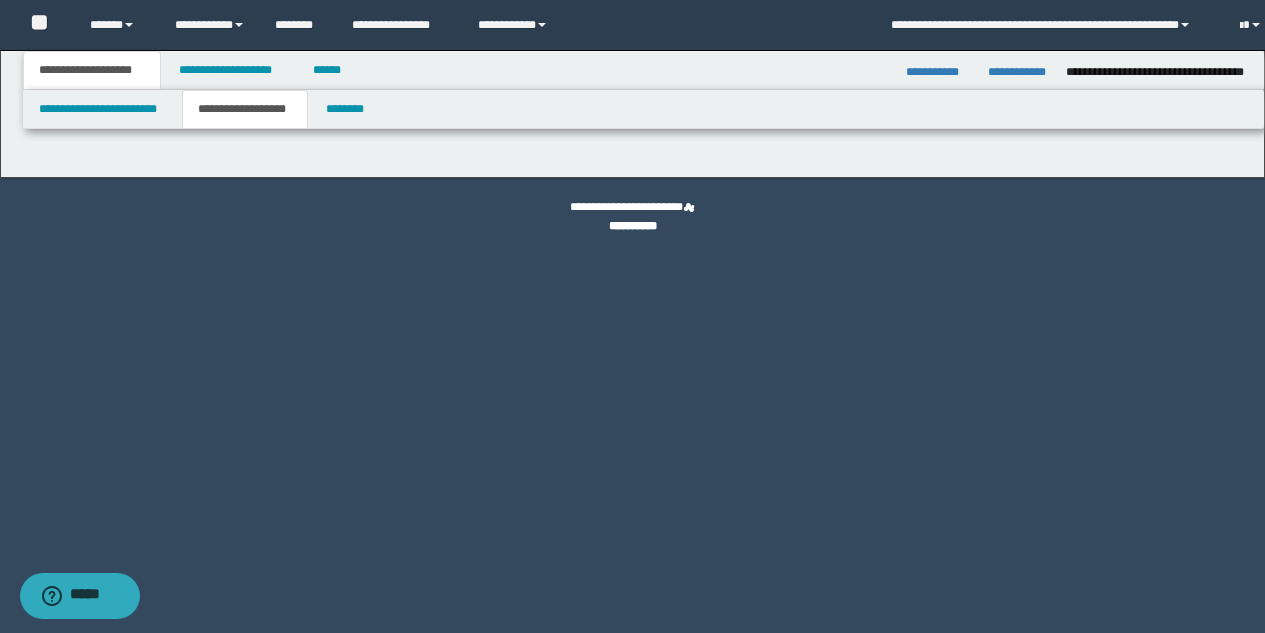 scroll, scrollTop: 0, scrollLeft: 0, axis: both 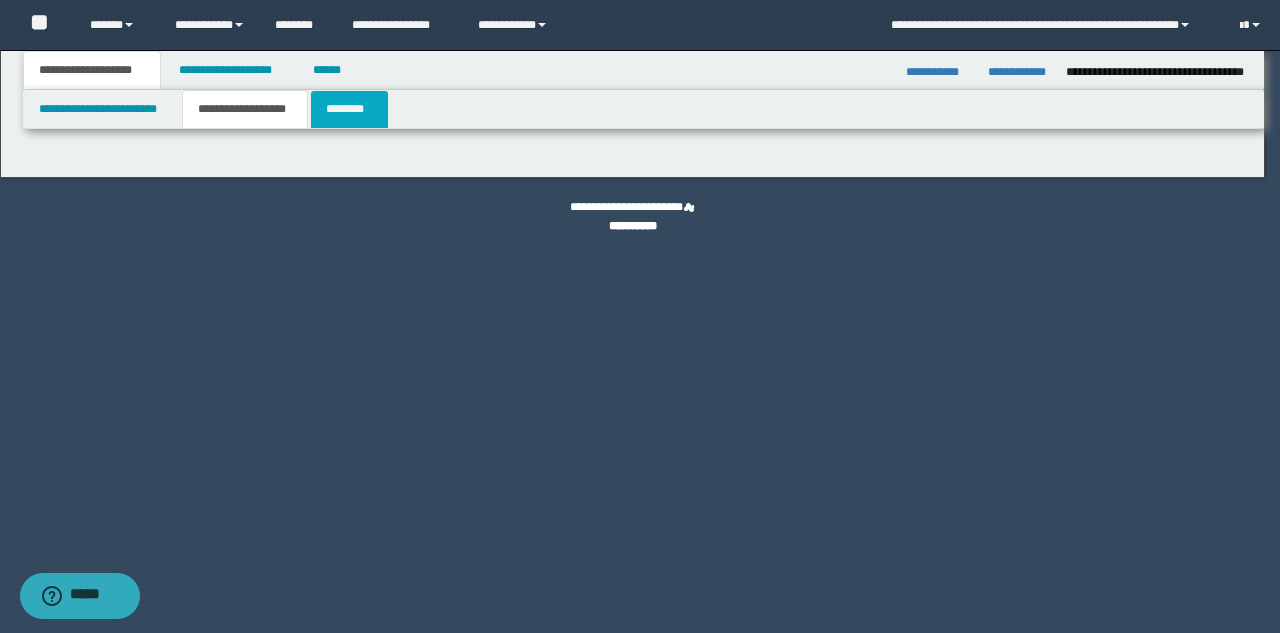 type on "********" 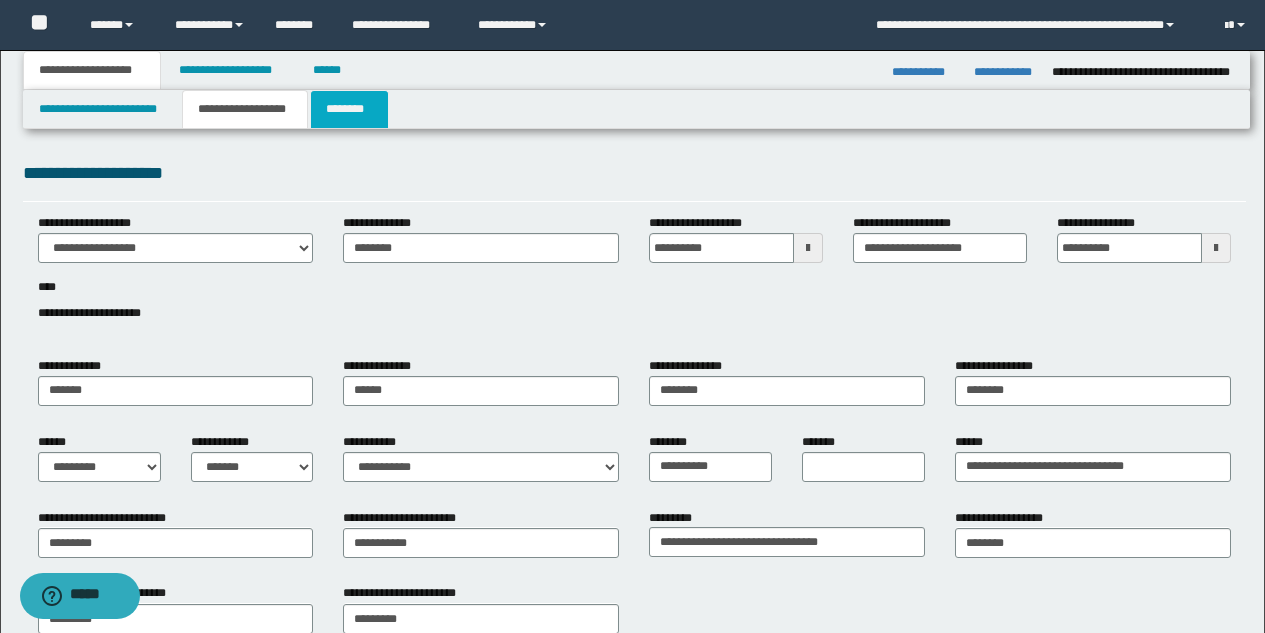 click on "********" at bounding box center [349, 109] 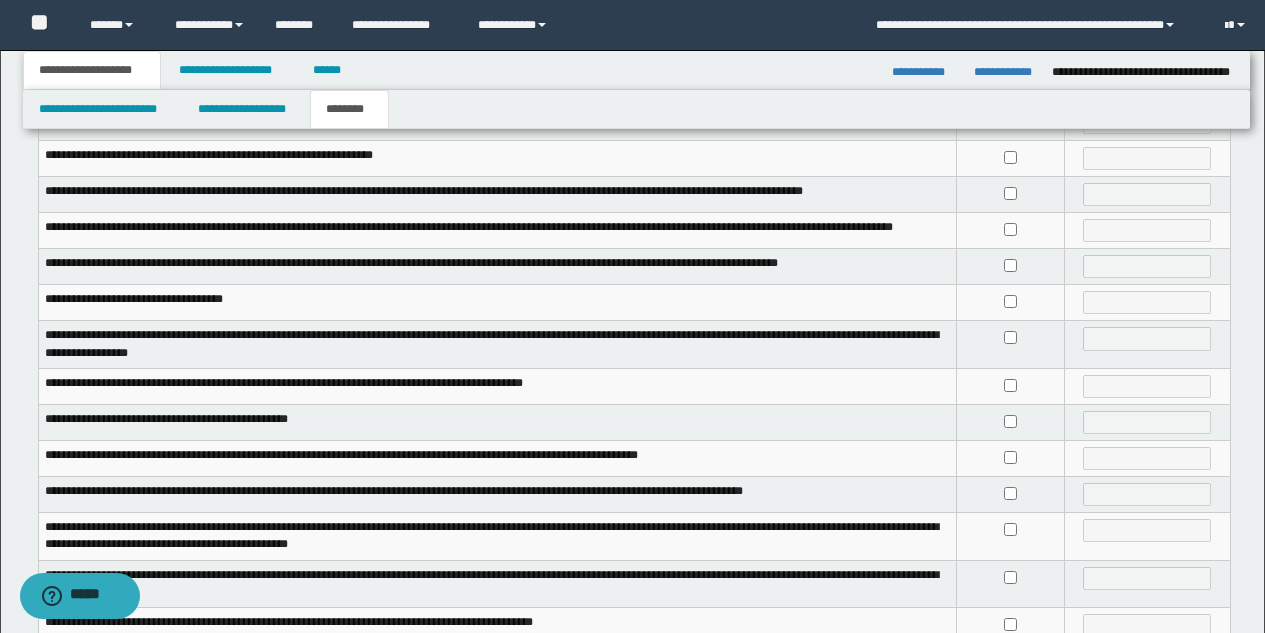 scroll, scrollTop: 257, scrollLeft: 0, axis: vertical 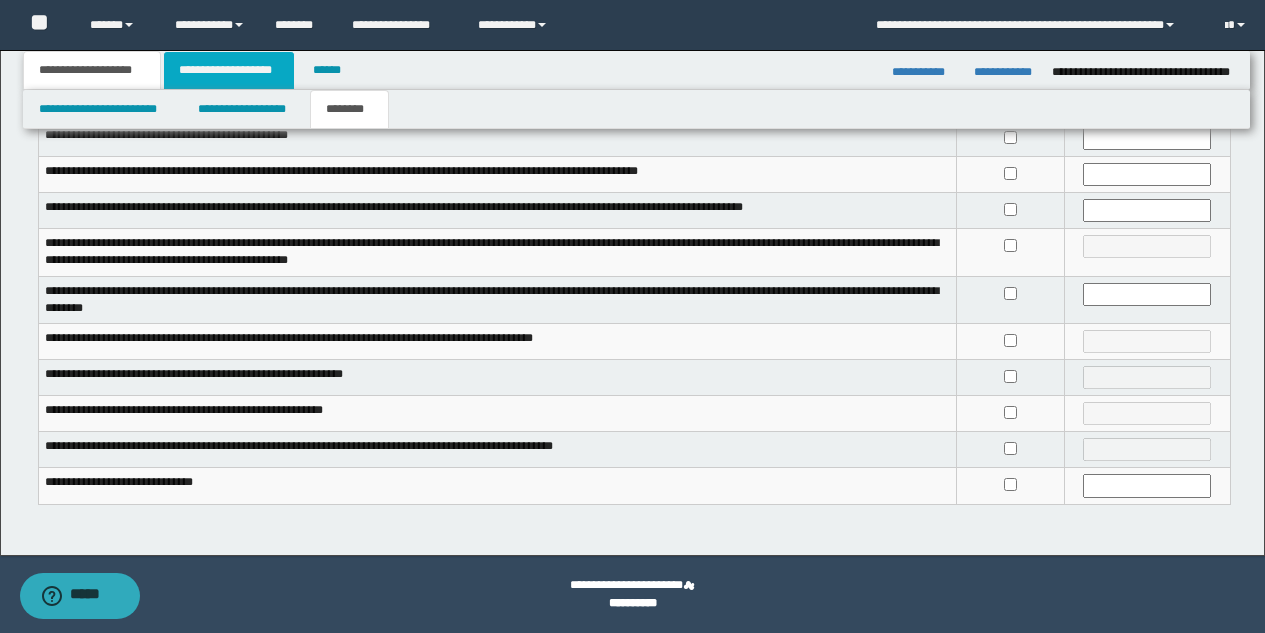 click on "**********" at bounding box center (229, 70) 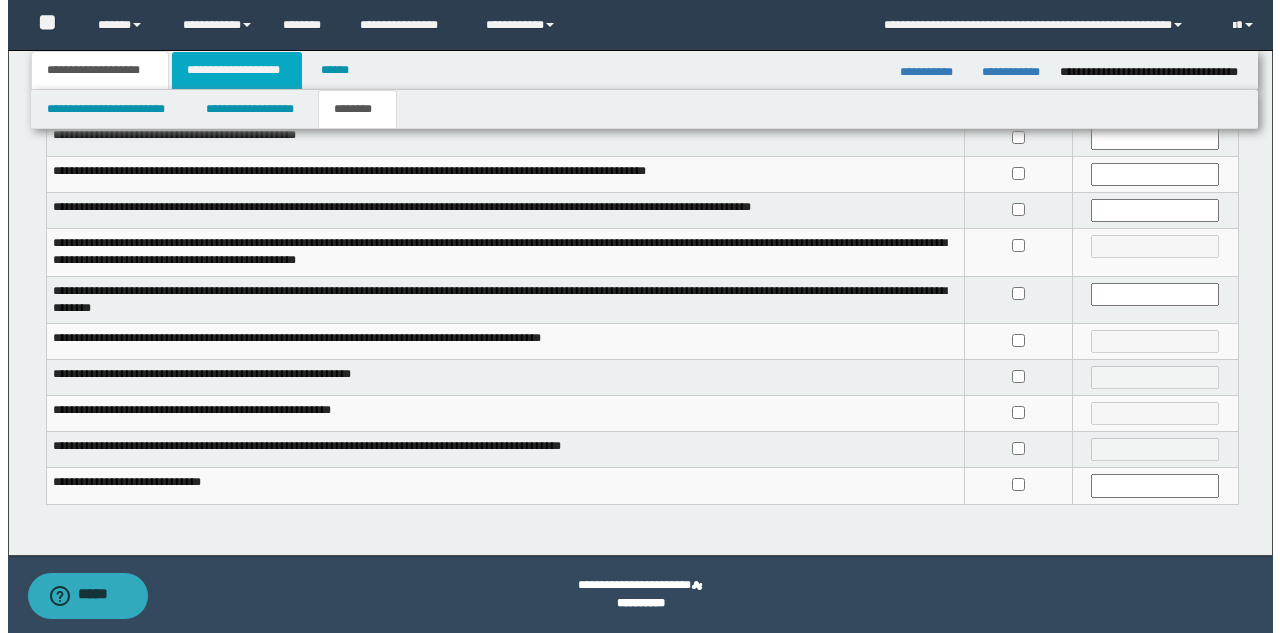 scroll, scrollTop: 0, scrollLeft: 0, axis: both 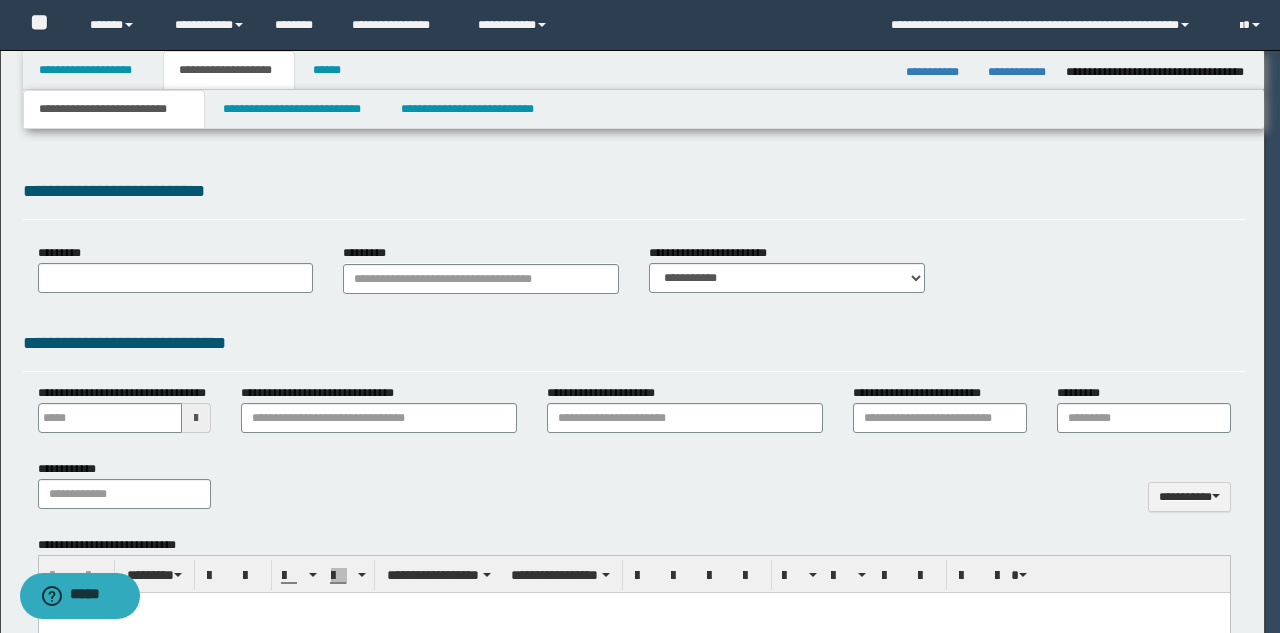select on "*" 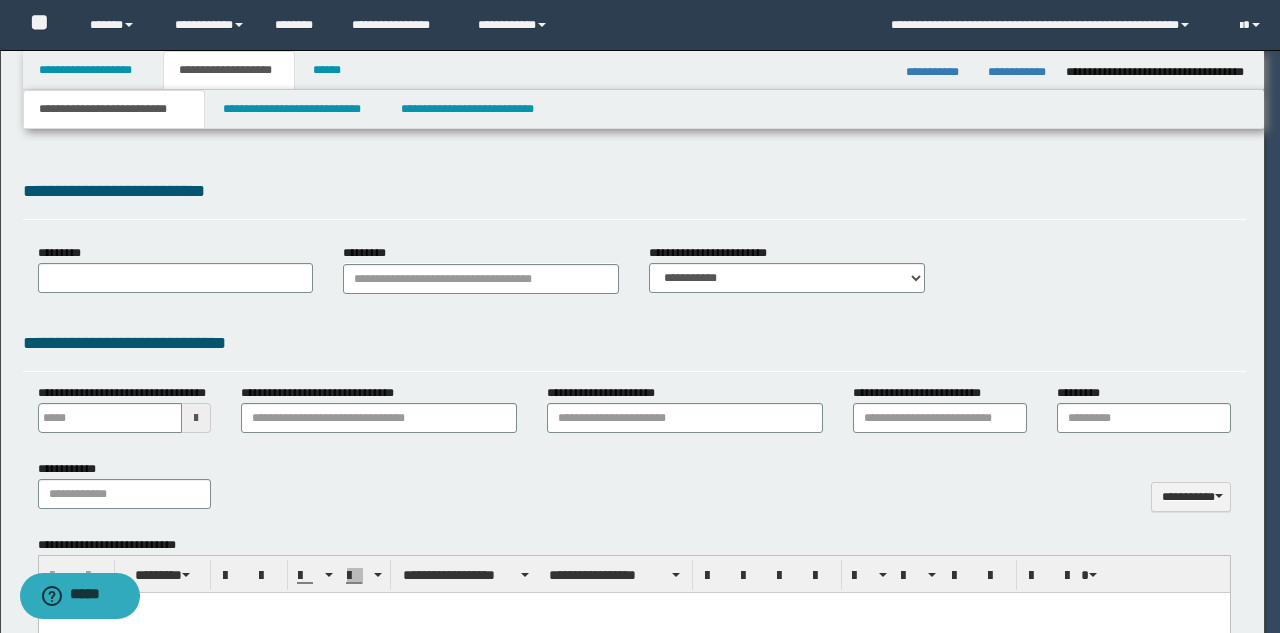 type 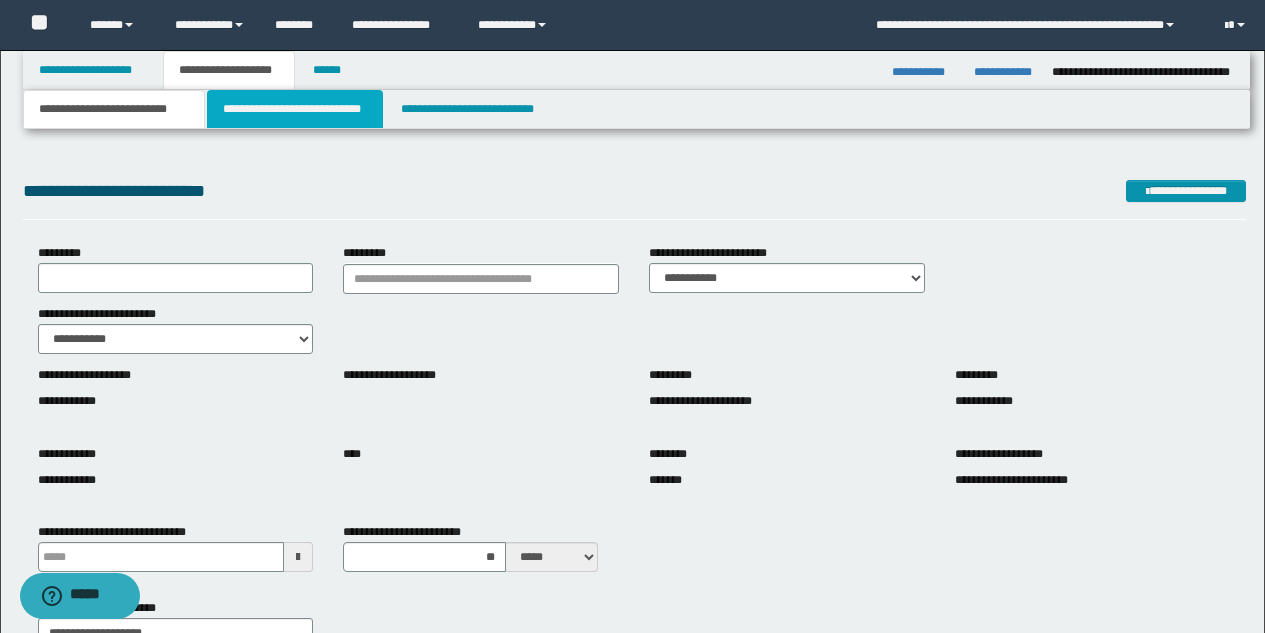 click on "**********" at bounding box center [295, 109] 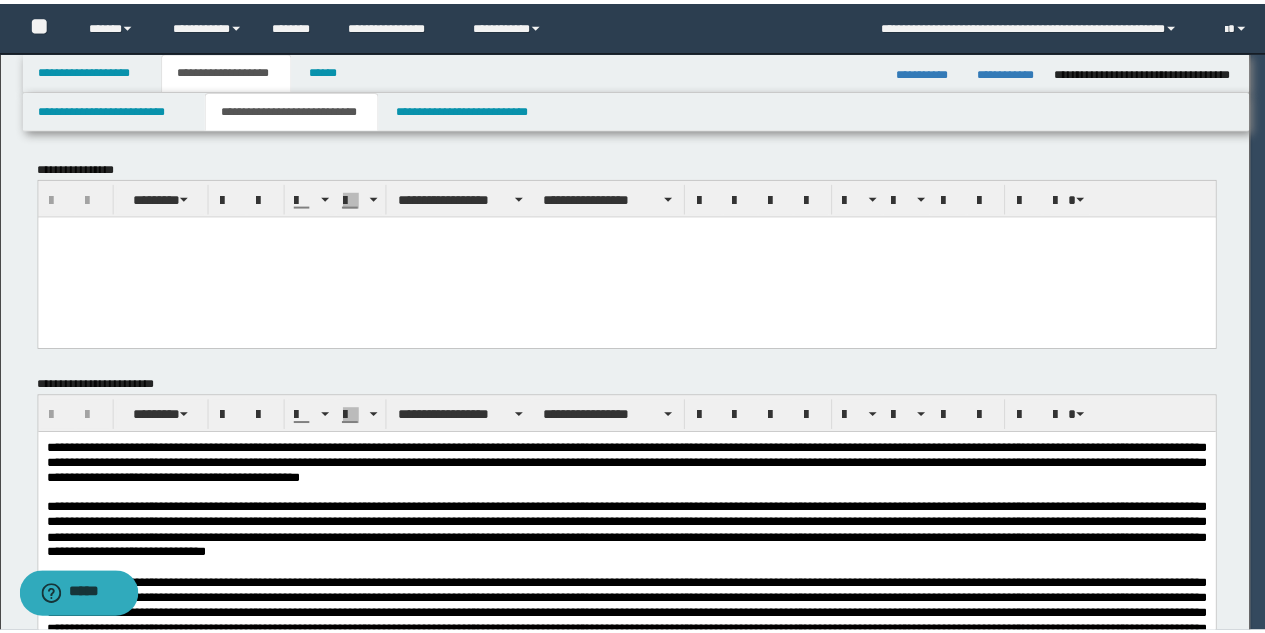 scroll, scrollTop: 0, scrollLeft: 0, axis: both 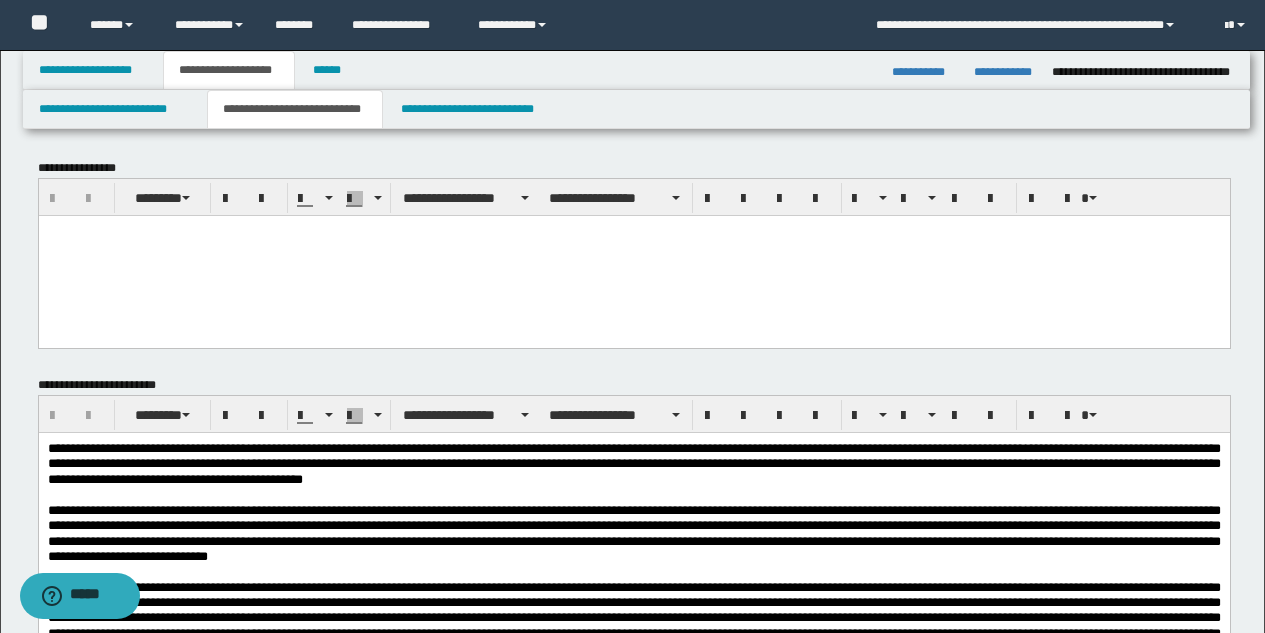 drag, startPoint x: 661, startPoint y: 607, endPoint x: 160, endPoint y: 239, distance: 621.6309 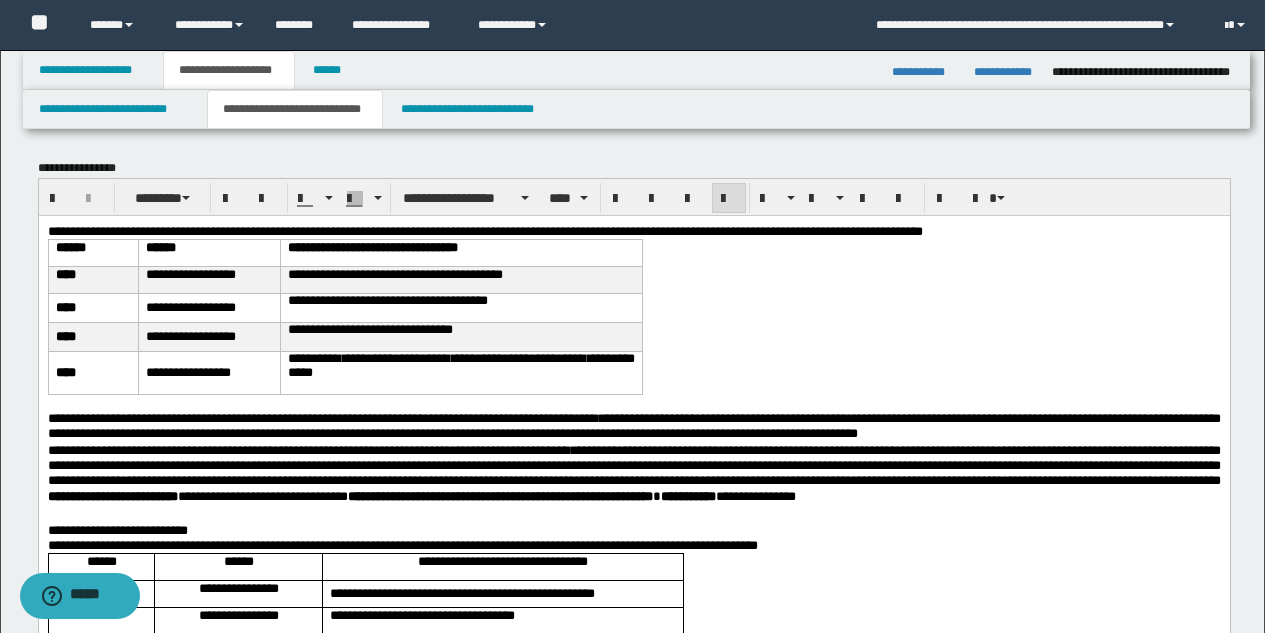 click on "**********" at bounding box center [633, 230] 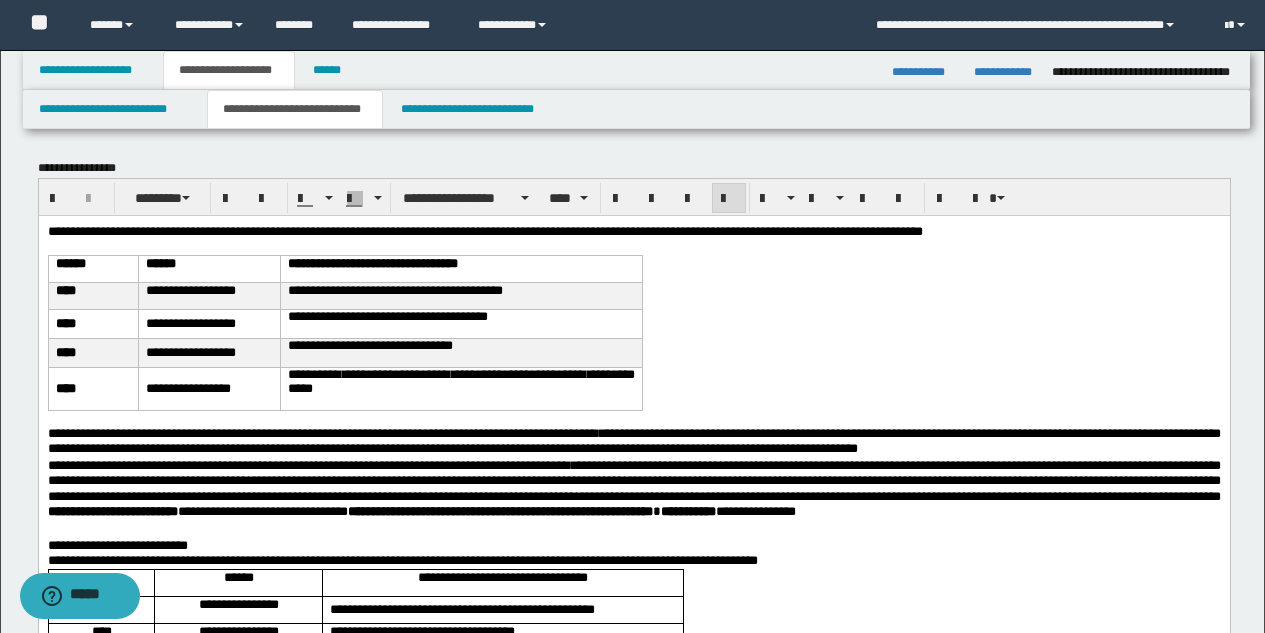 click on "**********" at bounding box center (633, 441) 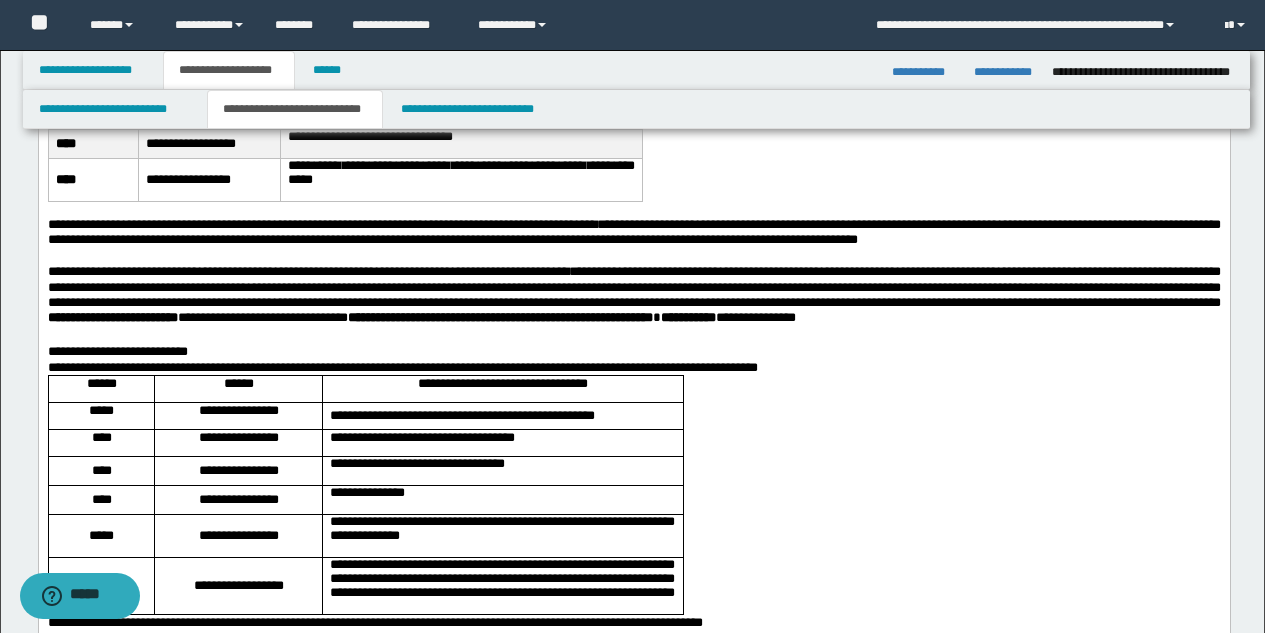 scroll, scrollTop: 317, scrollLeft: 0, axis: vertical 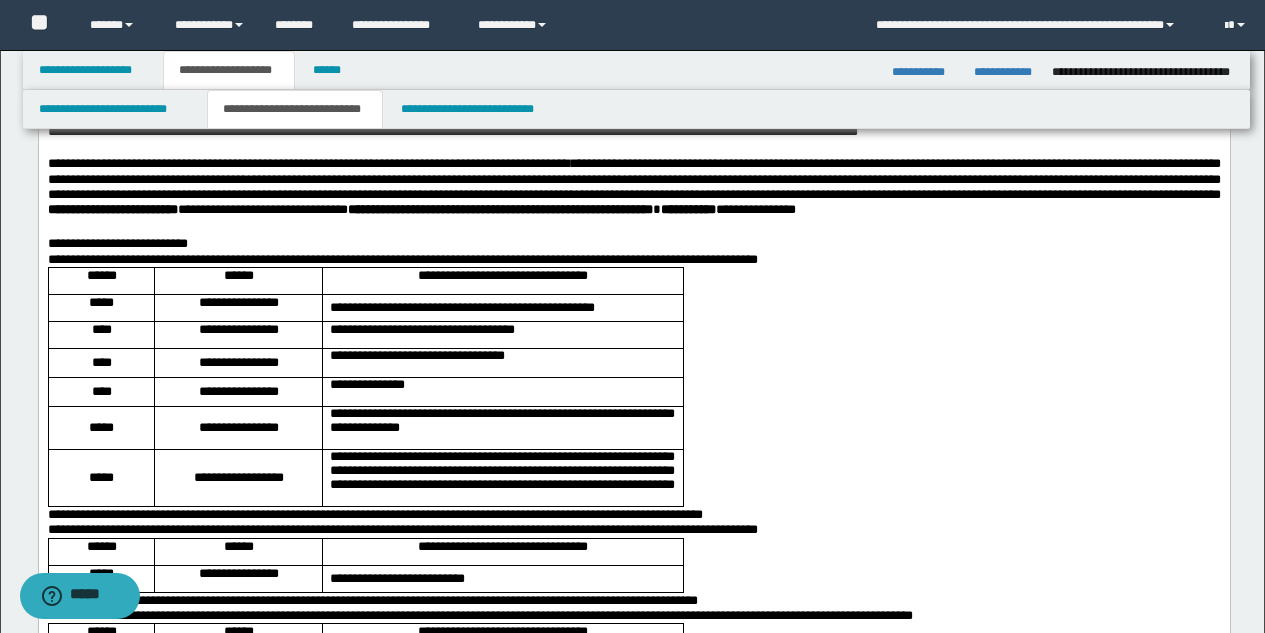 click on "**********" at bounding box center [633, 196] 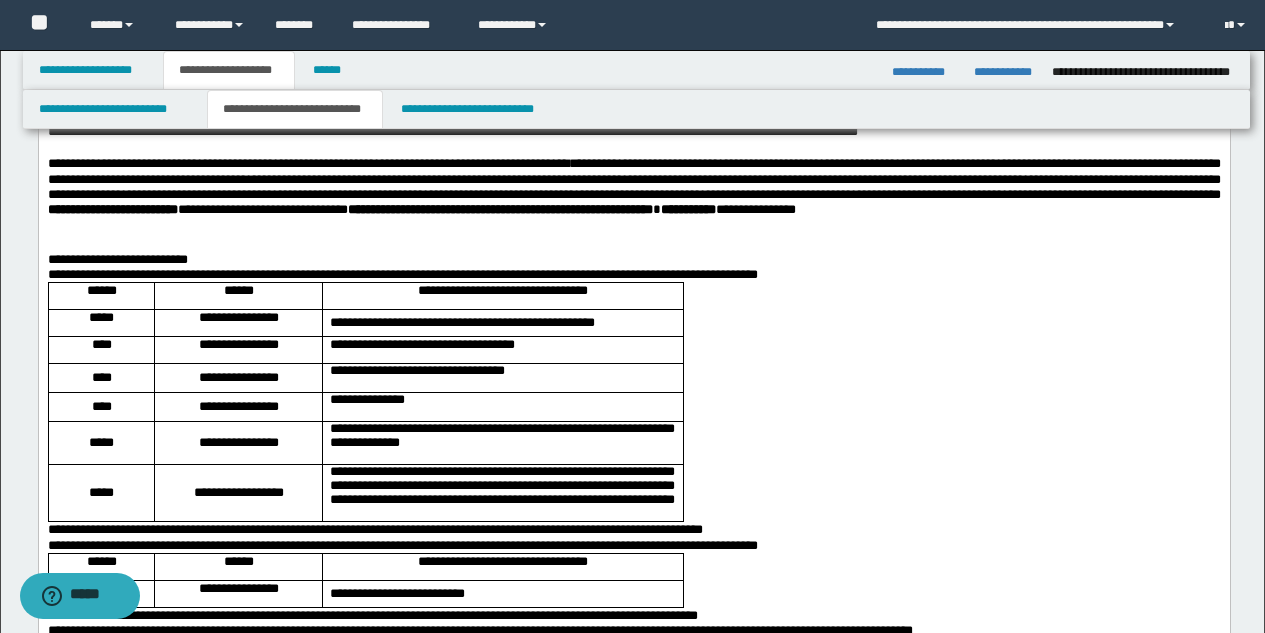 click on "**********" at bounding box center [633, 259] 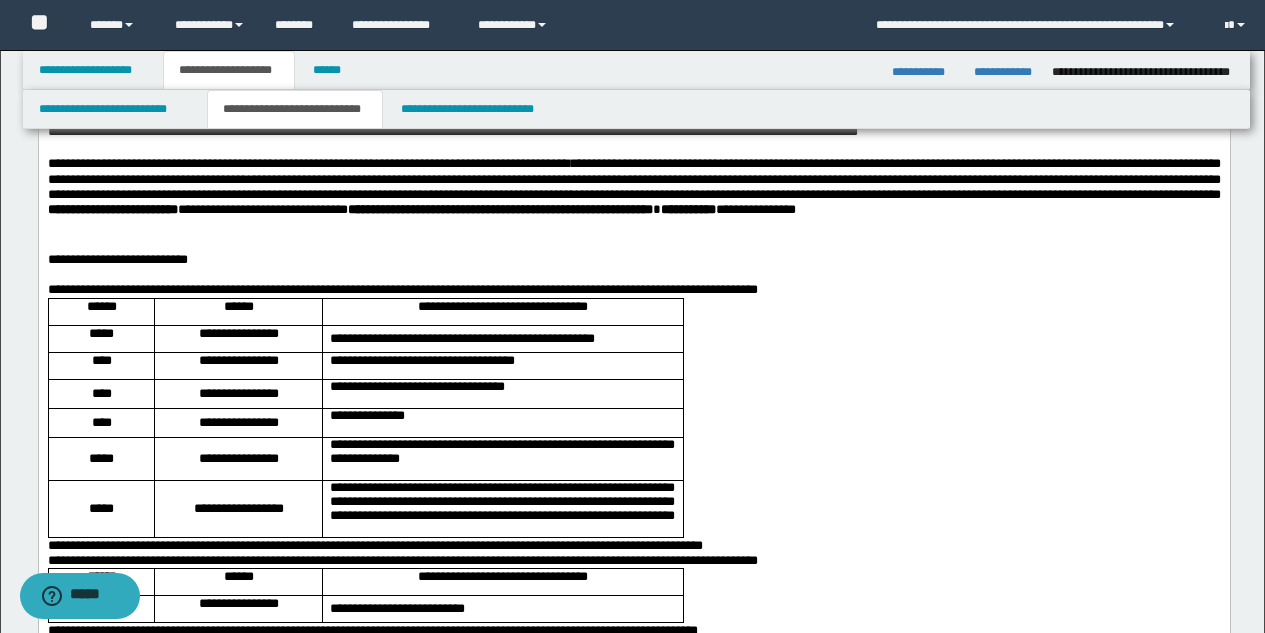 click on "**********" at bounding box center [633, 289] 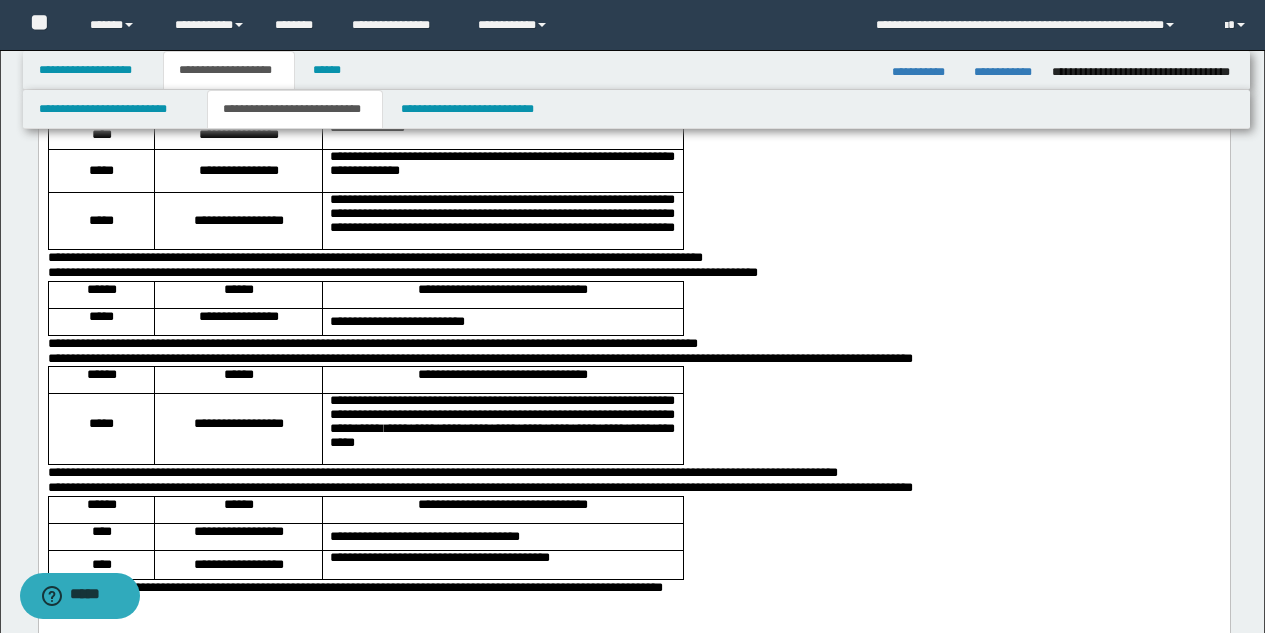 scroll, scrollTop: 692, scrollLeft: 0, axis: vertical 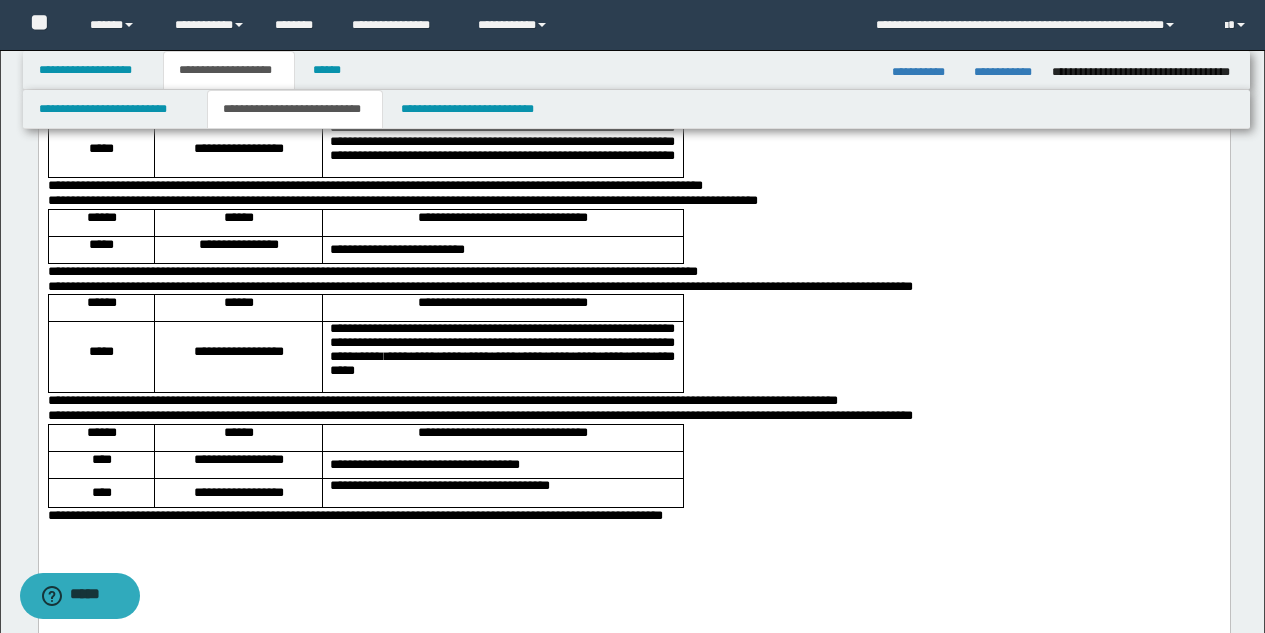 click on "**********" at bounding box center [633, 52] 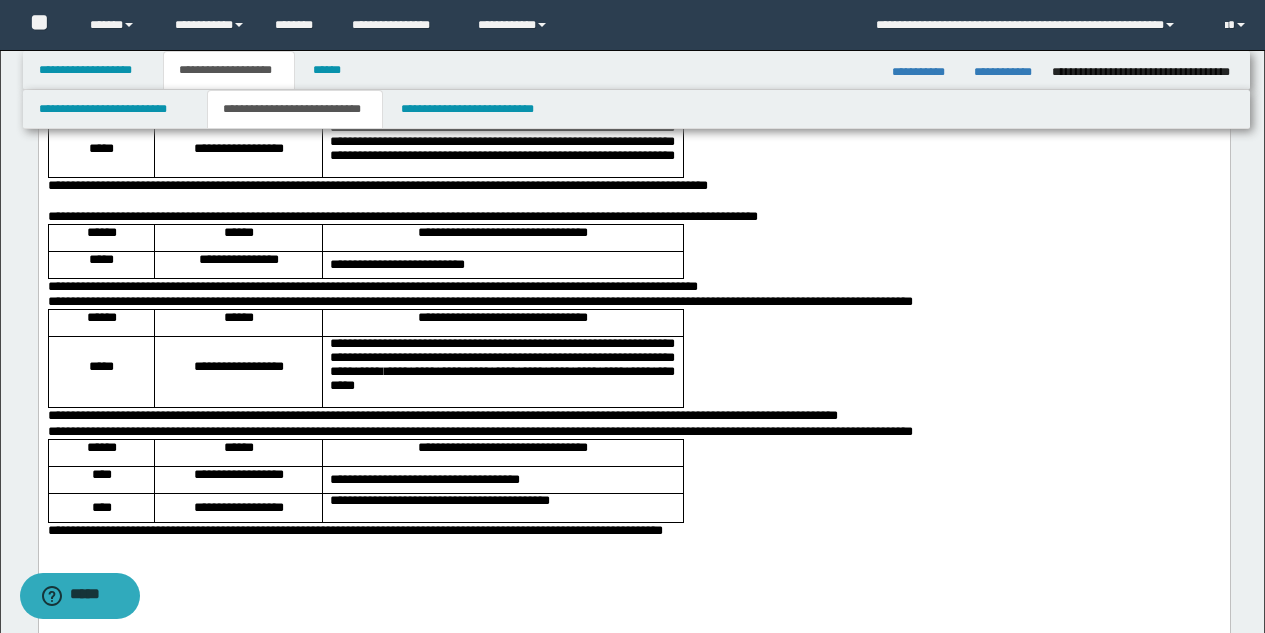 click on "**********" at bounding box center (633, 216) 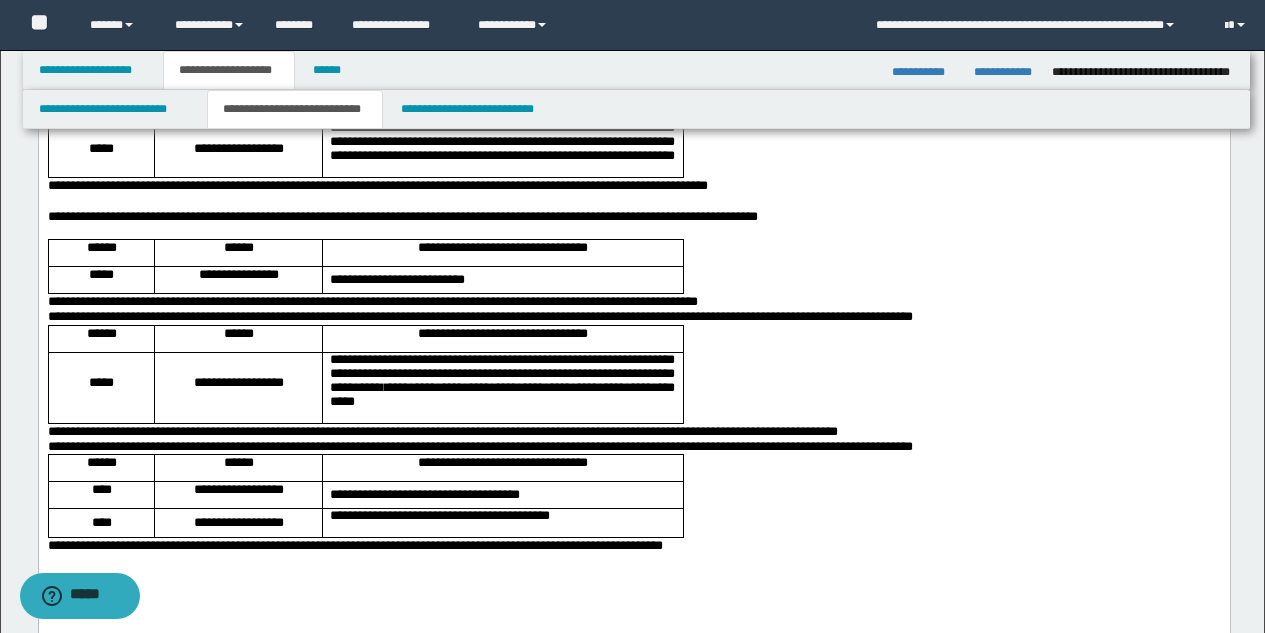 click on "**********" at bounding box center (633, 301) 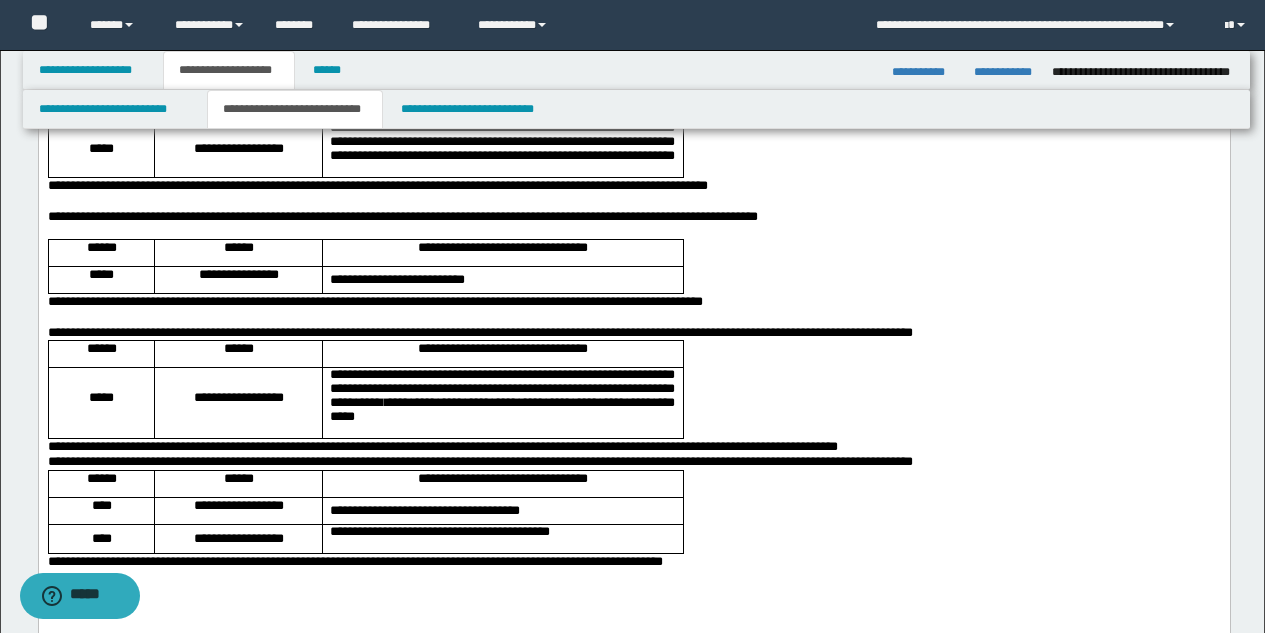 click on "**********" at bounding box center [633, 332] 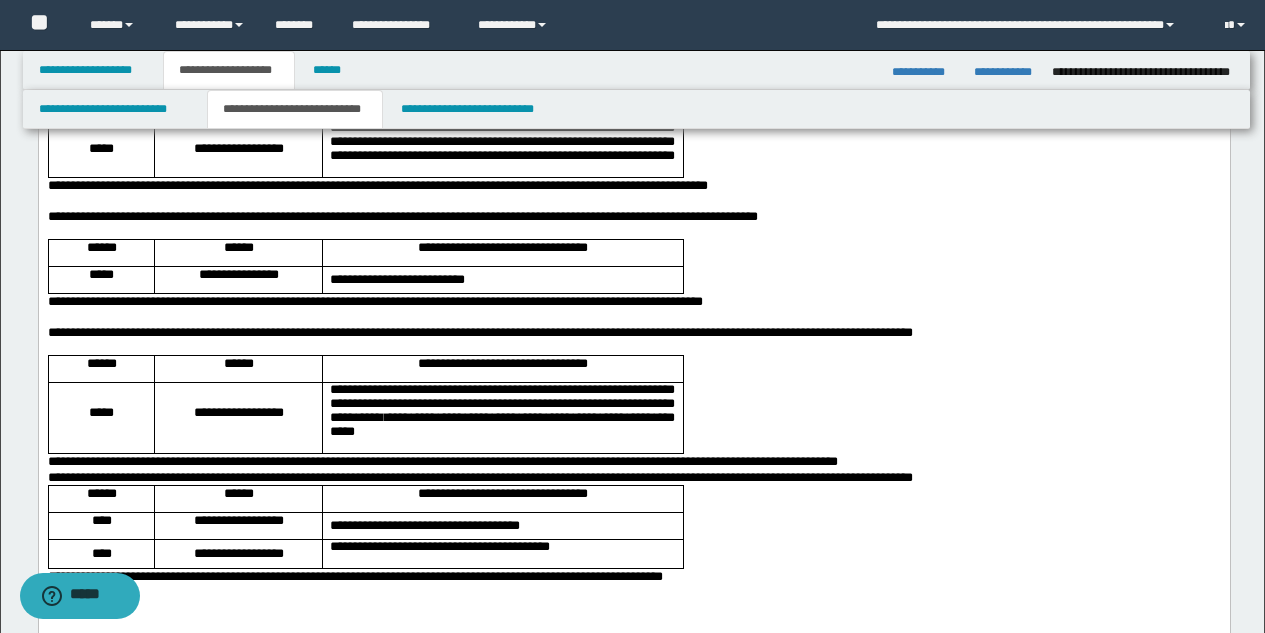 click on "**********" at bounding box center (633, 461) 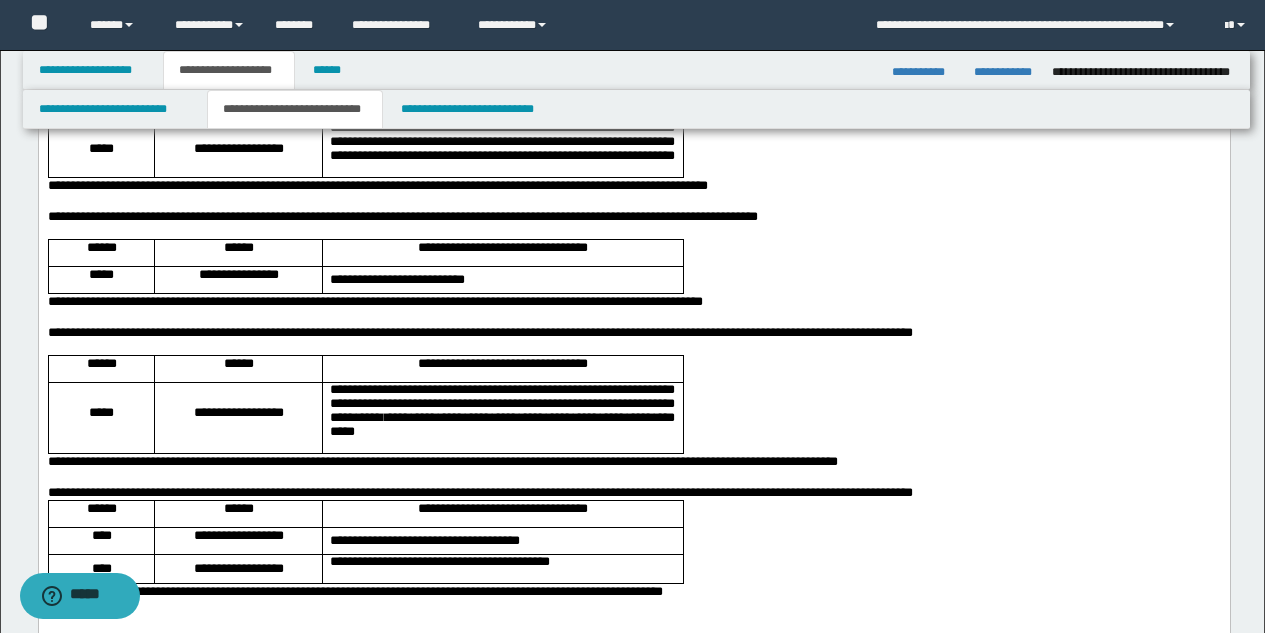 click on "**********" at bounding box center (633, 492) 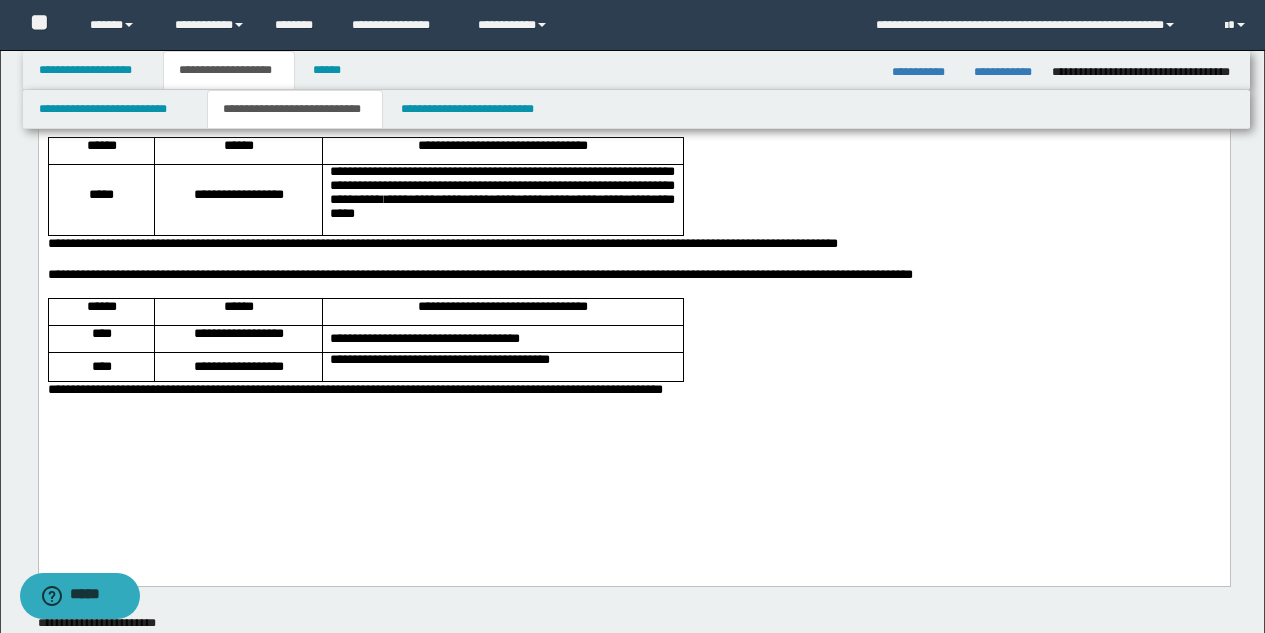 scroll, scrollTop: 1004, scrollLeft: 0, axis: vertical 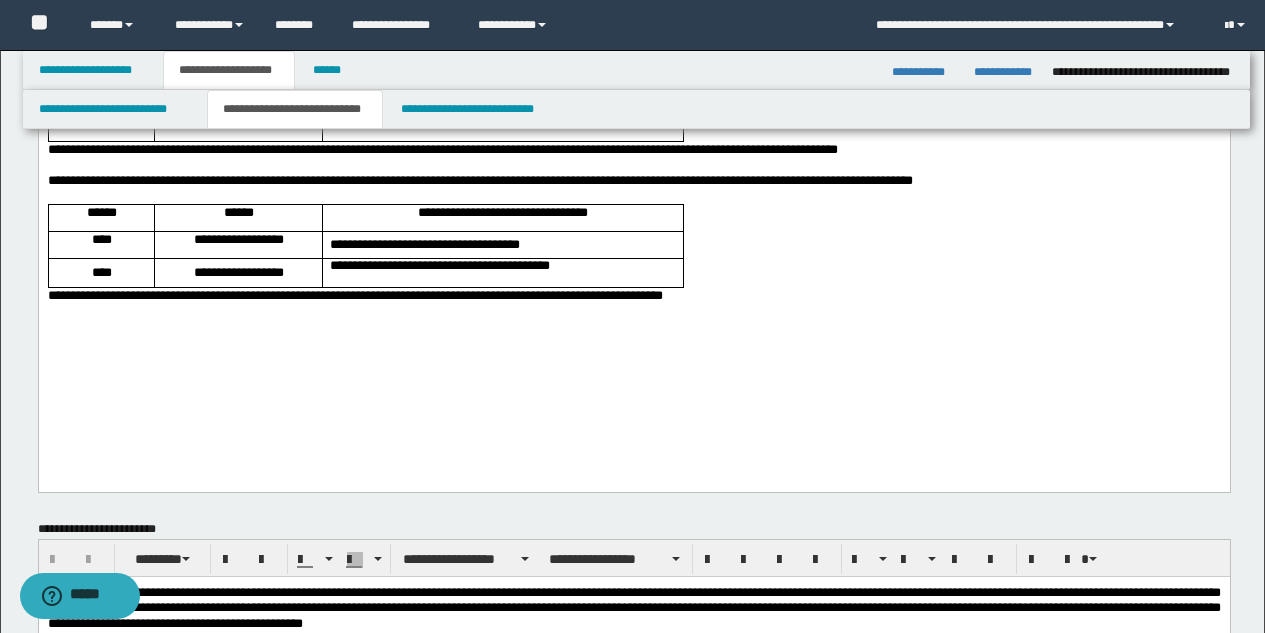 click on "**********" at bounding box center [633, 295] 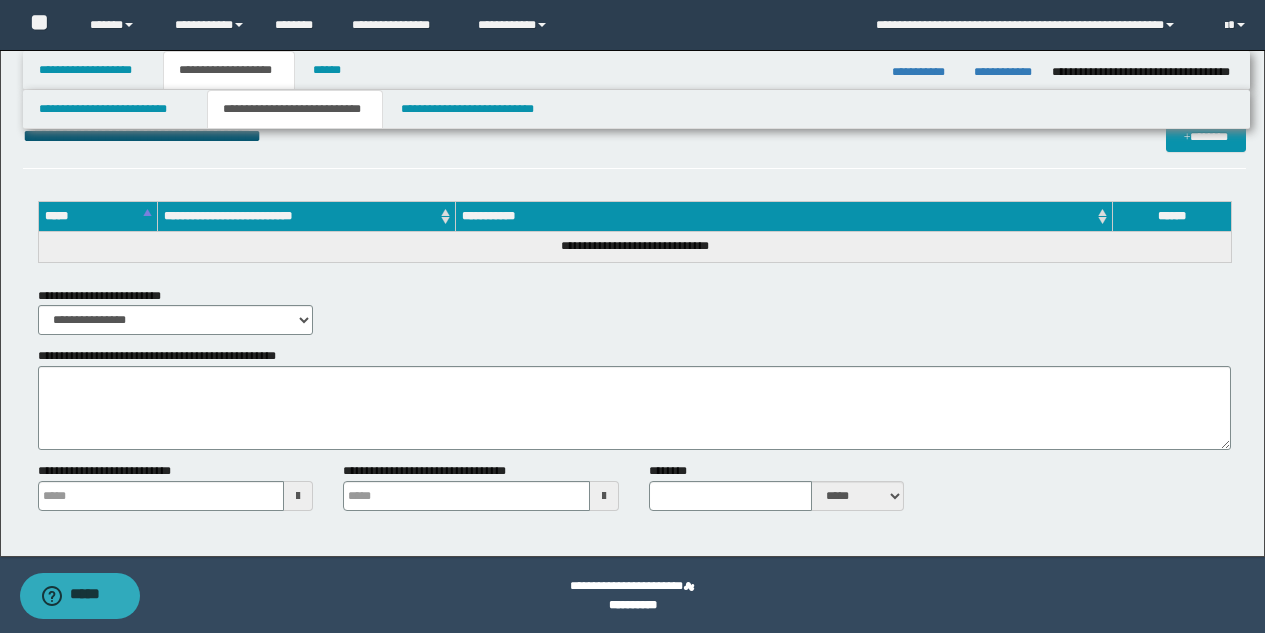 scroll, scrollTop: 3097, scrollLeft: 0, axis: vertical 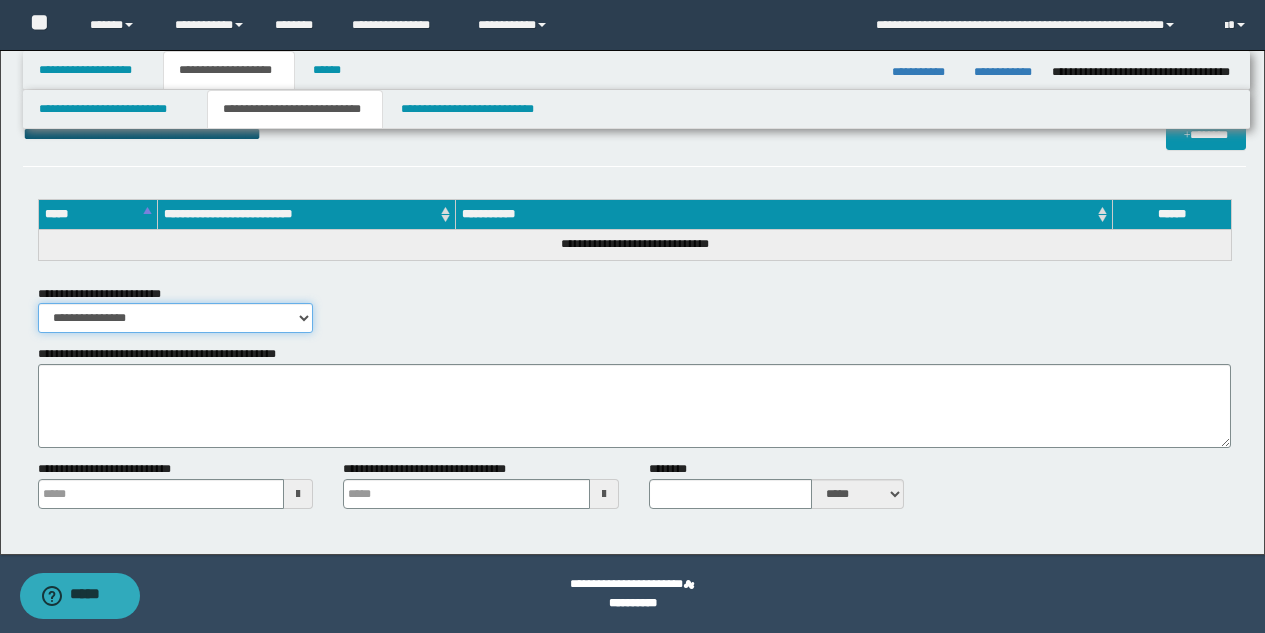 click on "**********" at bounding box center [176, 318] 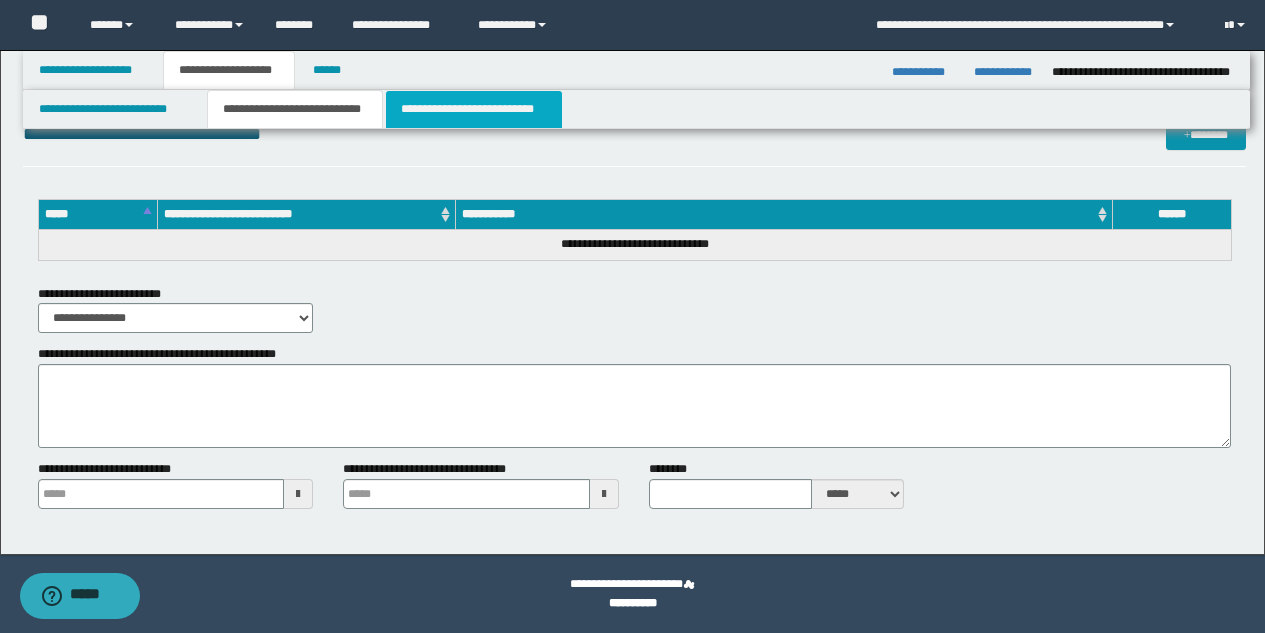 click on "**********" at bounding box center [474, 109] 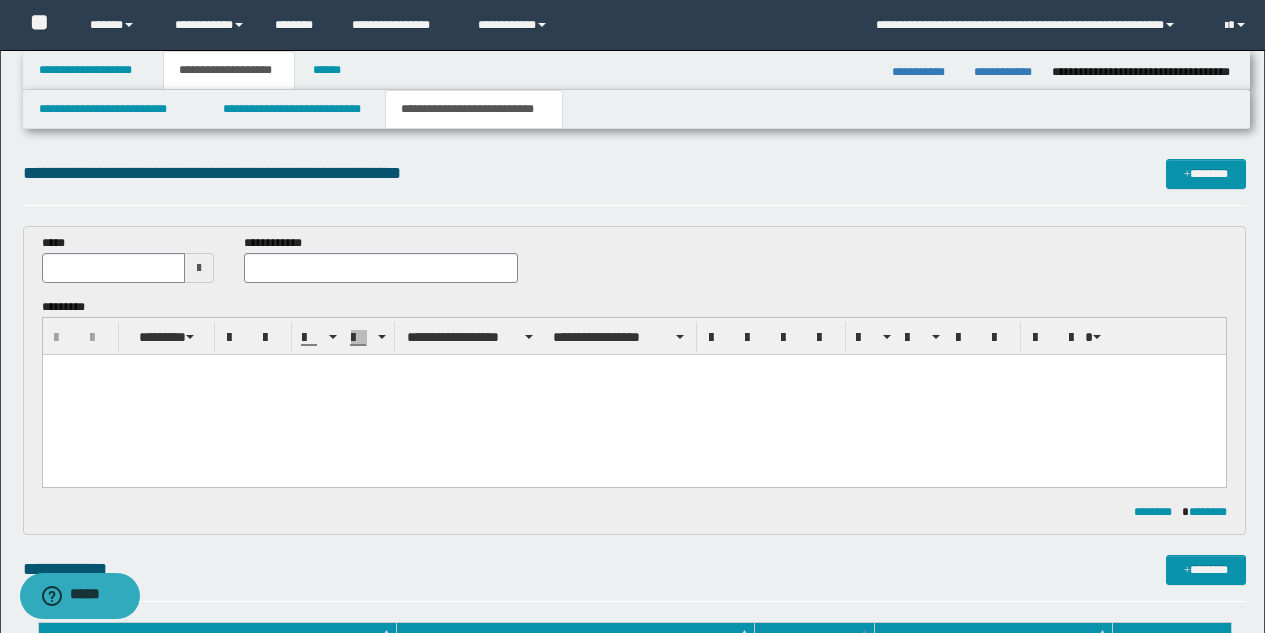 scroll, scrollTop: 0, scrollLeft: 0, axis: both 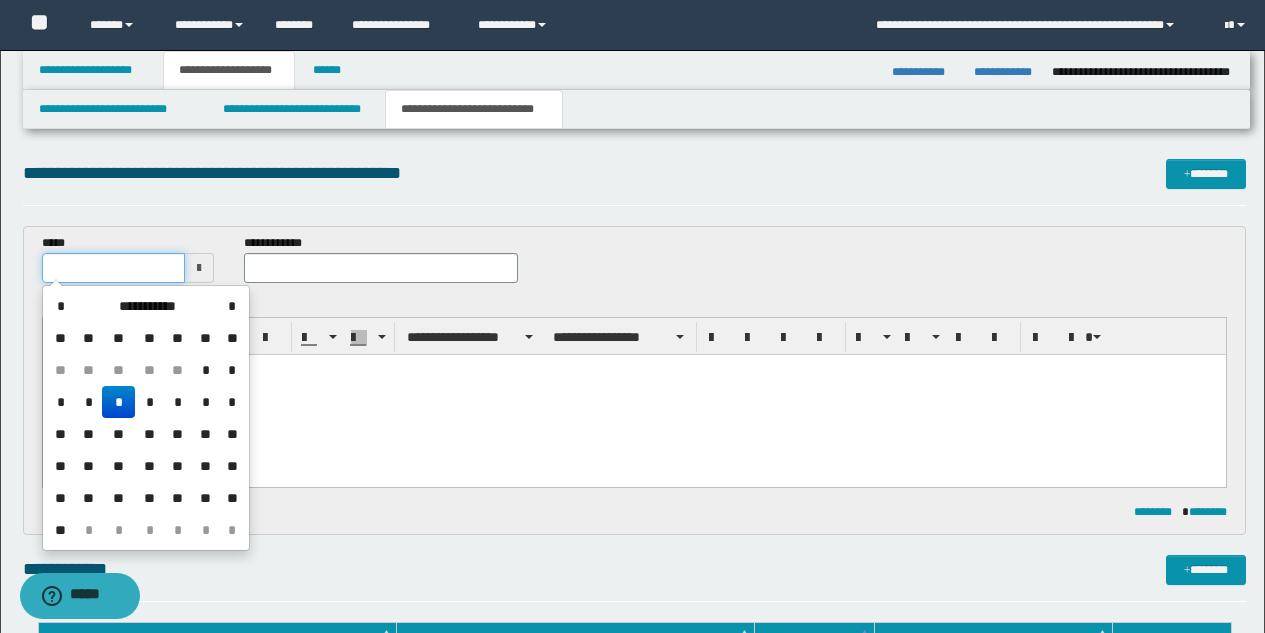 click at bounding box center (114, 268) 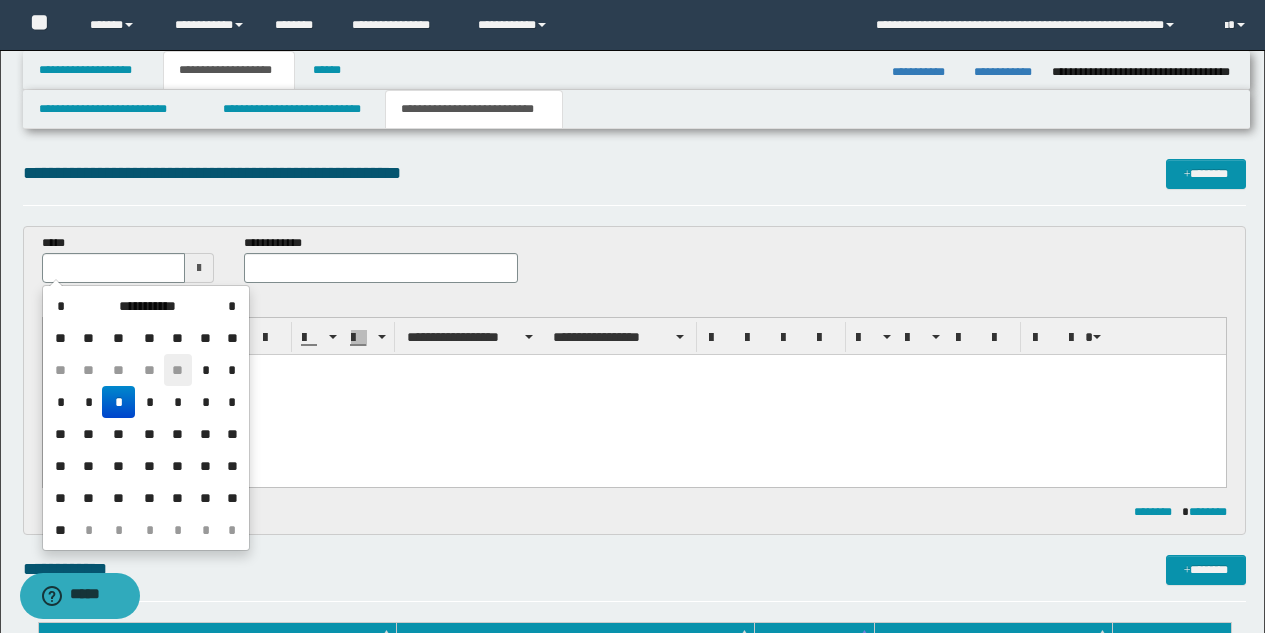 click on "**" at bounding box center [178, 370] 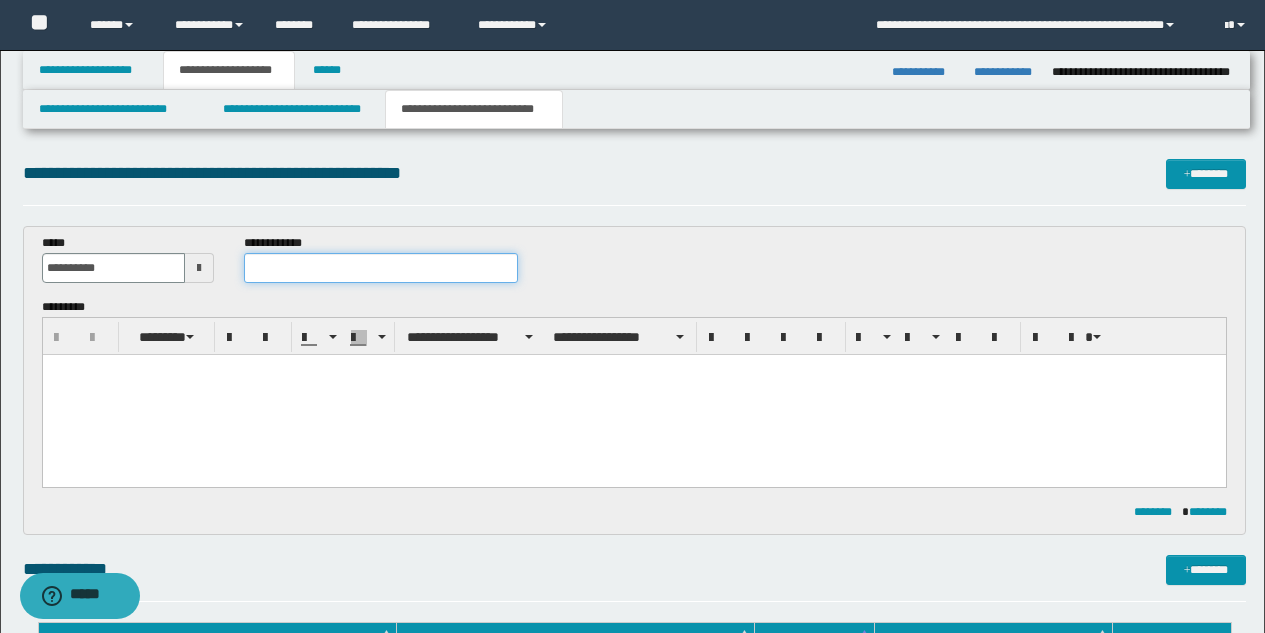 click at bounding box center (381, 268) 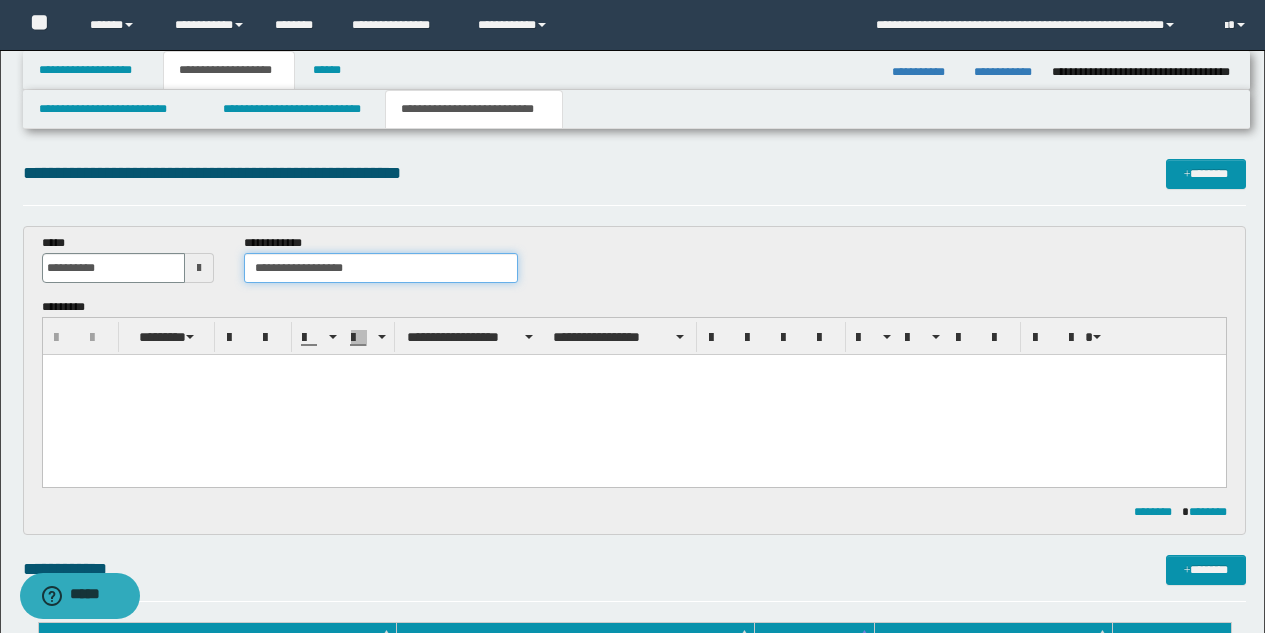 type on "**********" 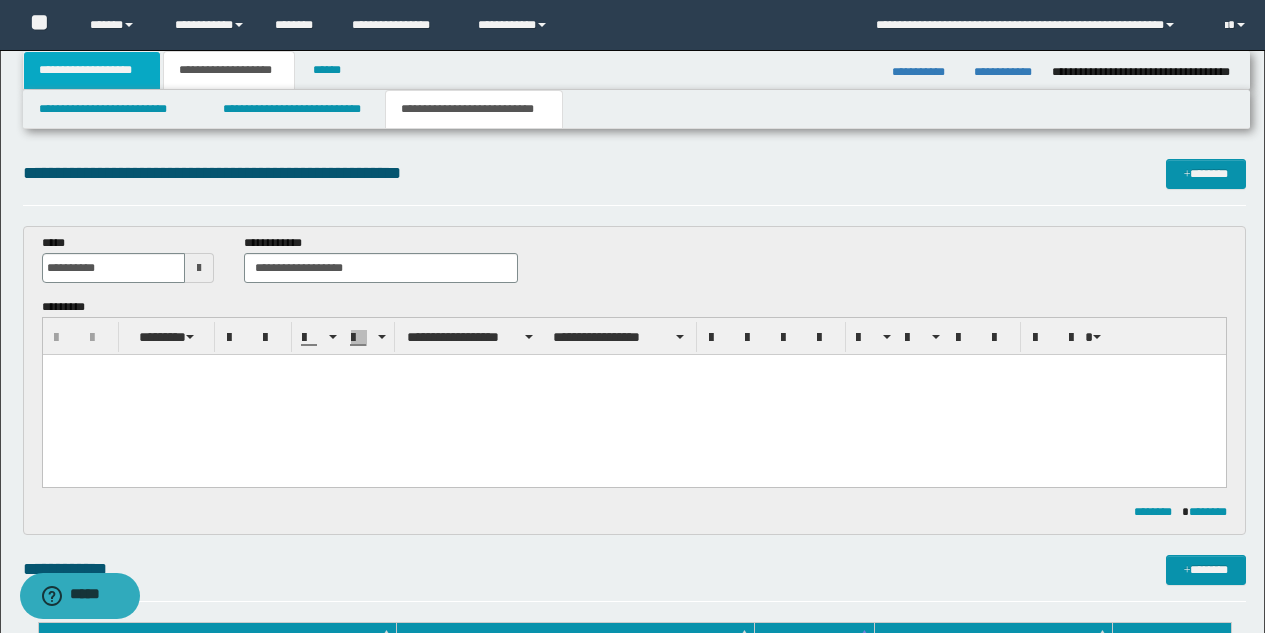 click on "**********" at bounding box center (92, 70) 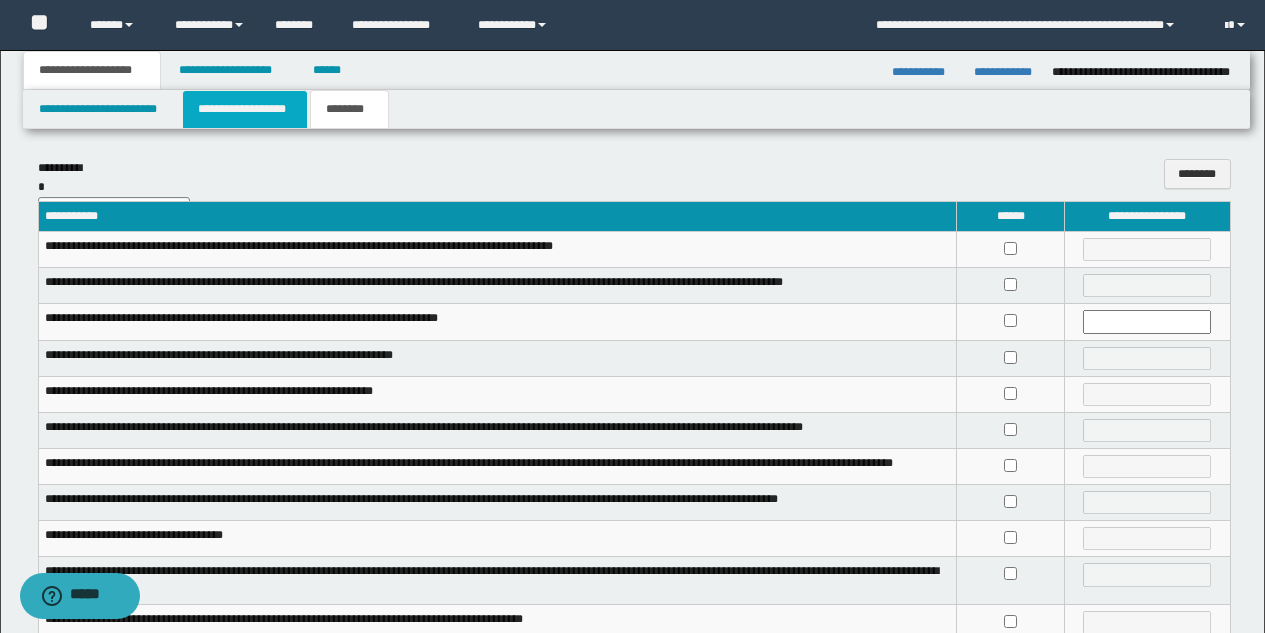 click on "**********" at bounding box center (245, 109) 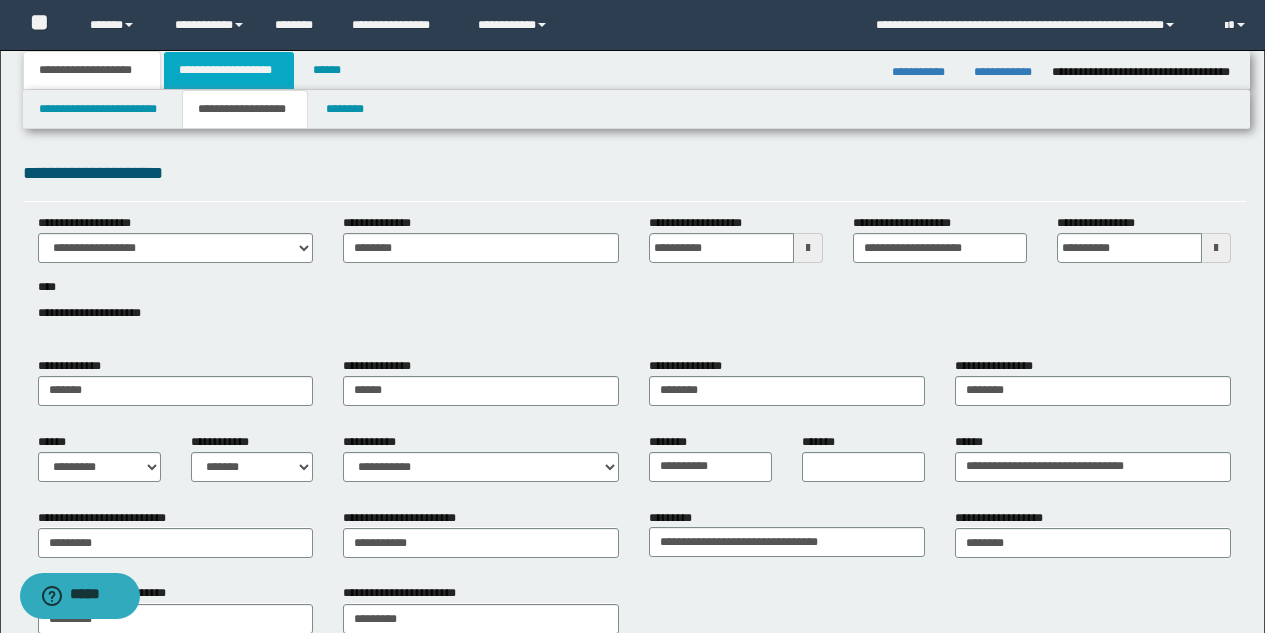 click on "**********" at bounding box center [229, 70] 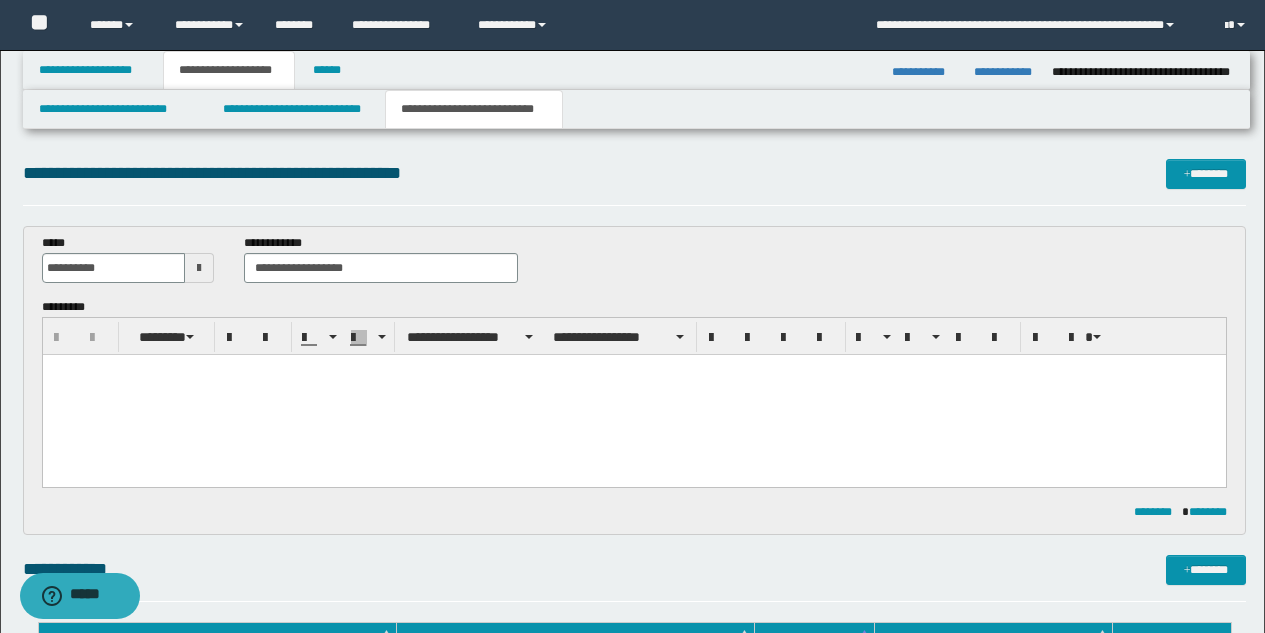 click at bounding box center (633, 395) 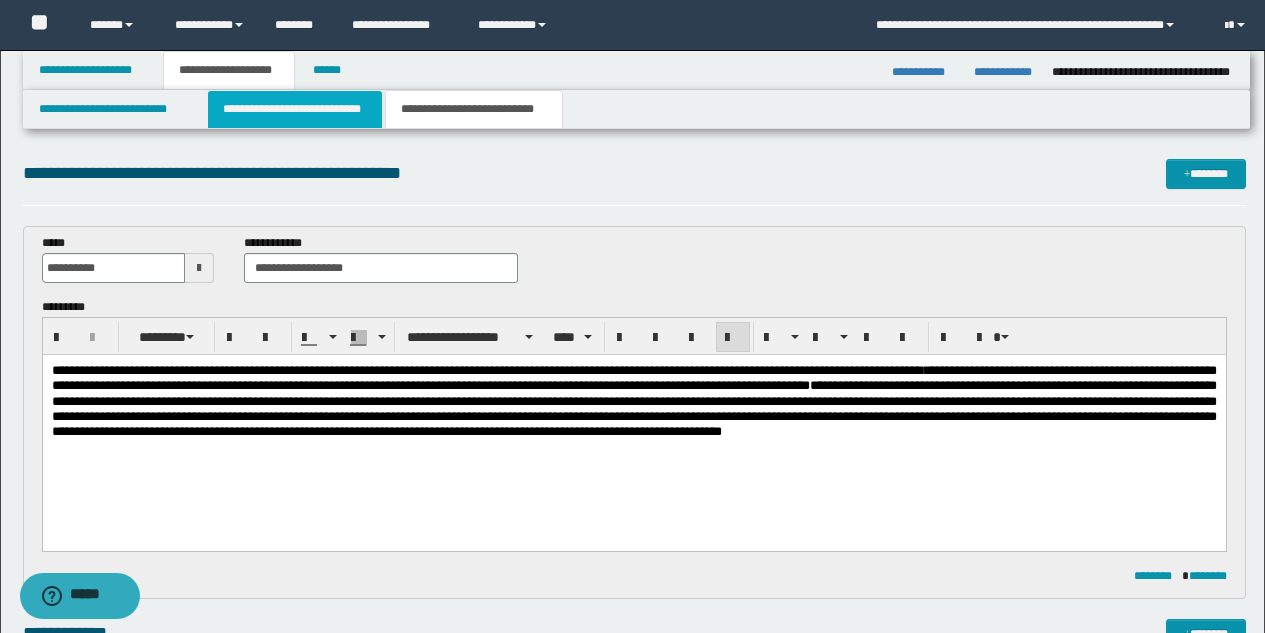 click on "**********" at bounding box center (295, 109) 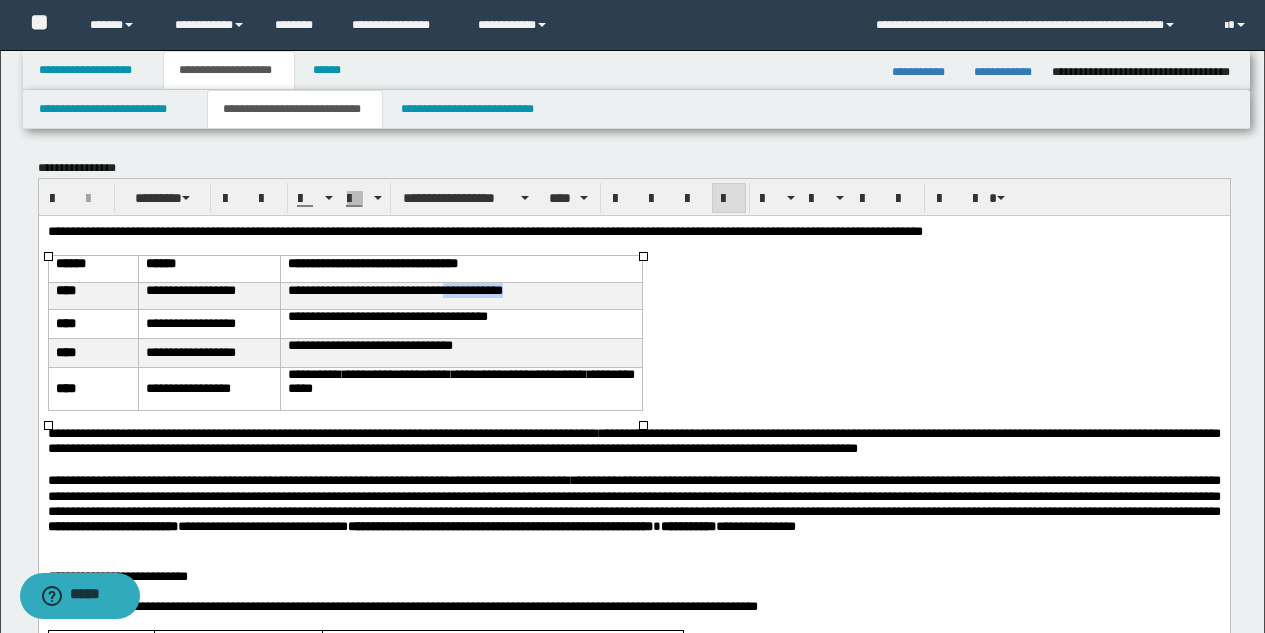 drag, startPoint x: 534, startPoint y: 294, endPoint x: 464, endPoint y: 294, distance: 70 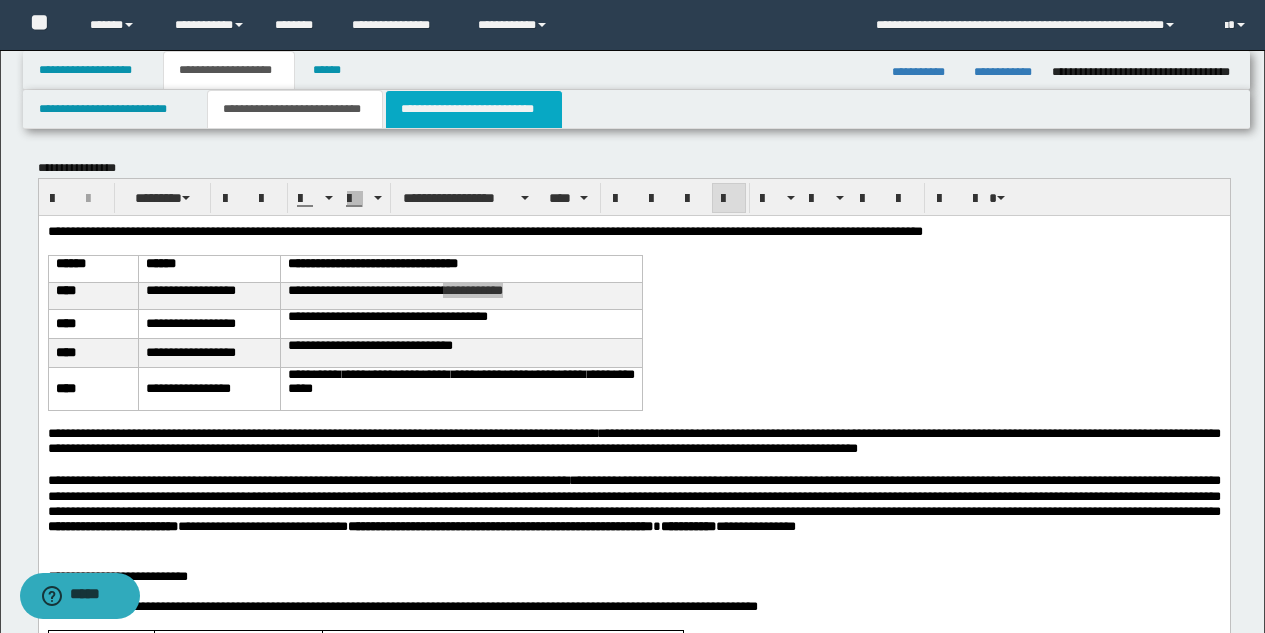 click on "**********" at bounding box center (474, 109) 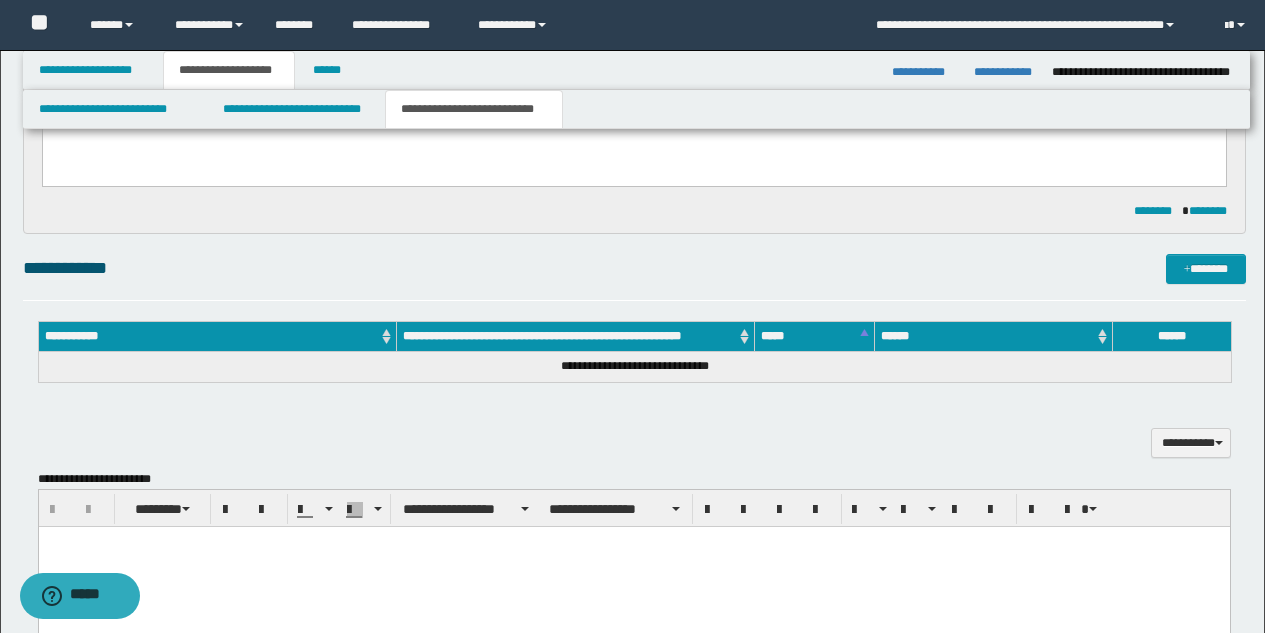 scroll, scrollTop: 367, scrollLeft: 0, axis: vertical 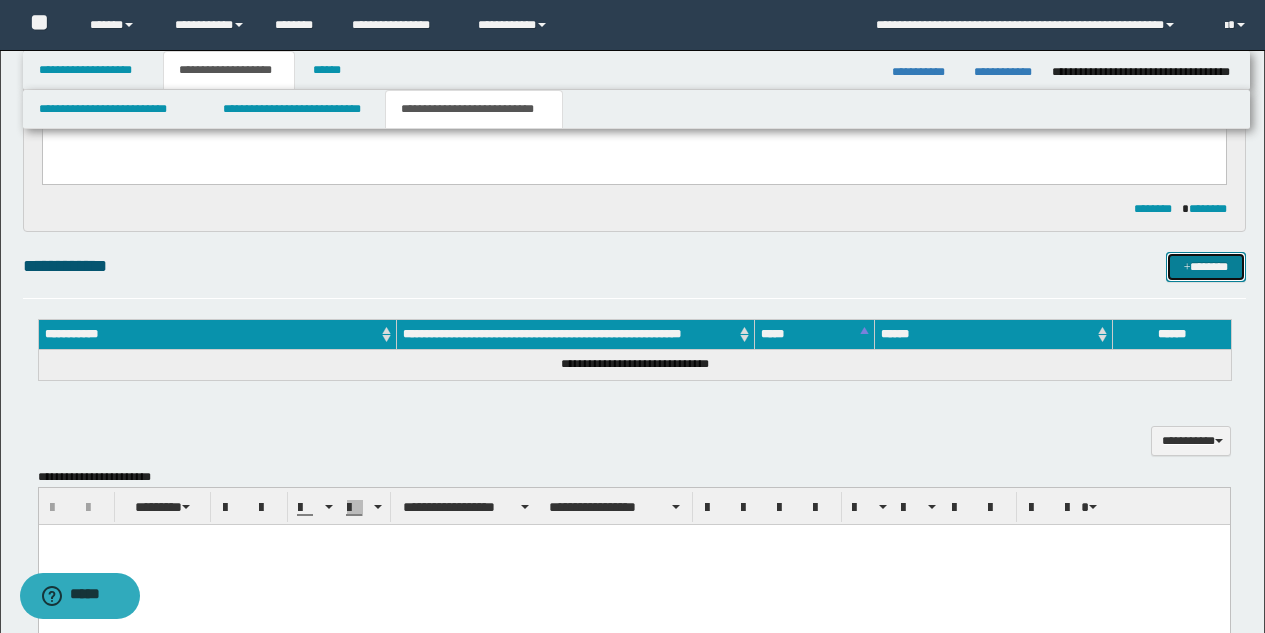 click on "*******" at bounding box center (1206, 267) 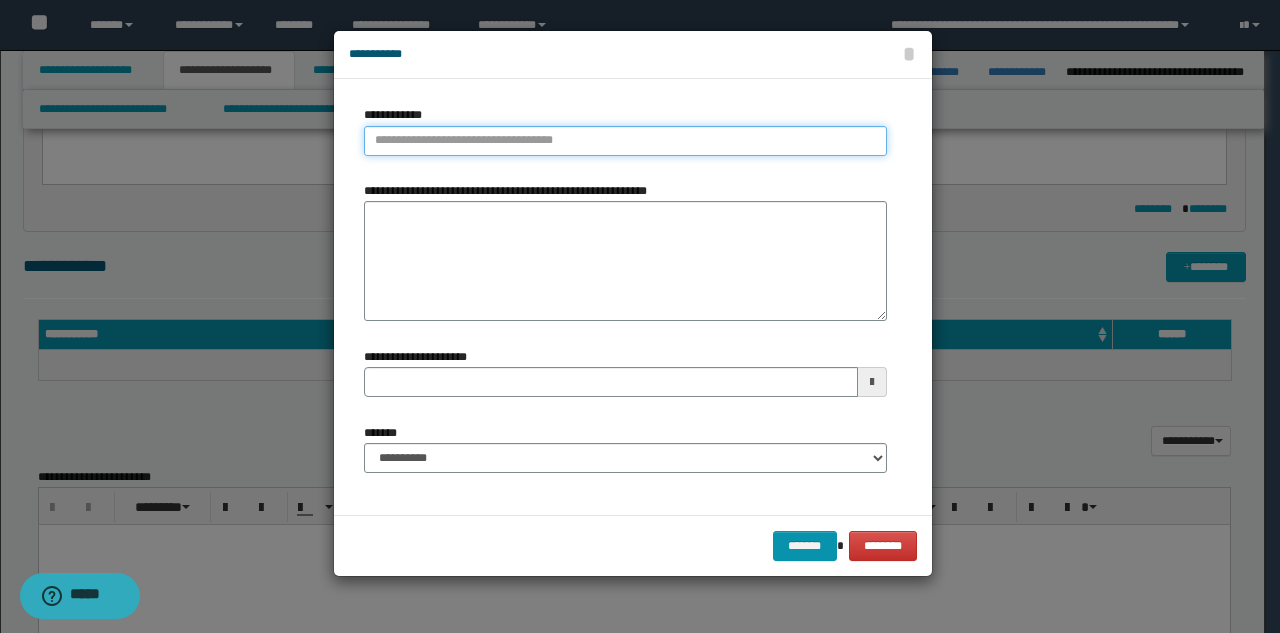 click on "**********" at bounding box center [625, 141] 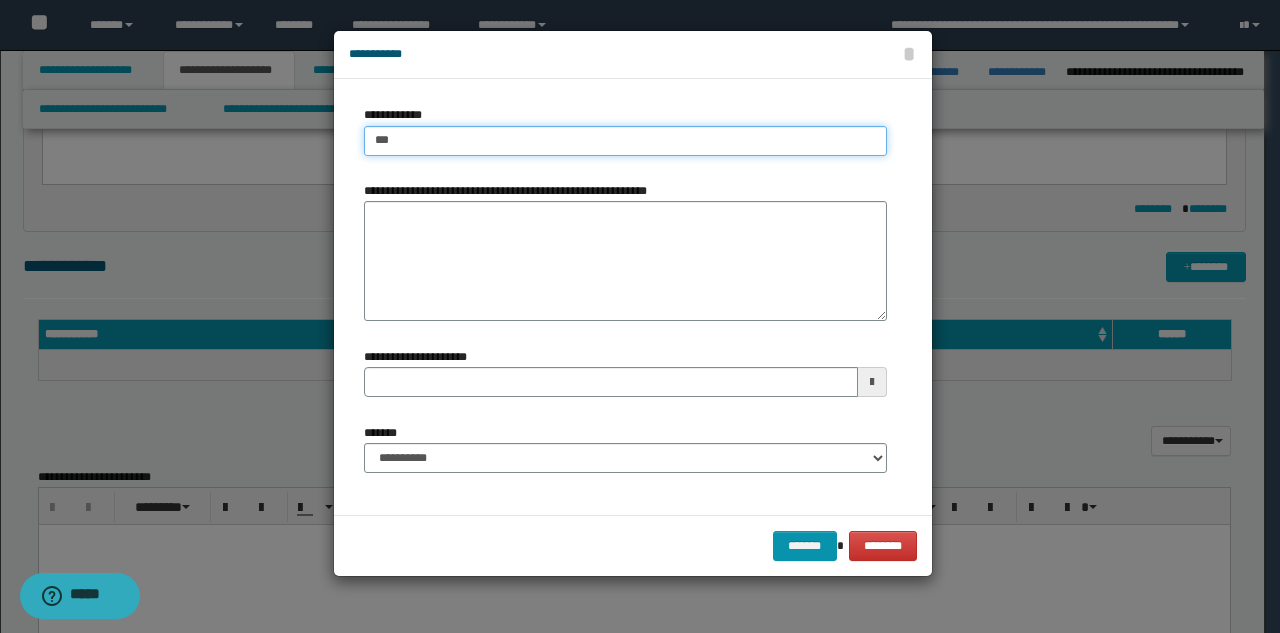 type on "****" 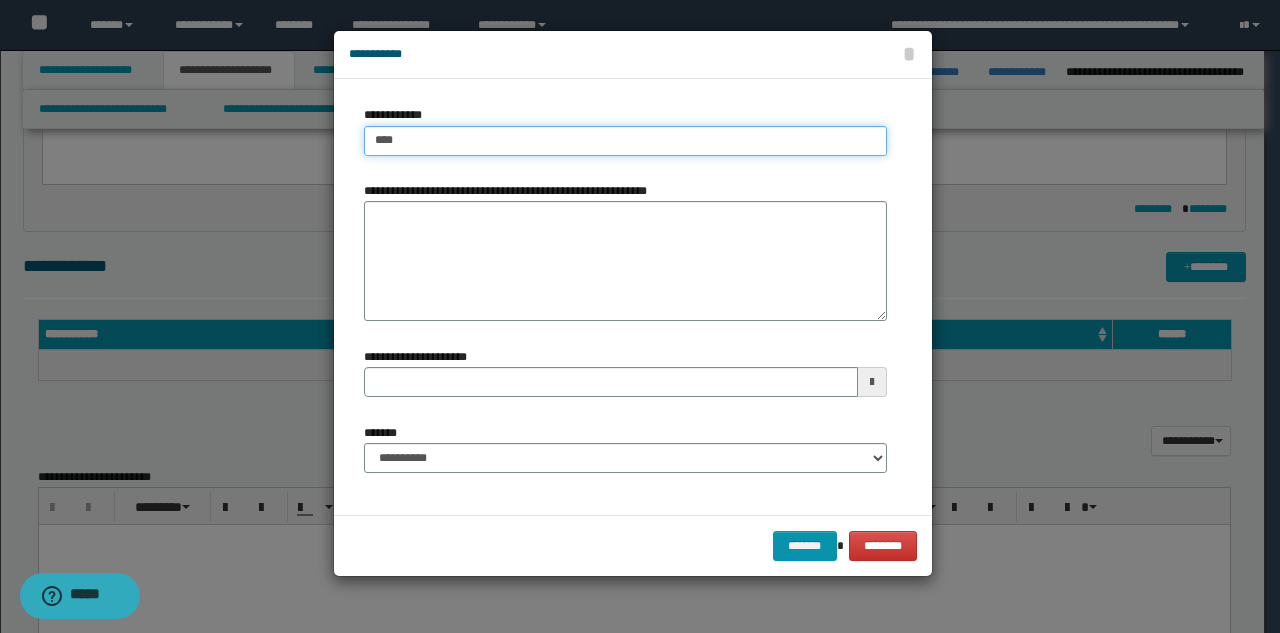 type on "****" 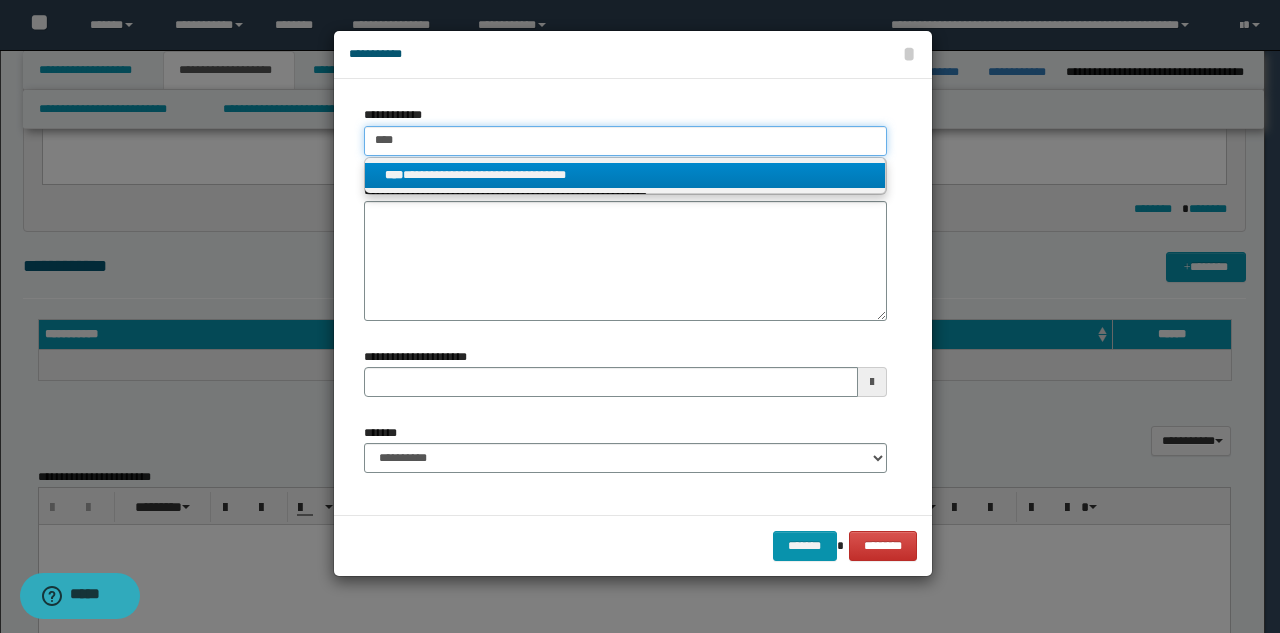 type on "****" 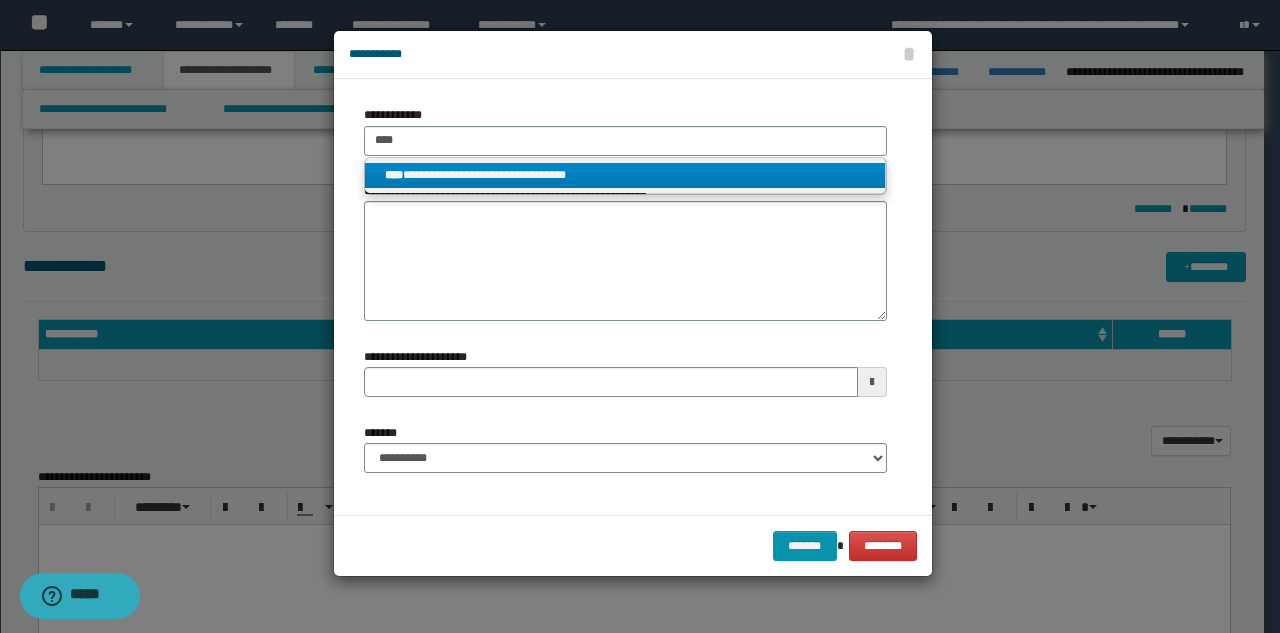 click on "**********" at bounding box center (625, 175) 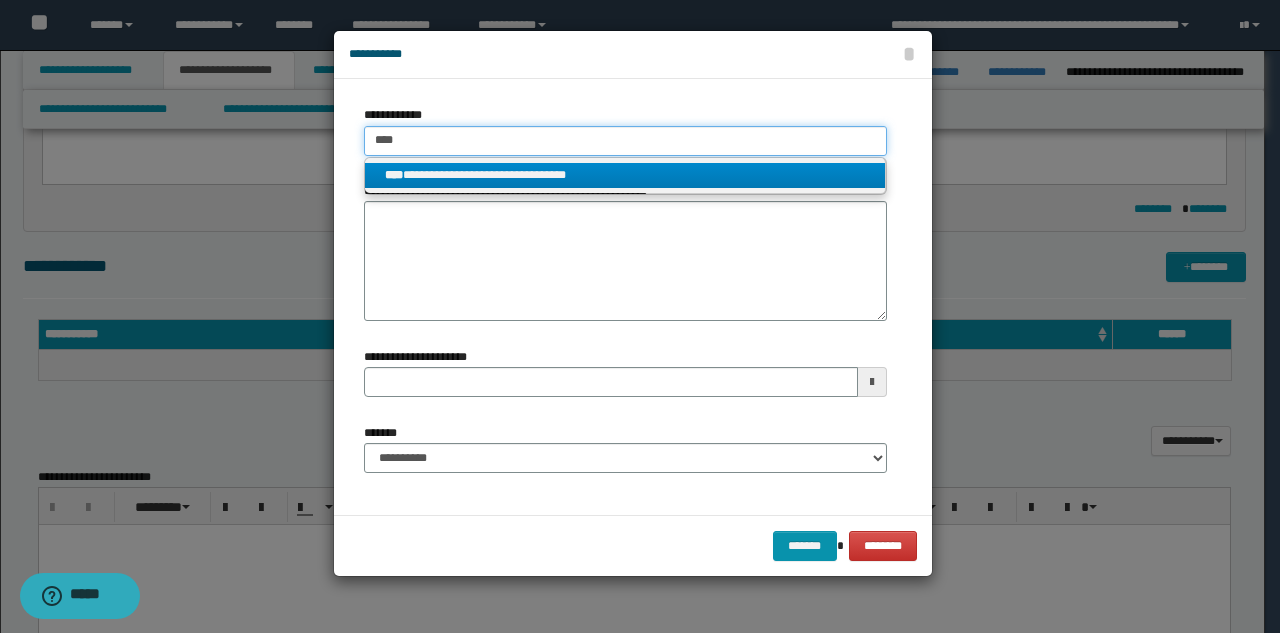 type 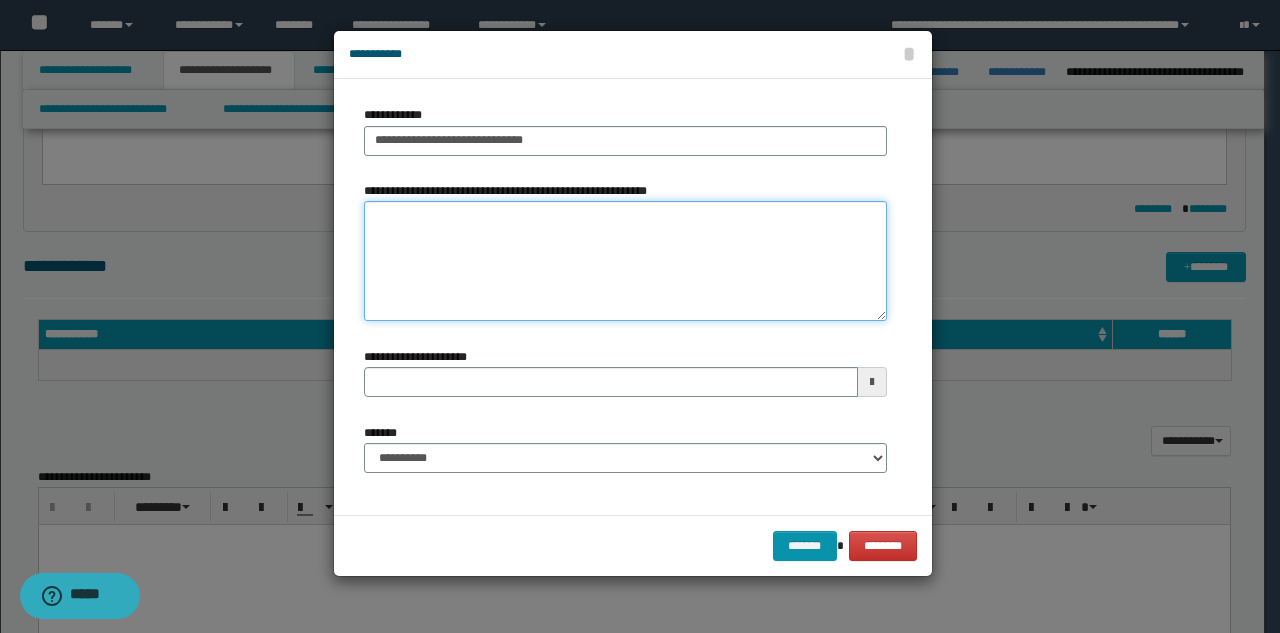 click on "**********" at bounding box center [625, 261] 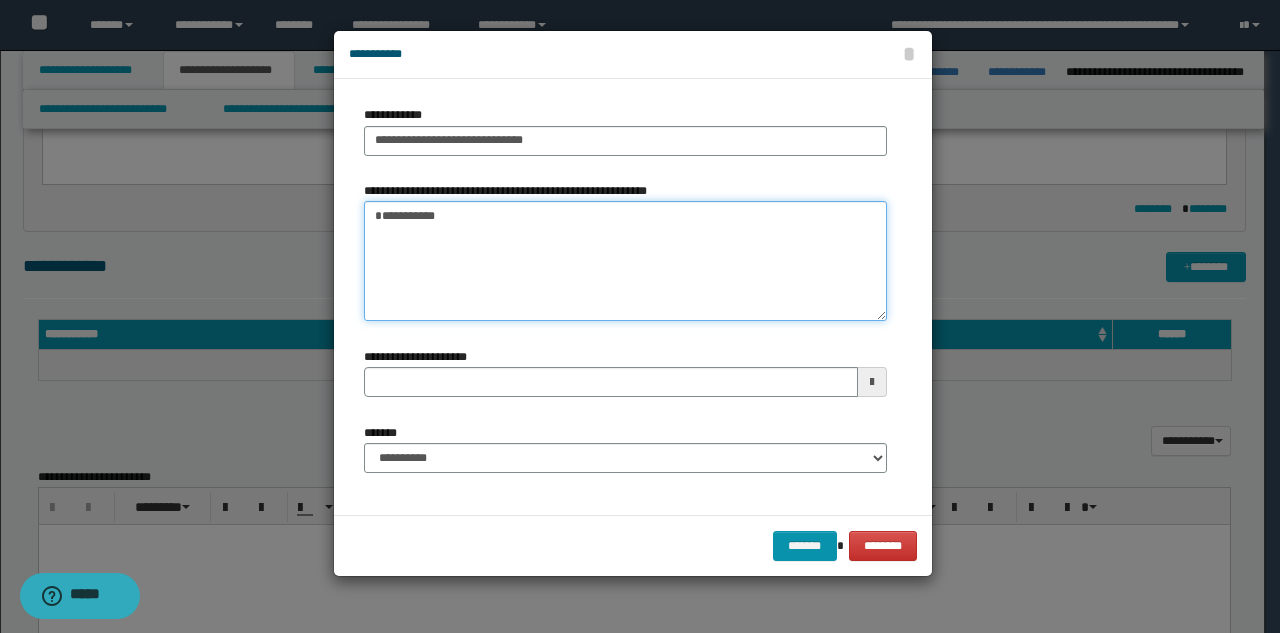 type 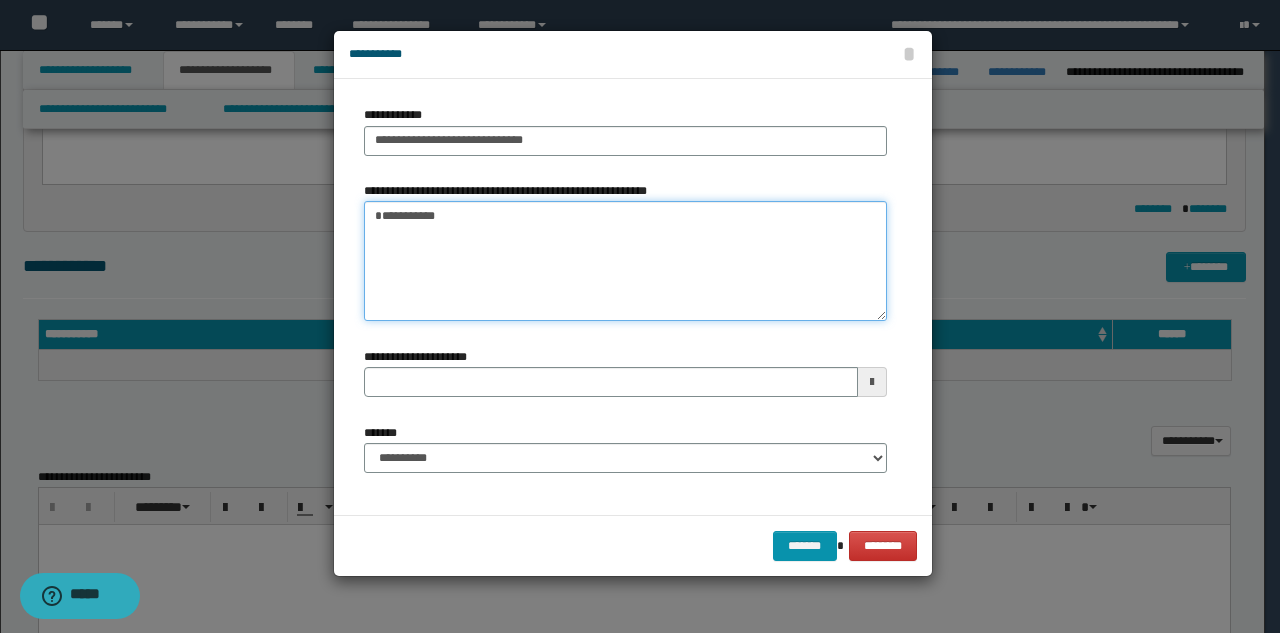 type on "**********" 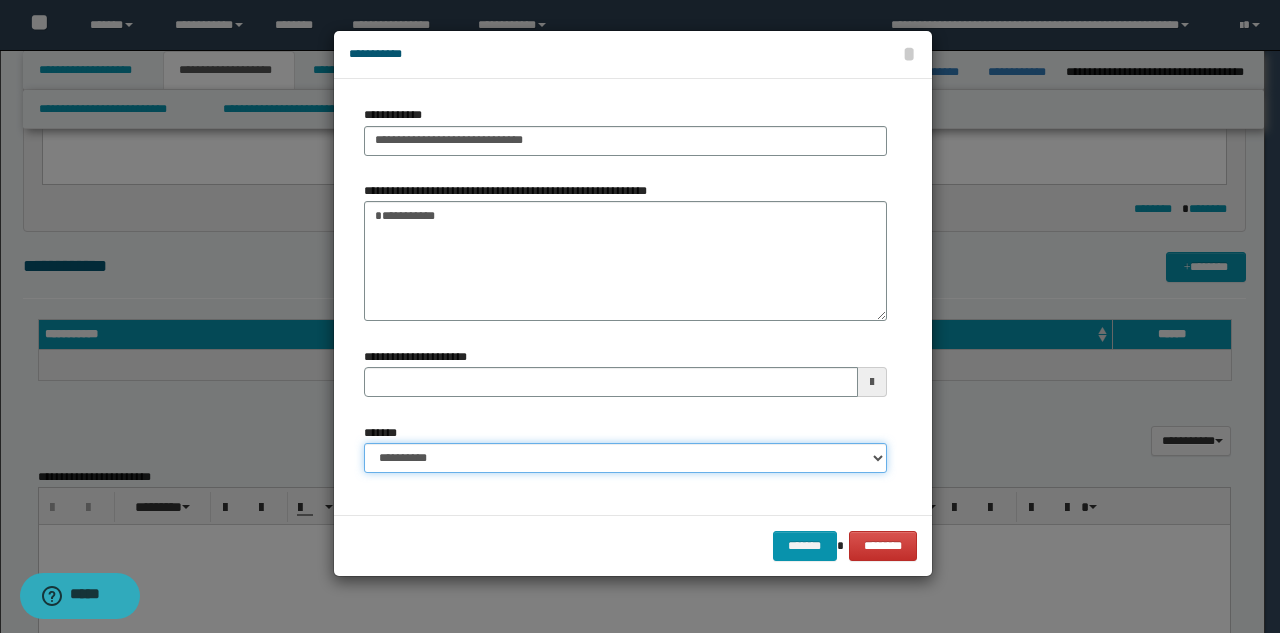click on "**********" at bounding box center [625, 458] 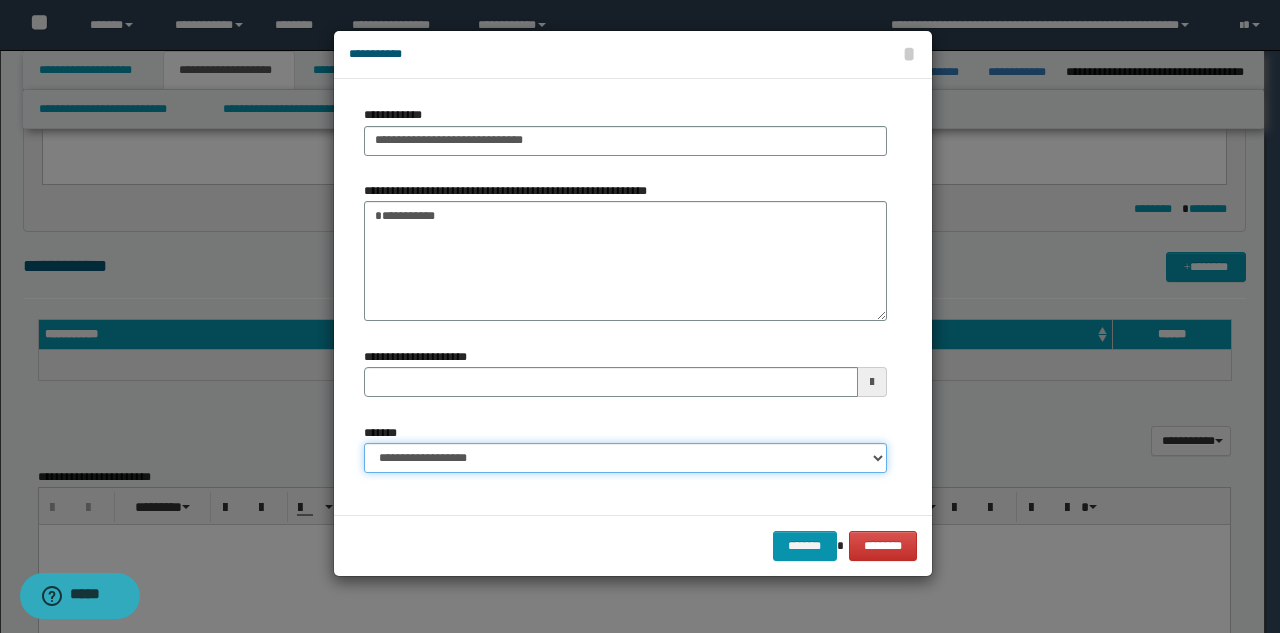 click on "**********" at bounding box center (625, 458) 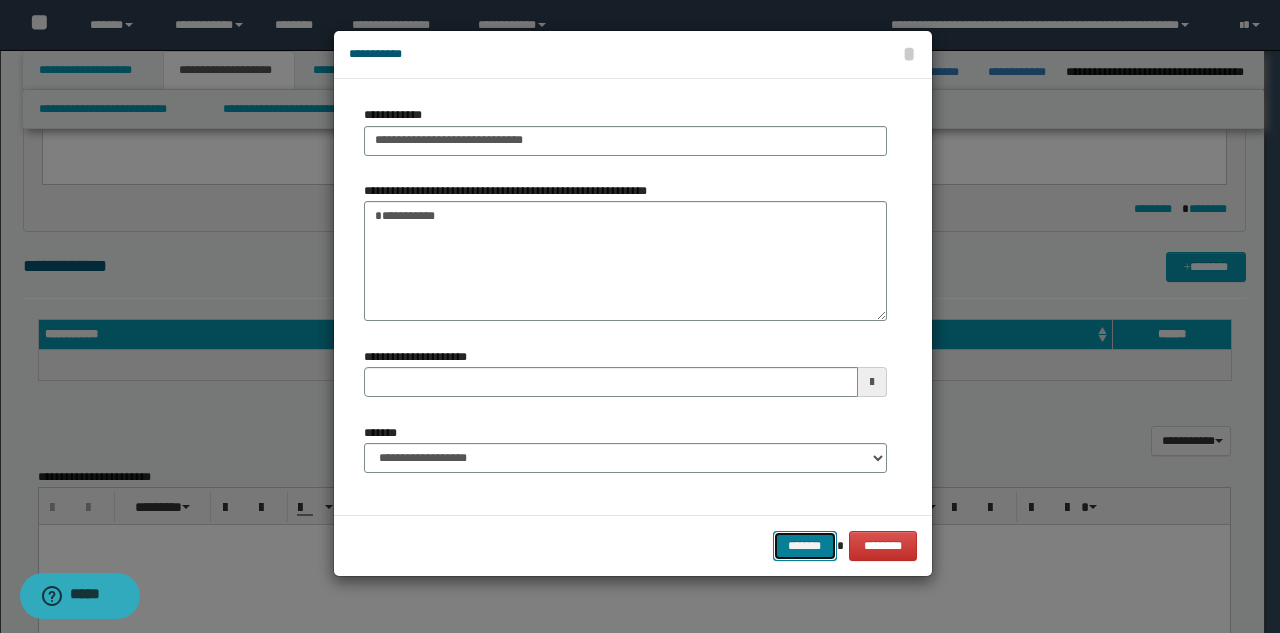 click on "*******" at bounding box center [805, 546] 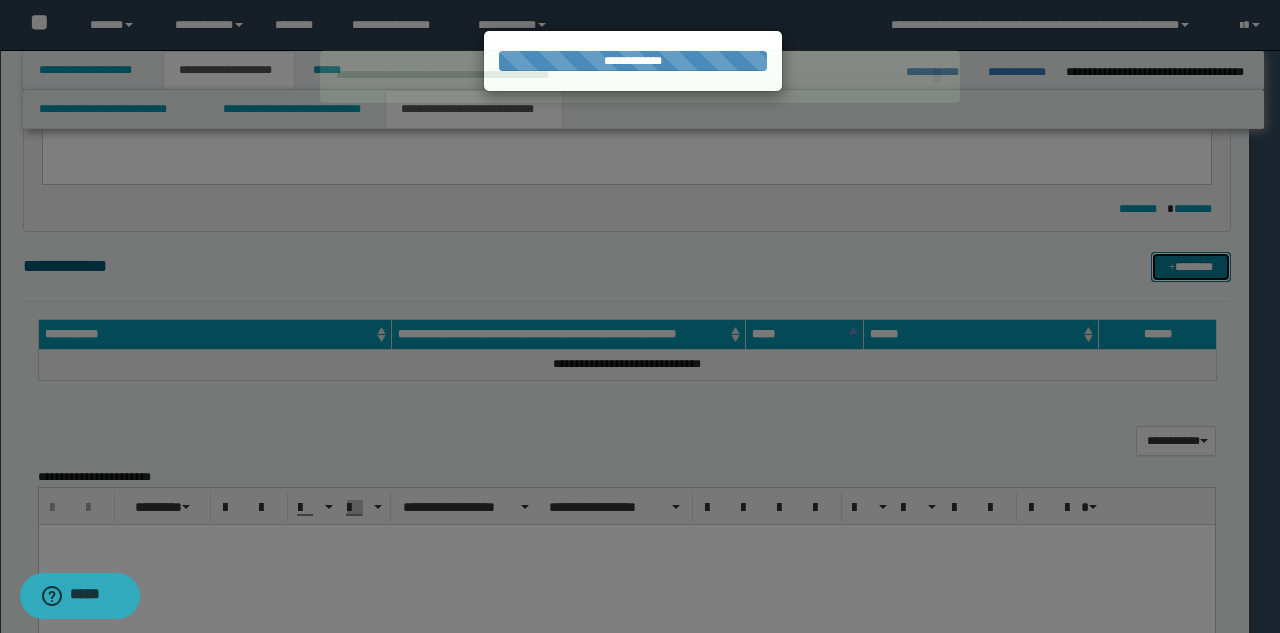 type 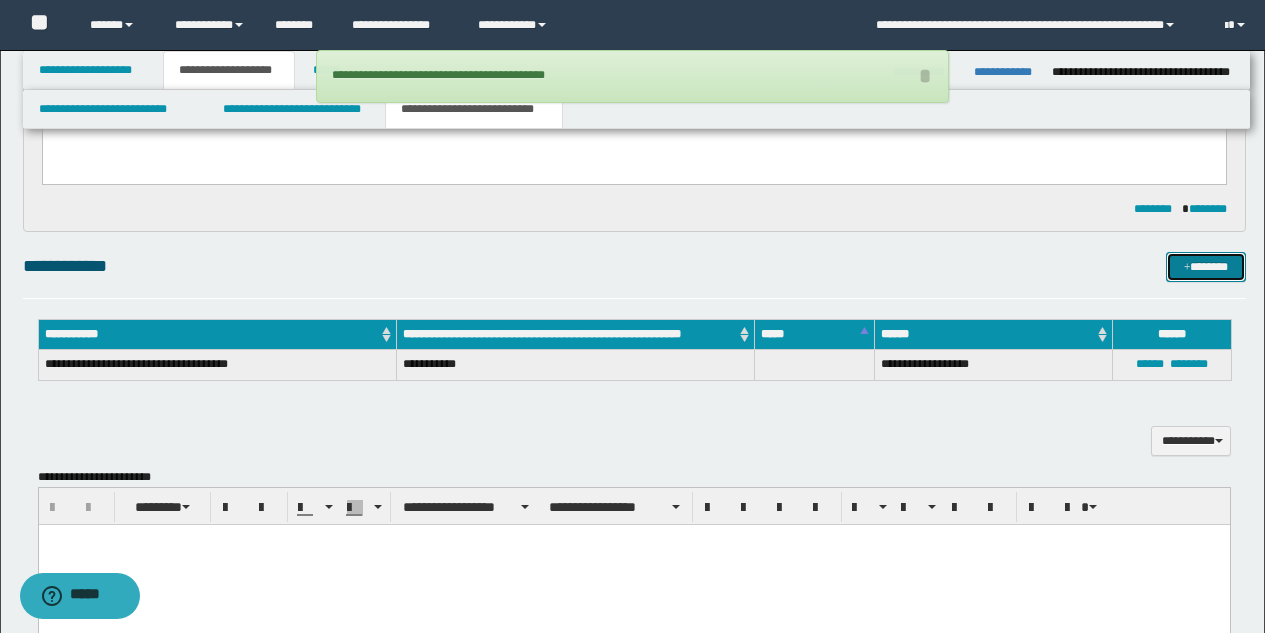 click on "*******" at bounding box center (1206, 267) 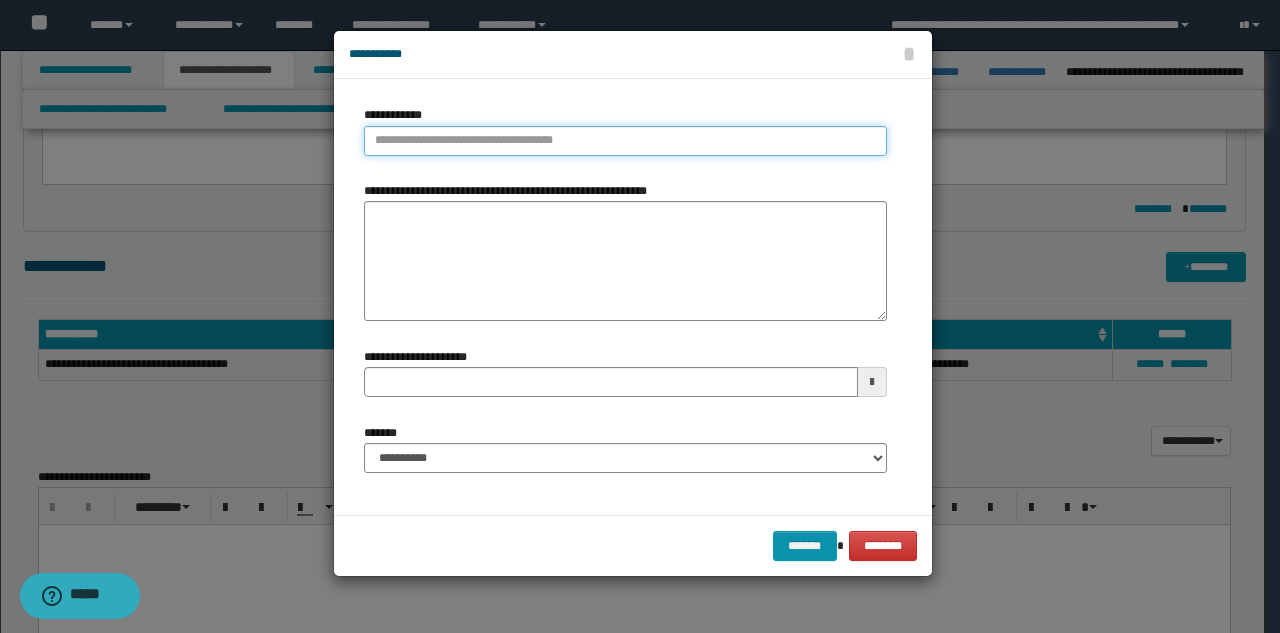 type on "**********" 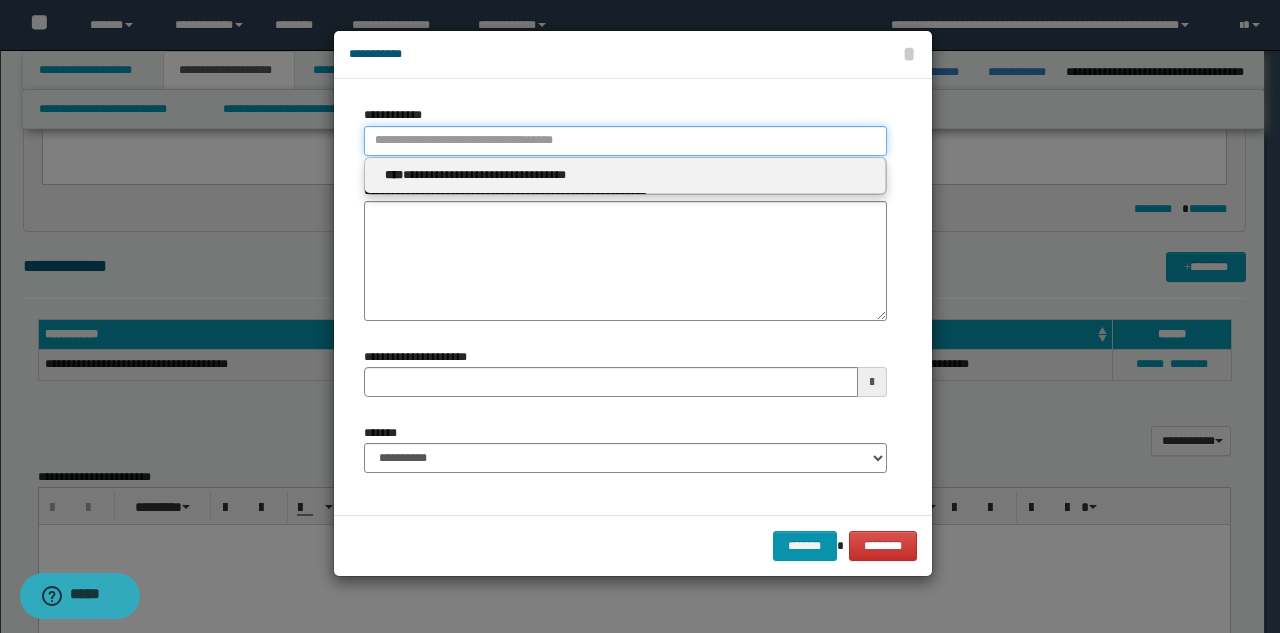 click on "**********" at bounding box center [625, 141] 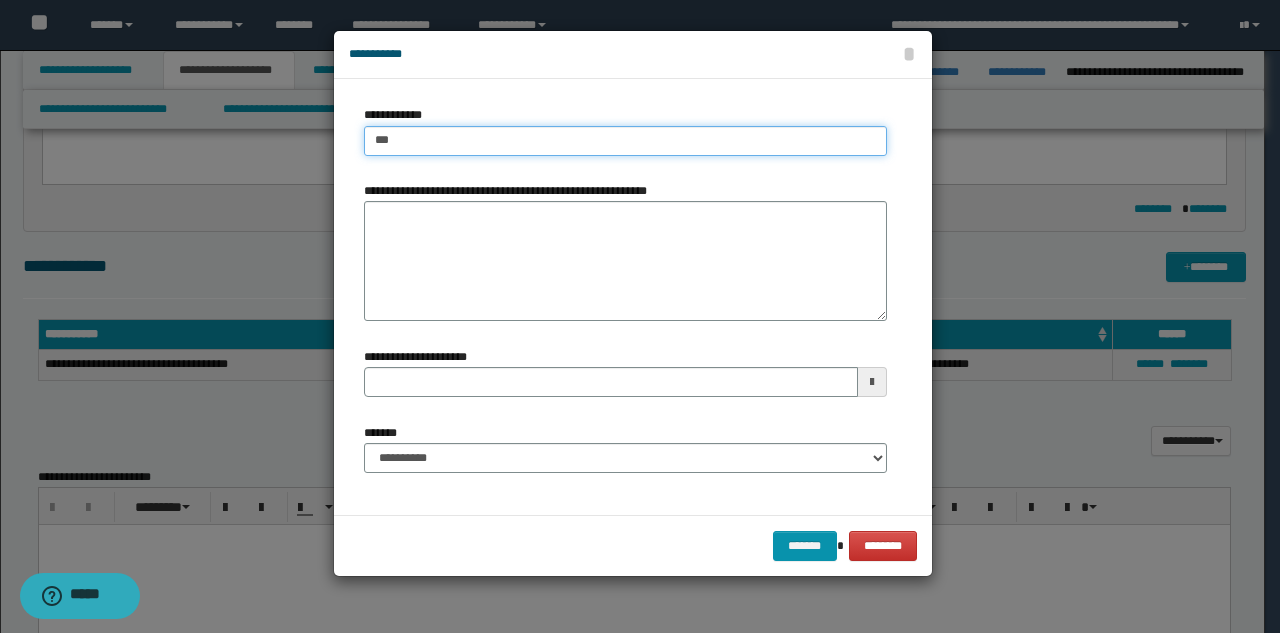 type on "****" 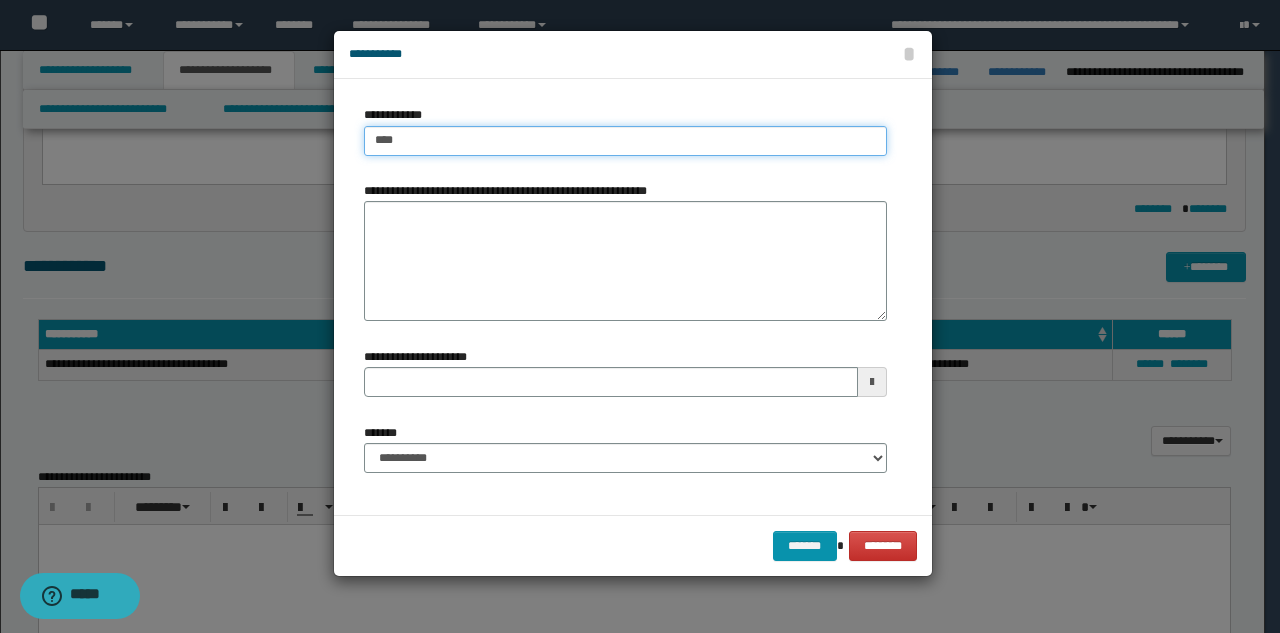 type on "****" 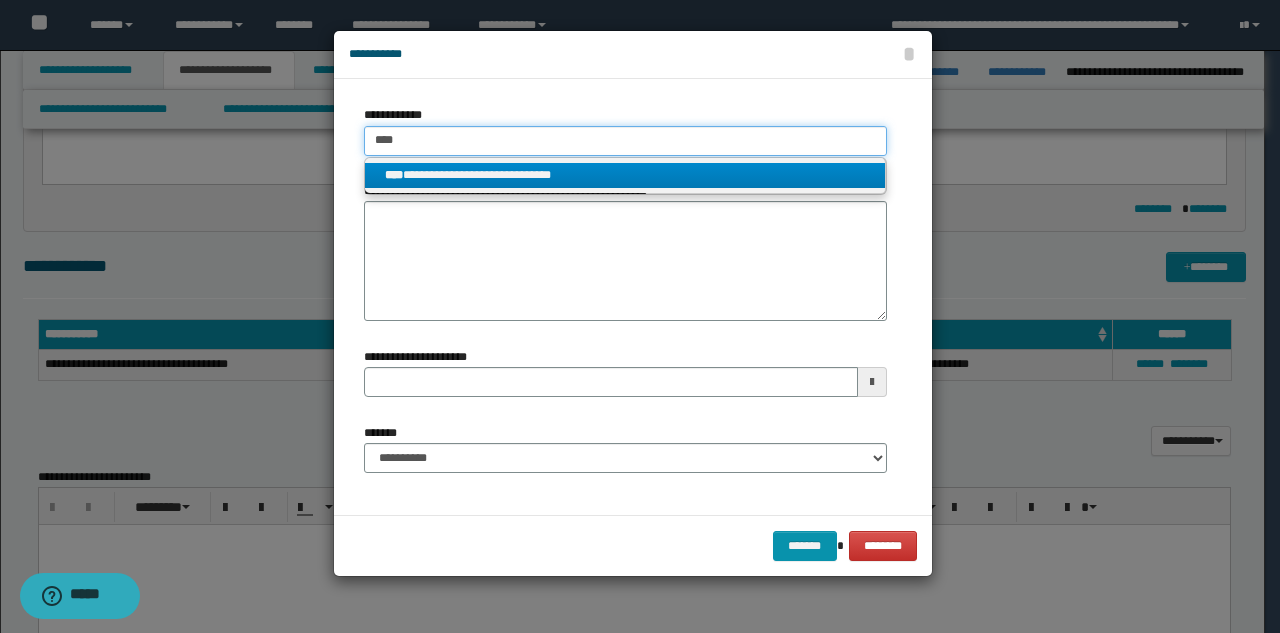 type on "****" 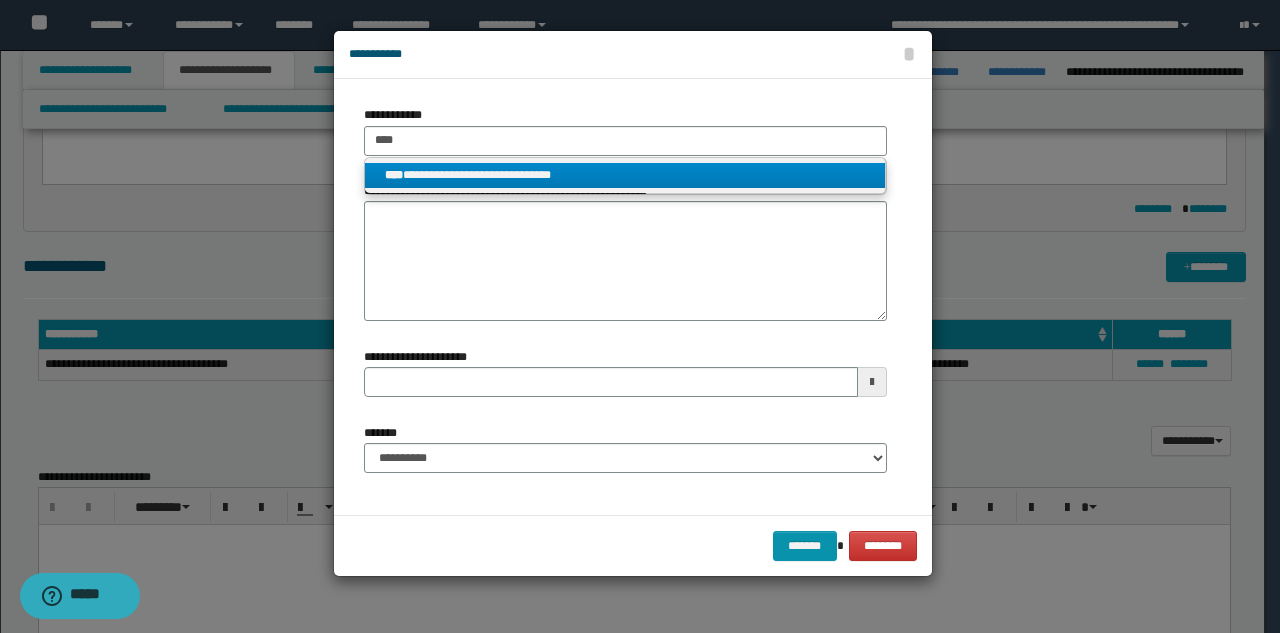 click on "**********" at bounding box center (625, 175) 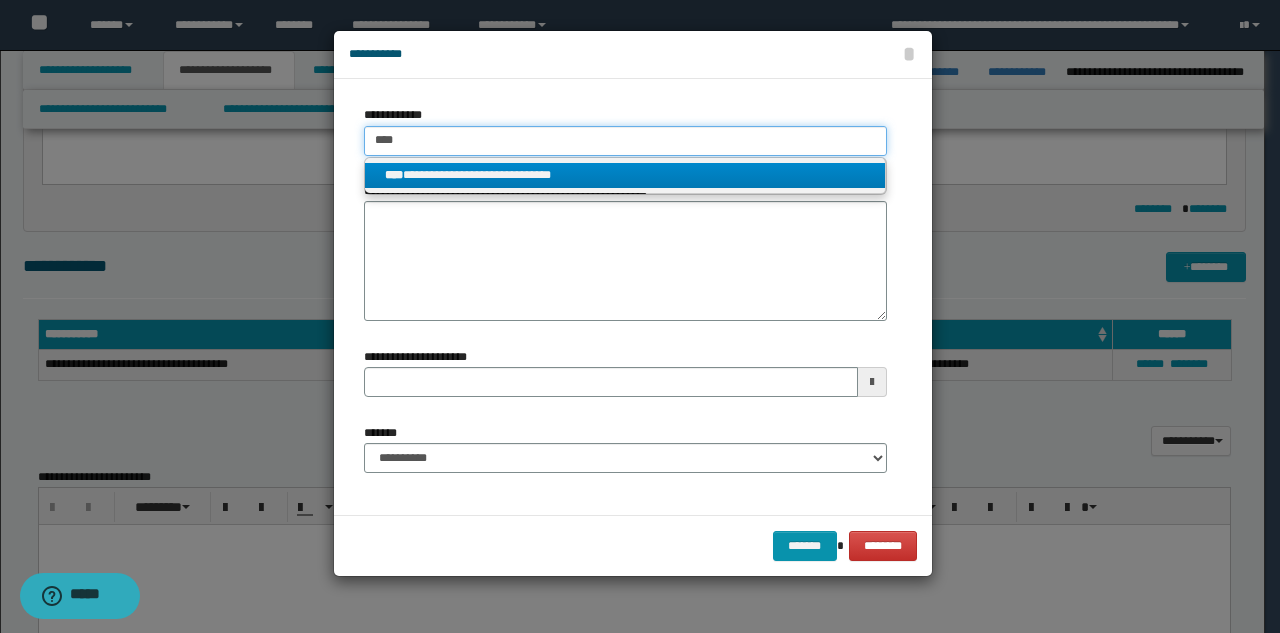 type 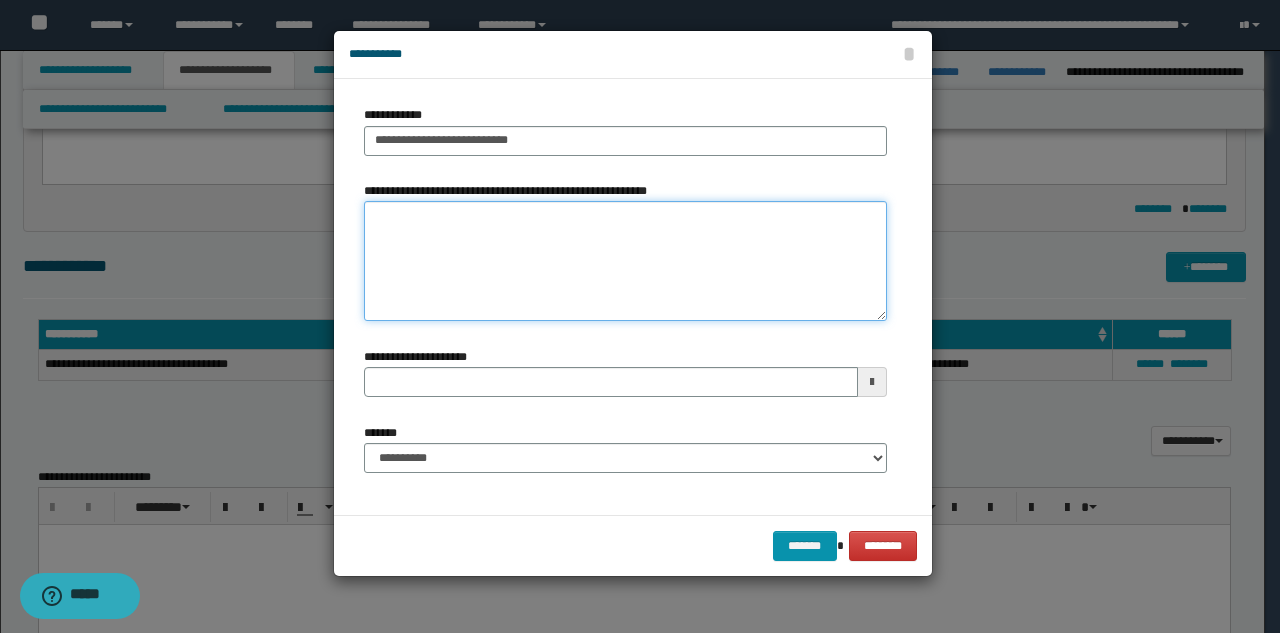 click on "**********" at bounding box center (625, 261) 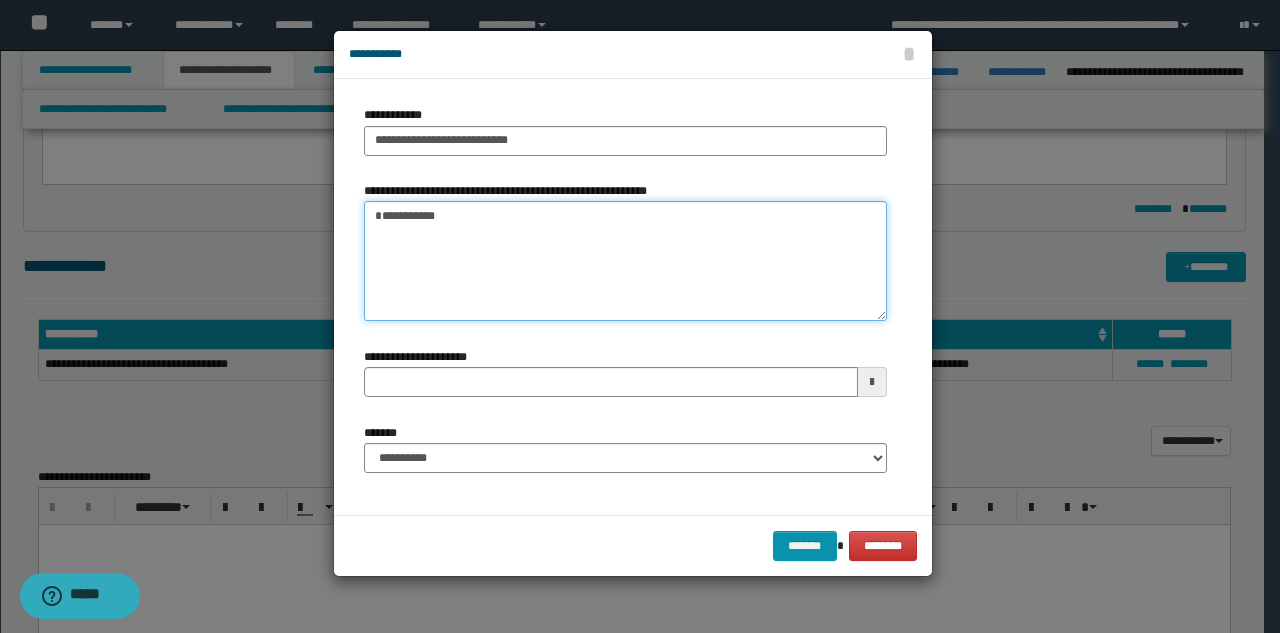 type 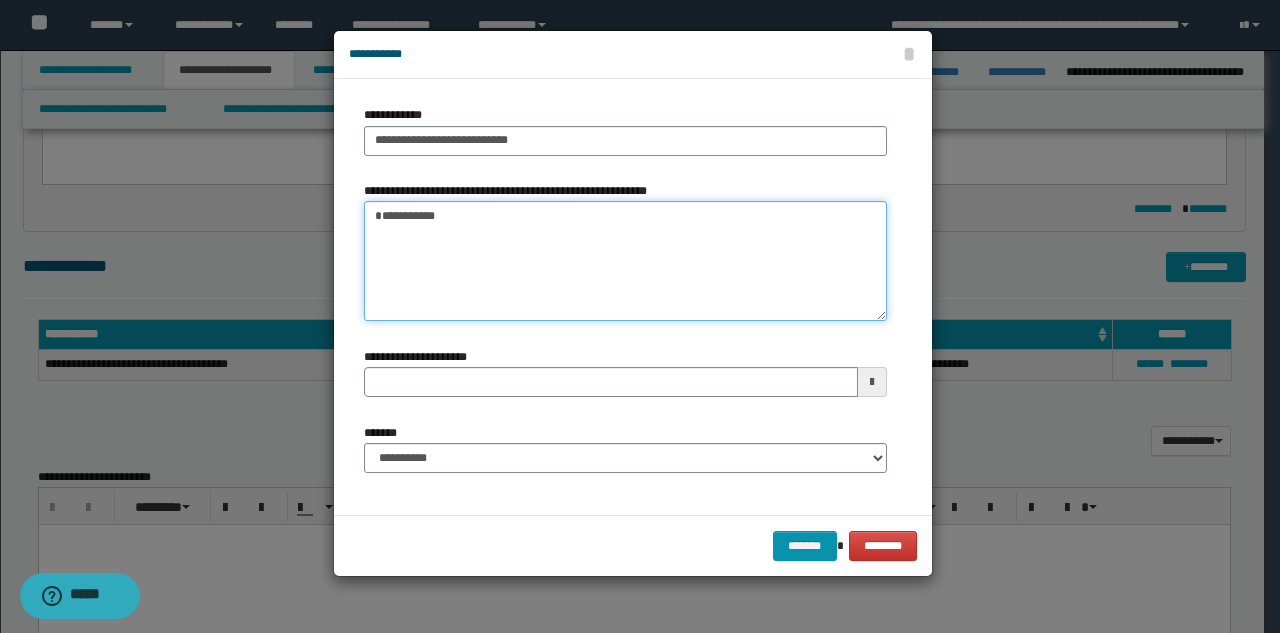 type on "**********" 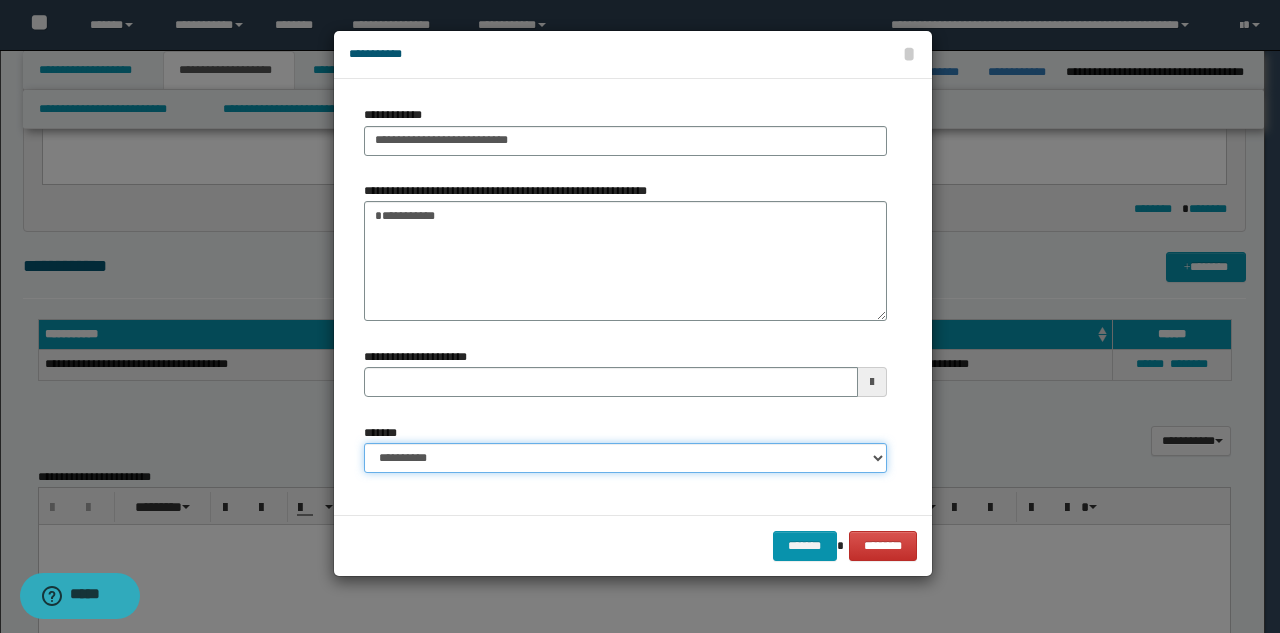 click on "**********" at bounding box center (625, 458) 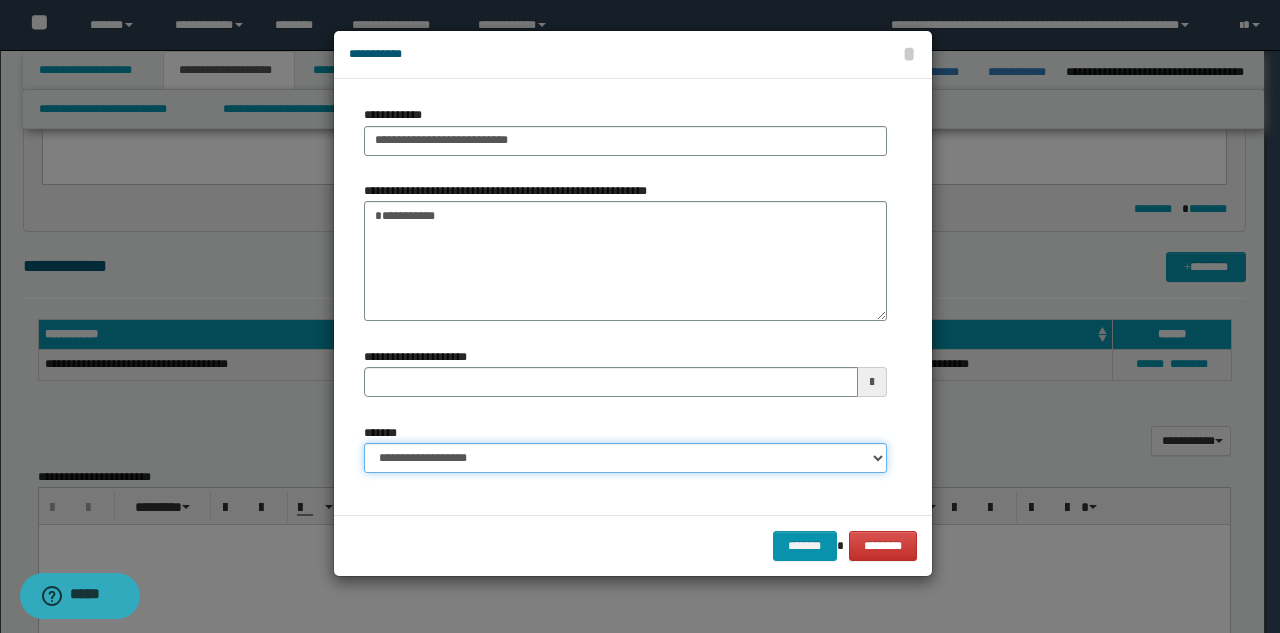 click on "**********" at bounding box center [625, 458] 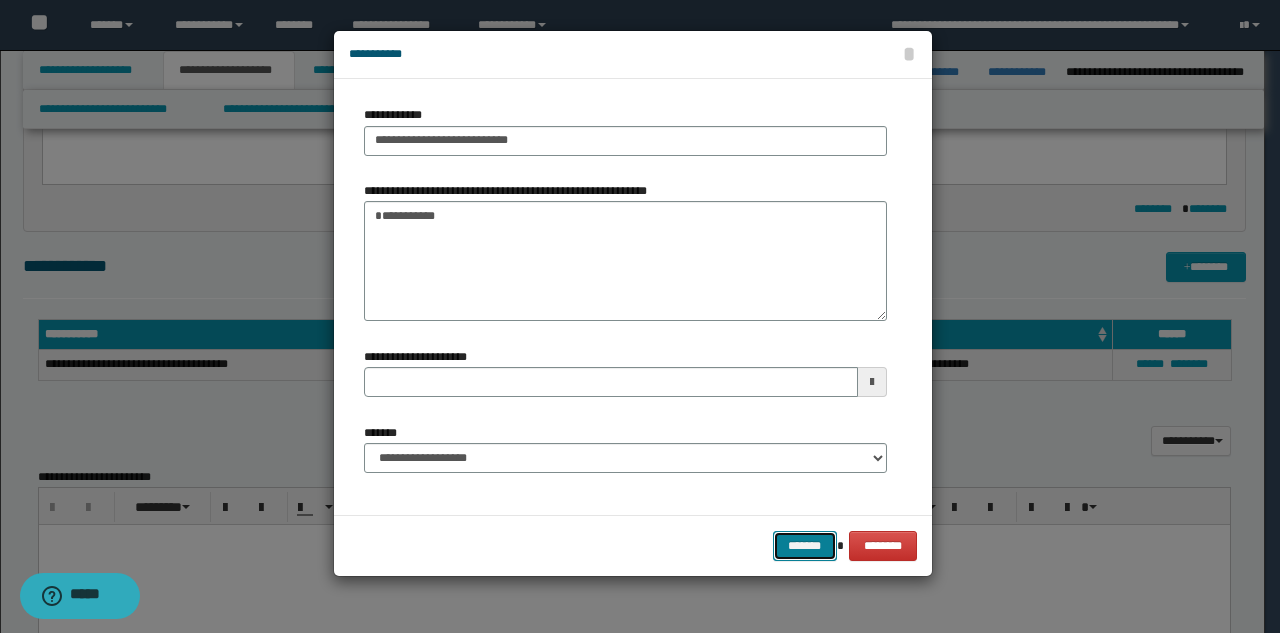 click on "*******" at bounding box center [805, 546] 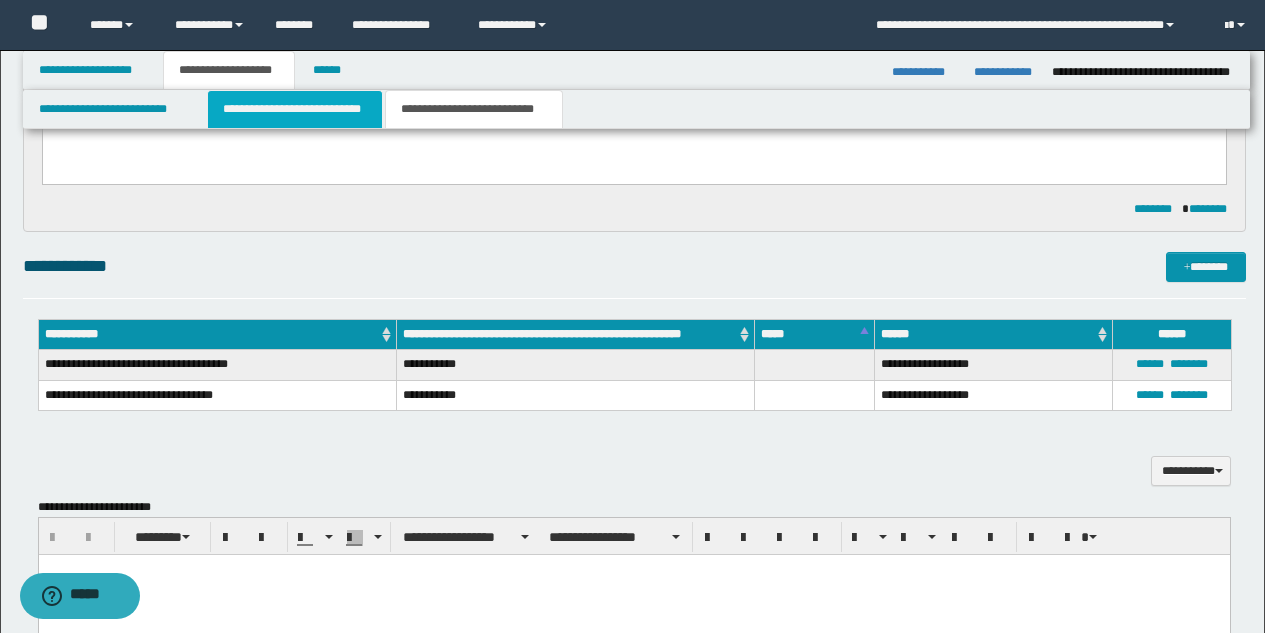 click on "**********" at bounding box center (295, 109) 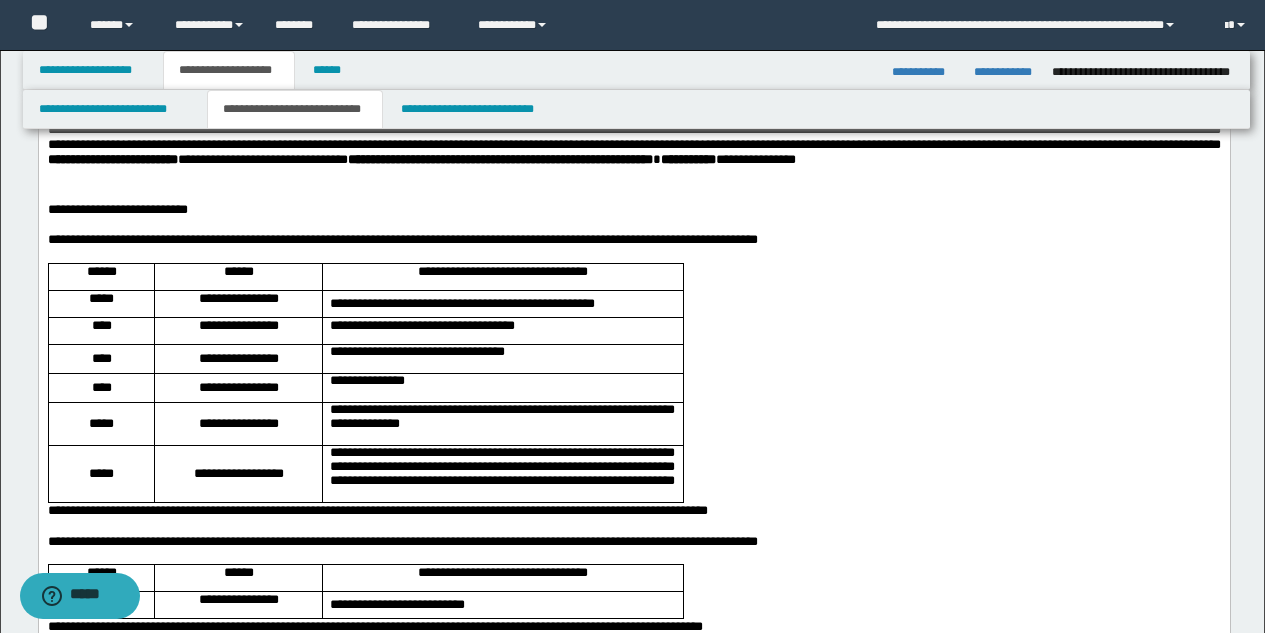 scroll, scrollTop: 0, scrollLeft: 0, axis: both 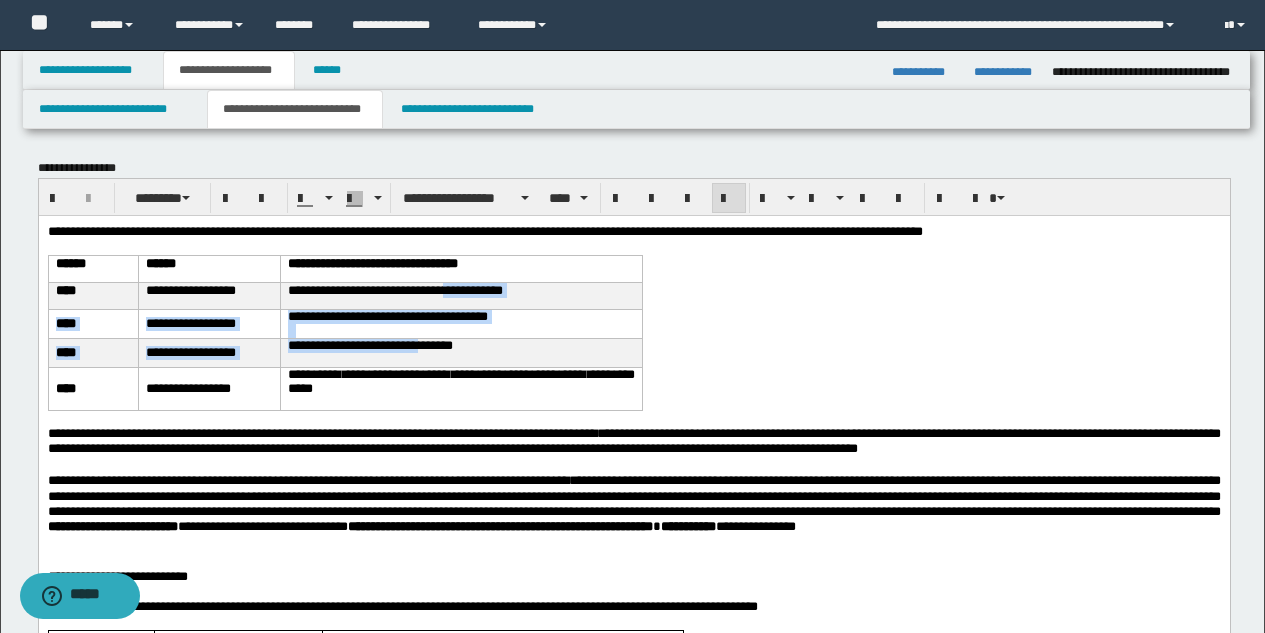 drag, startPoint x: 468, startPoint y: 350, endPoint x: 423, endPoint y: 351, distance: 45.01111 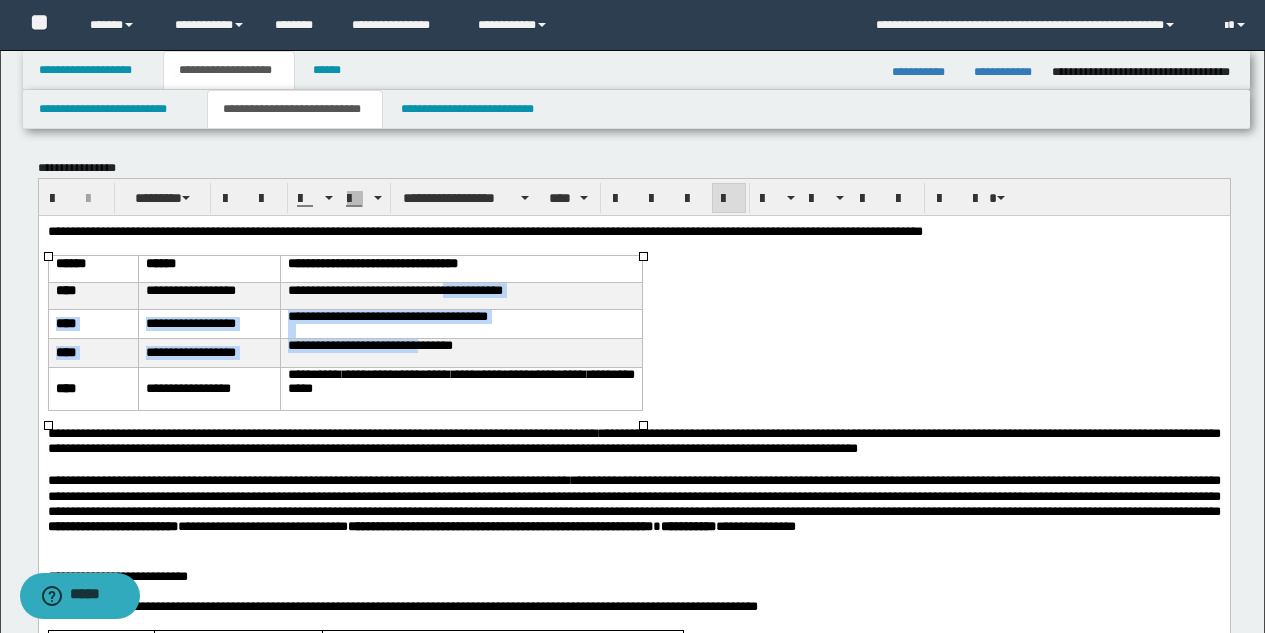 click on "**********" at bounding box center (369, 344) 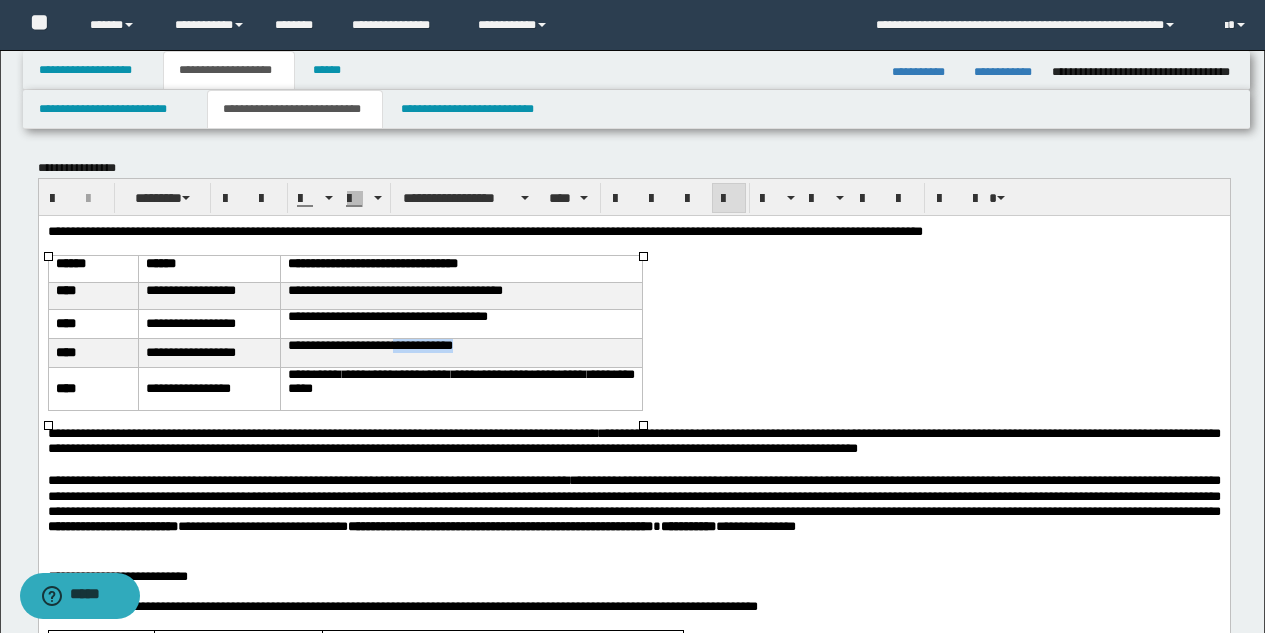 drag, startPoint x: 400, startPoint y: 351, endPoint x: 478, endPoint y: 353, distance: 78.025635 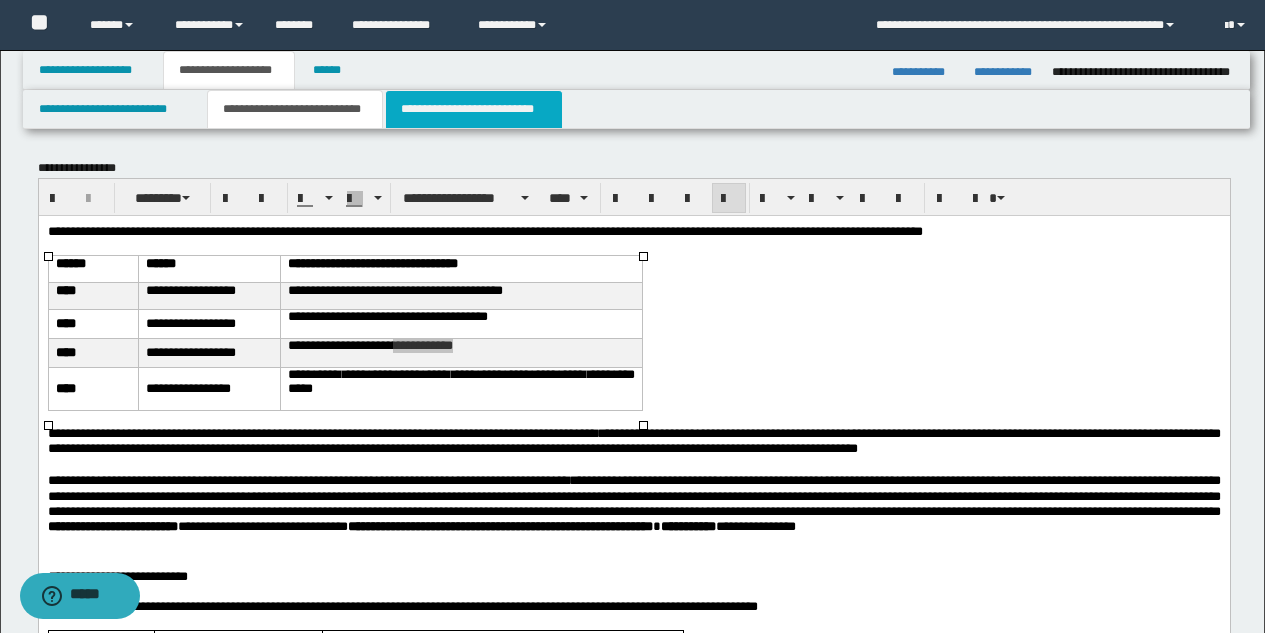 click on "**********" at bounding box center (474, 109) 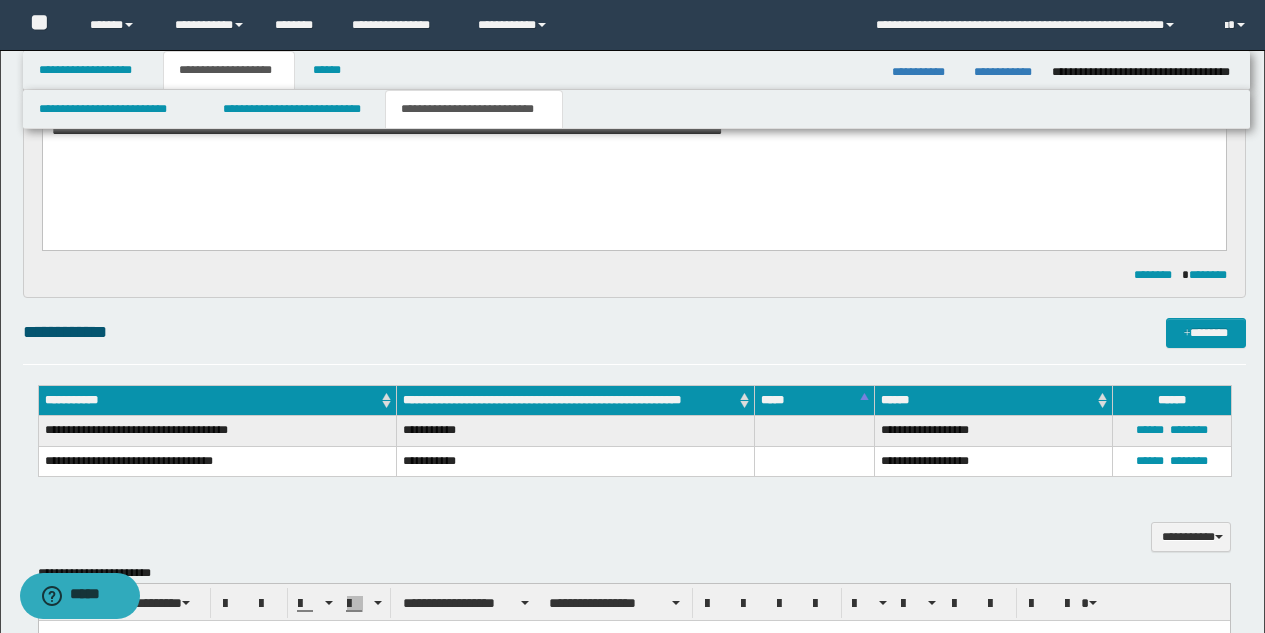 scroll, scrollTop: 304, scrollLeft: 0, axis: vertical 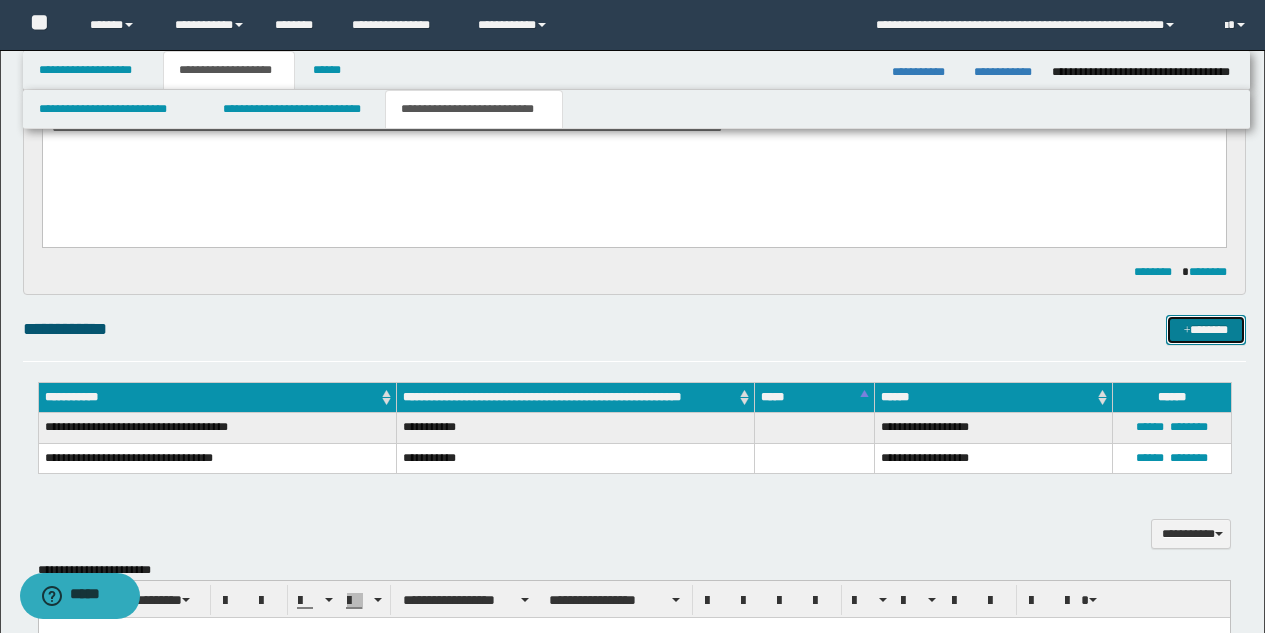 click on "*******" at bounding box center [1206, 330] 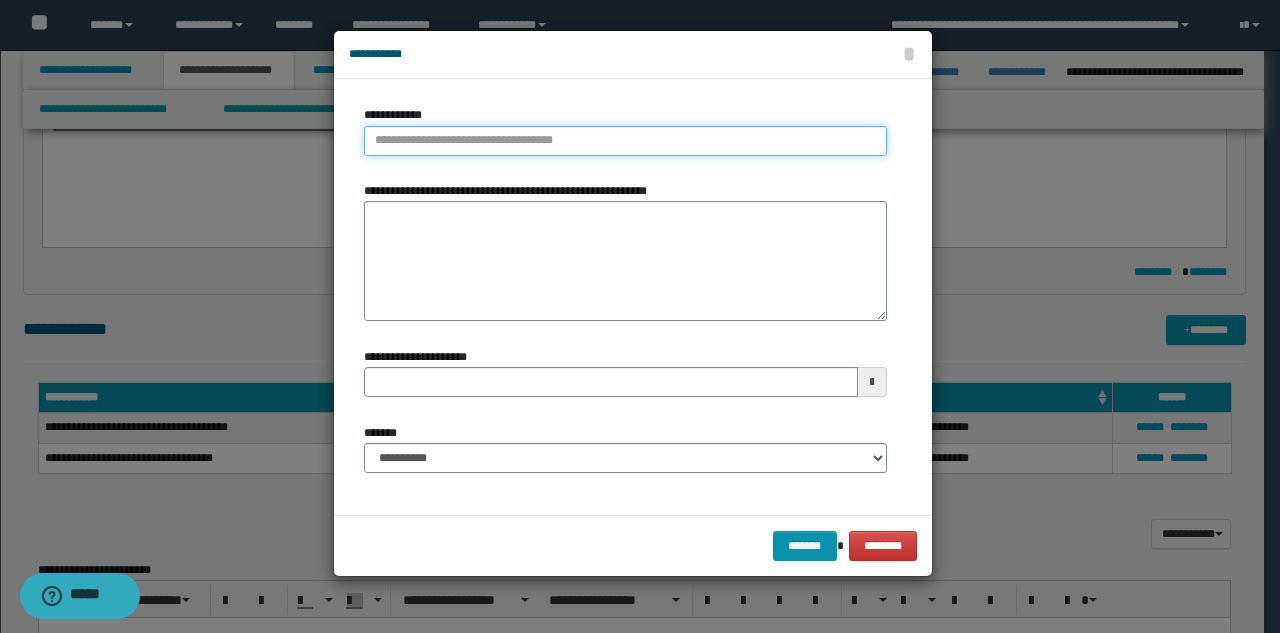type on "**********" 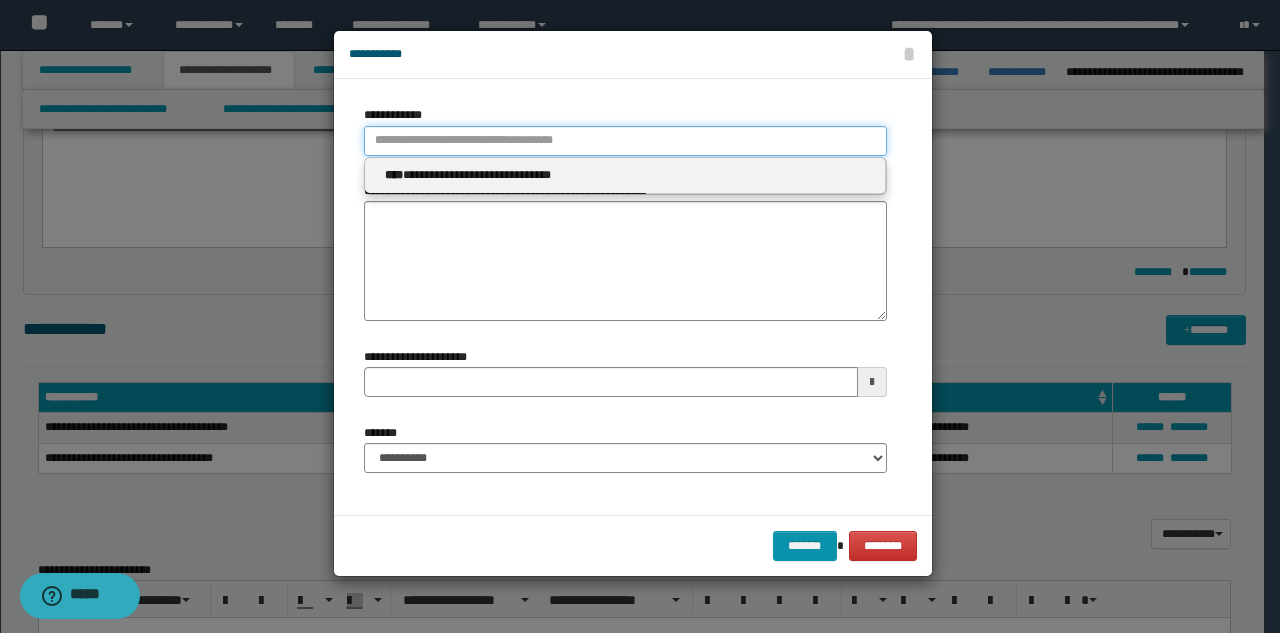 click on "**********" at bounding box center [625, 141] 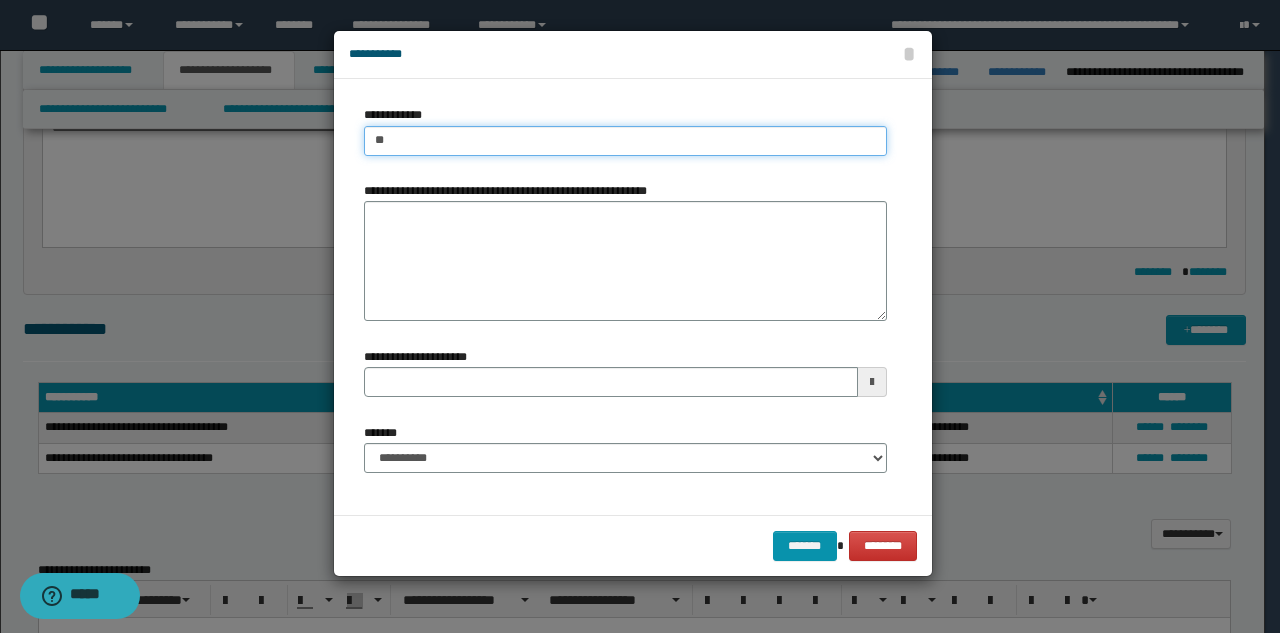 type on "***" 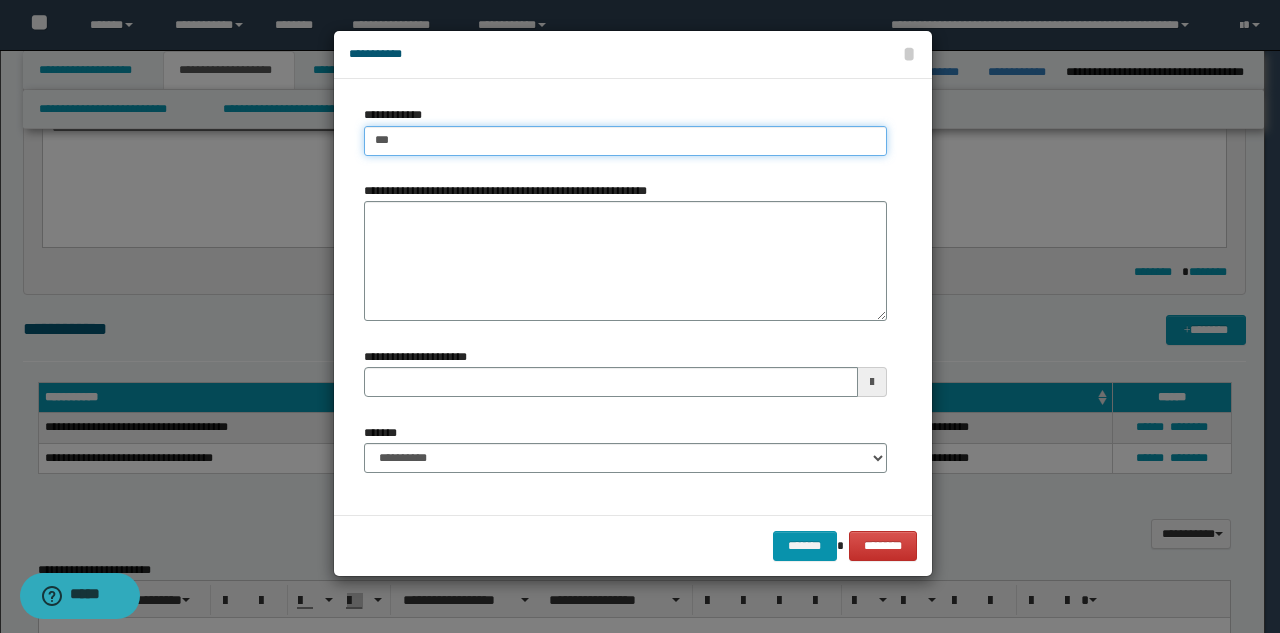 type on "***" 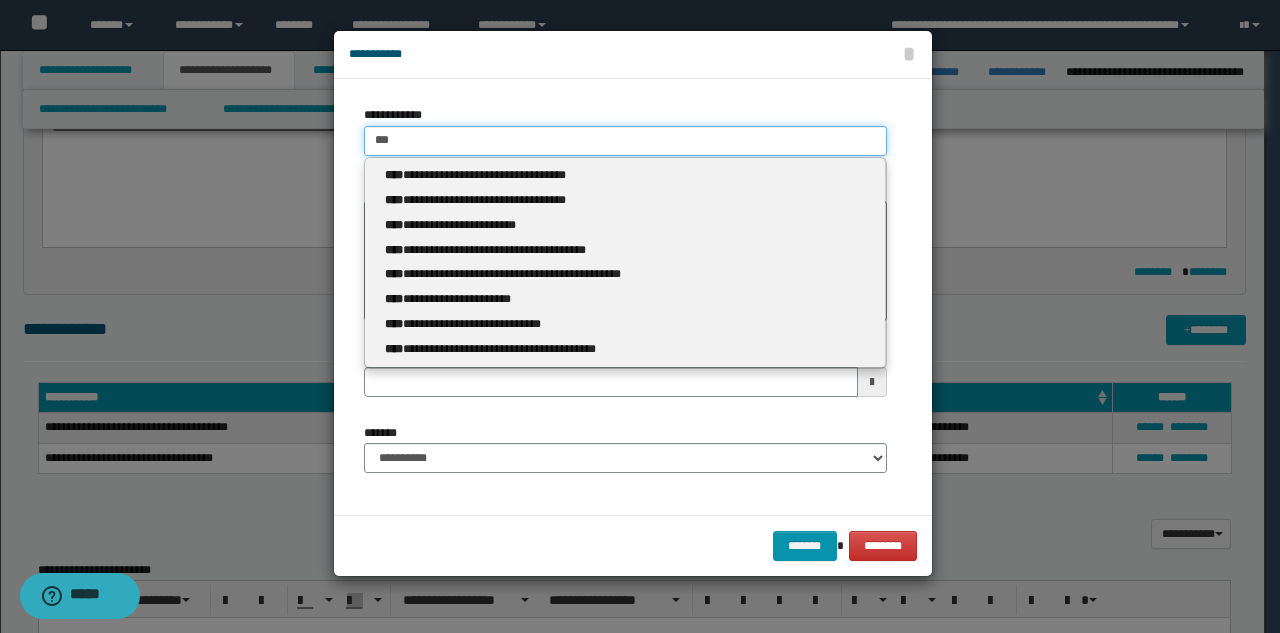 type 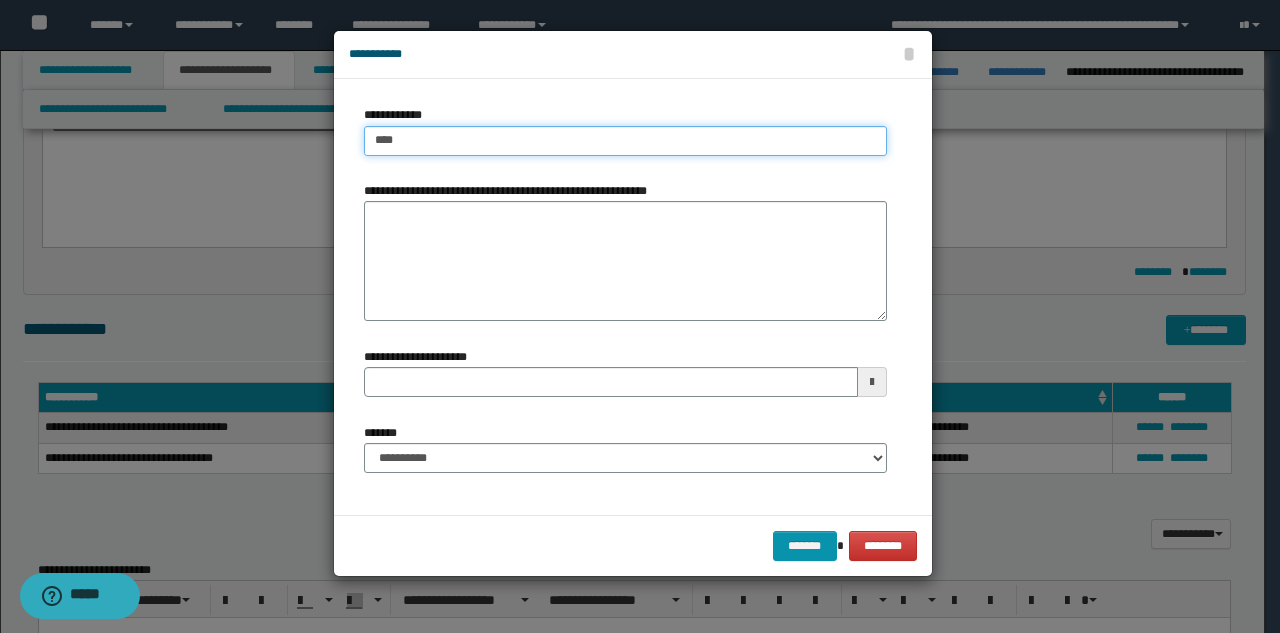type on "****" 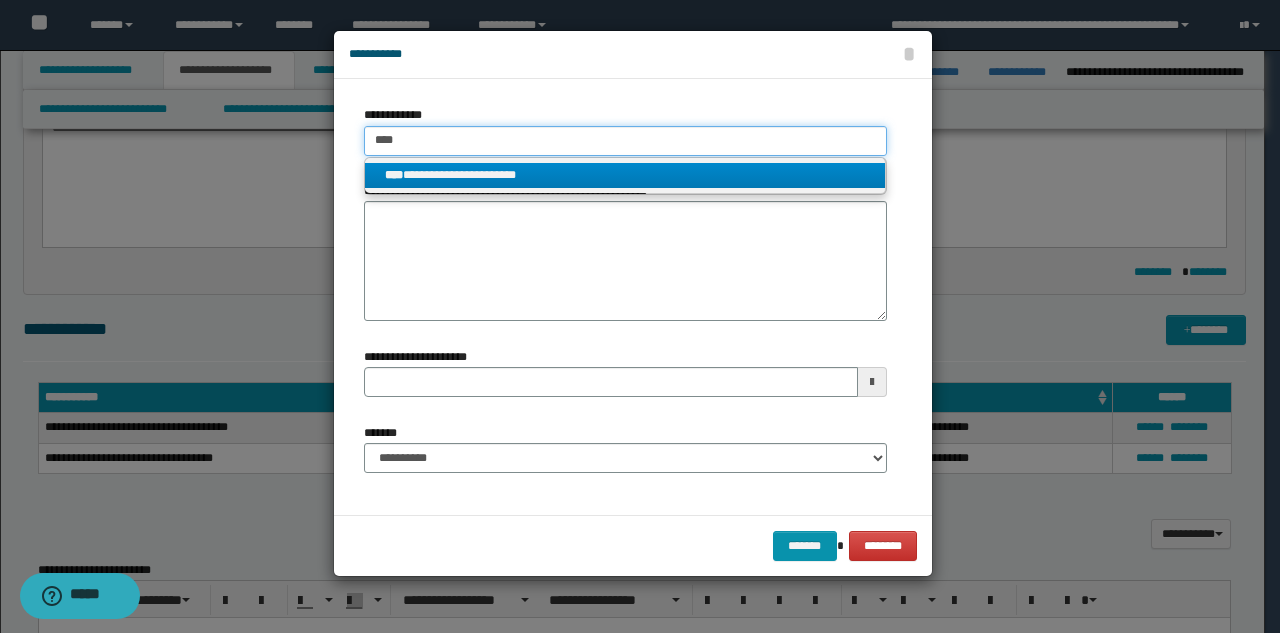 type on "****" 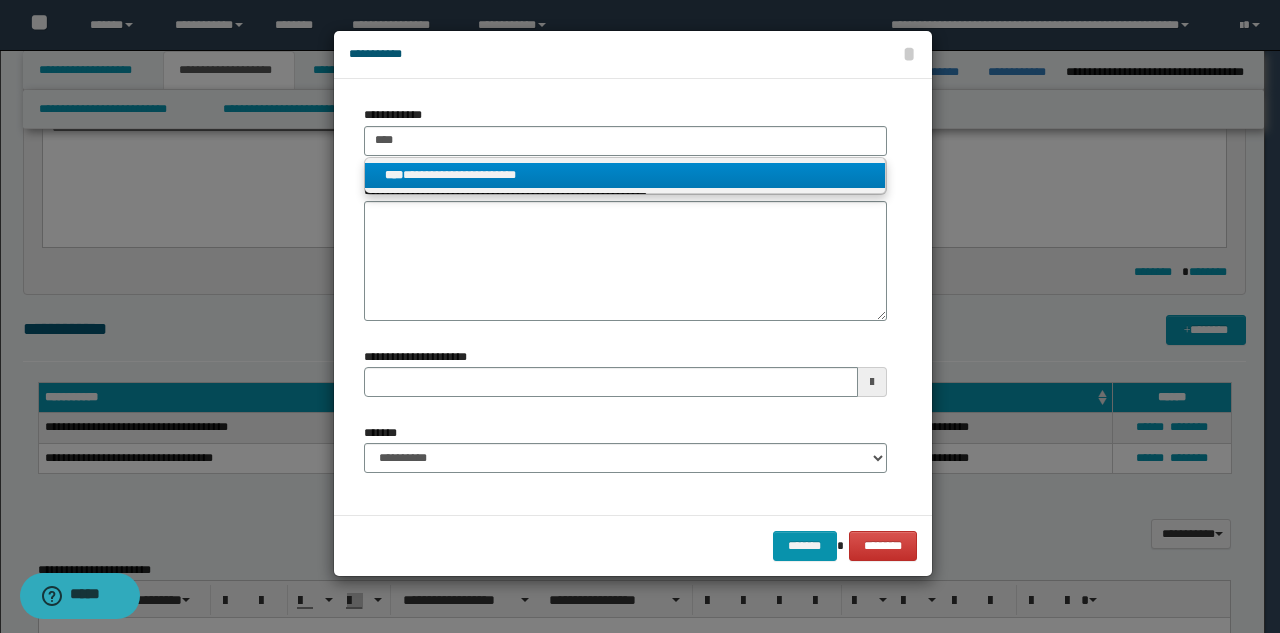 click on "**********" at bounding box center (625, 175) 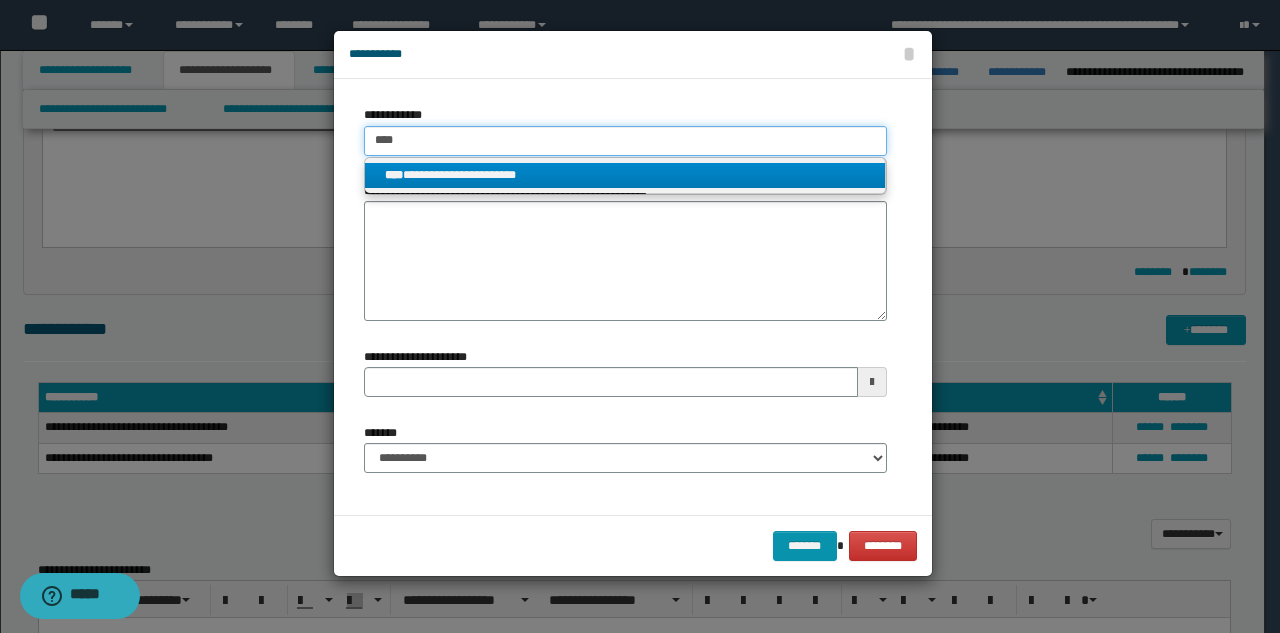 type 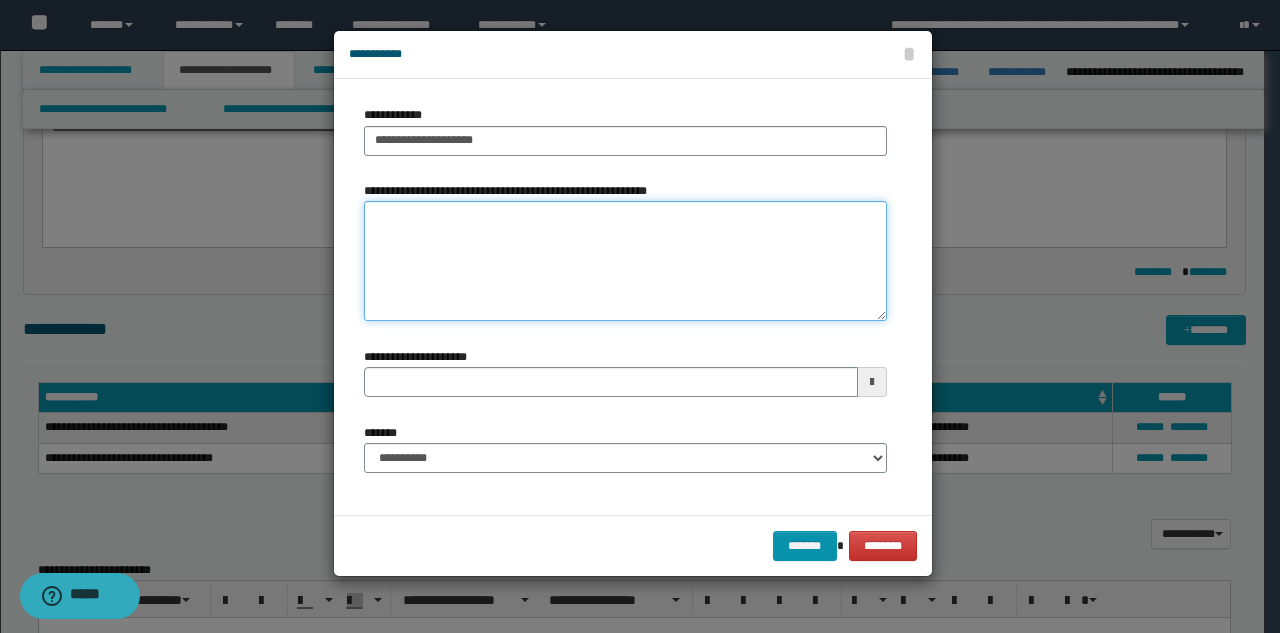 click on "**********" at bounding box center [625, 261] 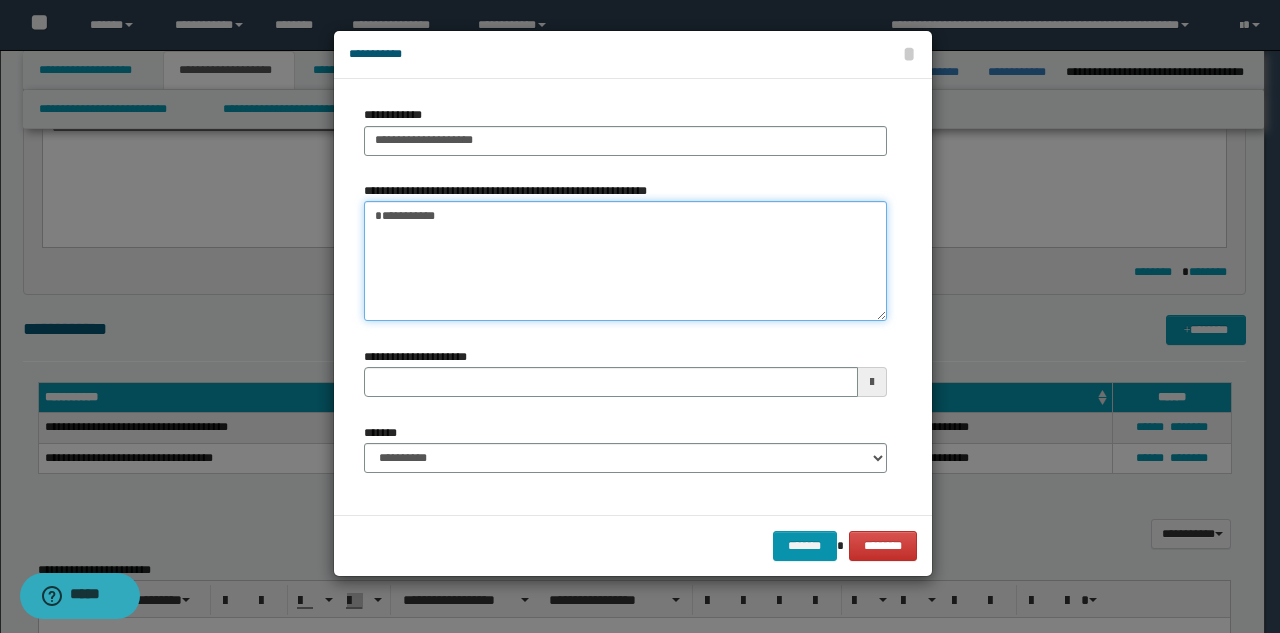 type 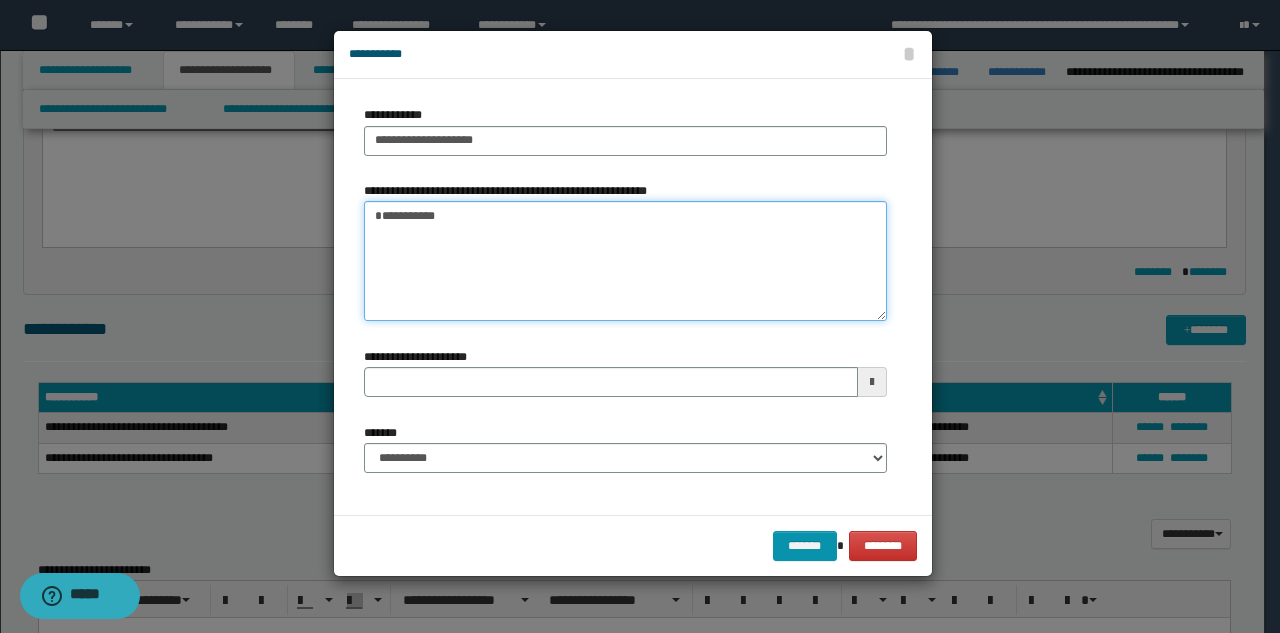 type on "**********" 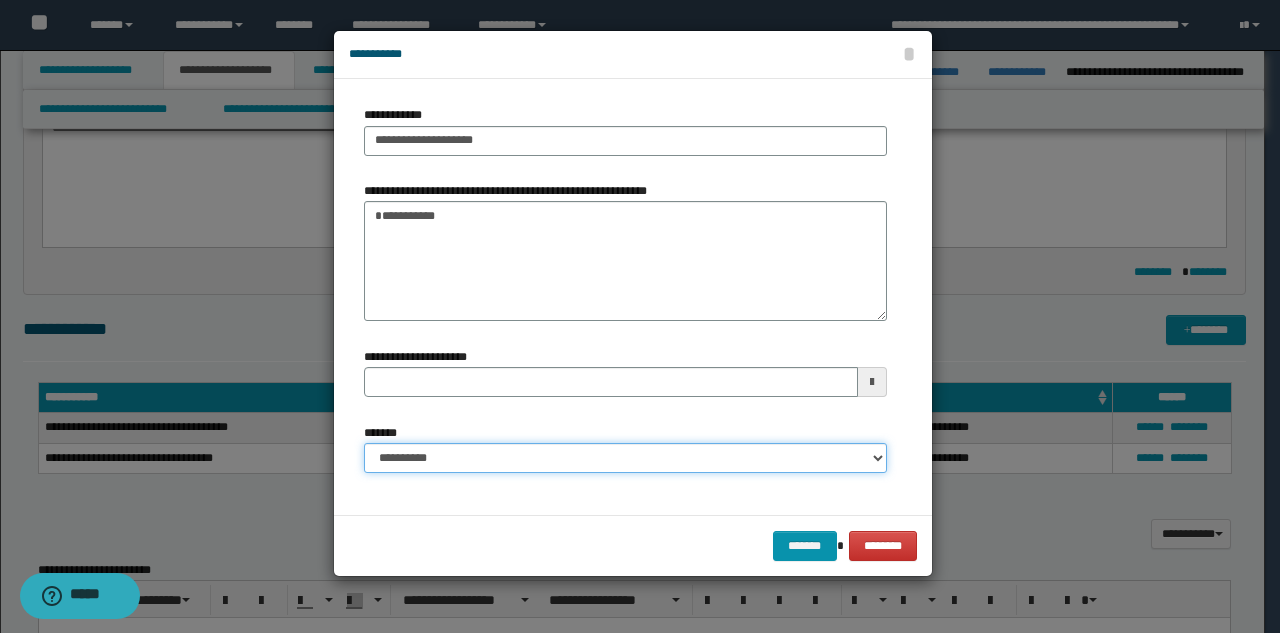 click on "**********" at bounding box center (625, 458) 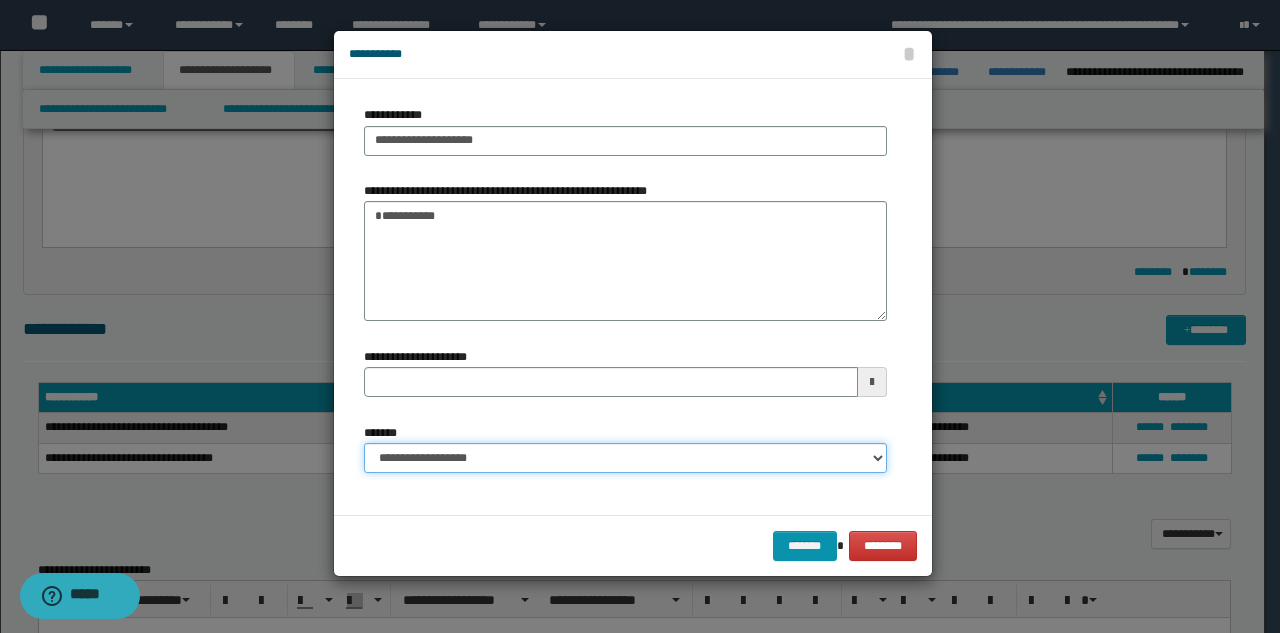 type 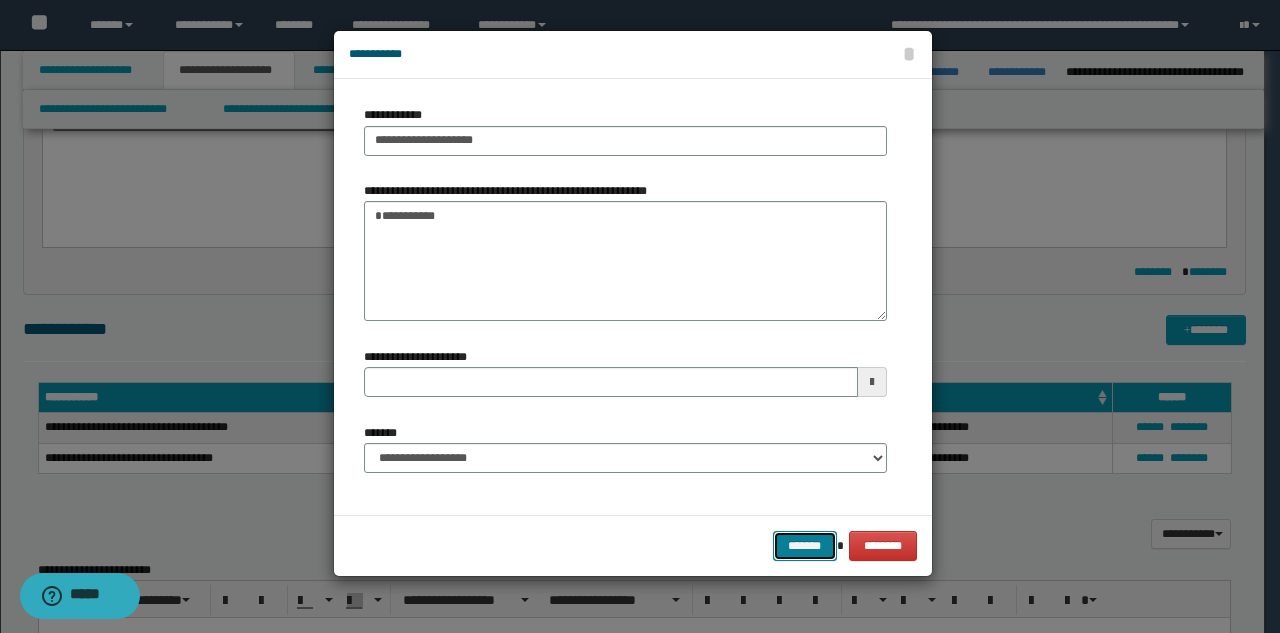 click on "*******" at bounding box center [805, 546] 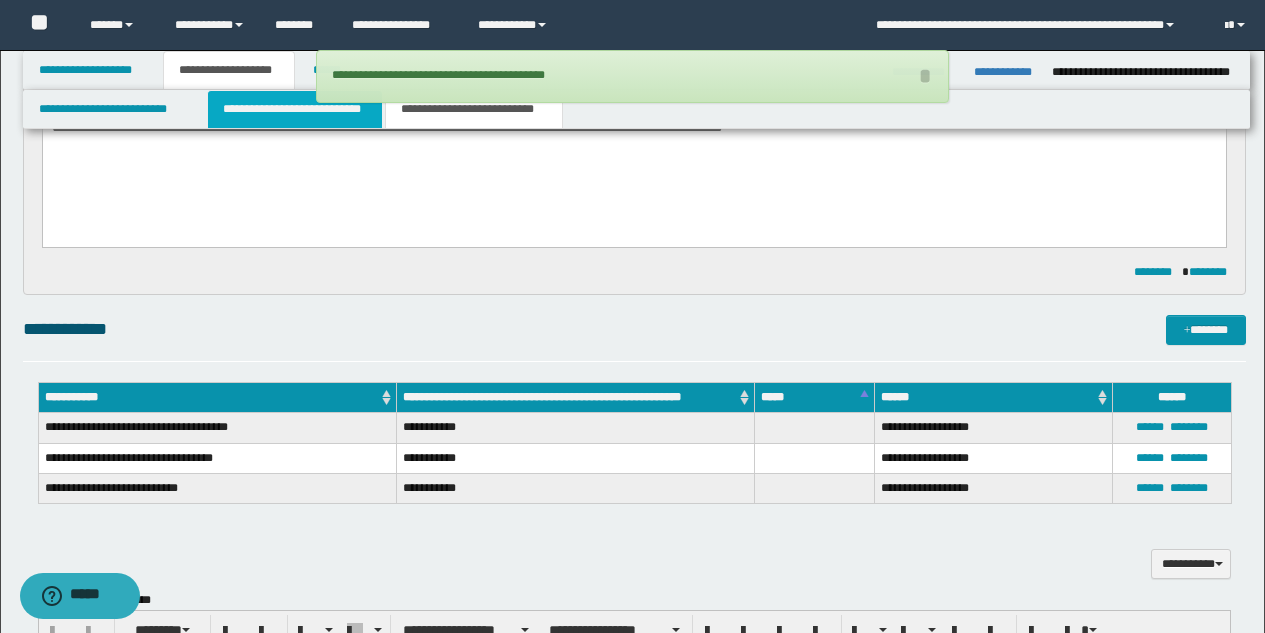 click on "**********" at bounding box center (295, 109) 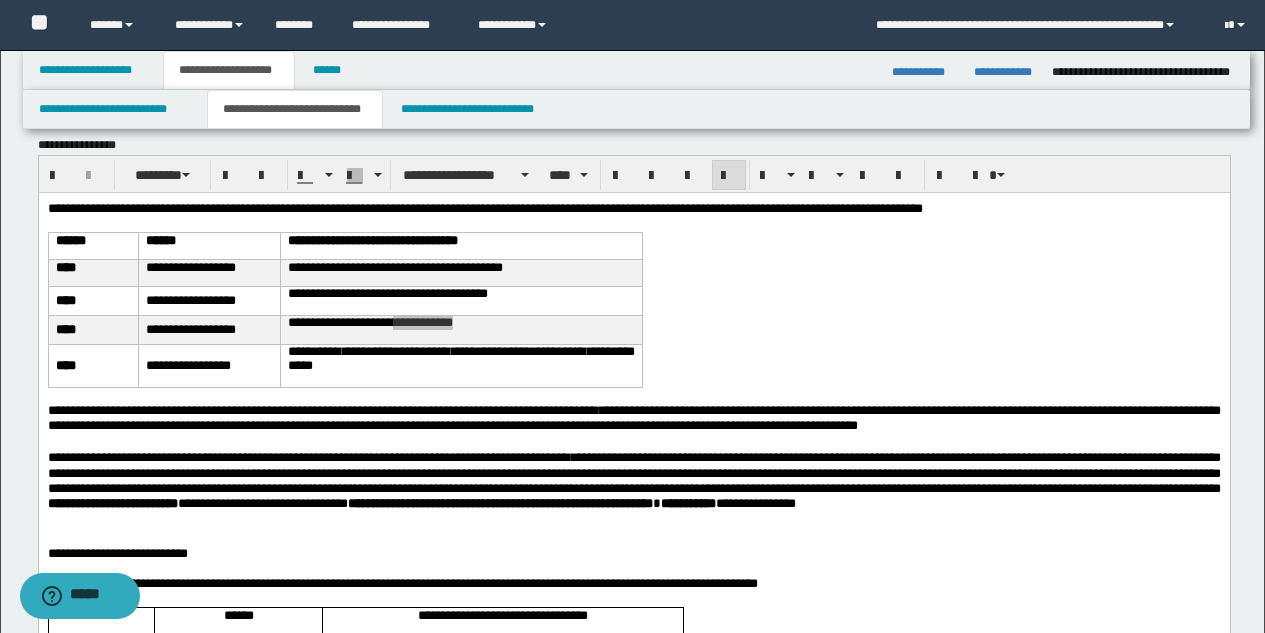 scroll, scrollTop: 0, scrollLeft: 0, axis: both 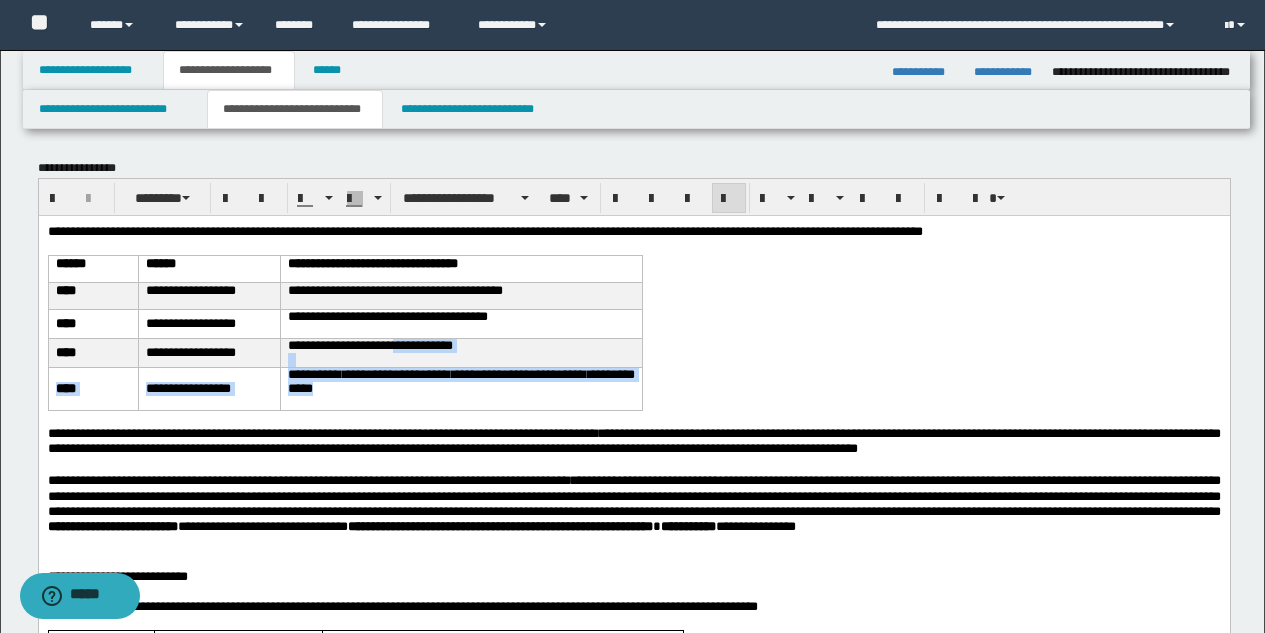 drag, startPoint x: 427, startPoint y: 385, endPoint x: 438, endPoint y: 397, distance: 16.27882 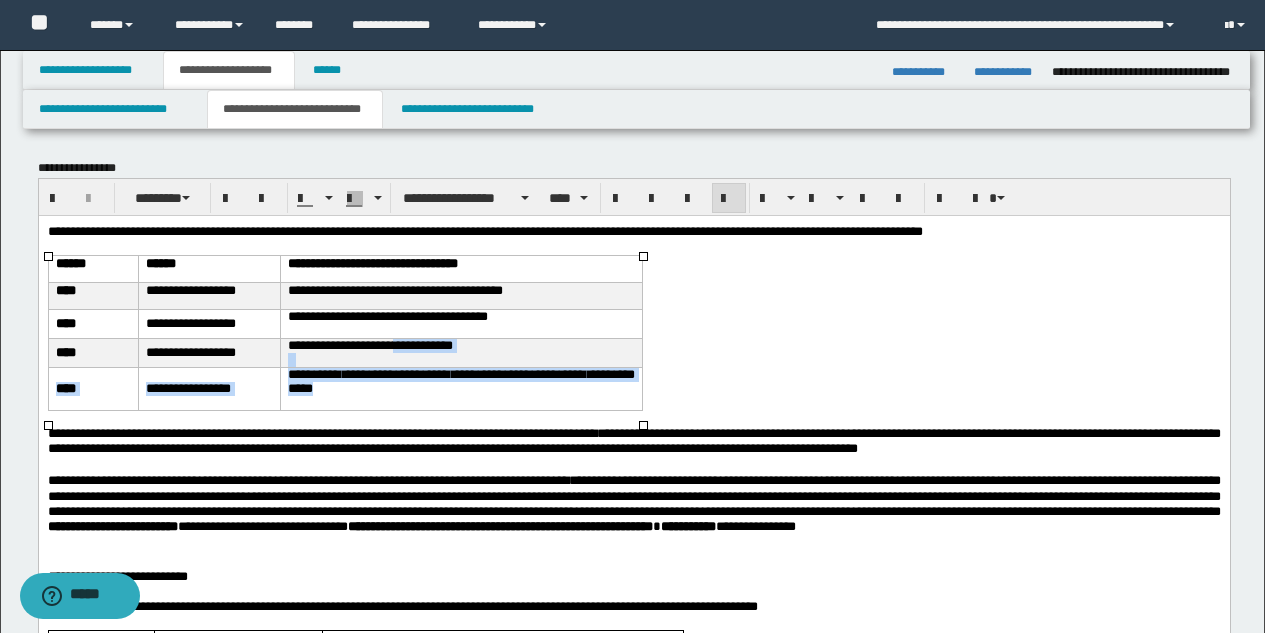 click on "**********" at bounding box center (460, 381) 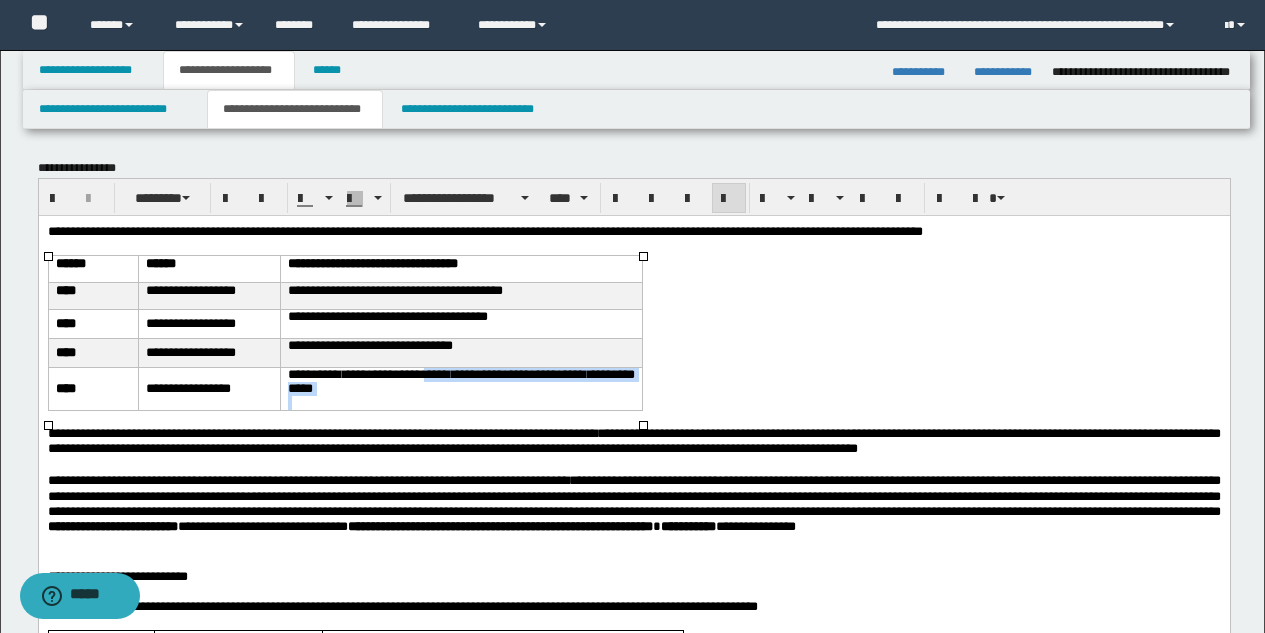 drag, startPoint x: 431, startPoint y: 385, endPoint x: 450, endPoint y: 409, distance: 30.610456 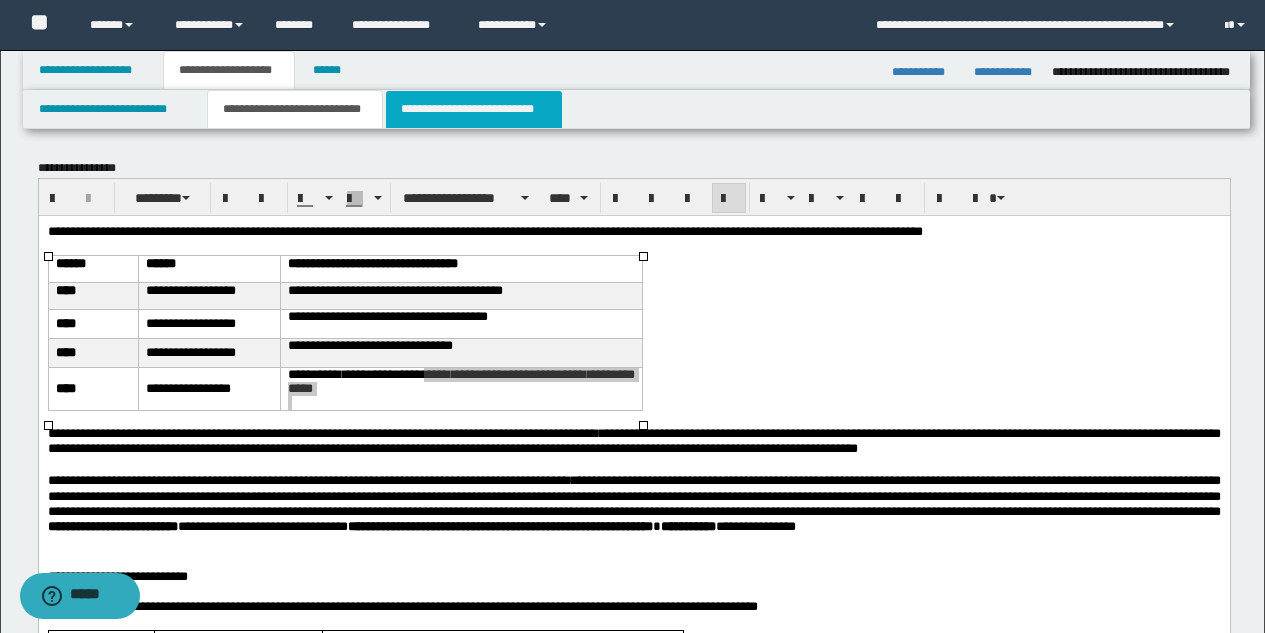 click on "**********" at bounding box center [474, 109] 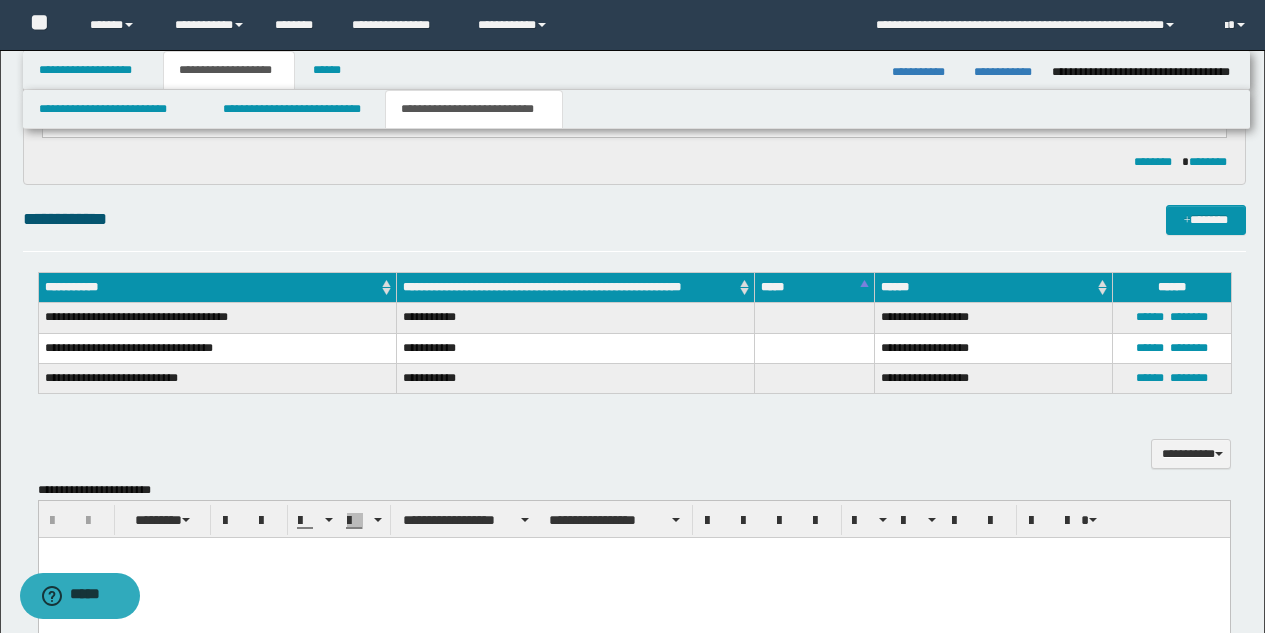 scroll, scrollTop: 422, scrollLeft: 0, axis: vertical 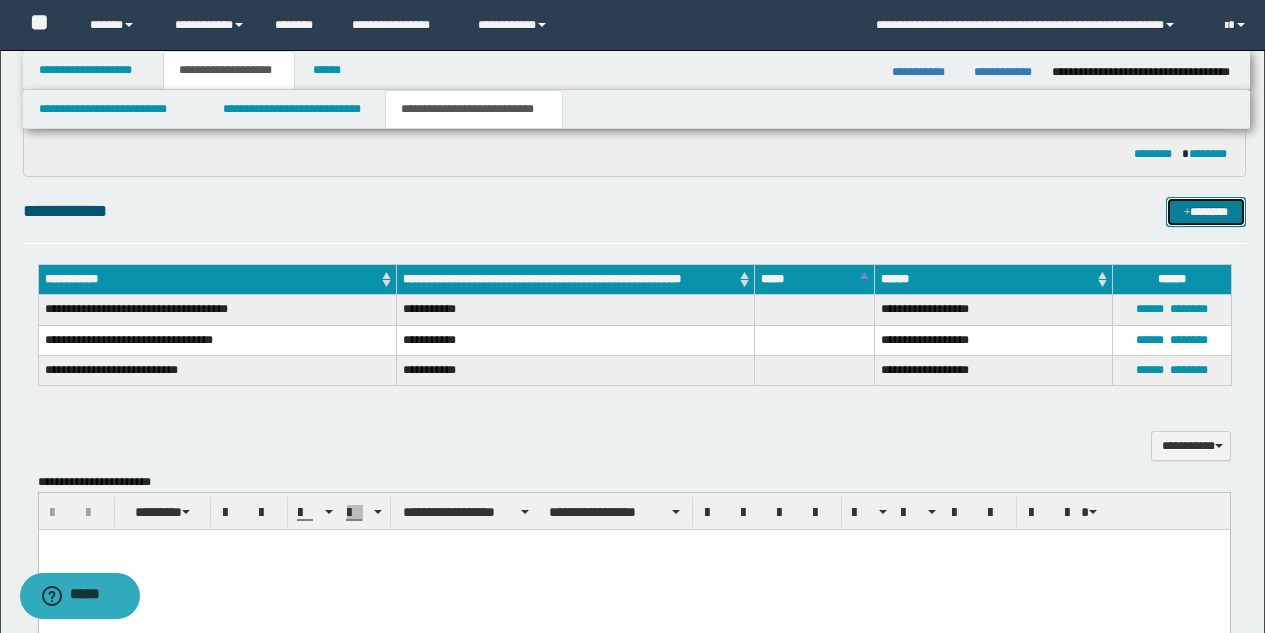 click on "*******" at bounding box center [1206, 212] 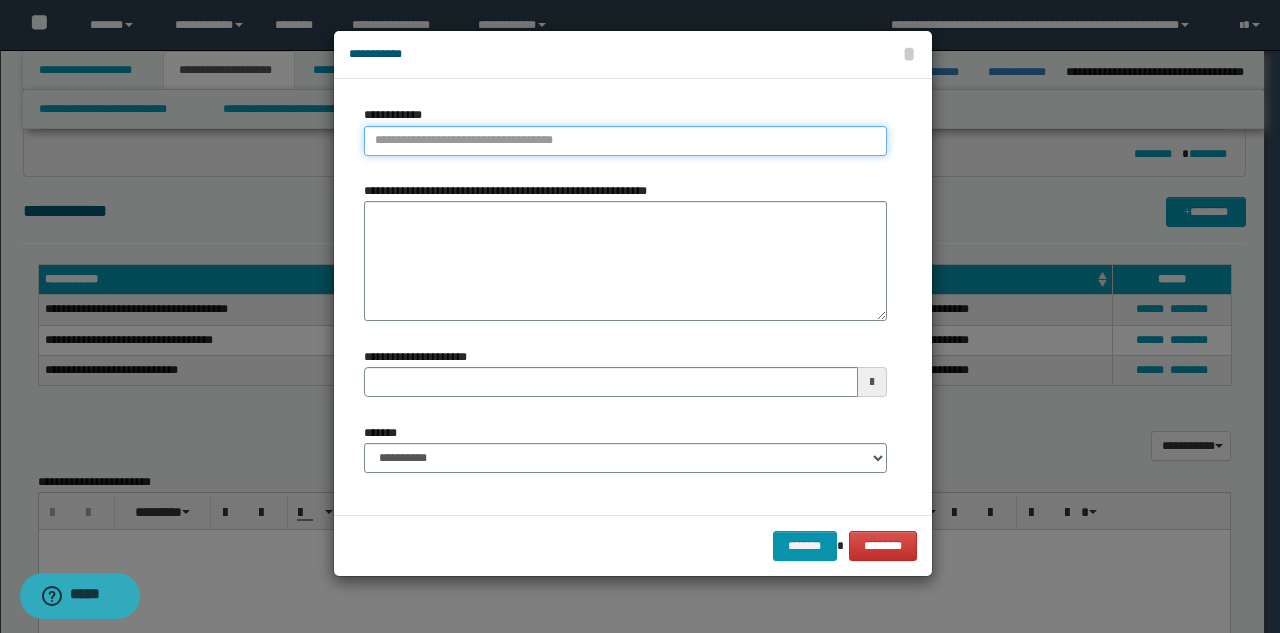 type on "**********" 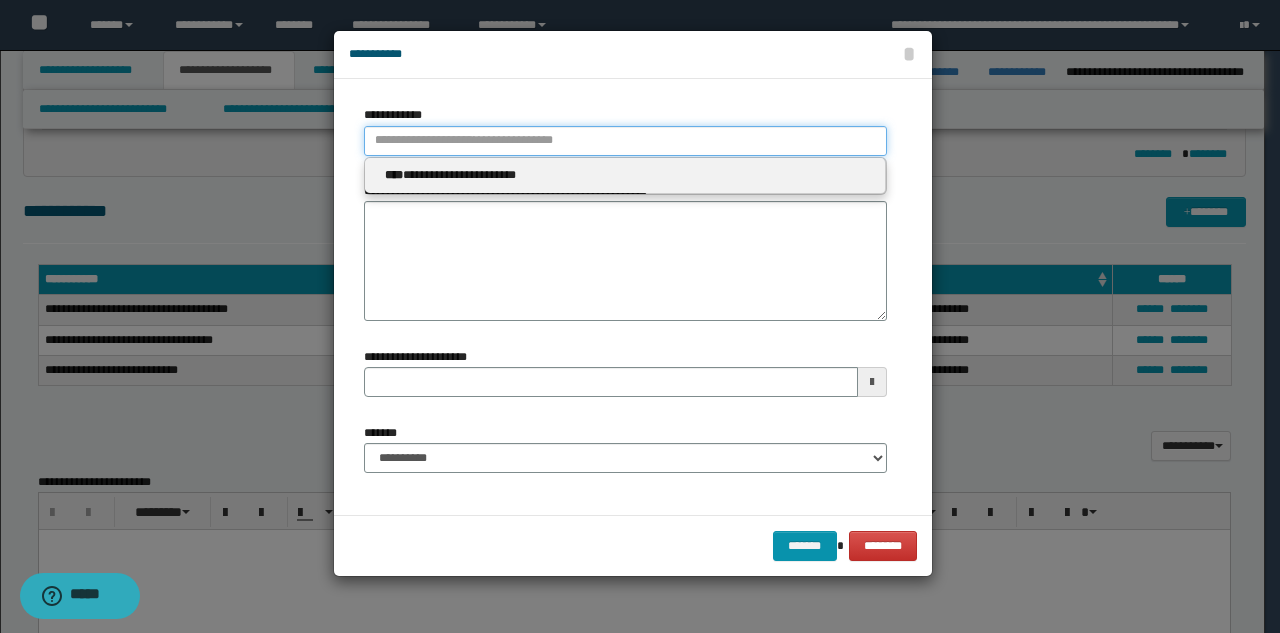 drag, startPoint x: 652, startPoint y: 135, endPoint x: 585, endPoint y: 145, distance: 67.74216 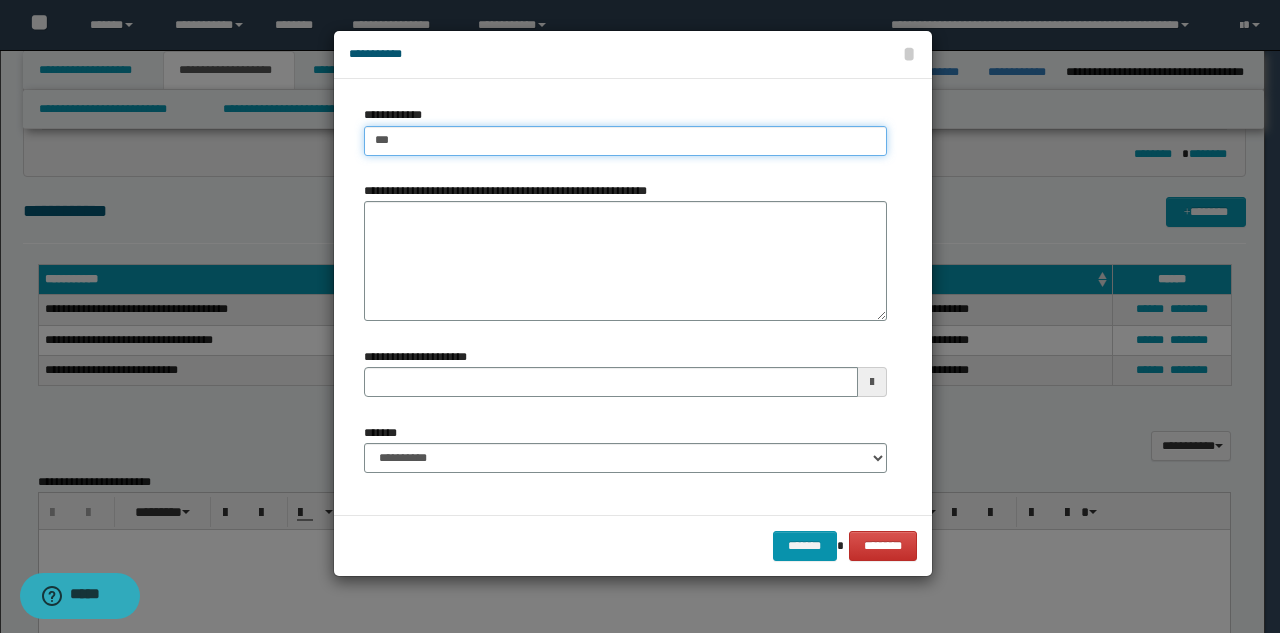 type on "****" 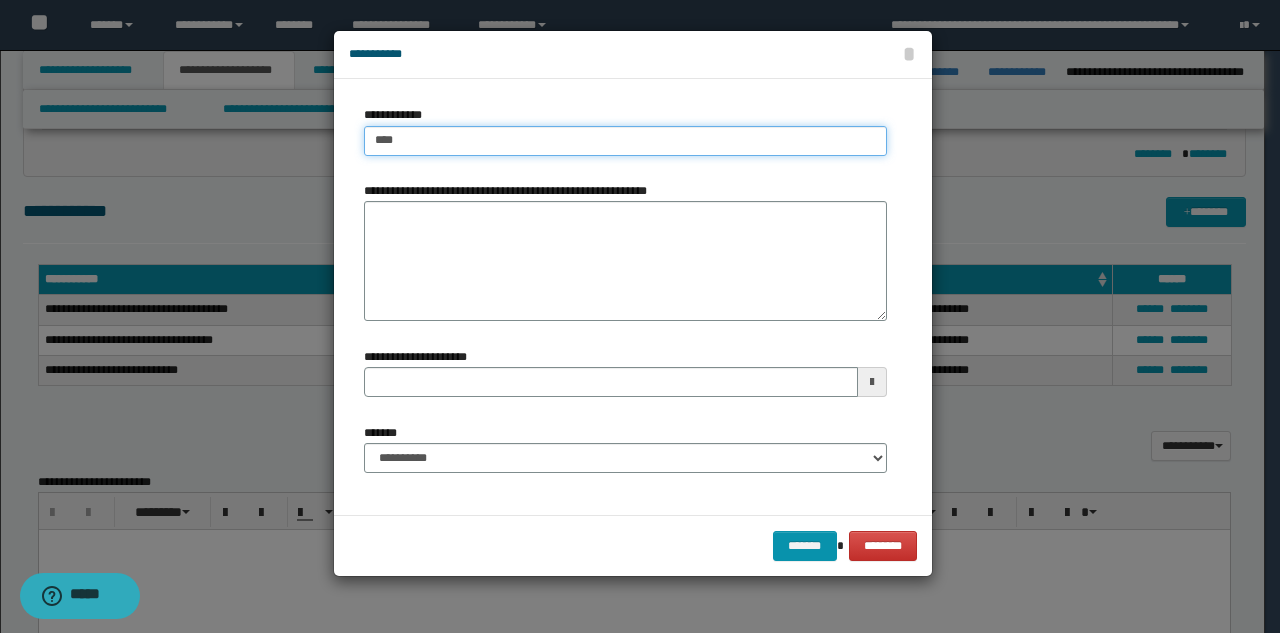 type on "****" 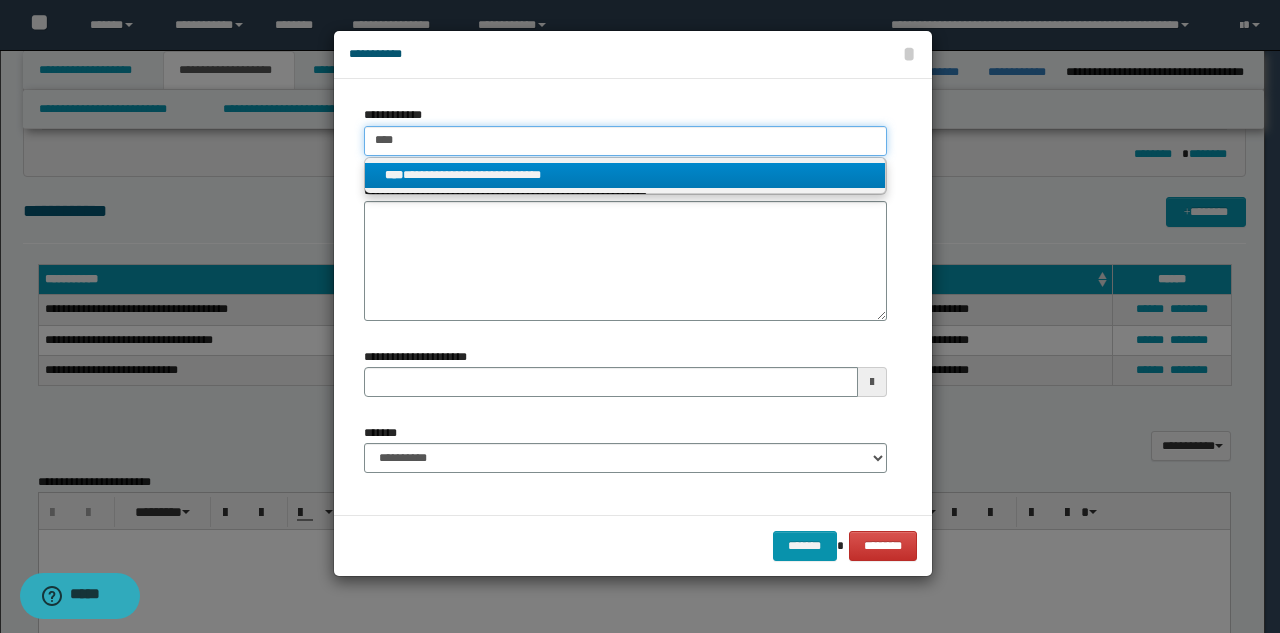 type on "****" 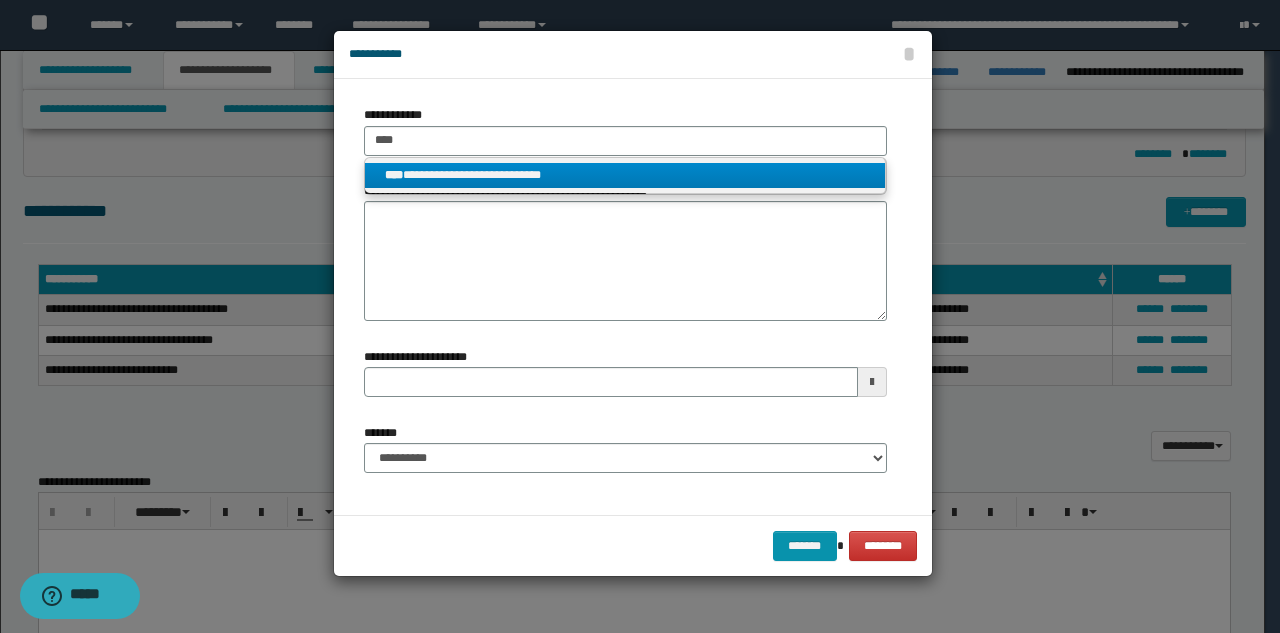 click on "**********" at bounding box center (625, 175) 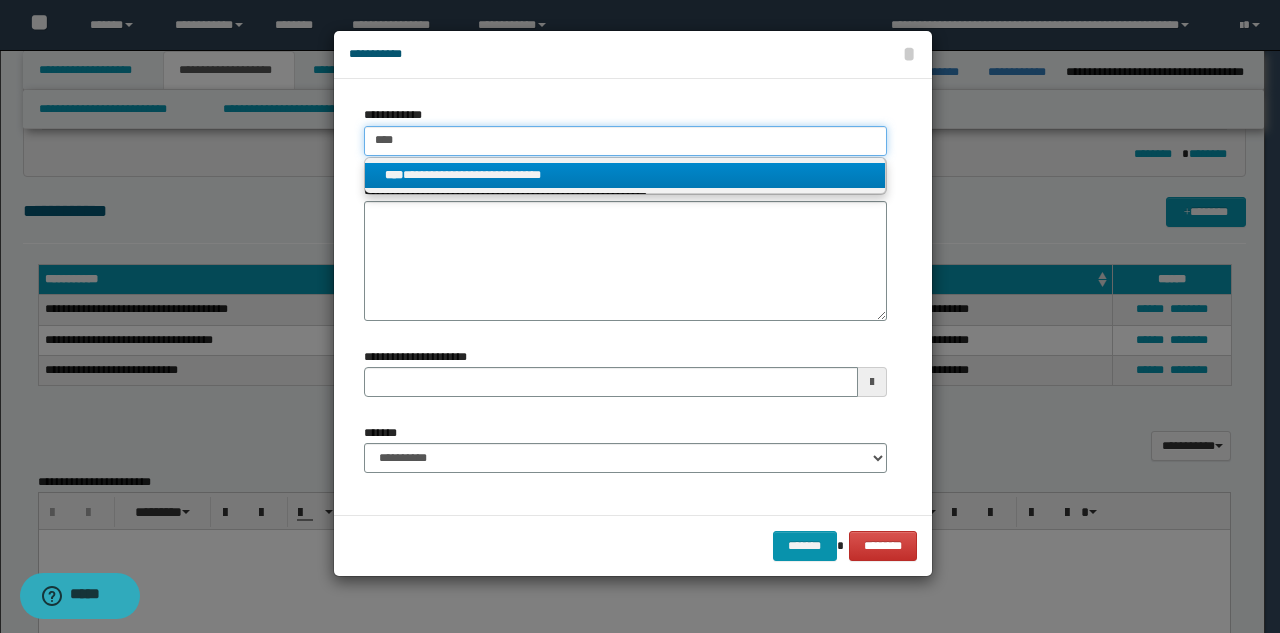 type 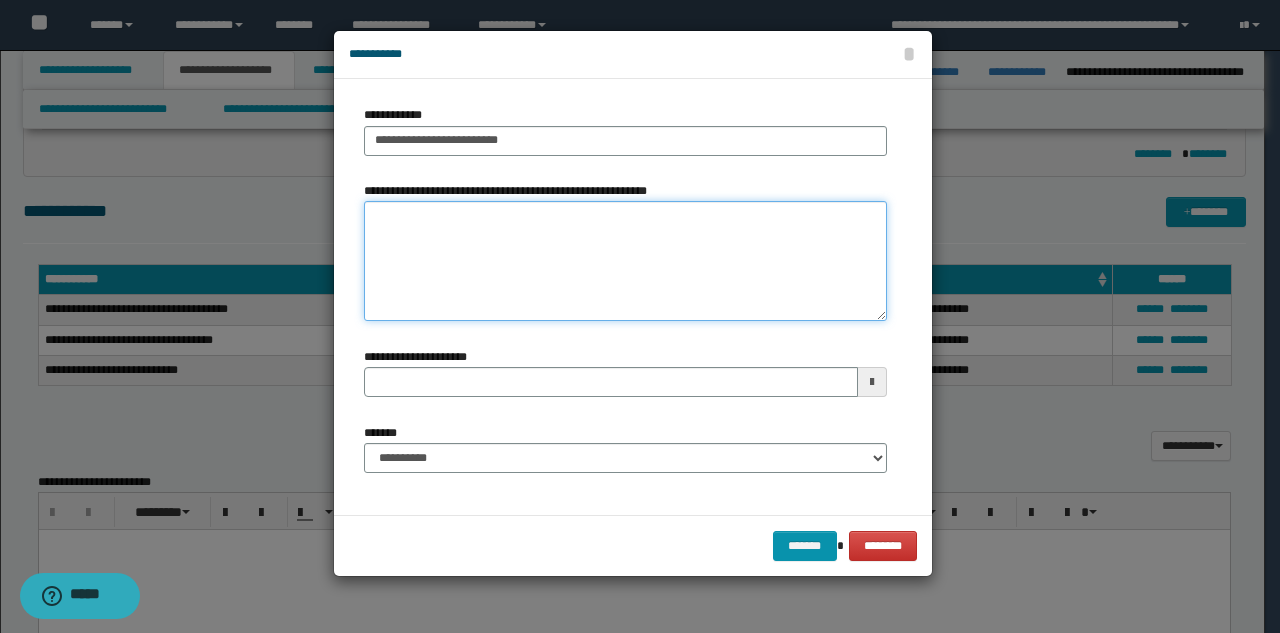 click on "**********" at bounding box center [625, 261] 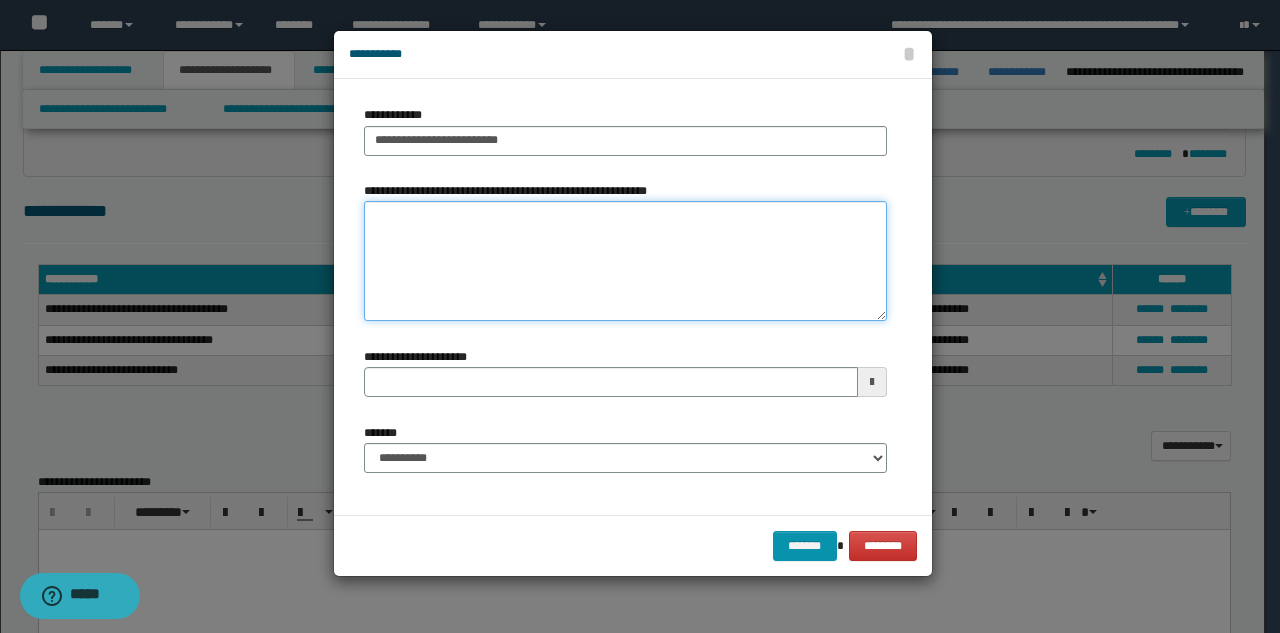 paste on "**********" 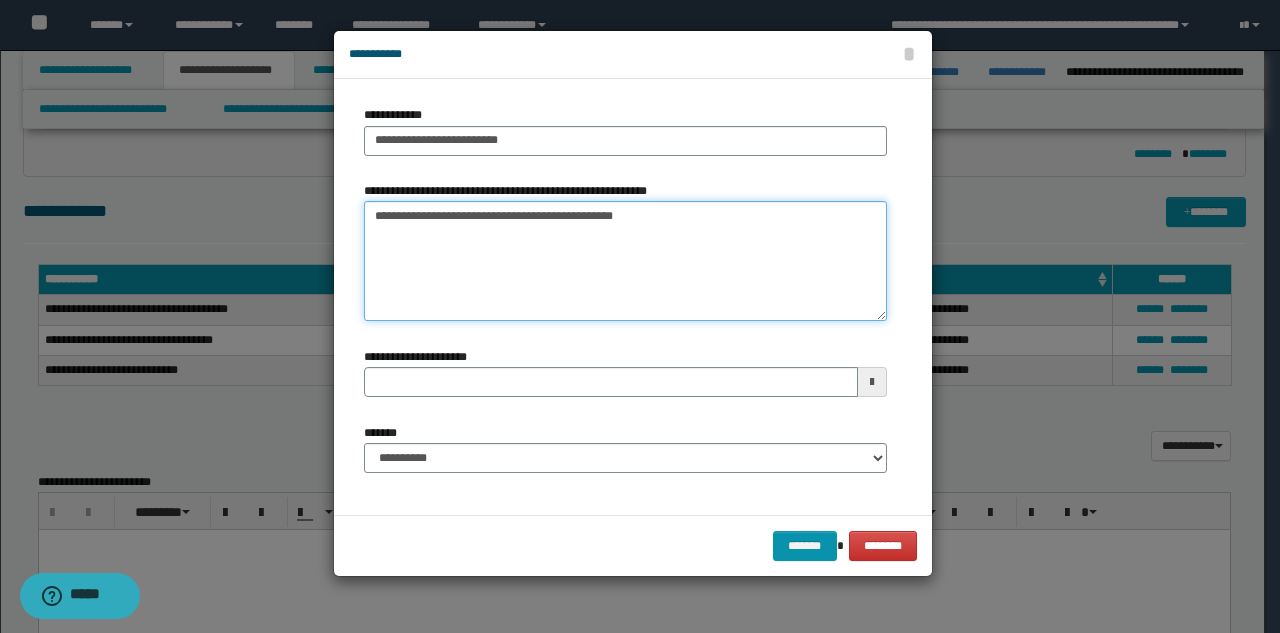 type 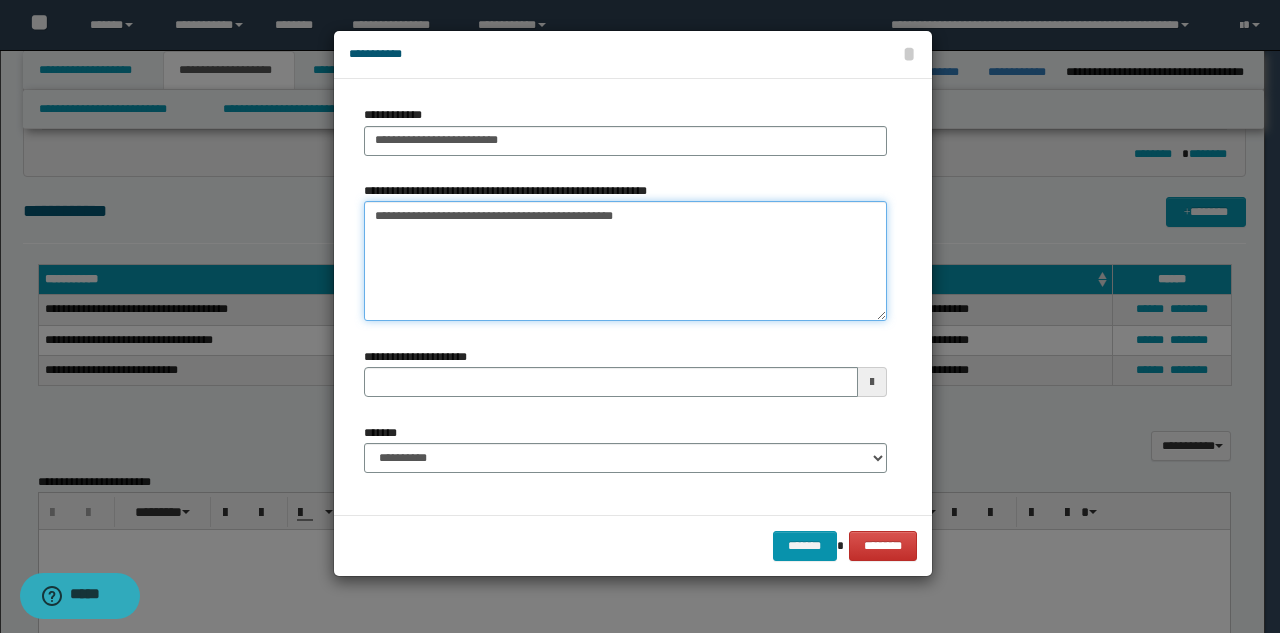 type on "**********" 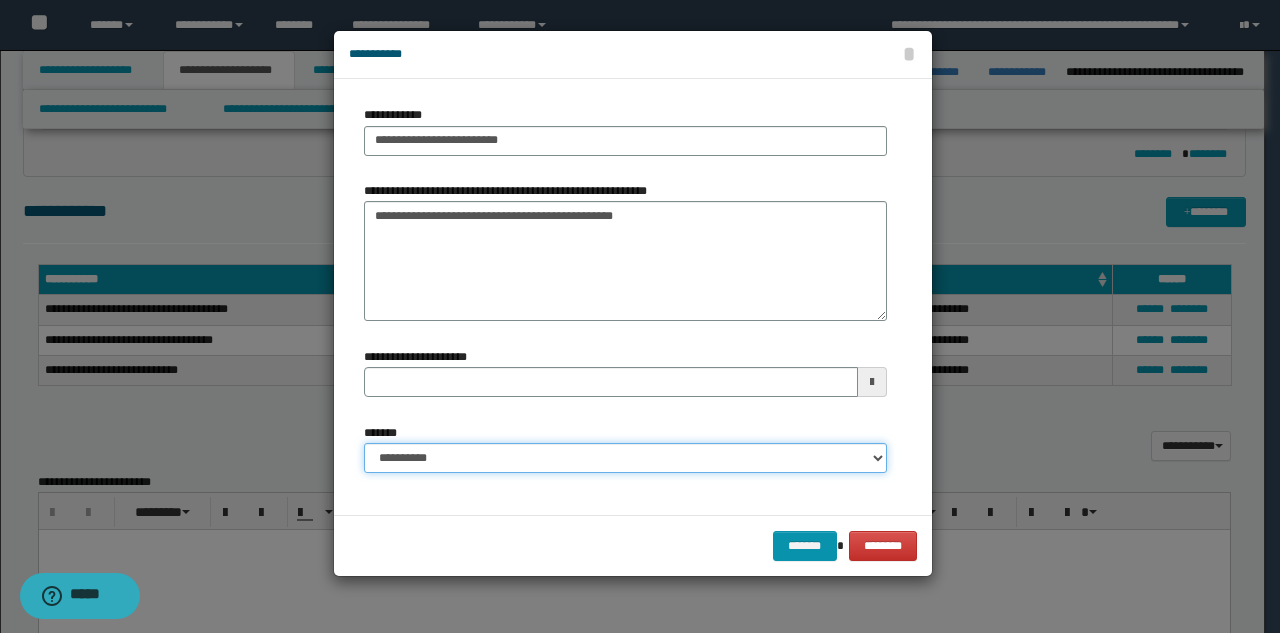 click on "**********" at bounding box center (625, 458) 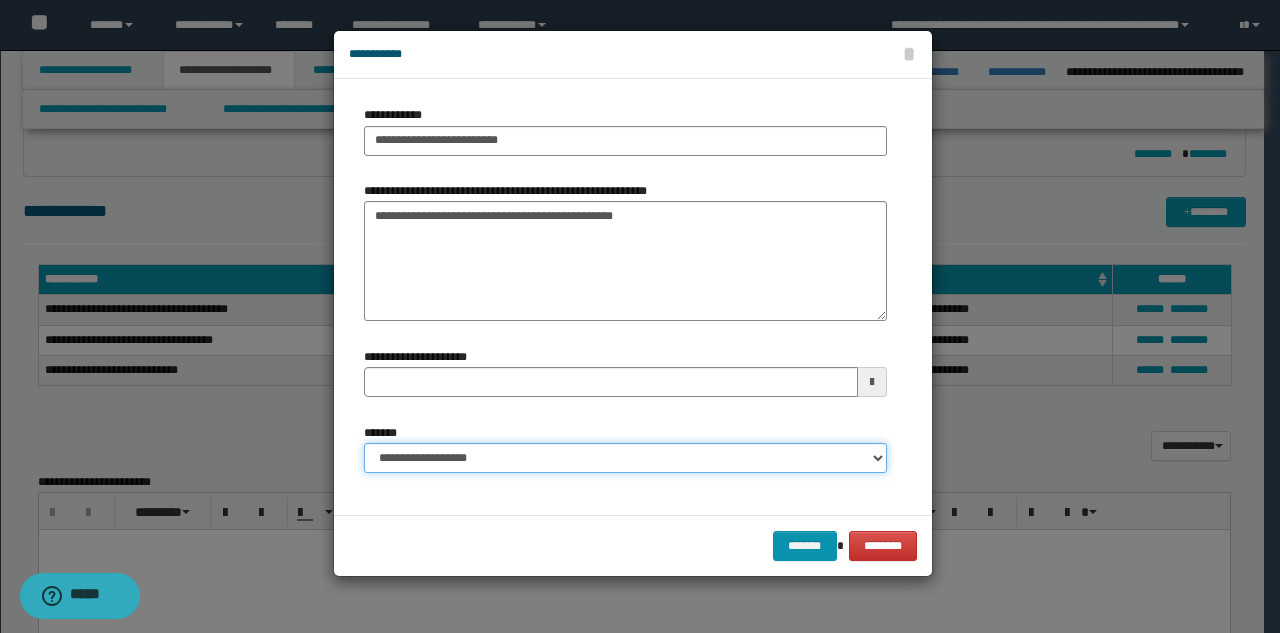 type 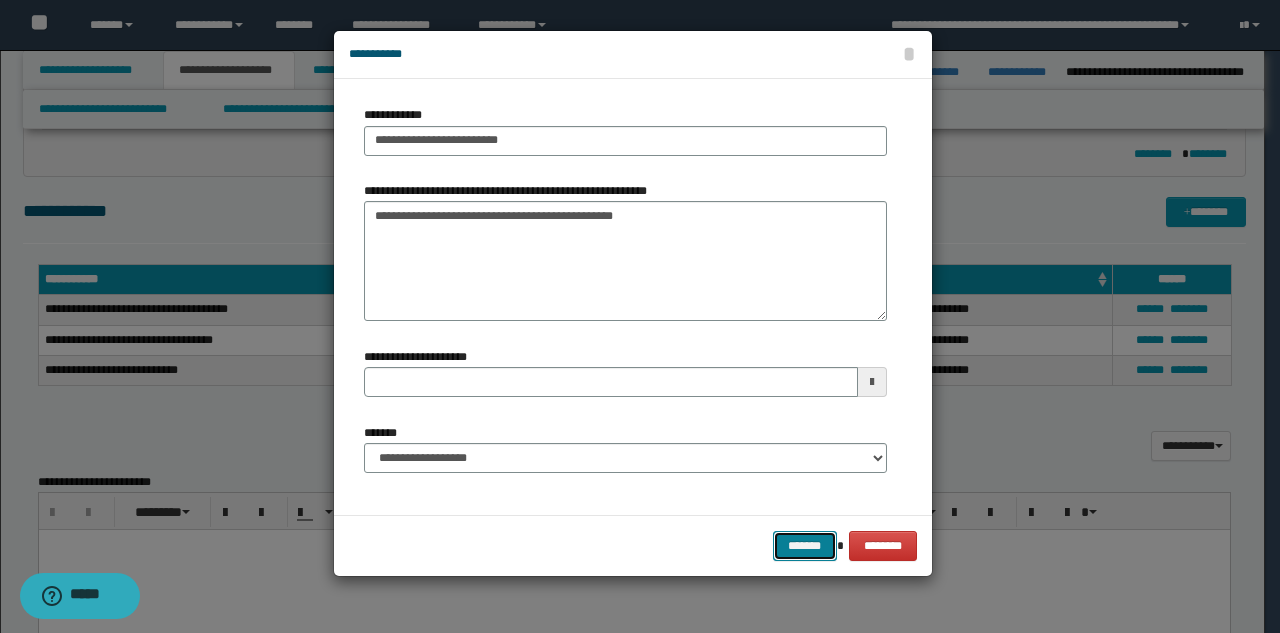 click on "*******" at bounding box center (805, 546) 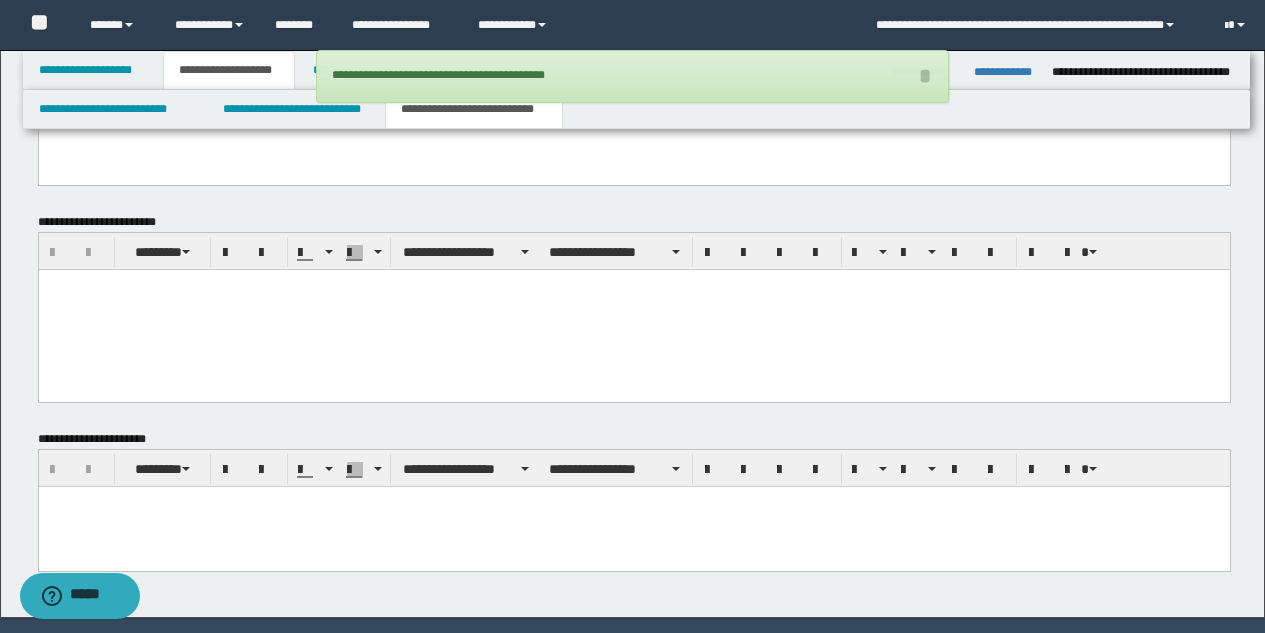 scroll, scrollTop: 992, scrollLeft: 0, axis: vertical 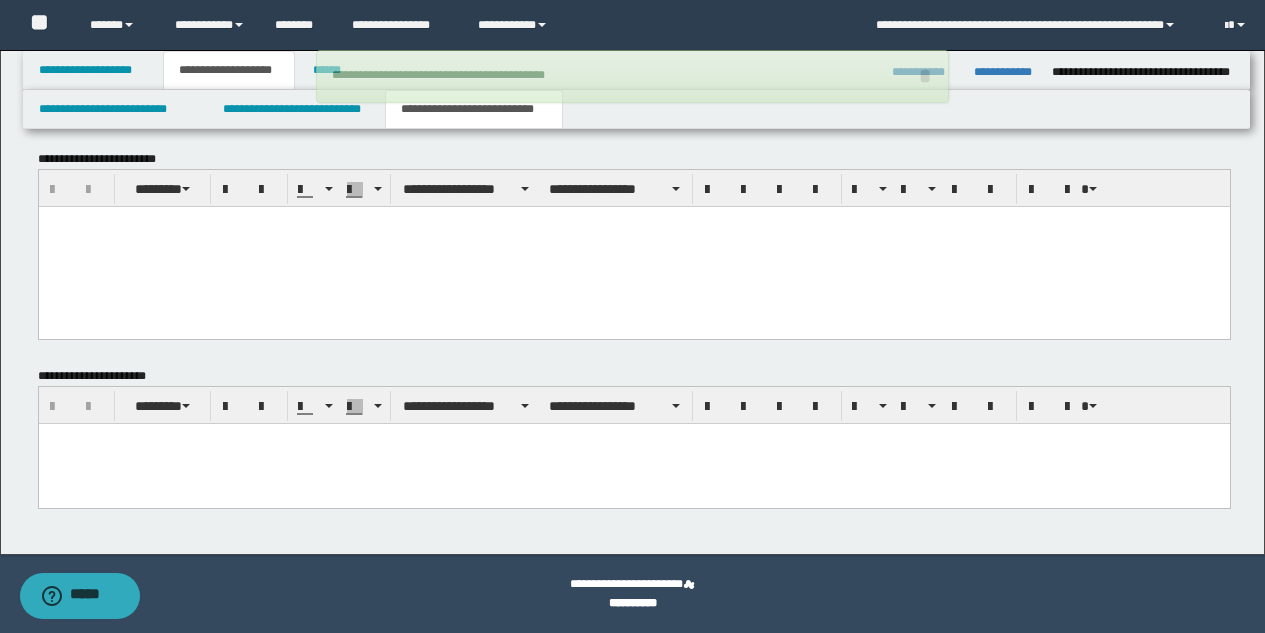 type 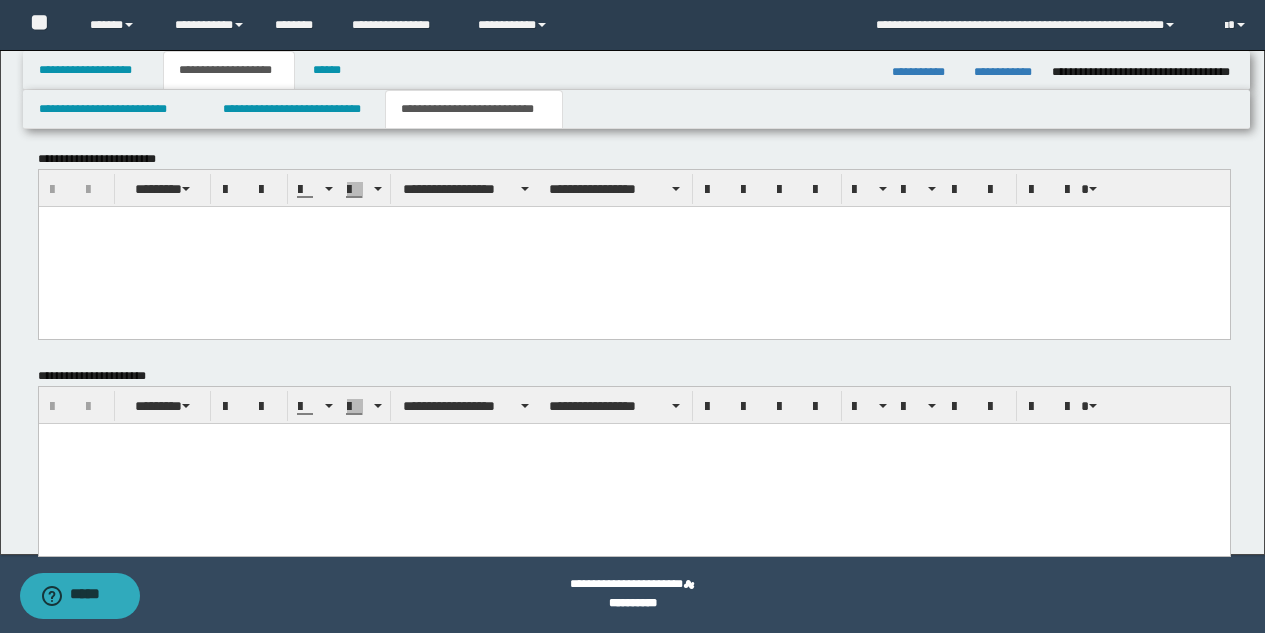 click at bounding box center (633, 464) 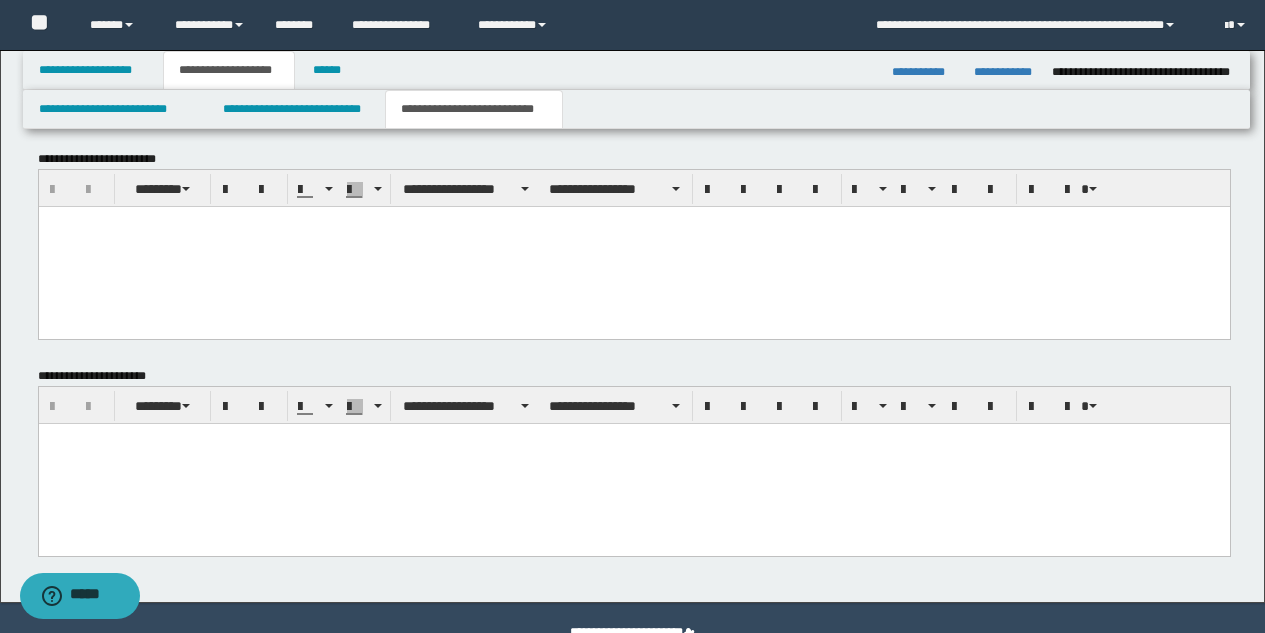 paste 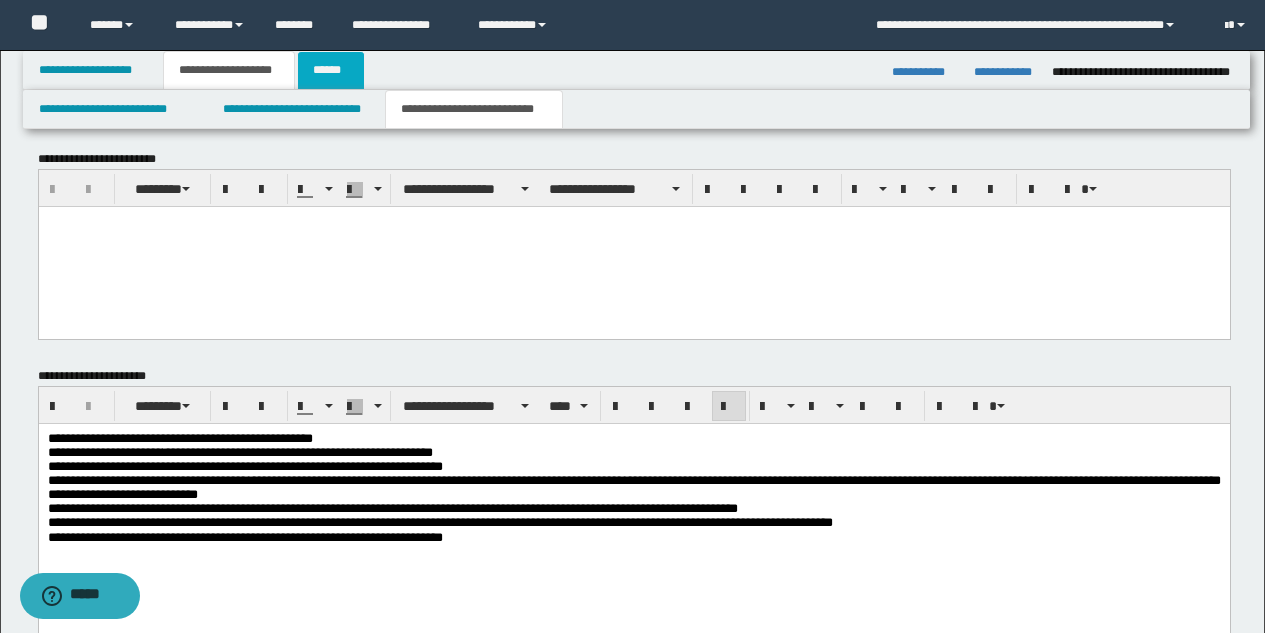 click on "******" at bounding box center (331, 70) 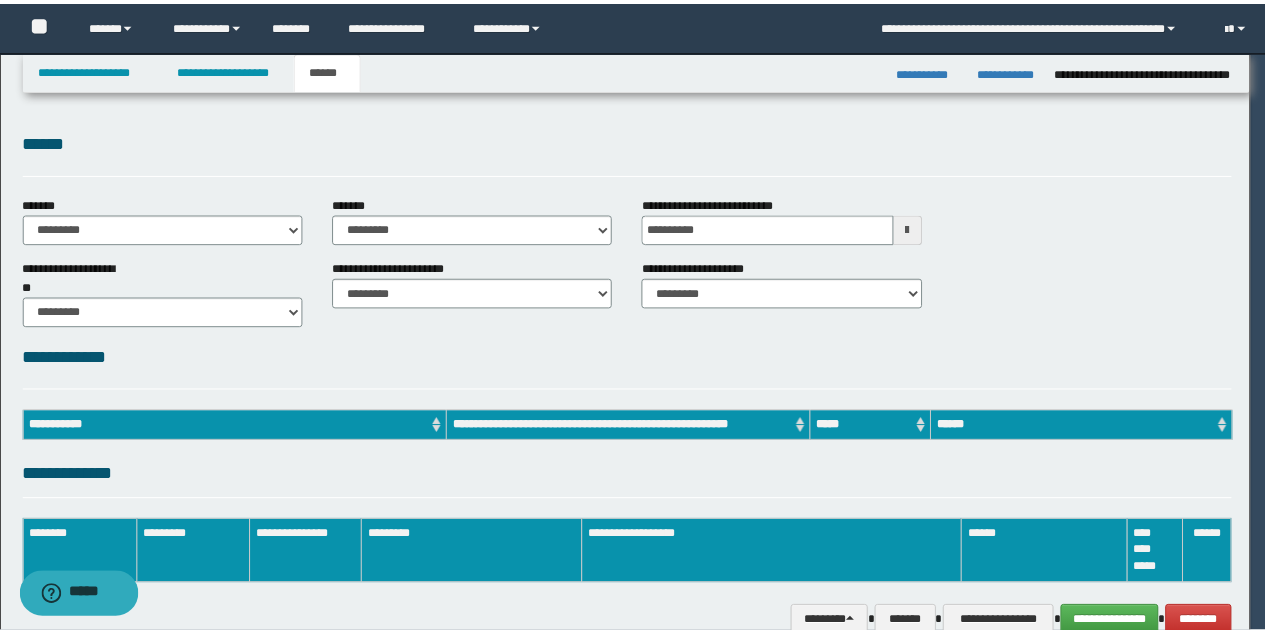 scroll, scrollTop: 0, scrollLeft: 0, axis: both 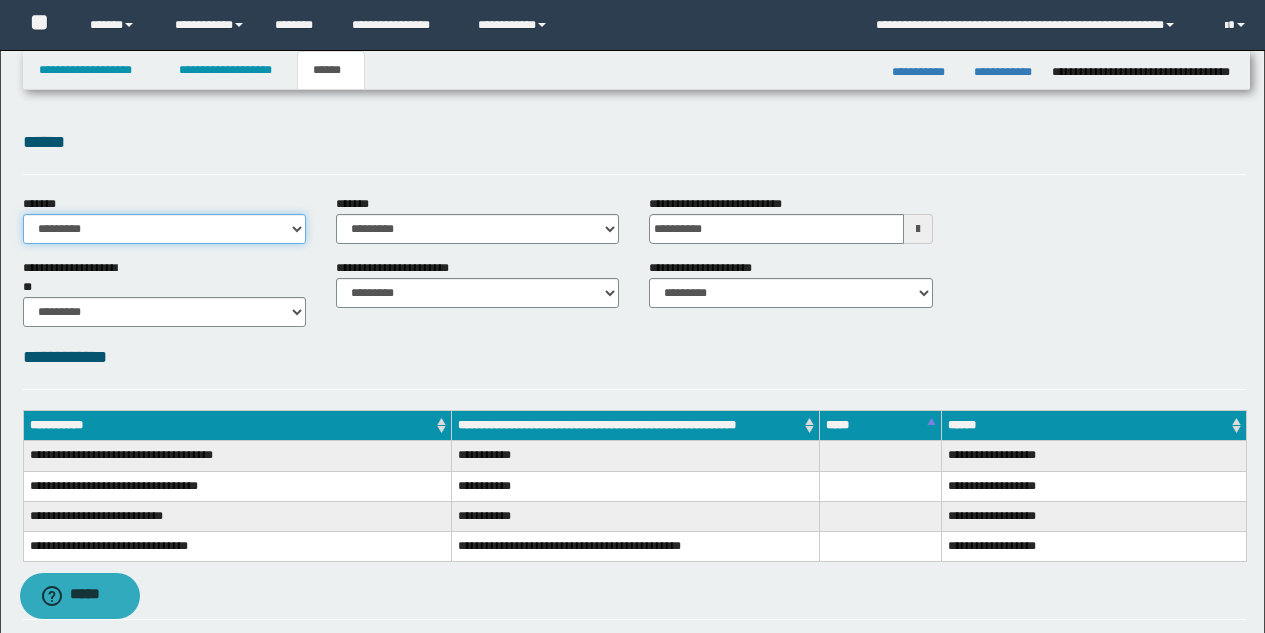 click on "**********" at bounding box center (164, 229) 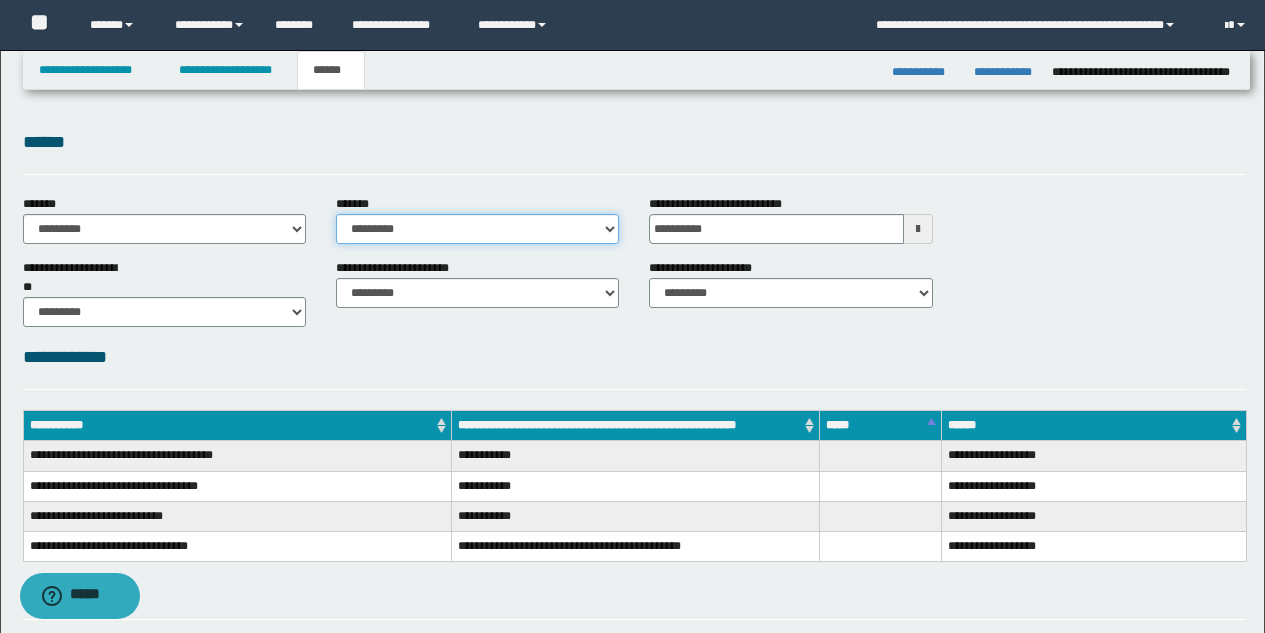 click on "**********" at bounding box center (477, 229) 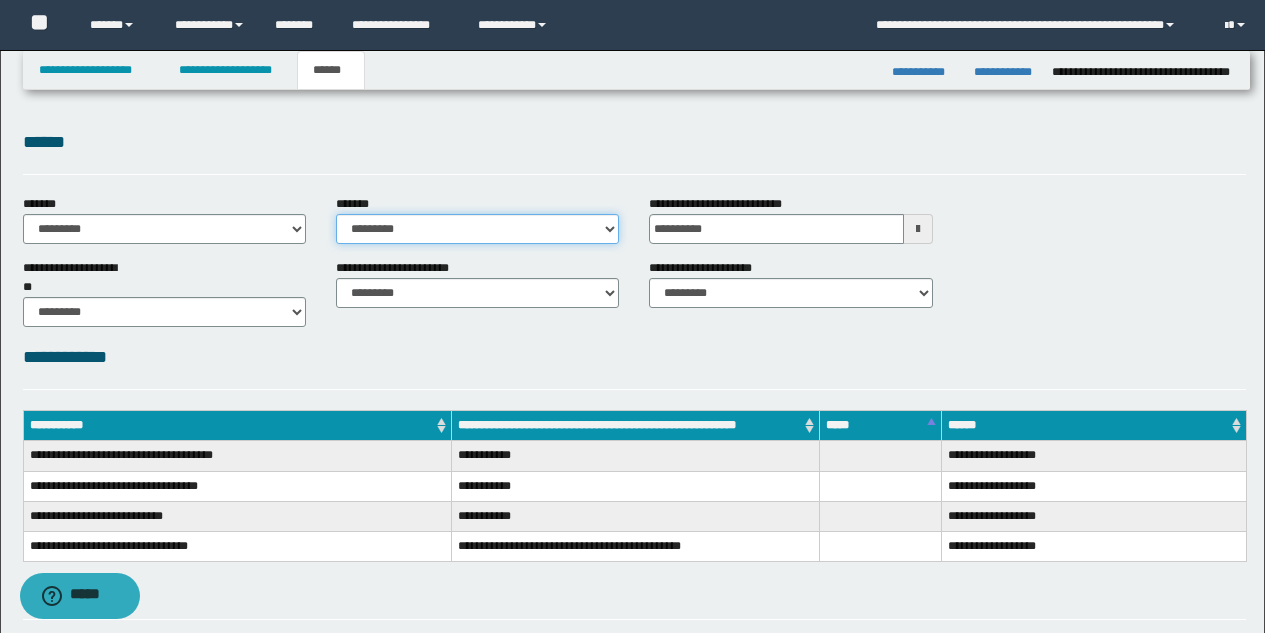select on "*" 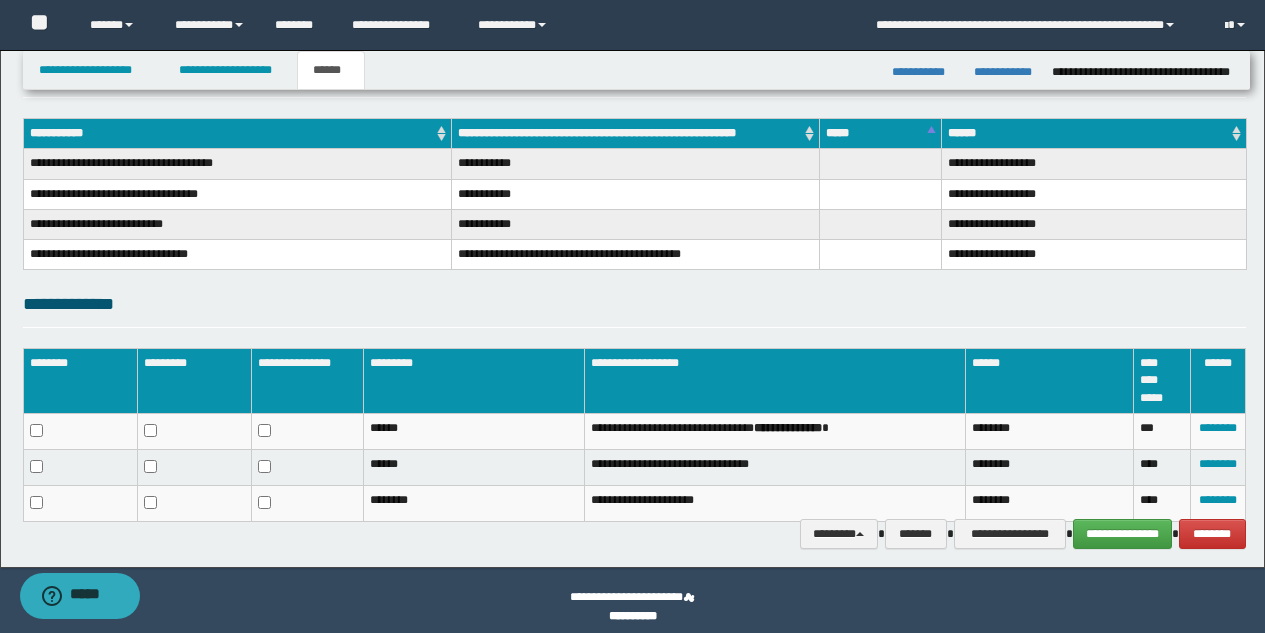 scroll, scrollTop: 305, scrollLeft: 0, axis: vertical 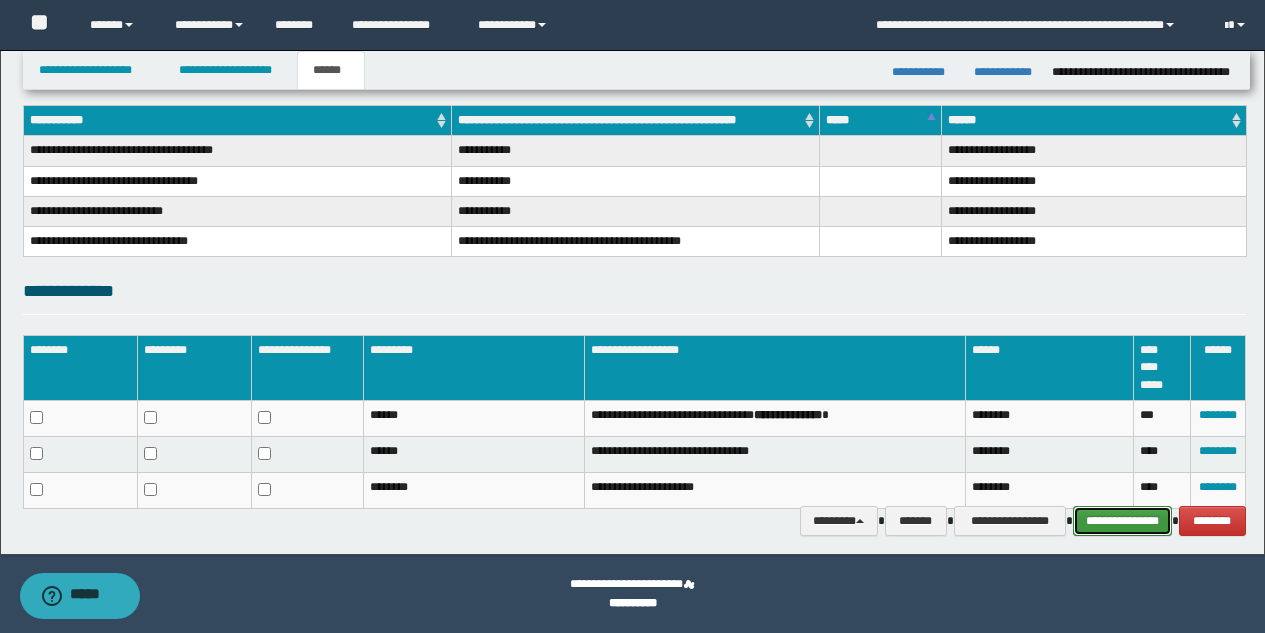 click on "**********" at bounding box center [1122, 521] 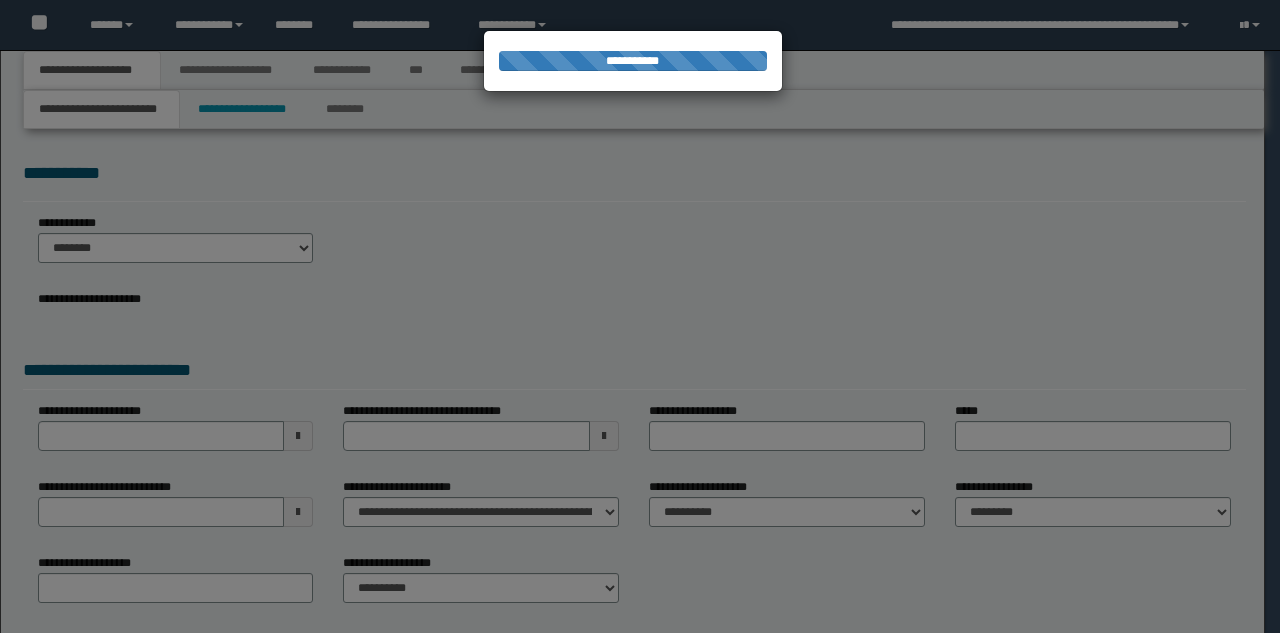 scroll, scrollTop: 0, scrollLeft: 0, axis: both 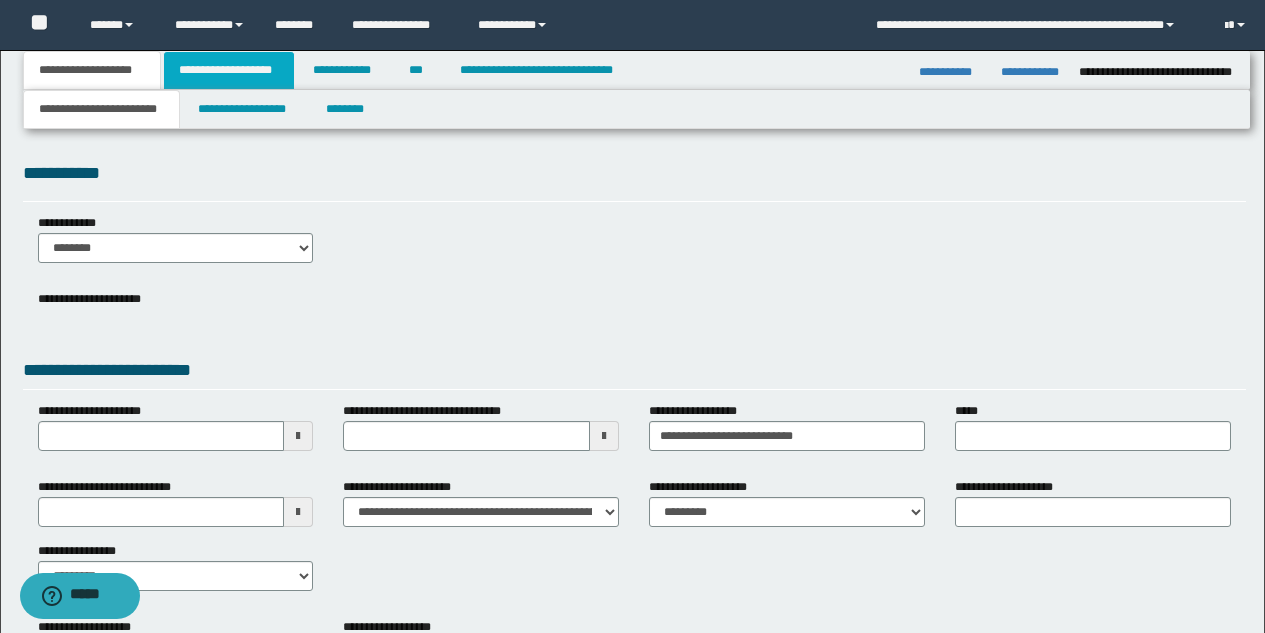 click on "**********" at bounding box center [229, 70] 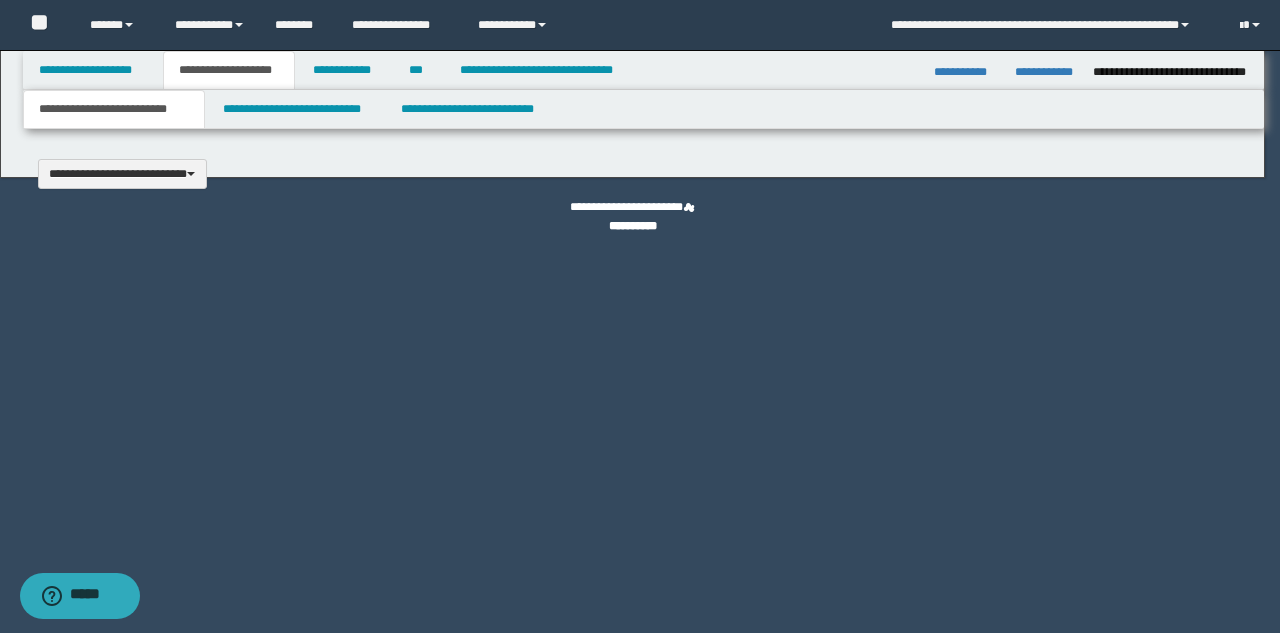 type 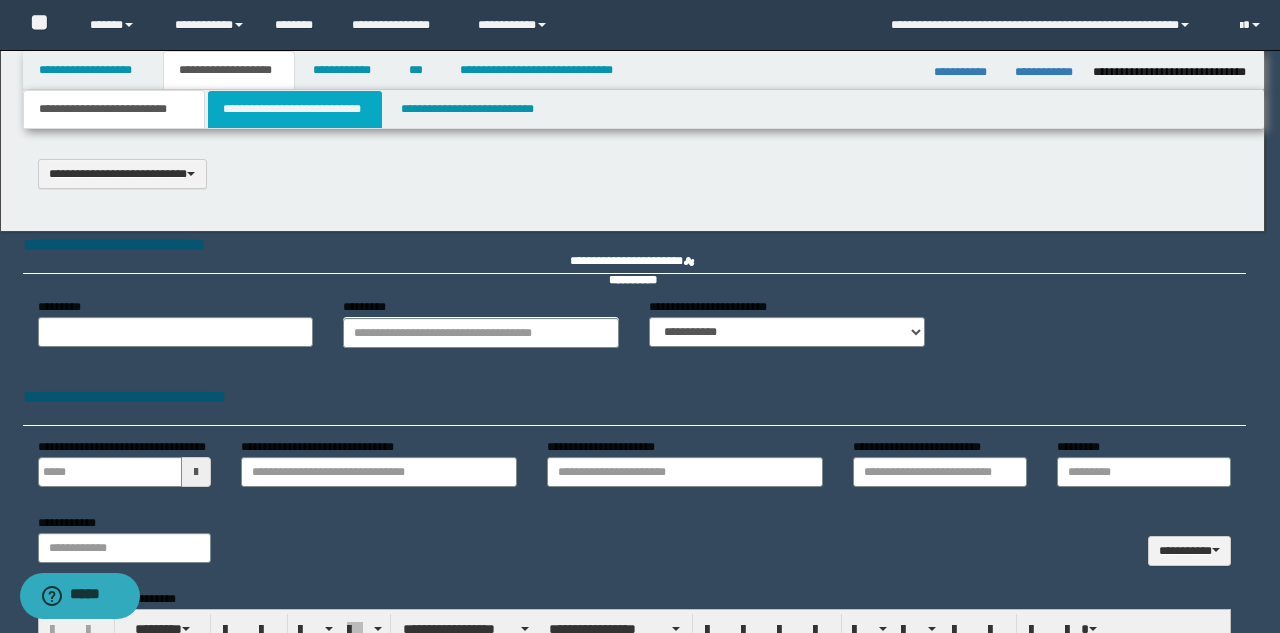 scroll, scrollTop: 0, scrollLeft: 0, axis: both 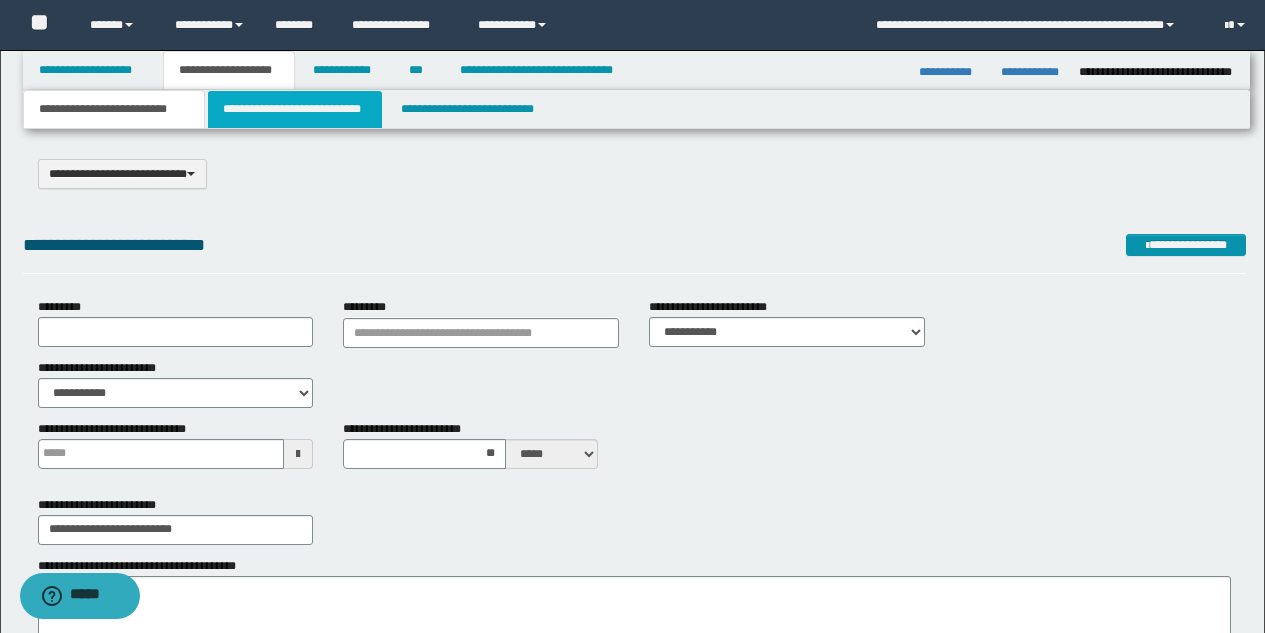 click on "**********" at bounding box center [295, 109] 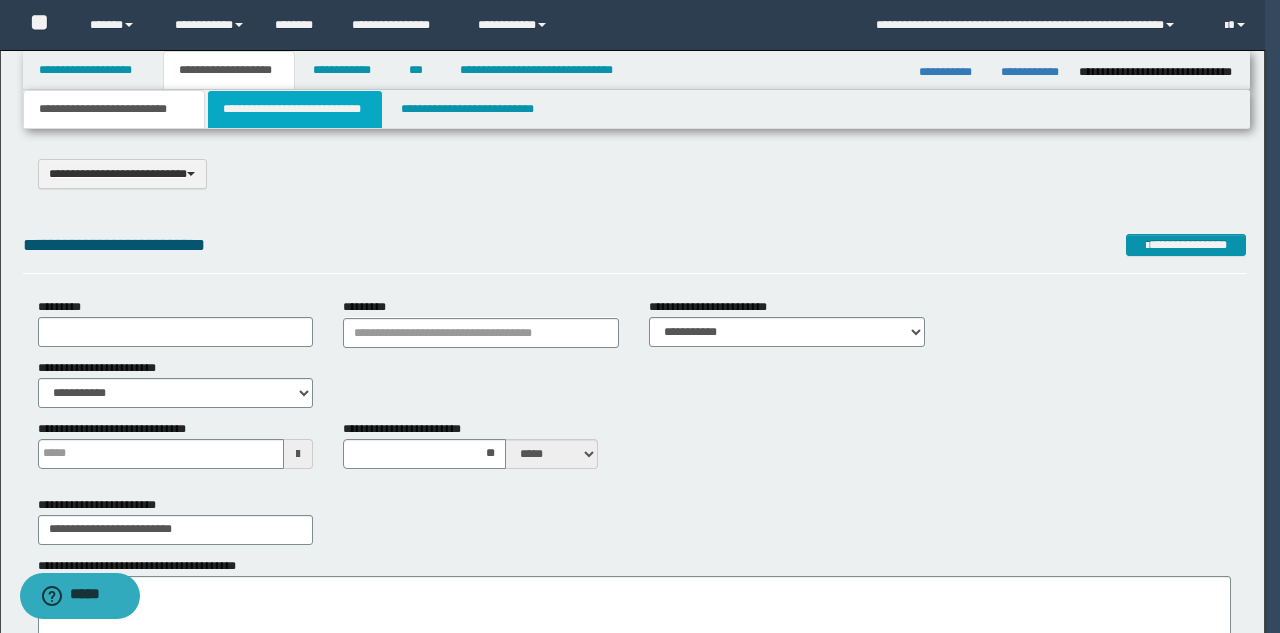 select on "*" 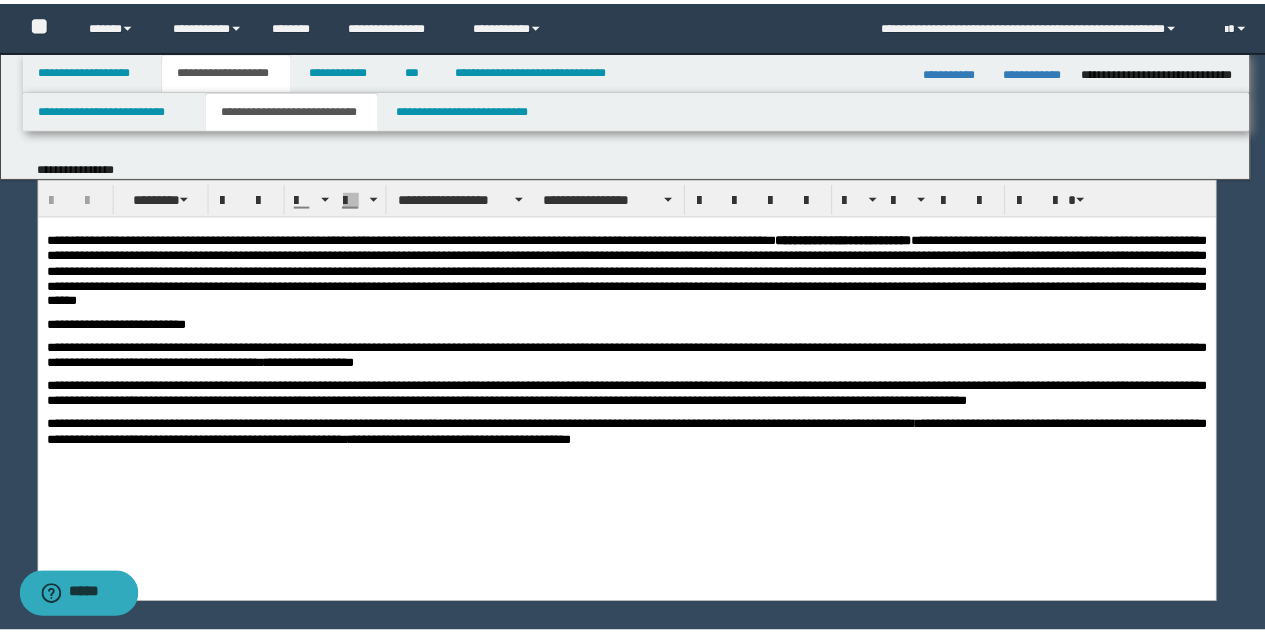 scroll, scrollTop: 0, scrollLeft: 0, axis: both 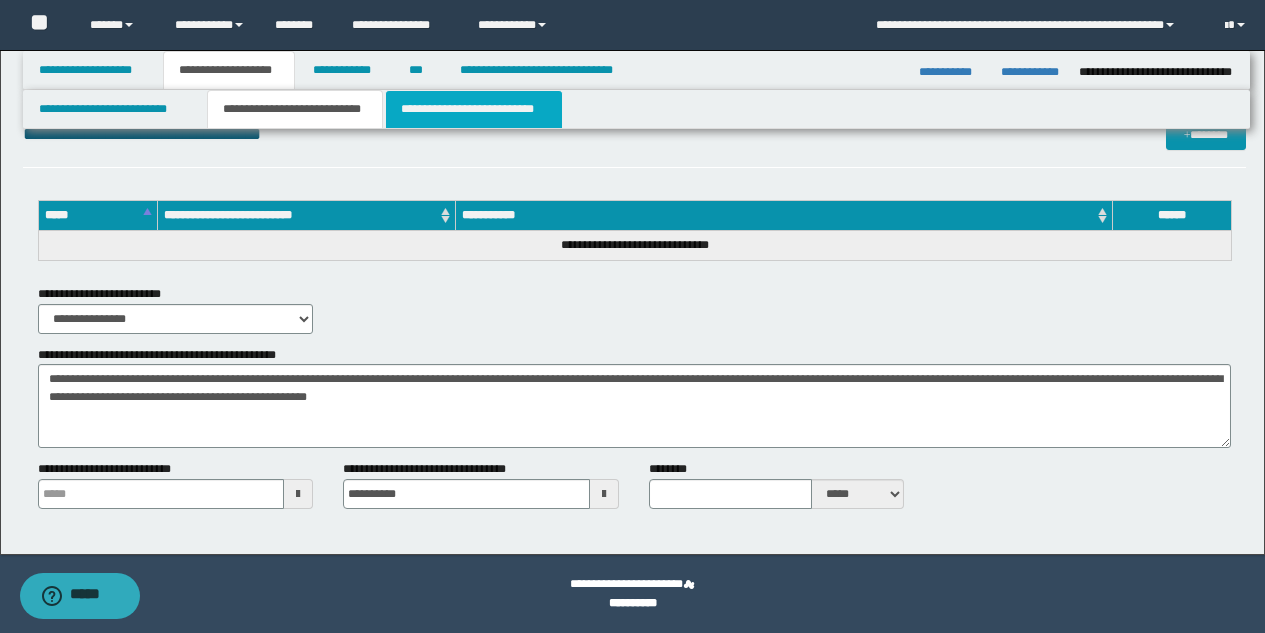click on "**********" at bounding box center [474, 109] 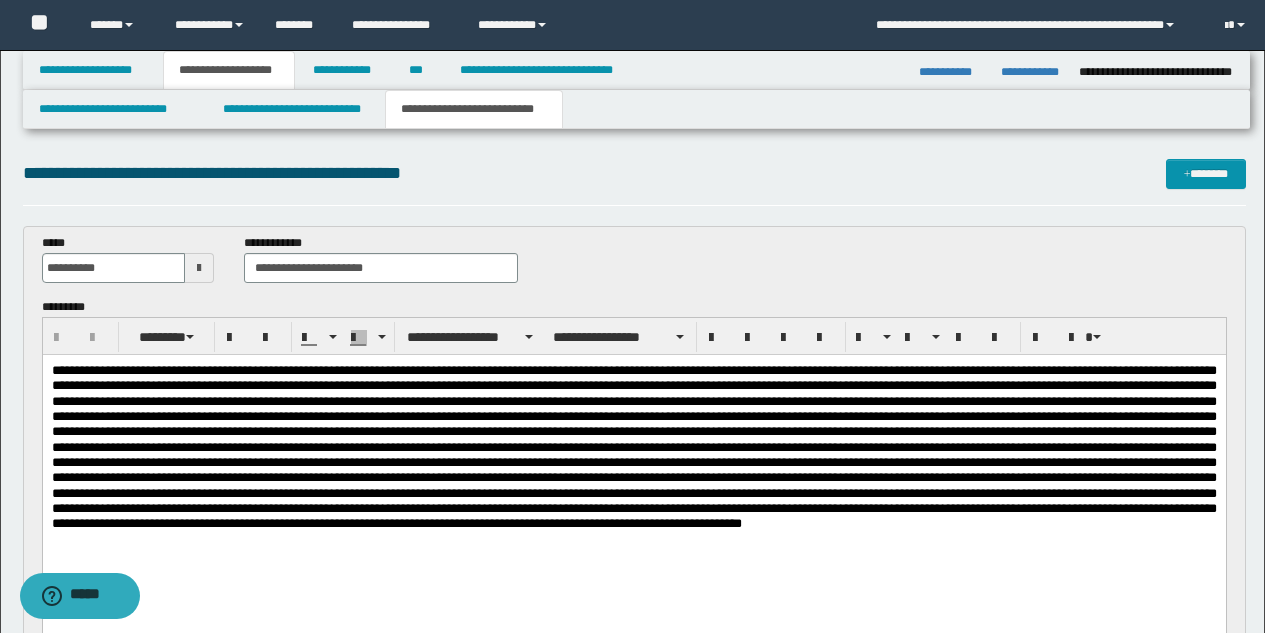 scroll, scrollTop: 0, scrollLeft: 0, axis: both 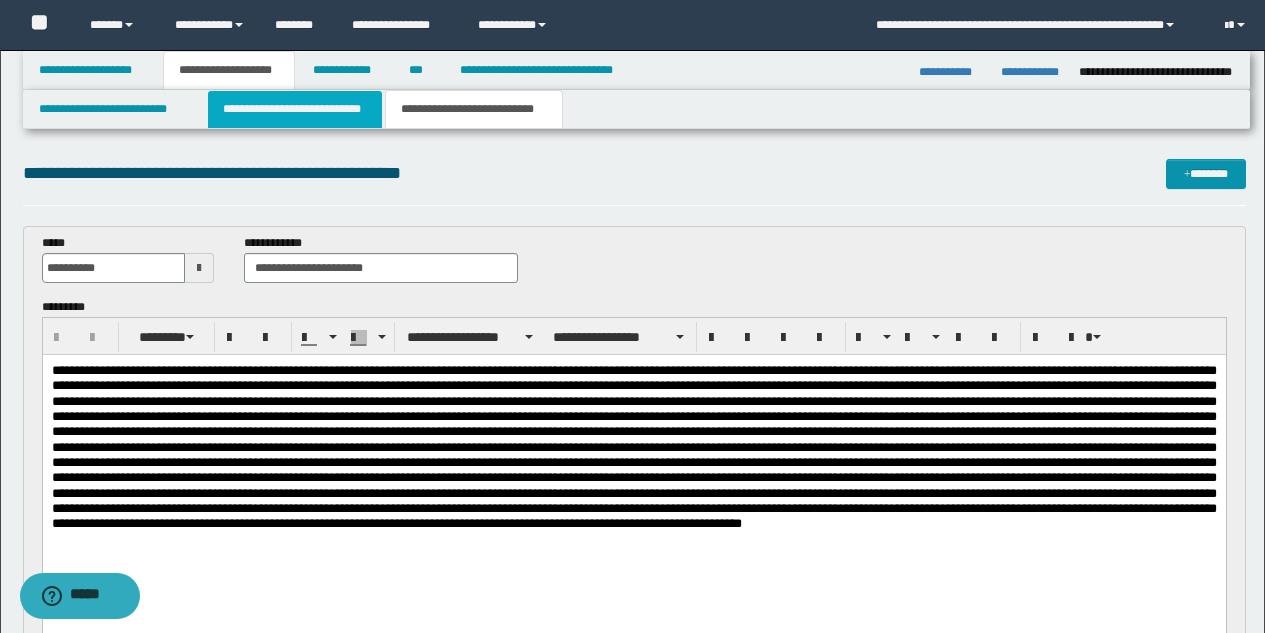 click on "**********" at bounding box center [295, 109] 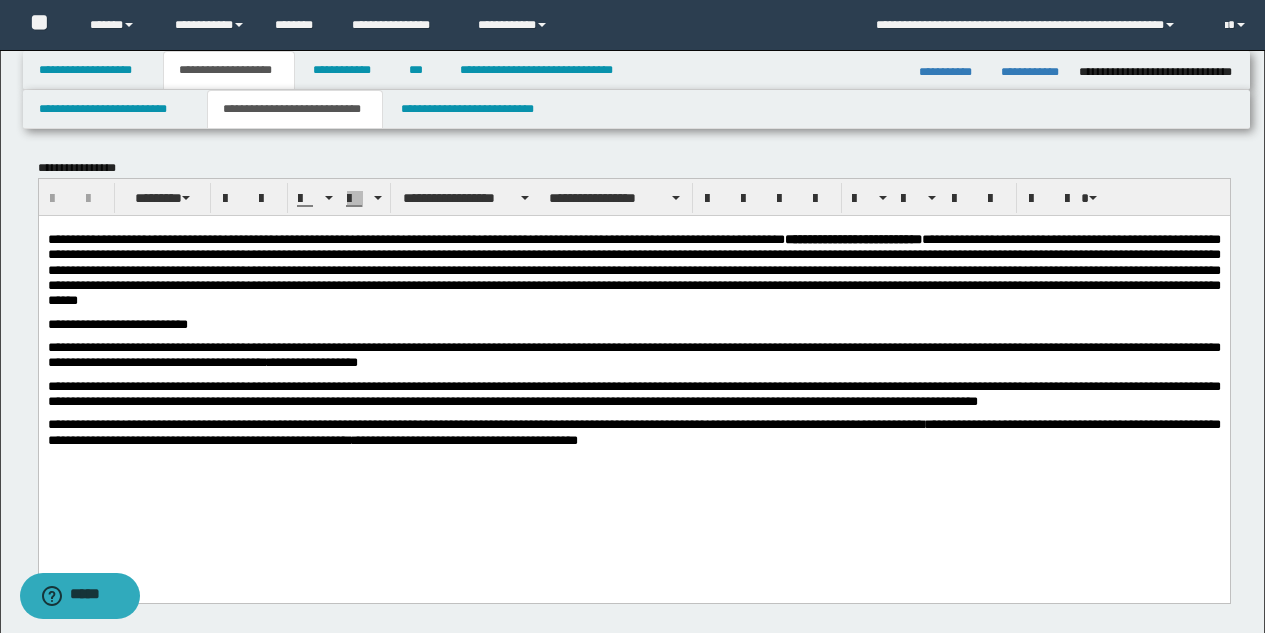 click on "**********" at bounding box center (633, 269) 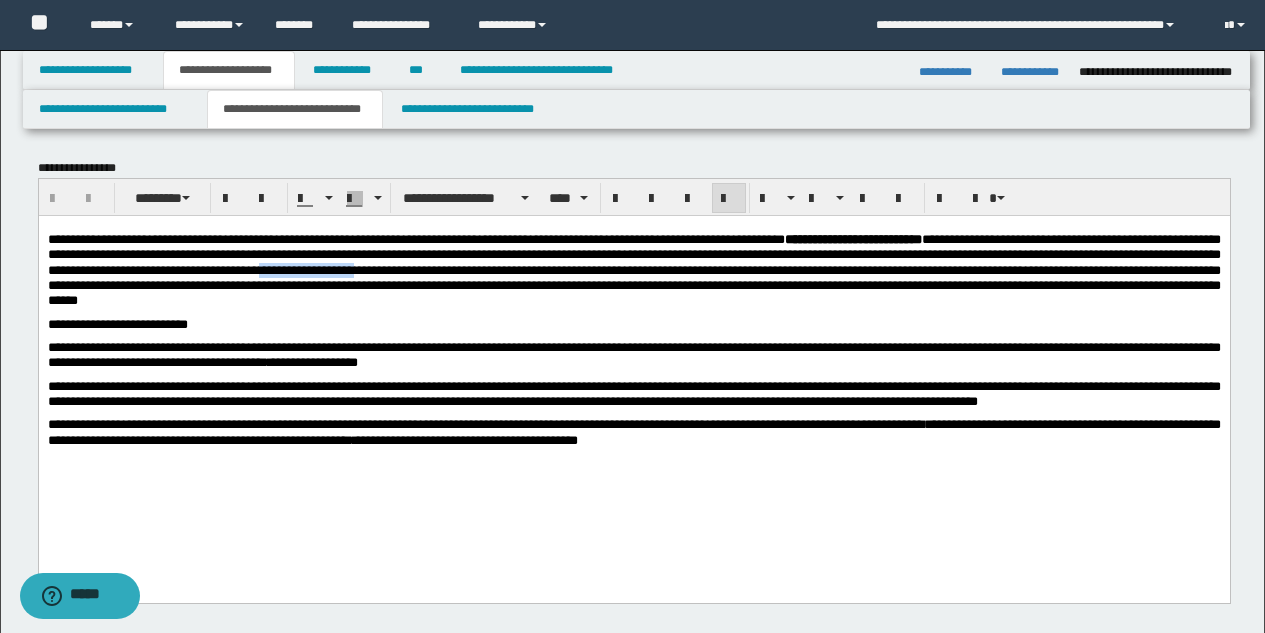 drag, startPoint x: 787, startPoint y: 272, endPoint x: 949, endPoint y: 268, distance: 162.04938 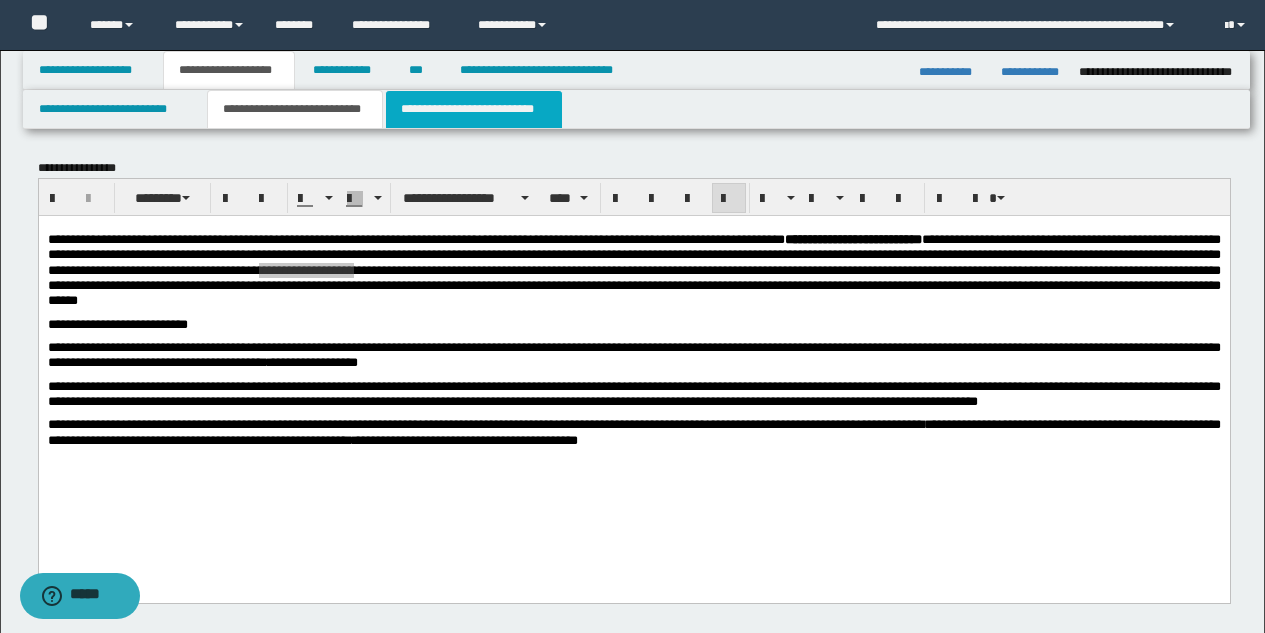click on "**********" at bounding box center [474, 109] 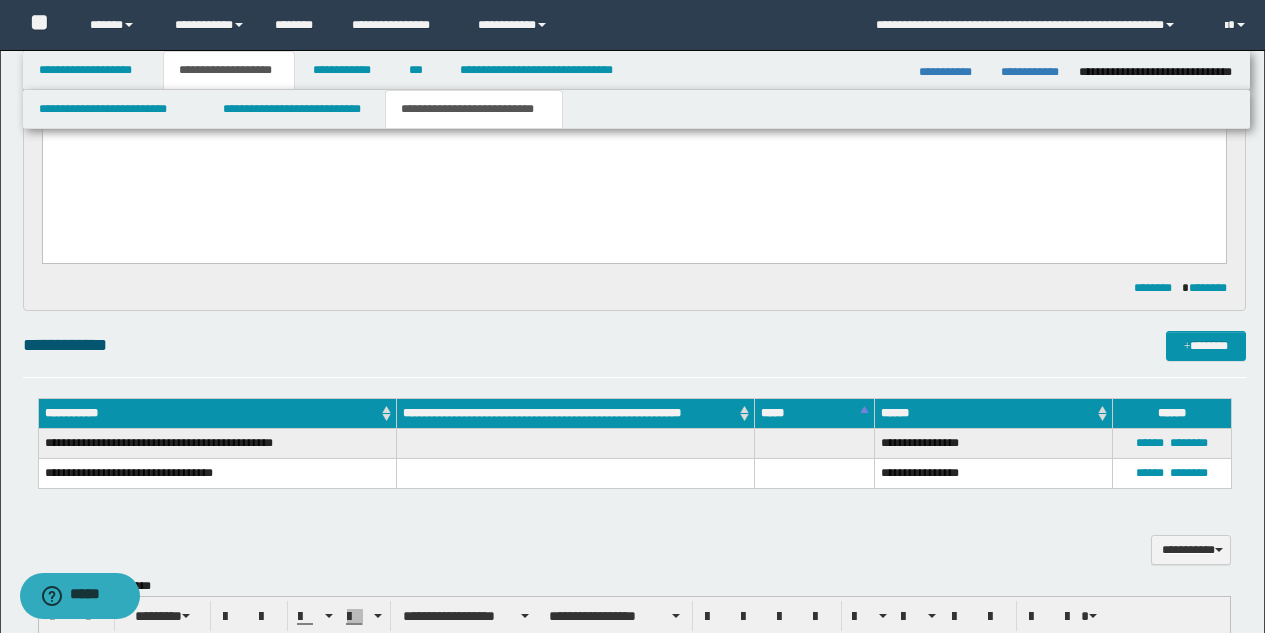 scroll, scrollTop: 1125, scrollLeft: 0, axis: vertical 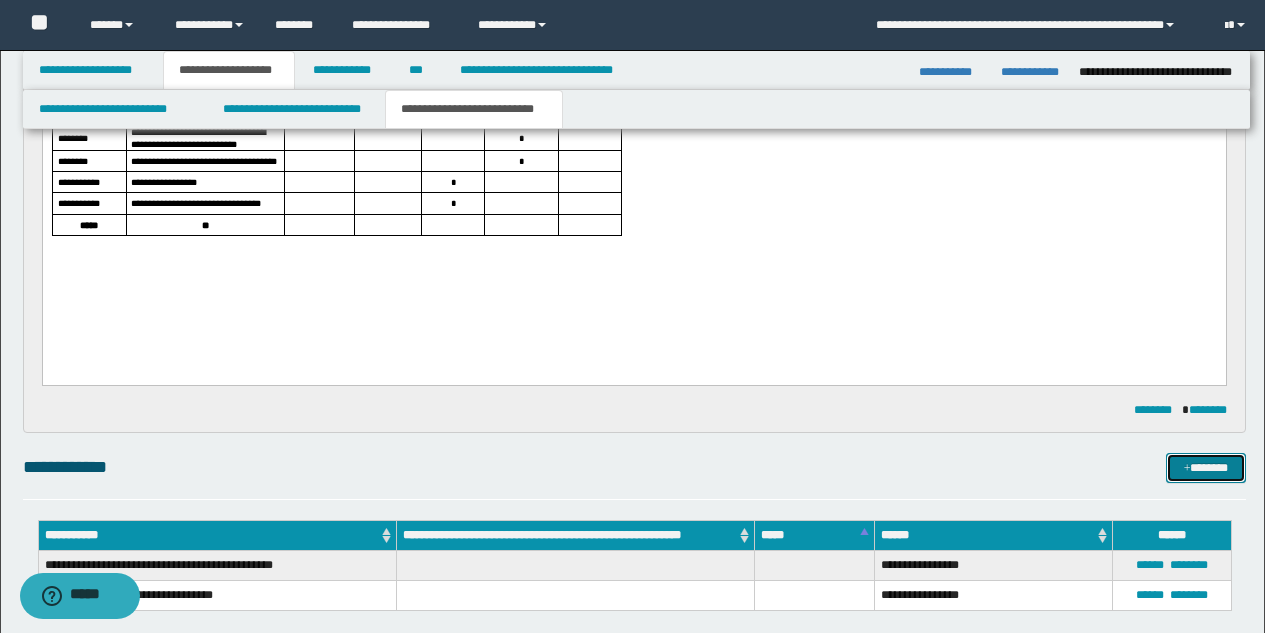 click on "*******" at bounding box center [1206, 468] 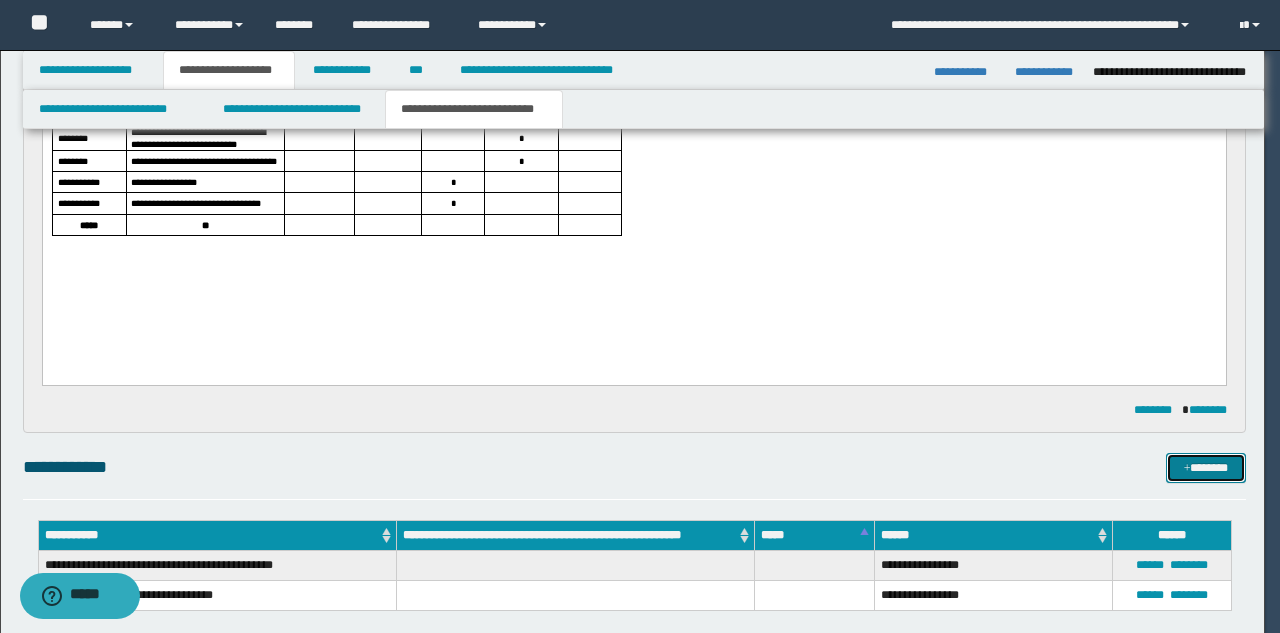 type 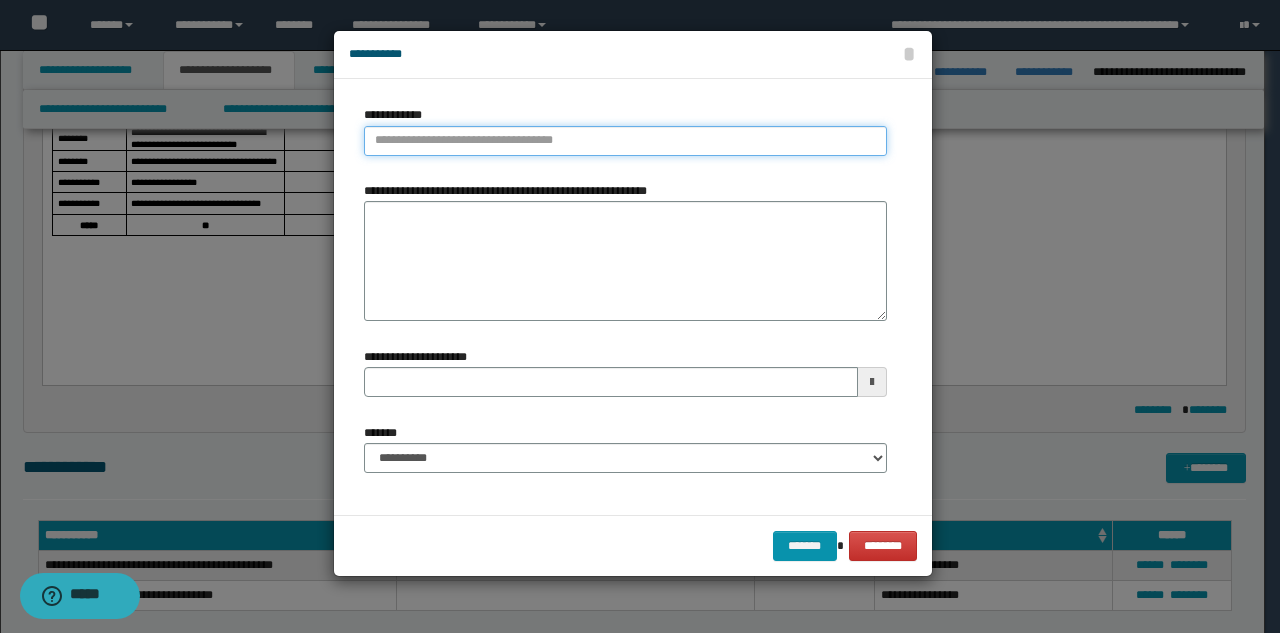 click on "**********" at bounding box center [625, 141] 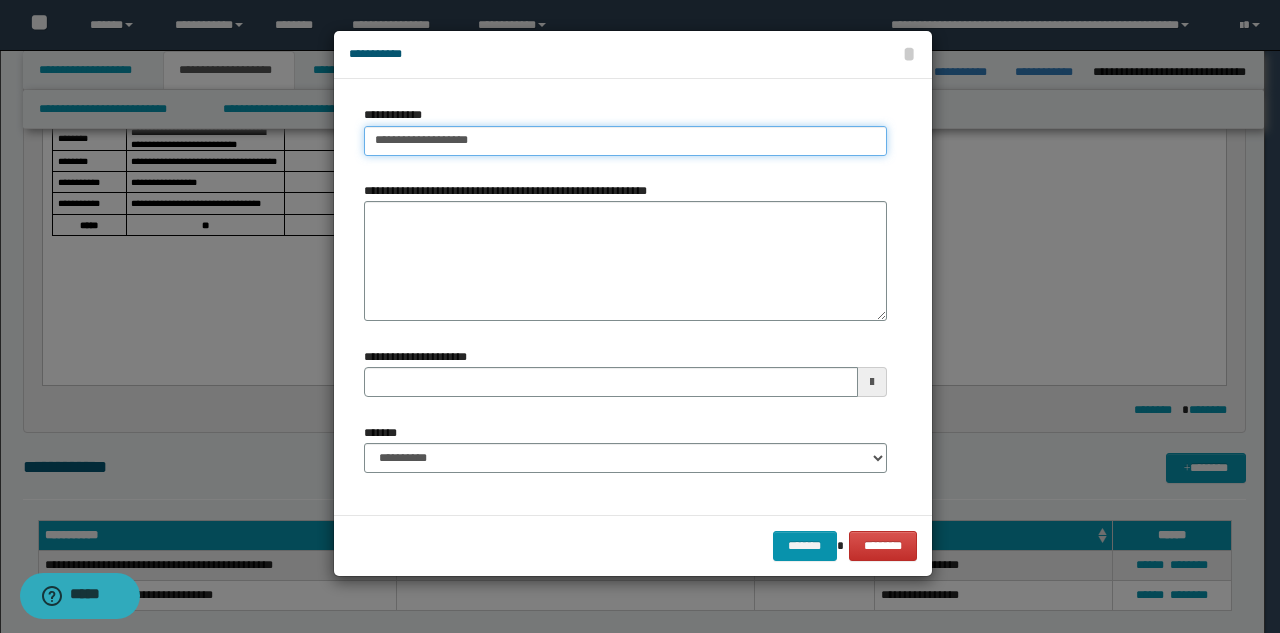 type on "**********" 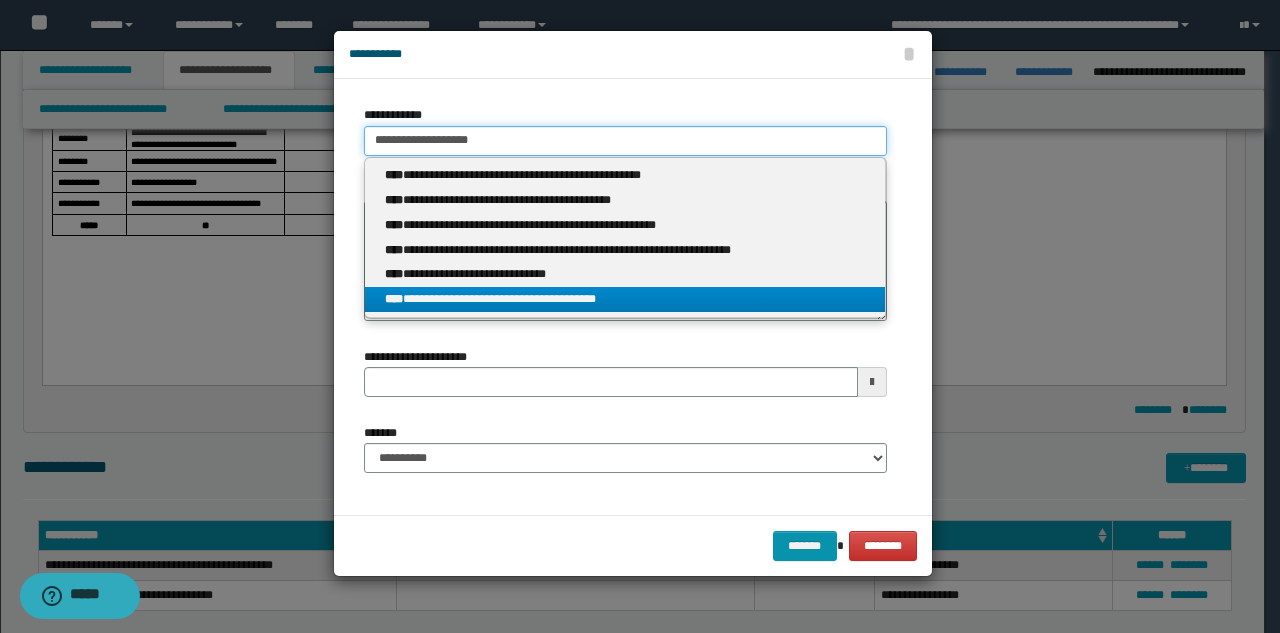type on "**********" 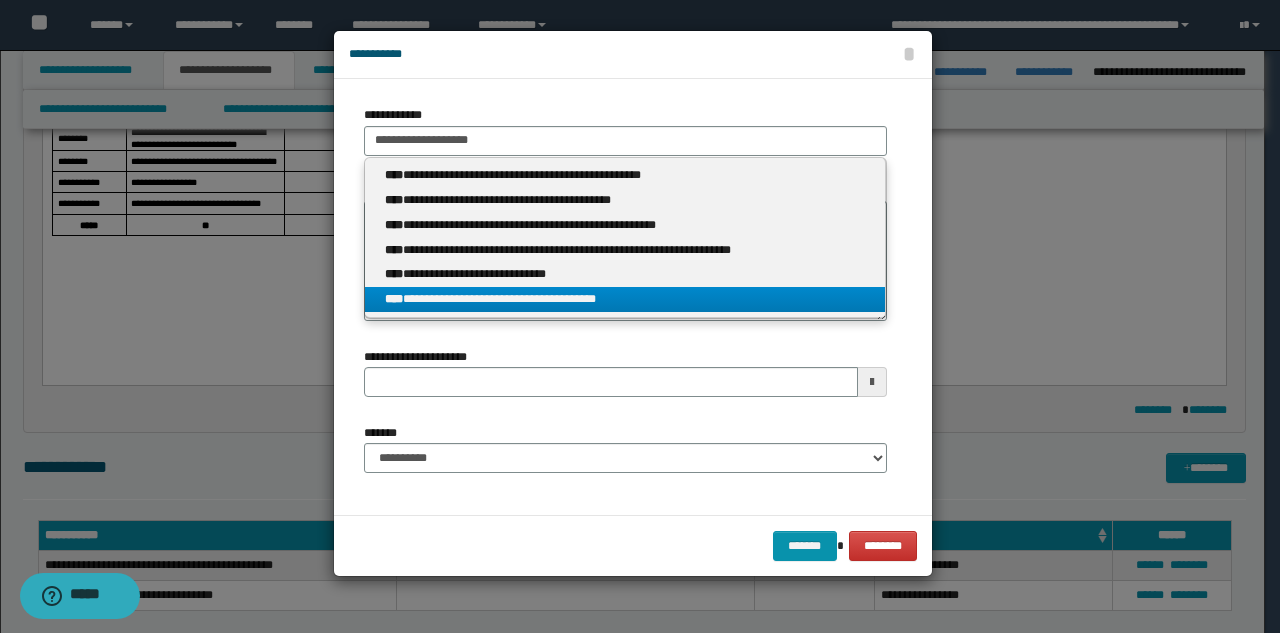 click on "**********" at bounding box center (625, 299) 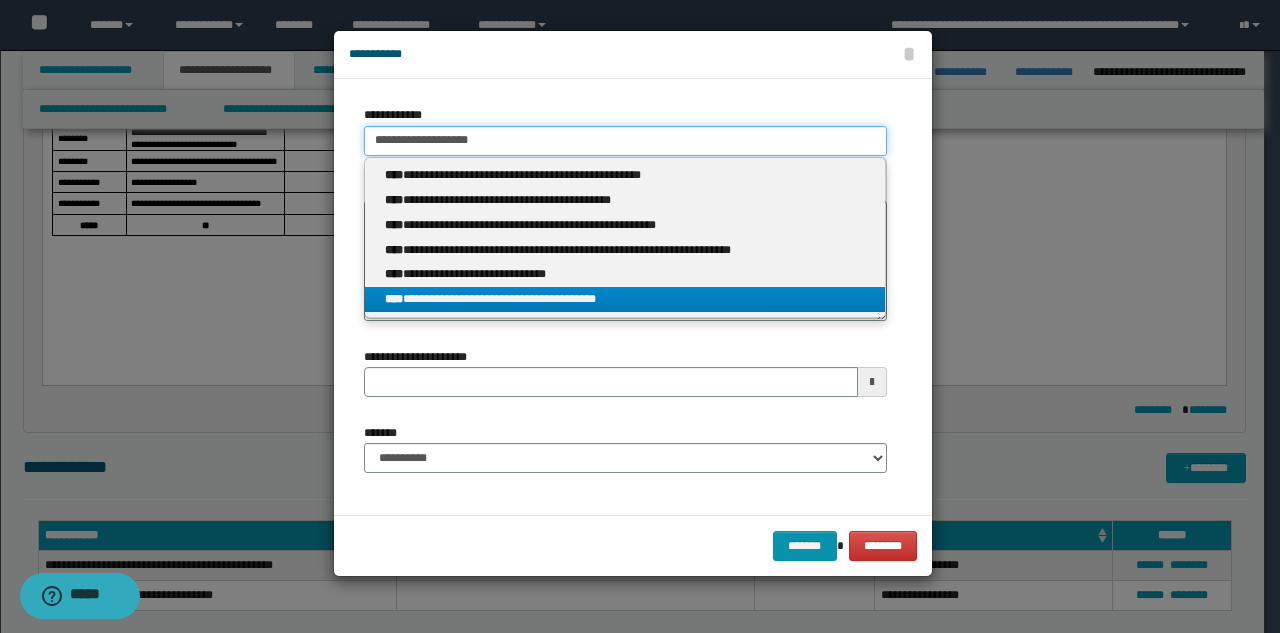 type 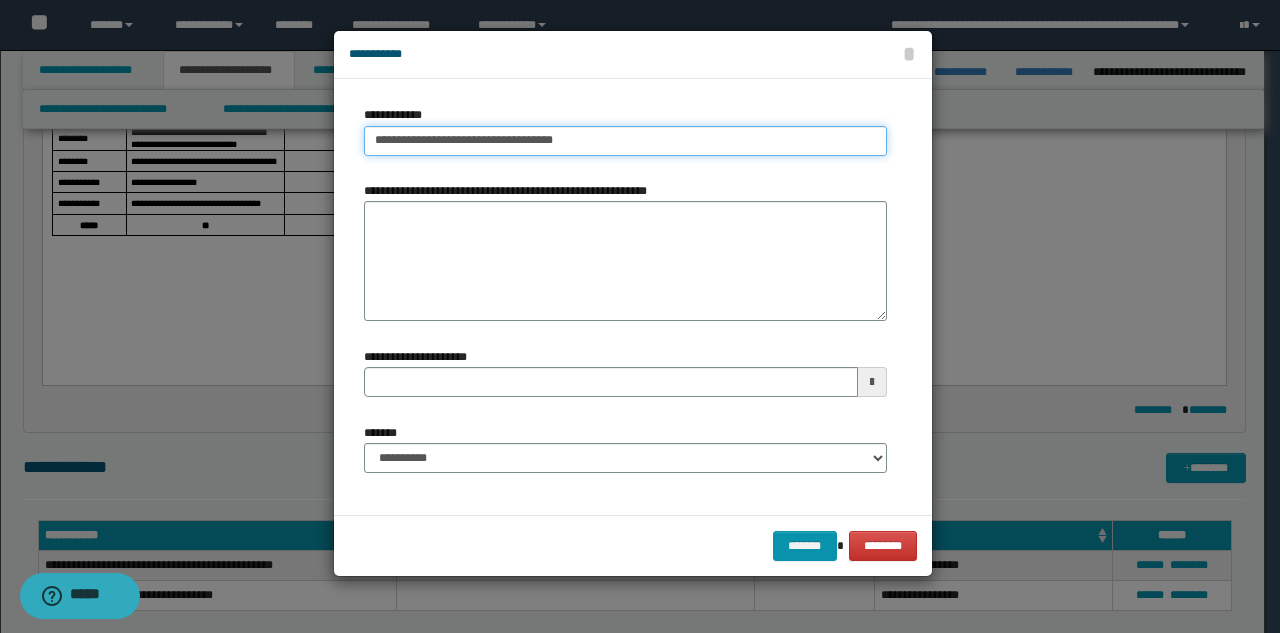 type 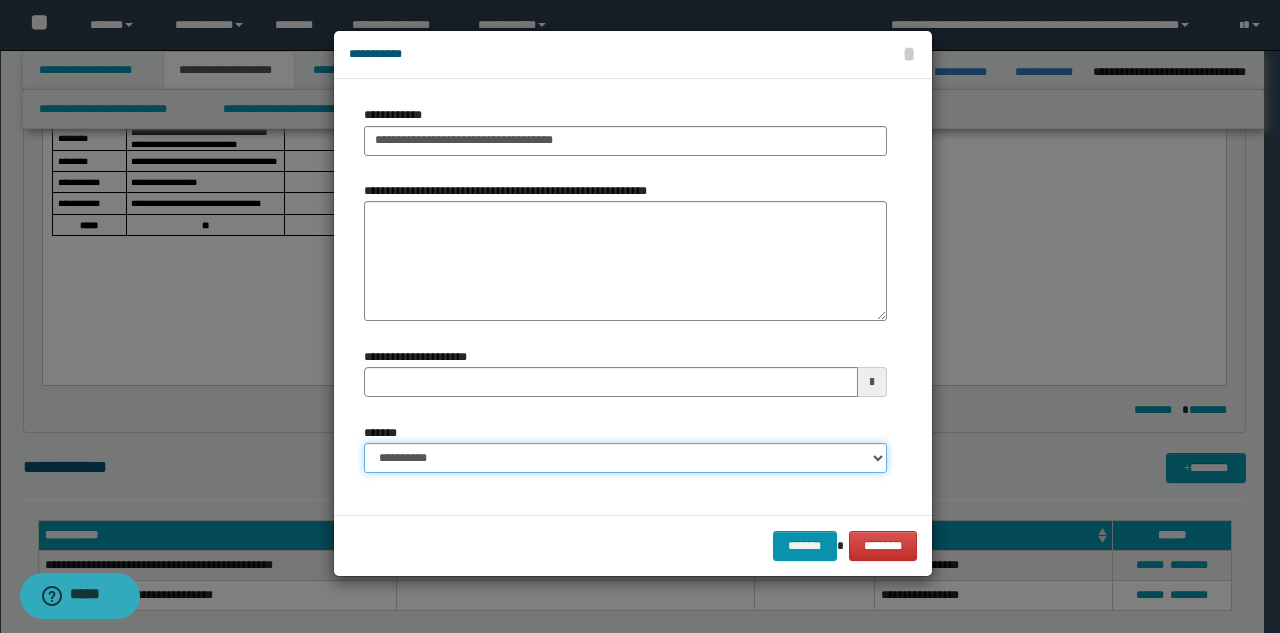 click on "**********" at bounding box center [625, 458] 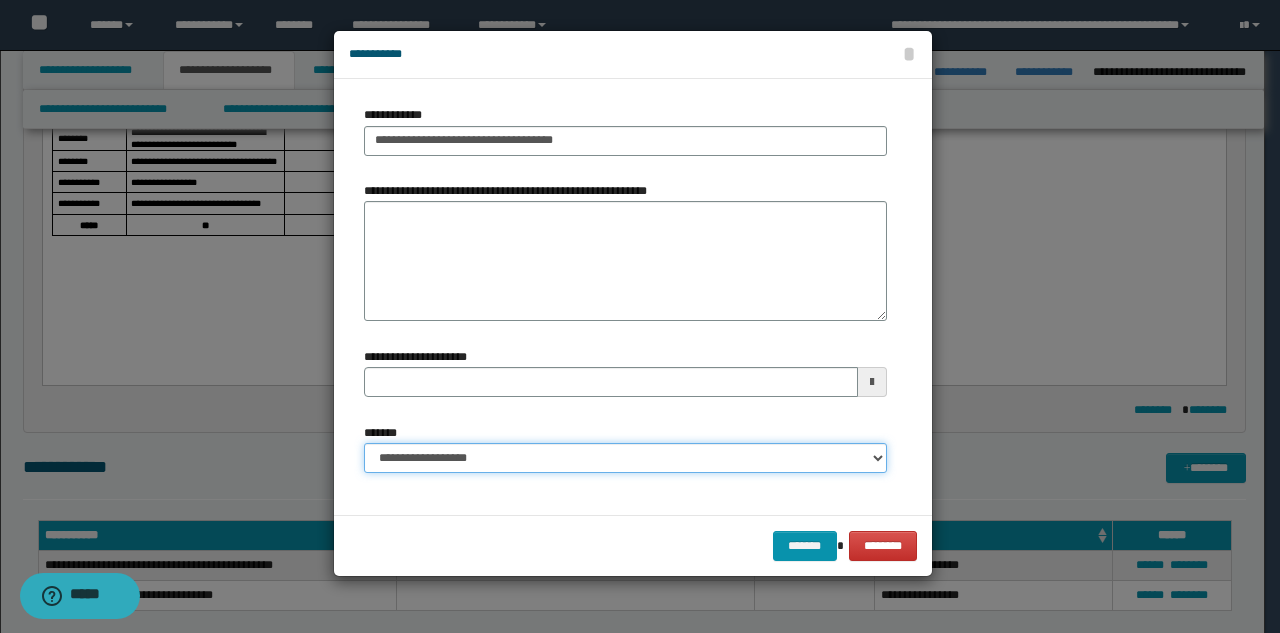 type 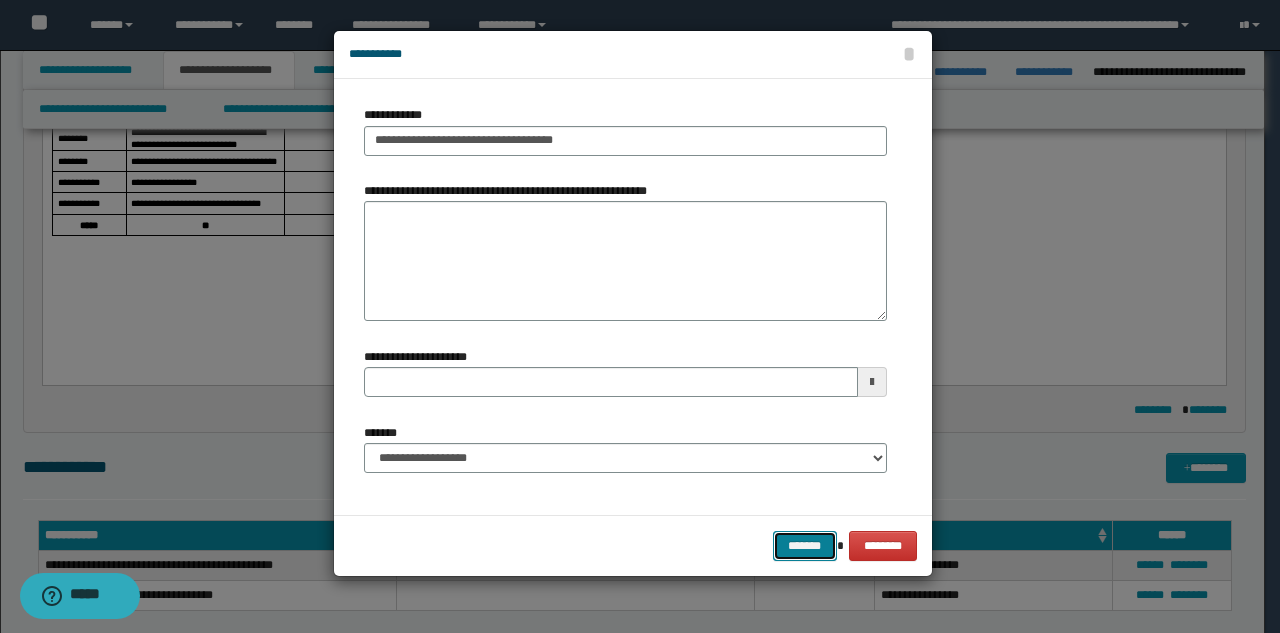 click on "*******" at bounding box center [805, 546] 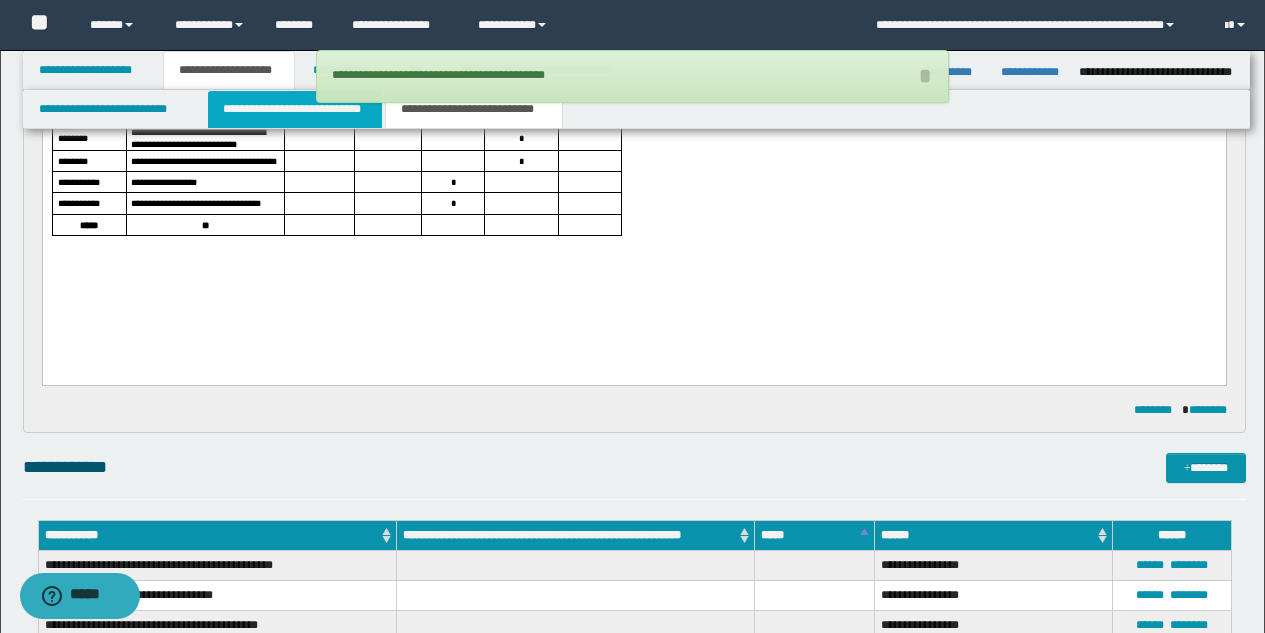 click on "**********" at bounding box center (295, 109) 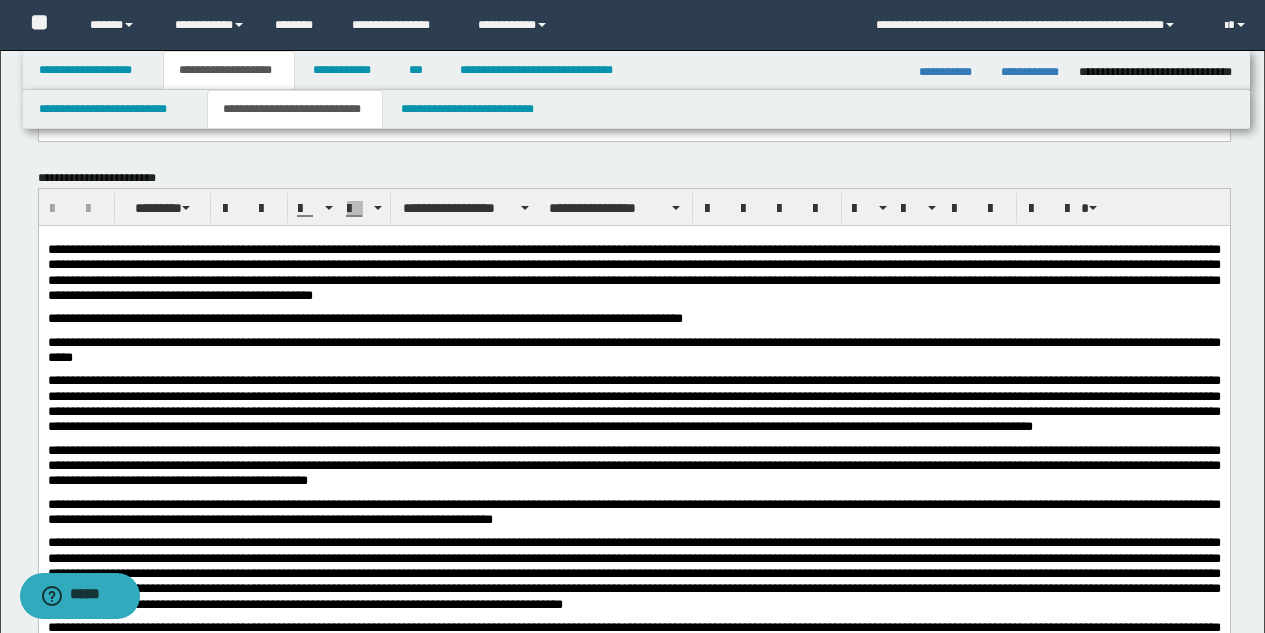 scroll, scrollTop: 446, scrollLeft: 0, axis: vertical 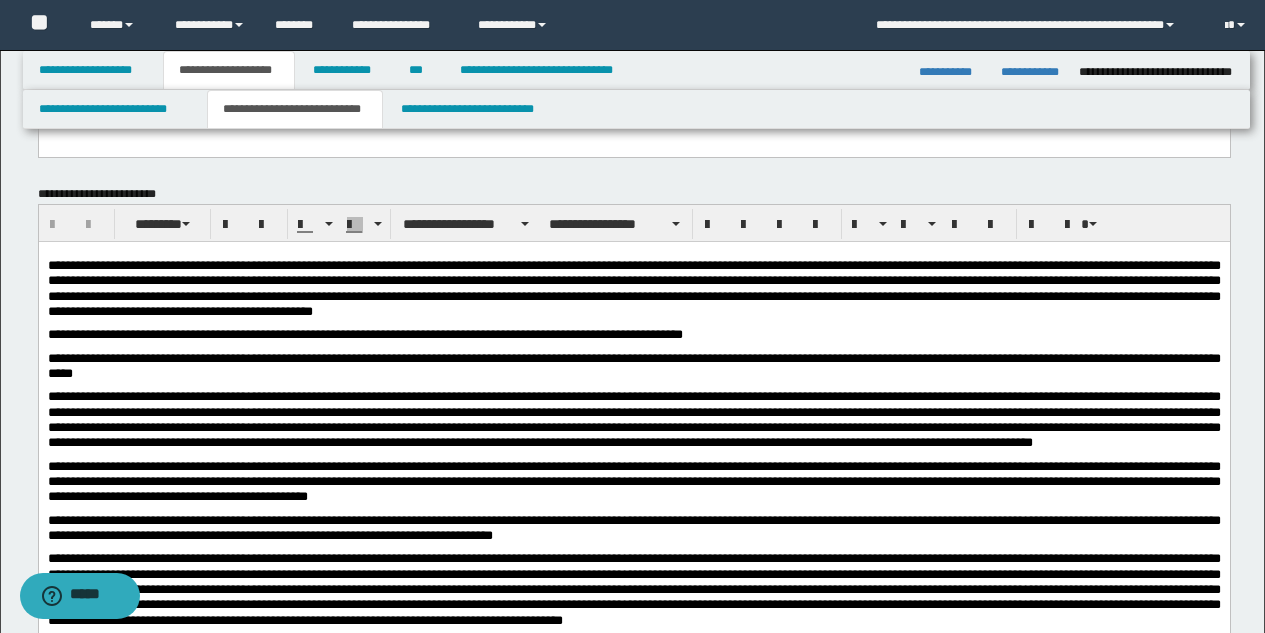 drag, startPoint x: 1273, startPoint y: 278, endPoint x: 1187, endPoint y: 383, distance: 135.72398 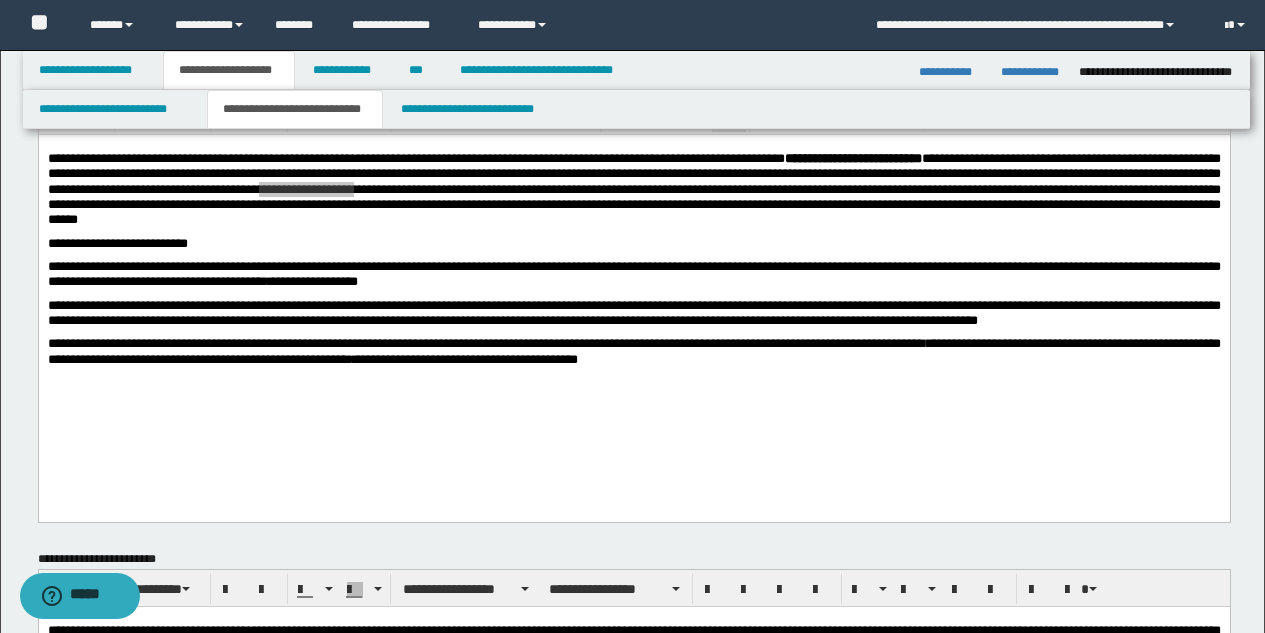 scroll, scrollTop: 70, scrollLeft: 0, axis: vertical 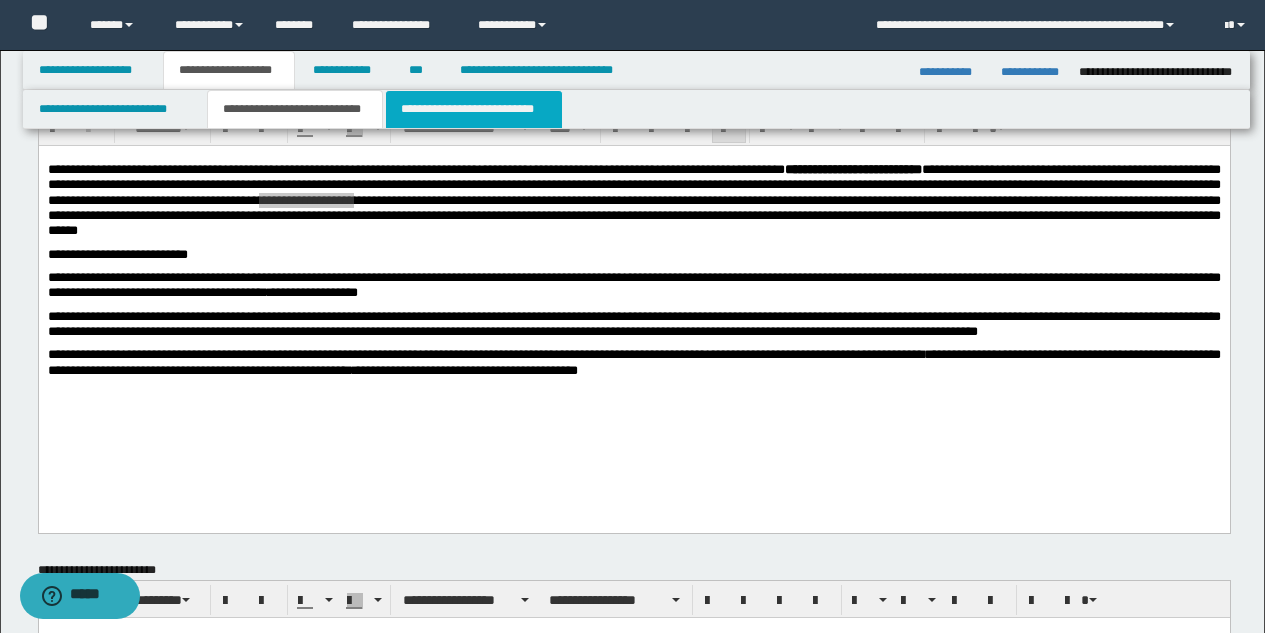 click on "**********" at bounding box center [474, 109] 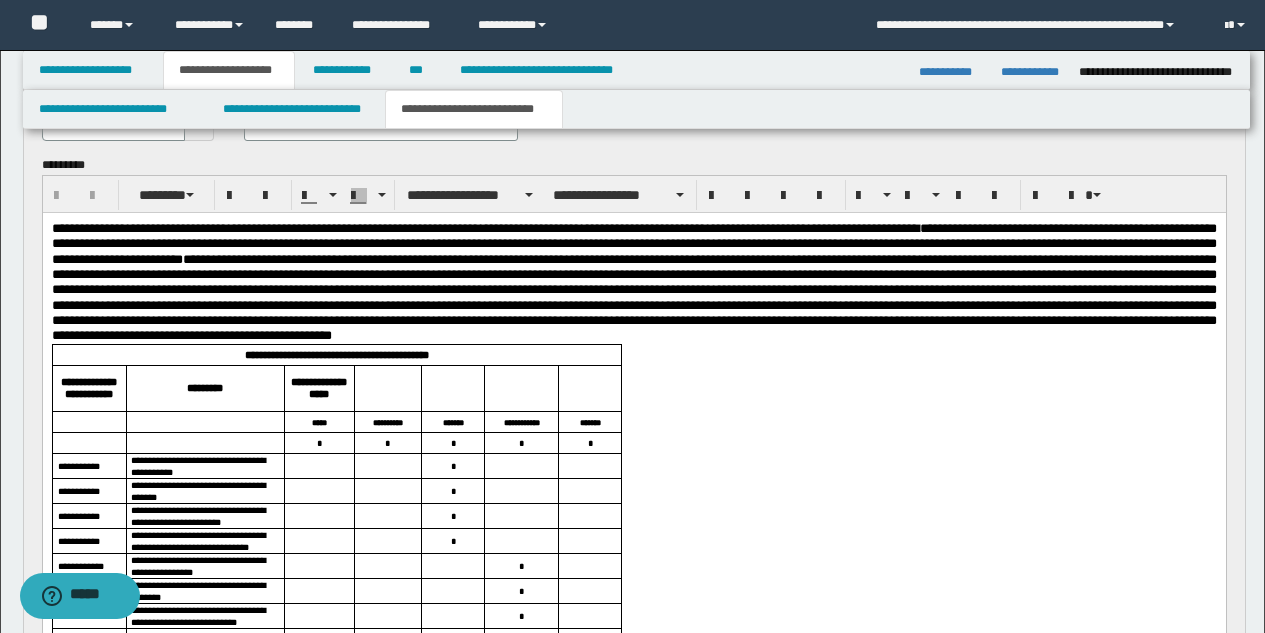 scroll, scrollTop: 669, scrollLeft: 0, axis: vertical 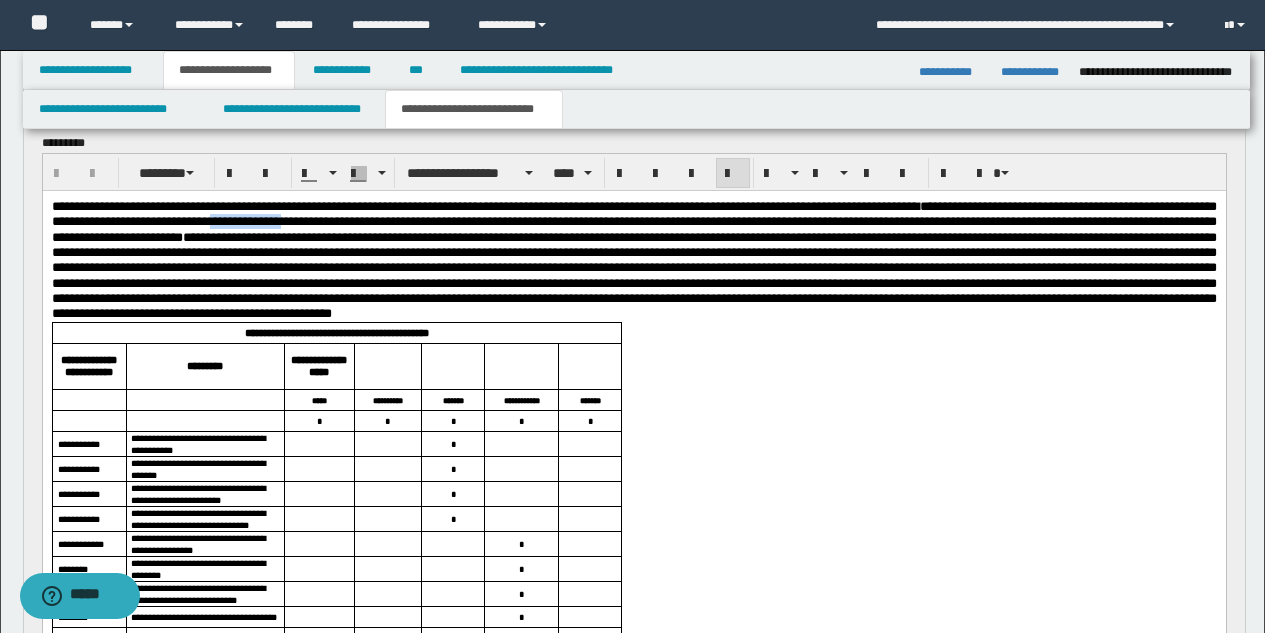 drag, startPoint x: 311, startPoint y: 222, endPoint x: 393, endPoint y: 225, distance: 82.05486 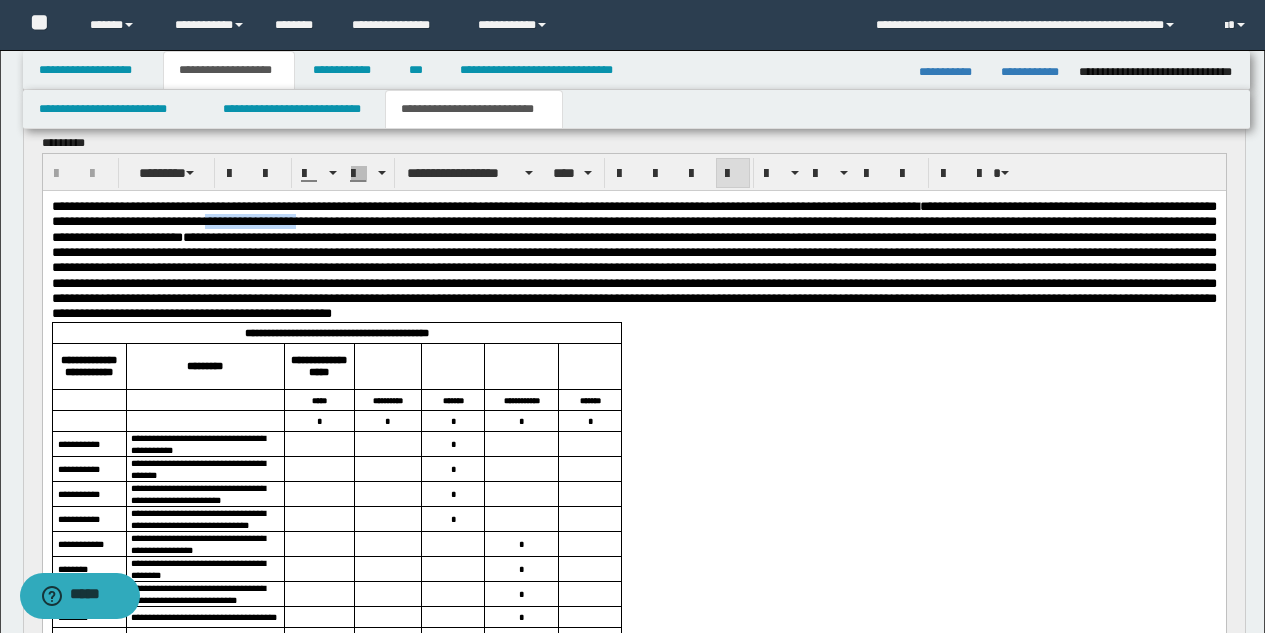 drag, startPoint x: 406, startPoint y: 225, endPoint x: 308, endPoint y: 221, distance: 98.0816 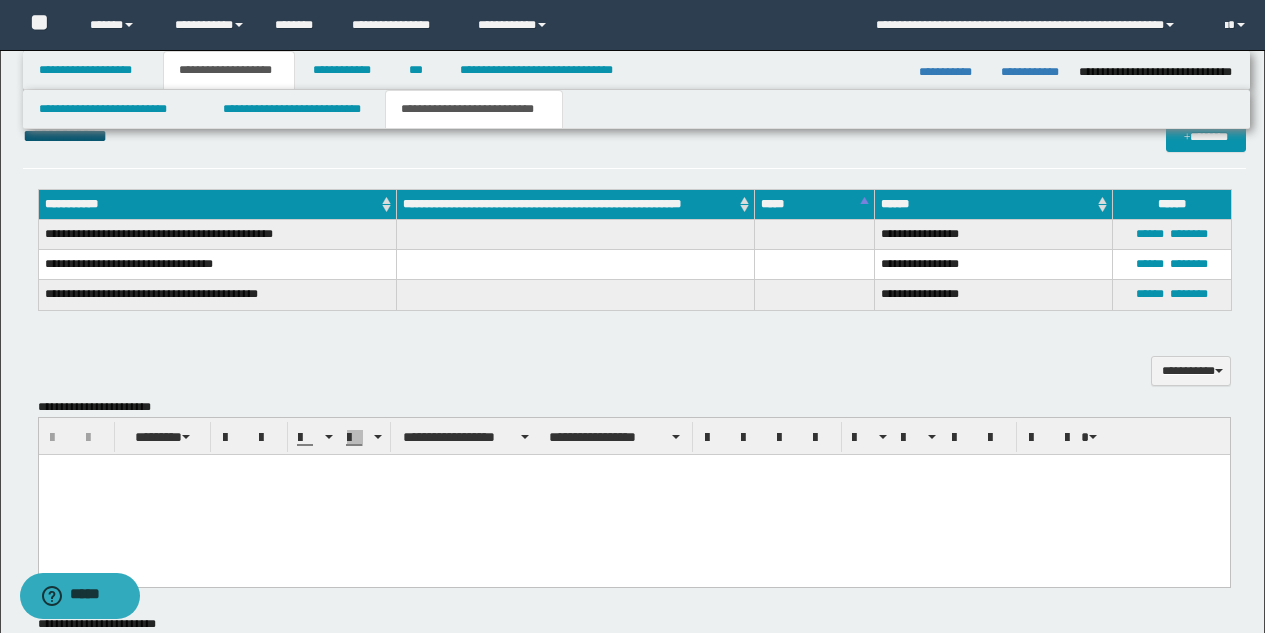 scroll, scrollTop: 1409, scrollLeft: 0, axis: vertical 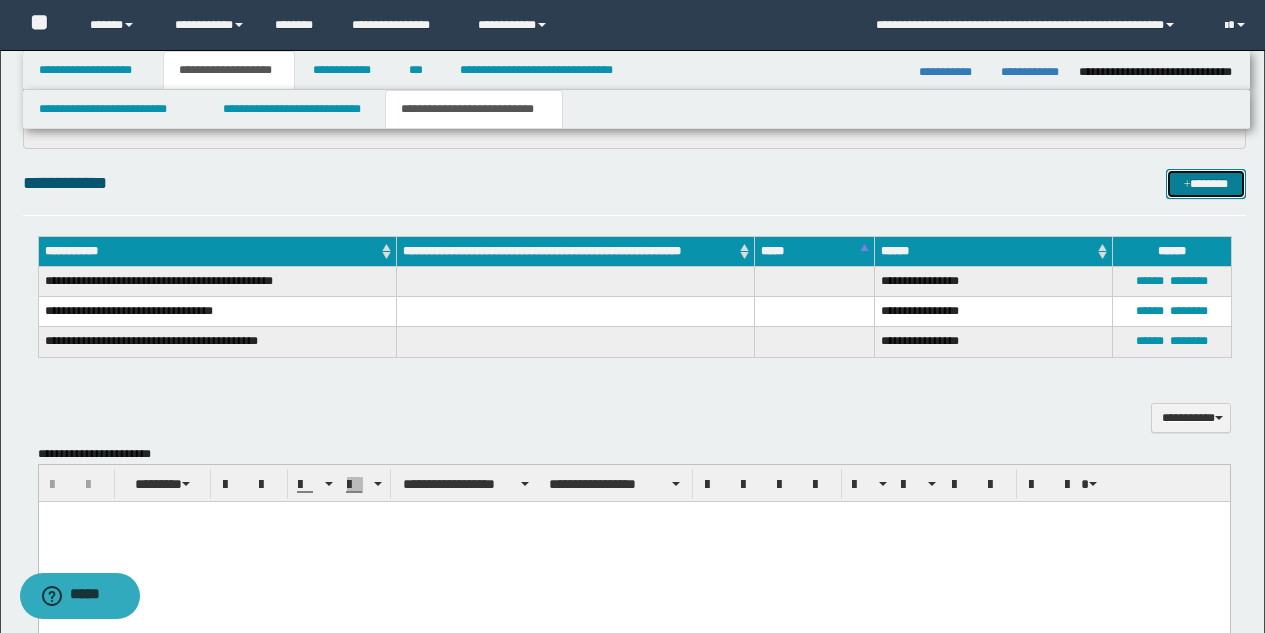 click on "*******" at bounding box center (1206, 184) 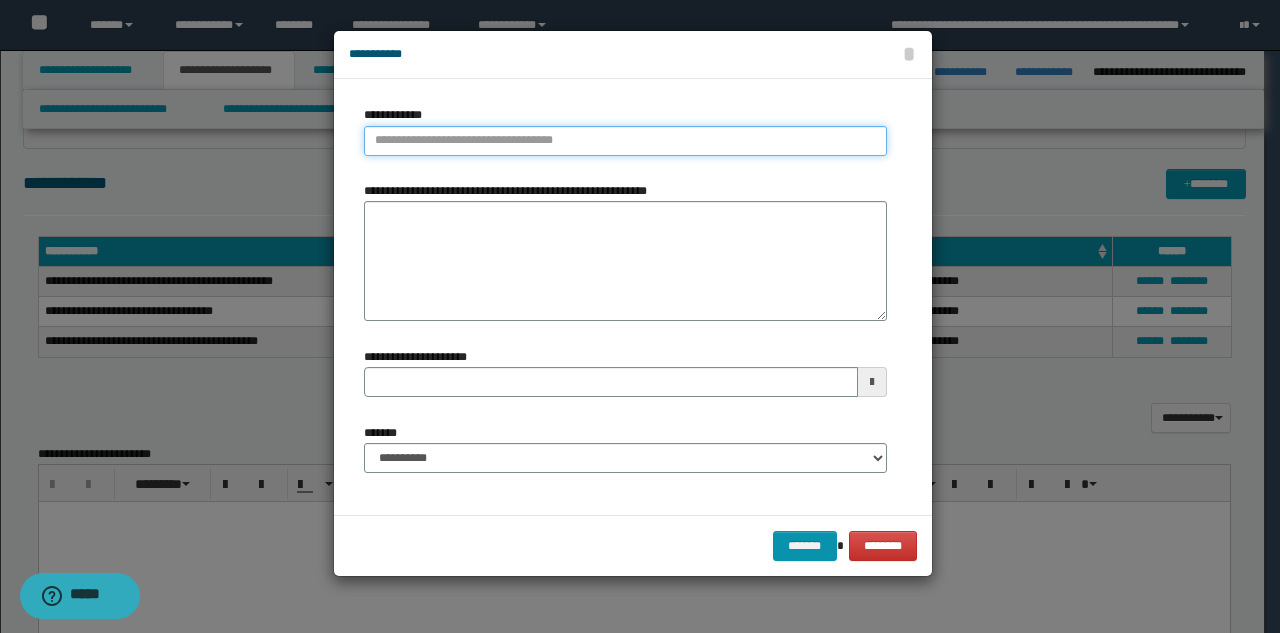 type on "**********" 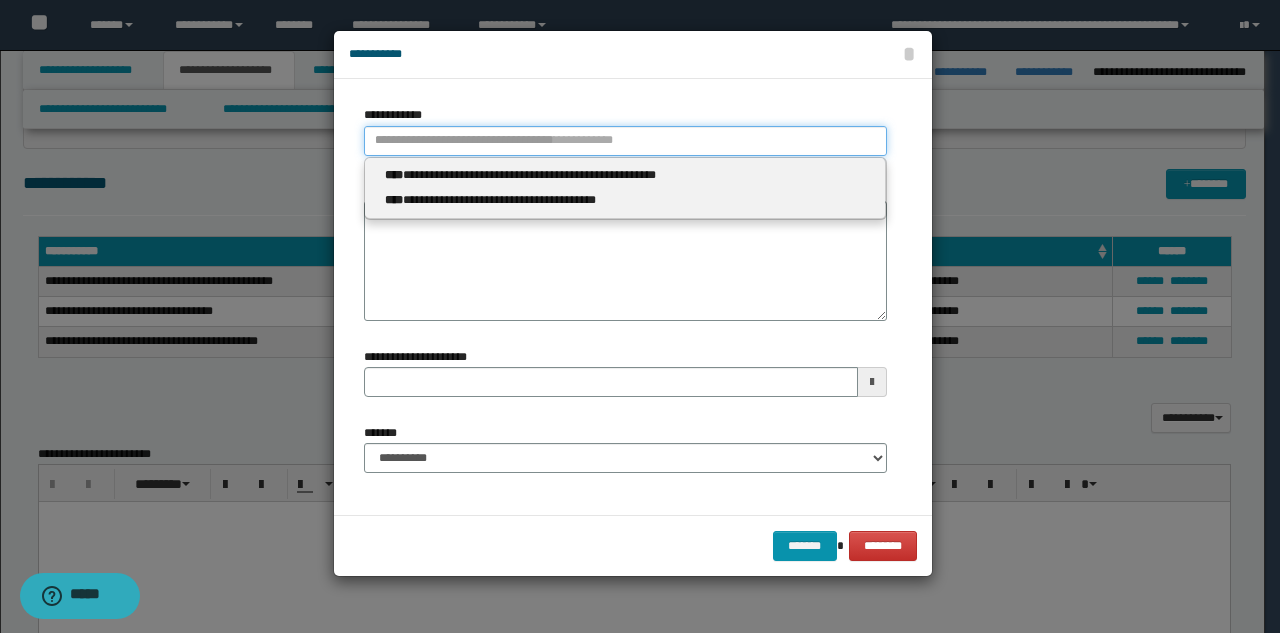 click on "**********" at bounding box center (625, 141) 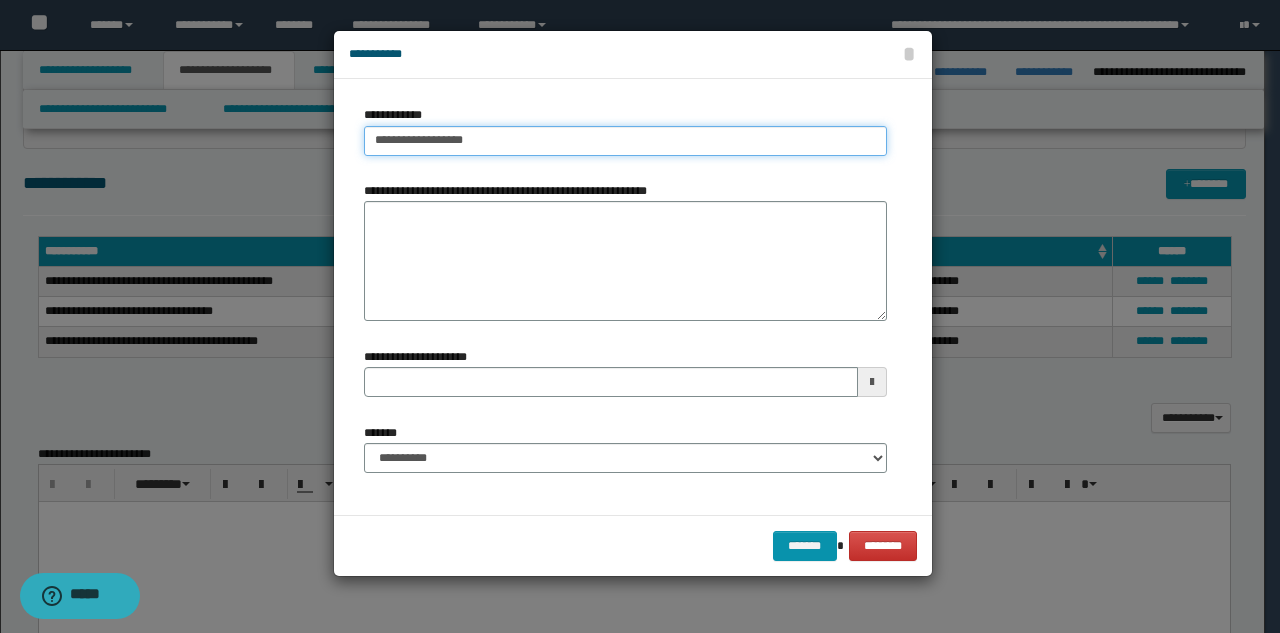 click on "**********" at bounding box center [625, 141] 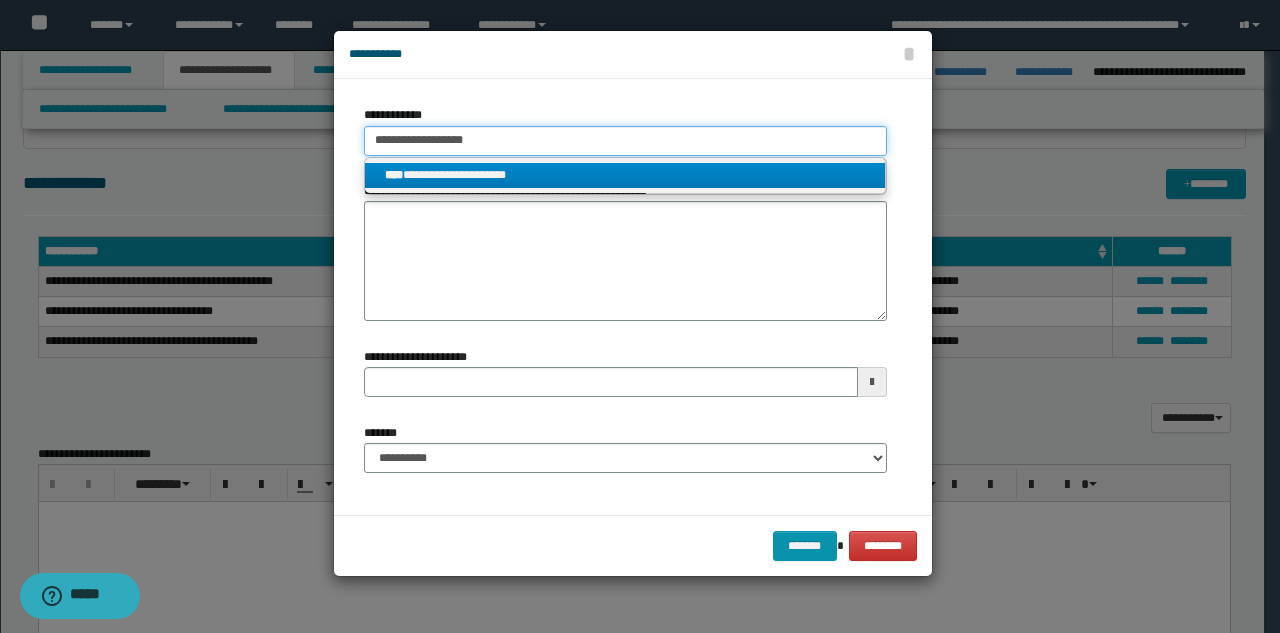 type on "**********" 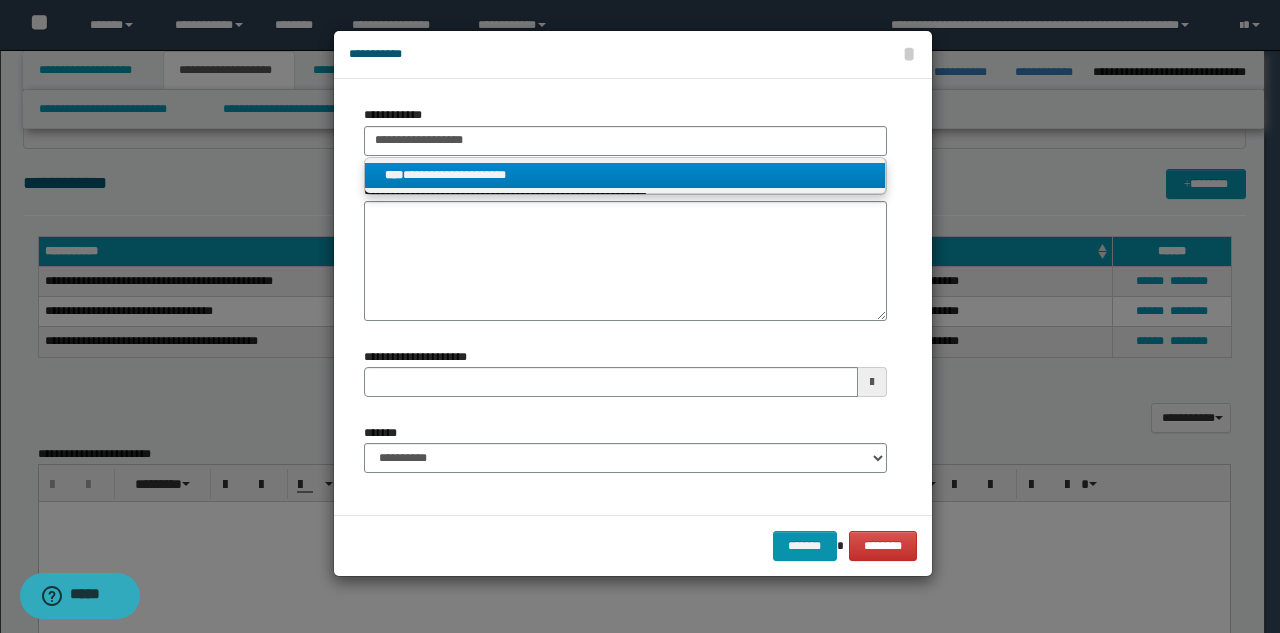 click on "**********" at bounding box center [625, 175] 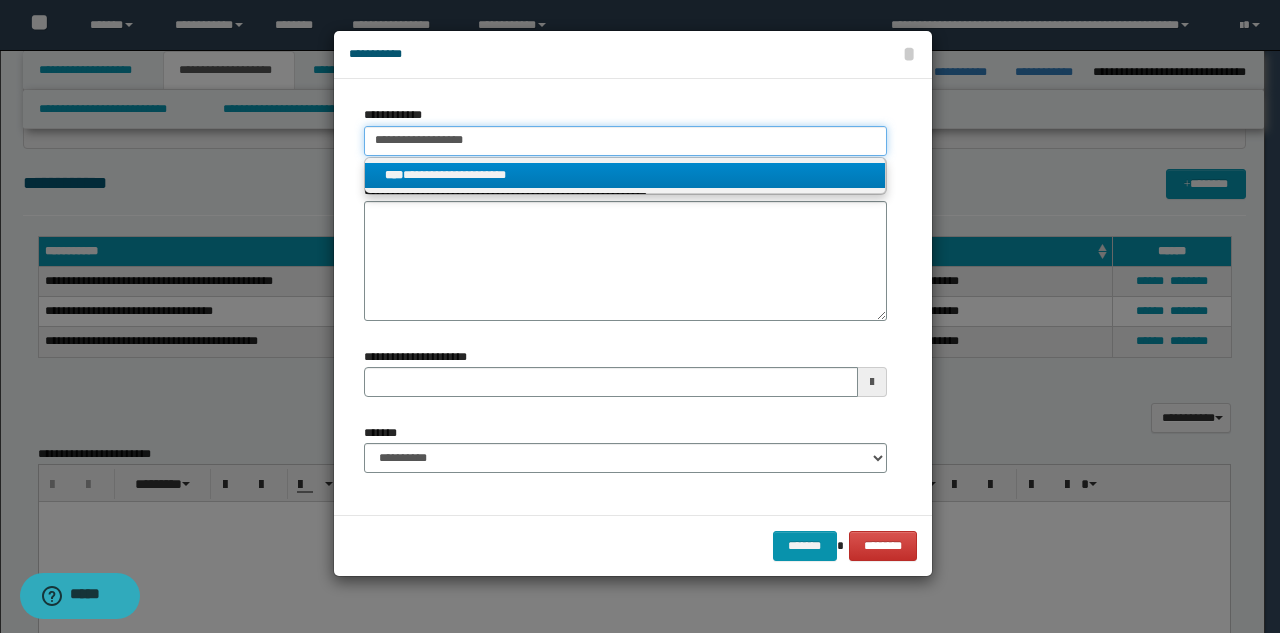 type 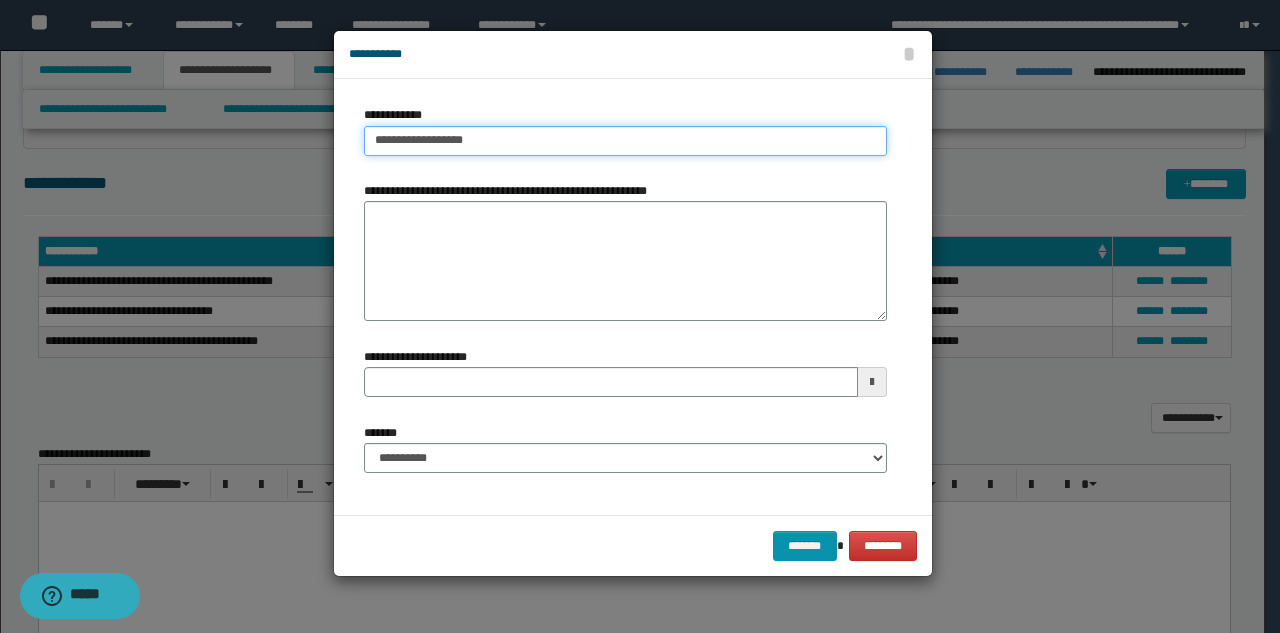 type 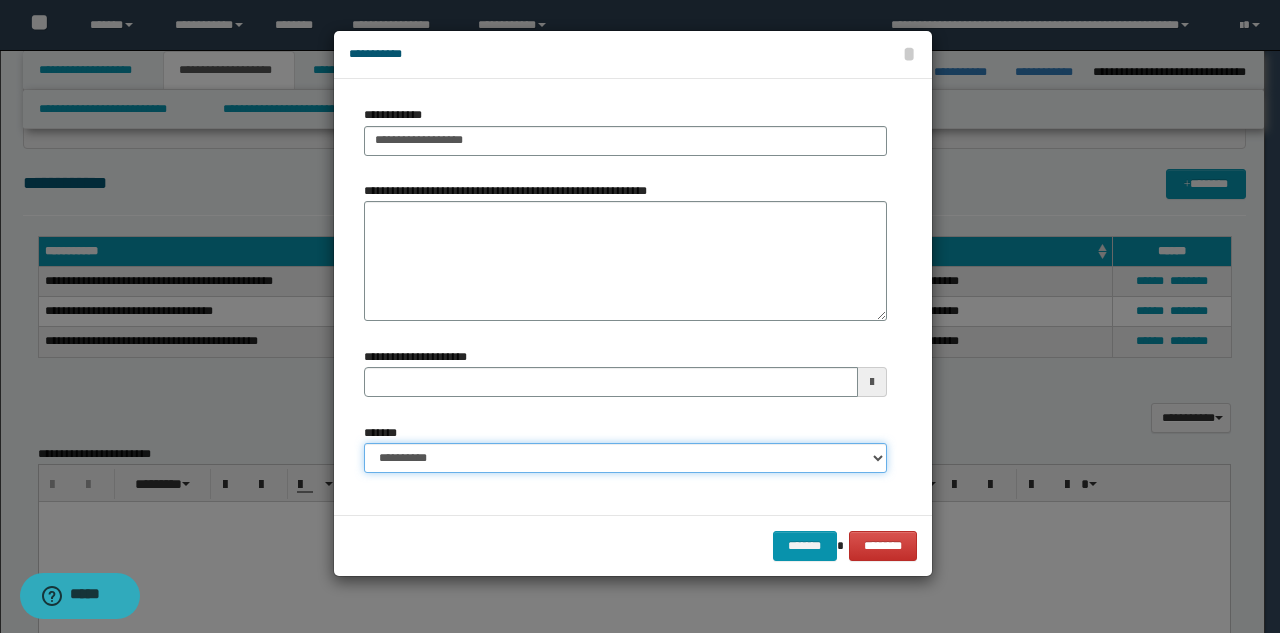 click on "**********" at bounding box center [625, 458] 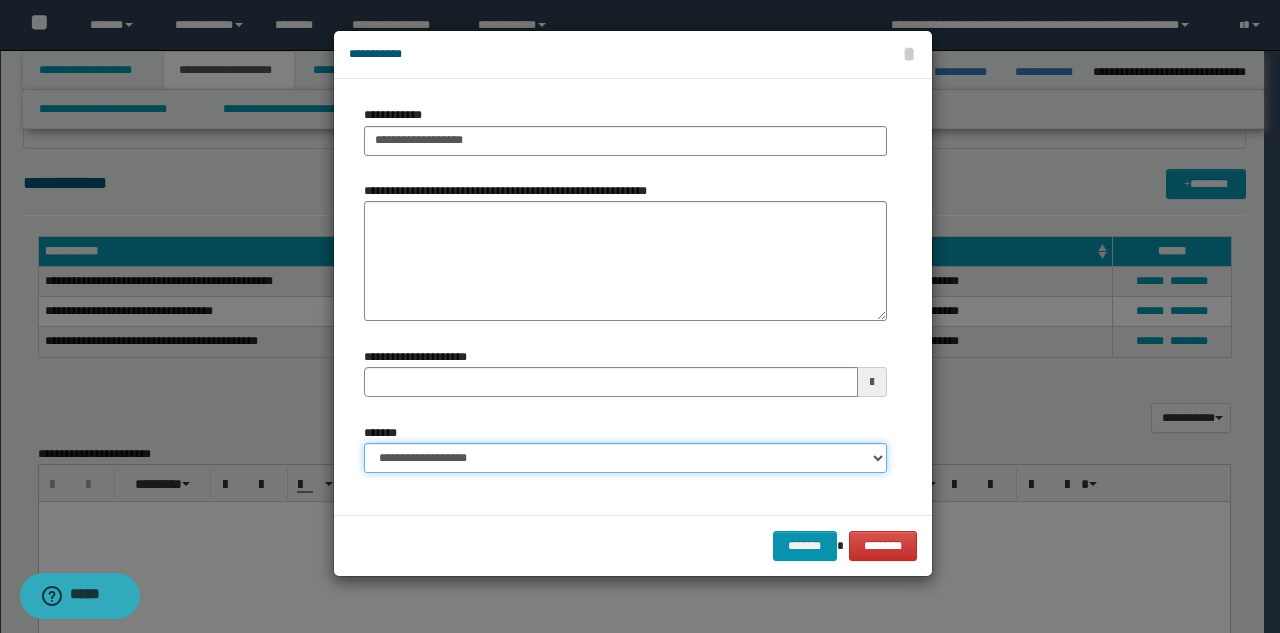 click on "**********" at bounding box center (625, 458) 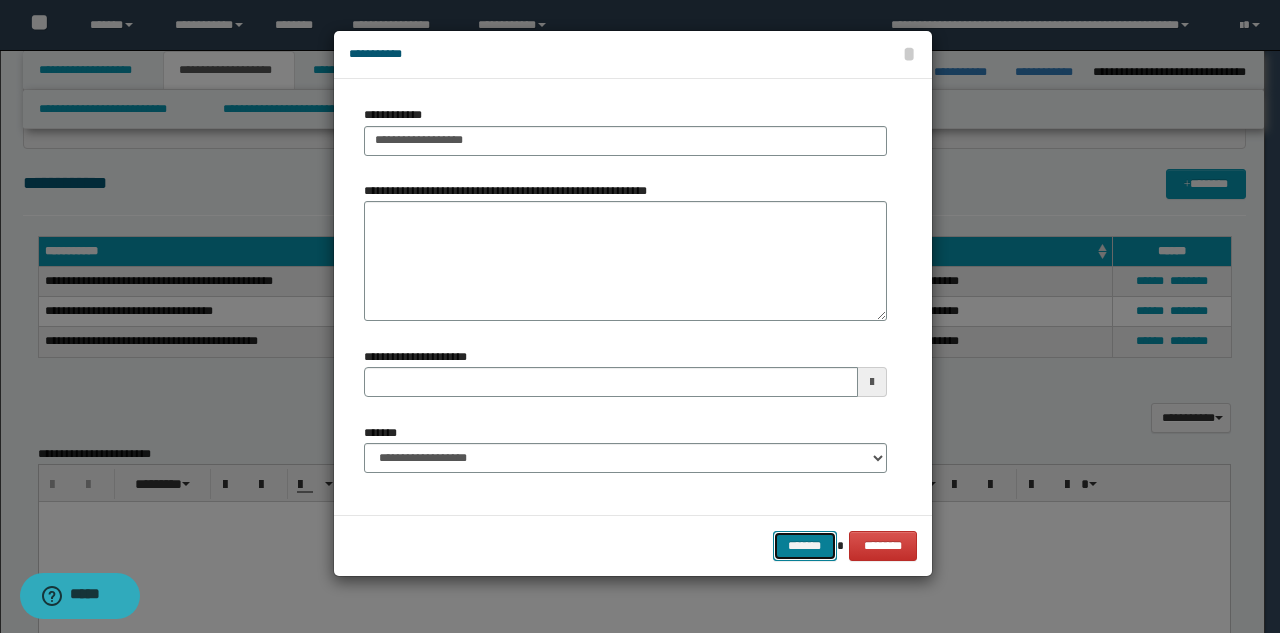 click on "*******" at bounding box center [805, 546] 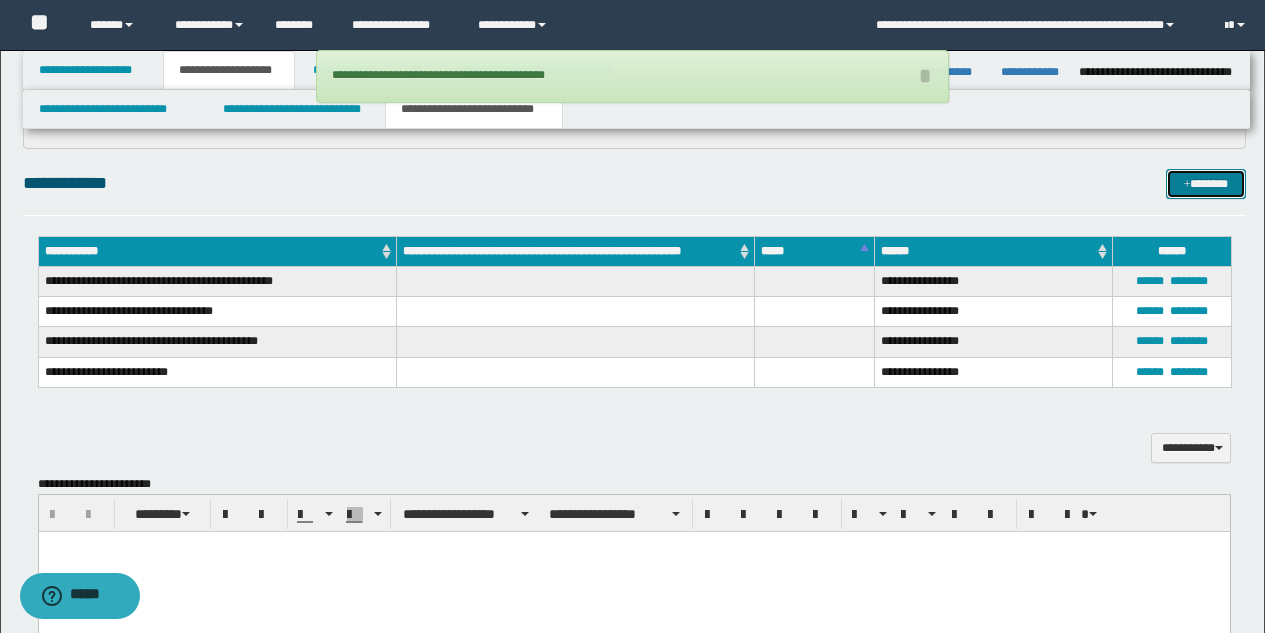 click on "*******" at bounding box center (1206, 184) 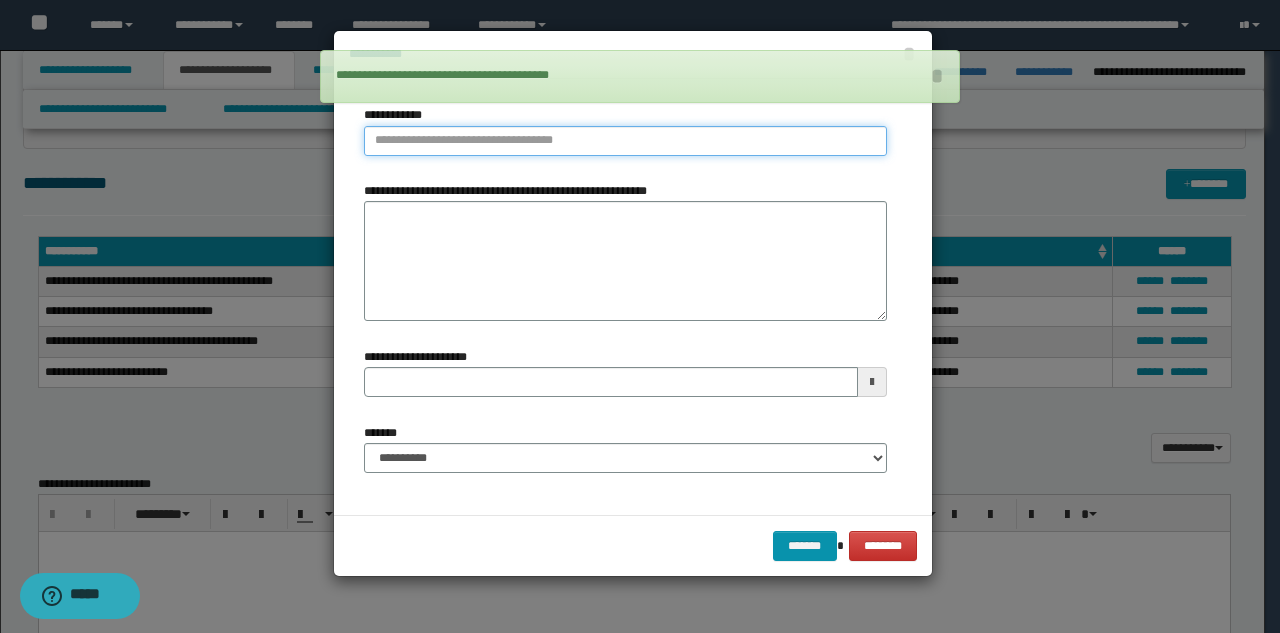 type on "**********" 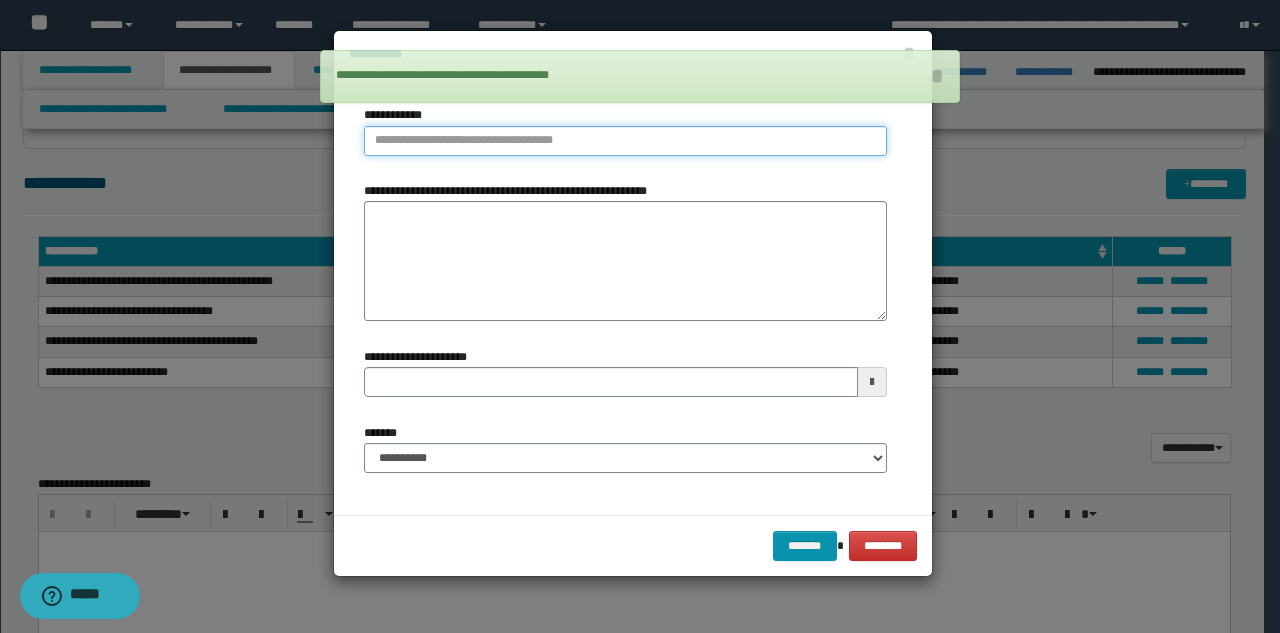 click on "**********" at bounding box center [625, 141] 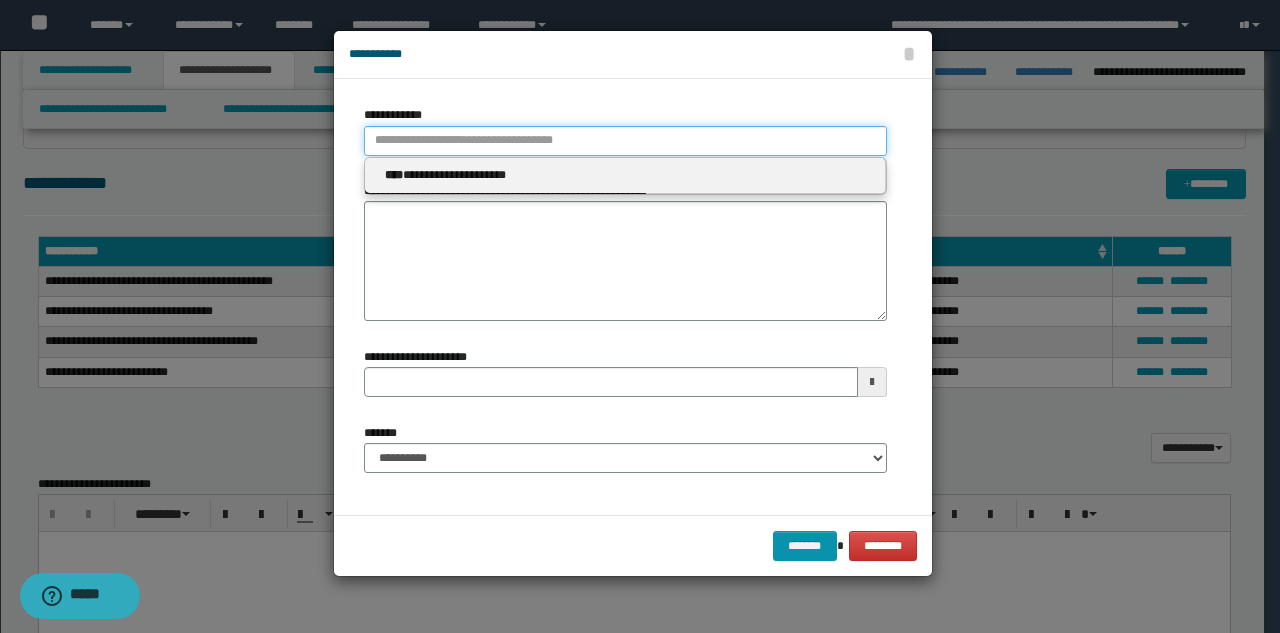 type 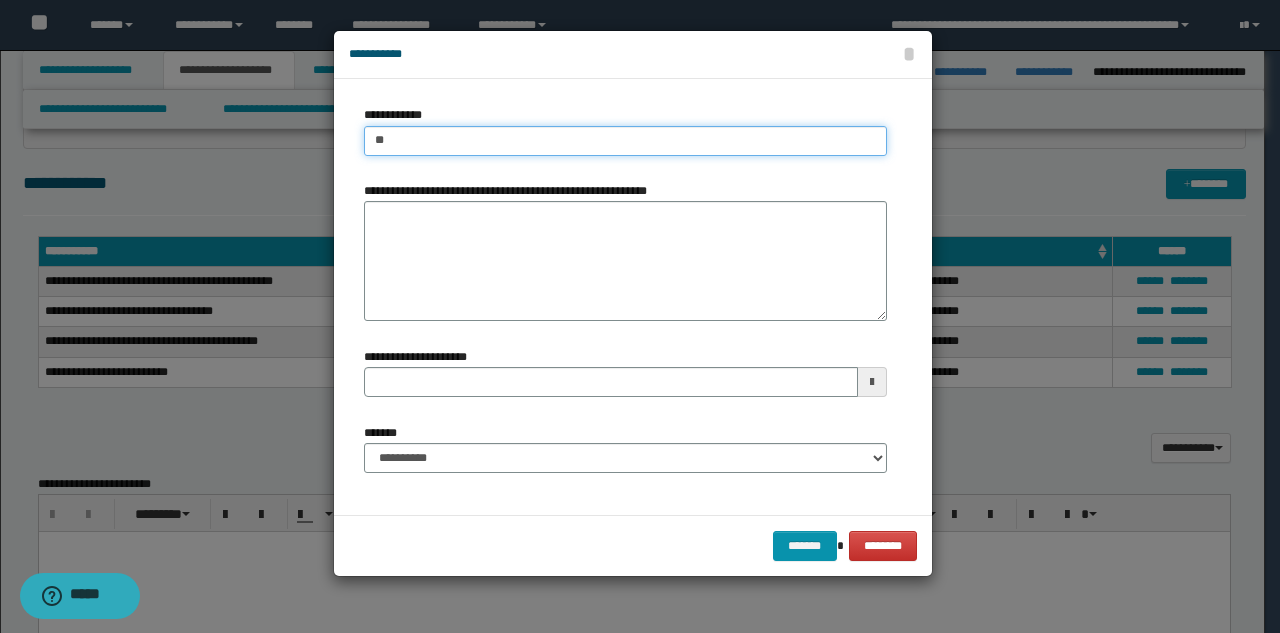 type on "***" 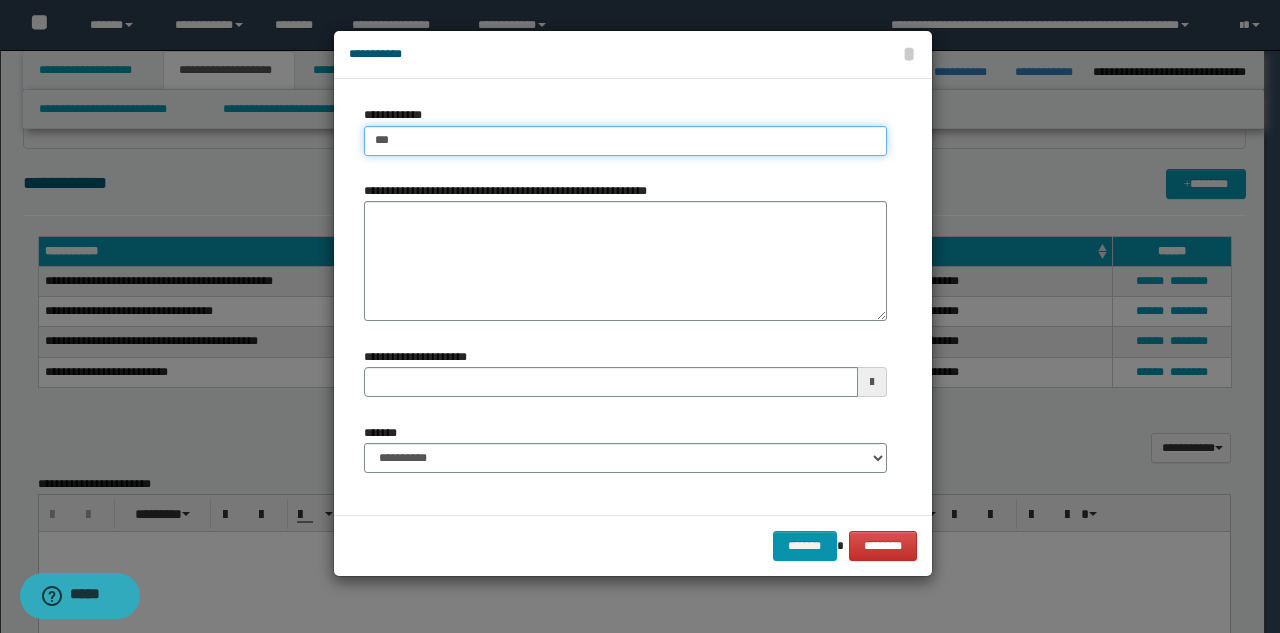 type on "***" 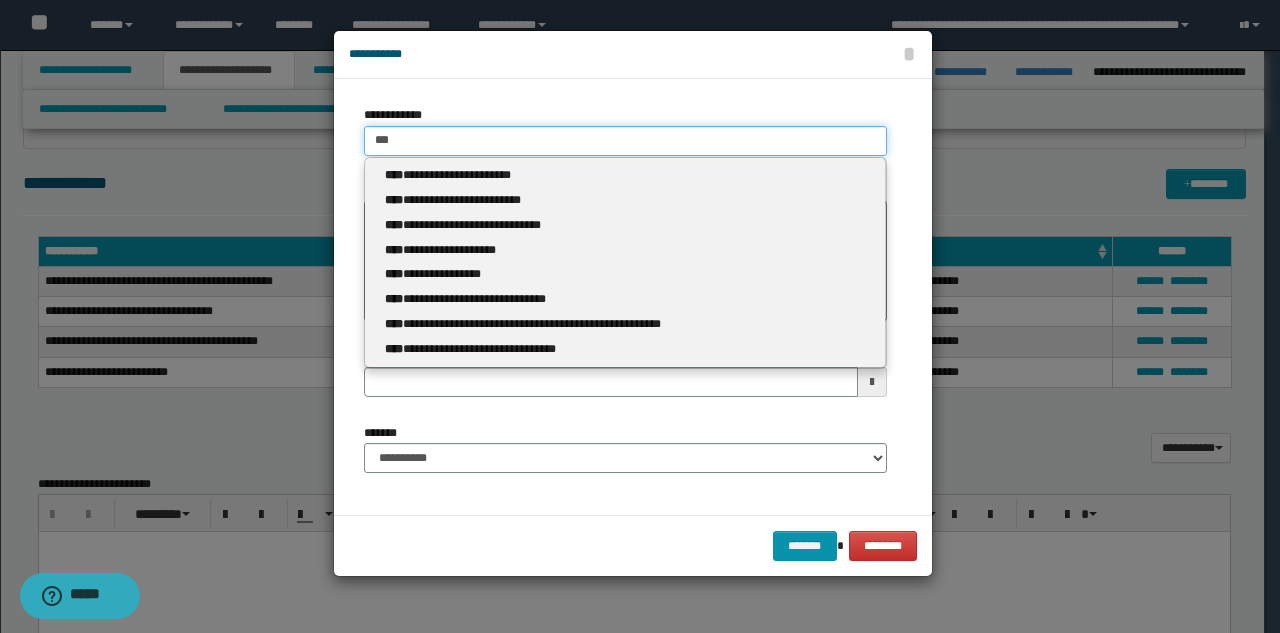 type 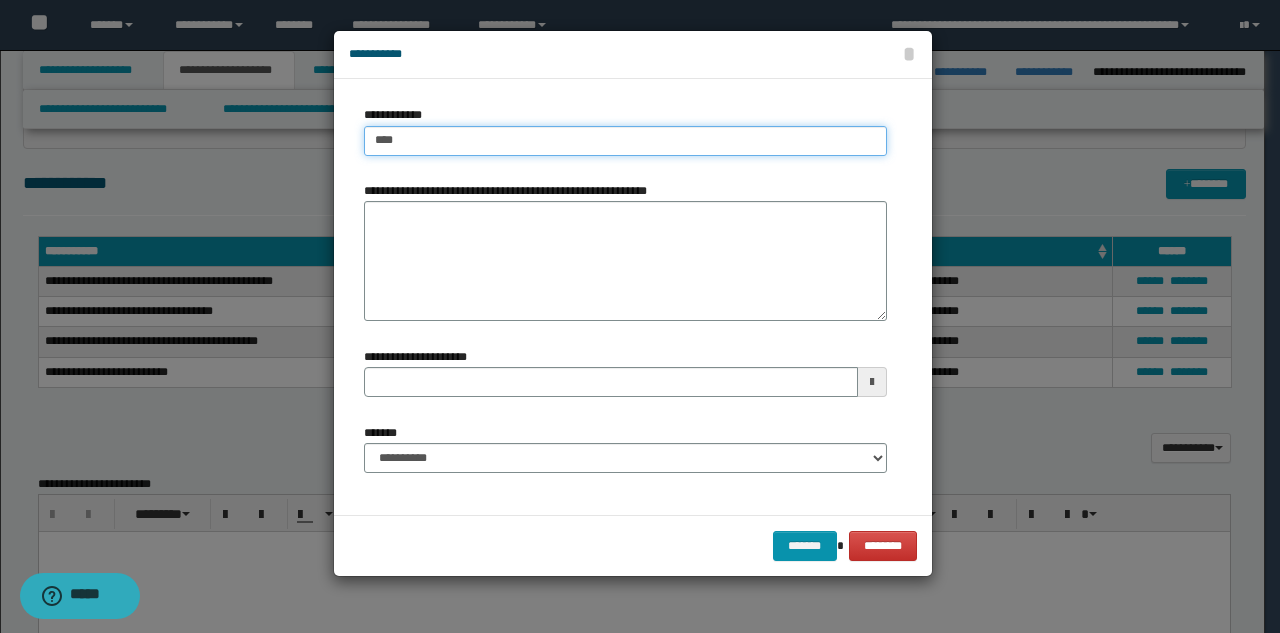 type on "****" 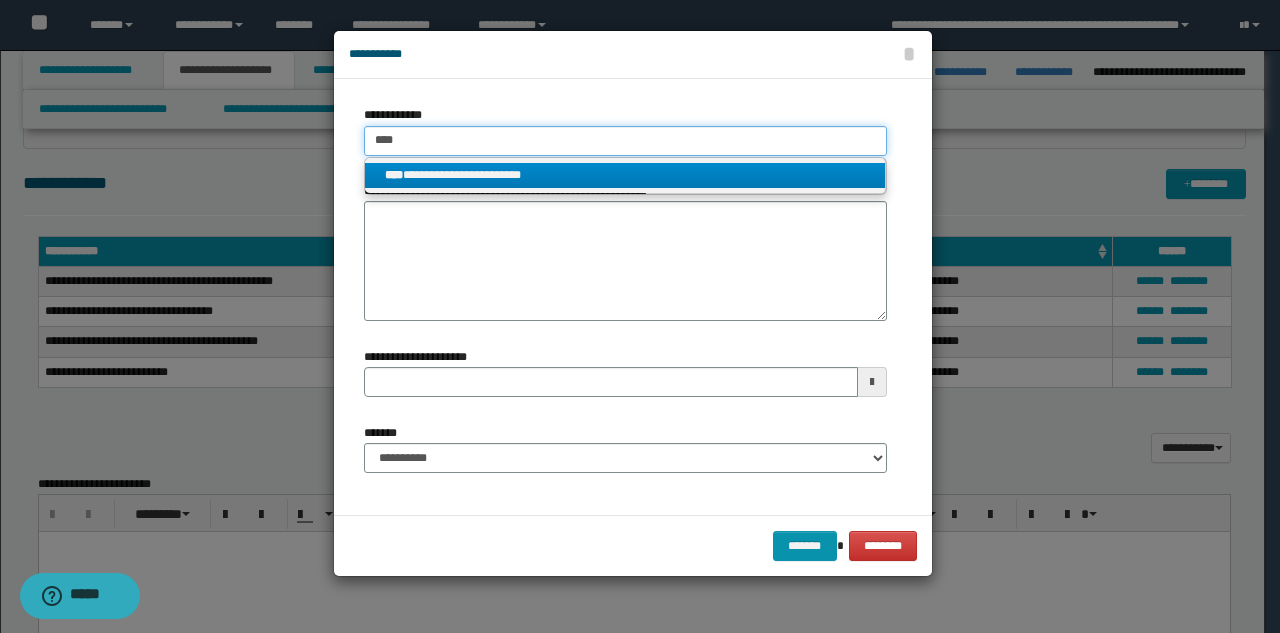type on "****" 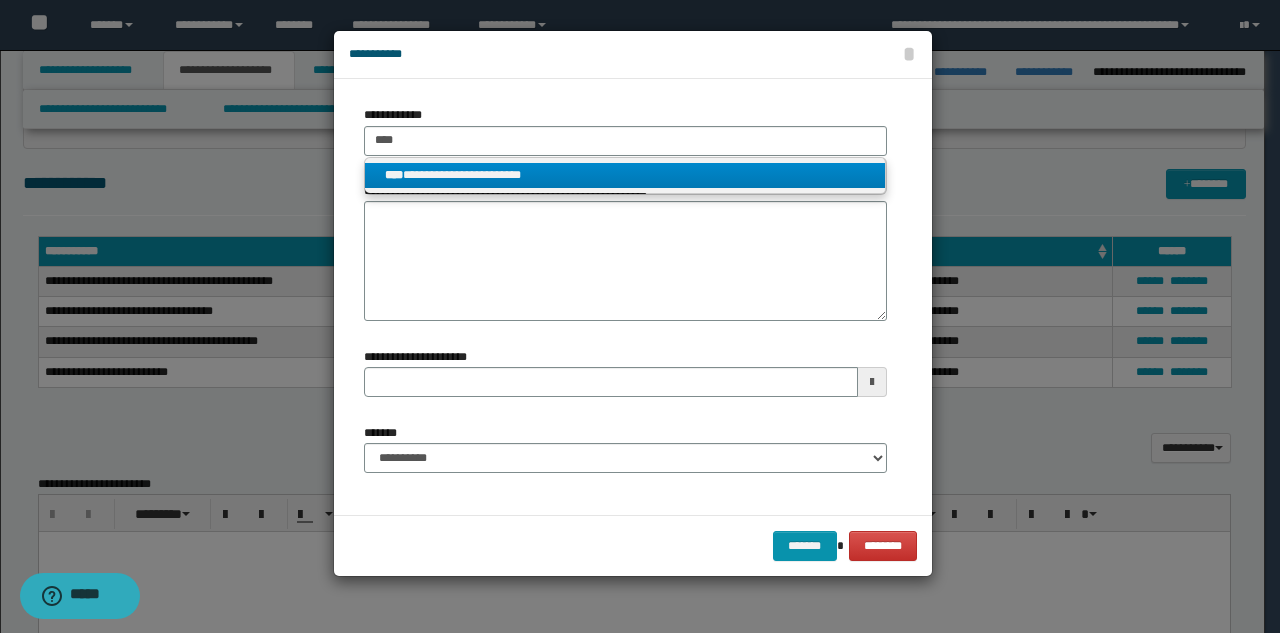 click on "**********" at bounding box center (625, 175) 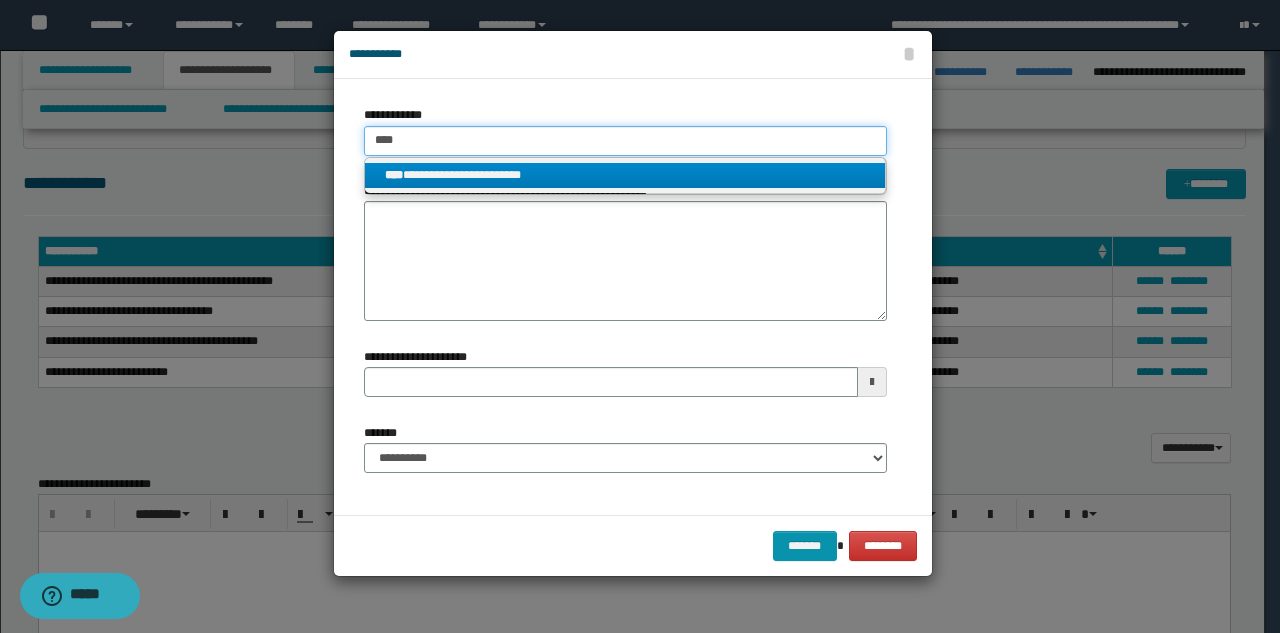 type 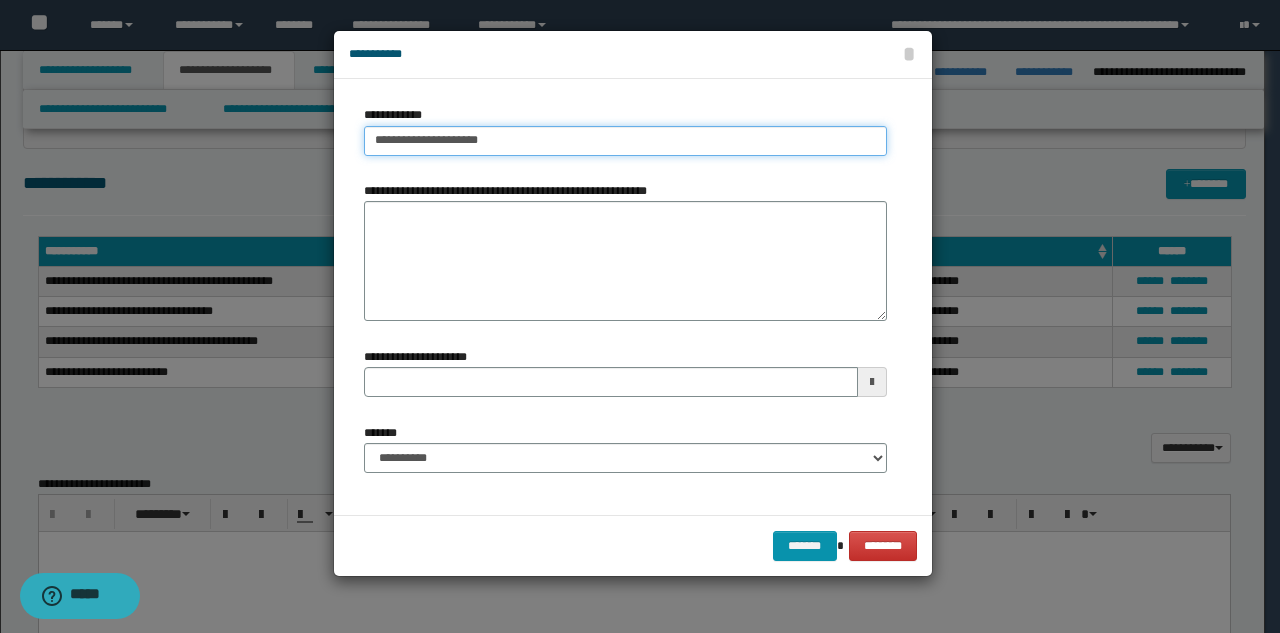 type 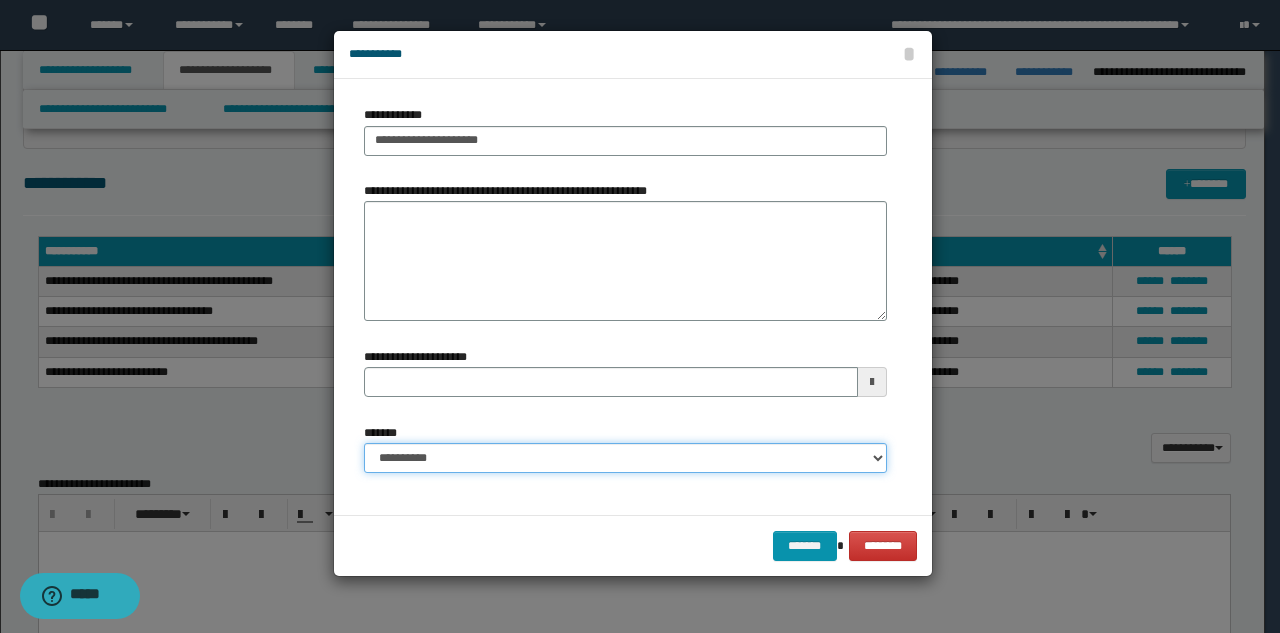 click on "**********" at bounding box center (625, 458) 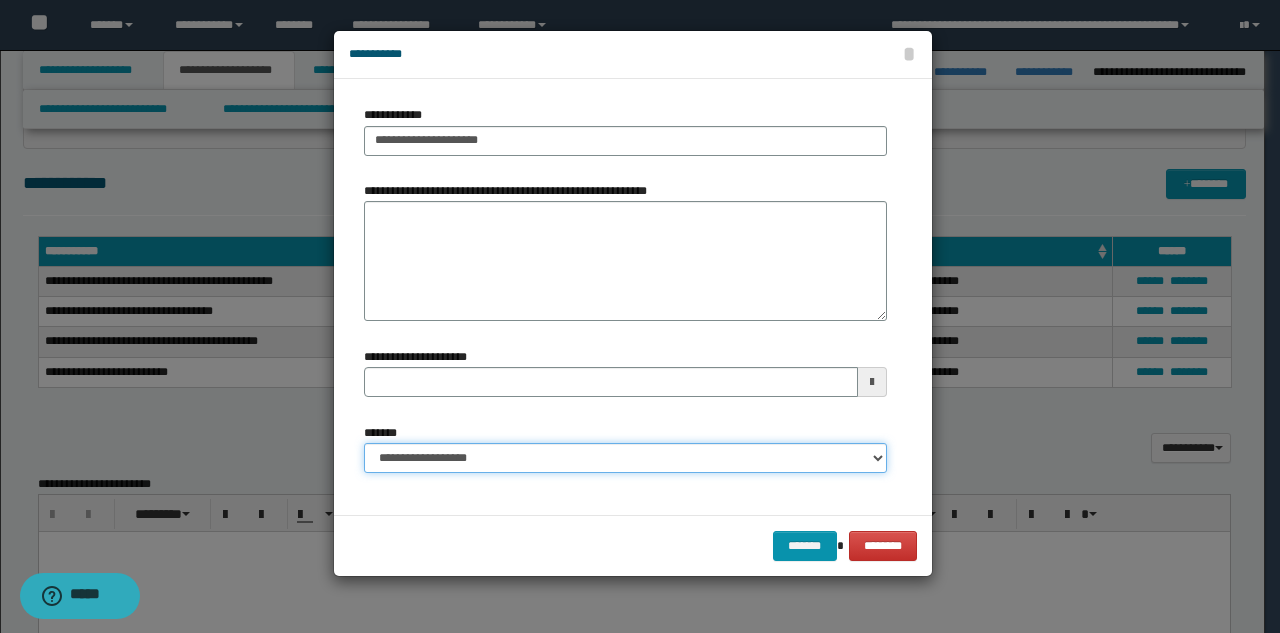 click on "**********" at bounding box center (625, 458) 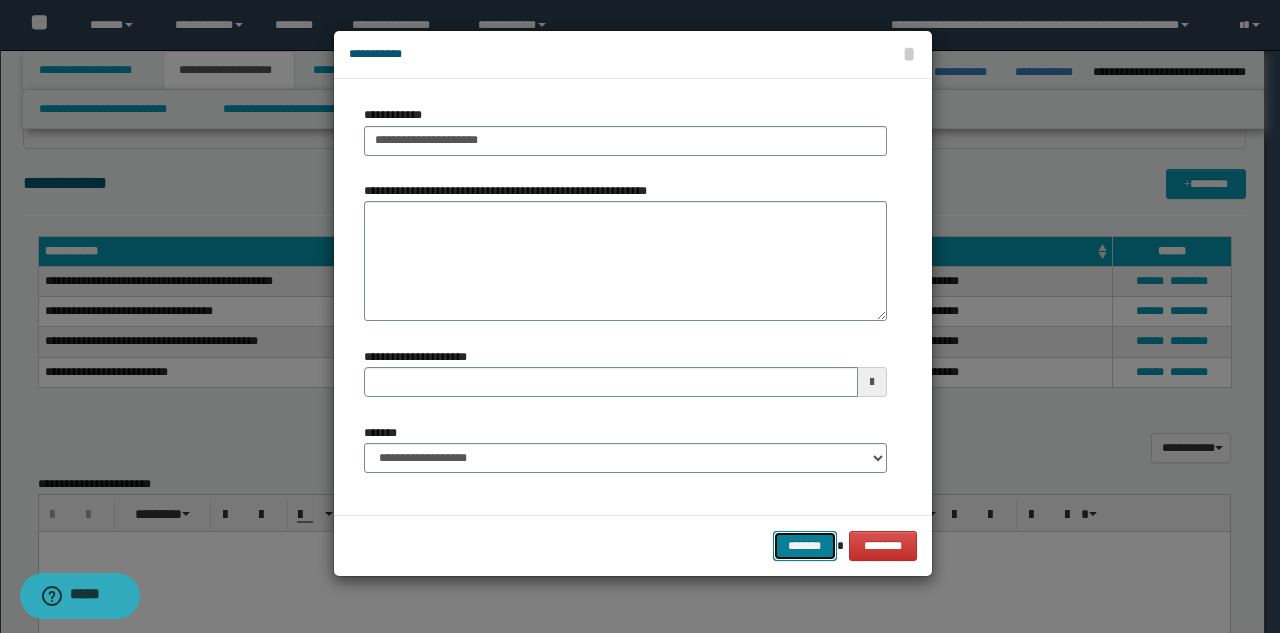 click on "*******" at bounding box center (805, 546) 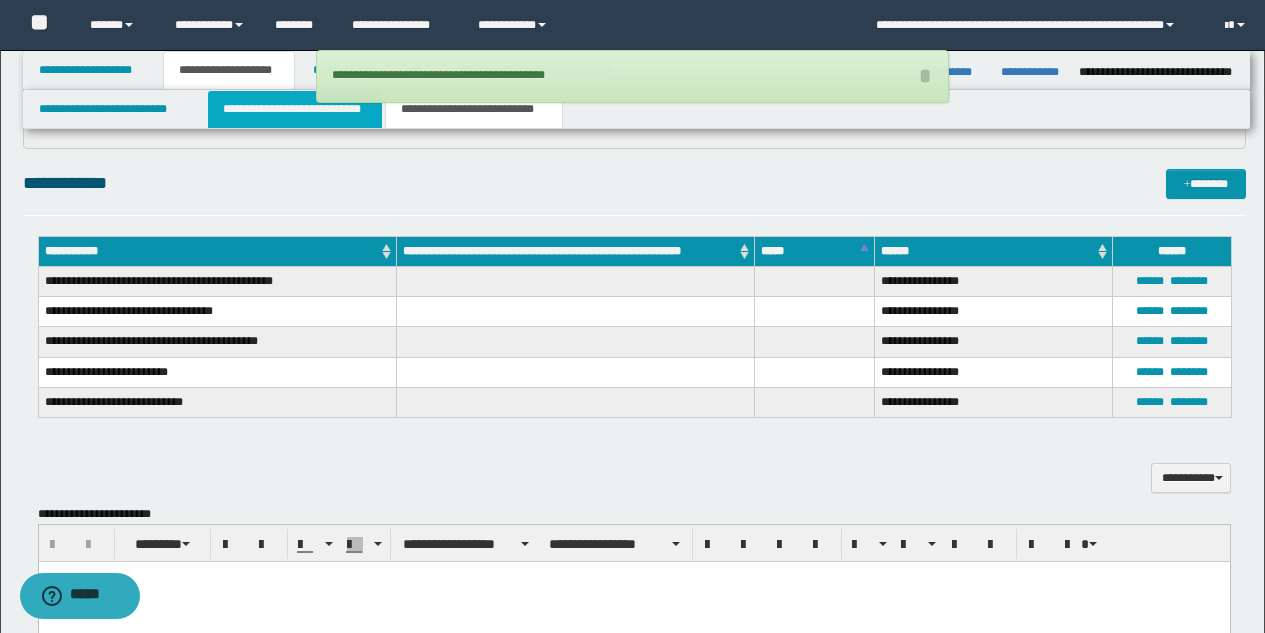 click on "**********" at bounding box center [295, 109] 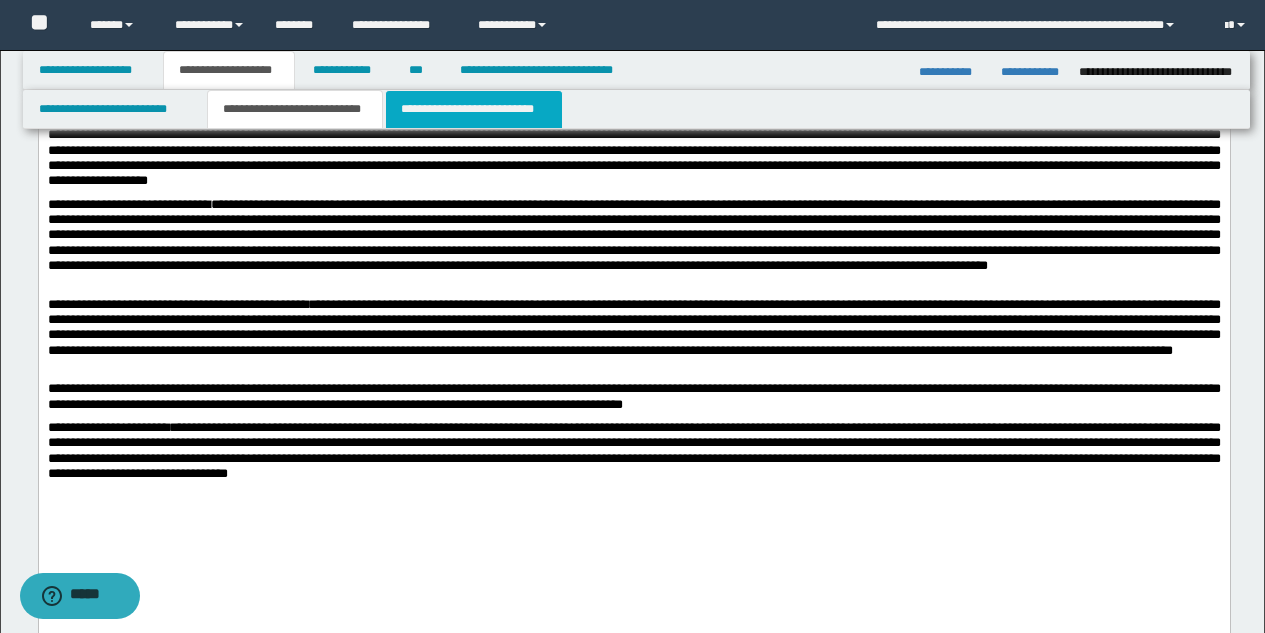 click on "**********" at bounding box center [474, 109] 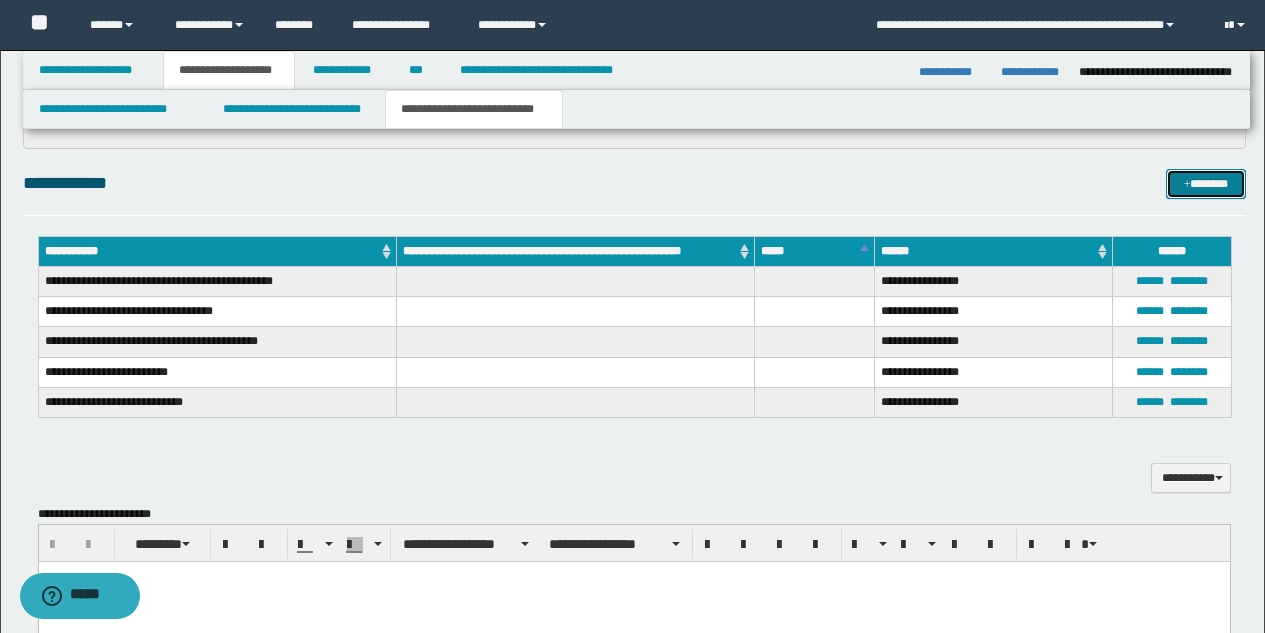 click on "*******" at bounding box center [1206, 184] 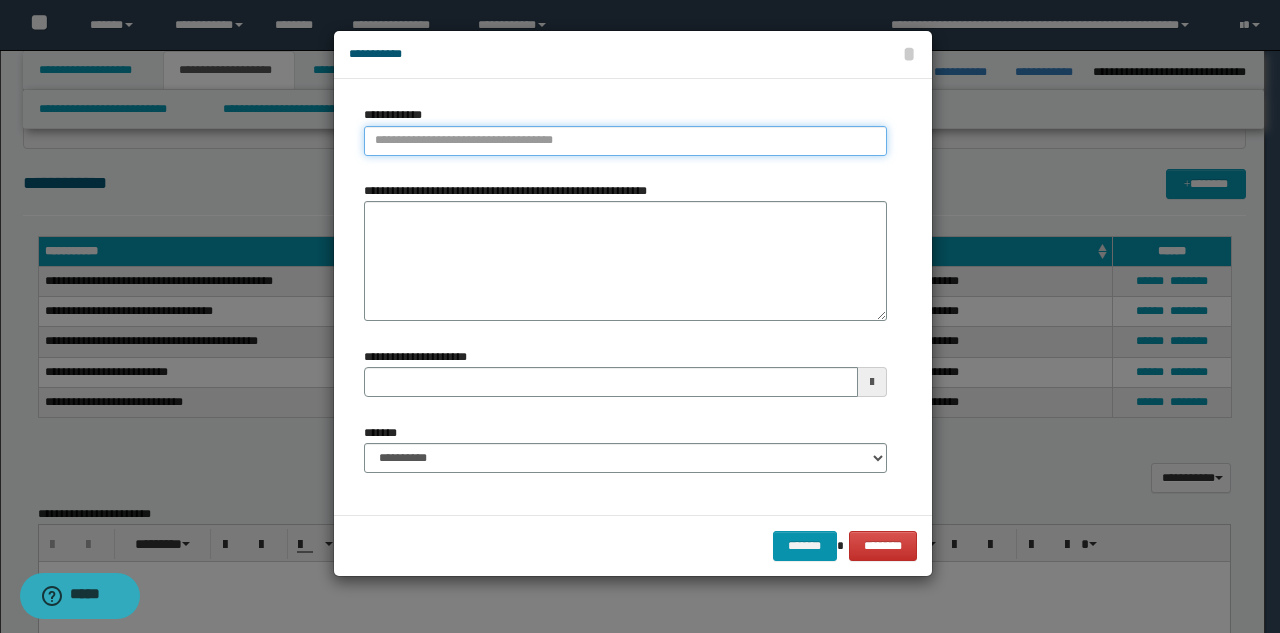 type on "**********" 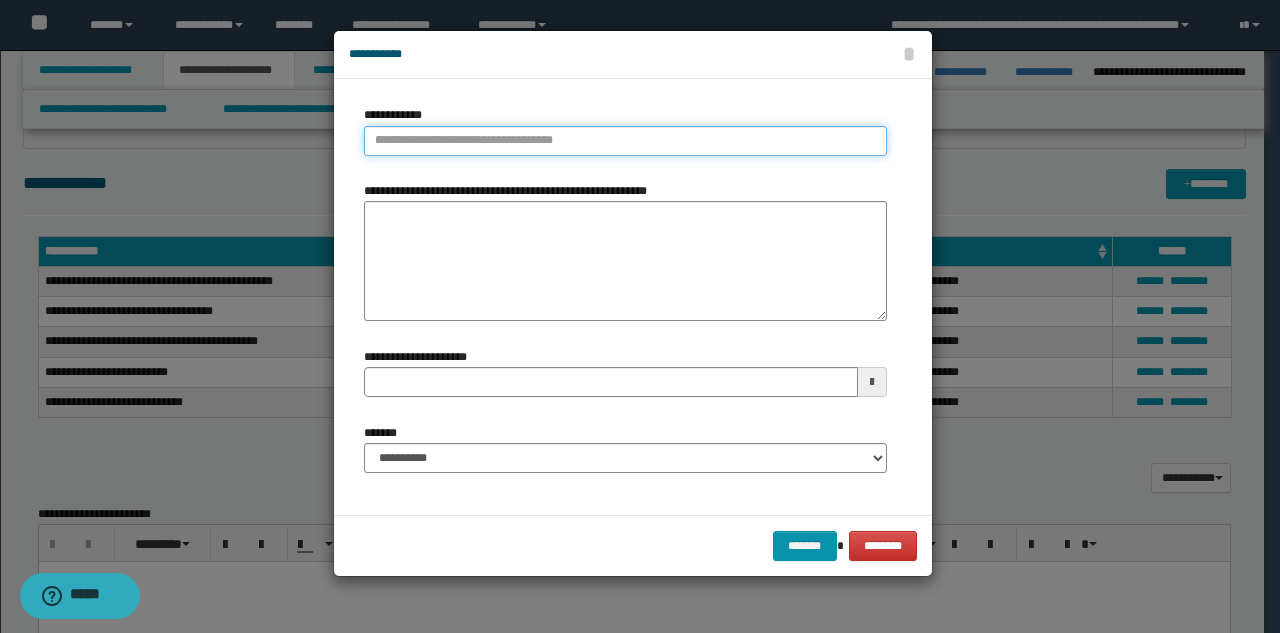 click on "**********" at bounding box center (625, 141) 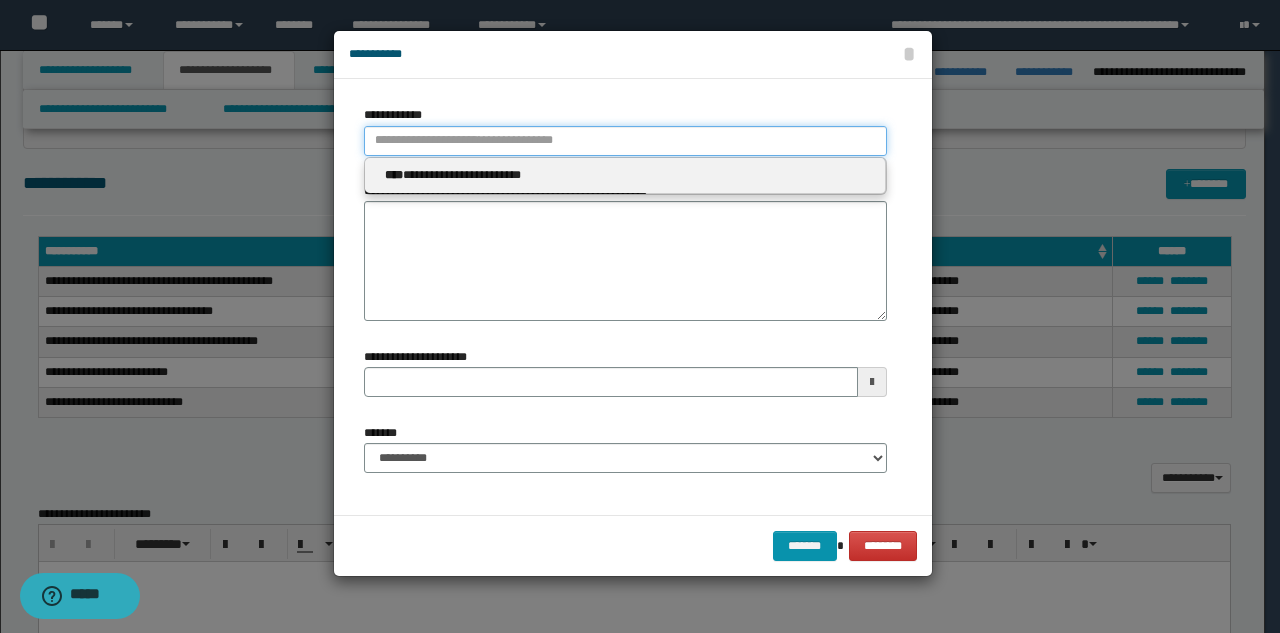 type 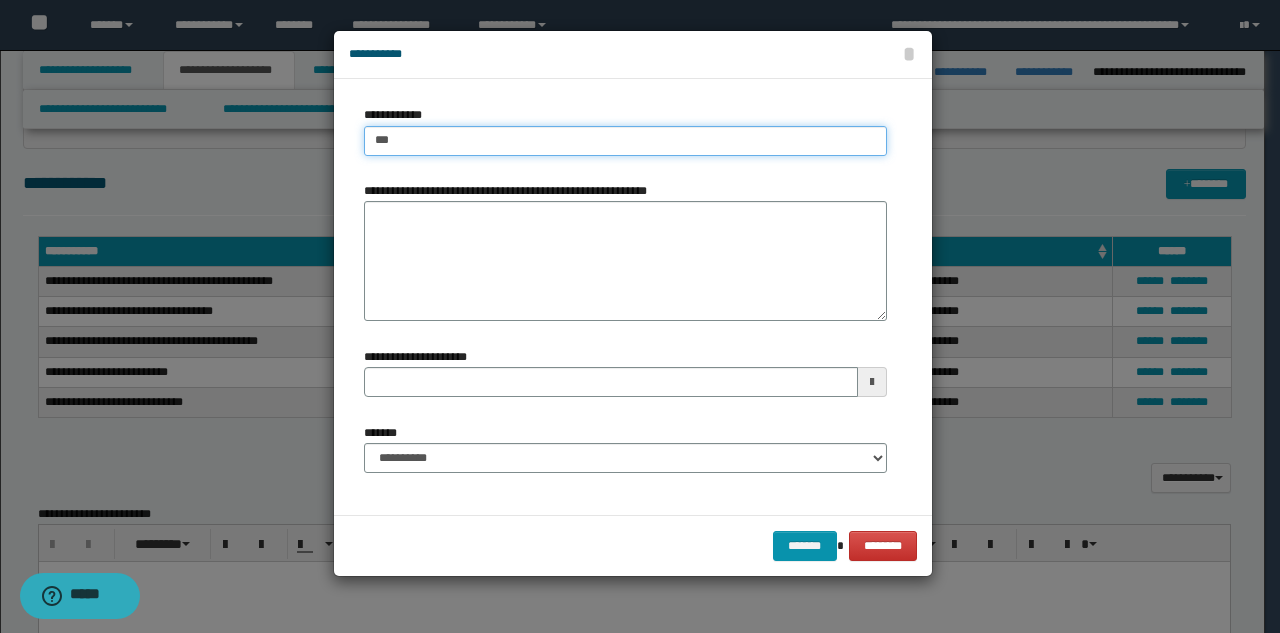 type on "****" 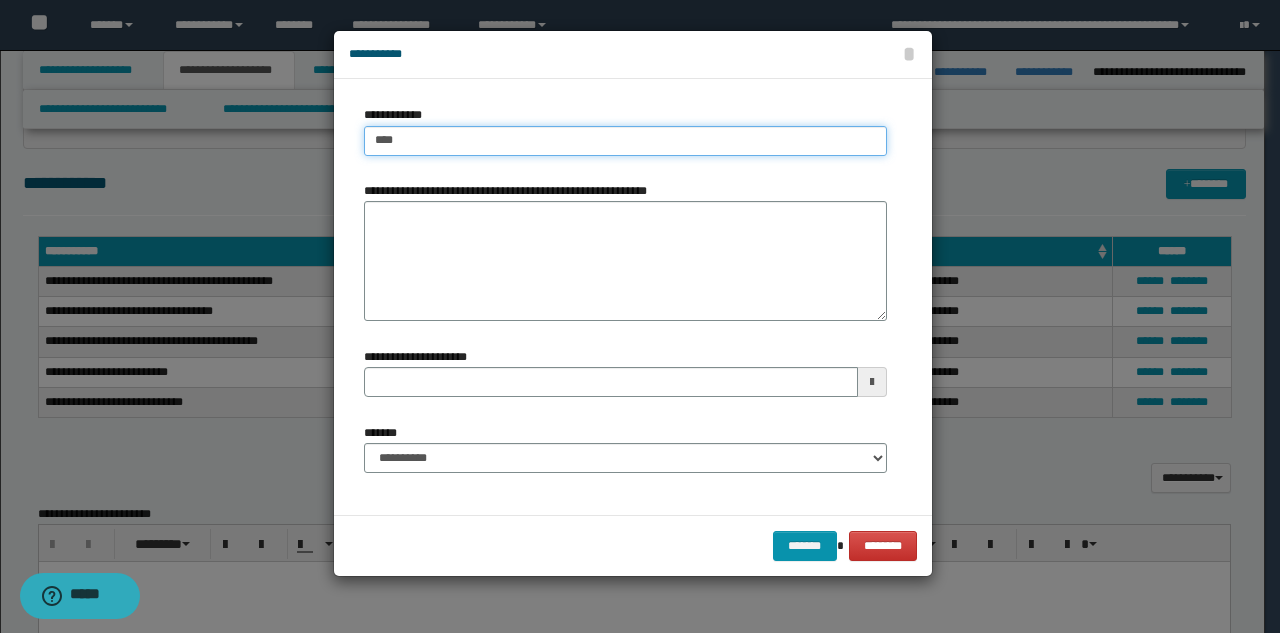 type on "****" 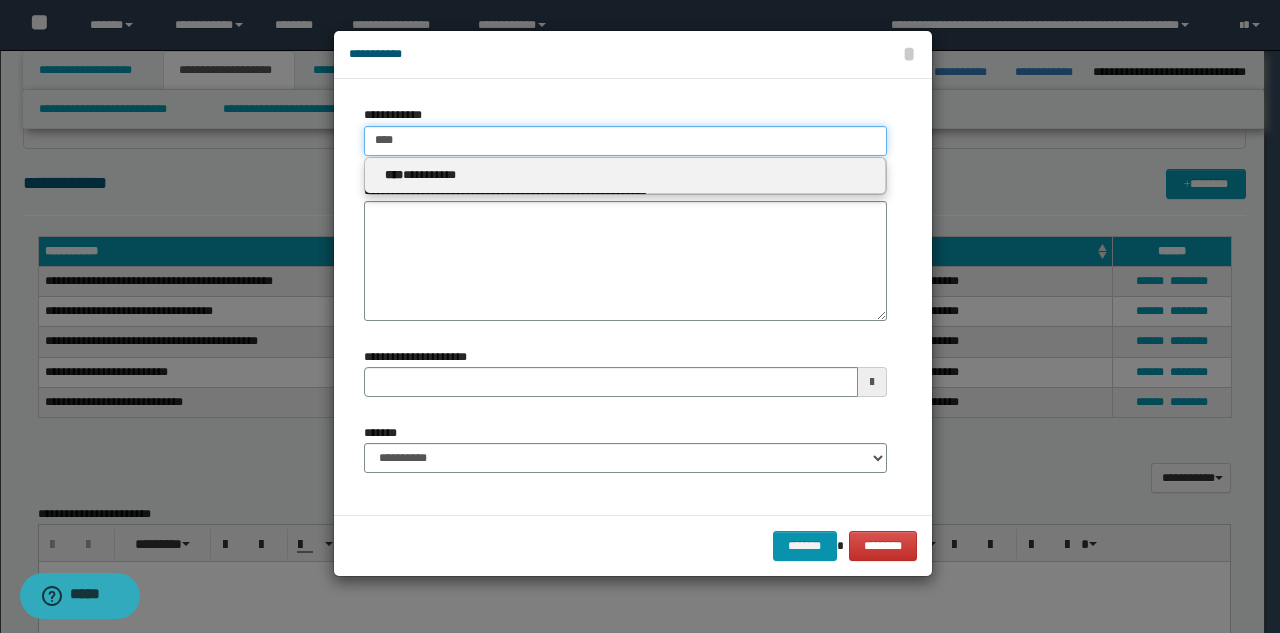 type on "****" 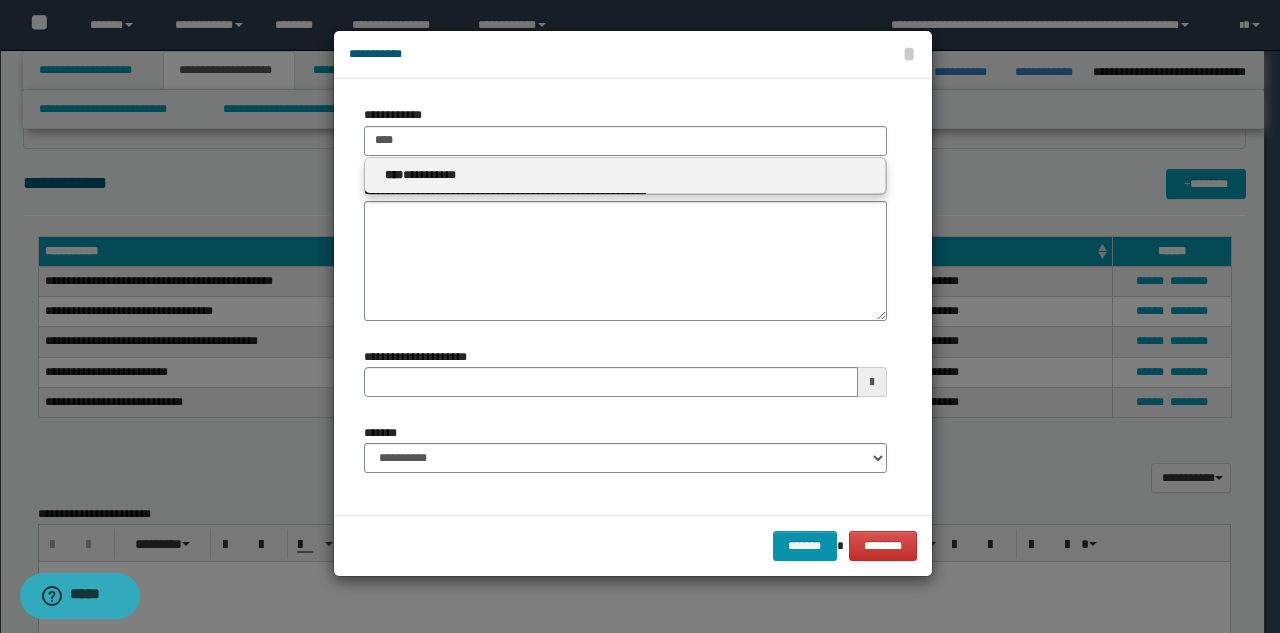click on "**********" at bounding box center [625, 176] 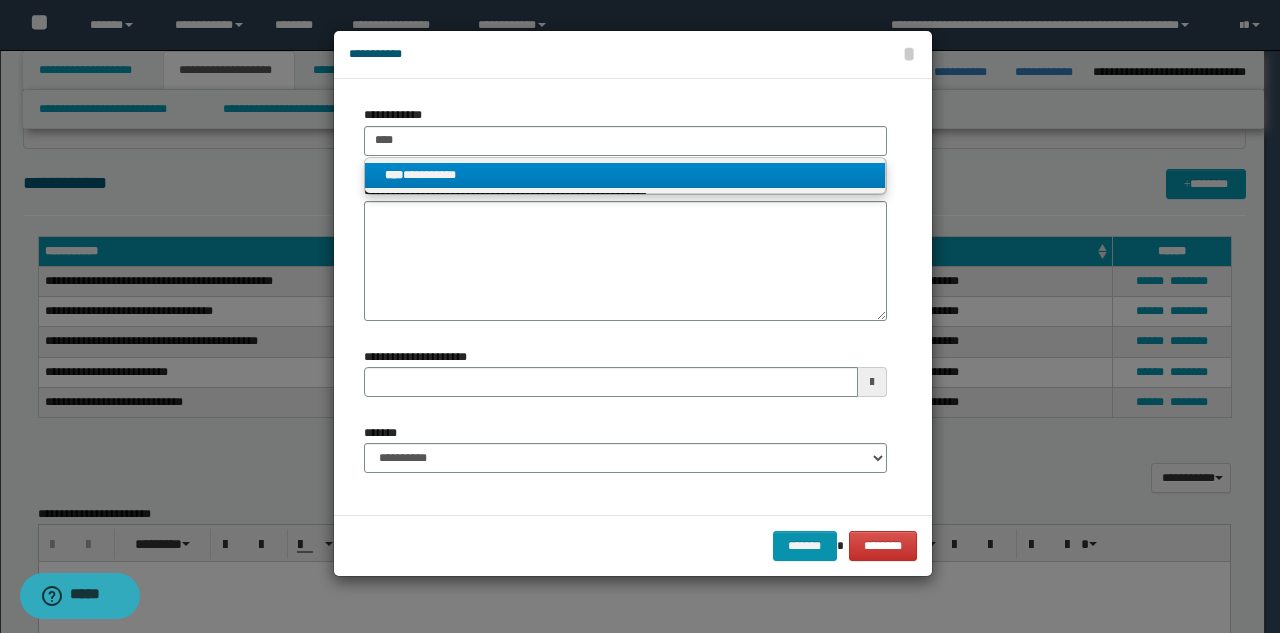 click on "**********" at bounding box center [625, 175] 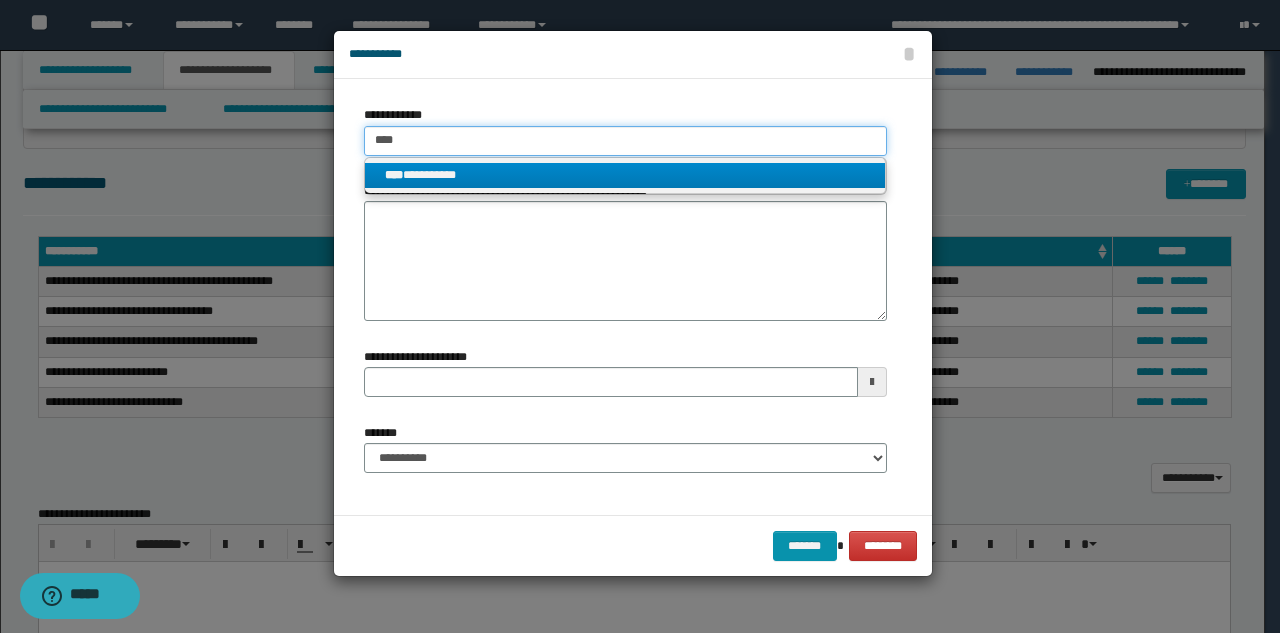 type 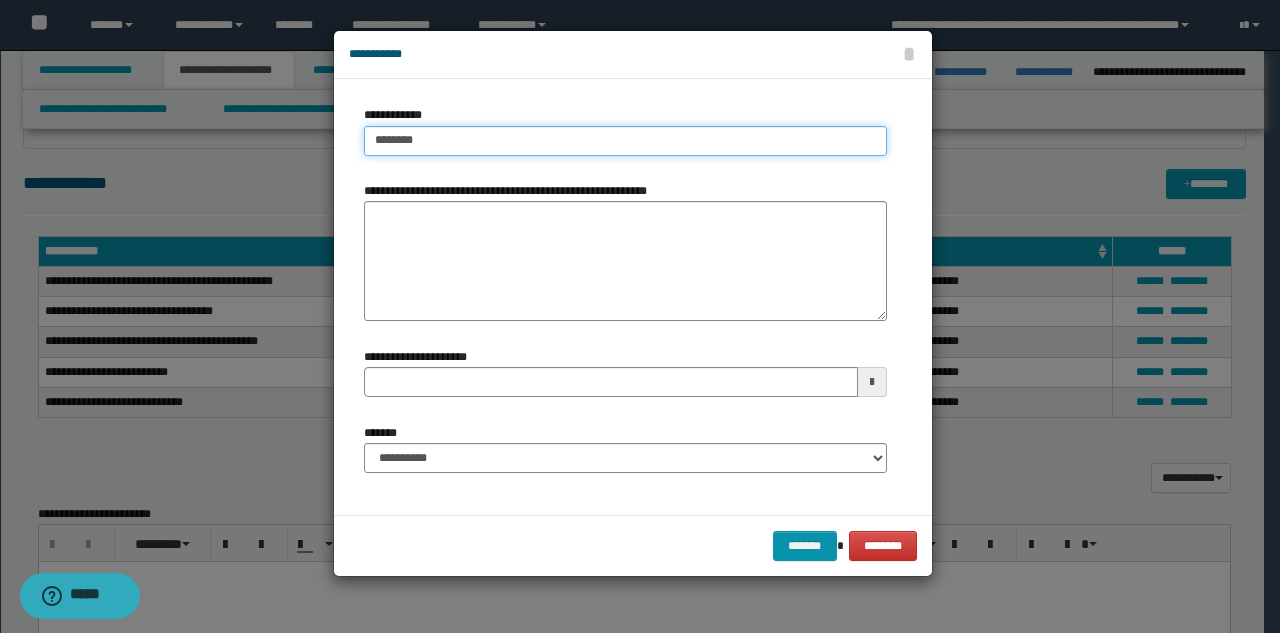 type 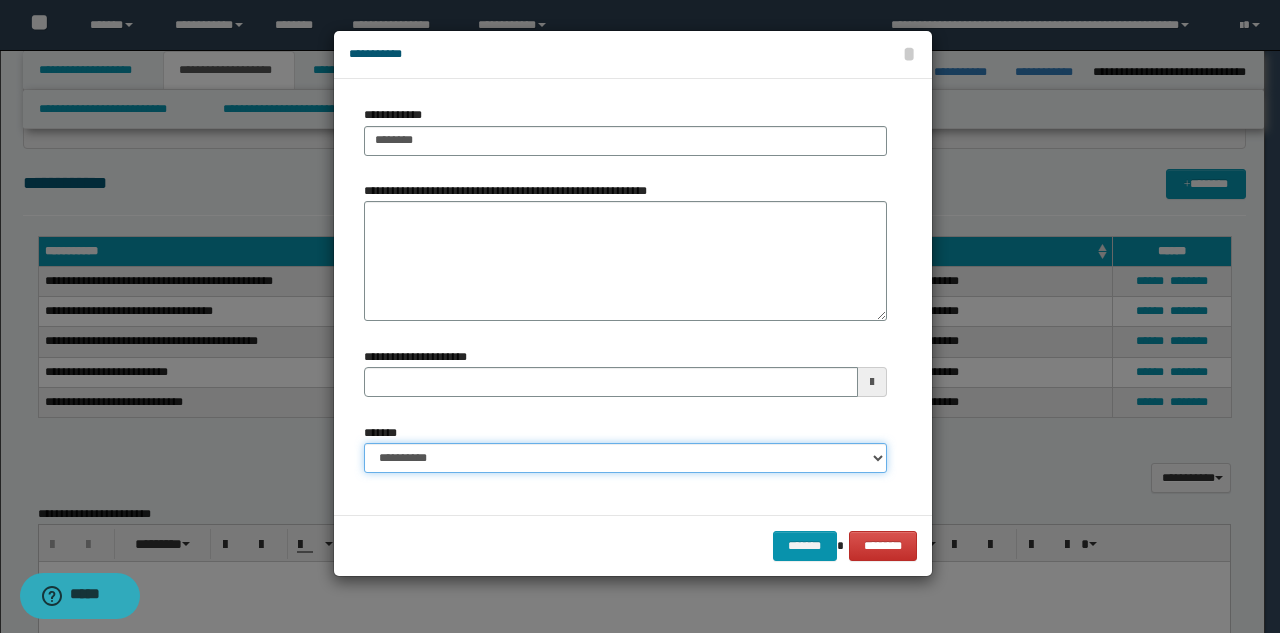 click on "**********" at bounding box center [625, 458] 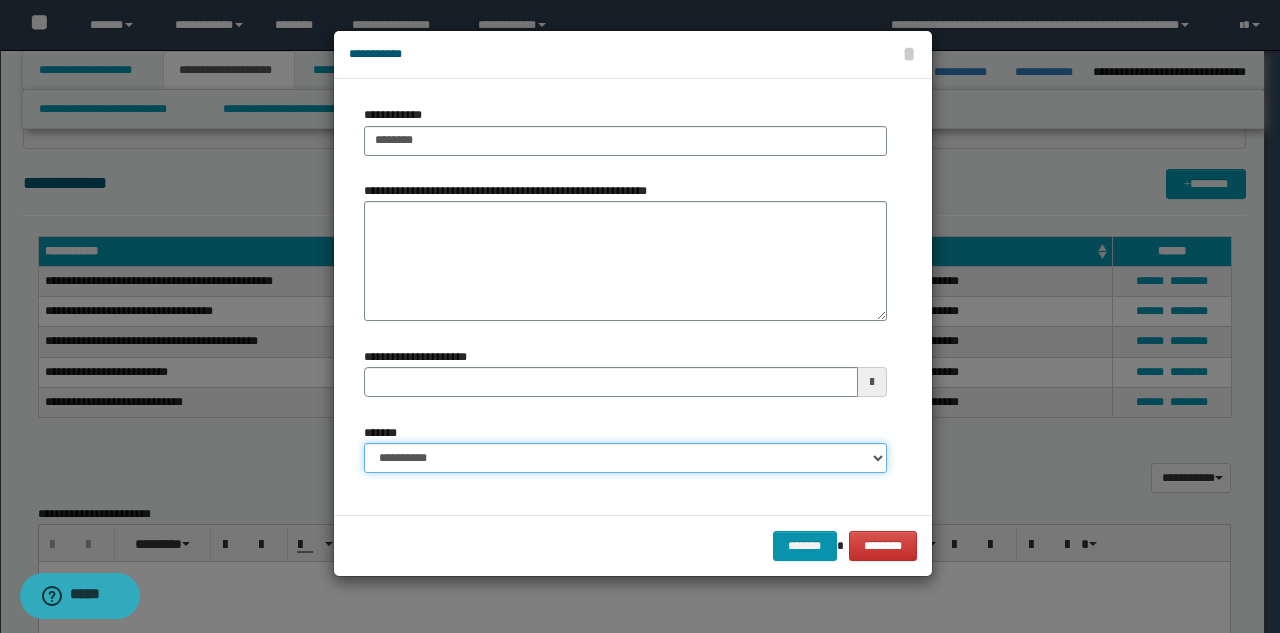 select on "*" 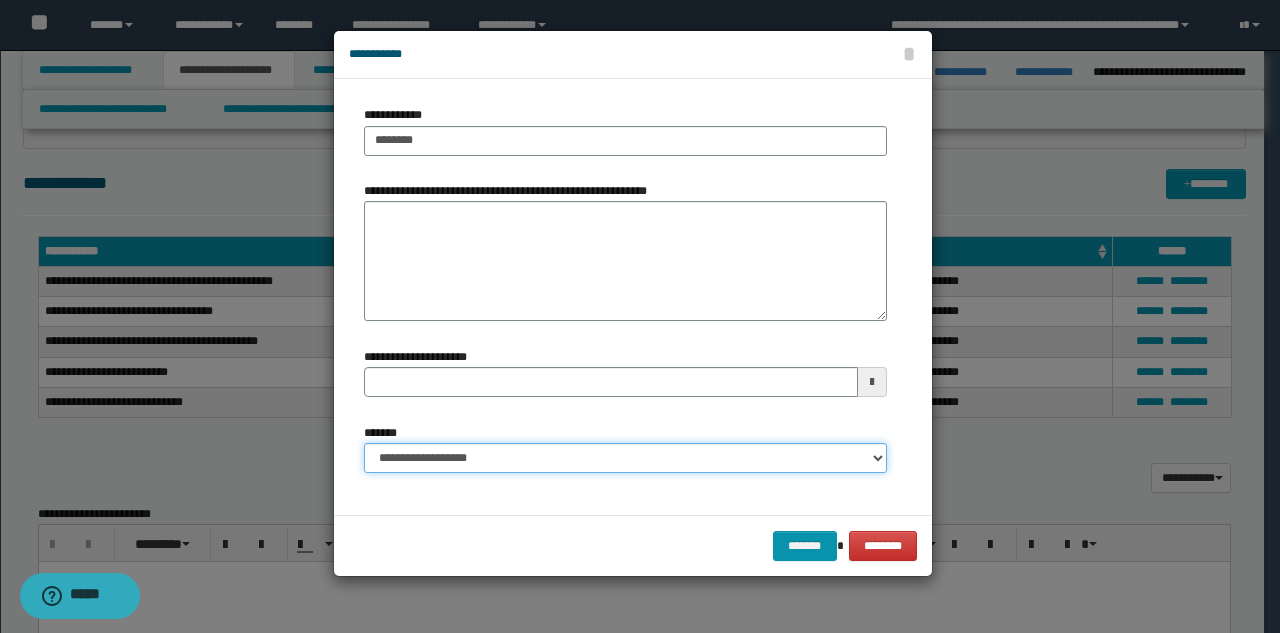 type 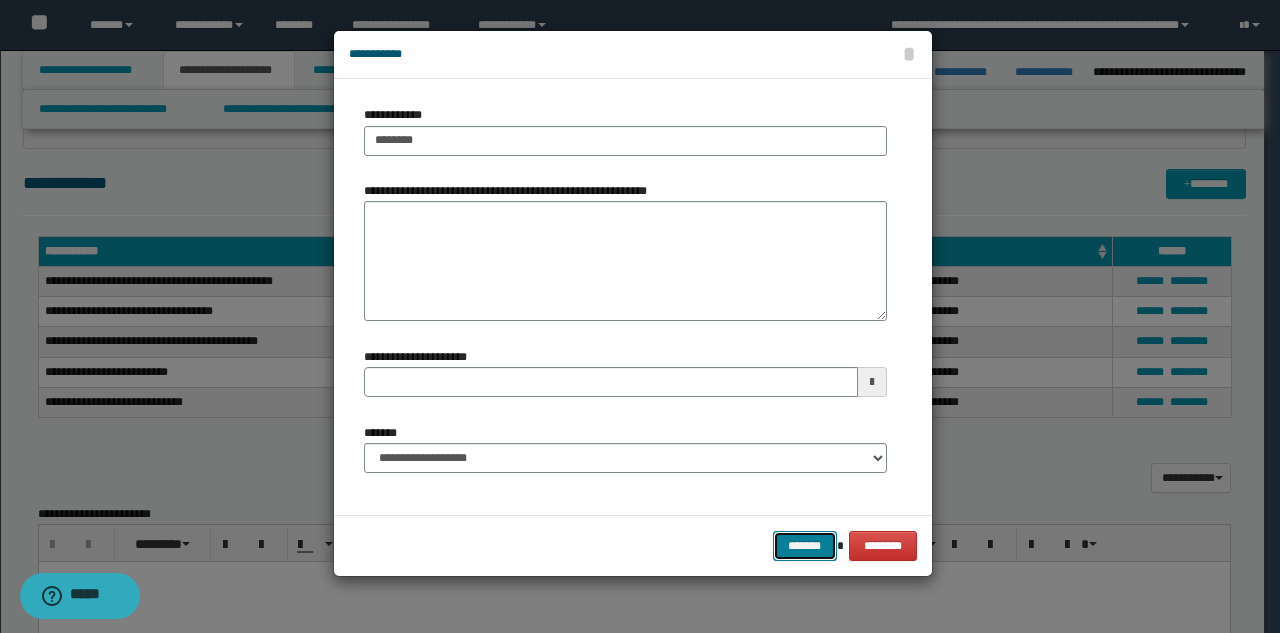 click on "*******" at bounding box center (805, 546) 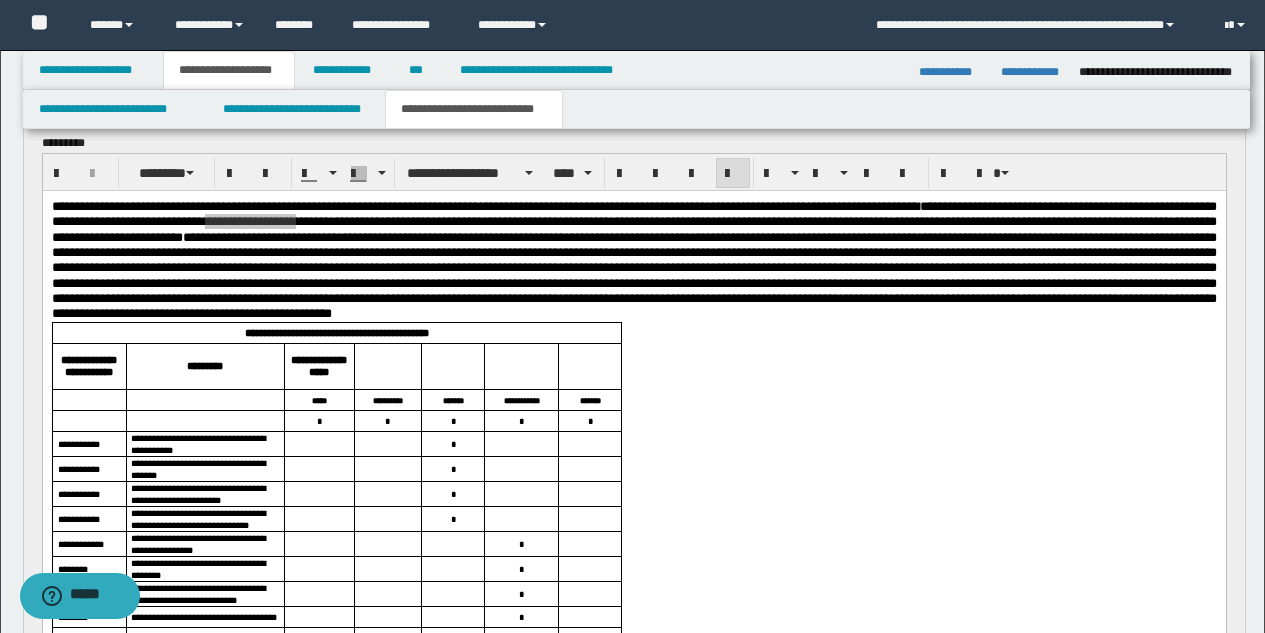 scroll, scrollTop: 611, scrollLeft: 0, axis: vertical 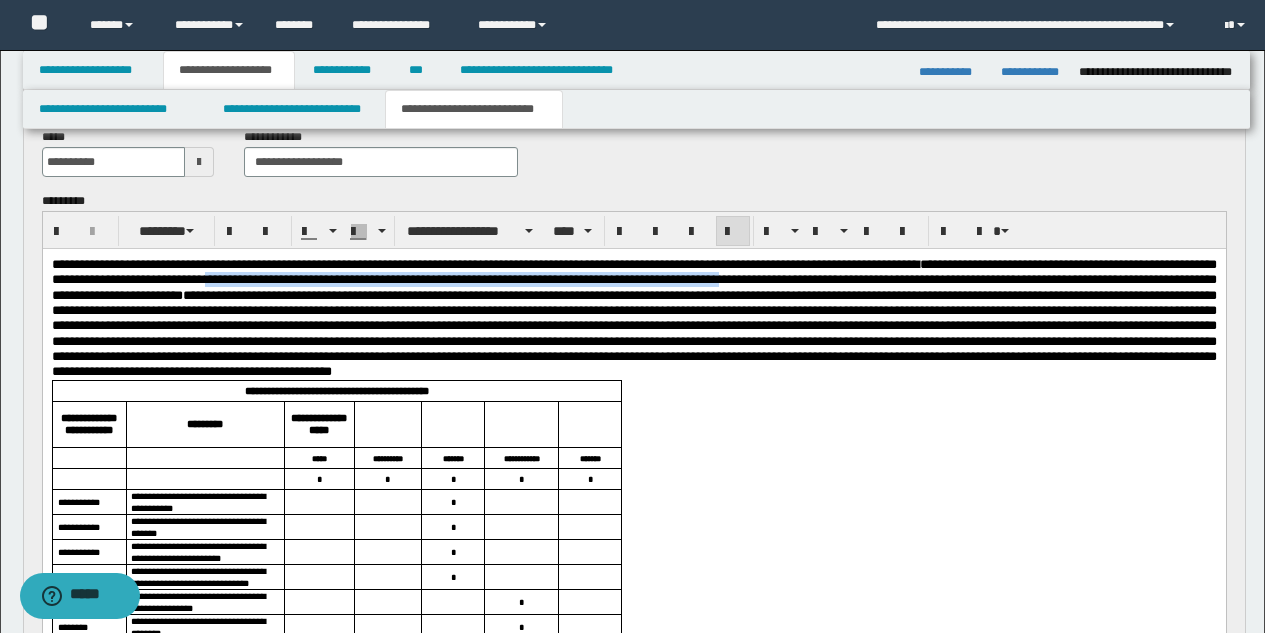 drag, startPoint x: 838, startPoint y: 277, endPoint x: 856, endPoint y: 279, distance: 18.110771 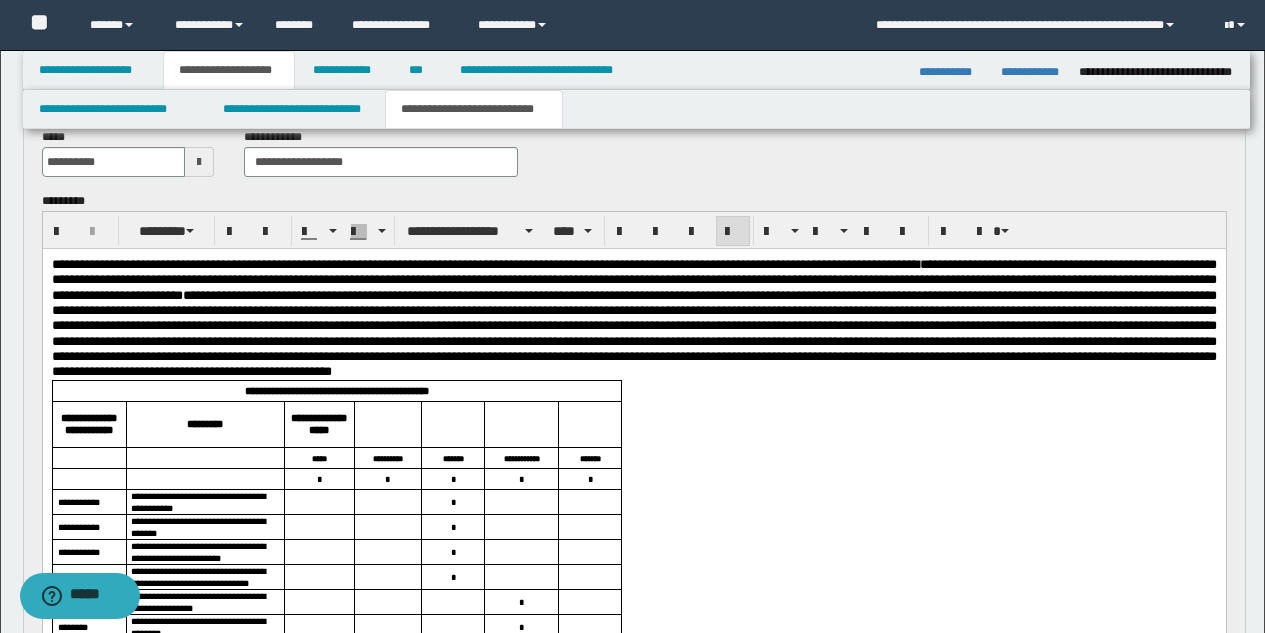 click on "**********" at bounding box center [633, 317] 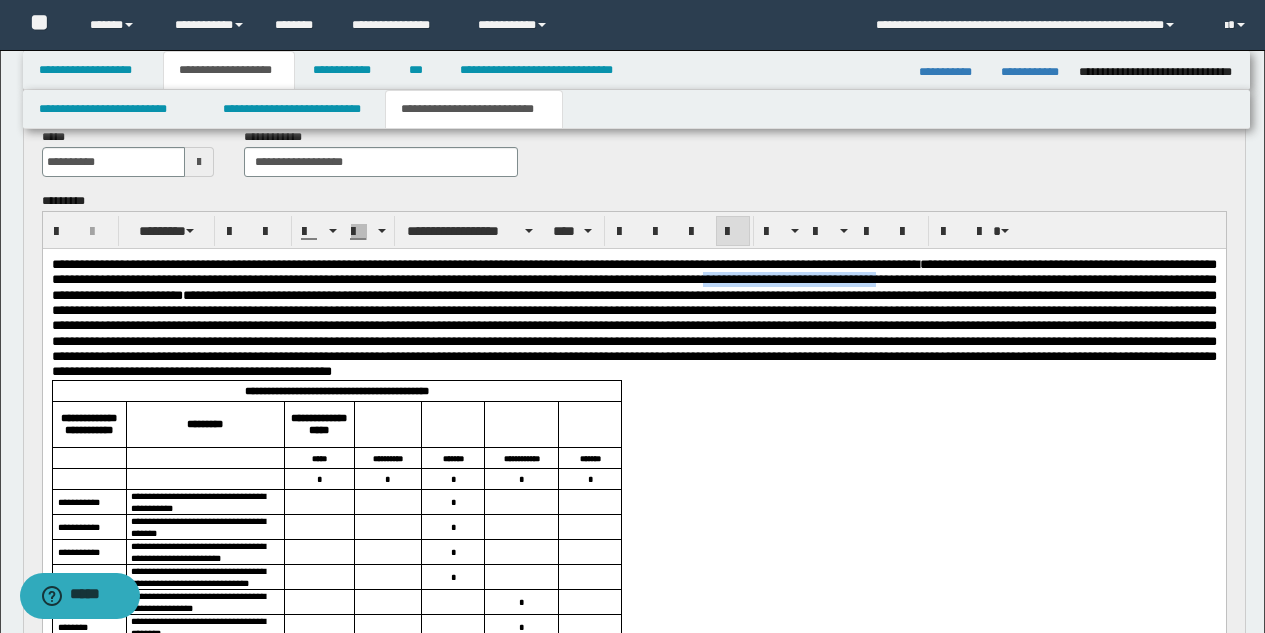 copy on "**********" 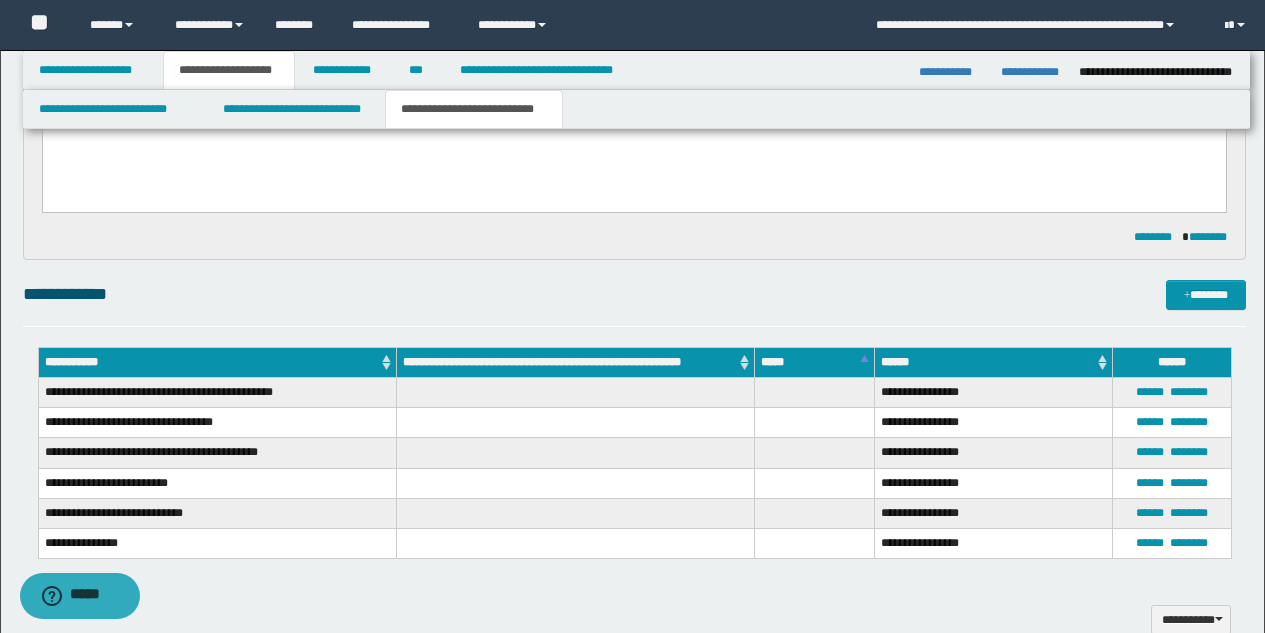 scroll, scrollTop: 1391, scrollLeft: 0, axis: vertical 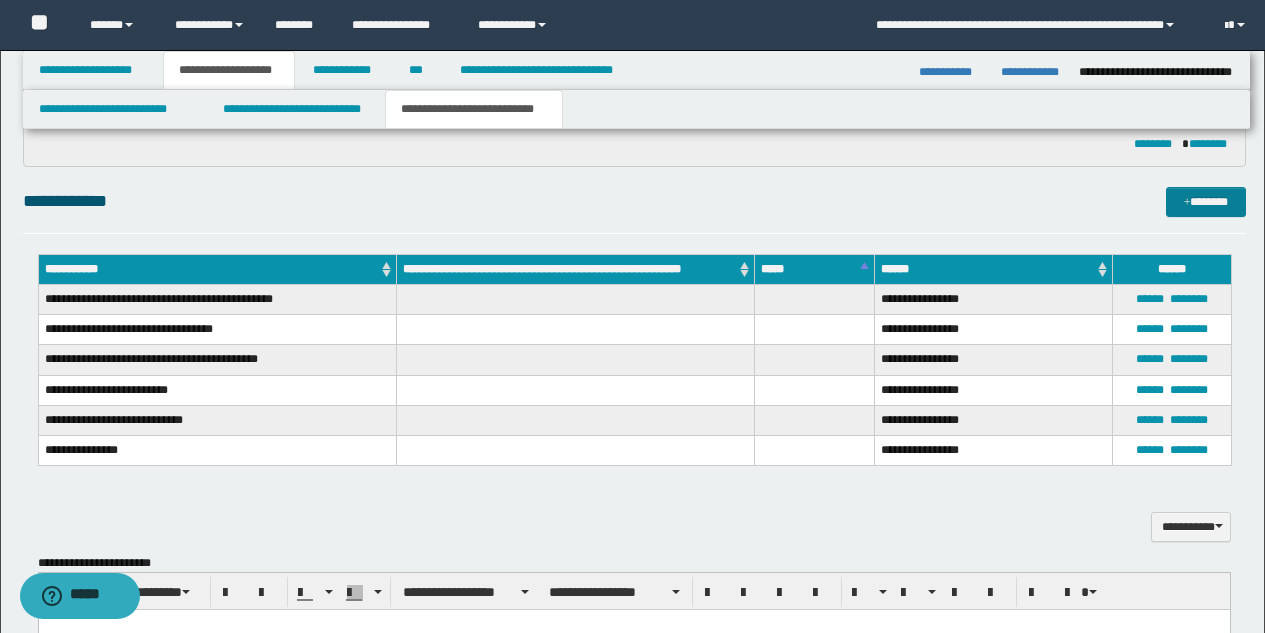 click on "*******" at bounding box center (1206, 202) 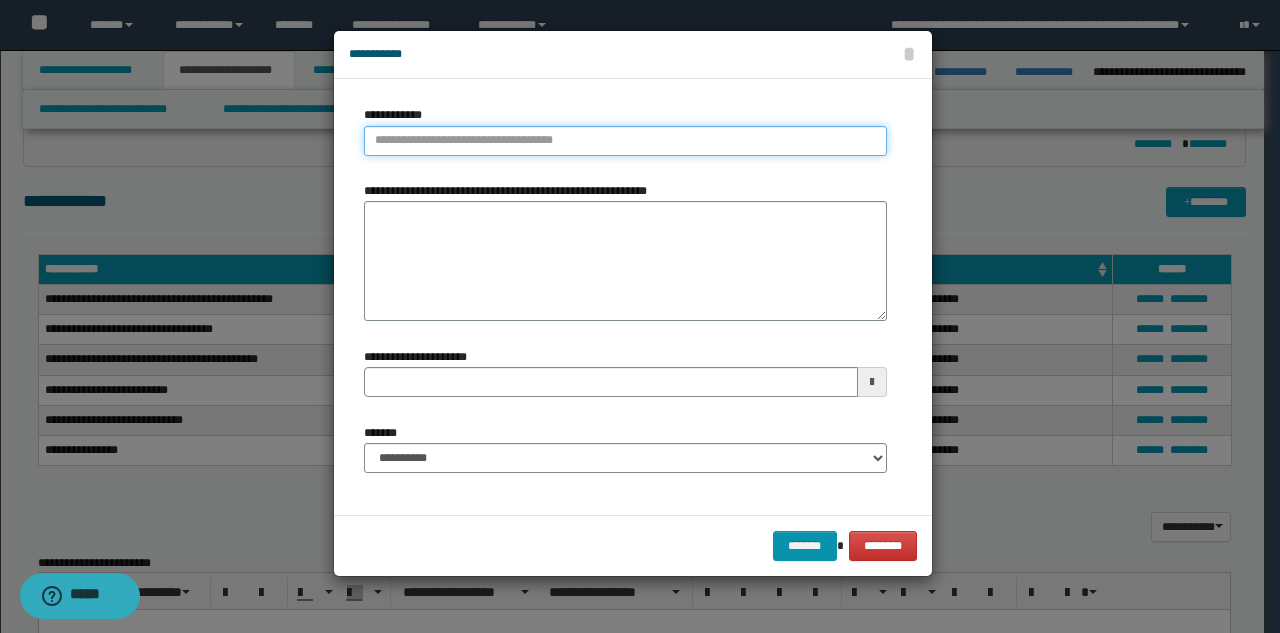 type on "********" 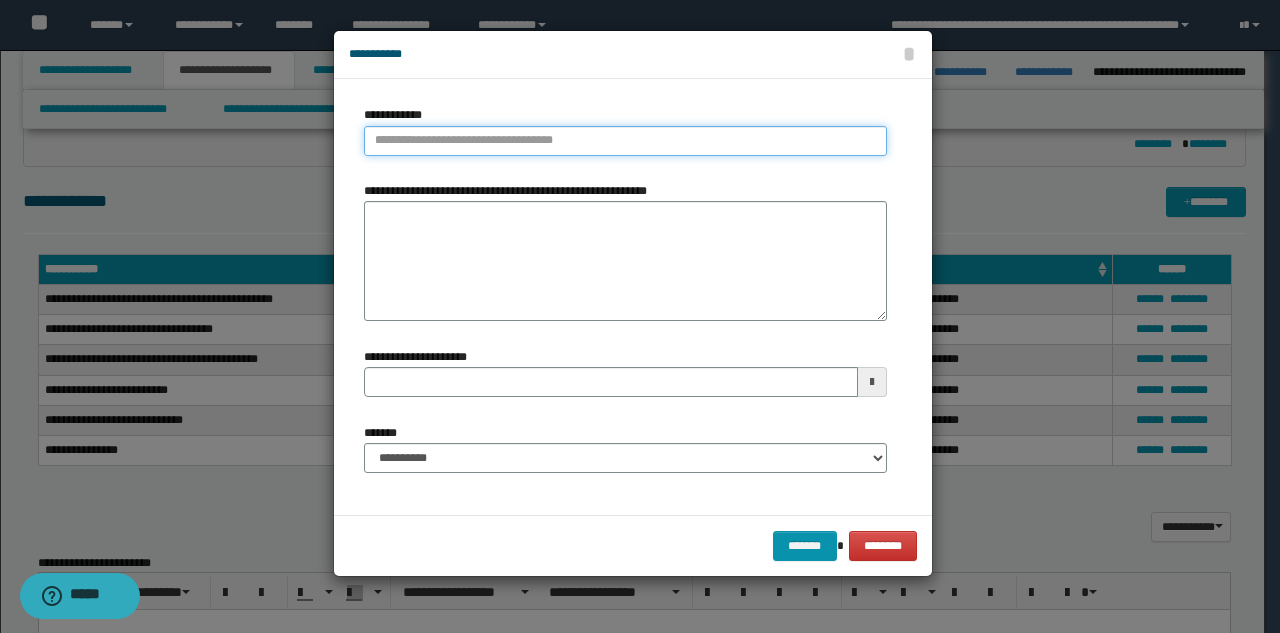 click on "**********" at bounding box center (625, 141) 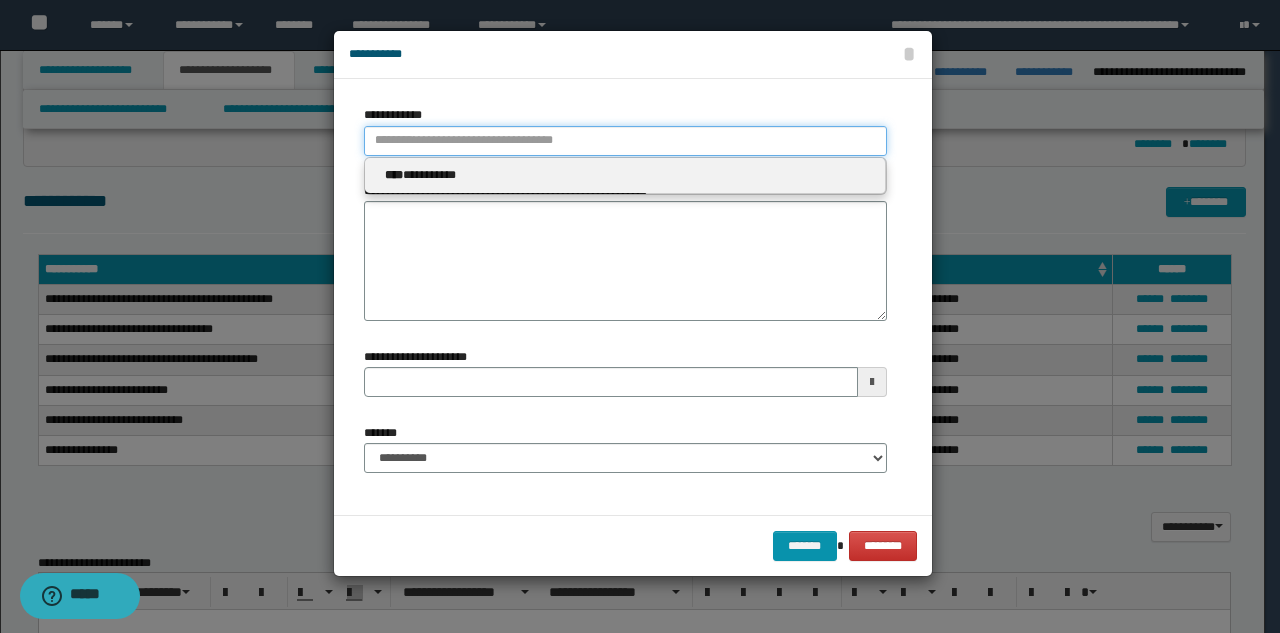 paste on "**********" 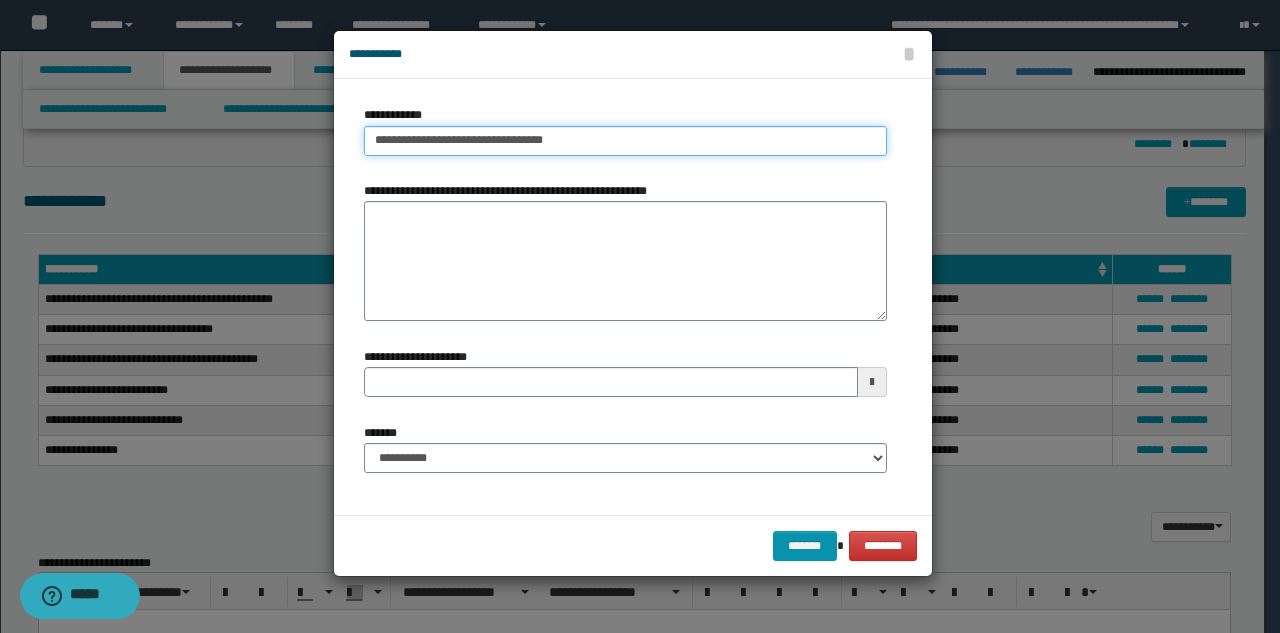 type on "**********" 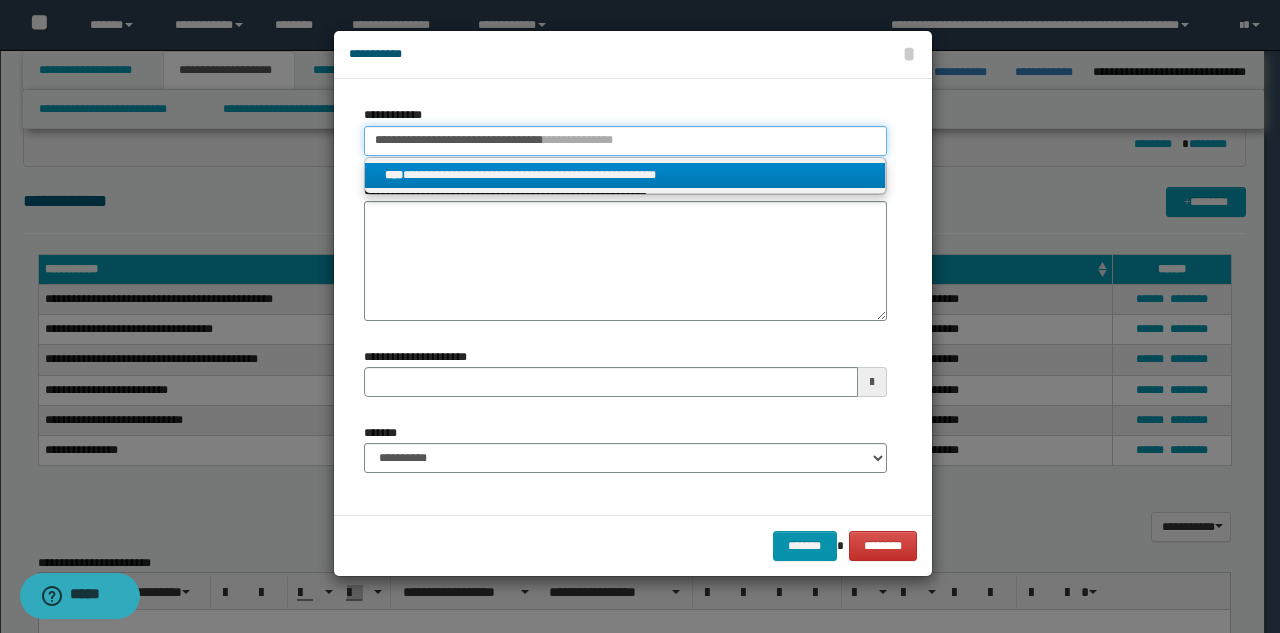 type on "**********" 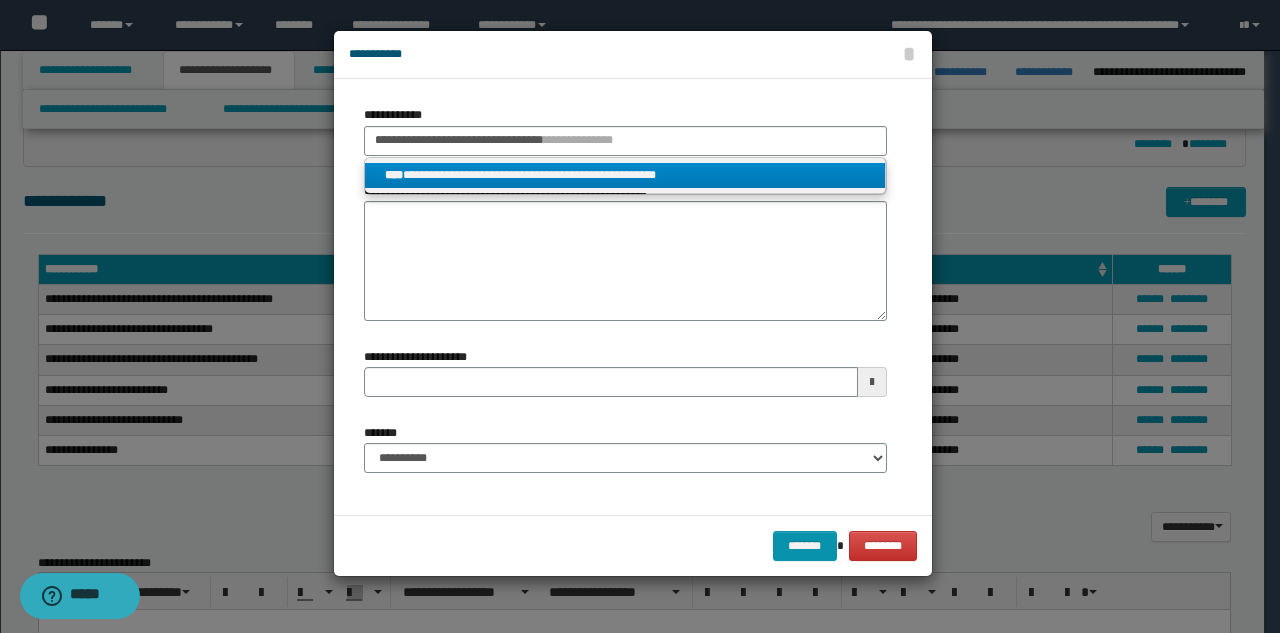 click on "**********" at bounding box center [625, 175] 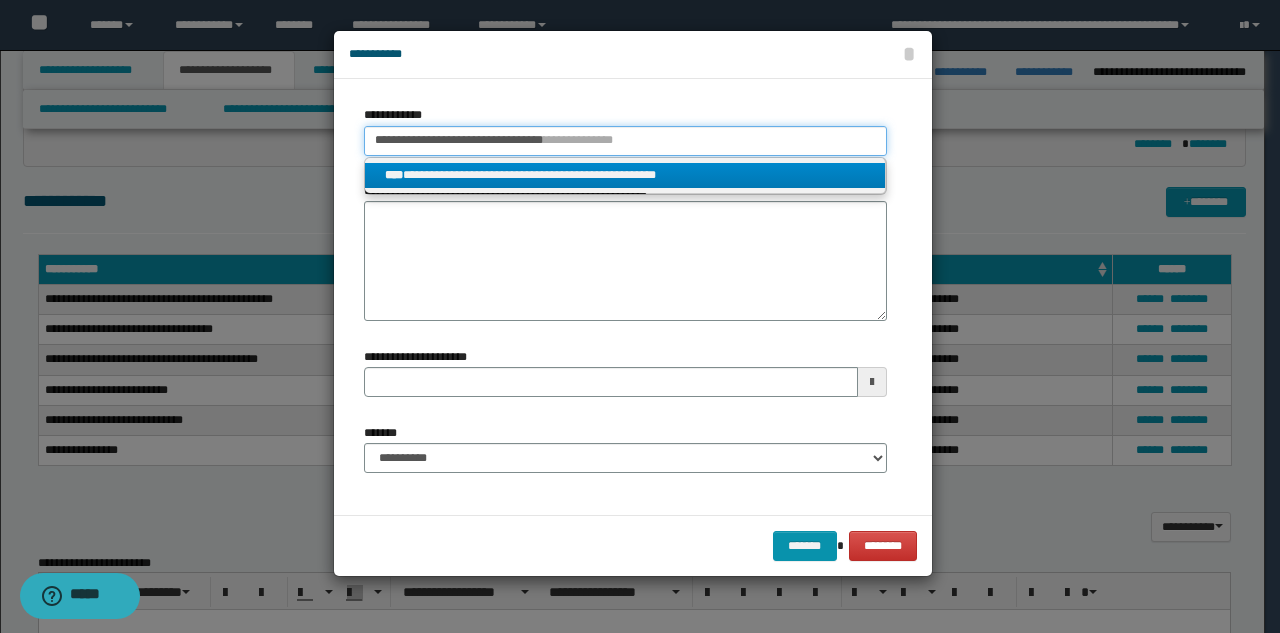 type 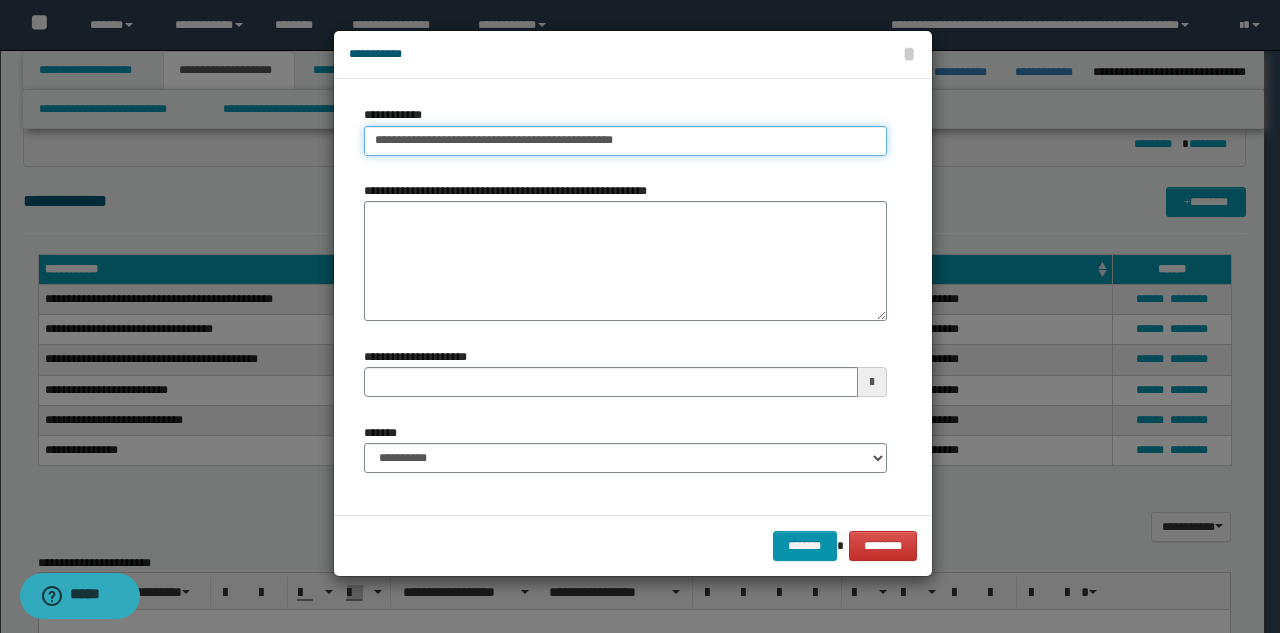 type 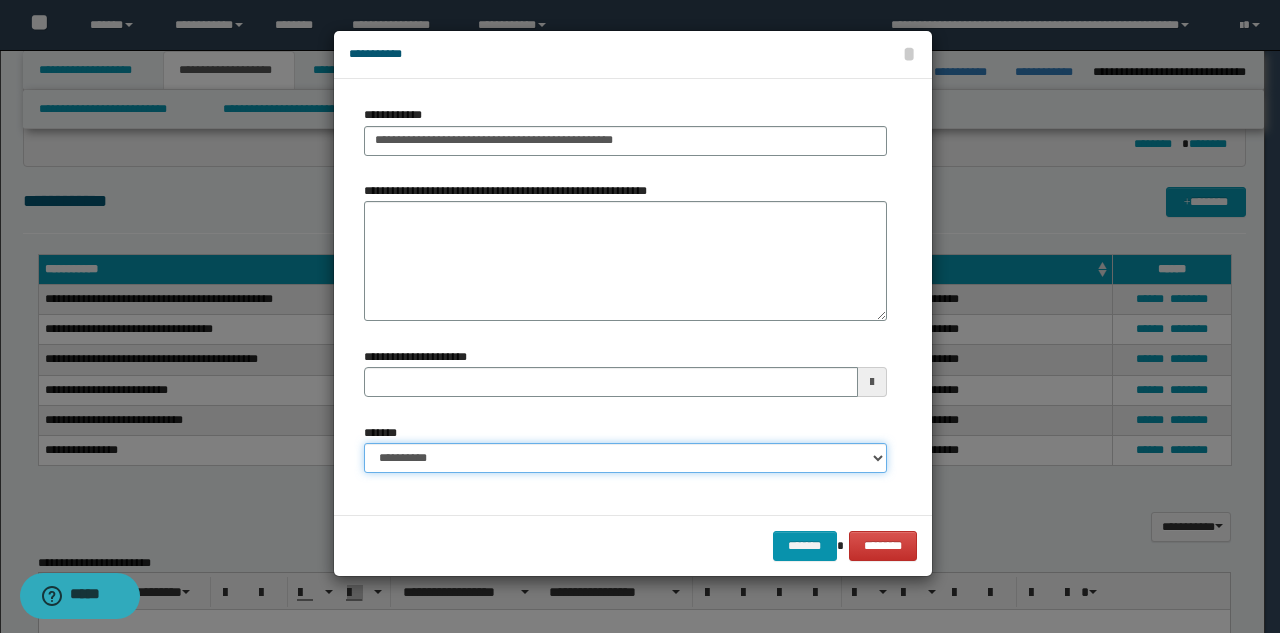 click on "**********" at bounding box center [625, 458] 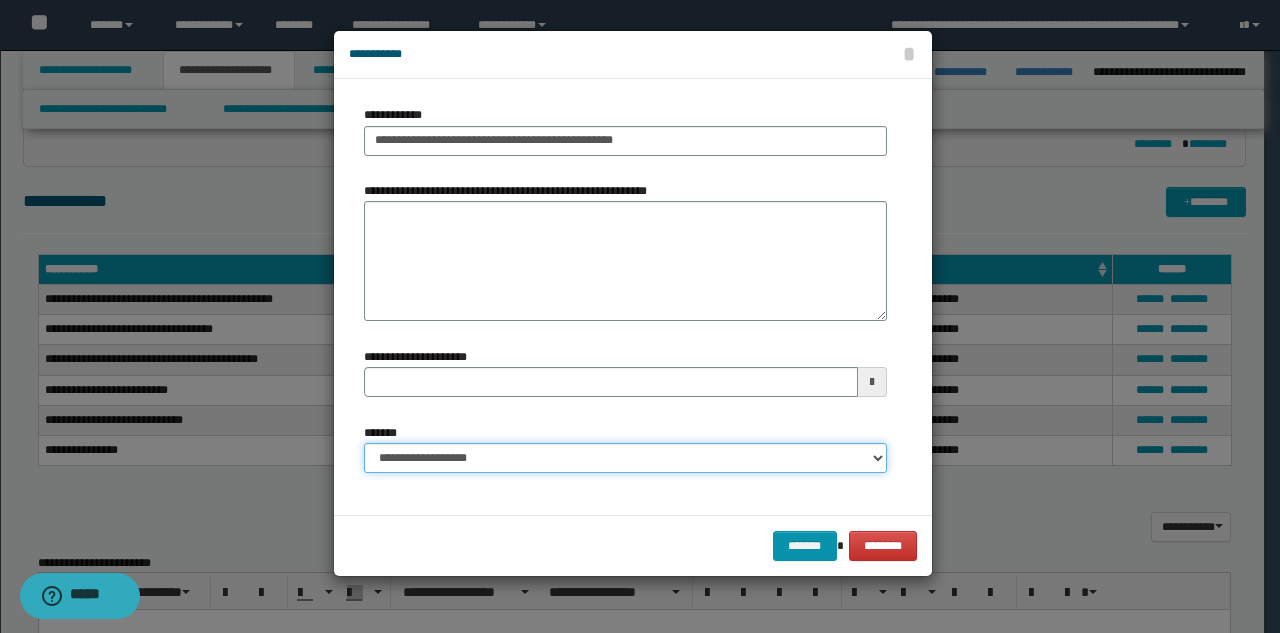 click on "**********" at bounding box center [625, 458] 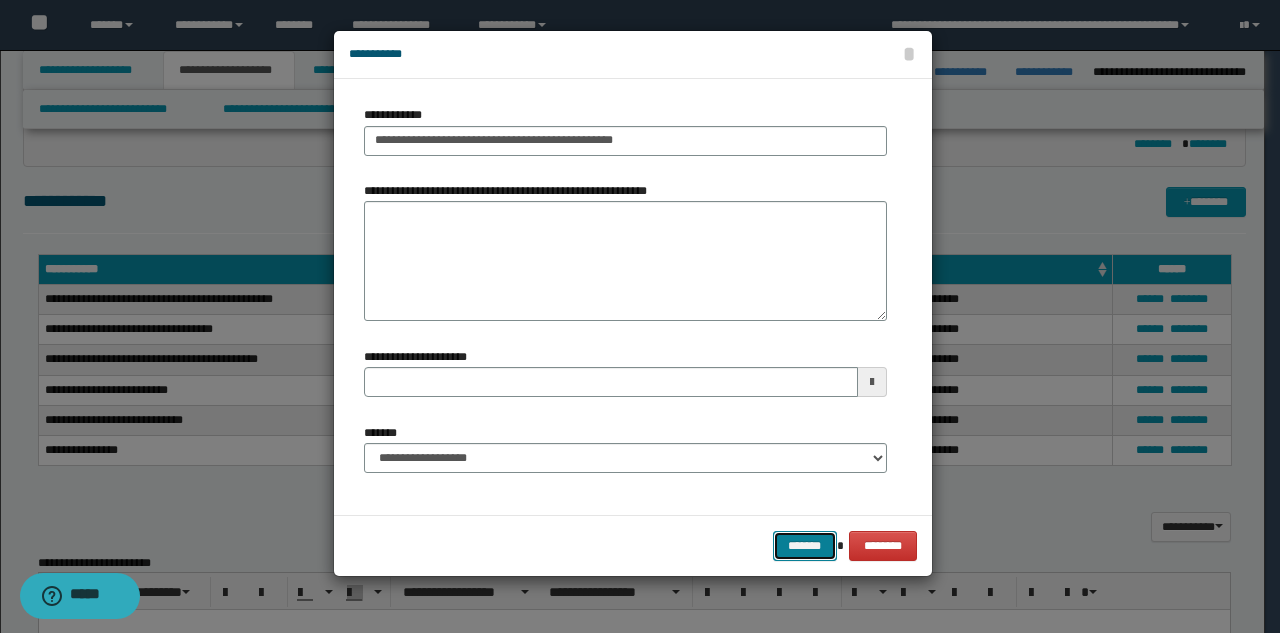 click on "*******" at bounding box center (805, 546) 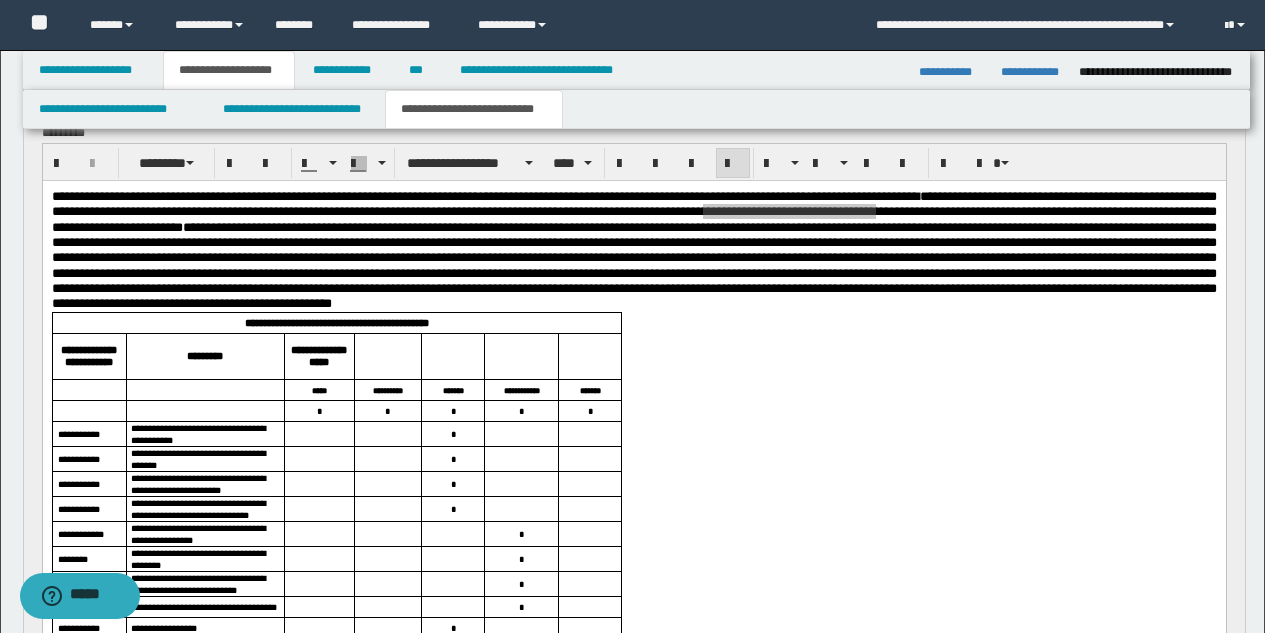 drag, startPoint x: 1272, startPoint y: 358, endPoint x: 1172, endPoint y: 13, distance: 359.2005 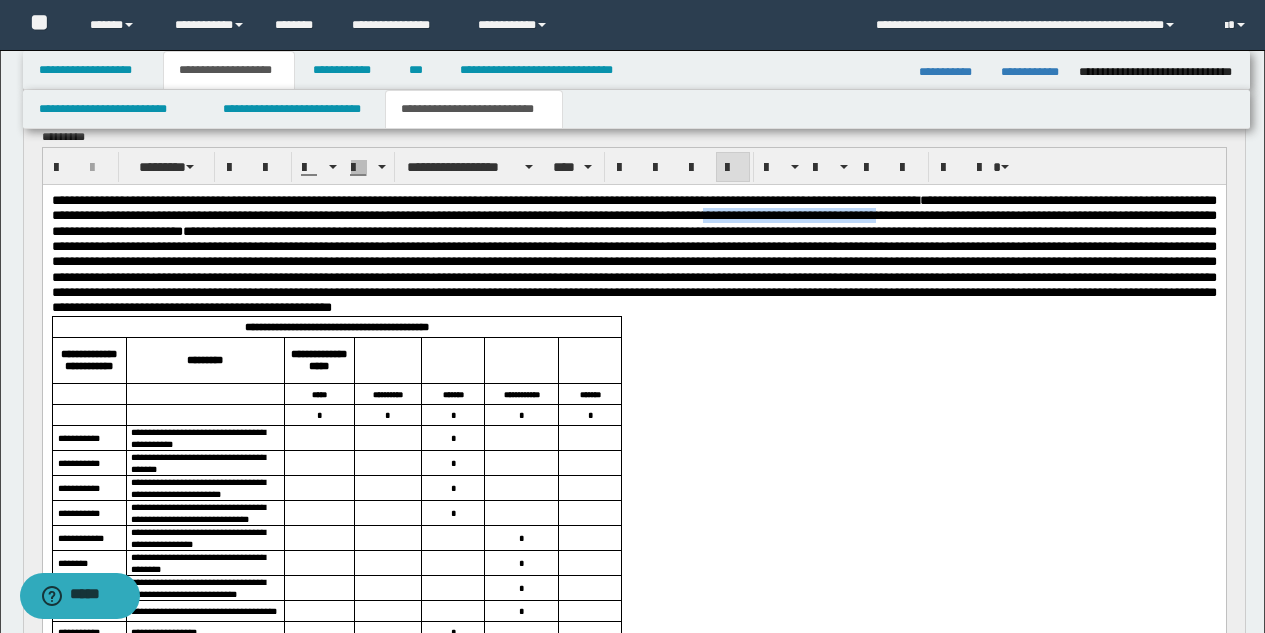 click on "**********" at bounding box center [633, 253] 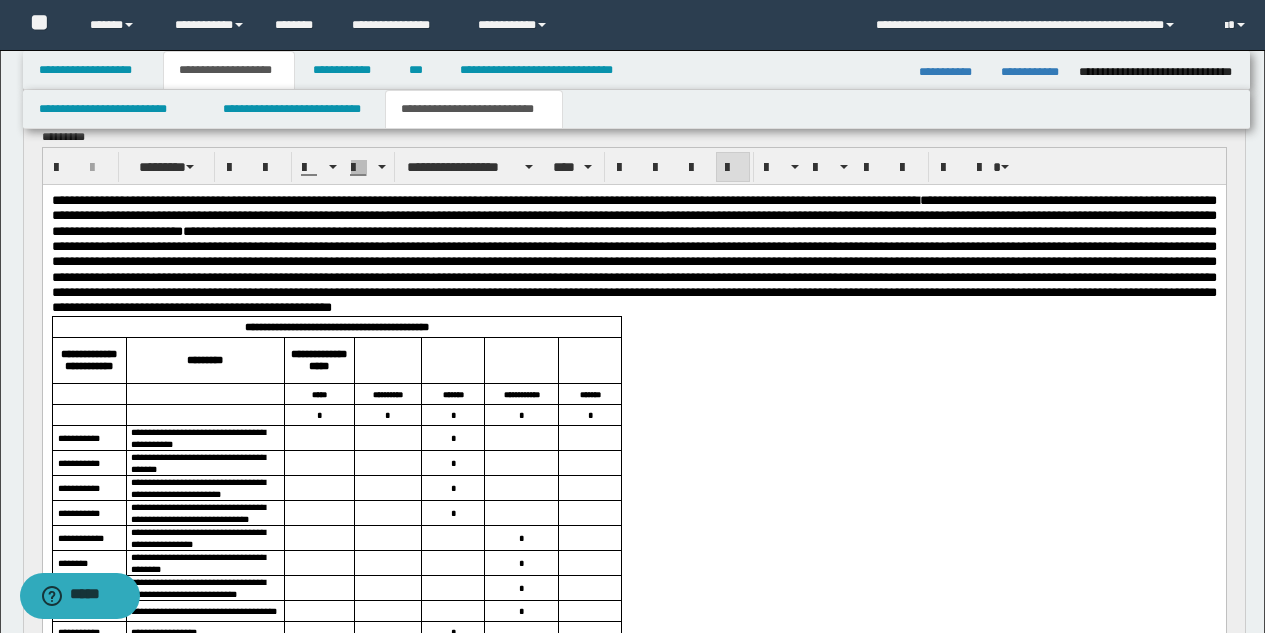 click on "**********" at bounding box center (633, 253) 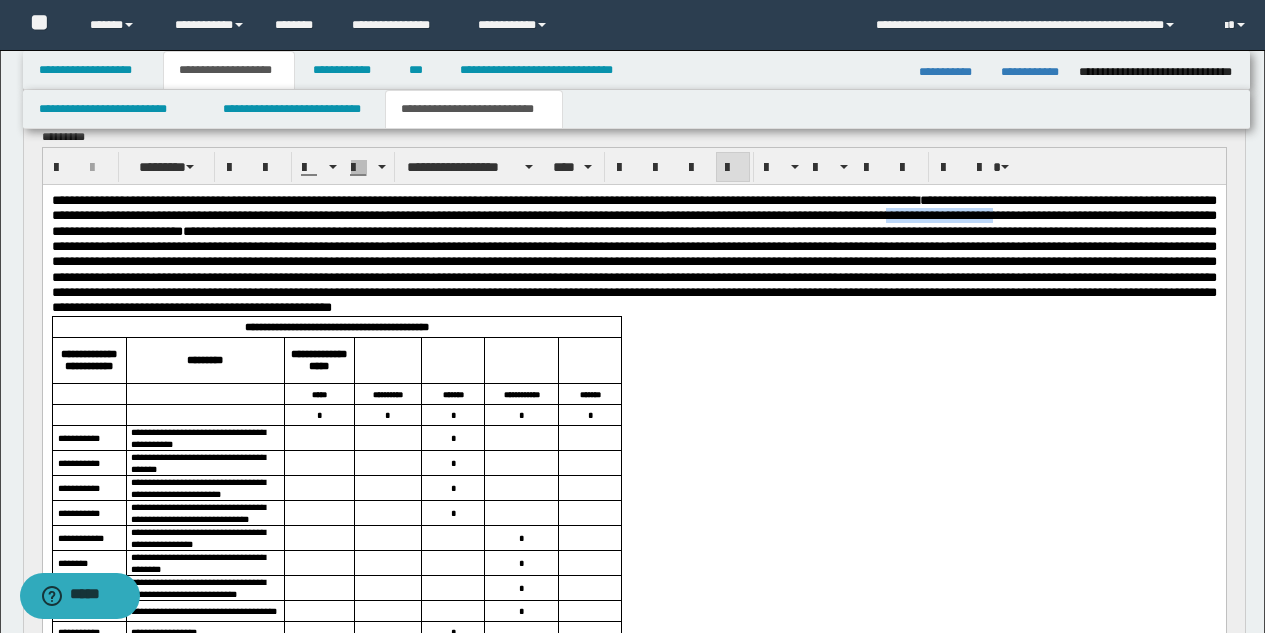 copy on "**********" 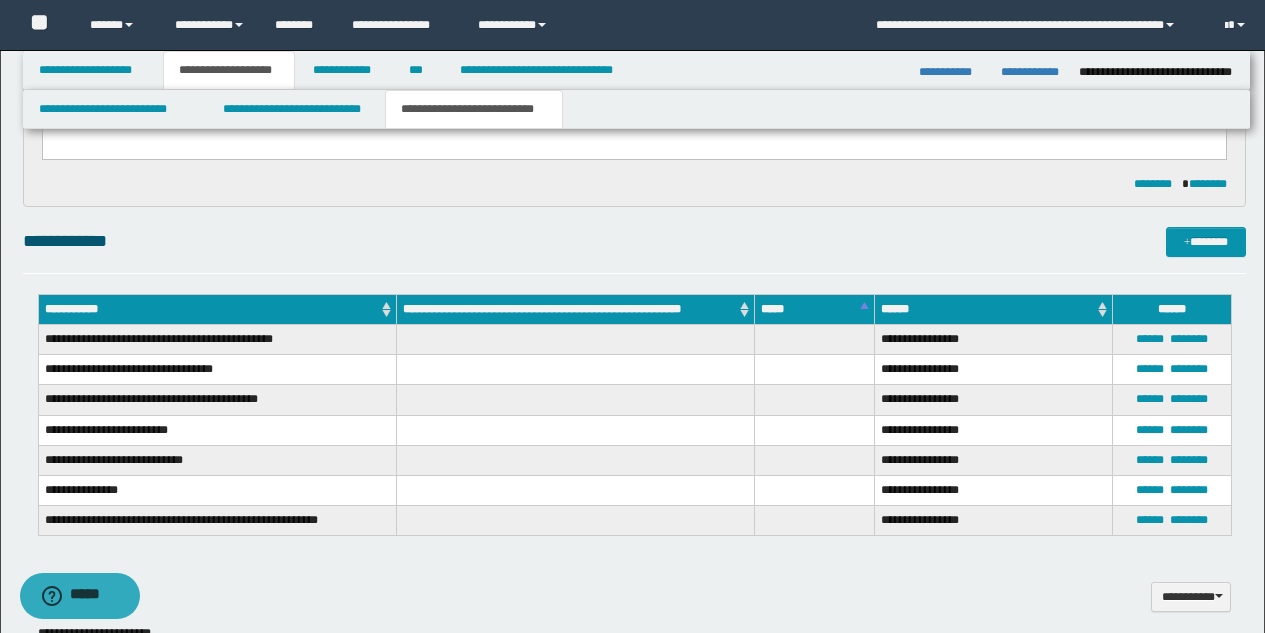 scroll, scrollTop: 1386, scrollLeft: 0, axis: vertical 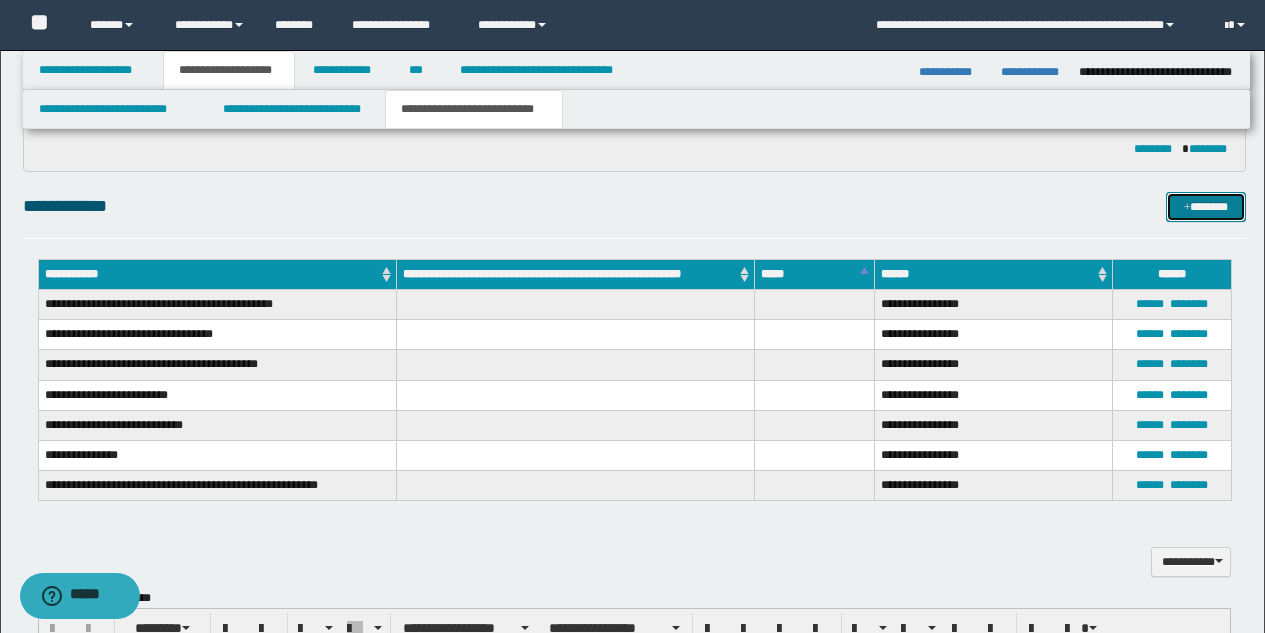 click on "*******" at bounding box center [1206, 207] 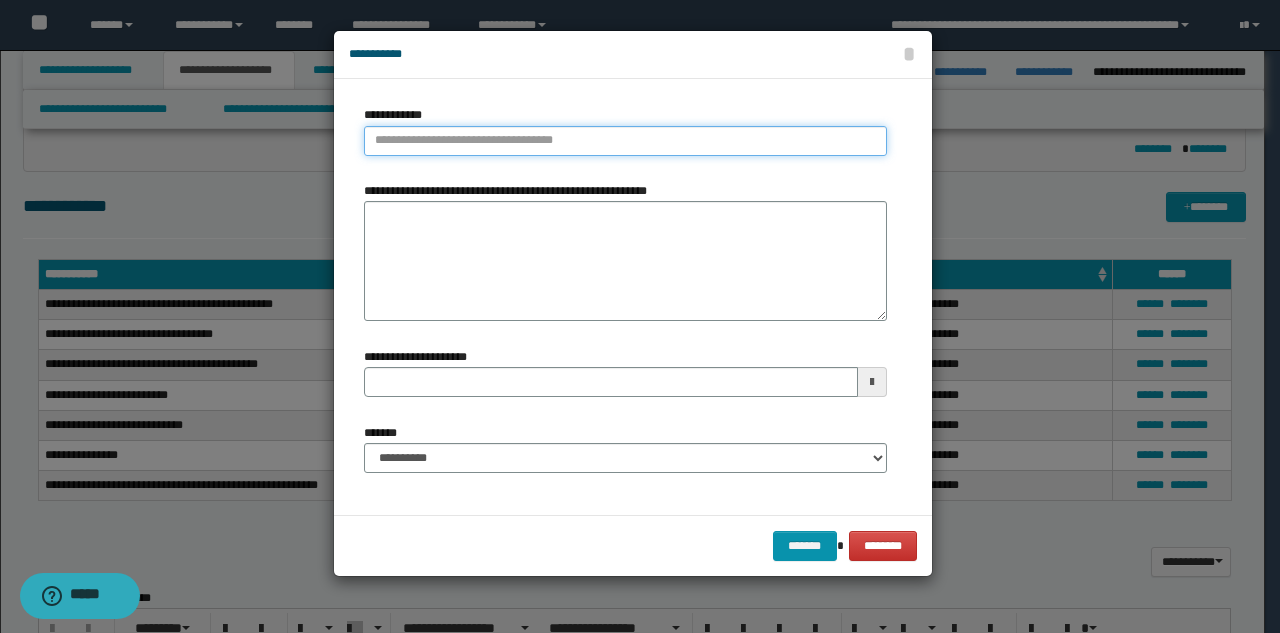 type on "**********" 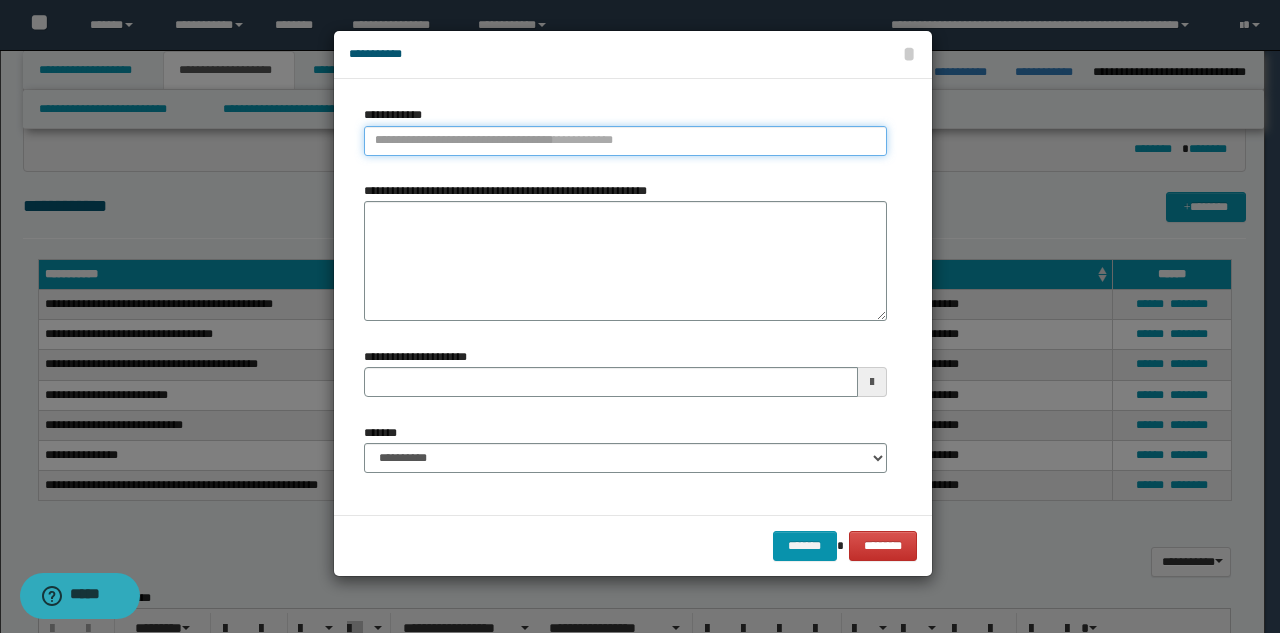 click on "**********" at bounding box center [625, 141] 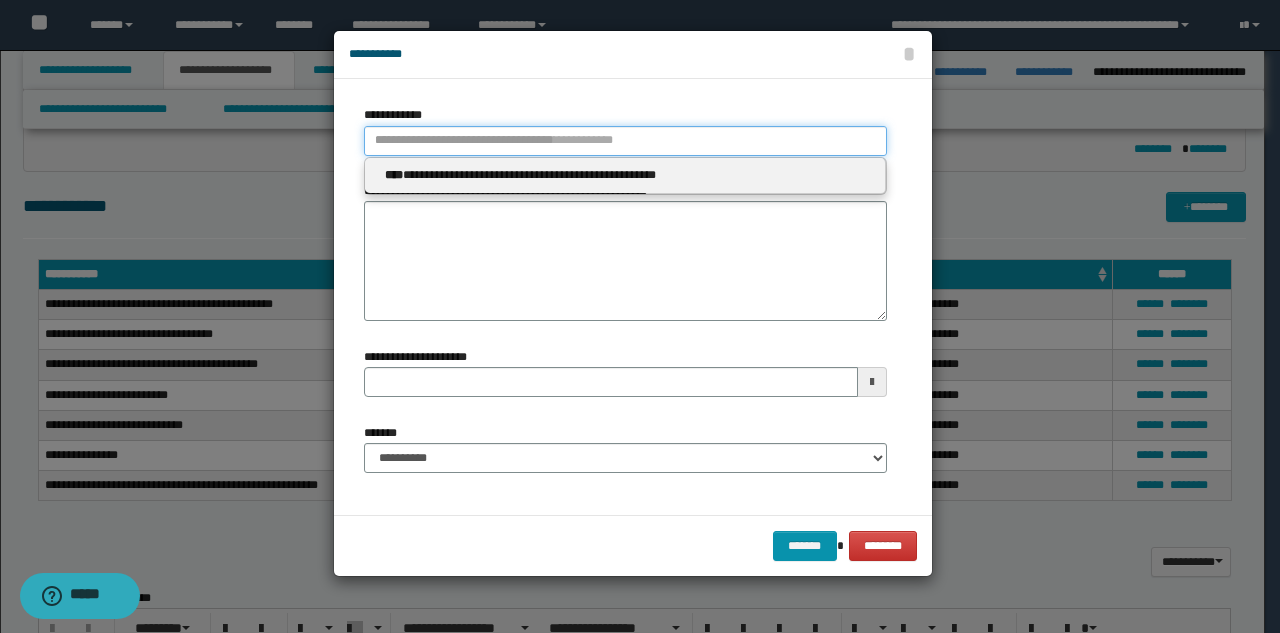 paste on "**********" 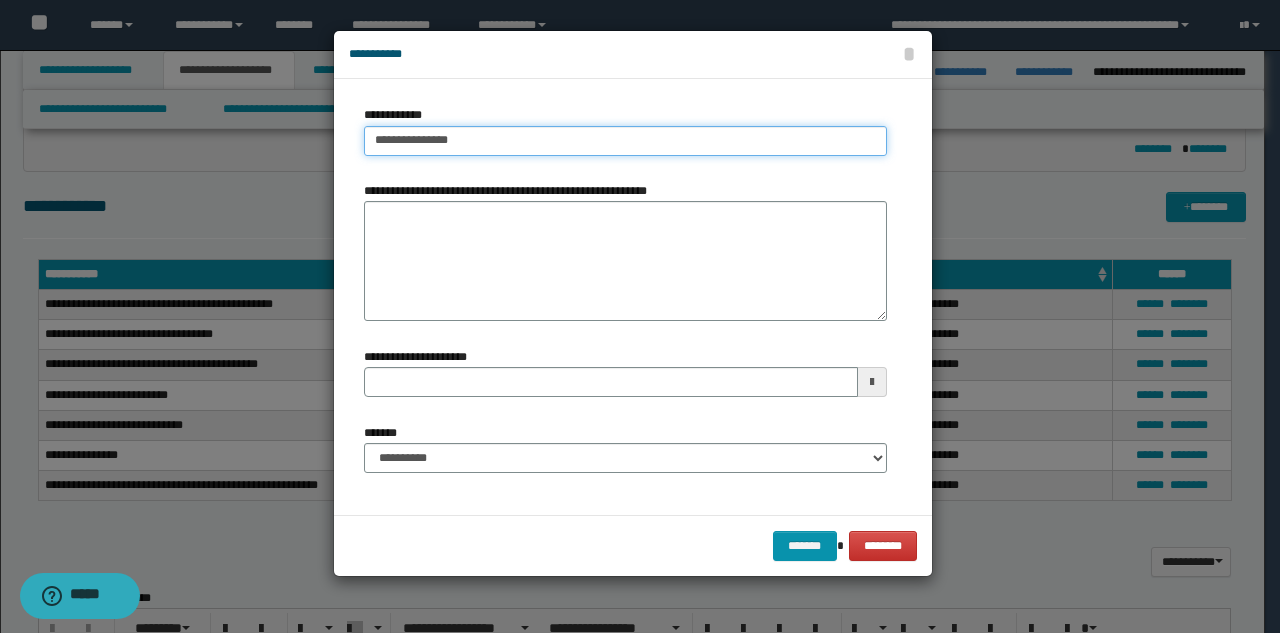 type on "**********" 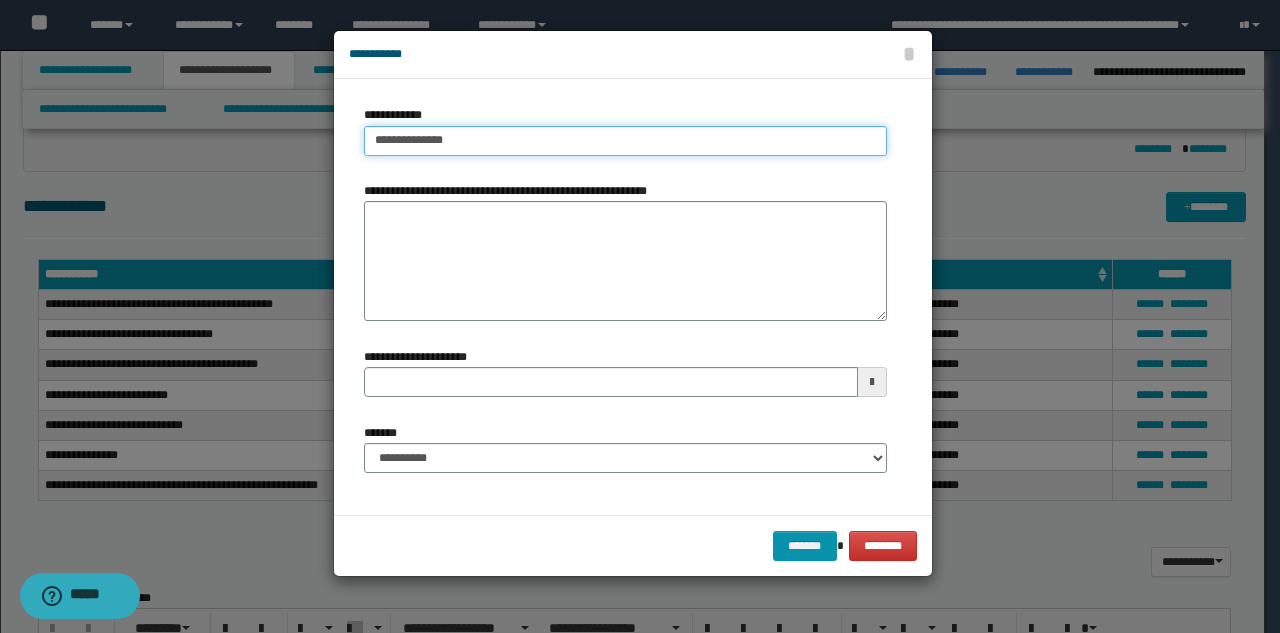 type on "**********" 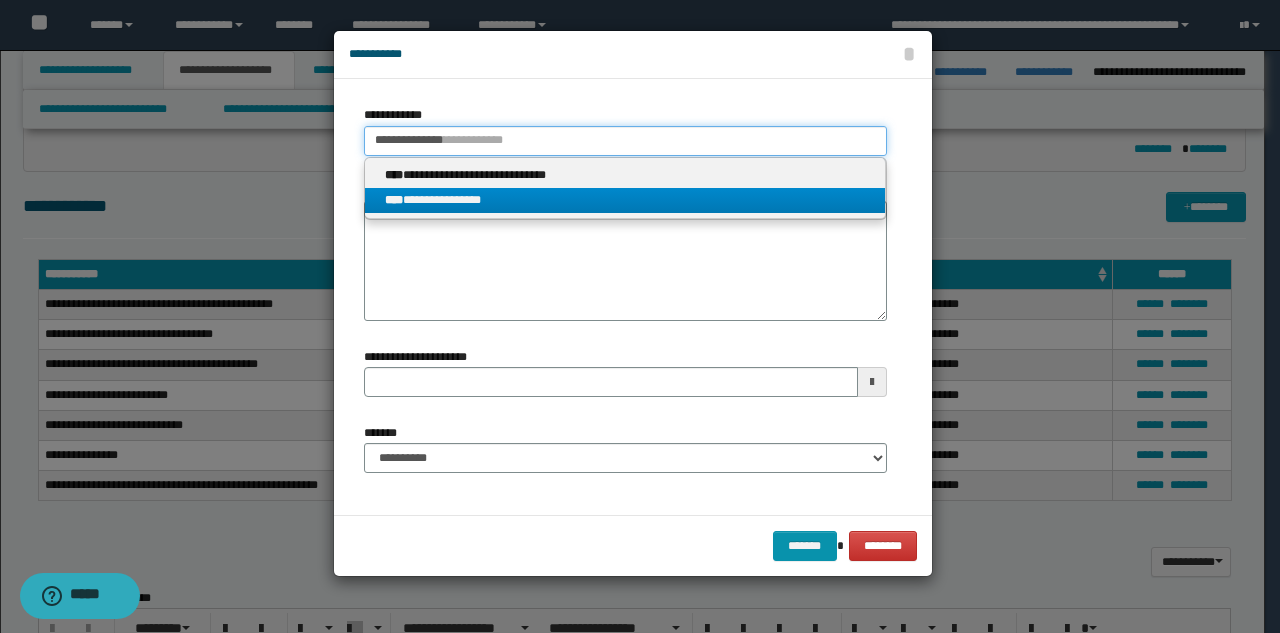 type on "**********" 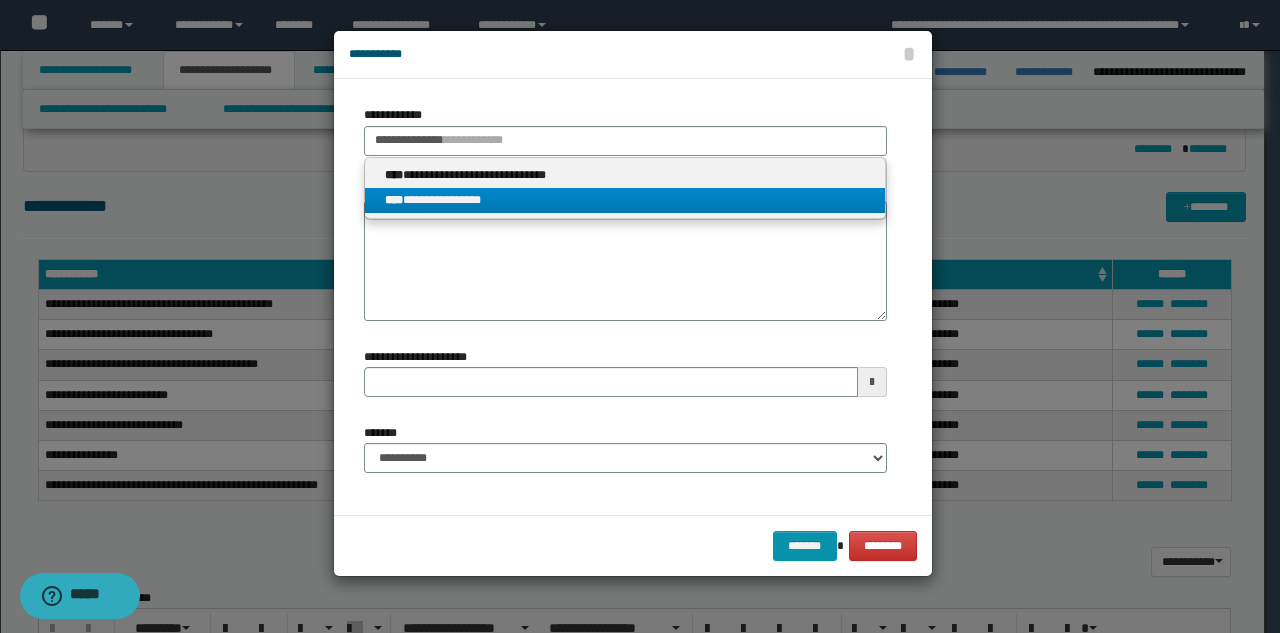 click on "**********" at bounding box center [625, 200] 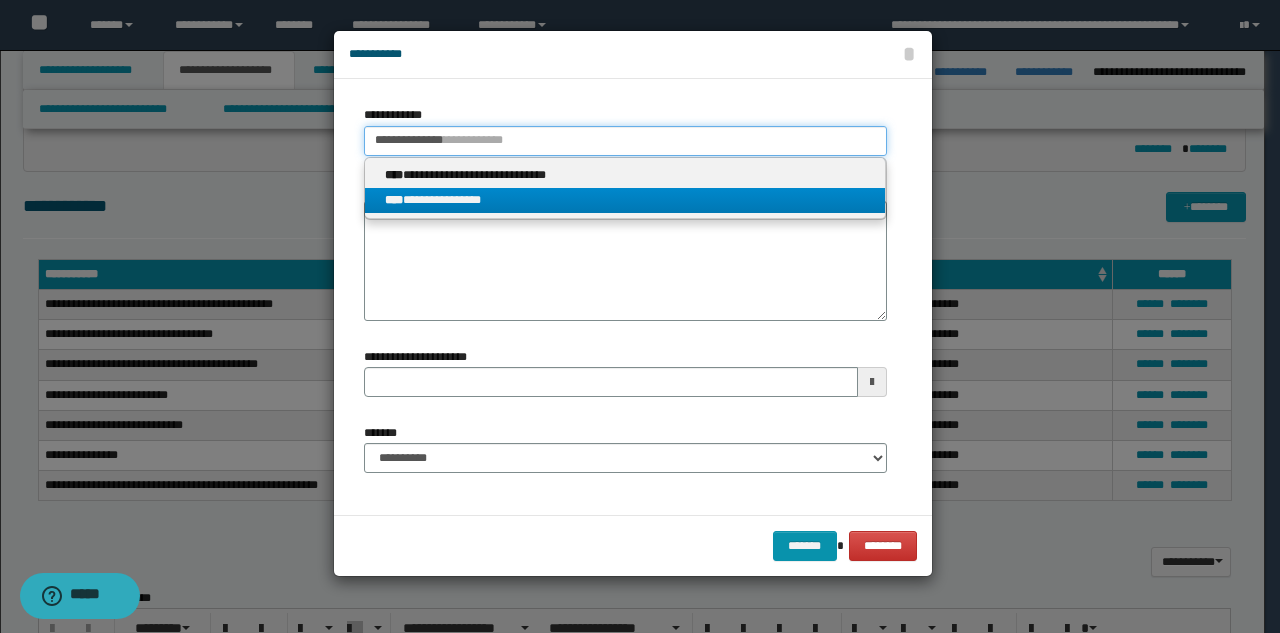 type 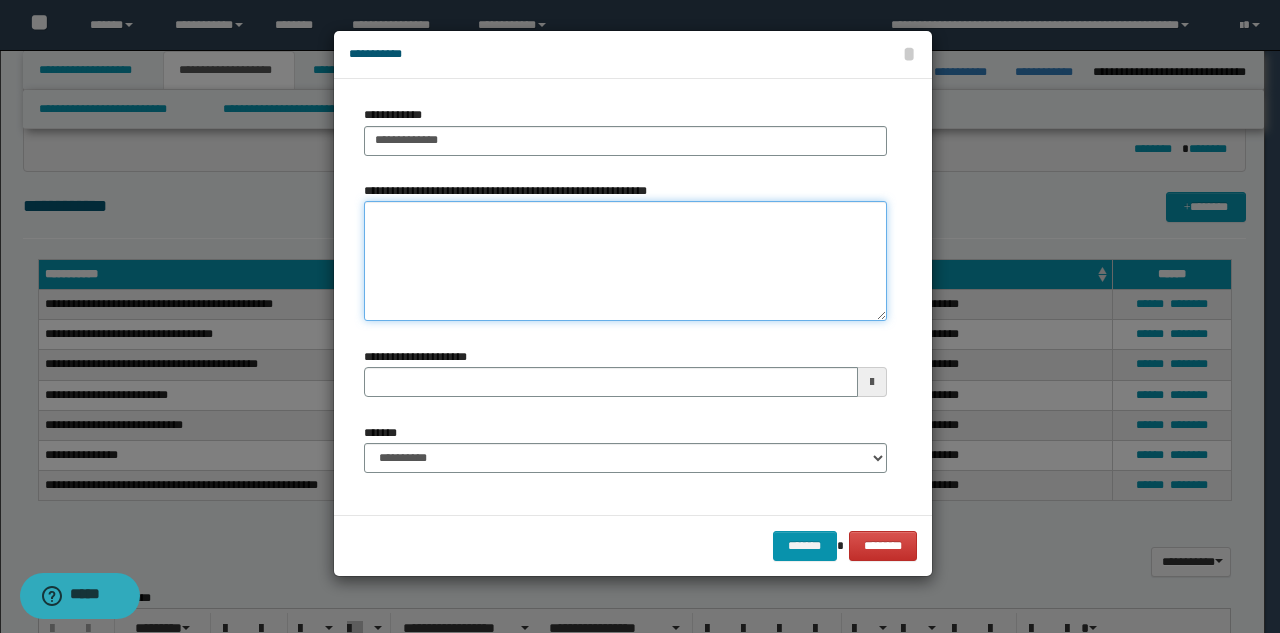 click on "**********" at bounding box center (625, 261) 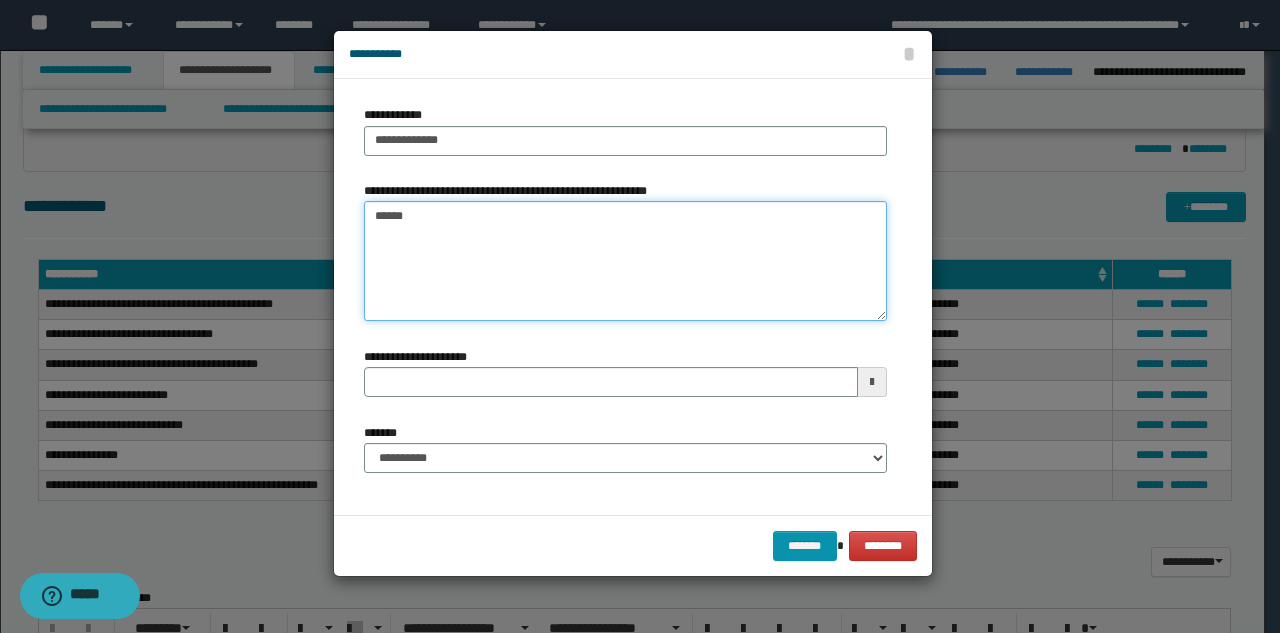 type on "*******" 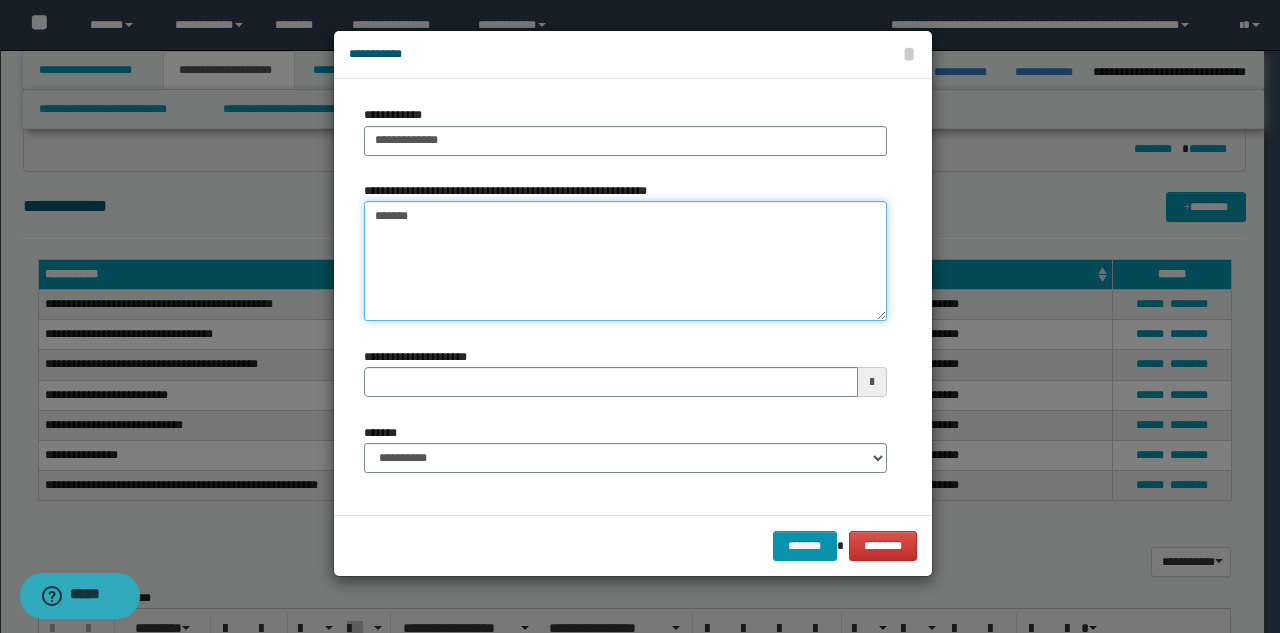 type 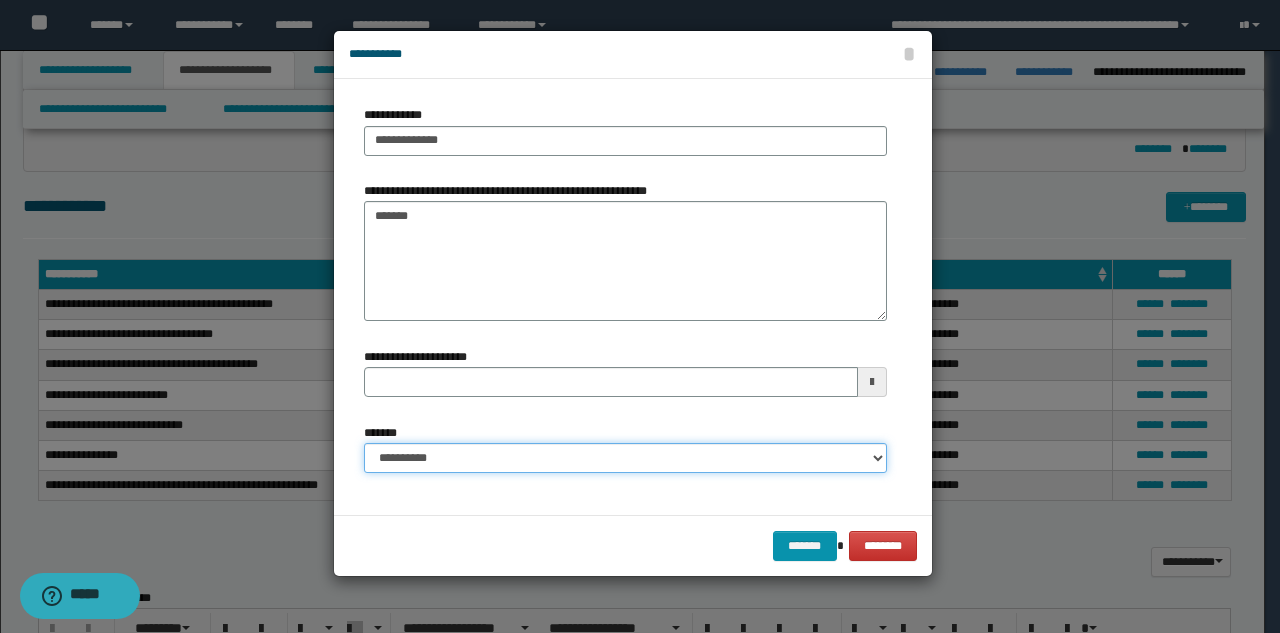 click on "**********" at bounding box center (625, 458) 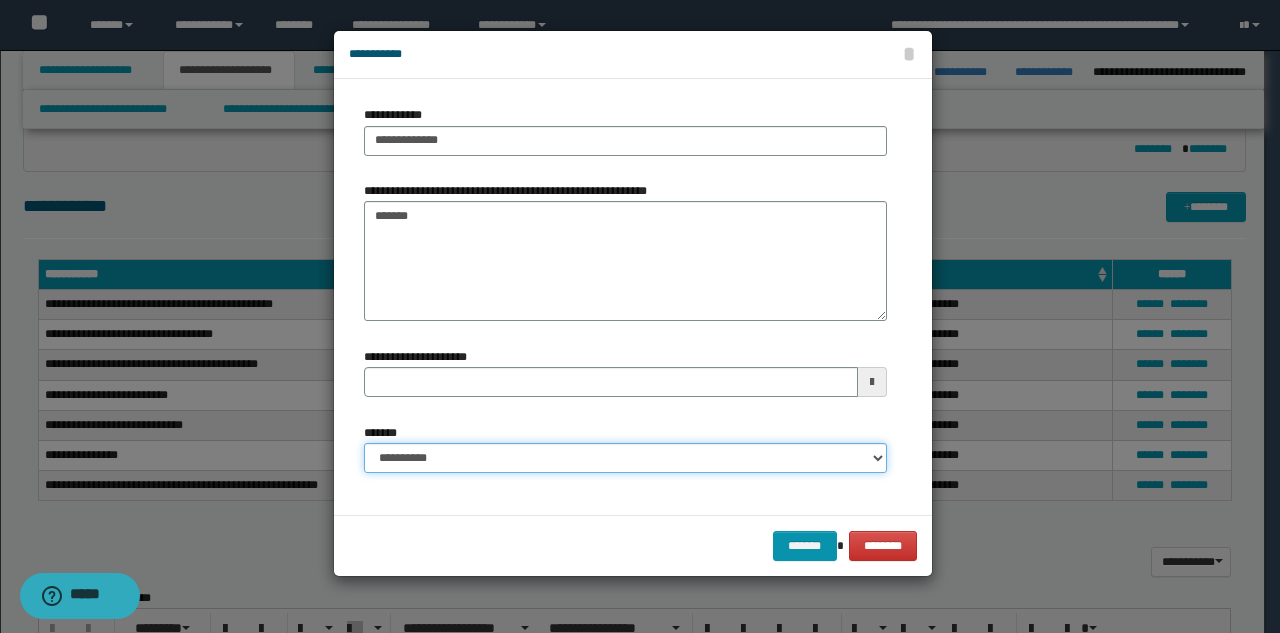select on "*" 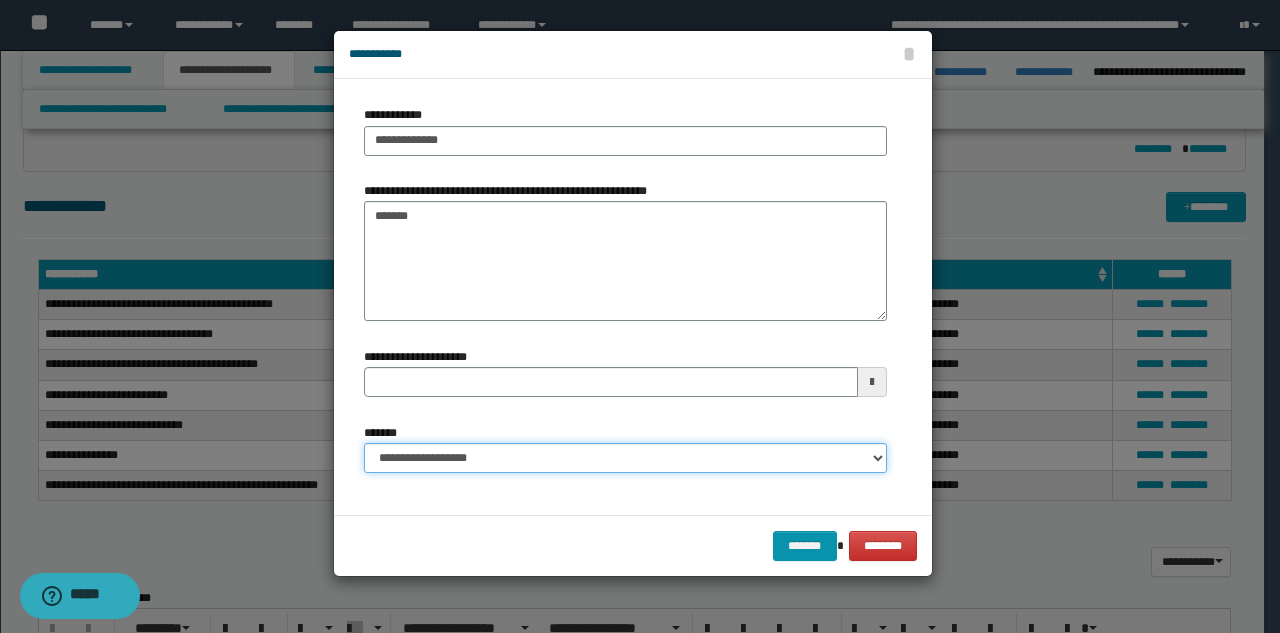 type 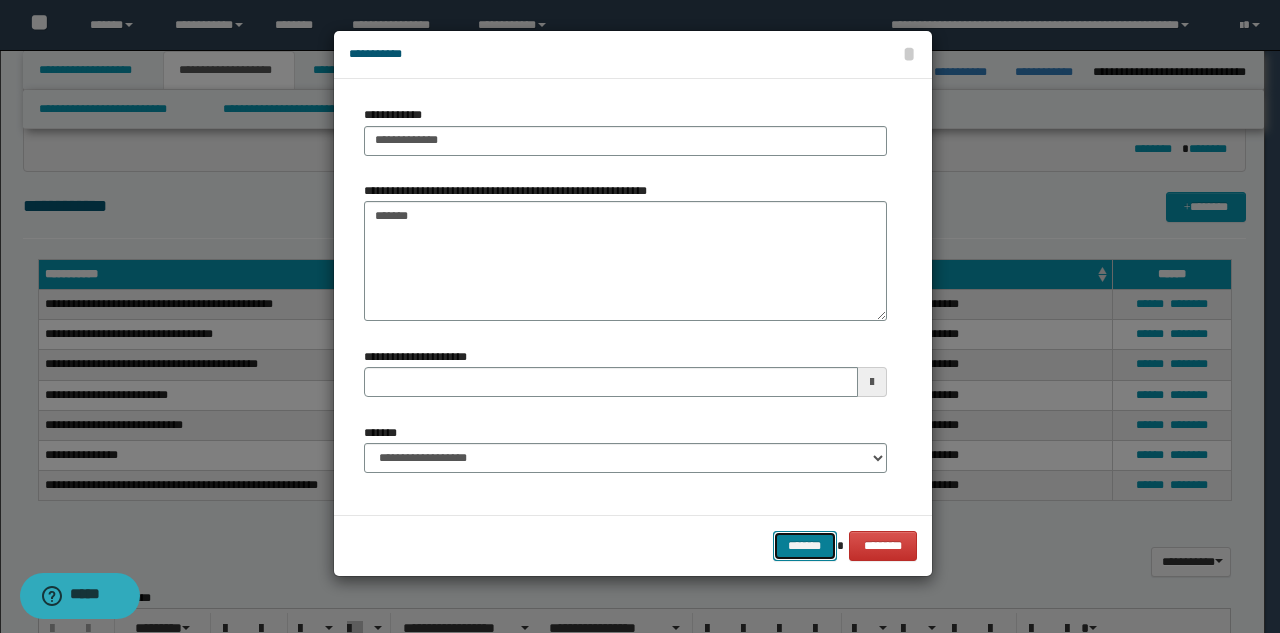 click on "*******" at bounding box center (805, 546) 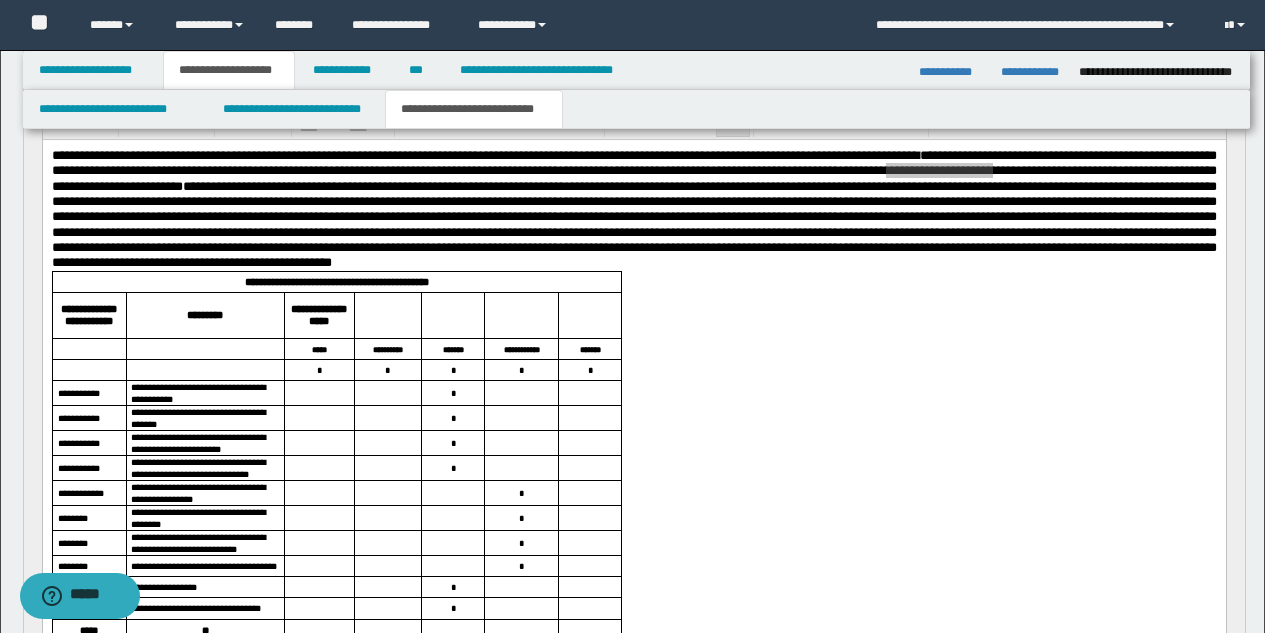 scroll, scrollTop: 675, scrollLeft: 0, axis: vertical 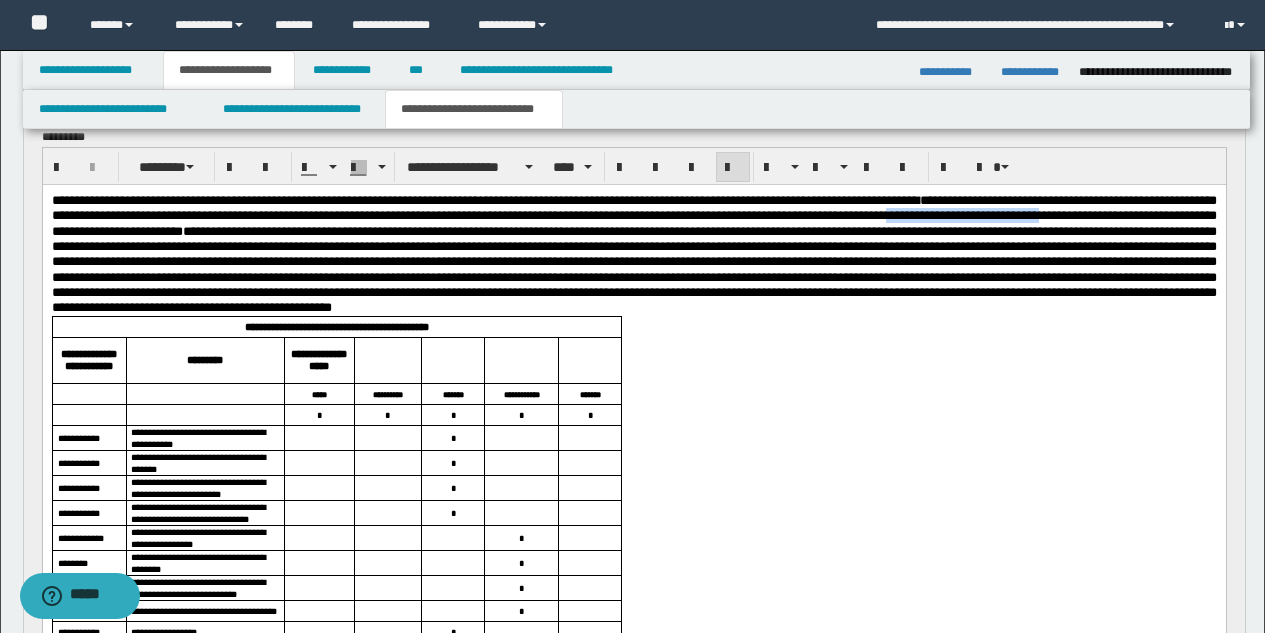 drag, startPoint x: 1155, startPoint y: 216, endPoint x: 1192, endPoint y: 215, distance: 37.01351 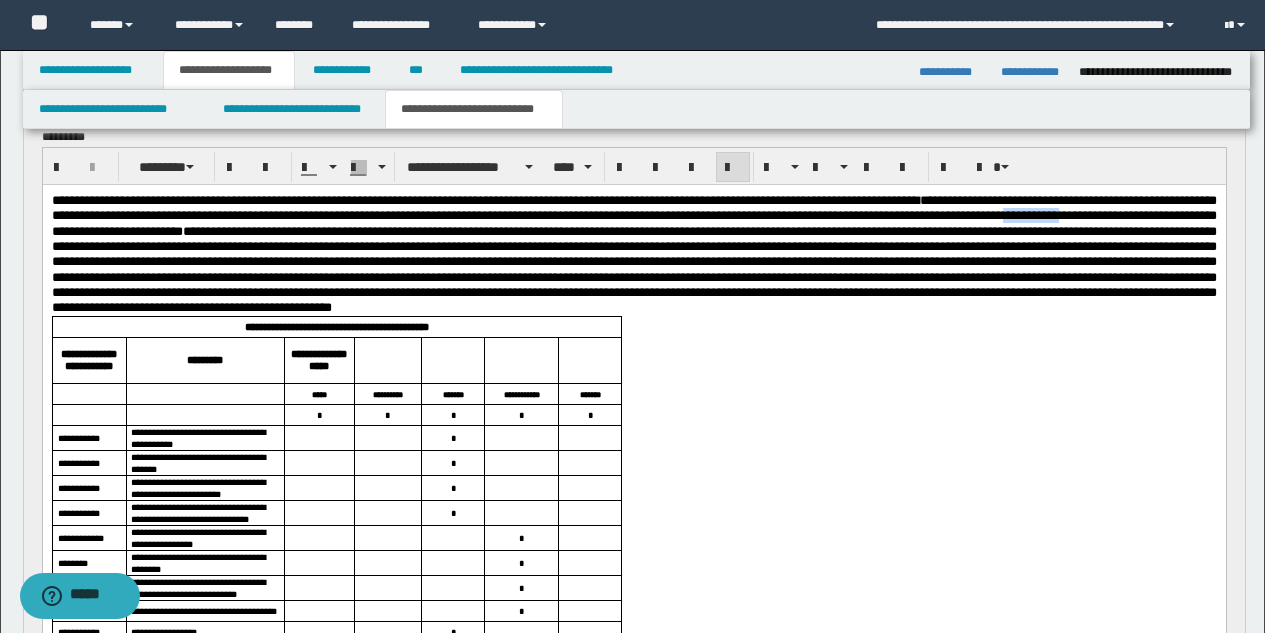 drag, startPoint x: 1154, startPoint y: 216, endPoint x: 1212, endPoint y: 216, distance: 58 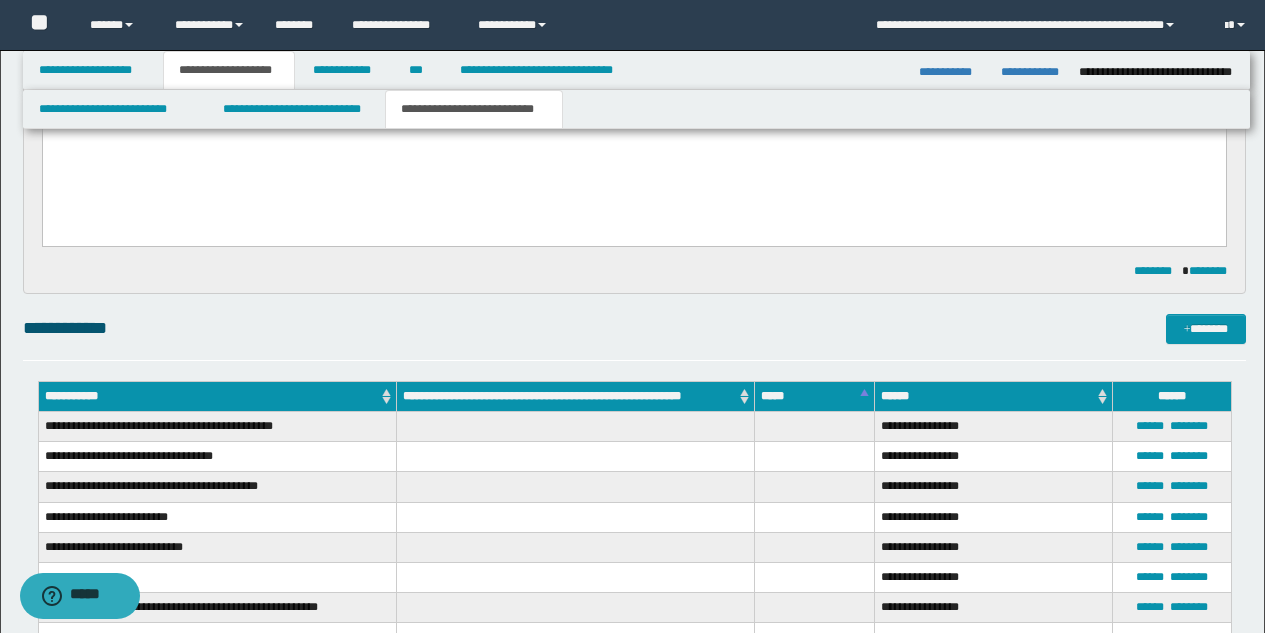 scroll, scrollTop: 1273, scrollLeft: 0, axis: vertical 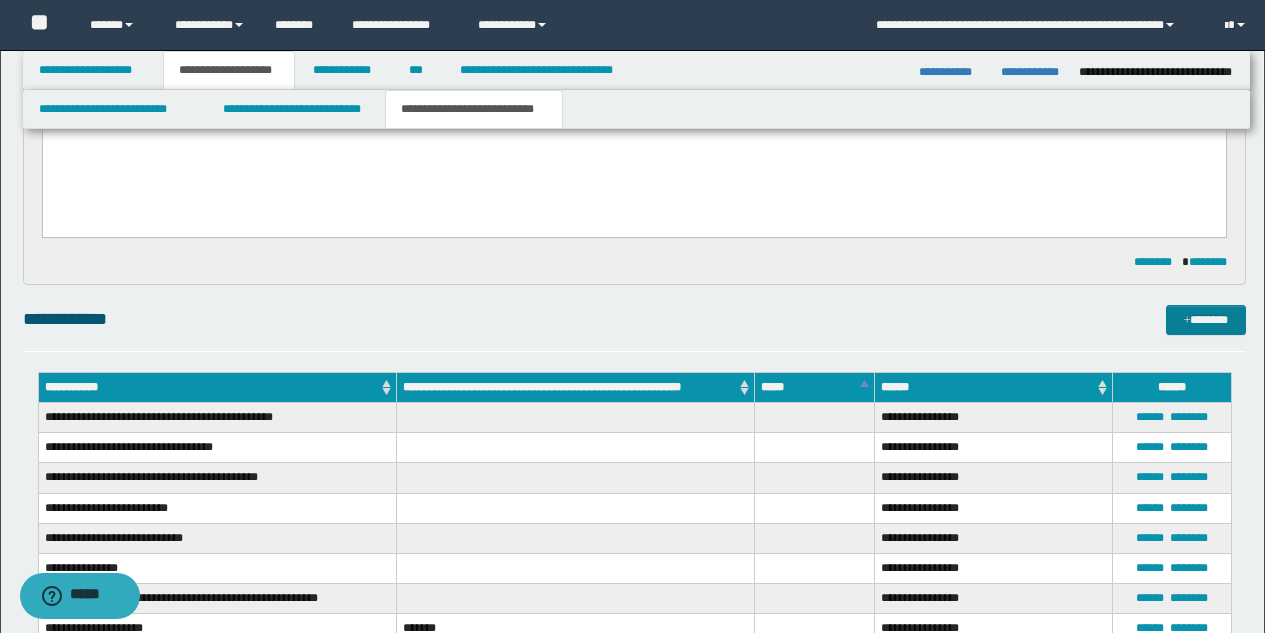 click at bounding box center [1187, 321] 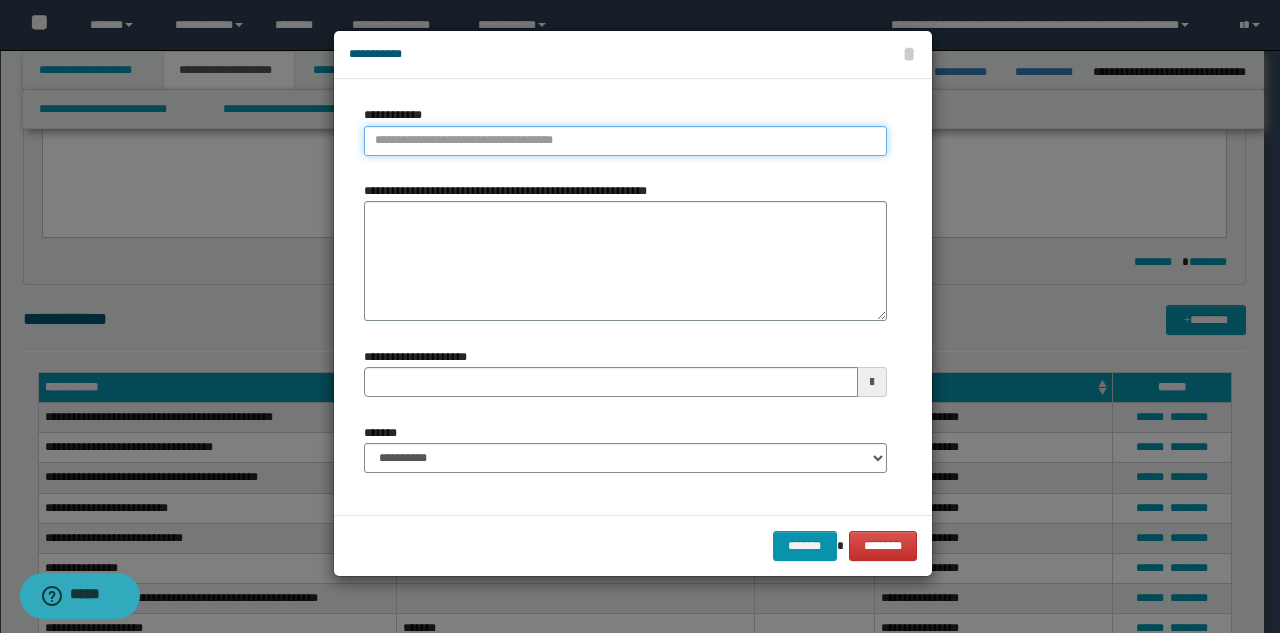type on "**********" 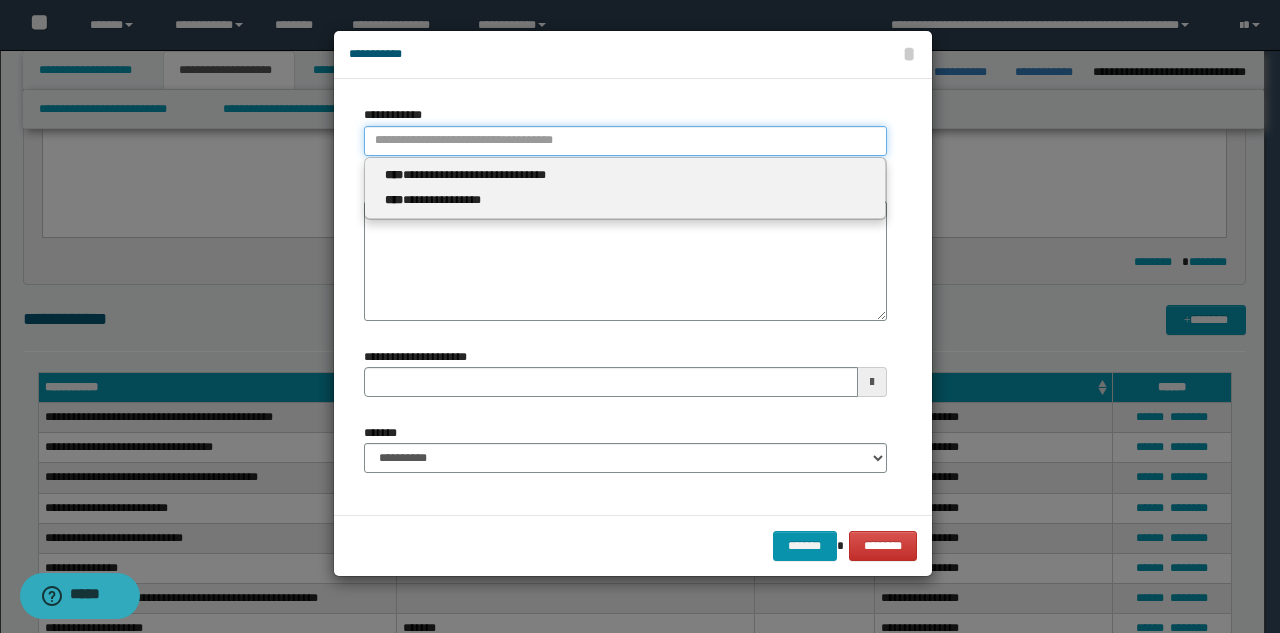 drag, startPoint x: 580, startPoint y: 146, endPoint x: 499, endPoint y: 138, distance: 81.394104 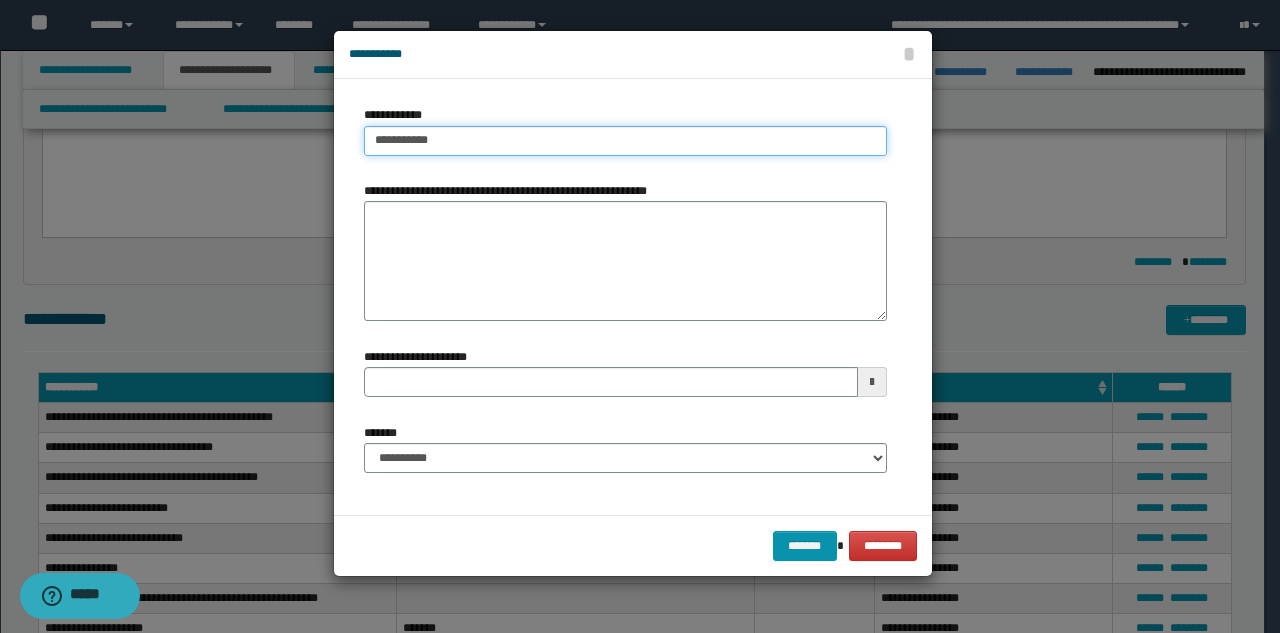 type on "**********" 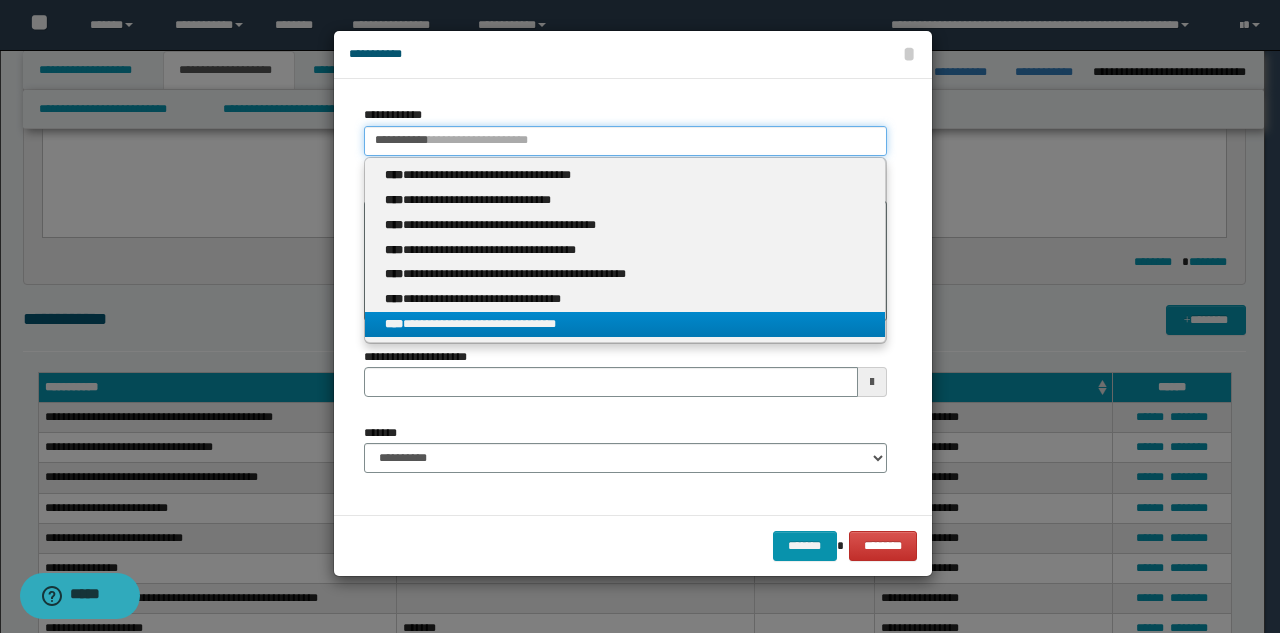 type on "**********" 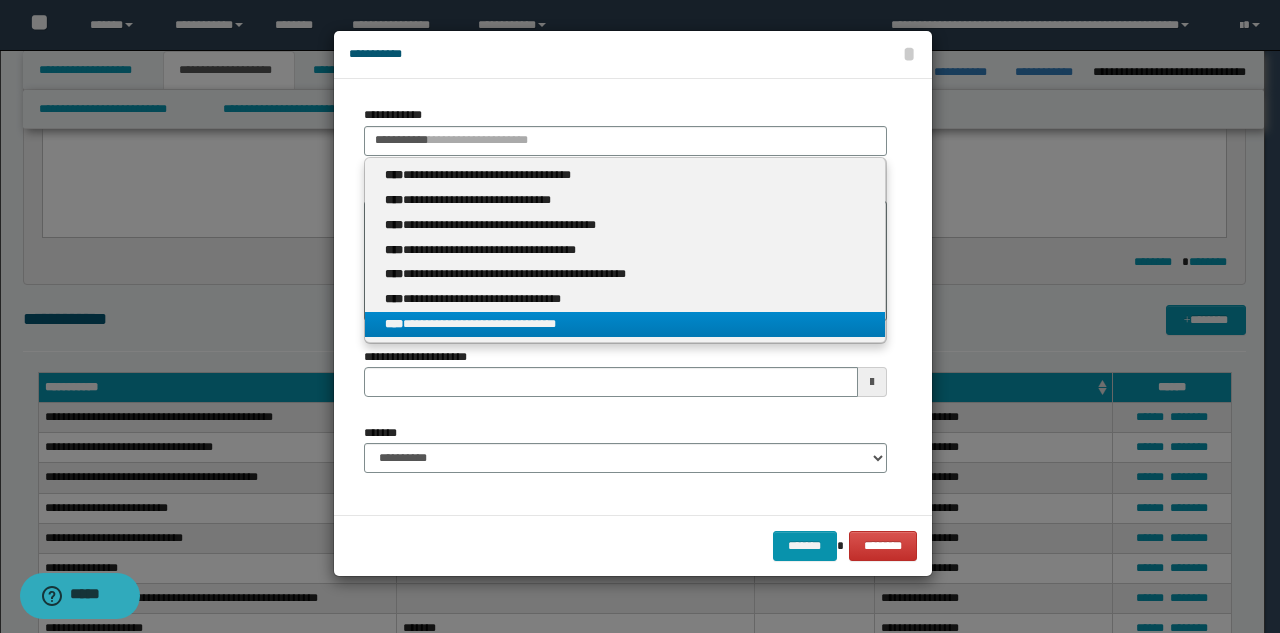 click on "**********" at bounding box center [625, 324] 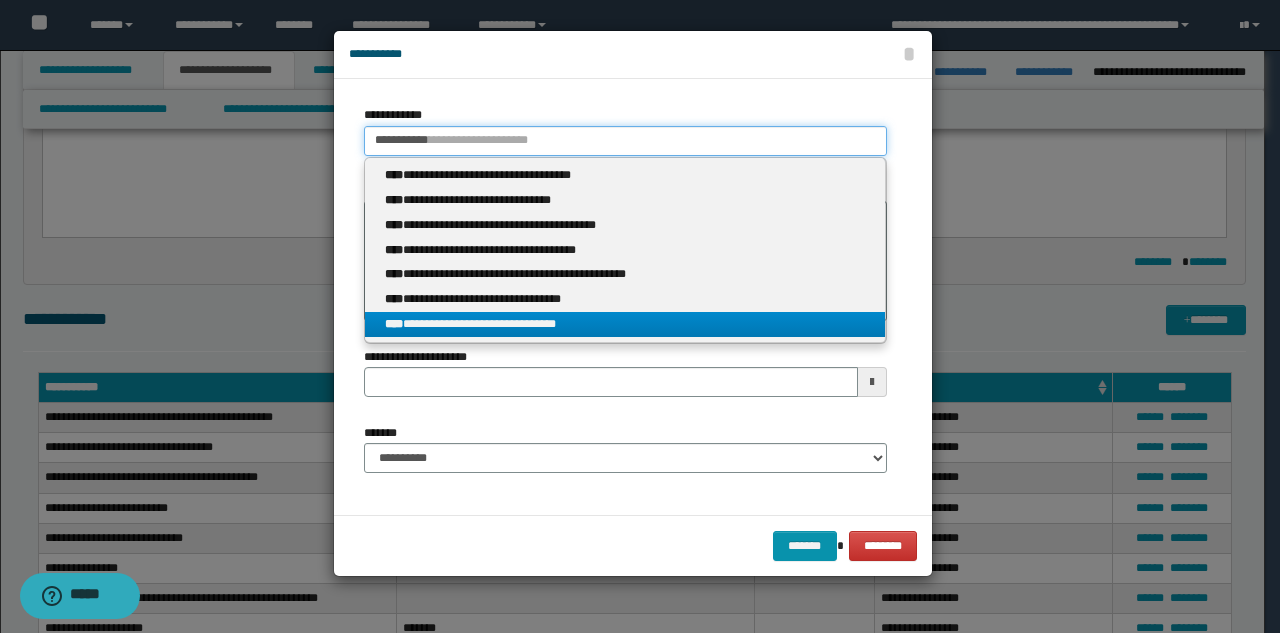 type 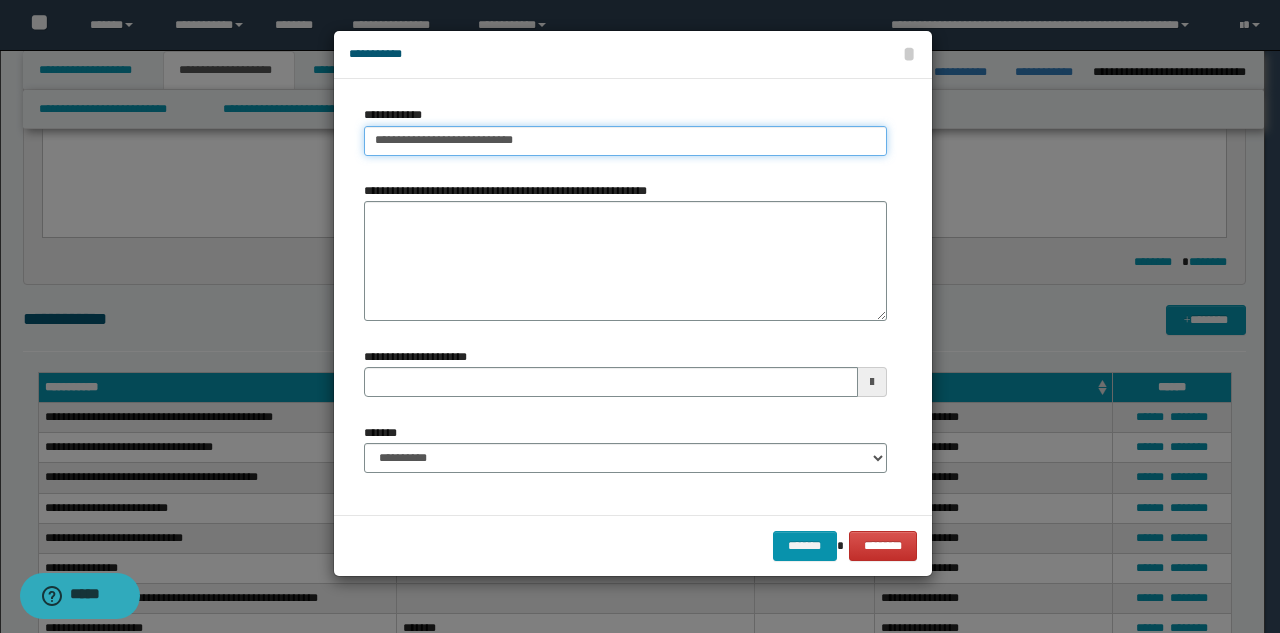 type 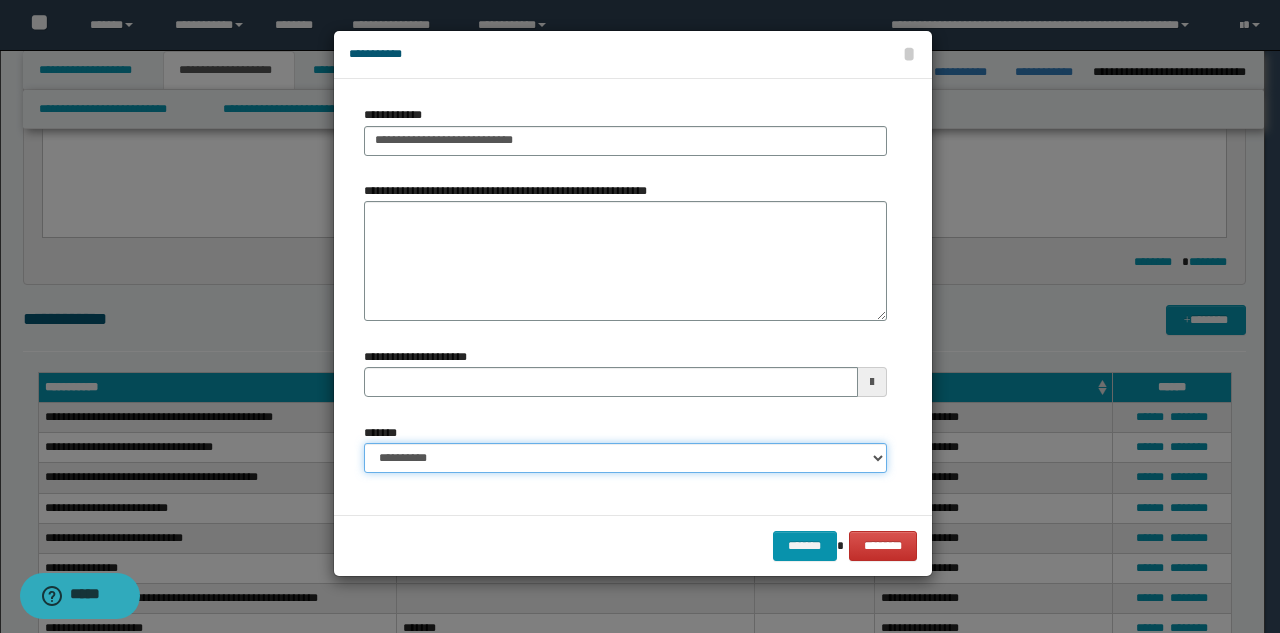 click on "**********" at bounding box center (625, 458) 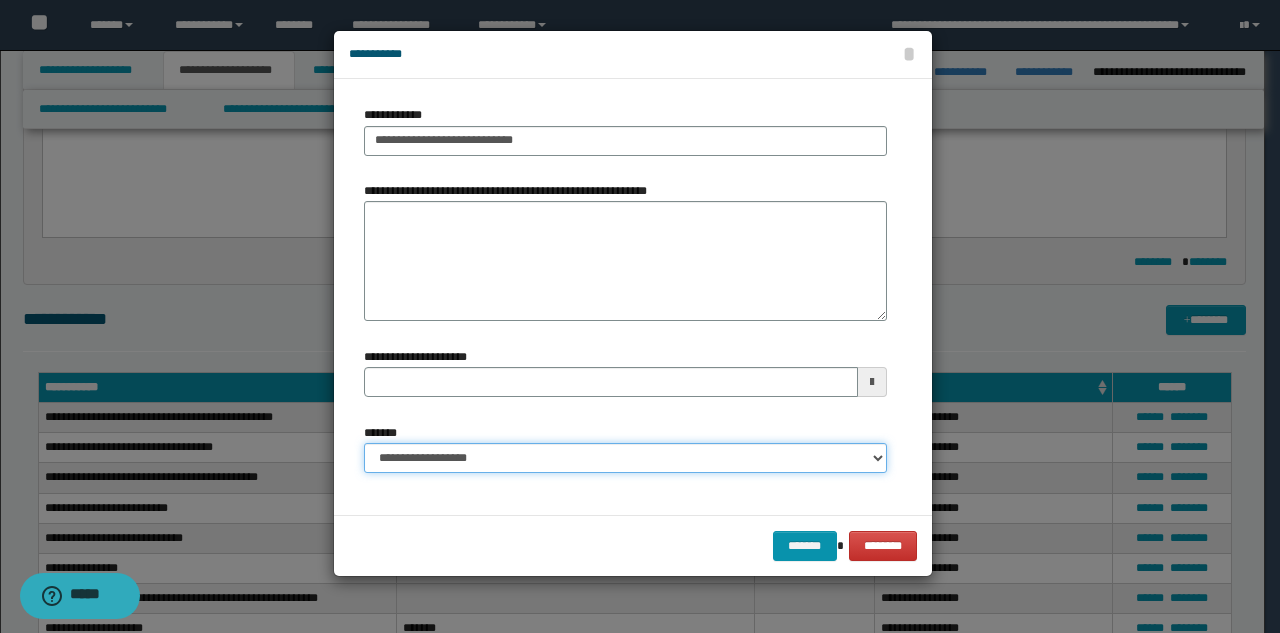 type 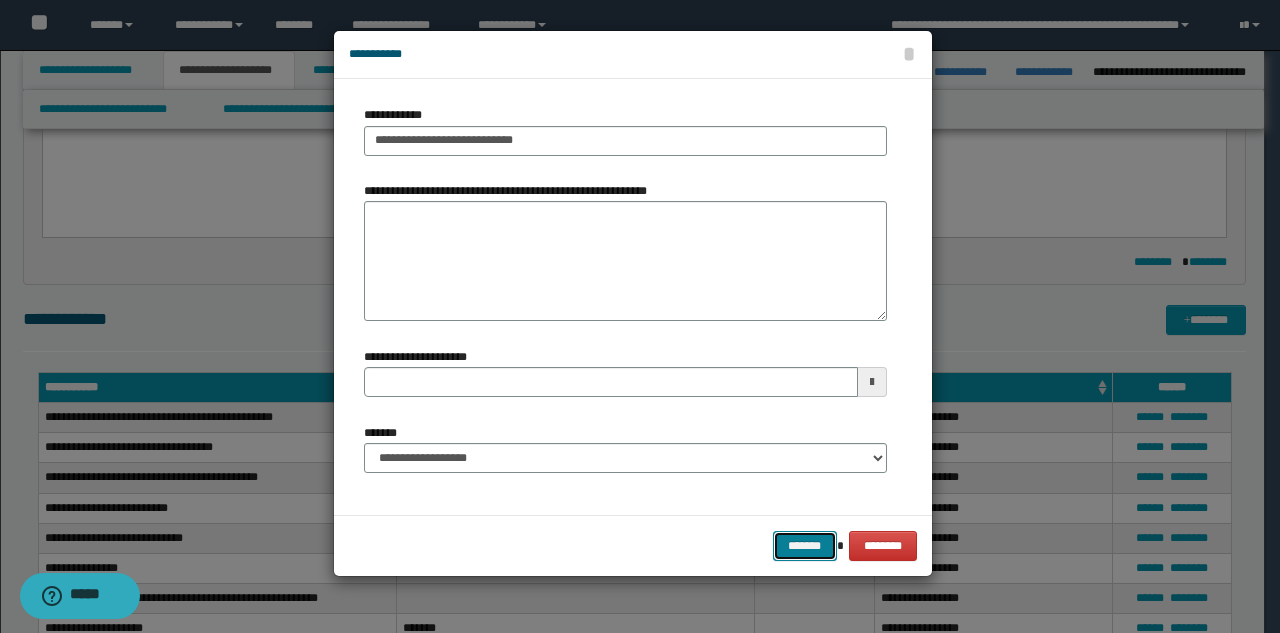 click on "*******" at bounding box center [805, 546] 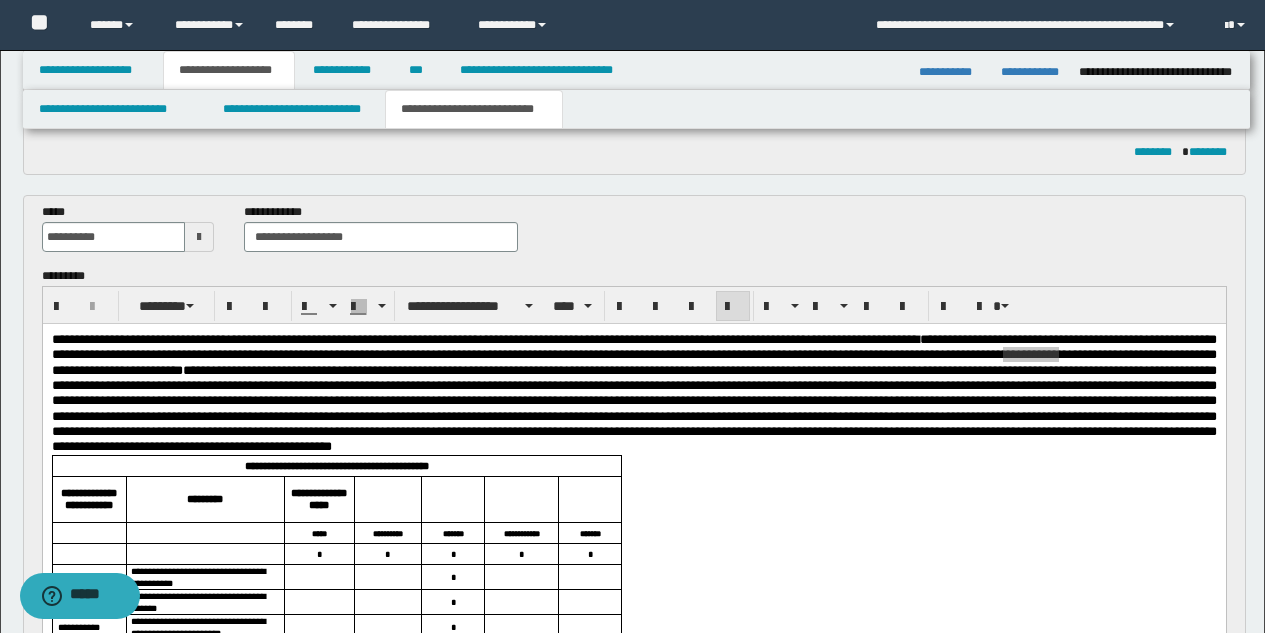 scroll, scrollTop: 509, scrollLeft: 0, axis: vertical 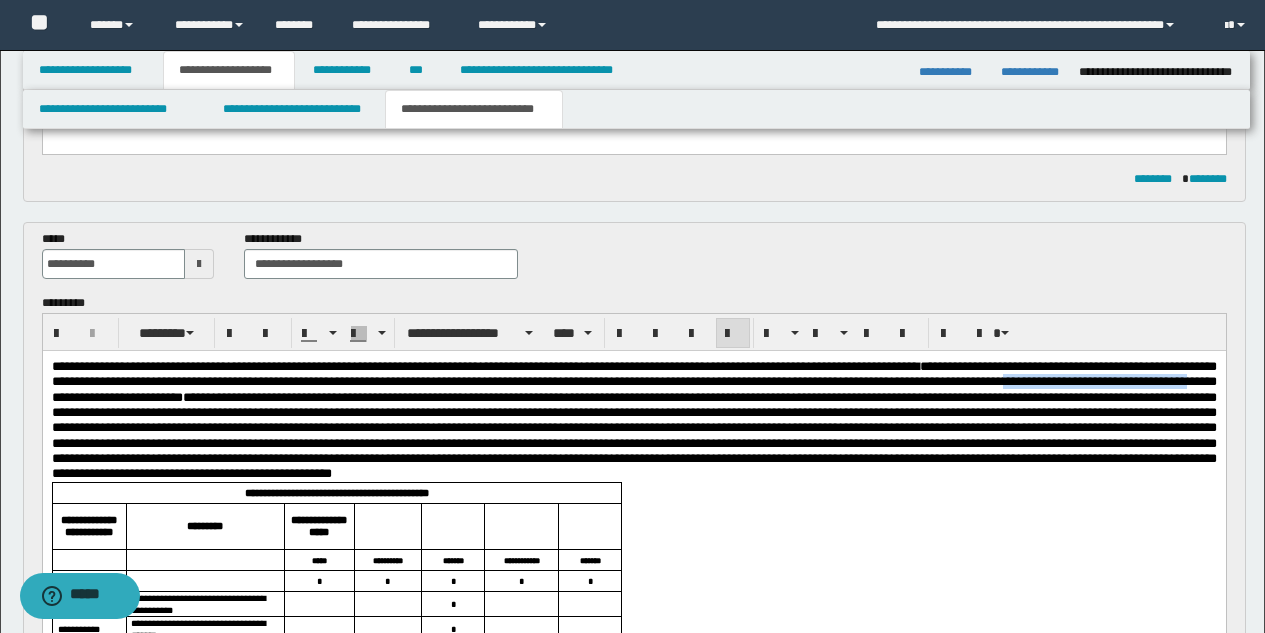 drag, startPoint x: 102, startPoint y: 398, endPoint x: 166, endPoint y: 398, distance: 64 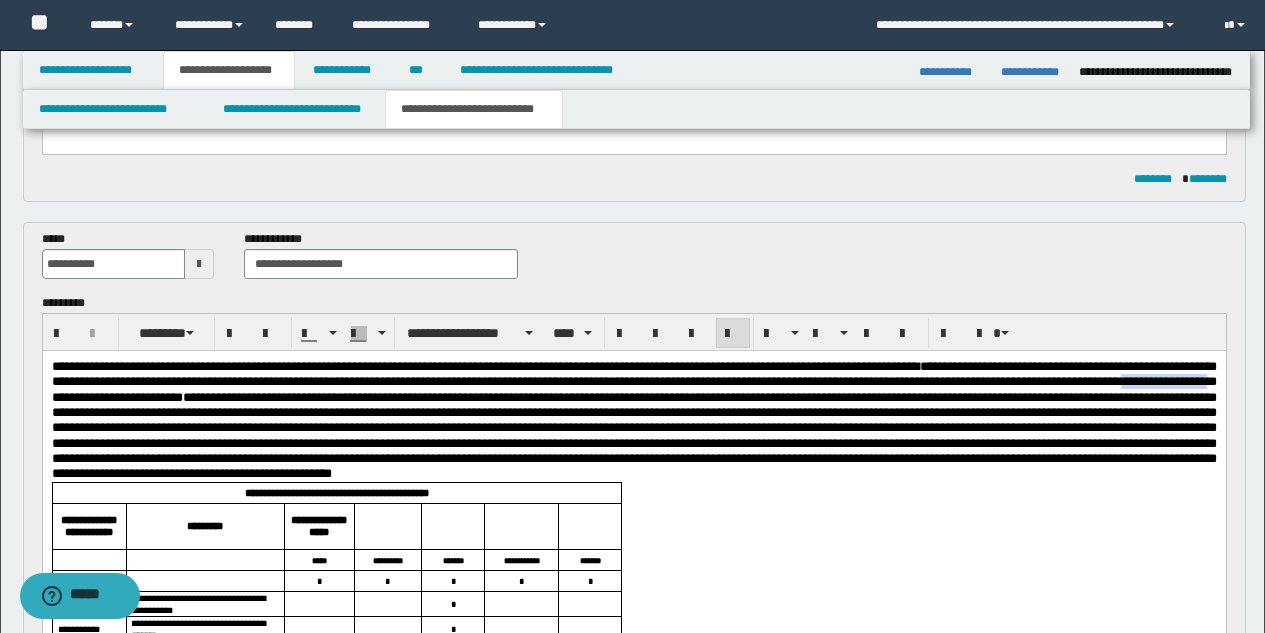 drag, startPoint x: 102, startPoint y: 397, endPoint x: 190, endPoint y: 400, distance: 88.051125 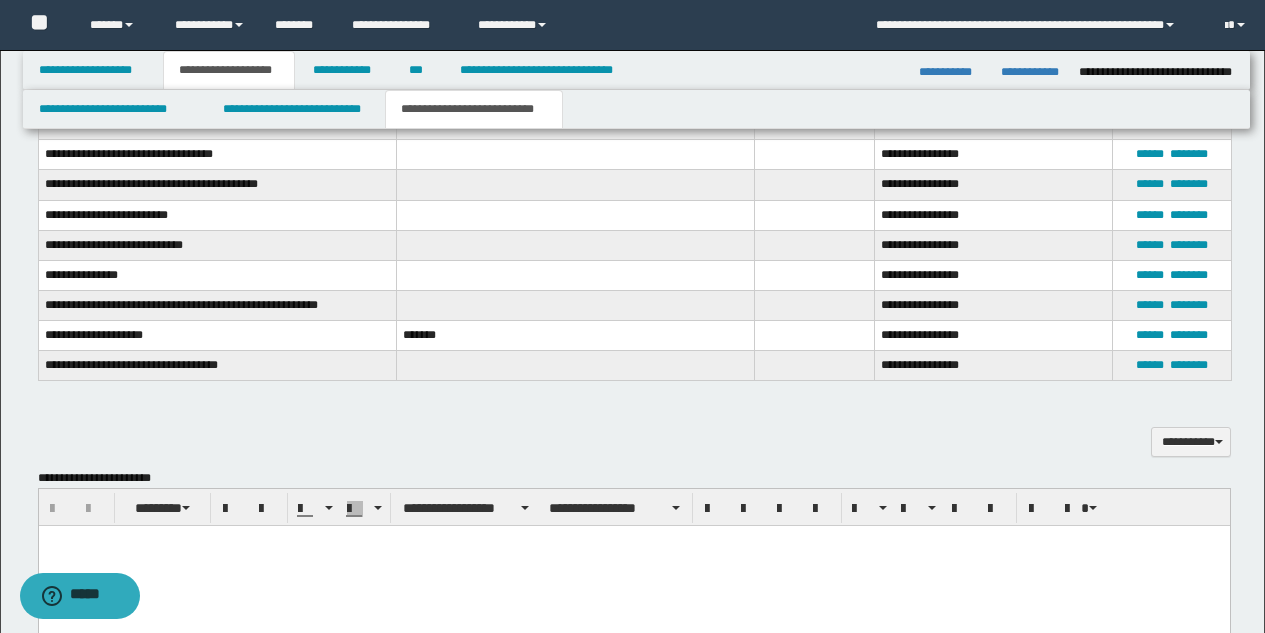 scroll, scrollTop: 1438, scrollLeft: 0, axis: vertical 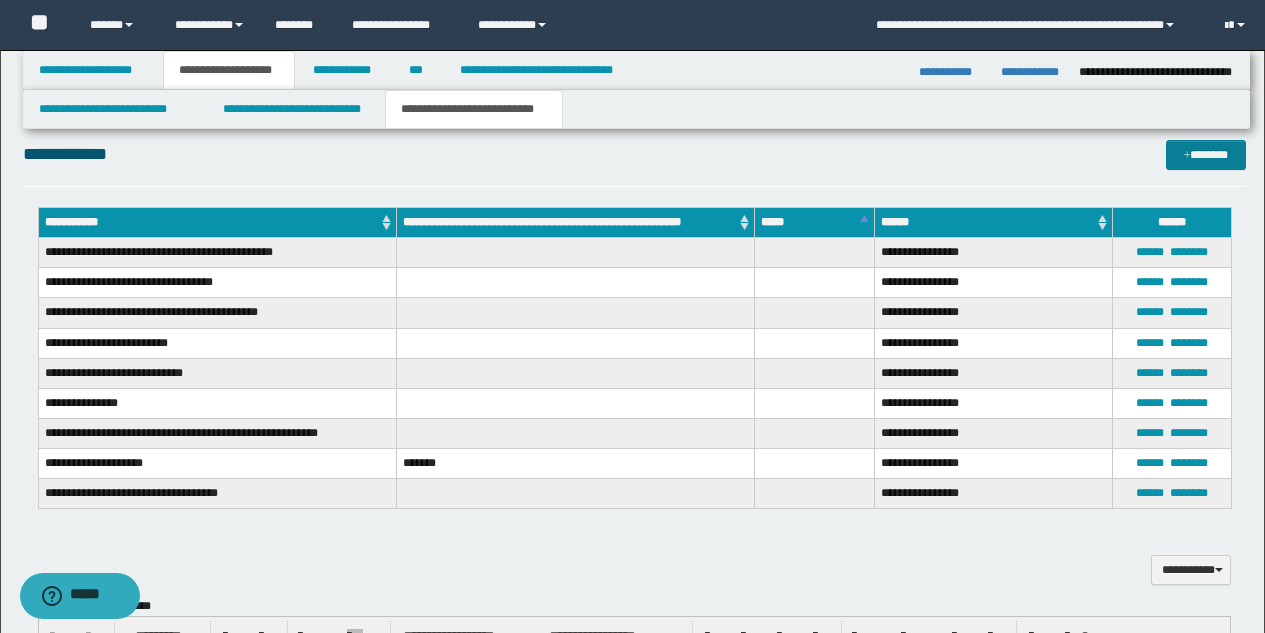 click at bounding box center [1187, 156] 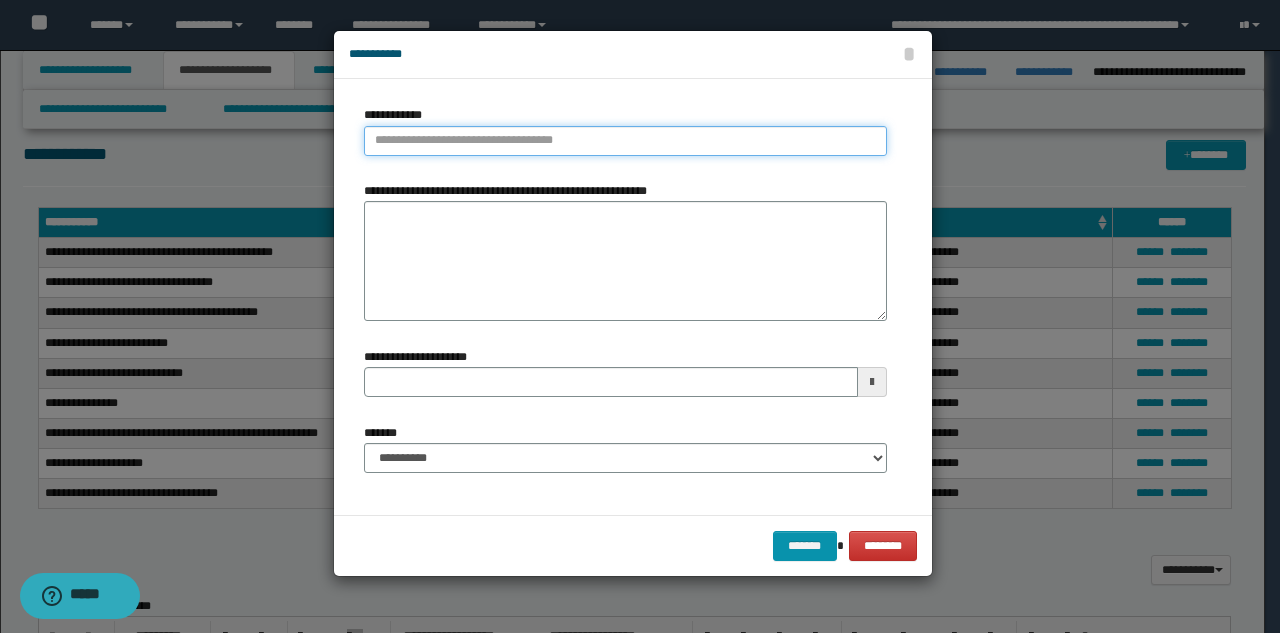 type on "**********" 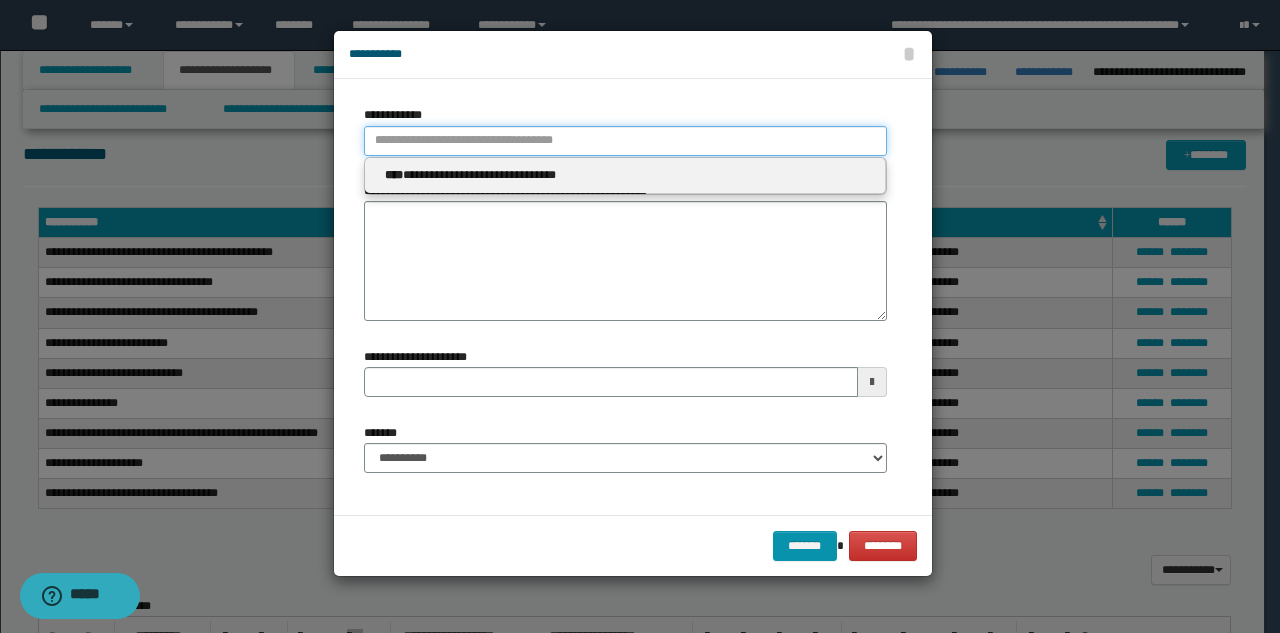 drag, startPoint x: 589, startPoint y: 146, endPoint x: 533, endPoint y: 144, distance: 56.0357 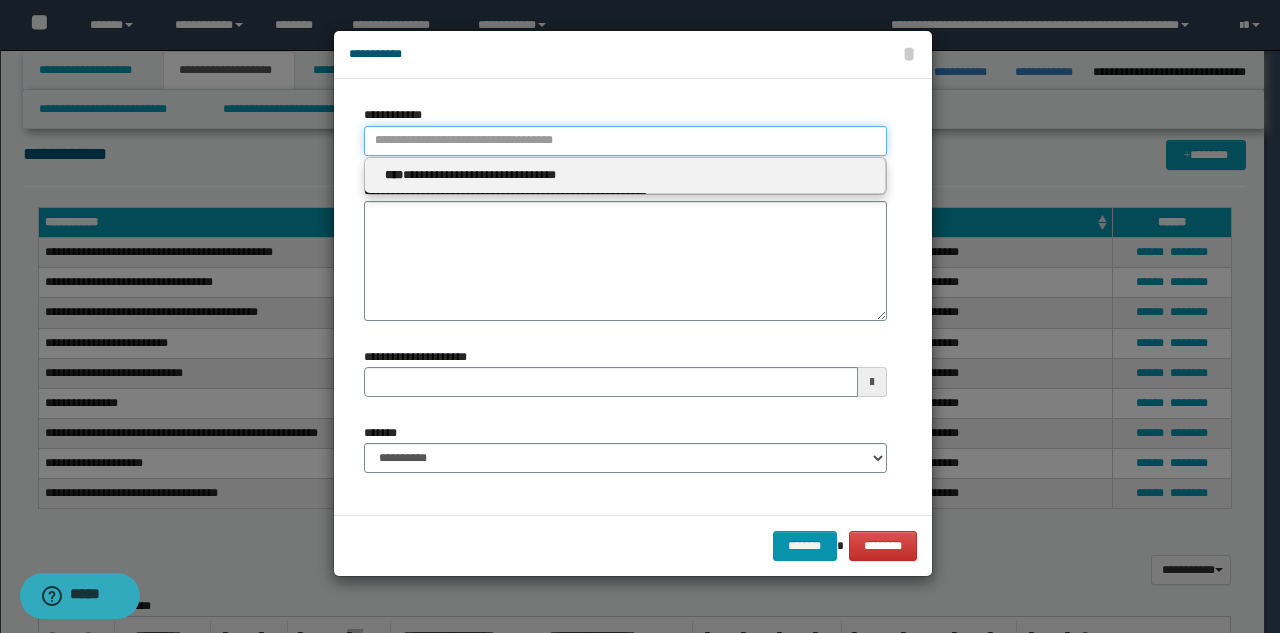 click on "**********" at bounding box center [625, 141] 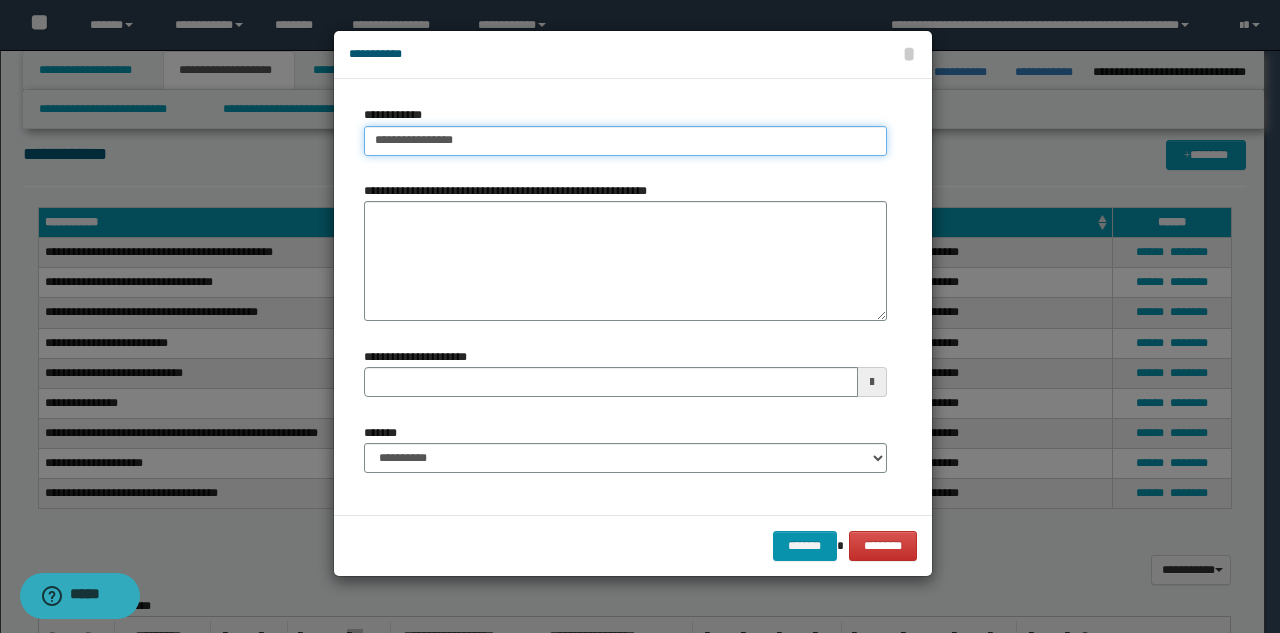 type on "**********" 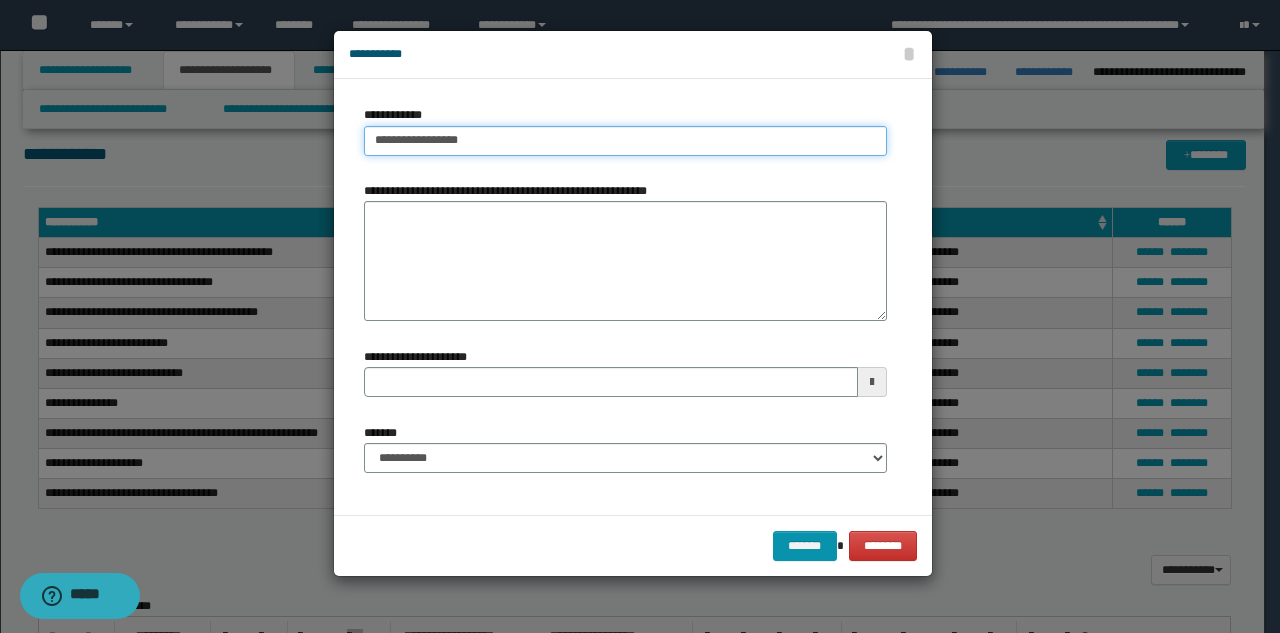 type on "**********" 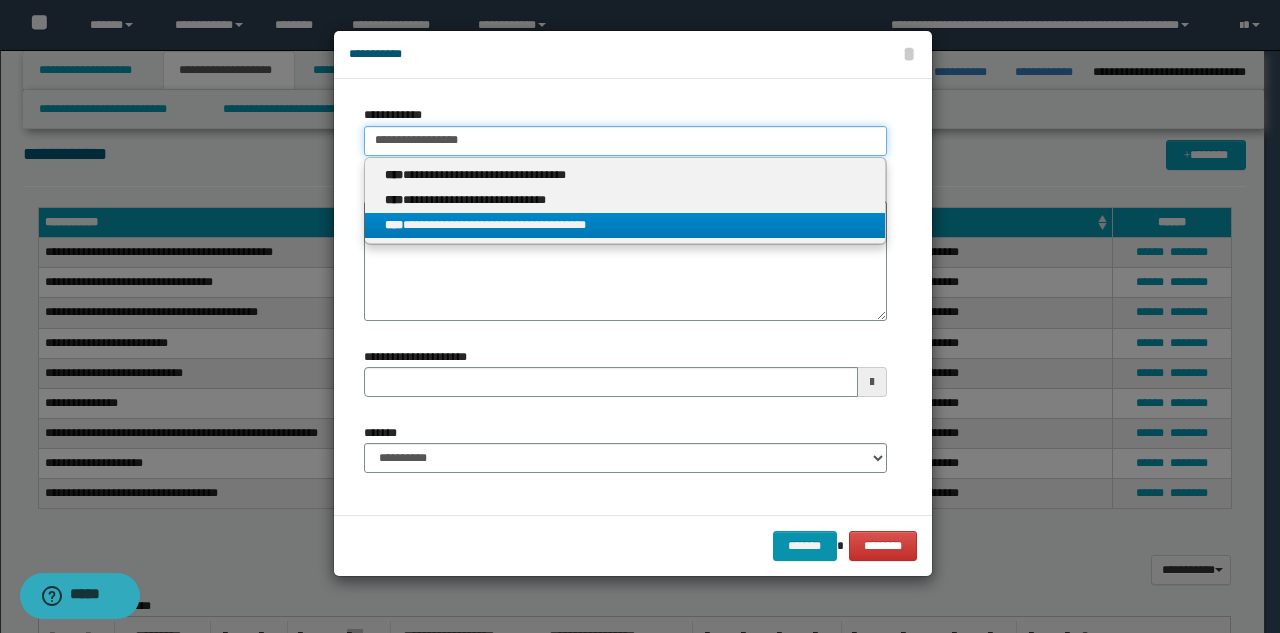 type on "**********" 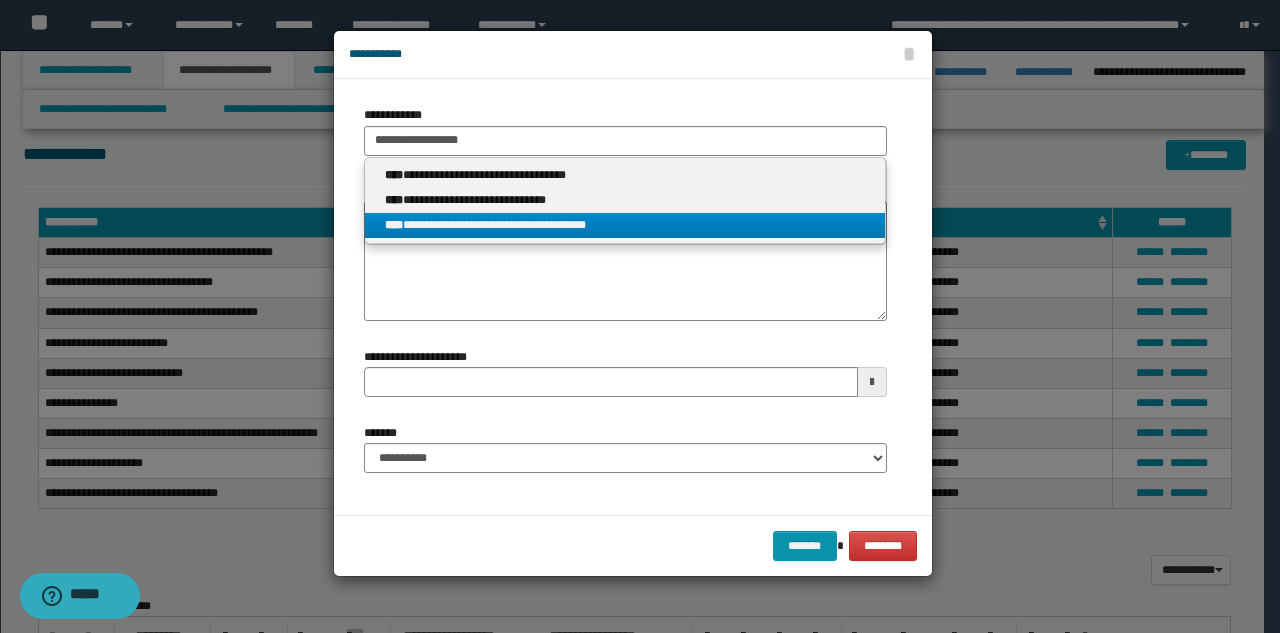 click on "**********" at bounding box center (625, 225) 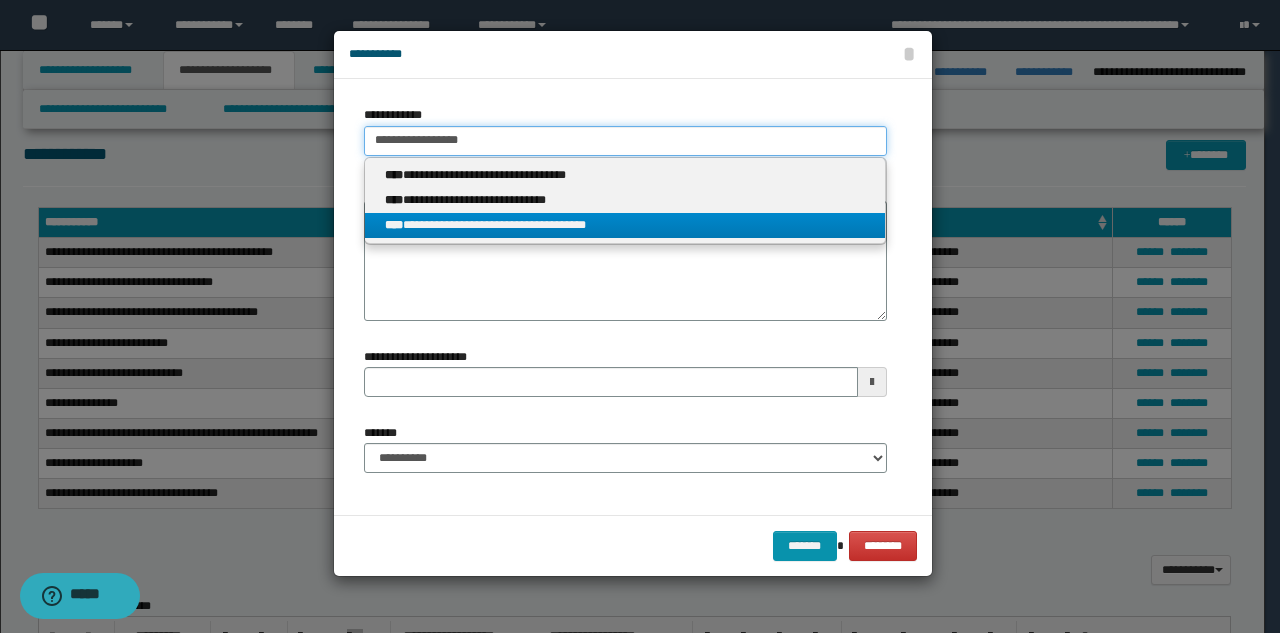 type 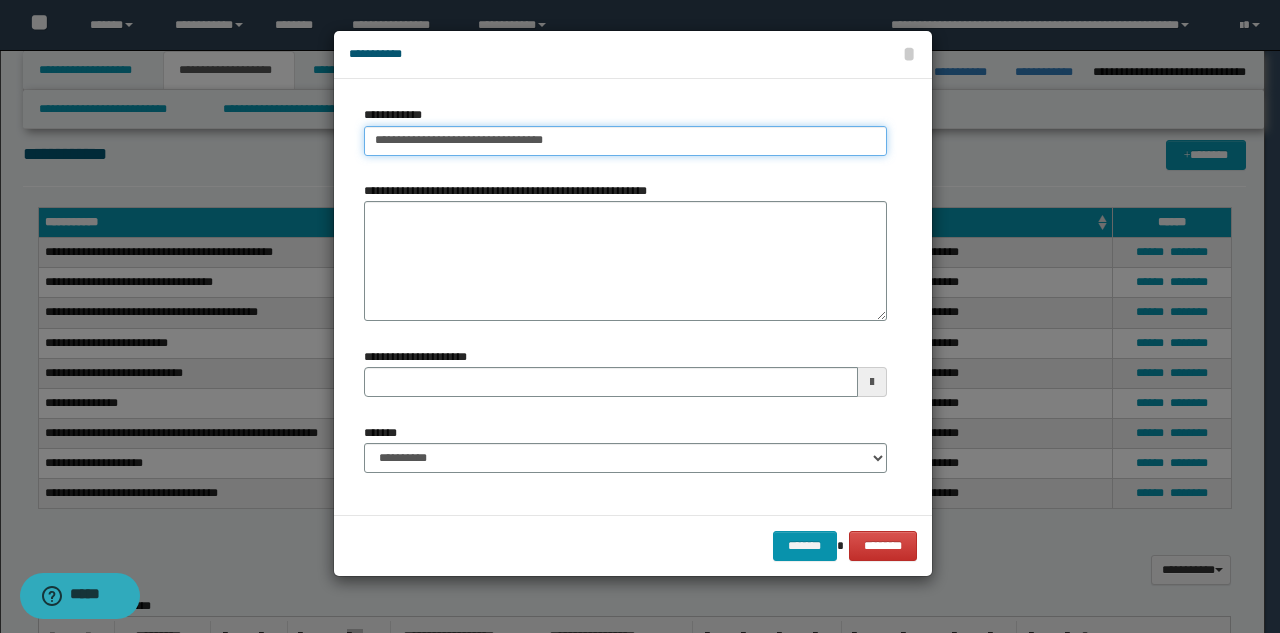 type 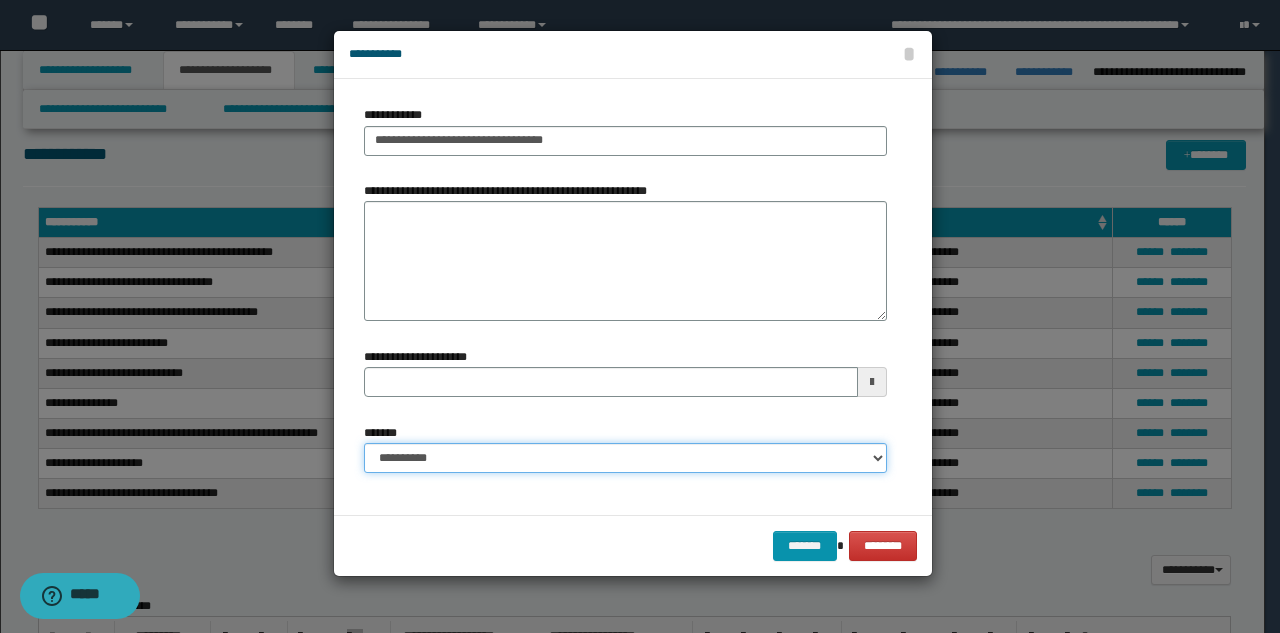 click on "**********" at bounding box center (625, 458) 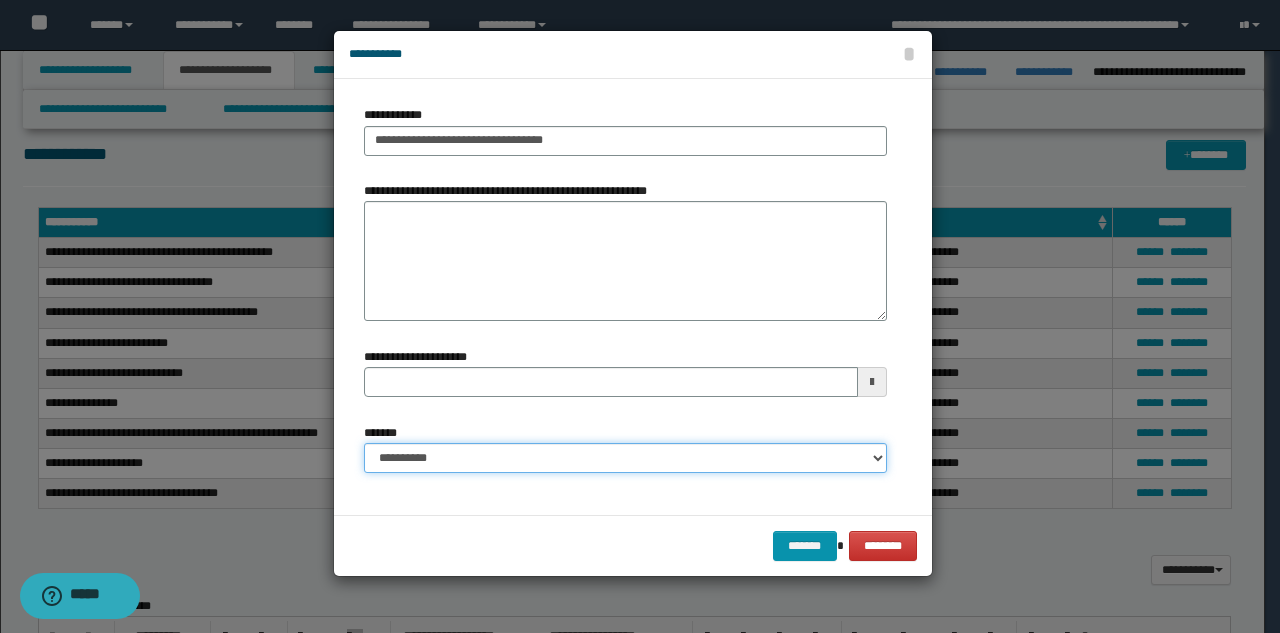 select on "*" 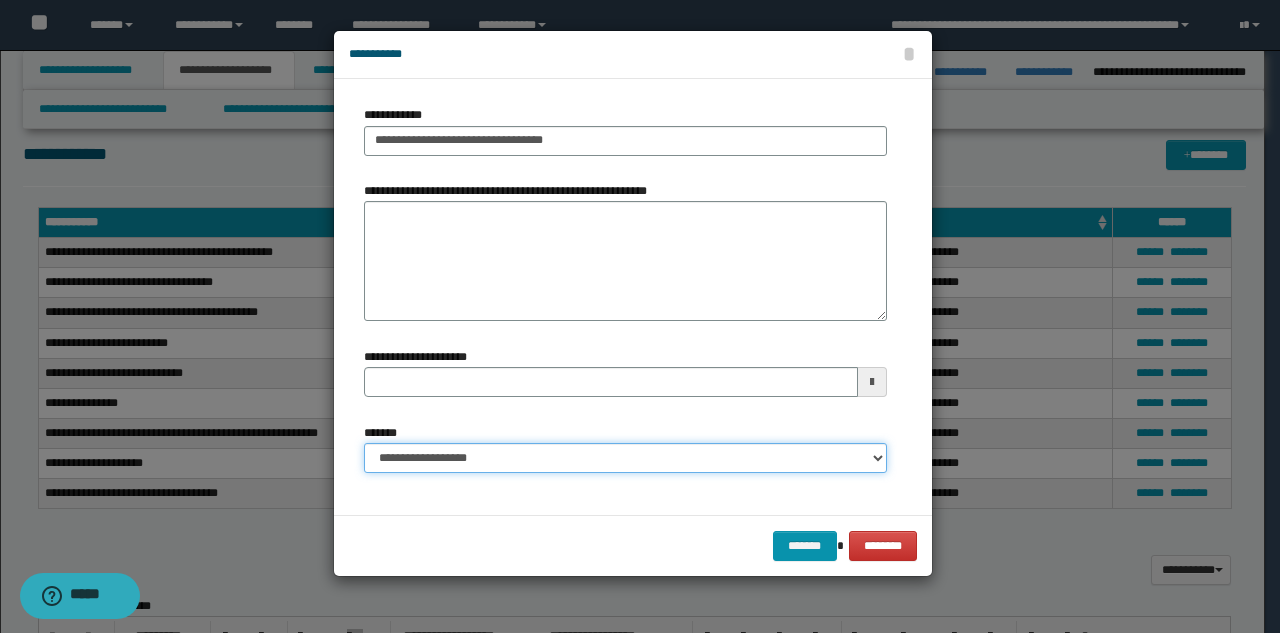 type 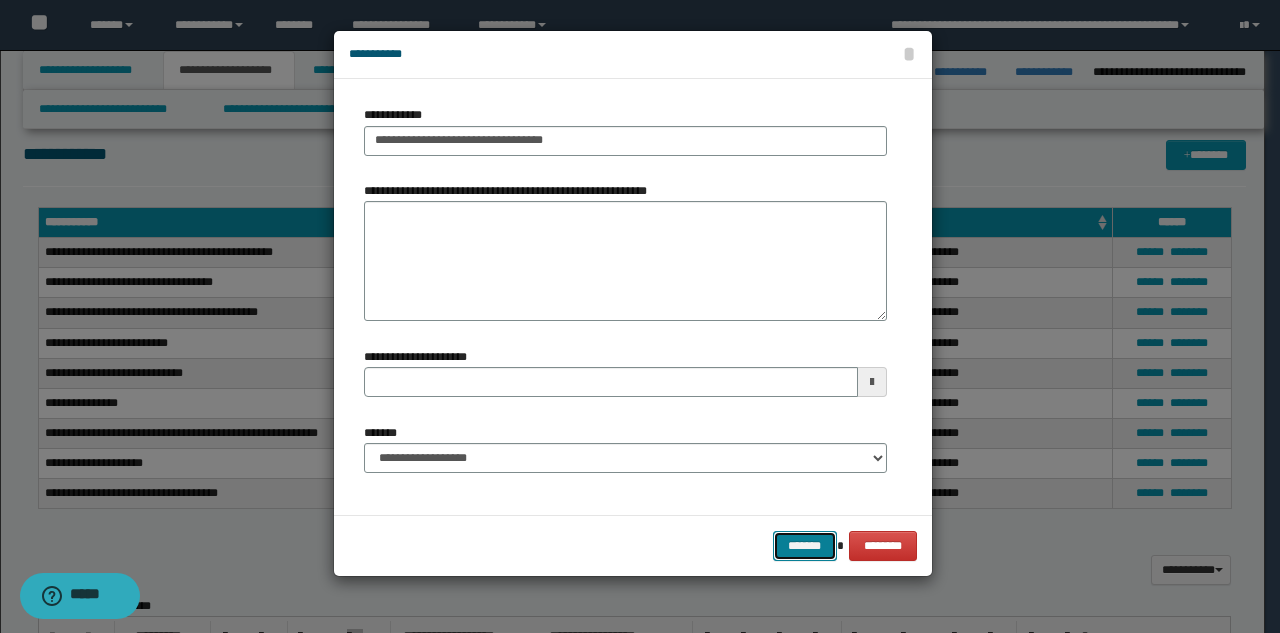 click on "*******" at bounding box center [805, 546] 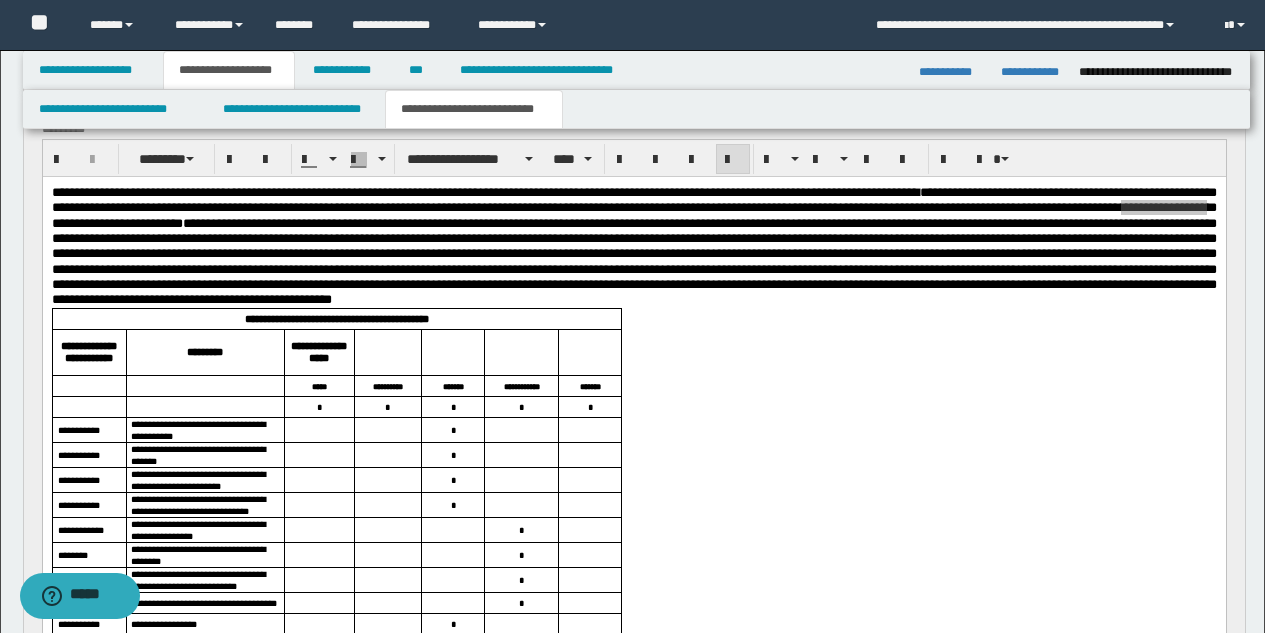 scroll, scrollTop: 678, scrollLeft: 0, axis: vertical 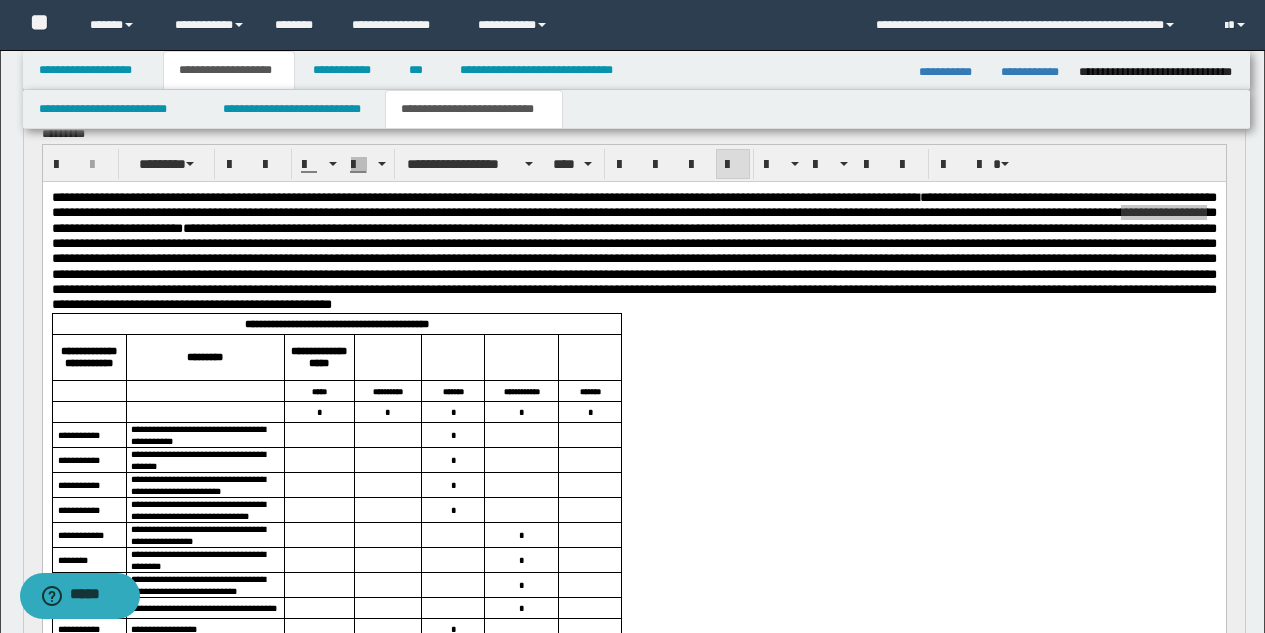 click on "**********" at bounding box center [632, 690] 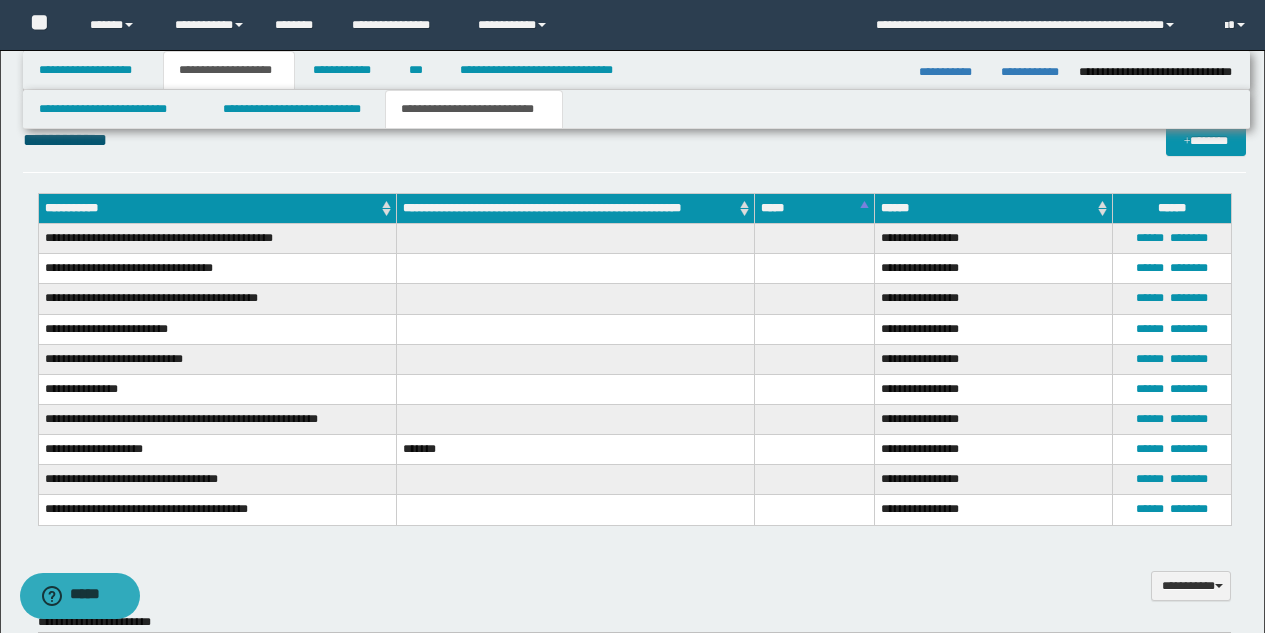 scroll, scrollTop: 1424, scrollLeft: 0, axis: vertical 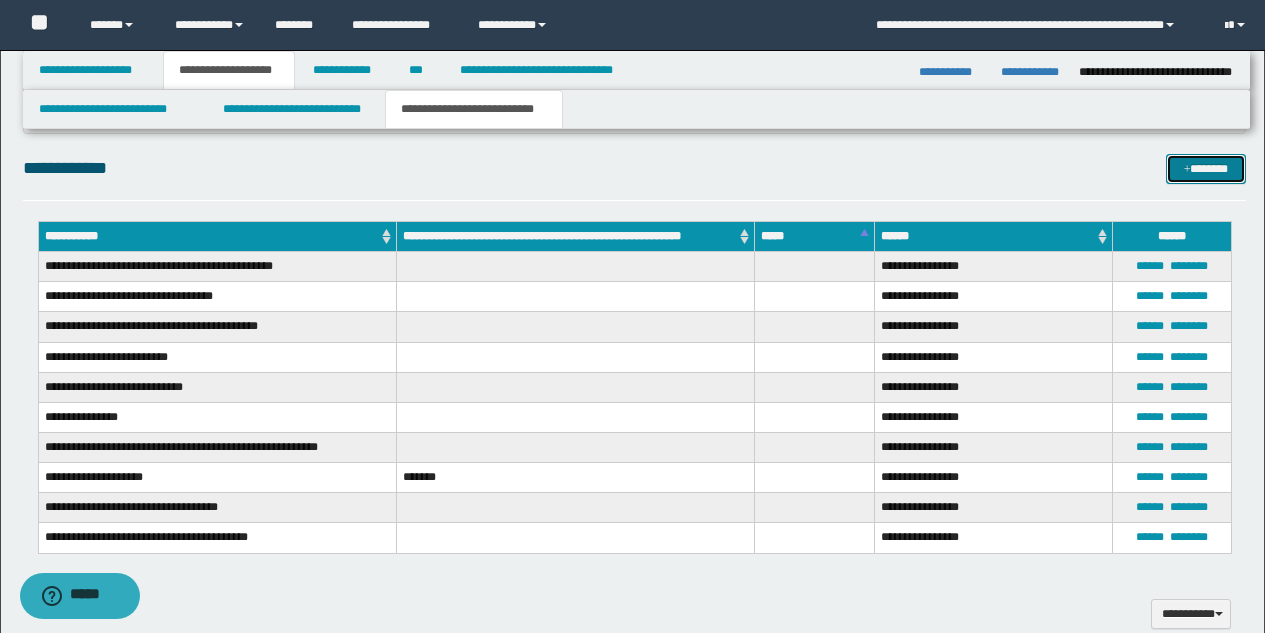 click on "*******" at bounding box center (1206, 169) 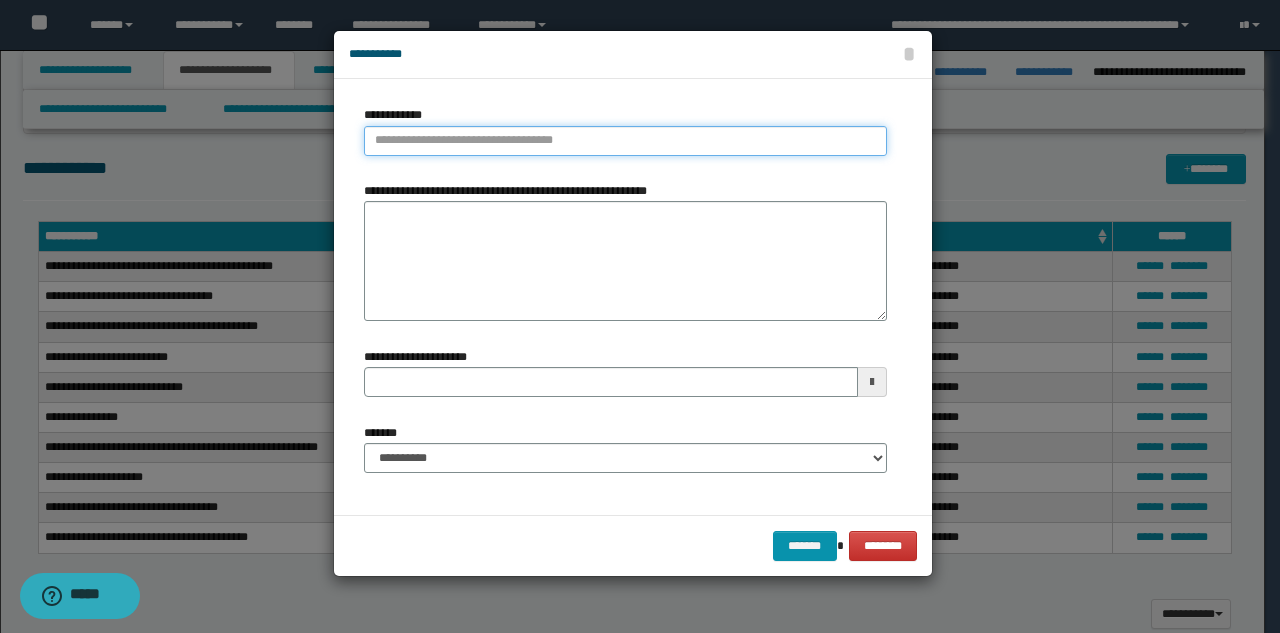 type on "**********" 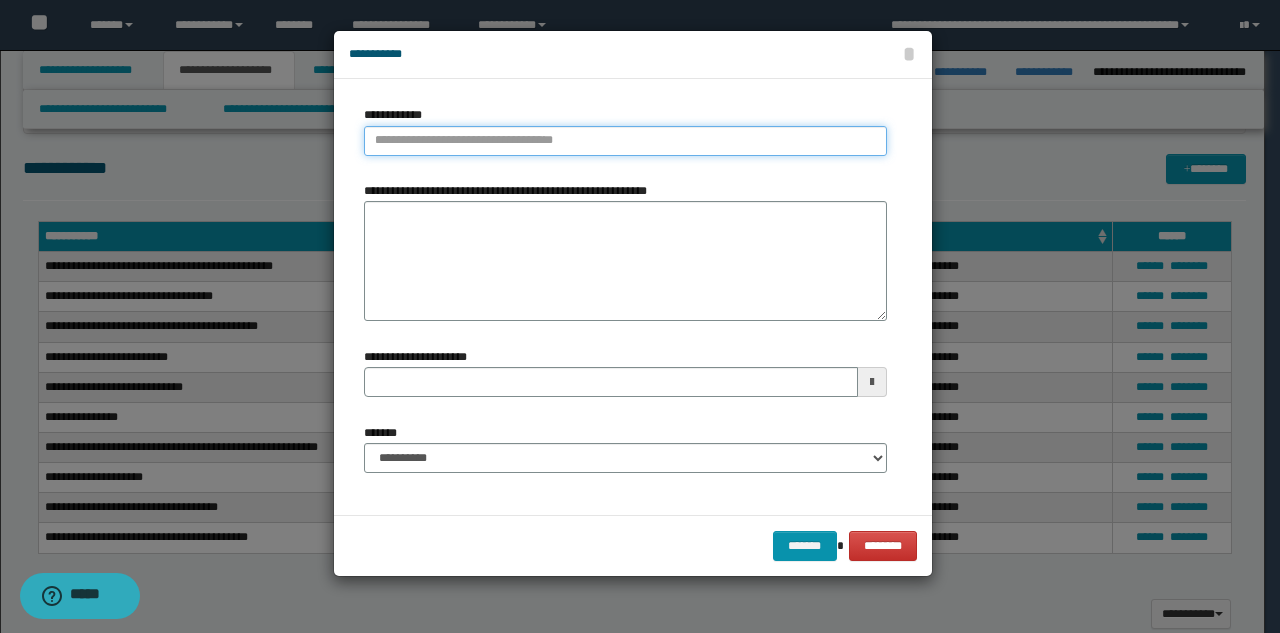 click on "**********" at bounding box center (625, 141) 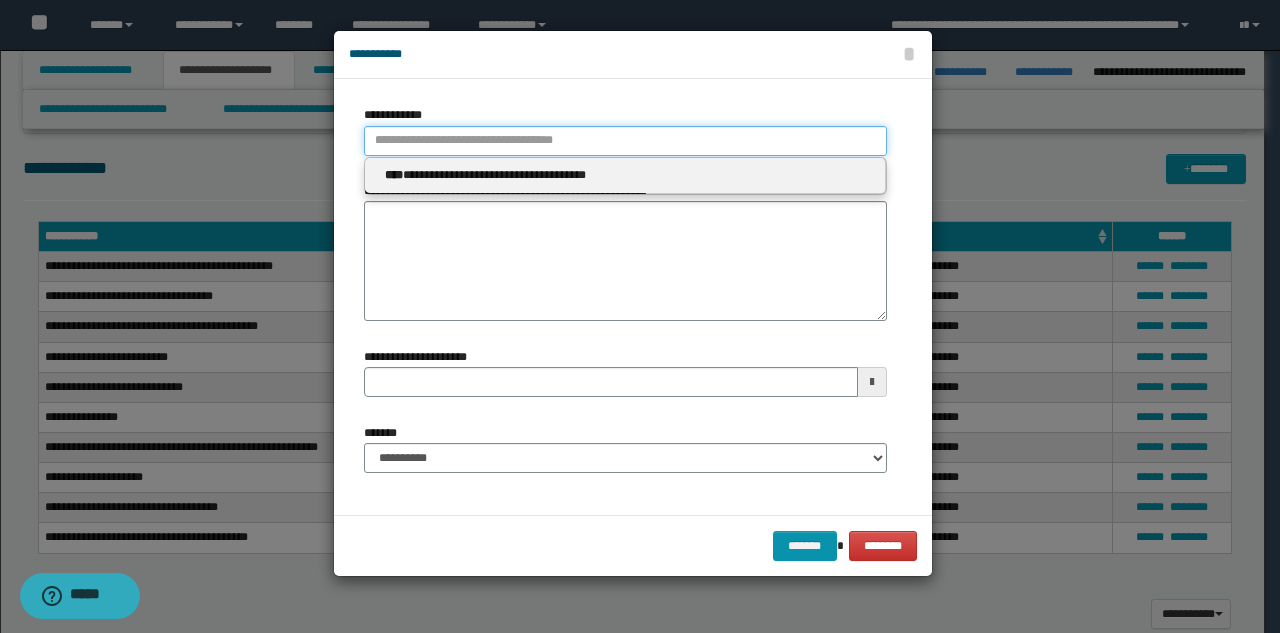 type 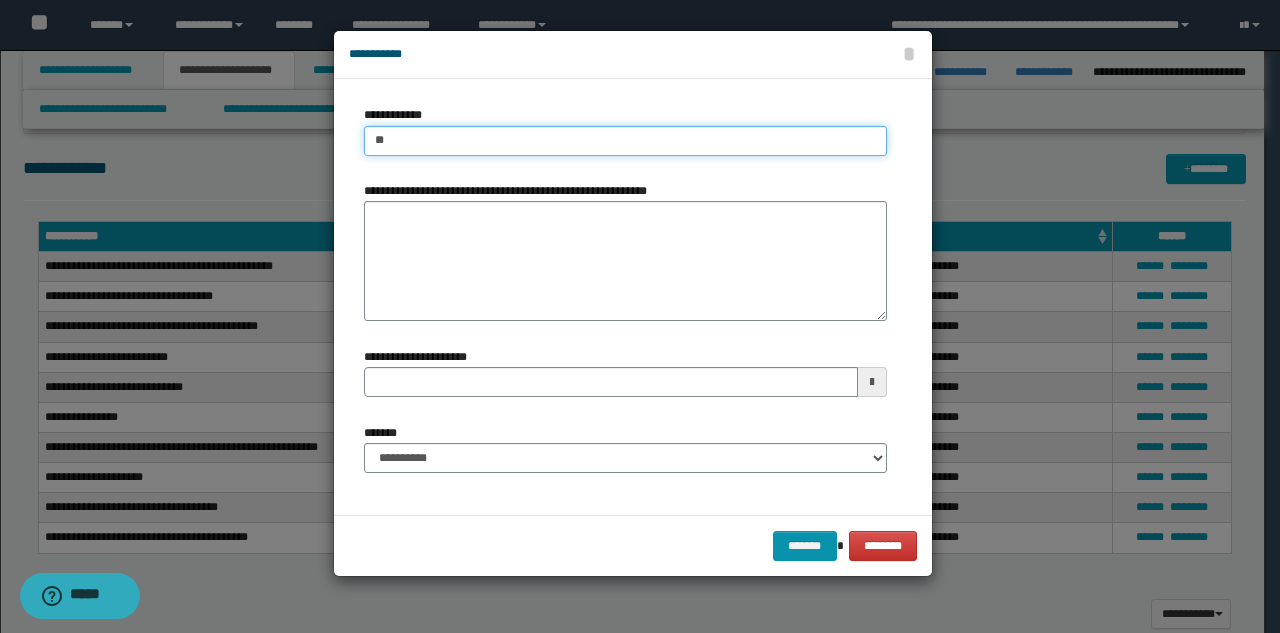 type on "***" 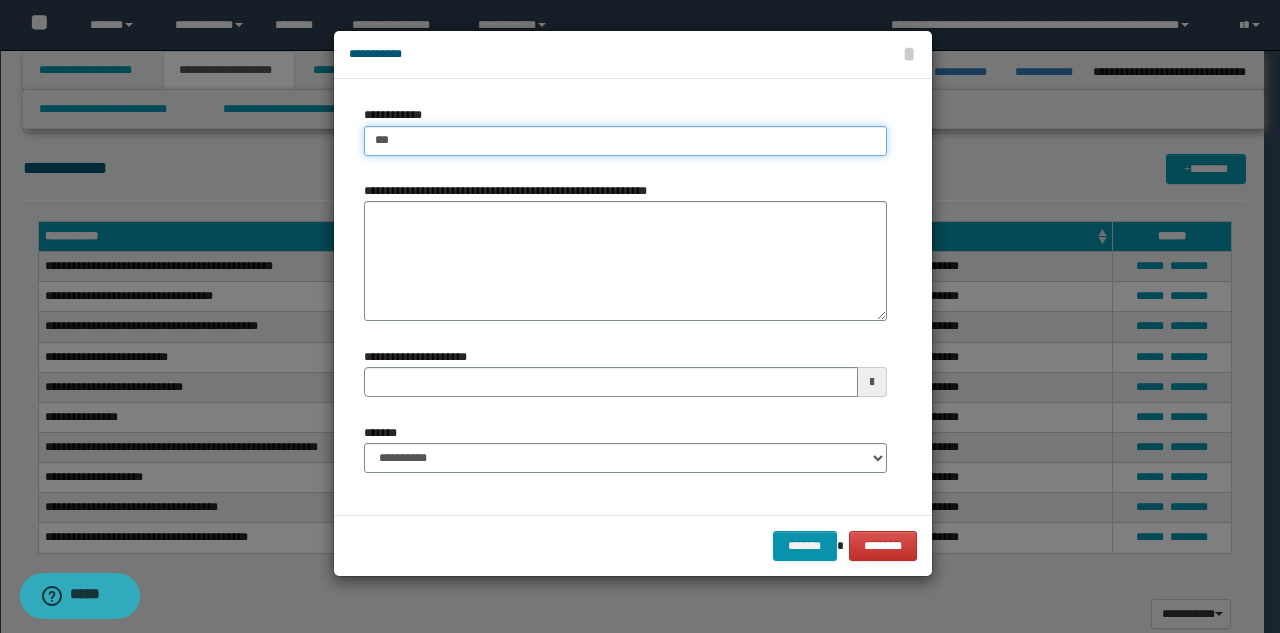 type on "***" 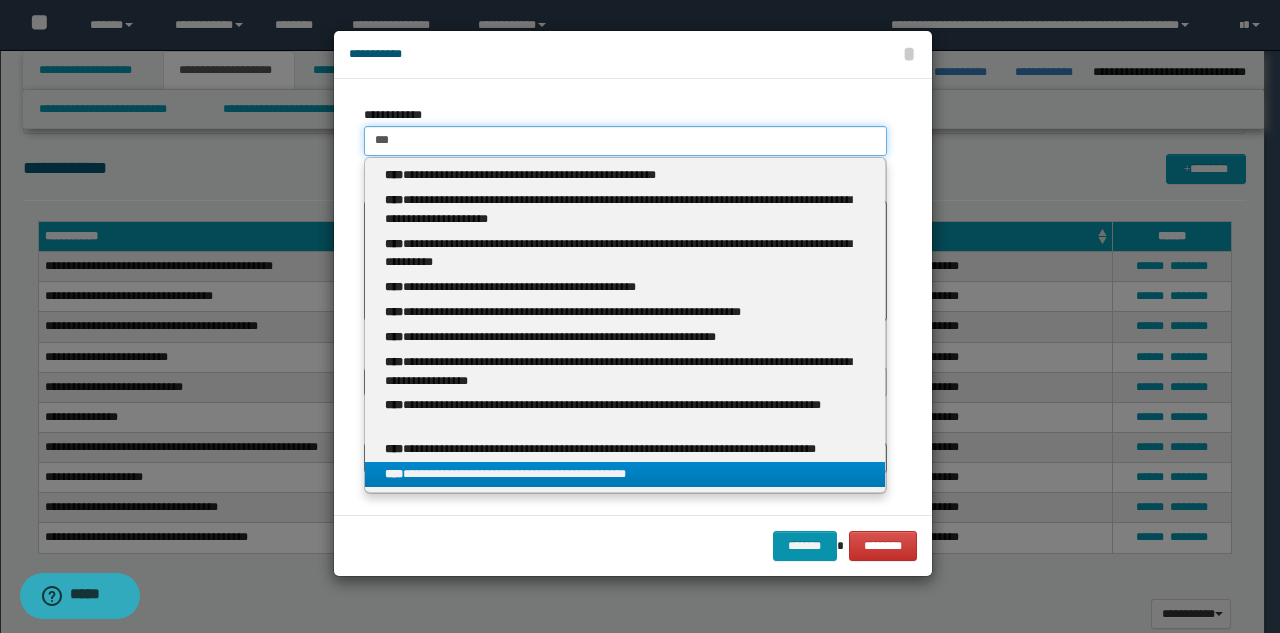 type on "***" 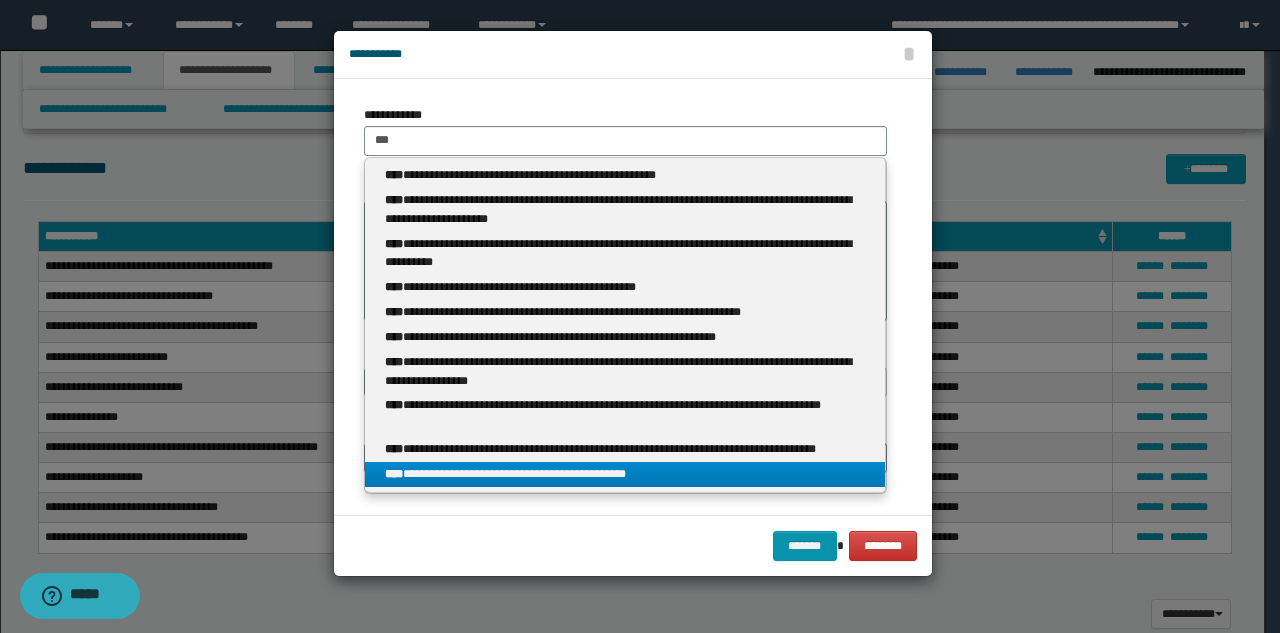 click on "**********" at bounding box center (625, 474) 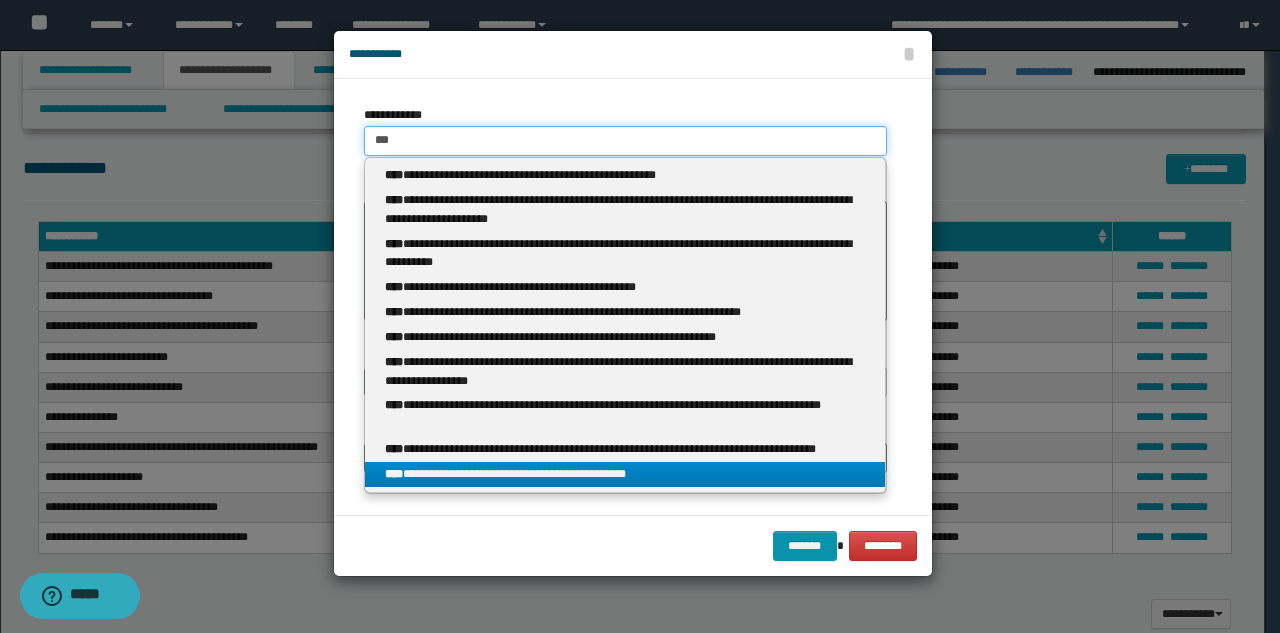 type 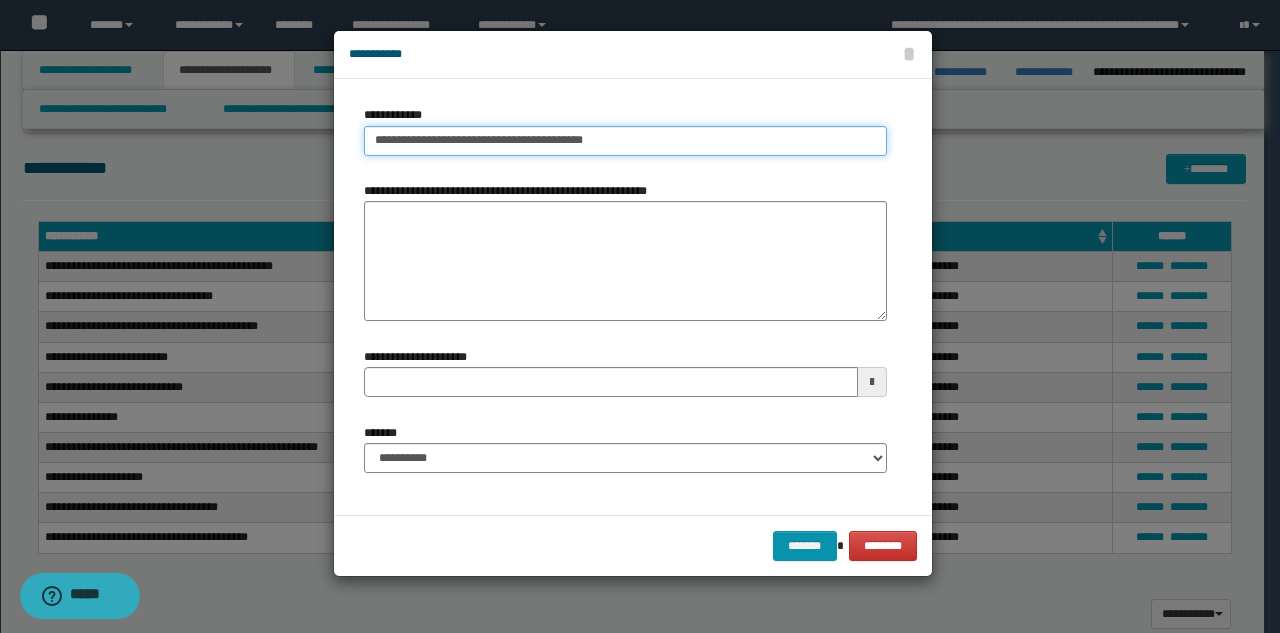 type 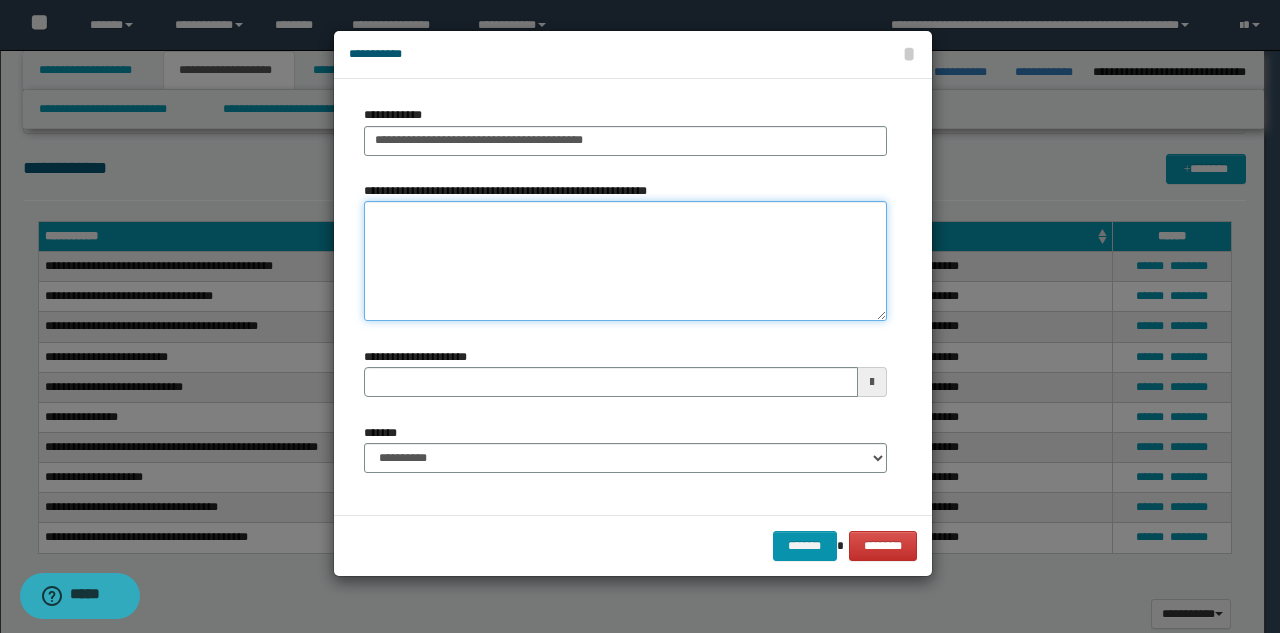 click on "**********" at bounding box center [625, 261] 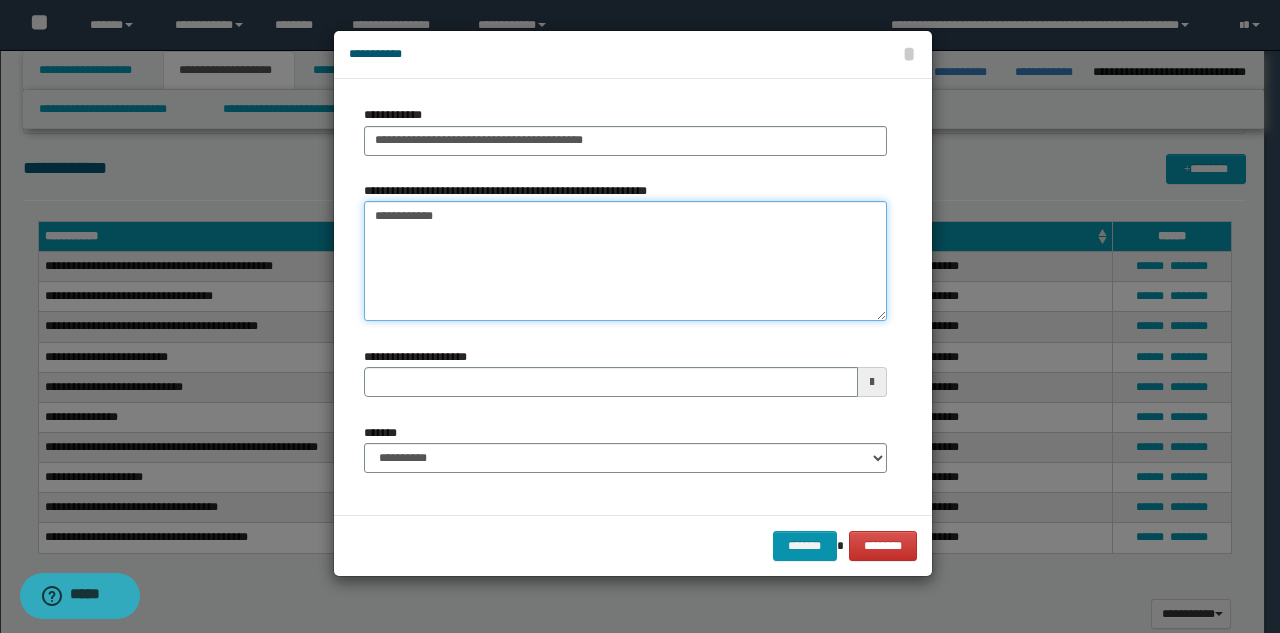 type on "**********" 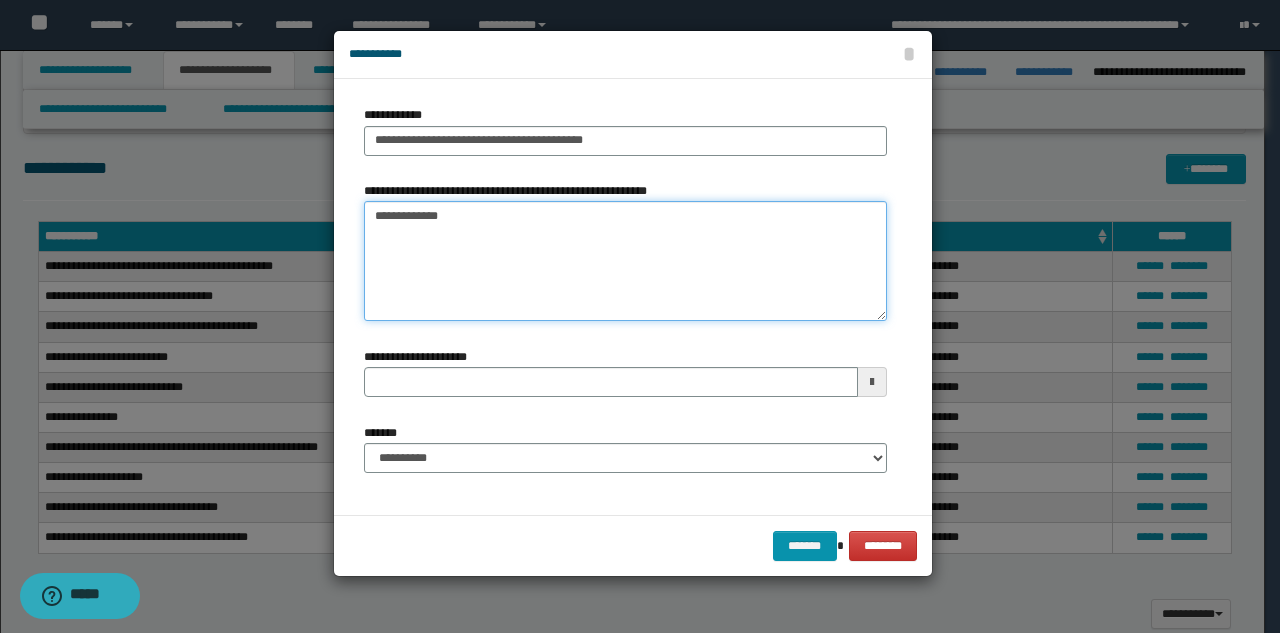 type 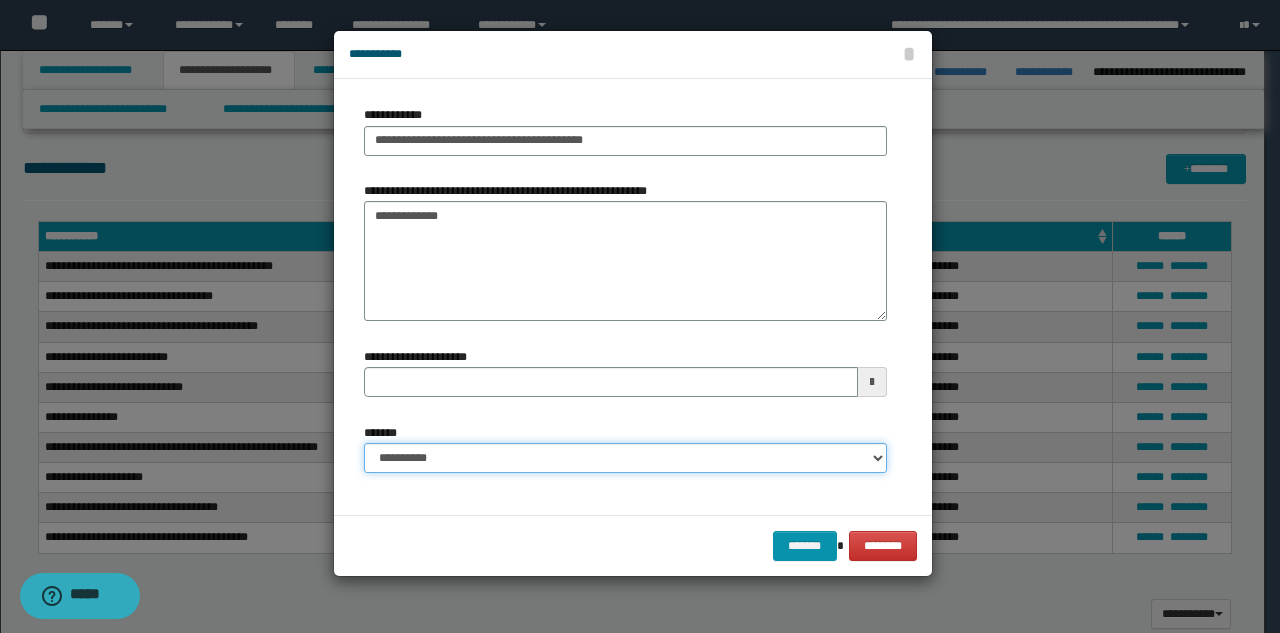 click on "**********" at bounding box center [625, 458] 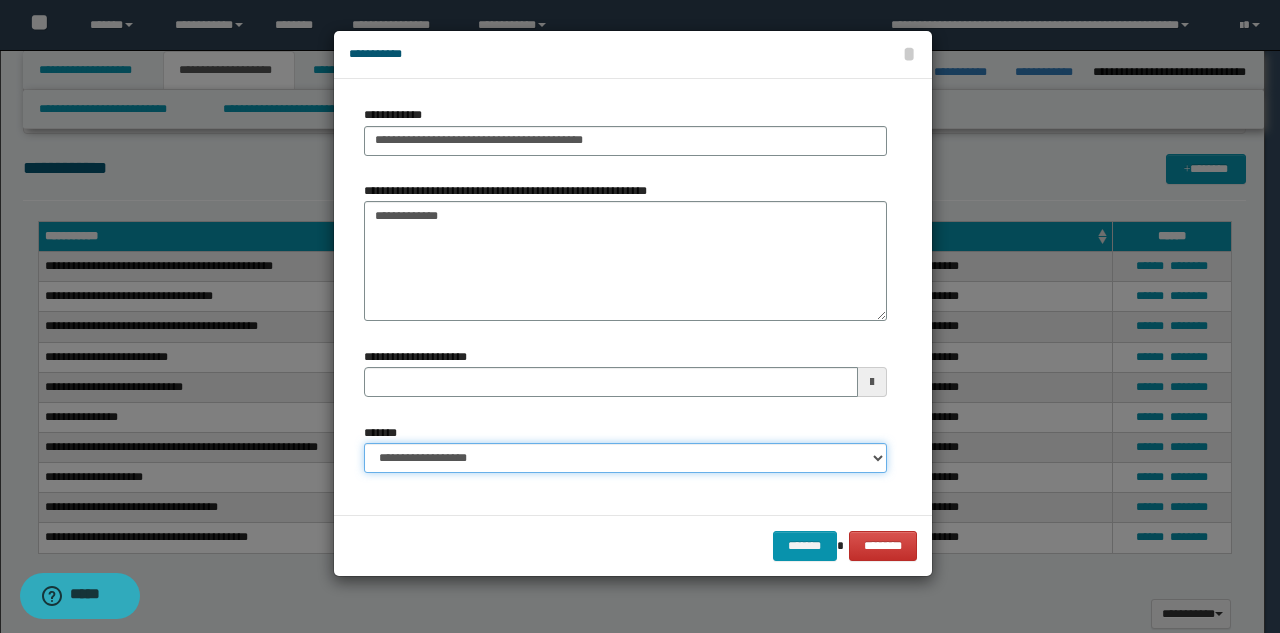 type 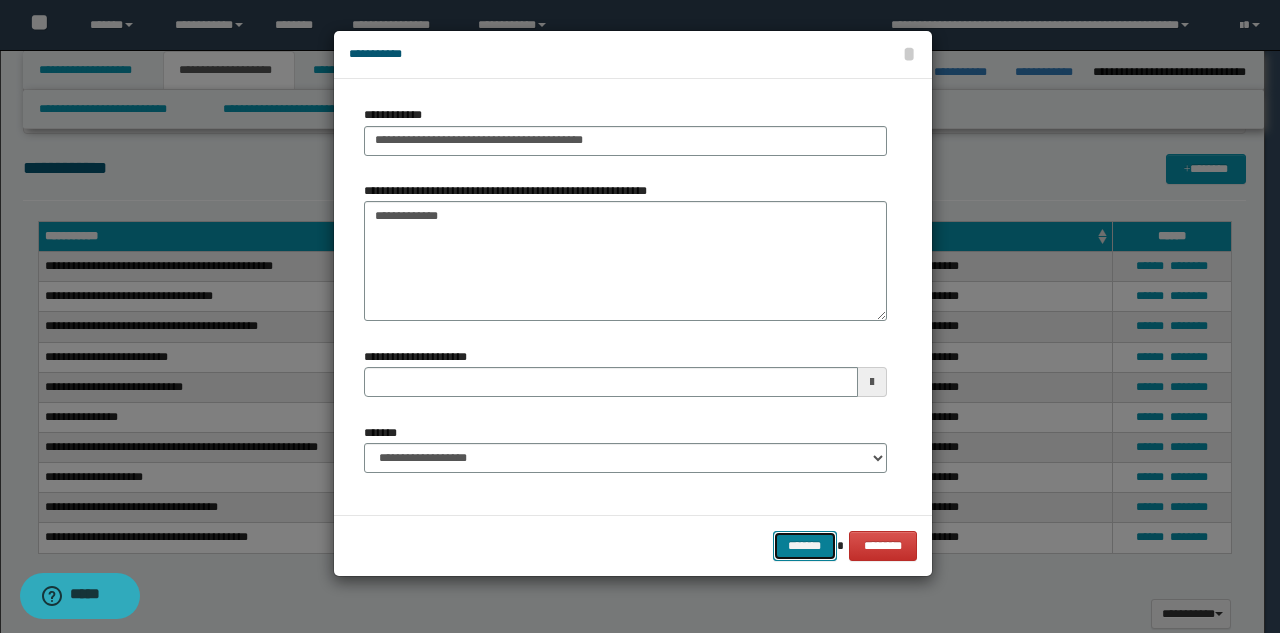 click on "*******" at bounding box center (805, 546) 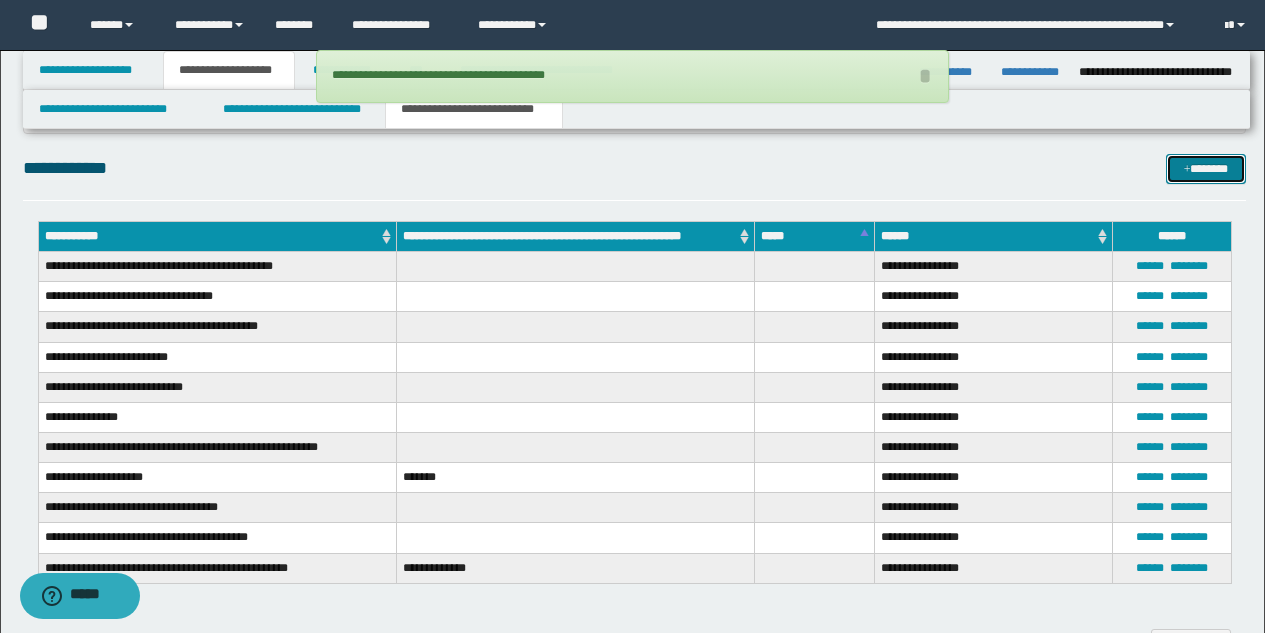 click on "*******" at bounding box center (1206, 169) 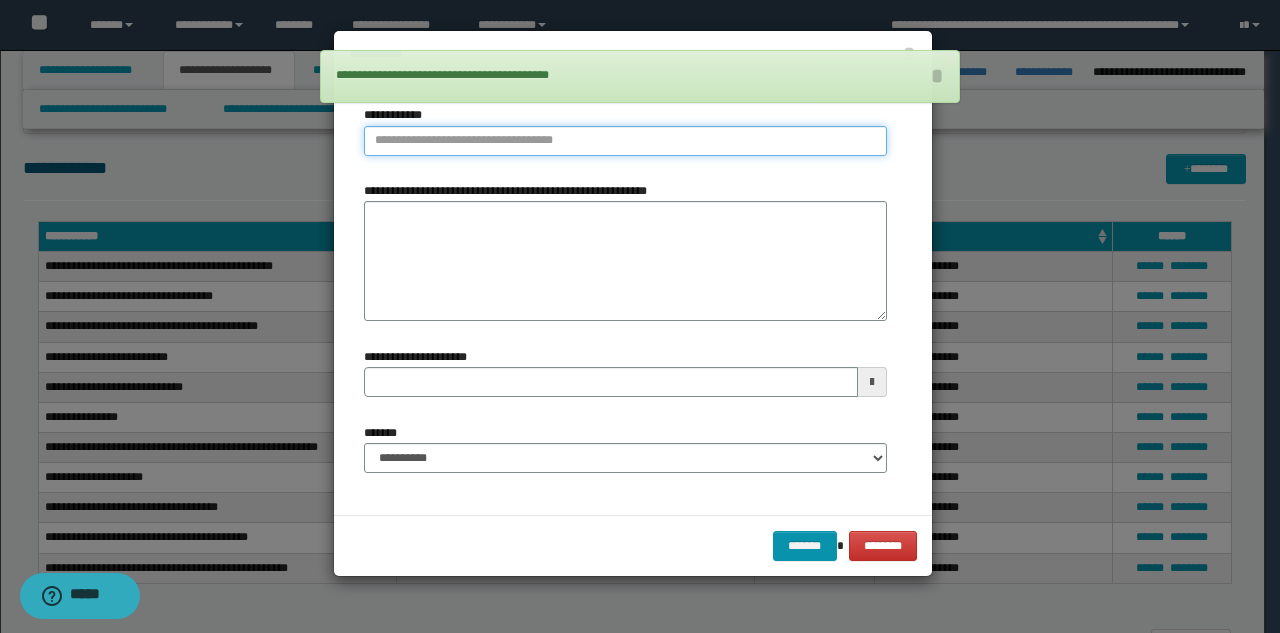 type on "**********" 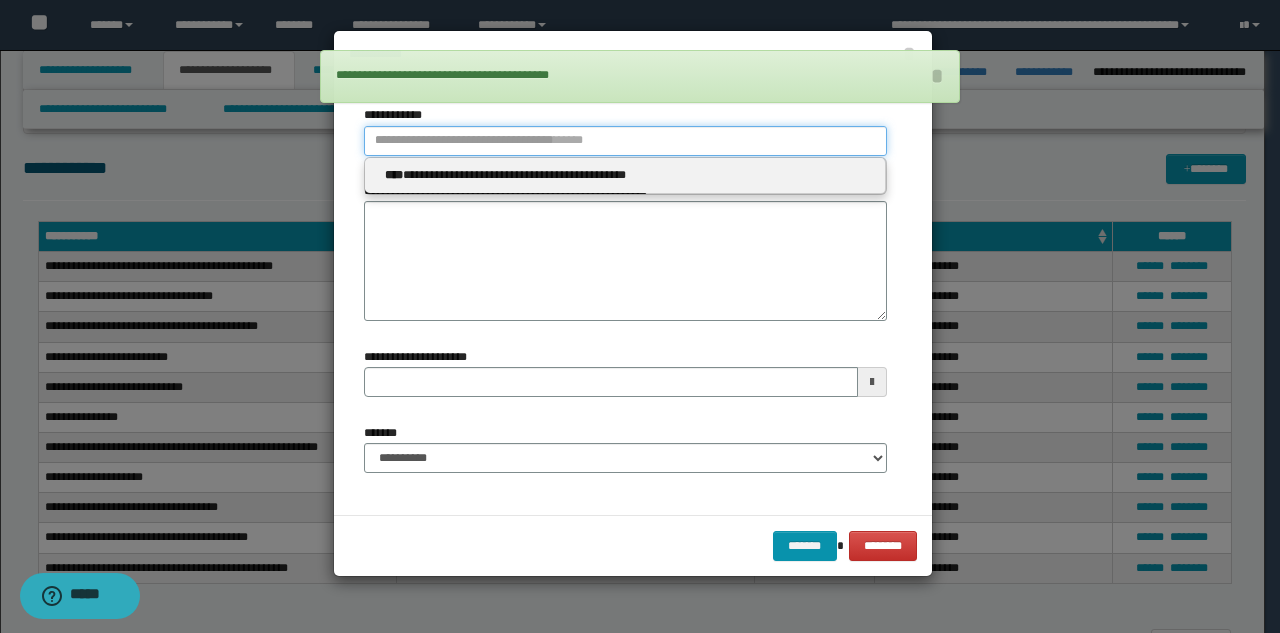 click on "**********" at bounding box center [625, 141] 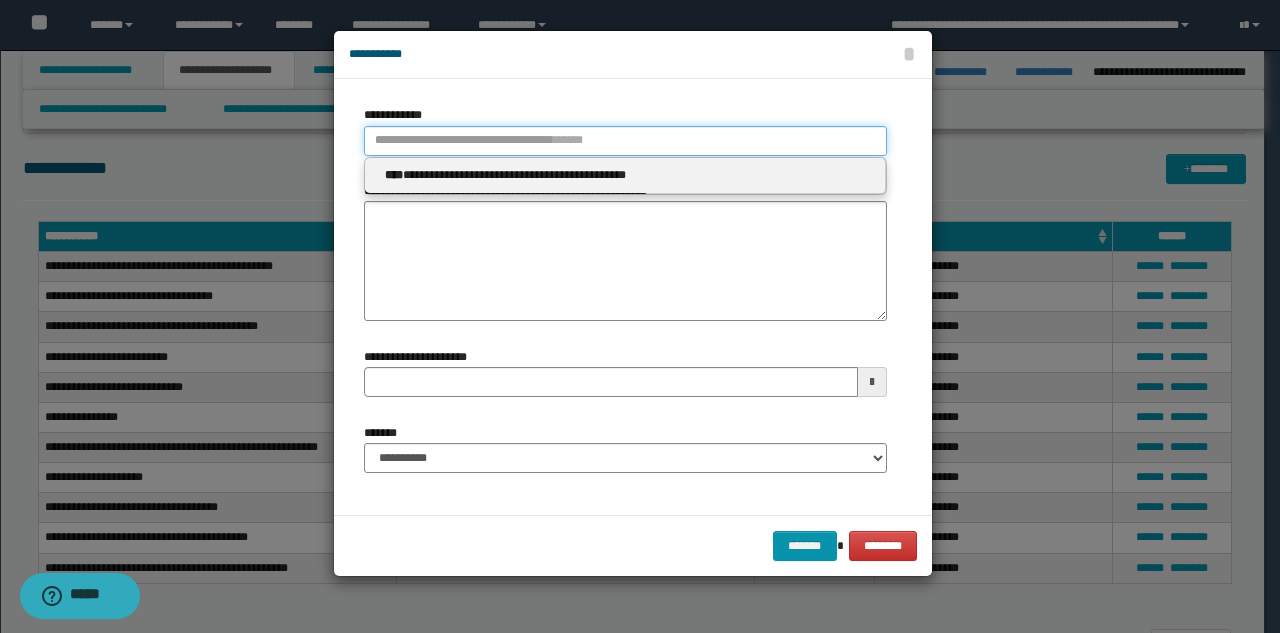 type 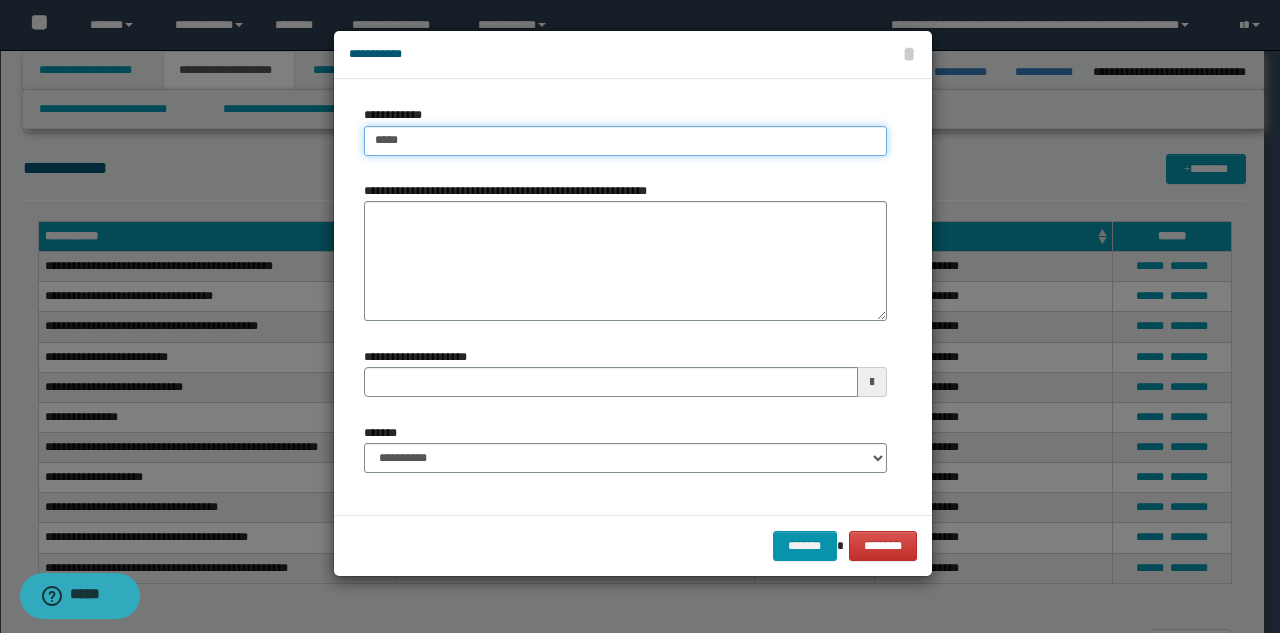 type on "******" 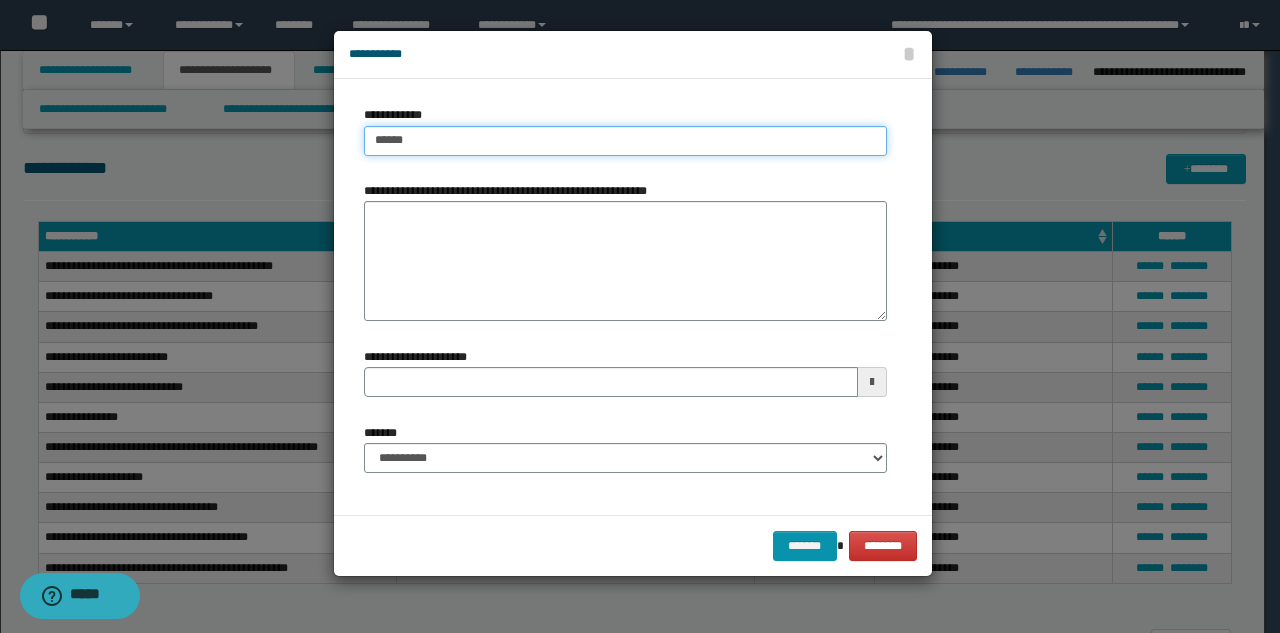 type on "**********" 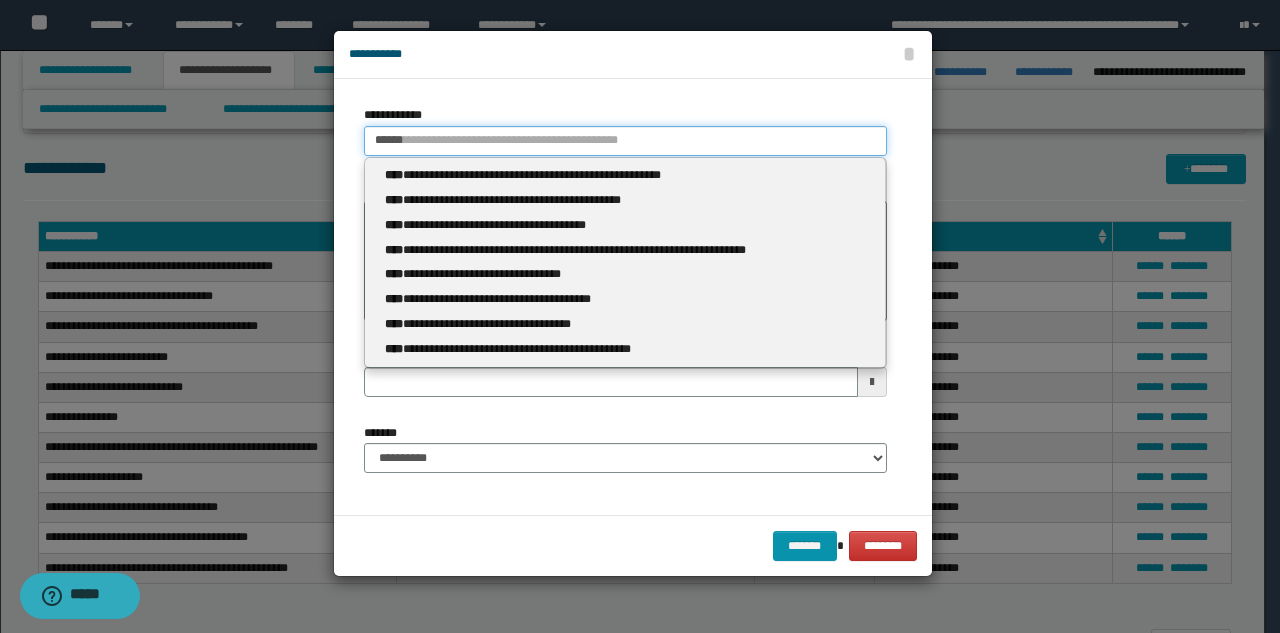 type 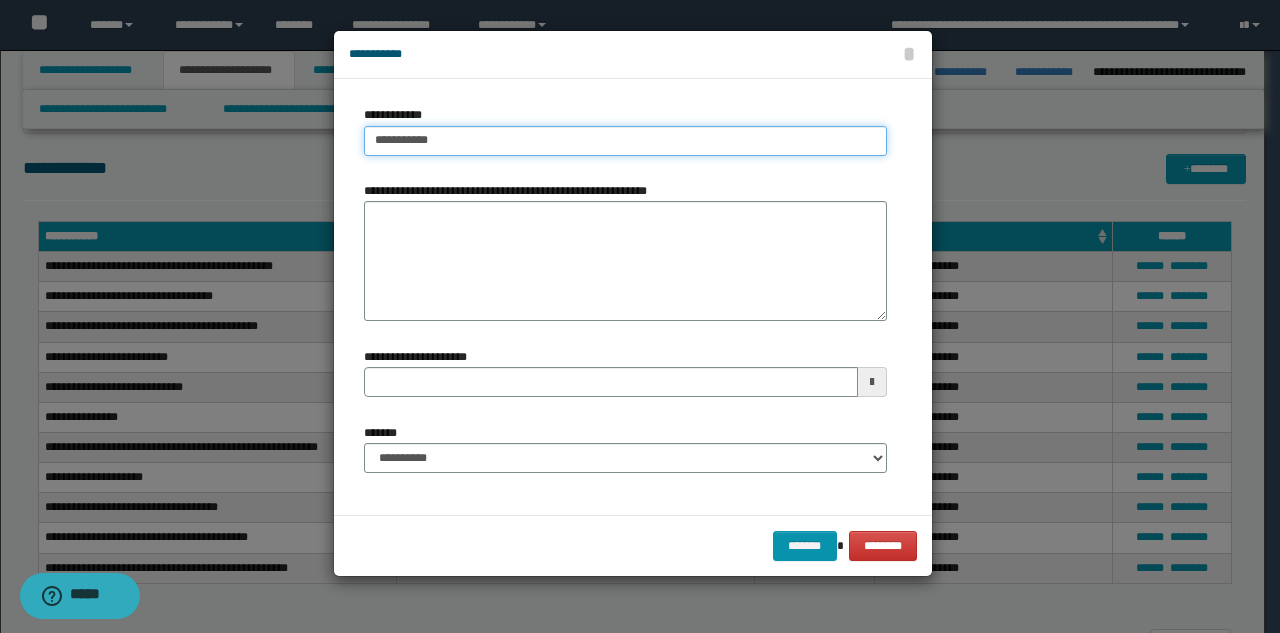 type on "**********" 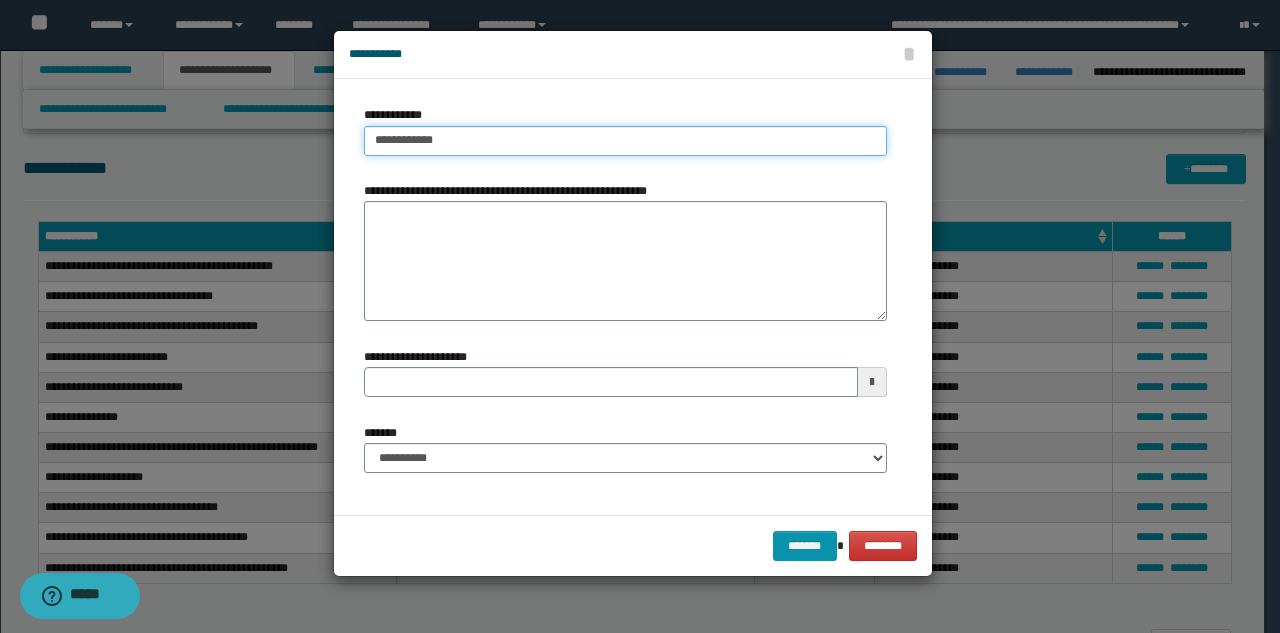 type on "**********" 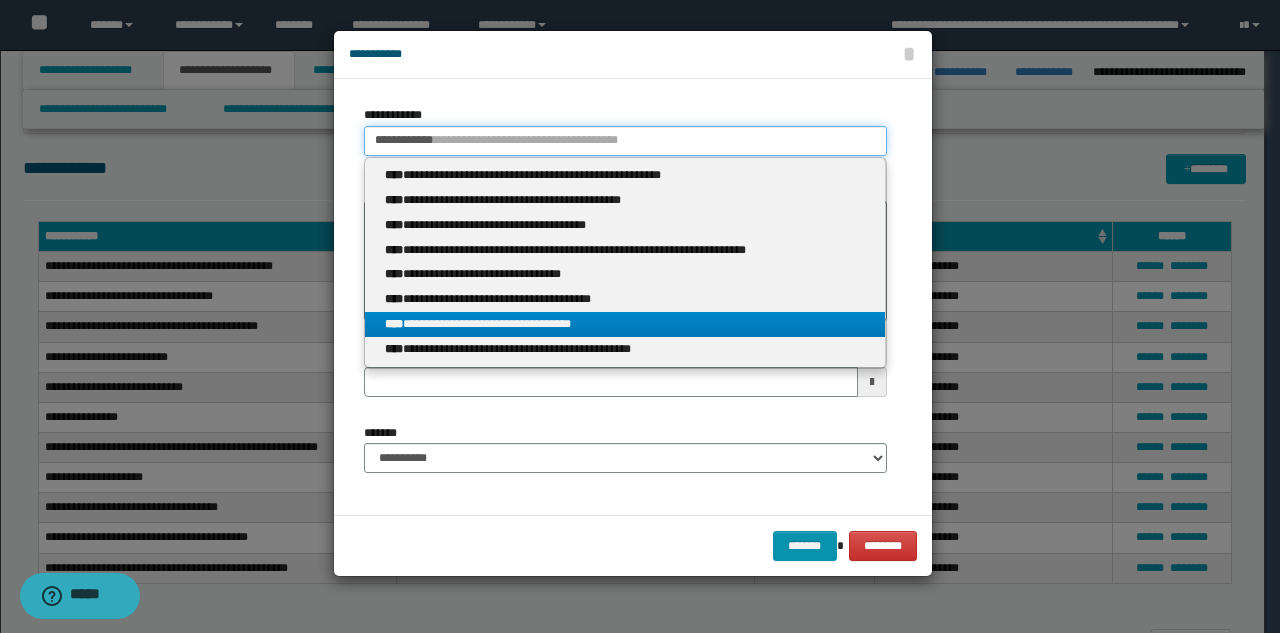 type on "**********" 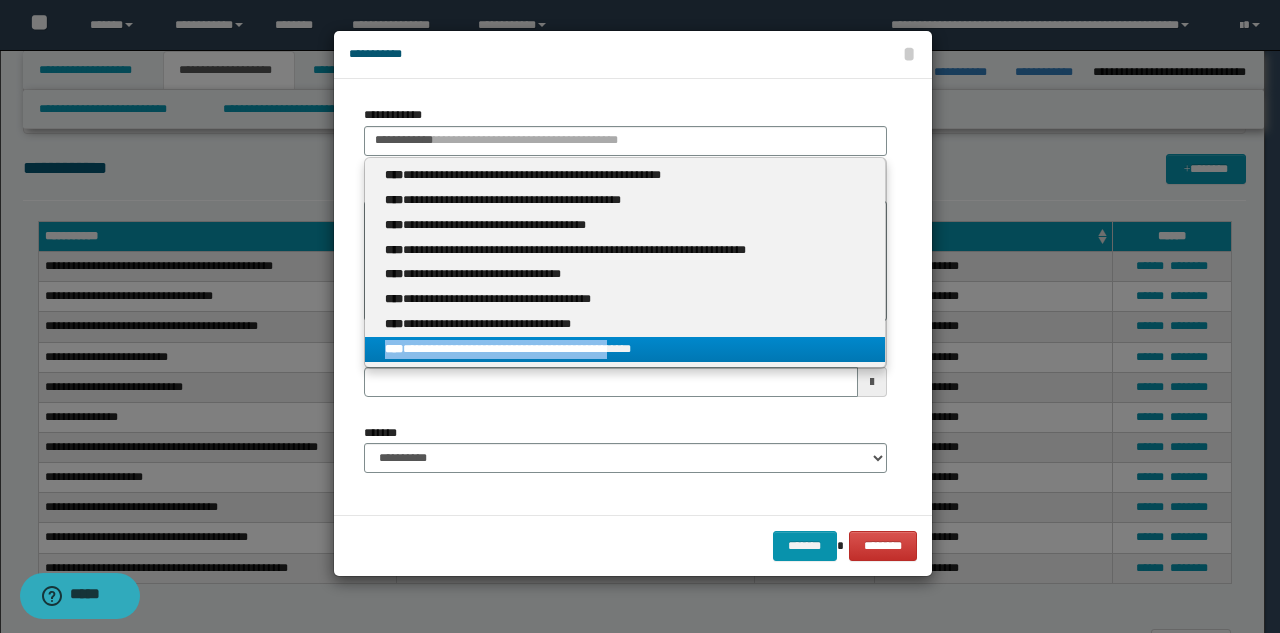 drag, startPoint x: 604, startPoint y: 320, endPoint x: 637, endPoint y: 348, distance: 43.27817 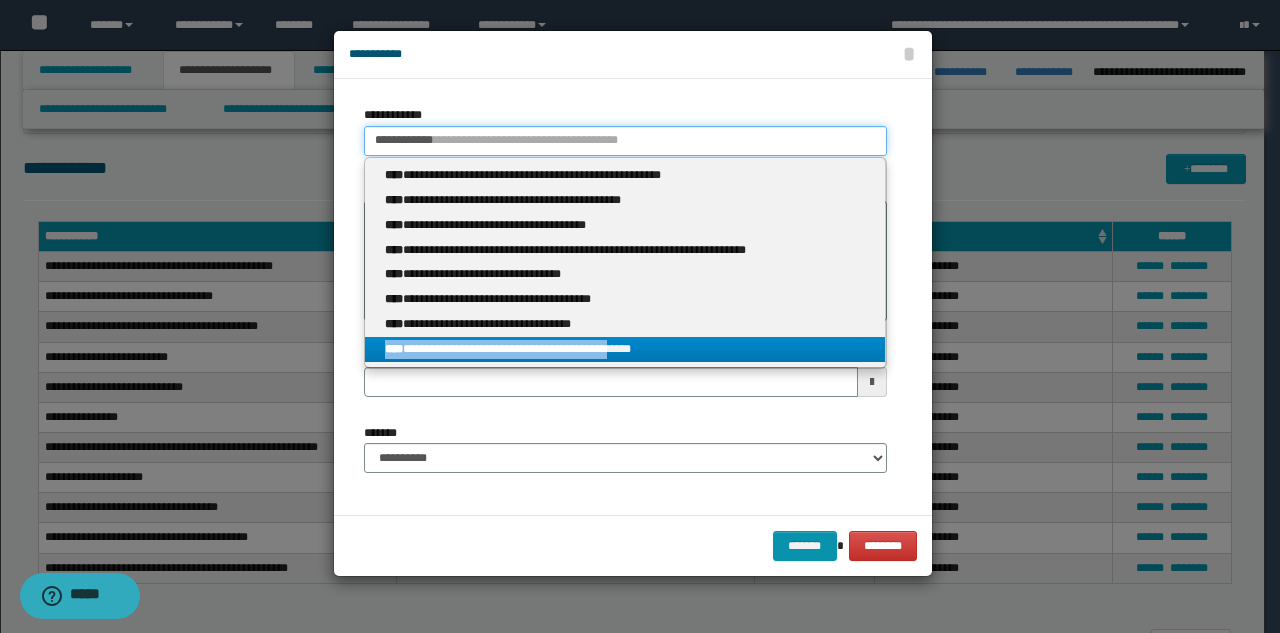 type 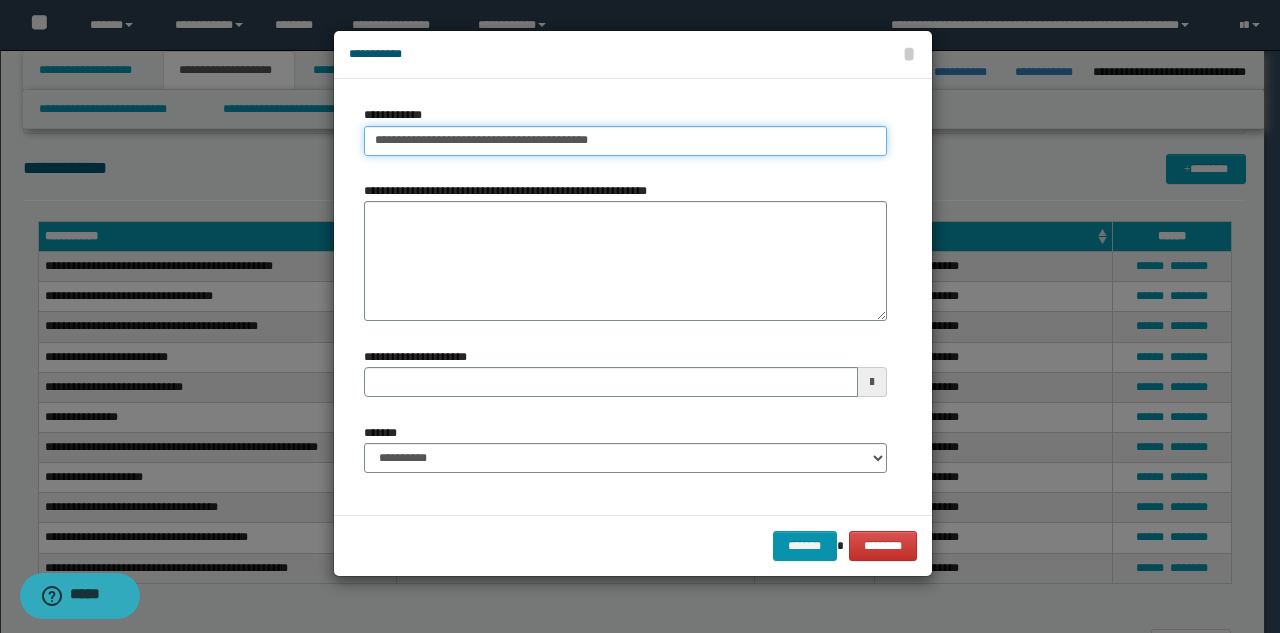 type 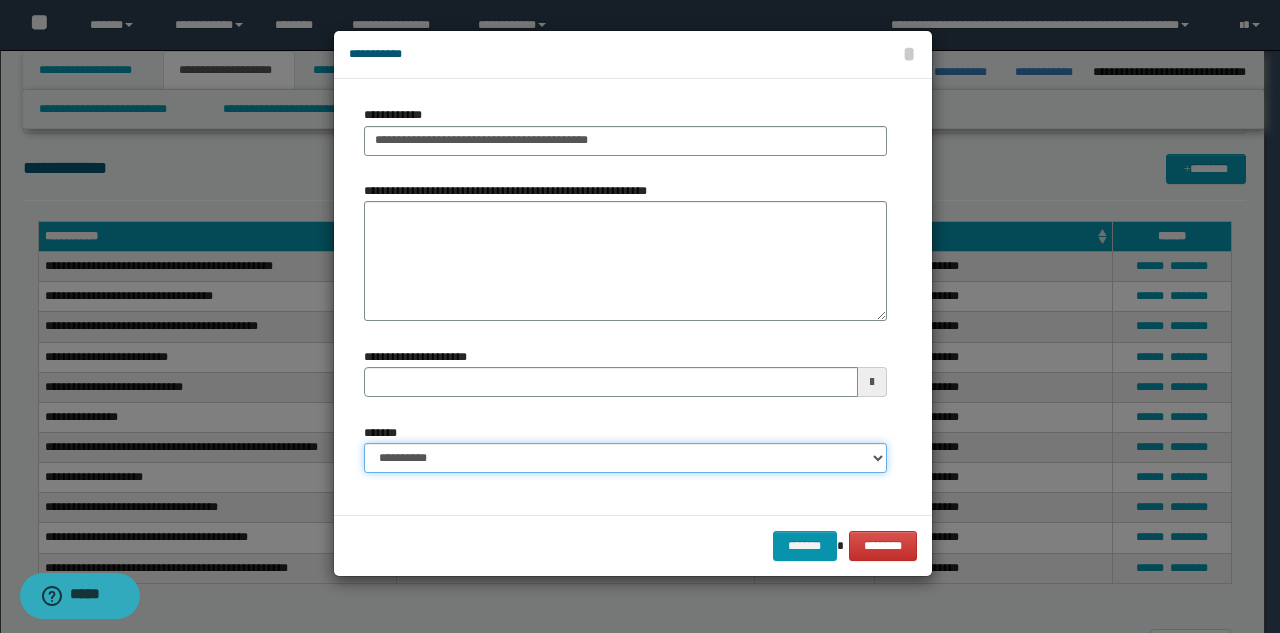 click on "**********" at bounding box center (625, 458) 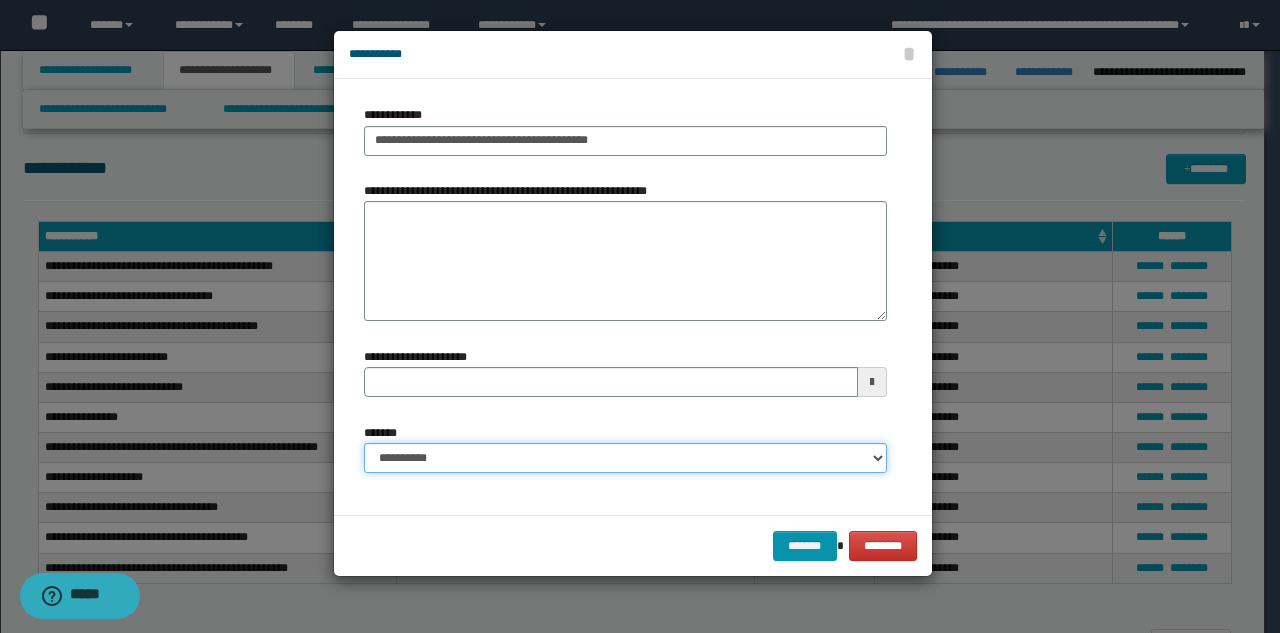 select on "*" 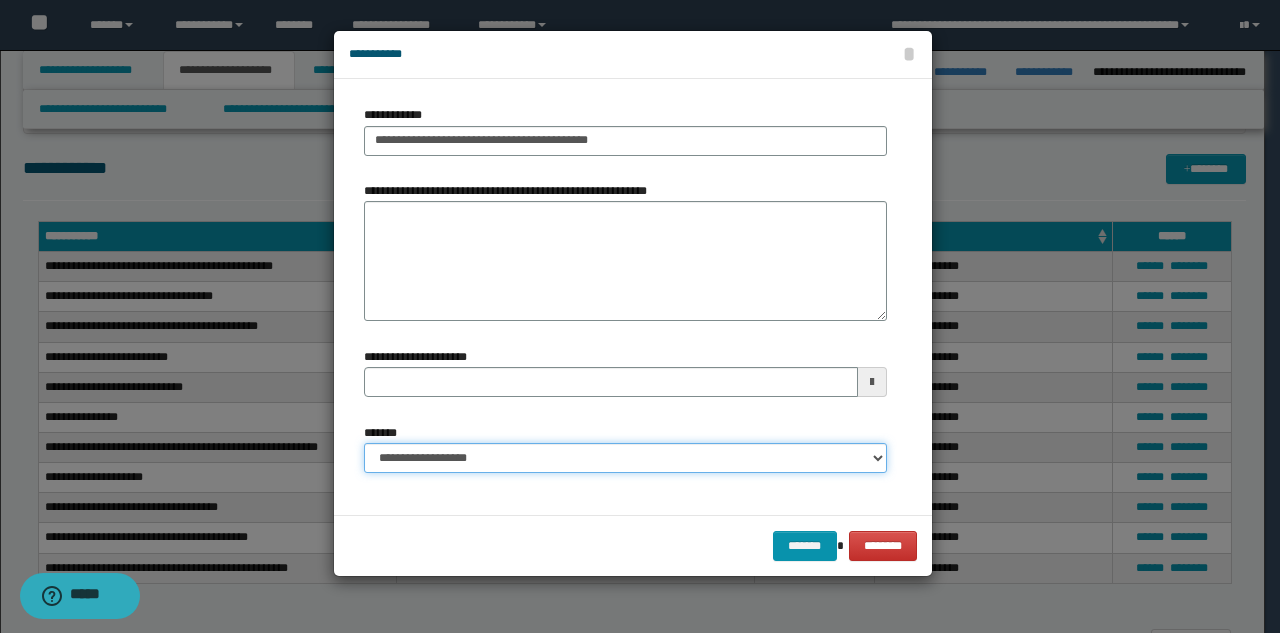 type 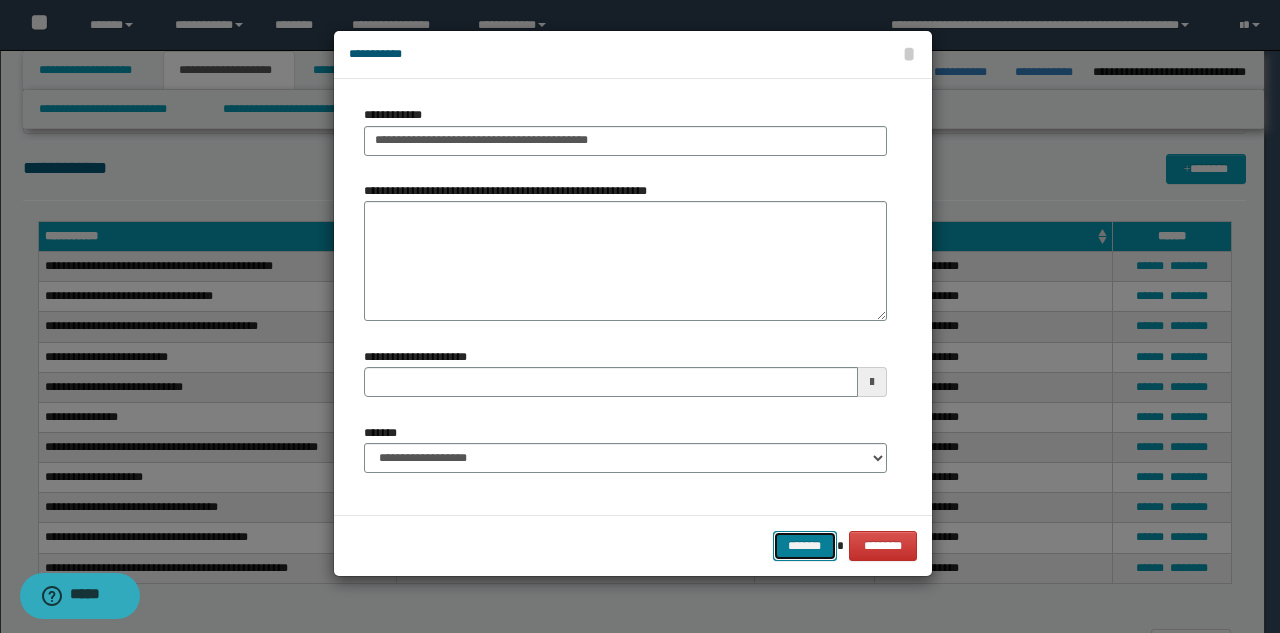 click on "*******" at bounding box center (805, 546) 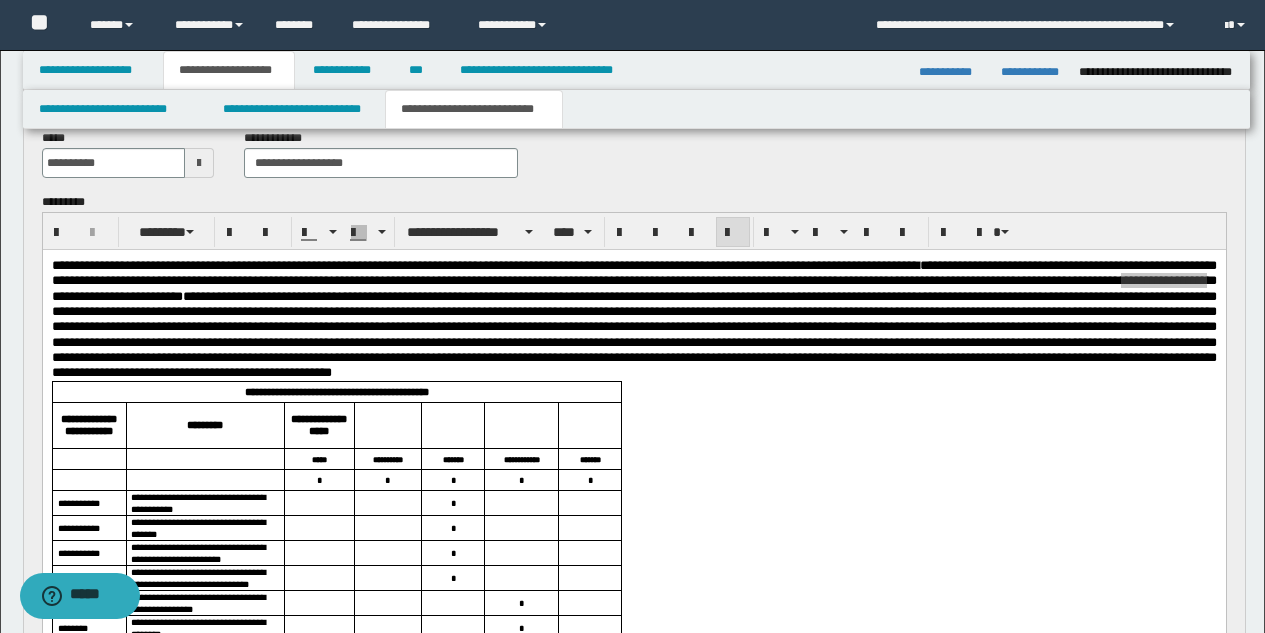 scroll, scrollTop: 477, scrollLeft: 0, axis: vertical 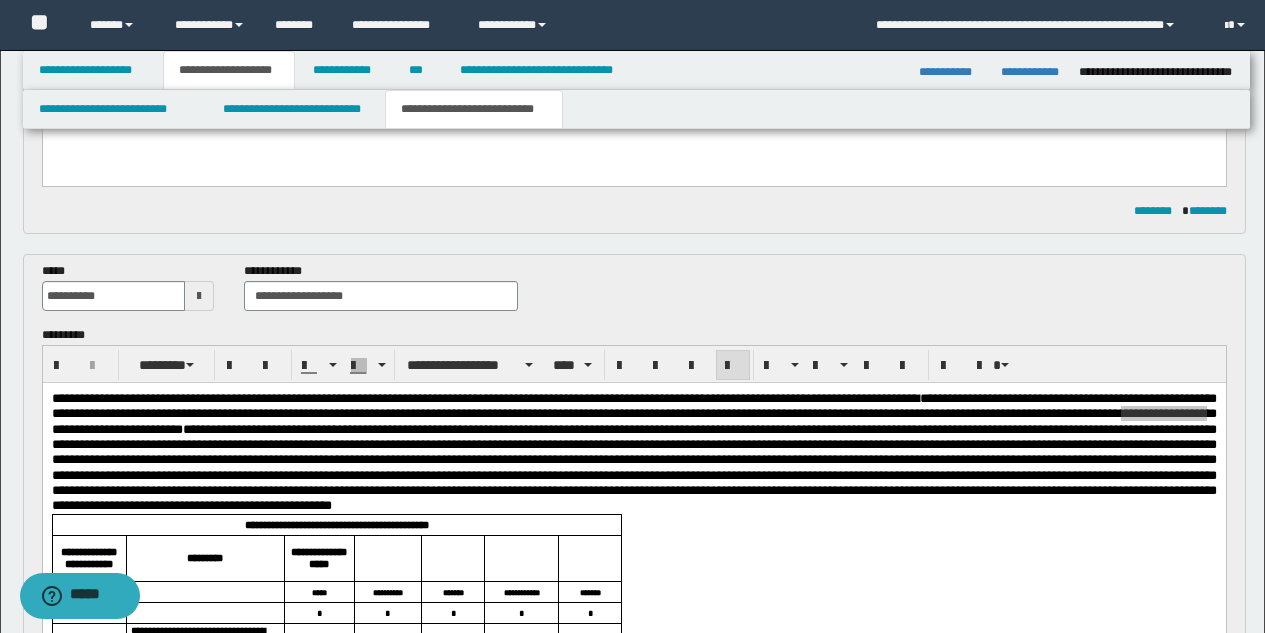 drag, startPoint x: 1272, startPoint y: 344, endPoint x: 1103, endPoint y: 263, distance: 187.40865 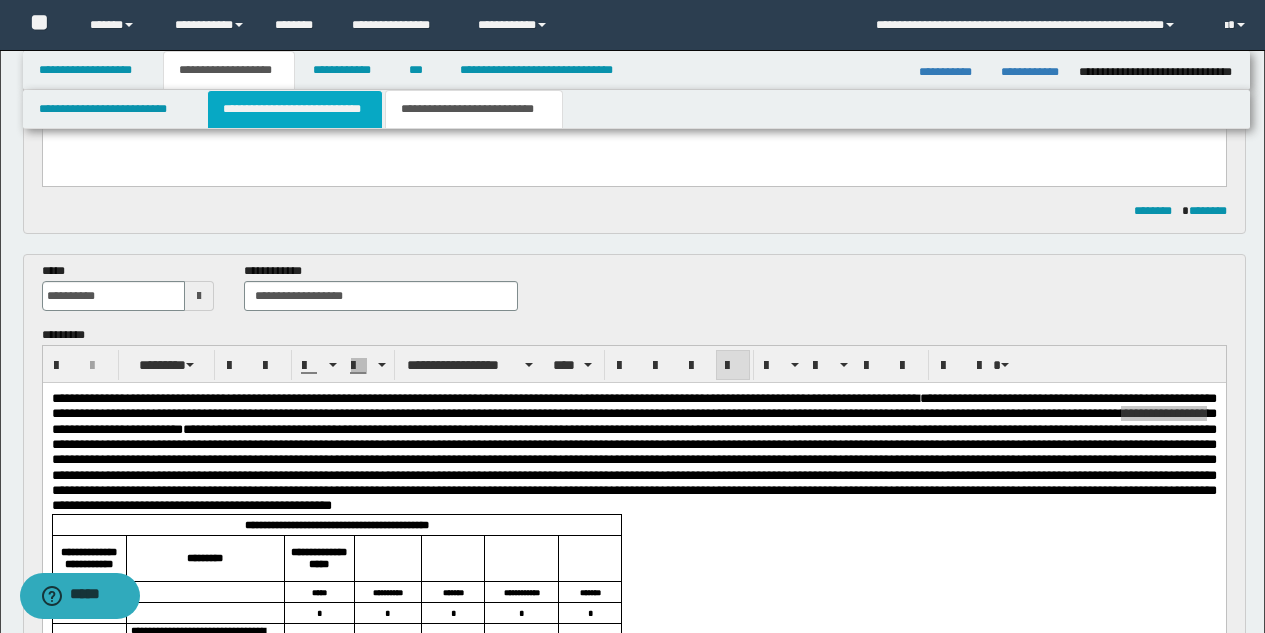 click on "**********" at bounding box center [295, 109] 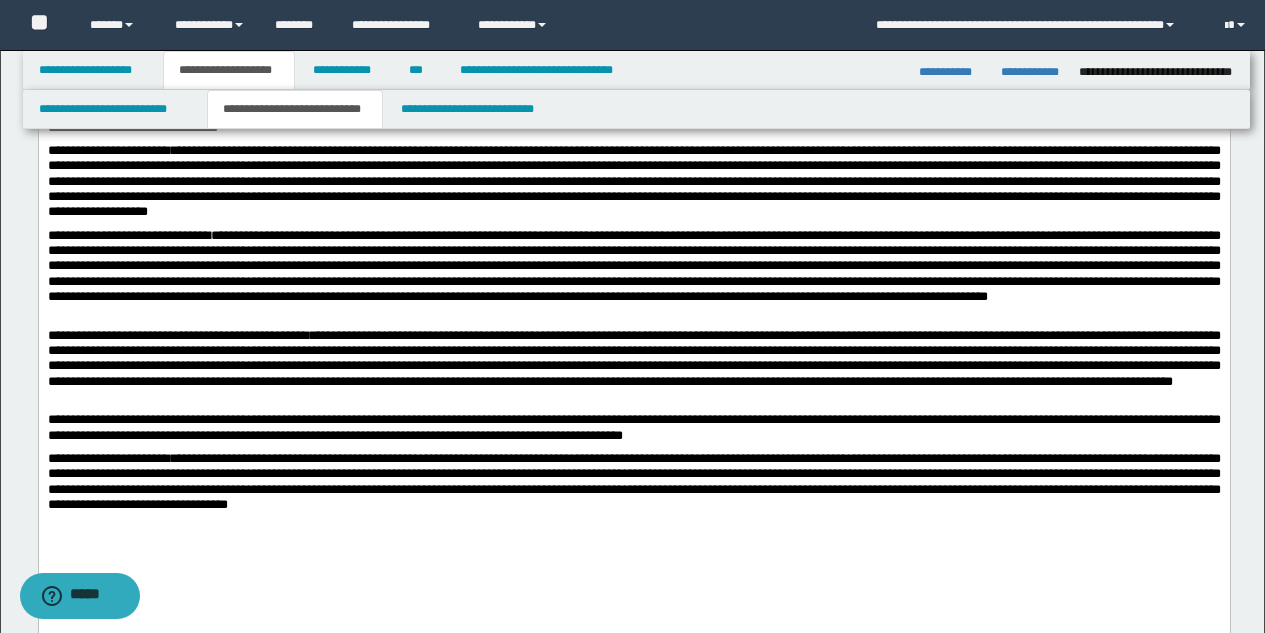 scroll, scrollTop: 1410, scrollLeft: 0, axis: vertical 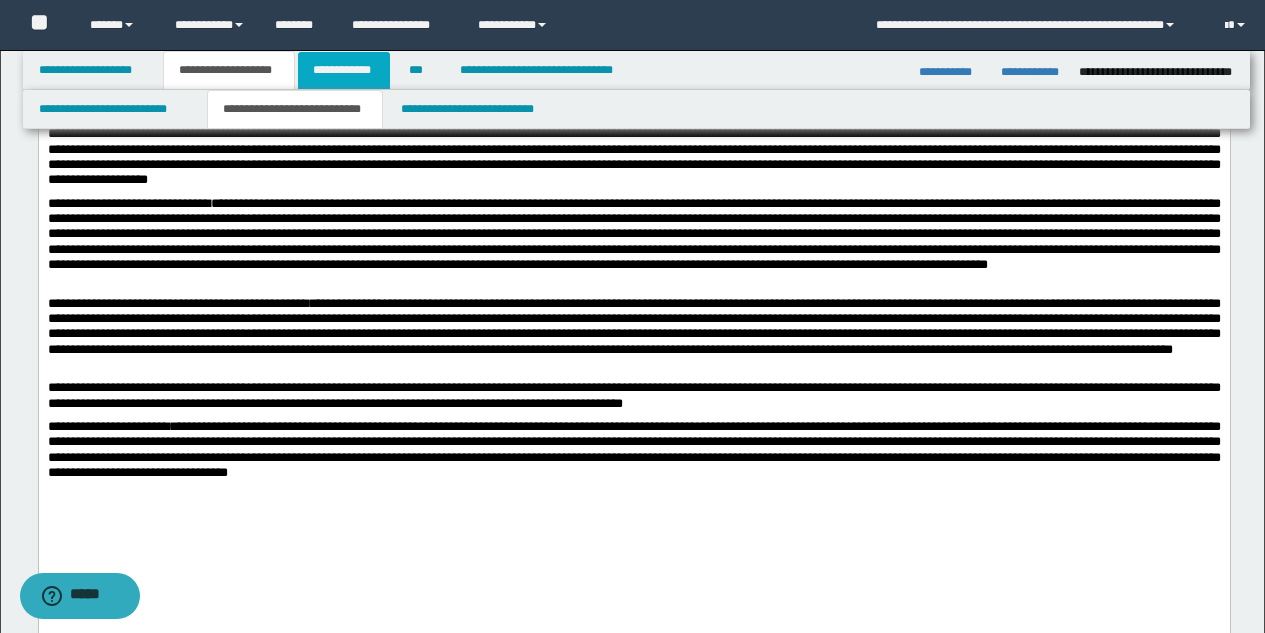 click on "**********" at bounding box center [344, 70] 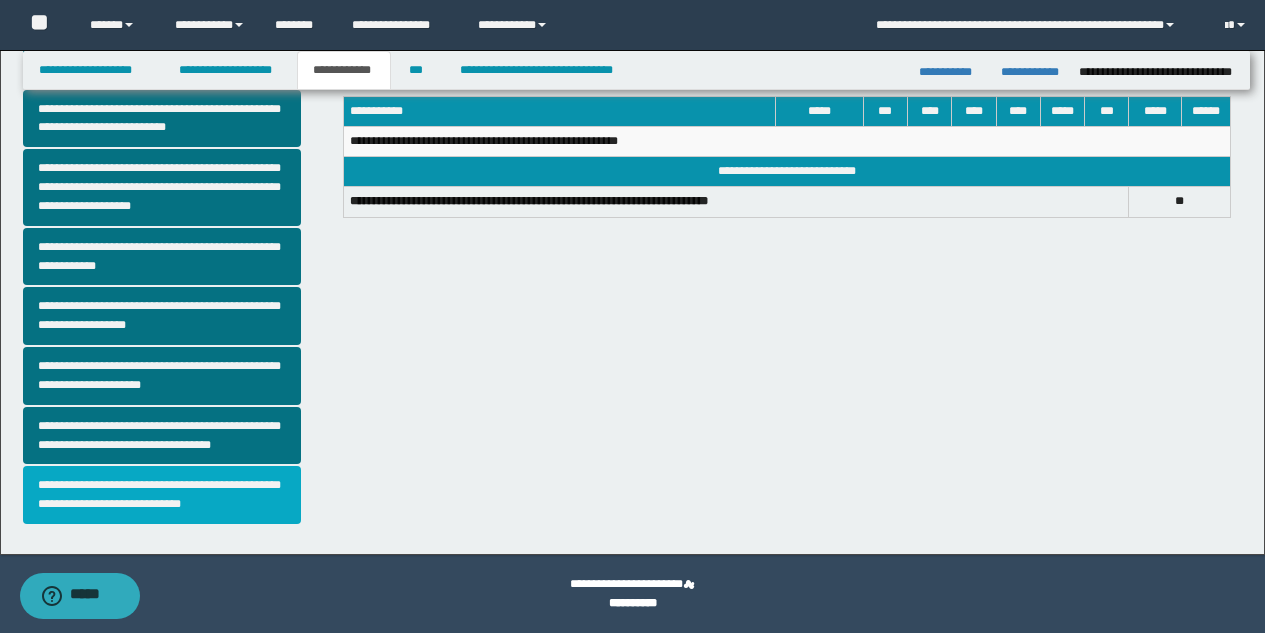 click on "**********" at bounding box center [162, 495] 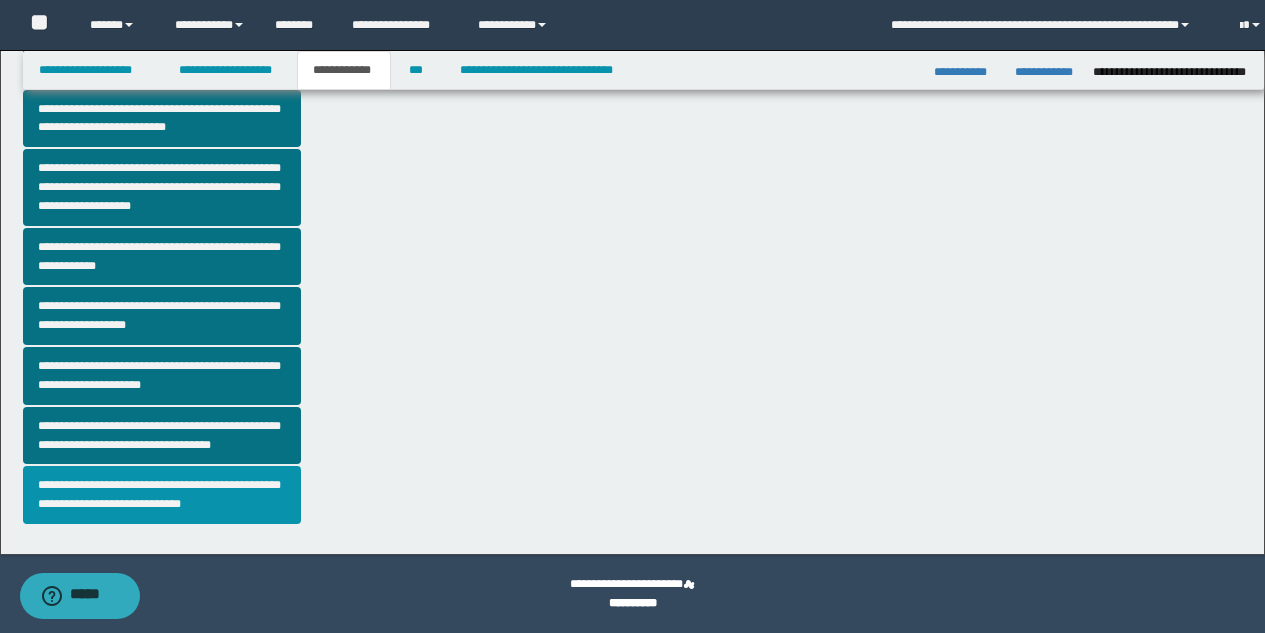scroll, scrollTop: 0, scrollLeft: 0, axis: both 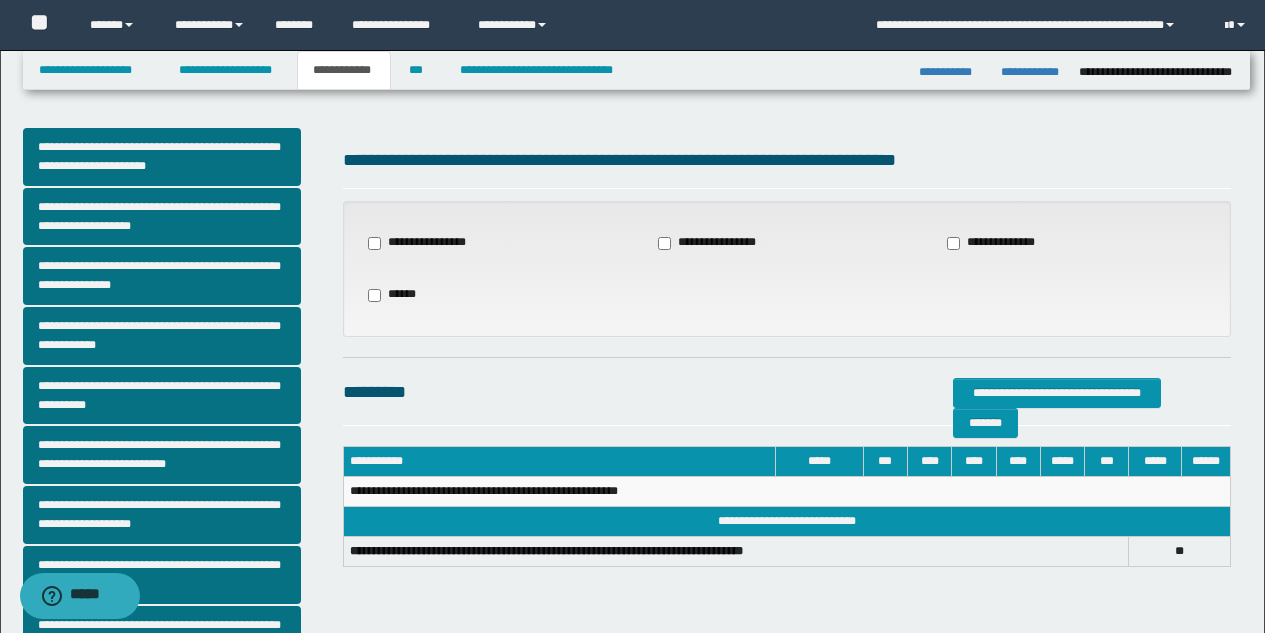 click on "**********" at bounding box center (423, 243) 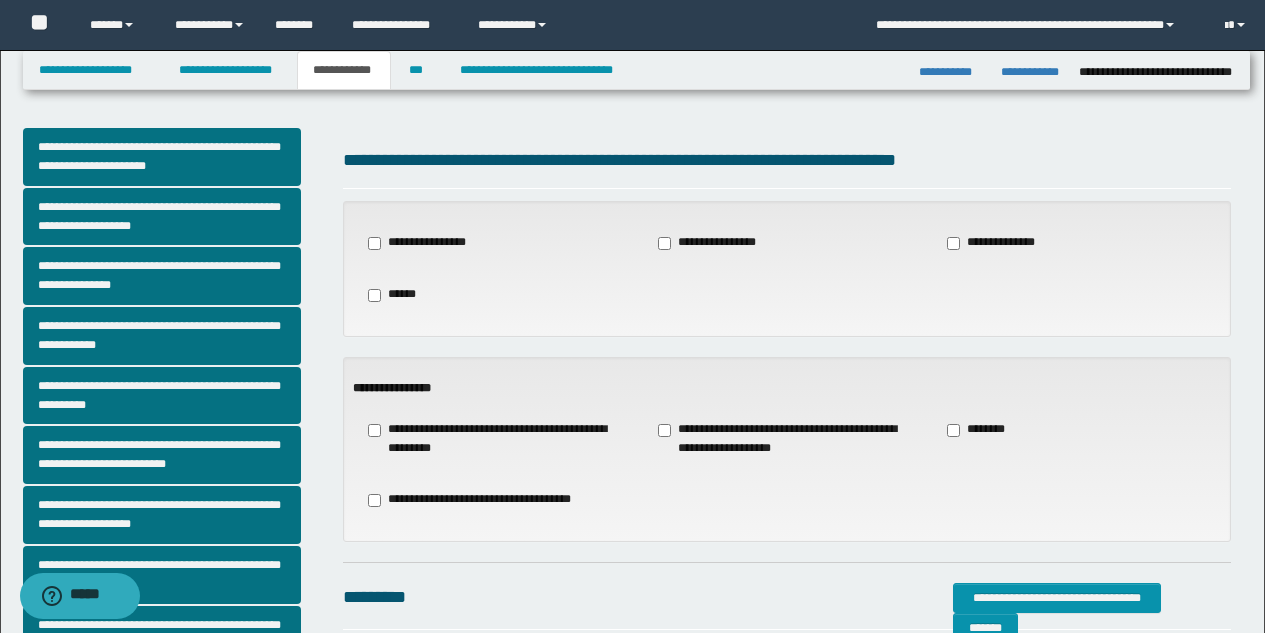 click on "**********" at bounding box center (1001, 243) 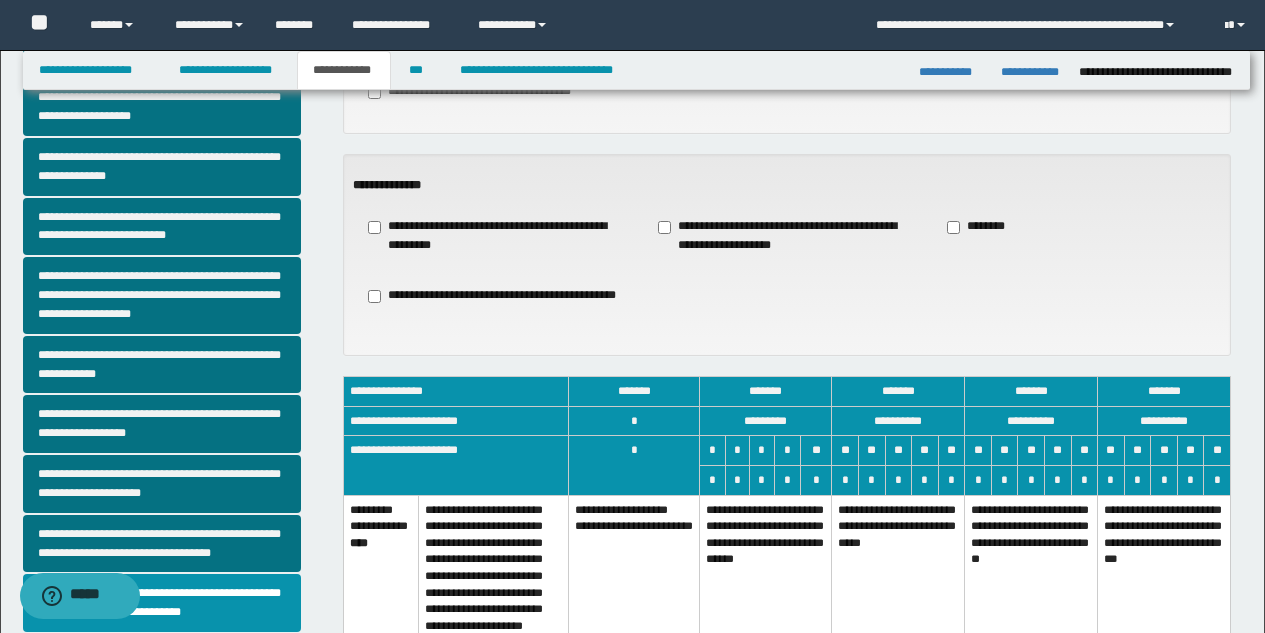 scroll, scrollTop: 435, scrollLeft: 0, axis: vertical 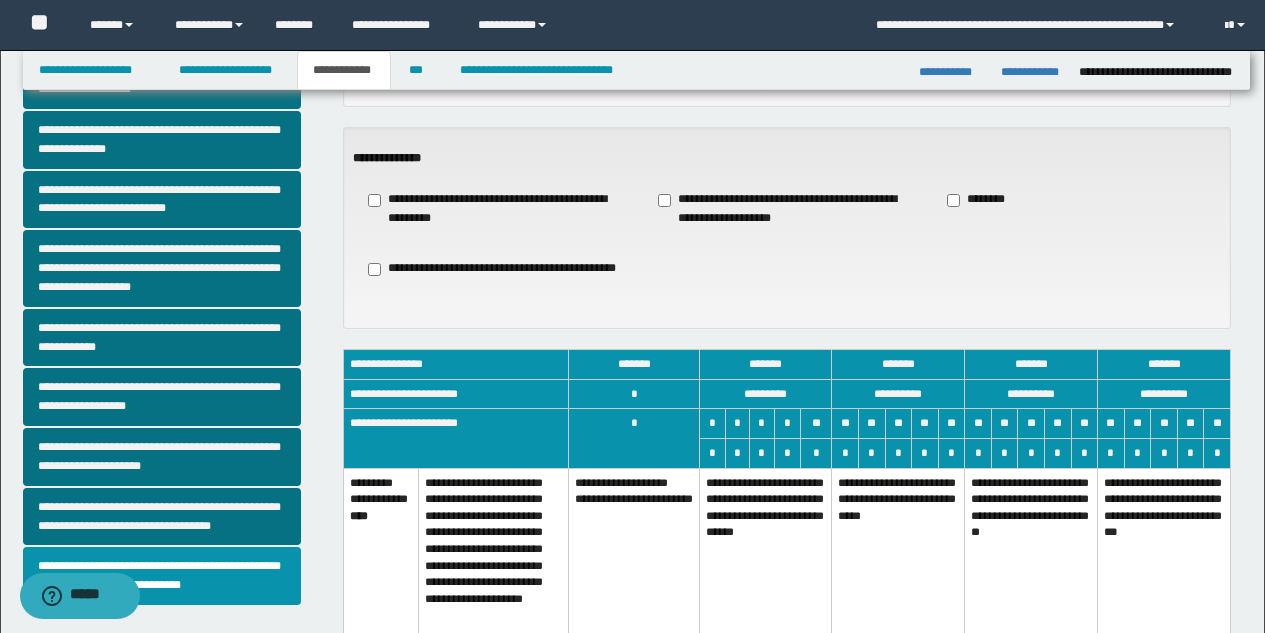 click on "**********" at bounding box center [766, 564] 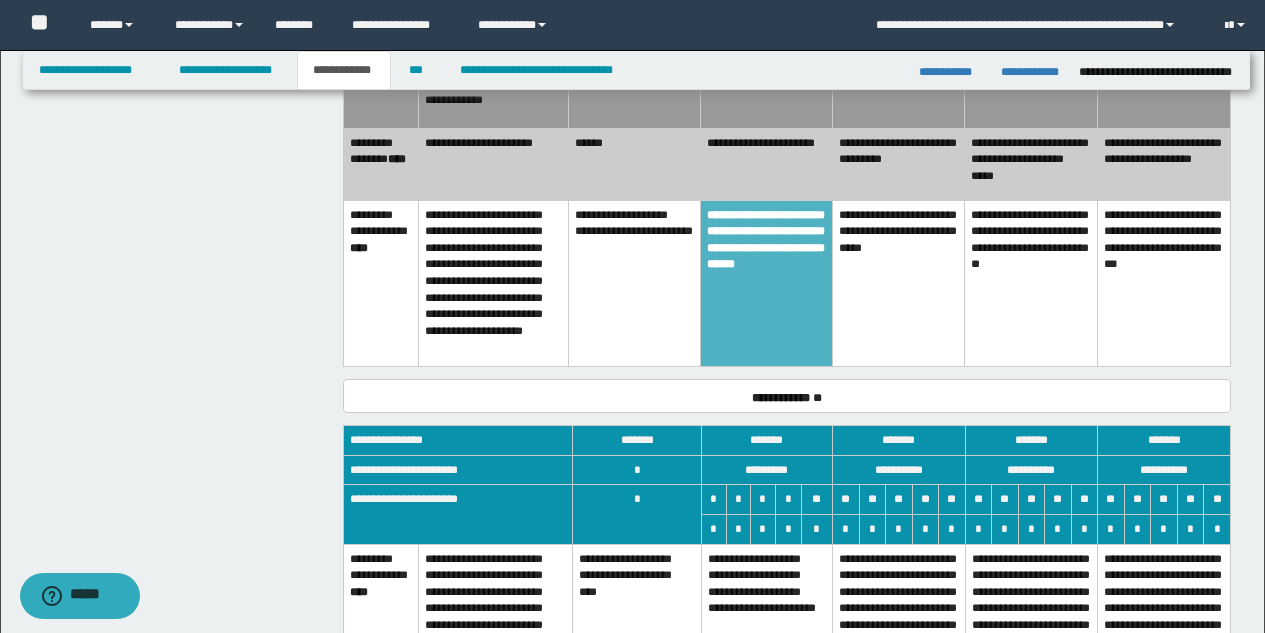 scroll, scrollTop: 1055, scrollLeft: 0, axis: vertical 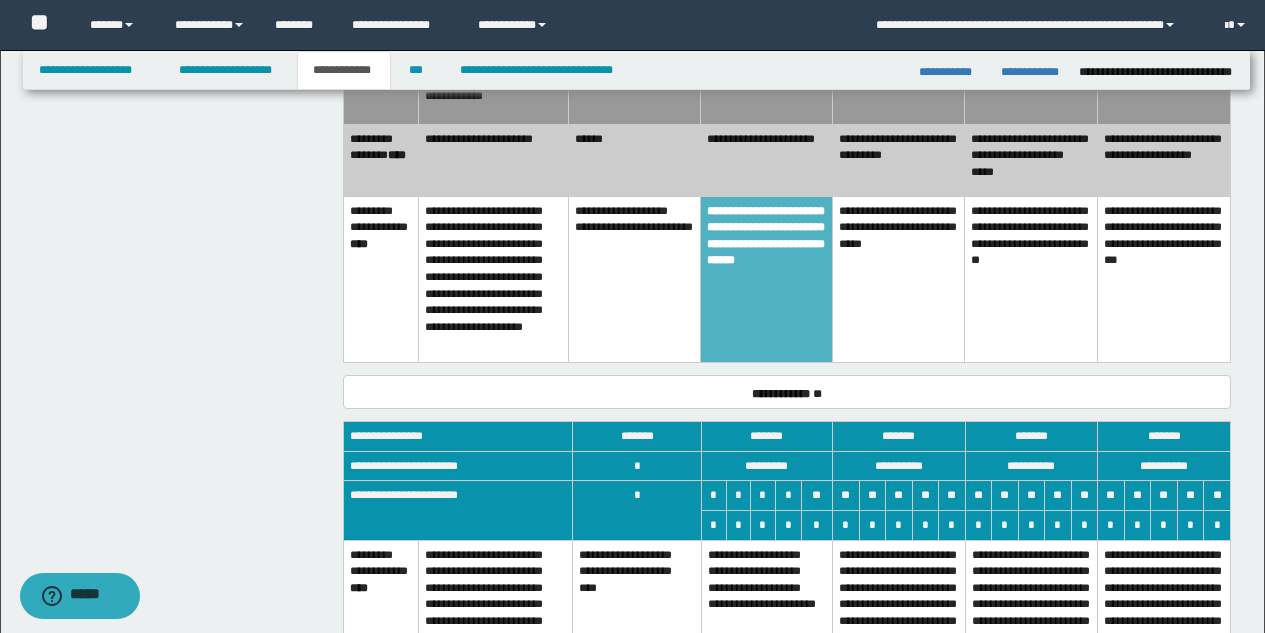 click on "**********" at bounding box center [766, 670] 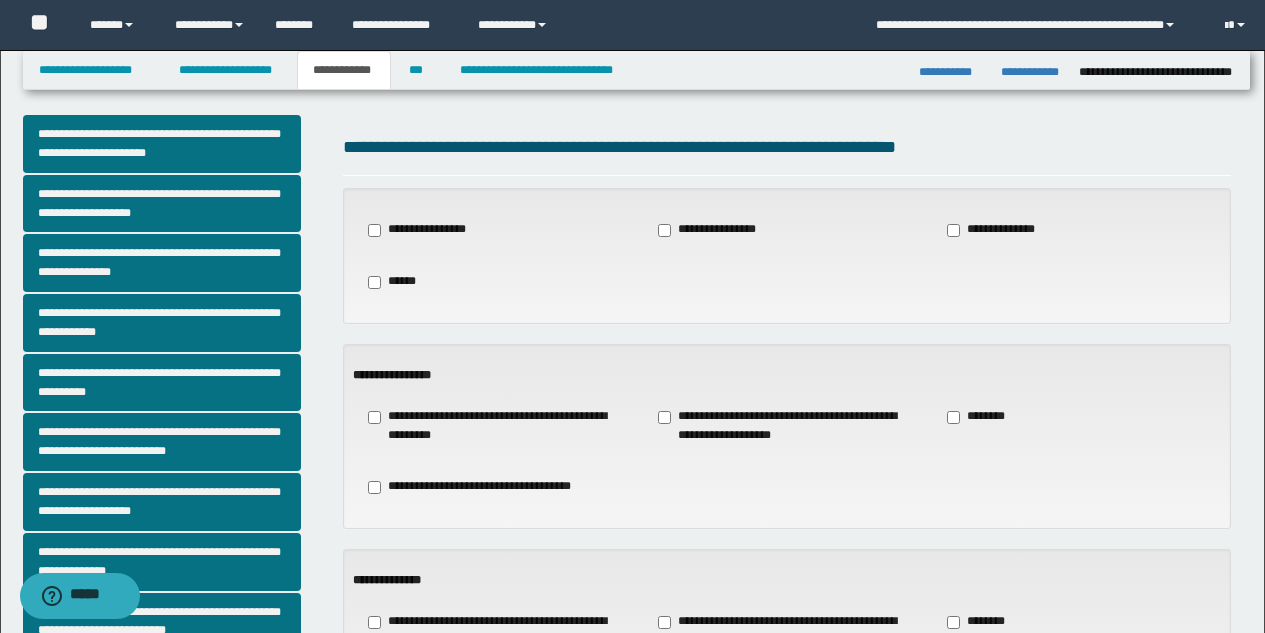 scroll, scrollTop: 0, scrollLeft: 0, axis: both 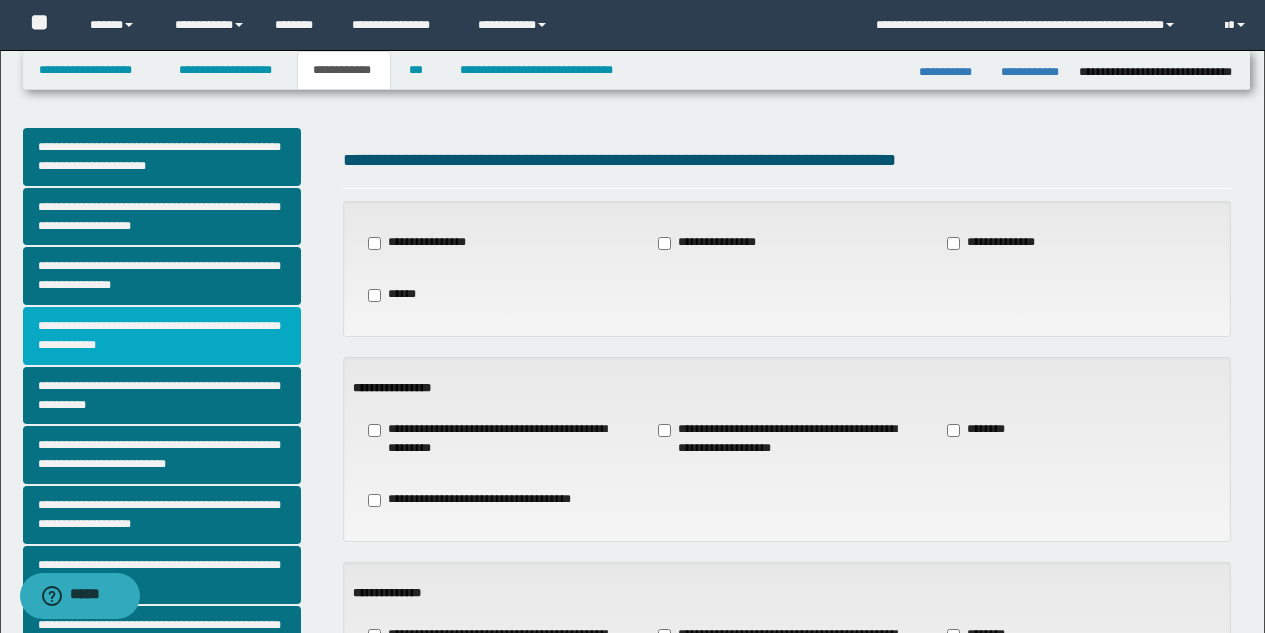 click on "**********" at bounding box center [162, 336] 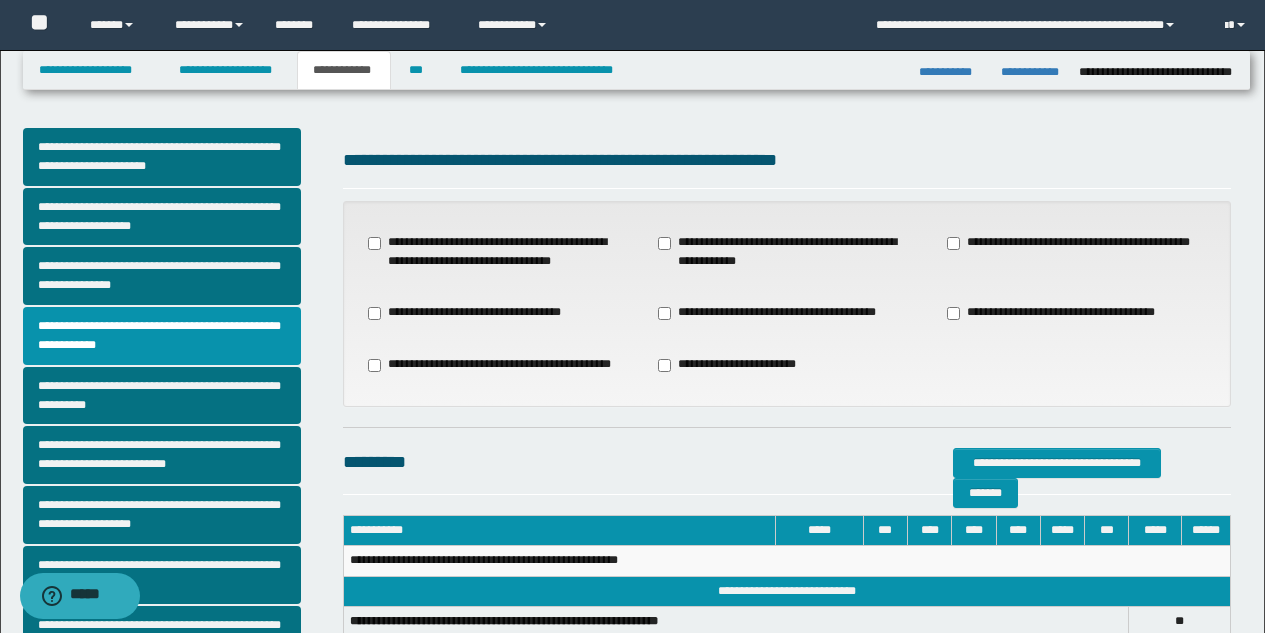 click on "**********" at bounding box center [787, 252] 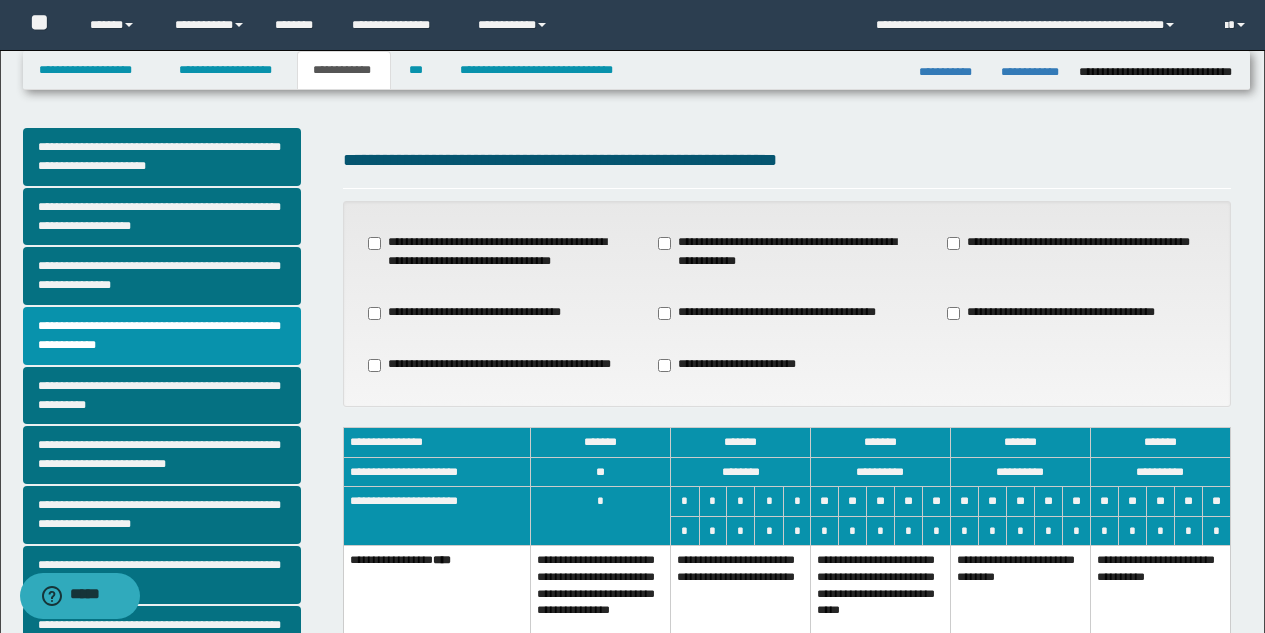 click on "**********" at bounding box center [741, 618] 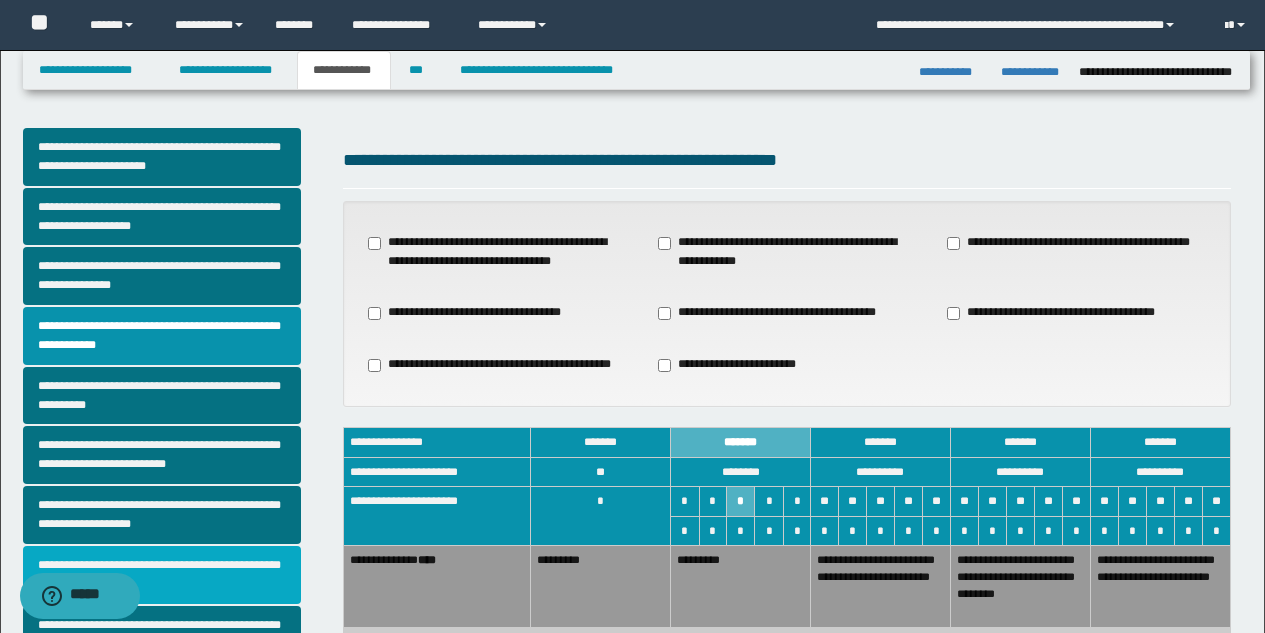 click on "**********" at bounding box center [162, 575] 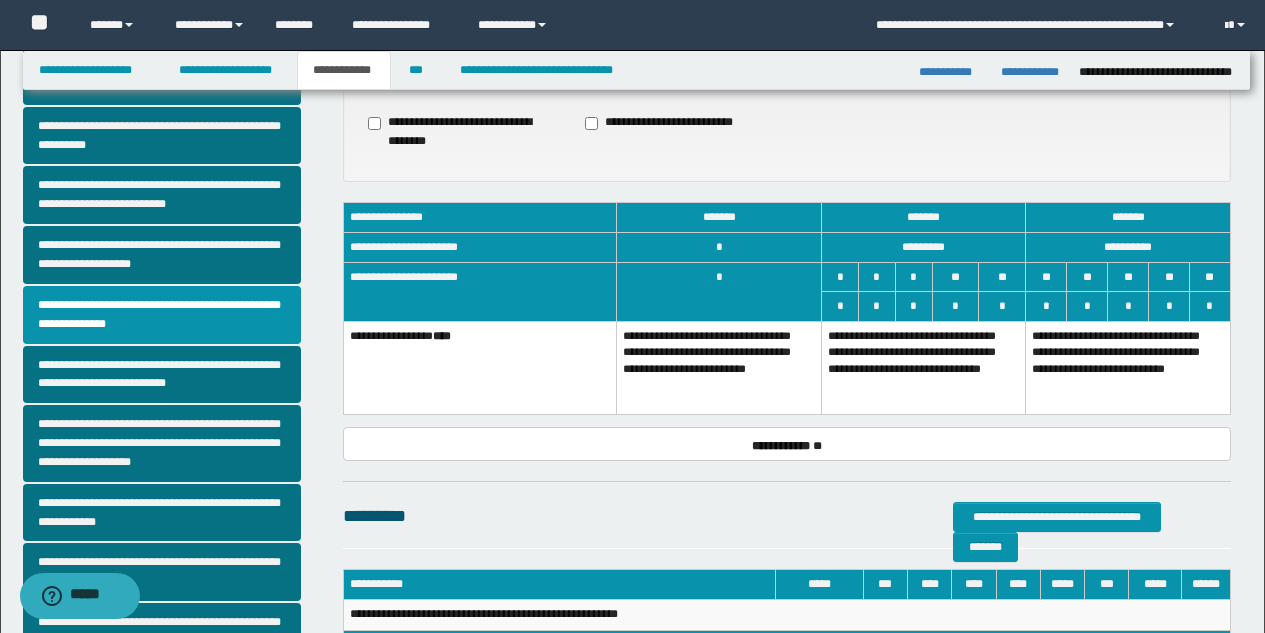 scroll, scrollTop: 266, scrollLeft: 0, axis: vertical 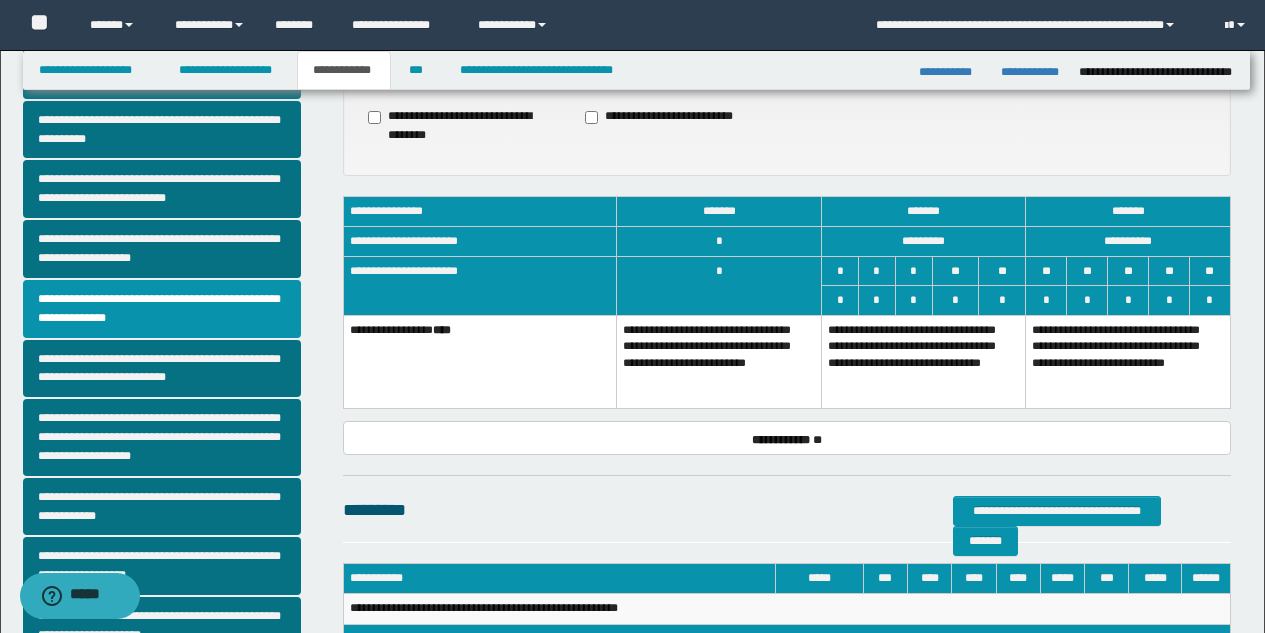 click on "**********" at bounding box center [1128, 361] 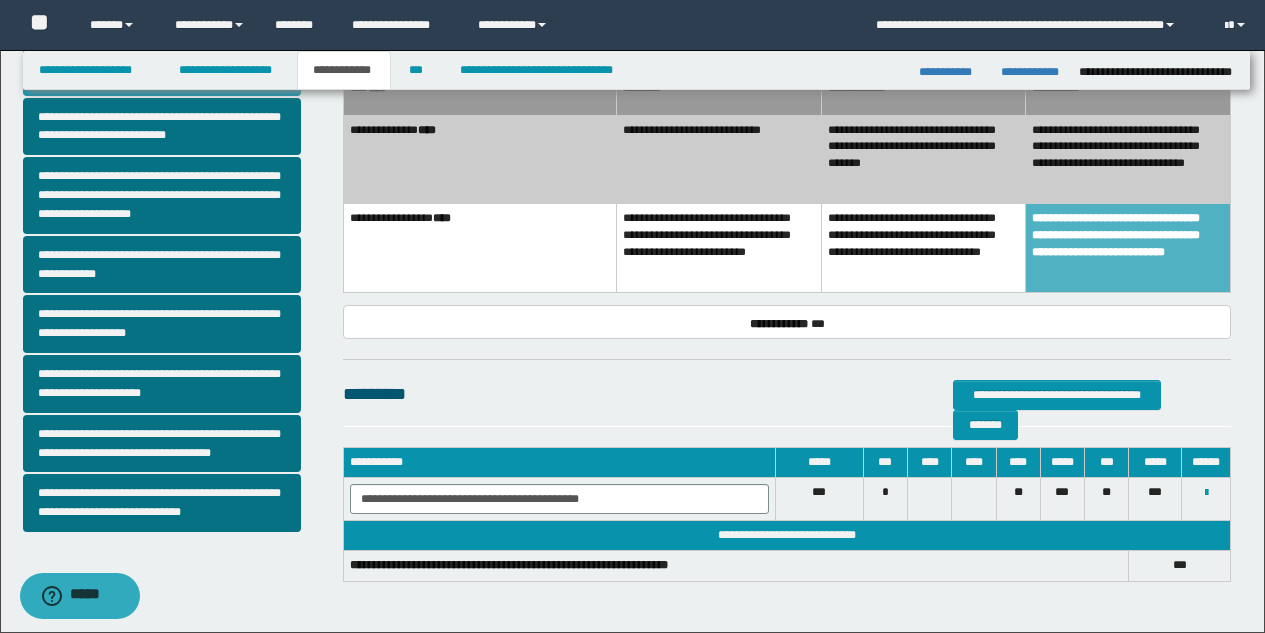 scroll, scrollTop: 585, scrollLeft: 0, axis: vertical 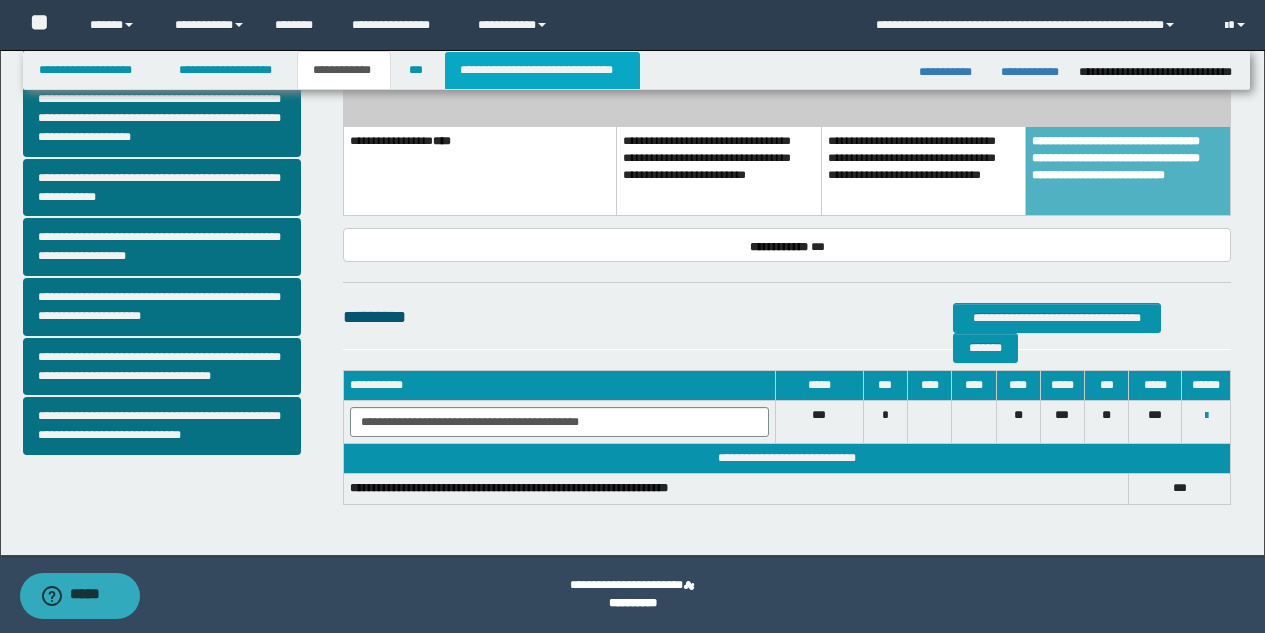 click on "**********" at bounding box center (542, 70) 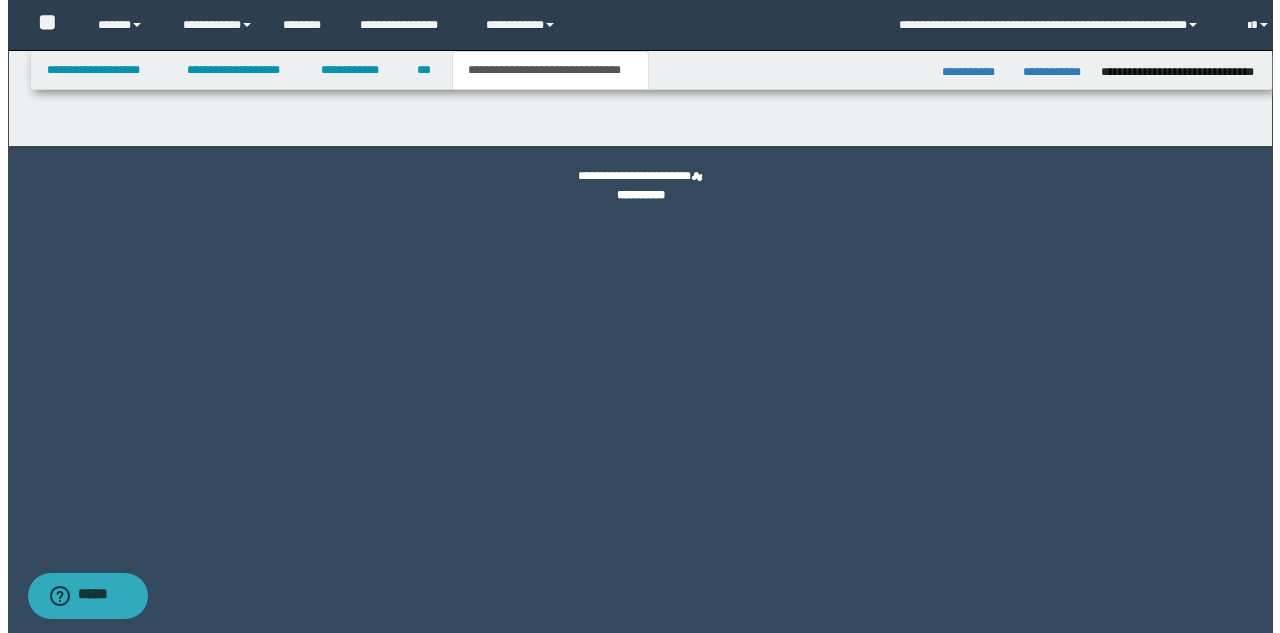 scroll, scrollTop: 0, scrollLeft: 0, axis: both 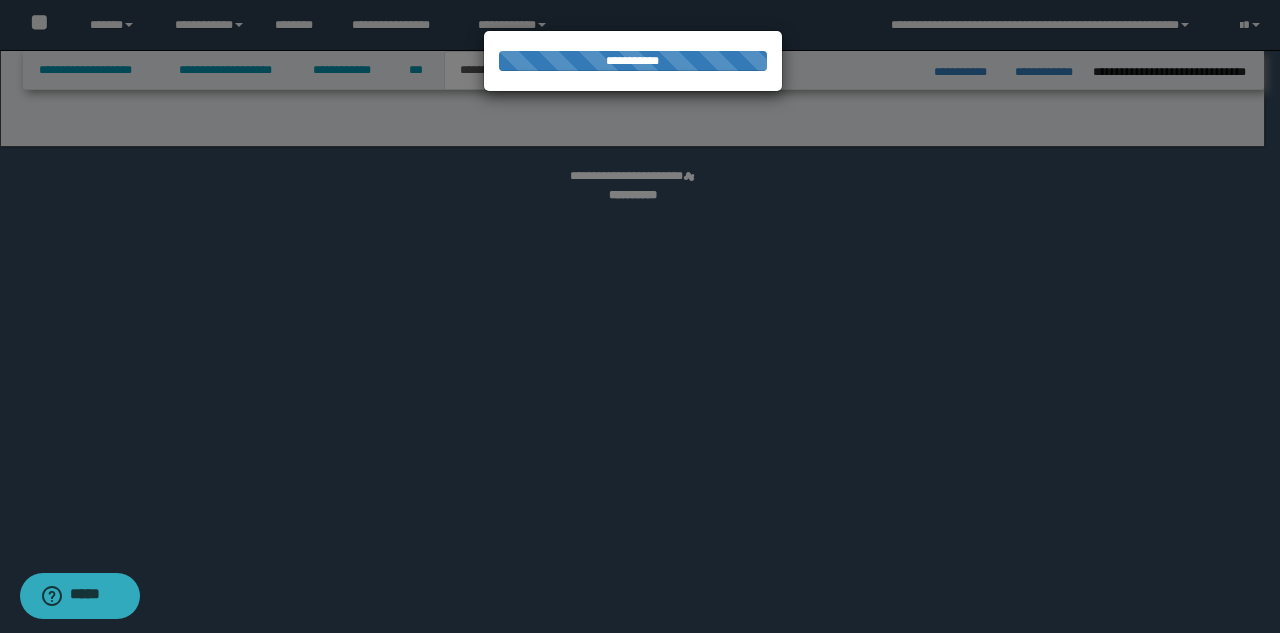 select on "*" 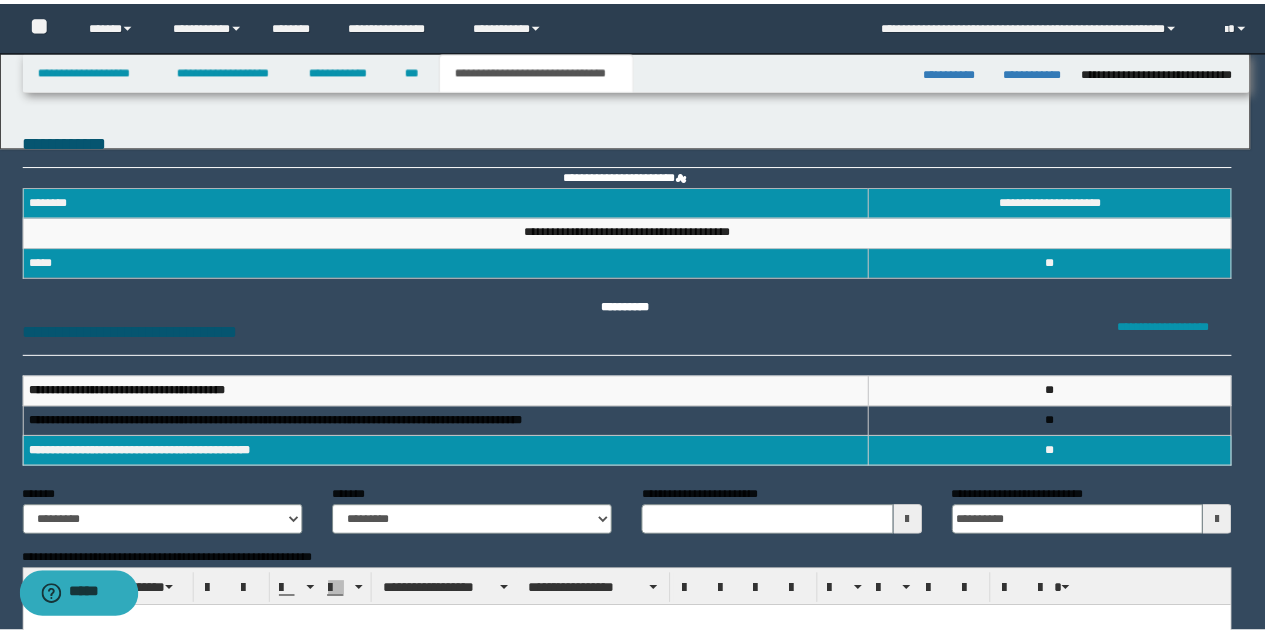 scroll, scrollTop: 0, scrollLeft: 0, axis: both 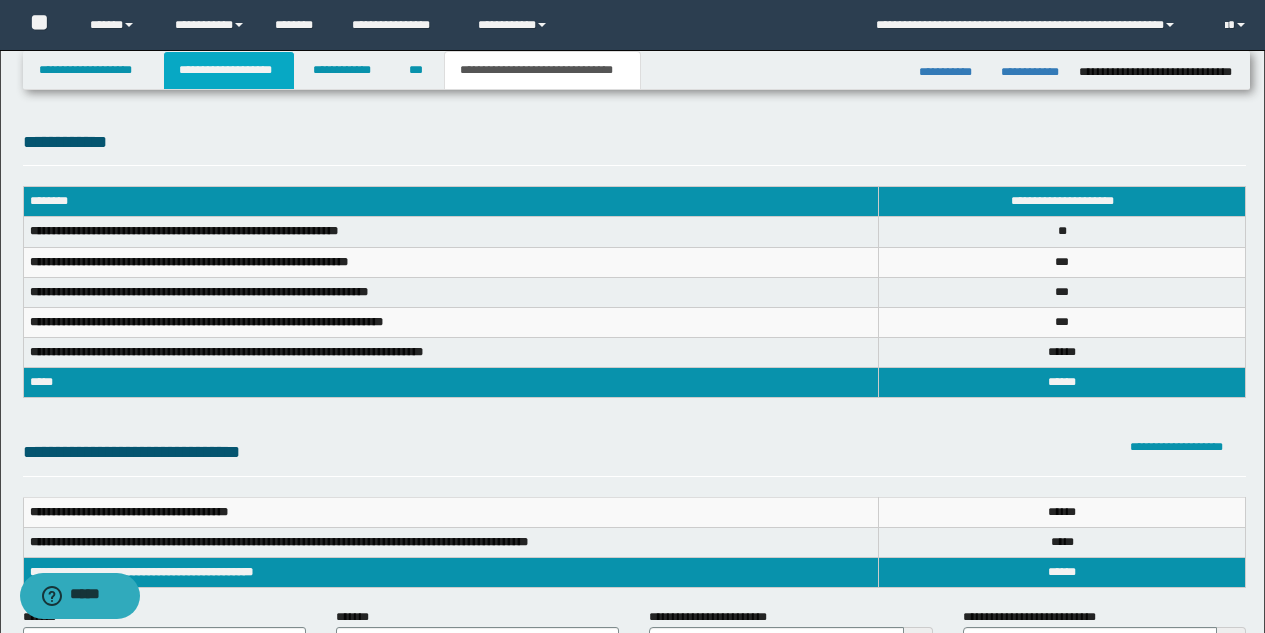 click on "**********" at bounding box center (229, 70) 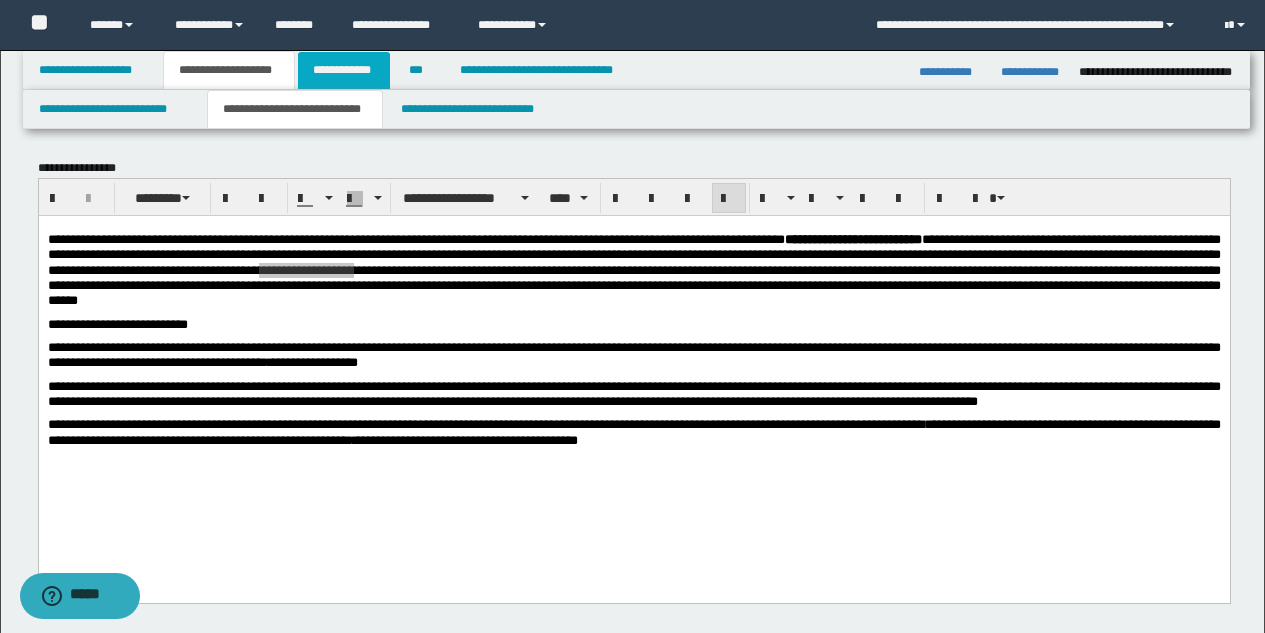 click on "**********" at bounding box center (344, 70) 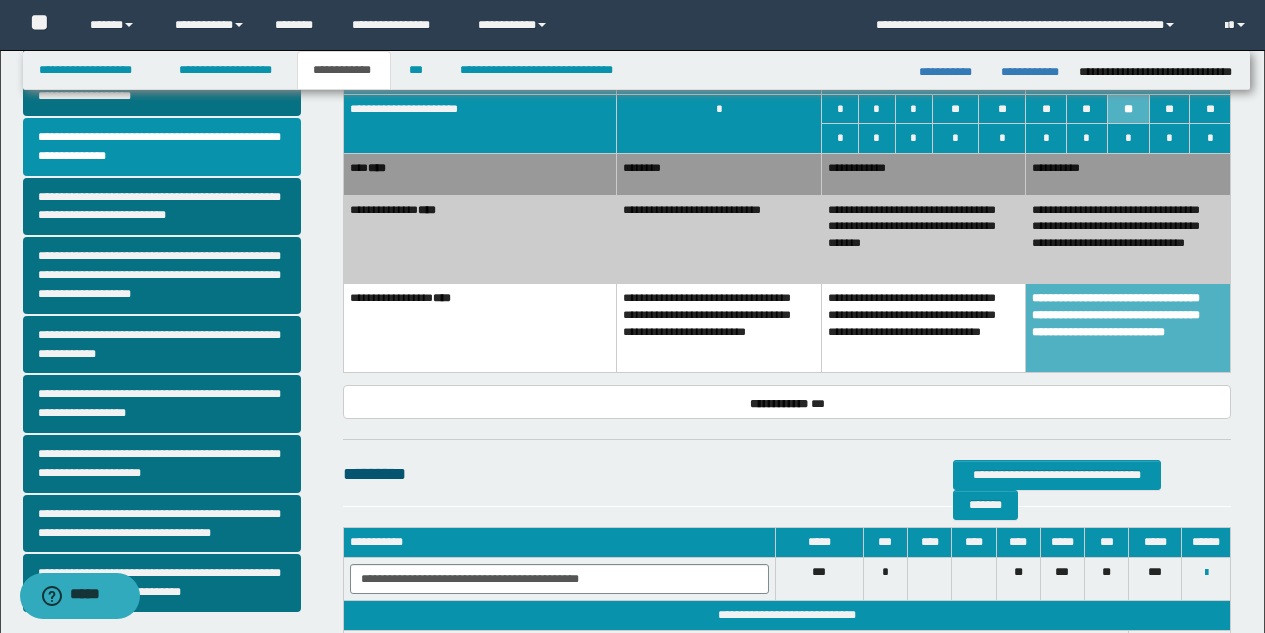scroll, scrollTop: 432, scrollLeft: 0, axis: vertical 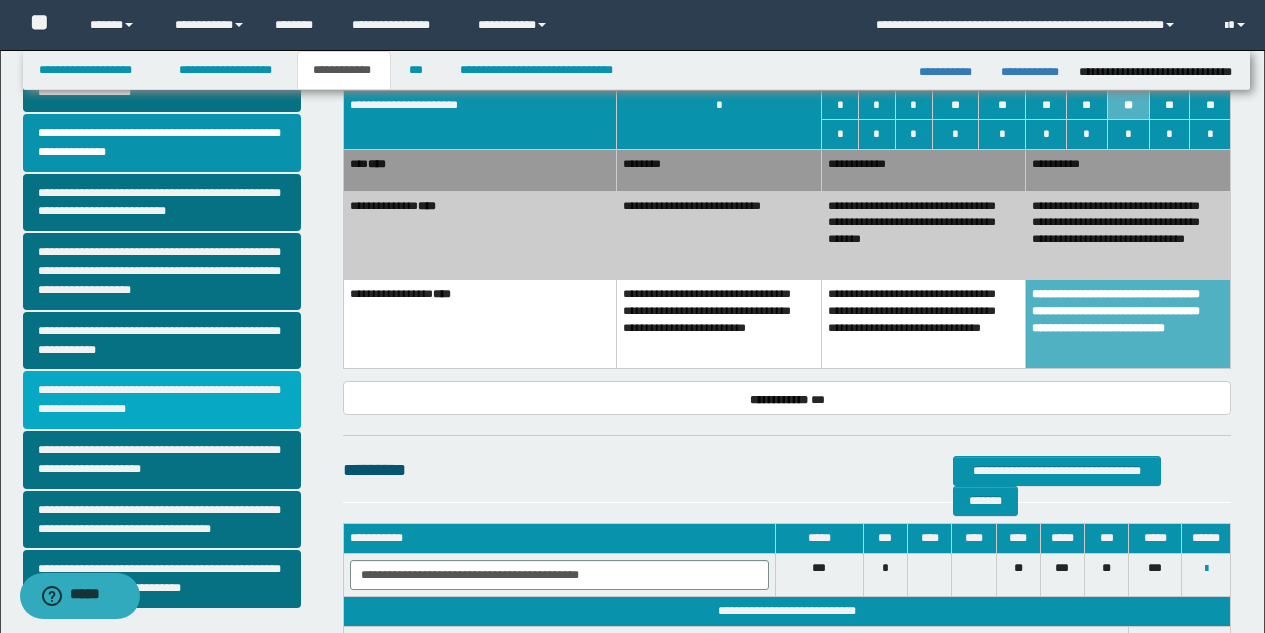 click on "**********" at bounding box center (162, 400) 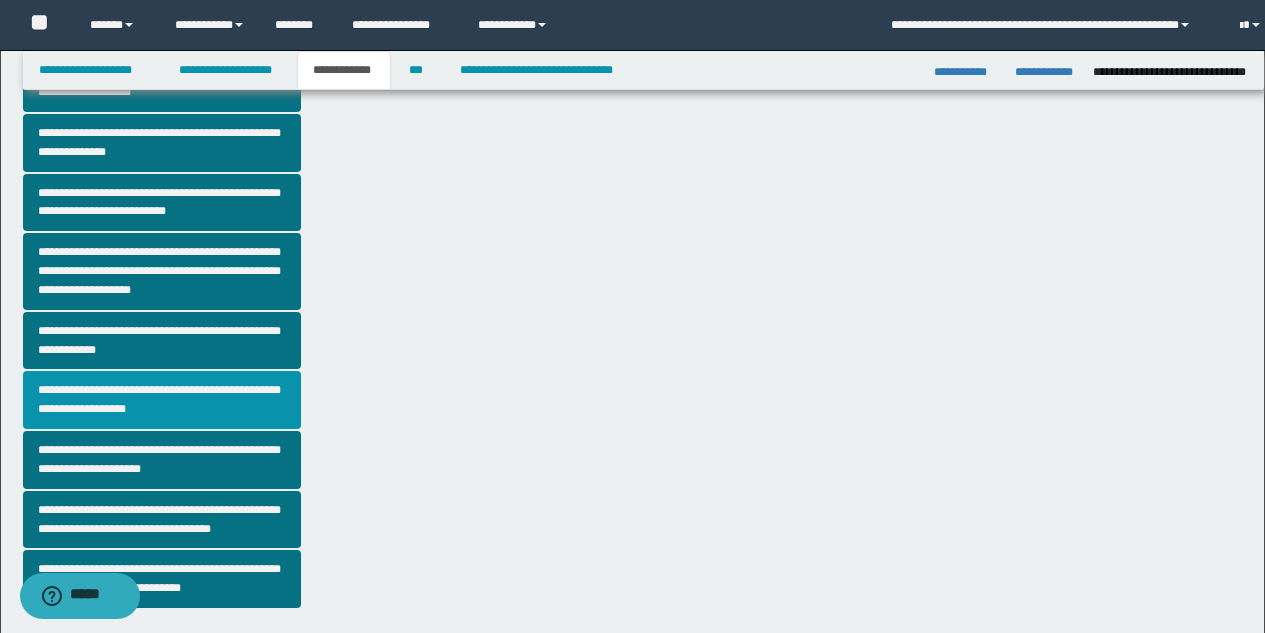 scroll, scrollTop: 0, scrollLeft: 0, axis: both 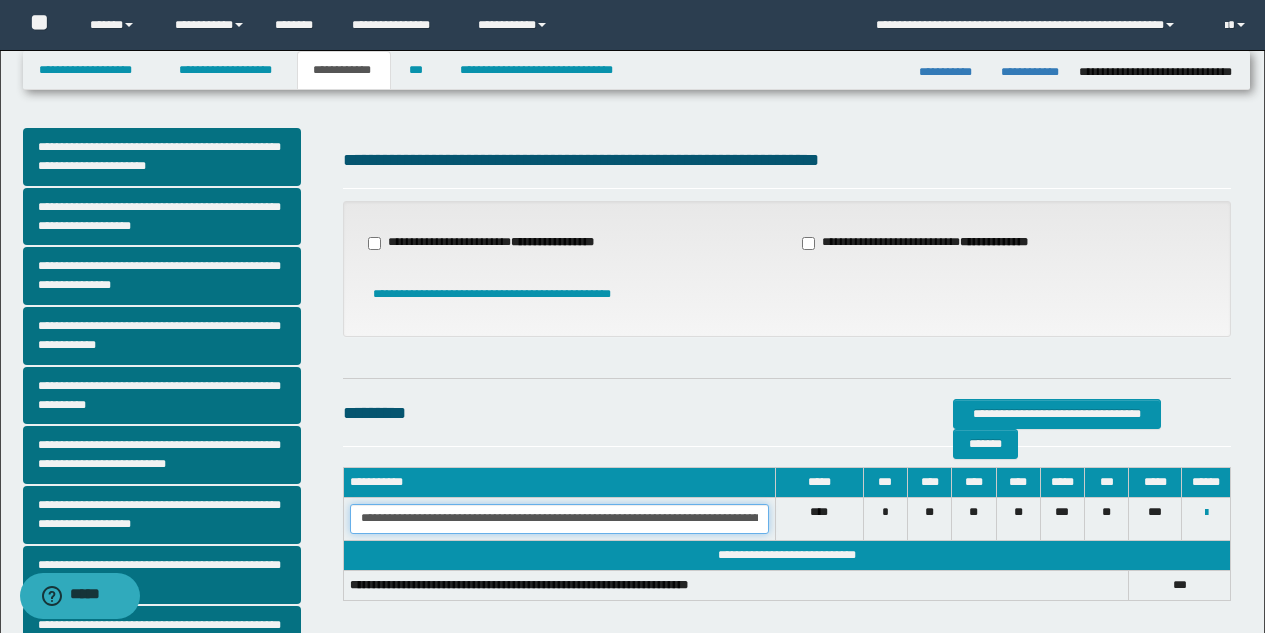 click on "**********" at bounding box center (559, 519) 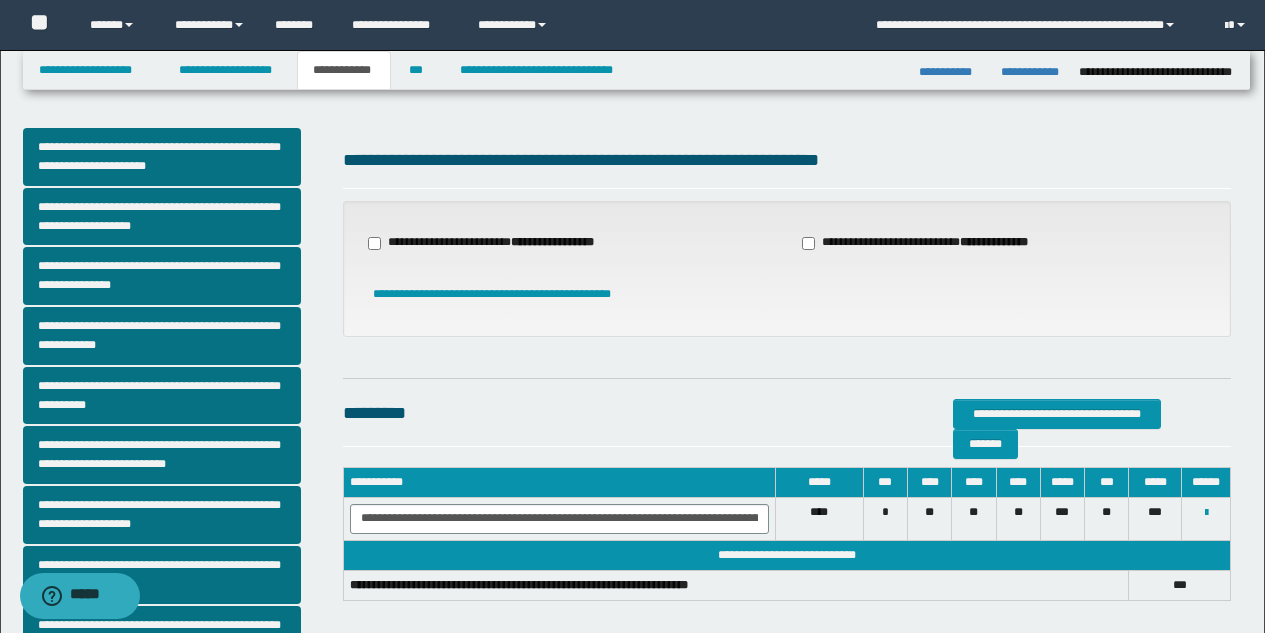 click on "**********" at bounding box center (493, 243) 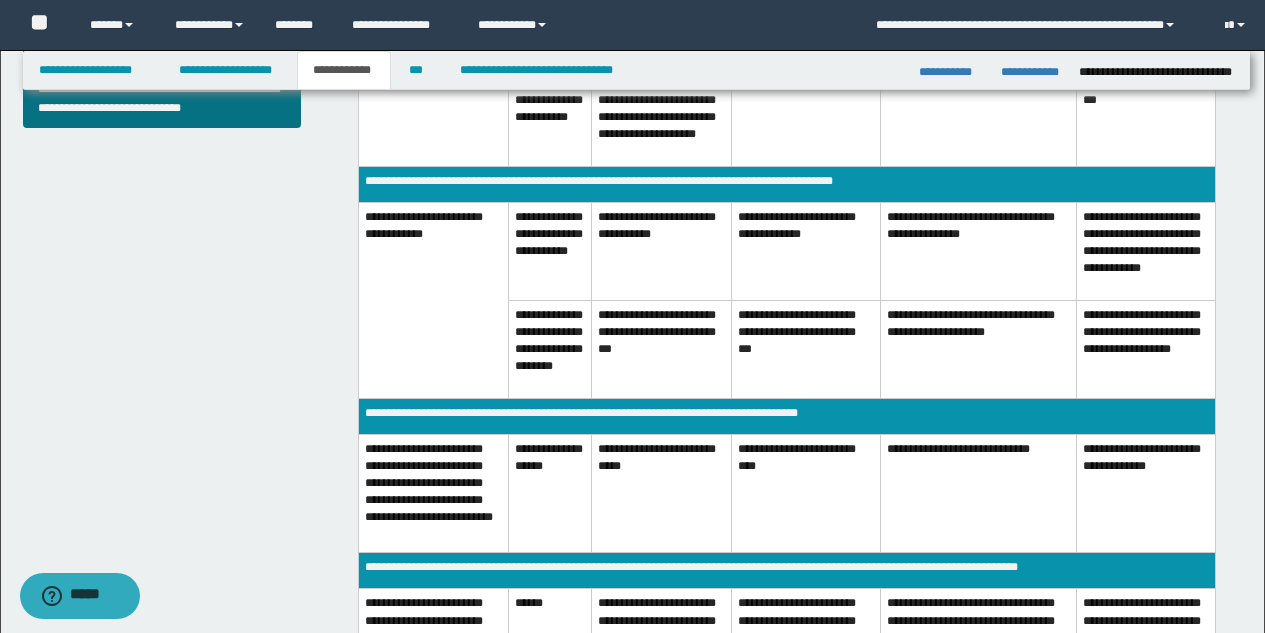 scroll, scrollTop: 920, scrollLeft: 0, axis: vertical 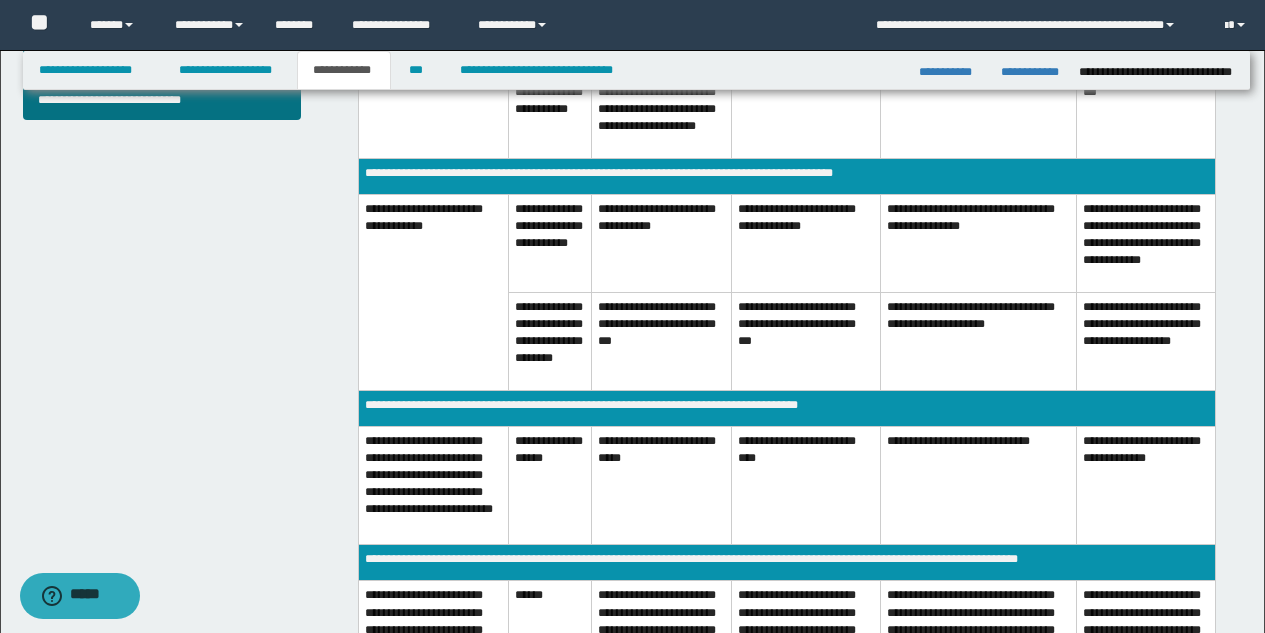 click on "**********" at bounding box center [806, 485] 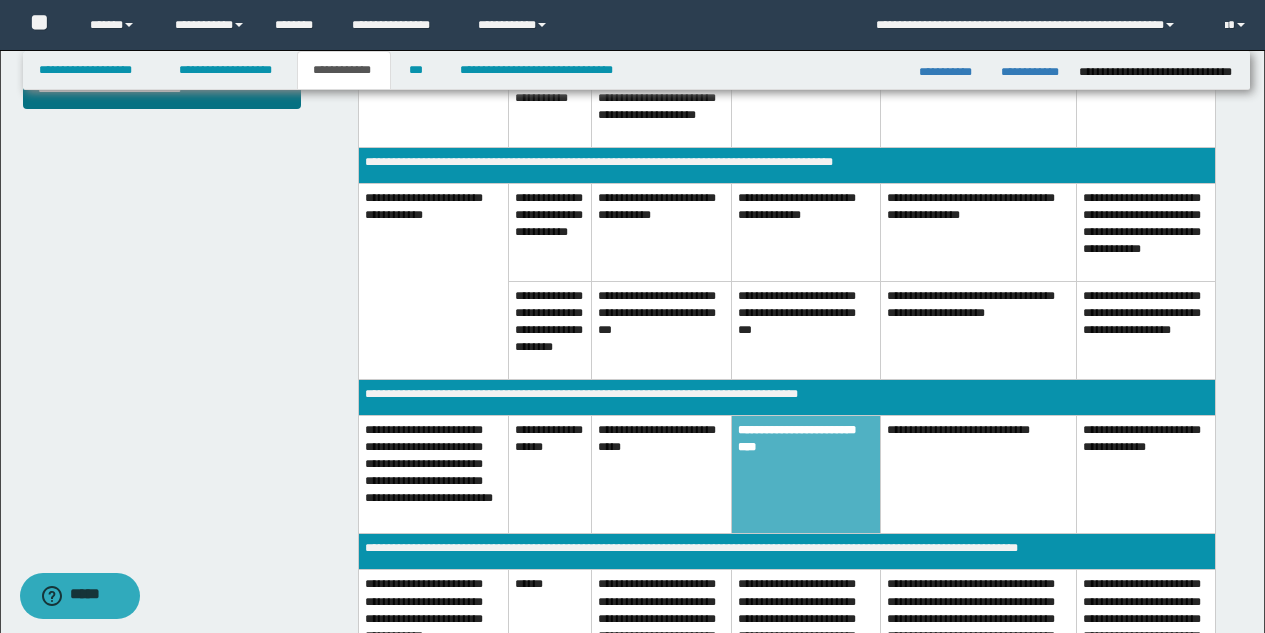 scroll, scrollTop: 927, scrollLeft: 0, axis: vertical 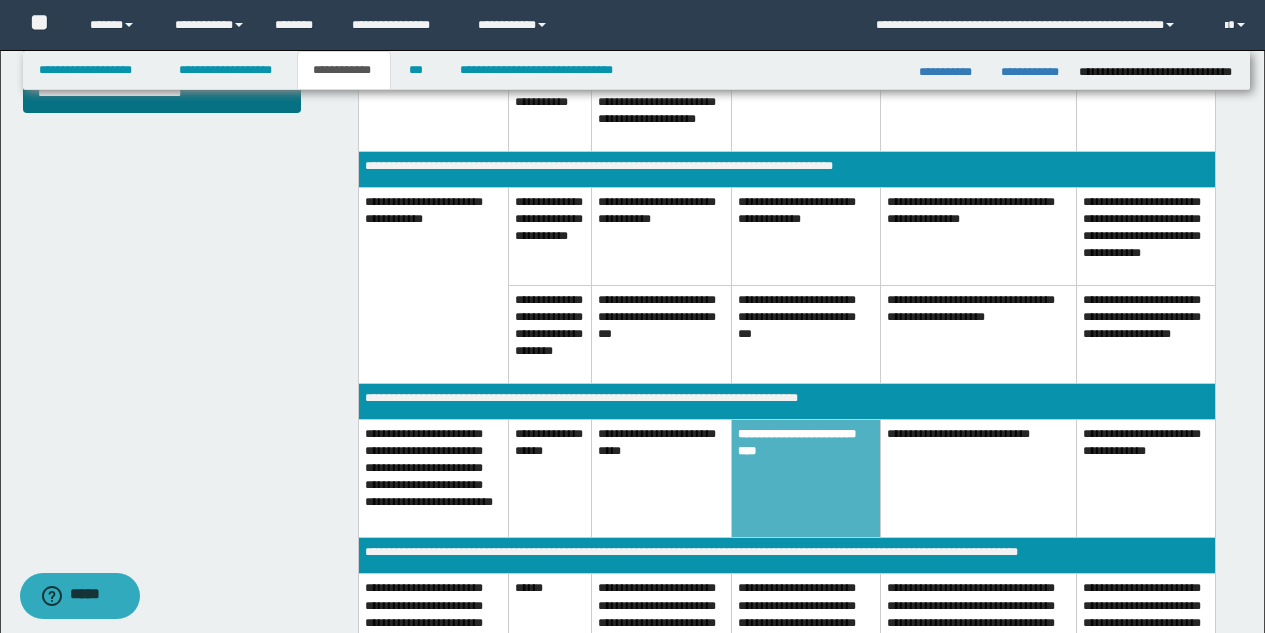 click on "**********" at bounding box center [549, 478] 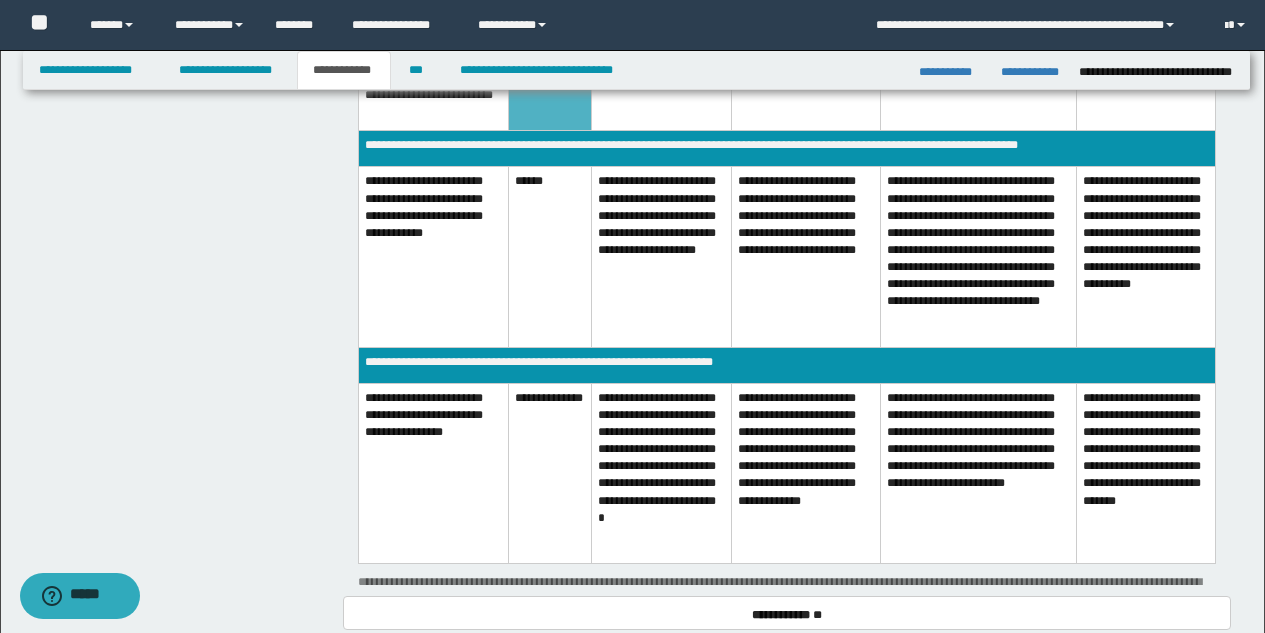 scroll, scrollTop: 1197, scrollLeft: 0, axis: vertical 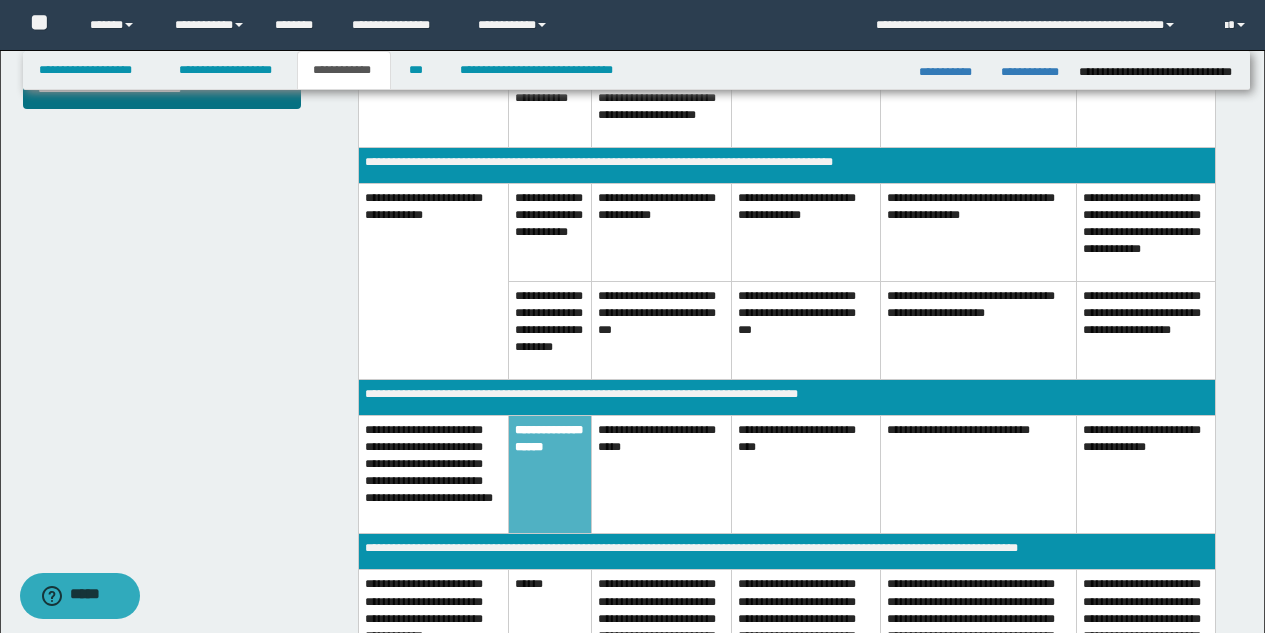 click on "**********" at bounding box center (661, 474) 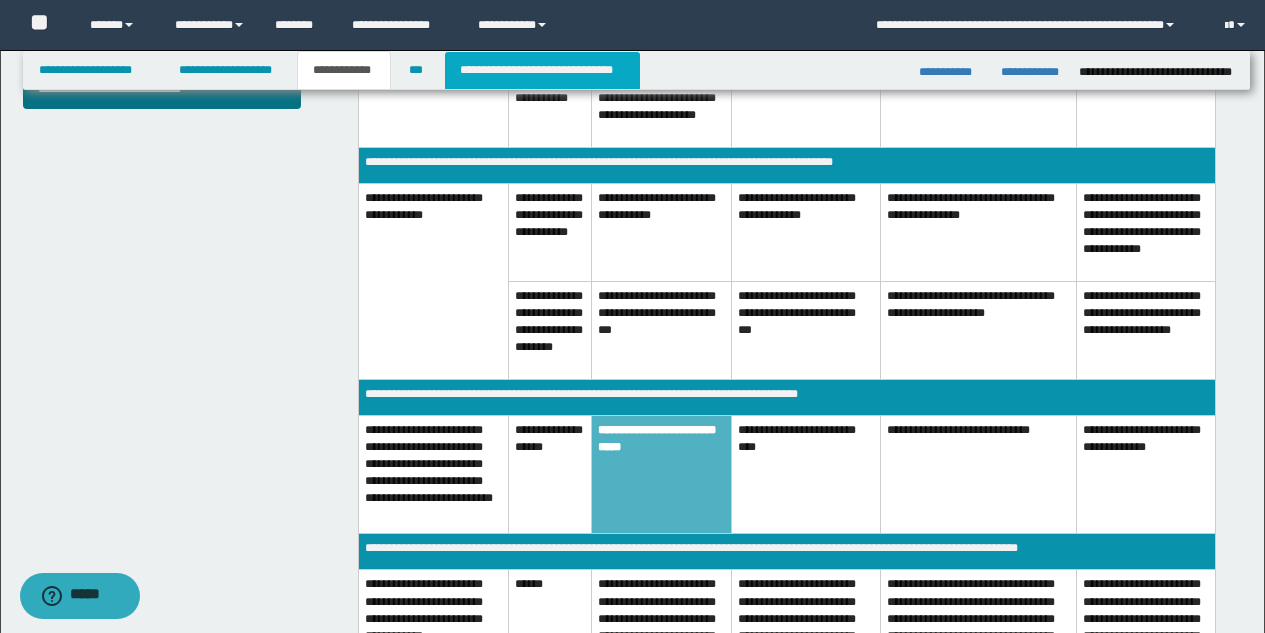 click on "**********" at bounding box center (542, 70) 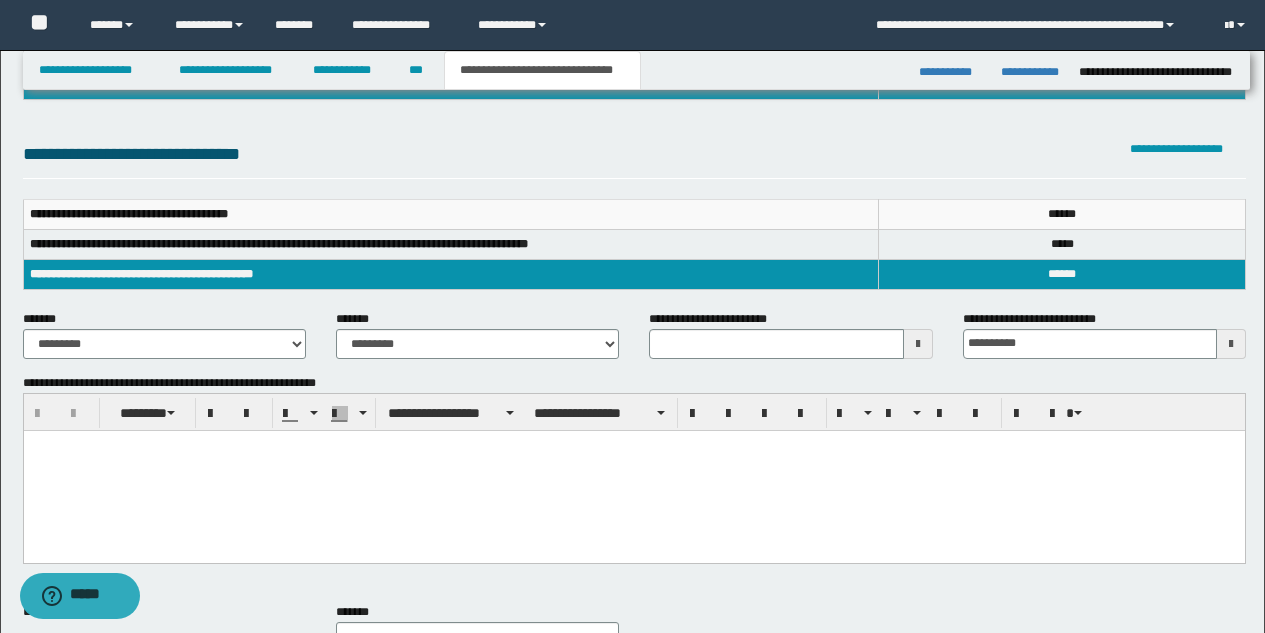 scroll, scrollTop: 296, scrollLeft: 0, axis: vertical 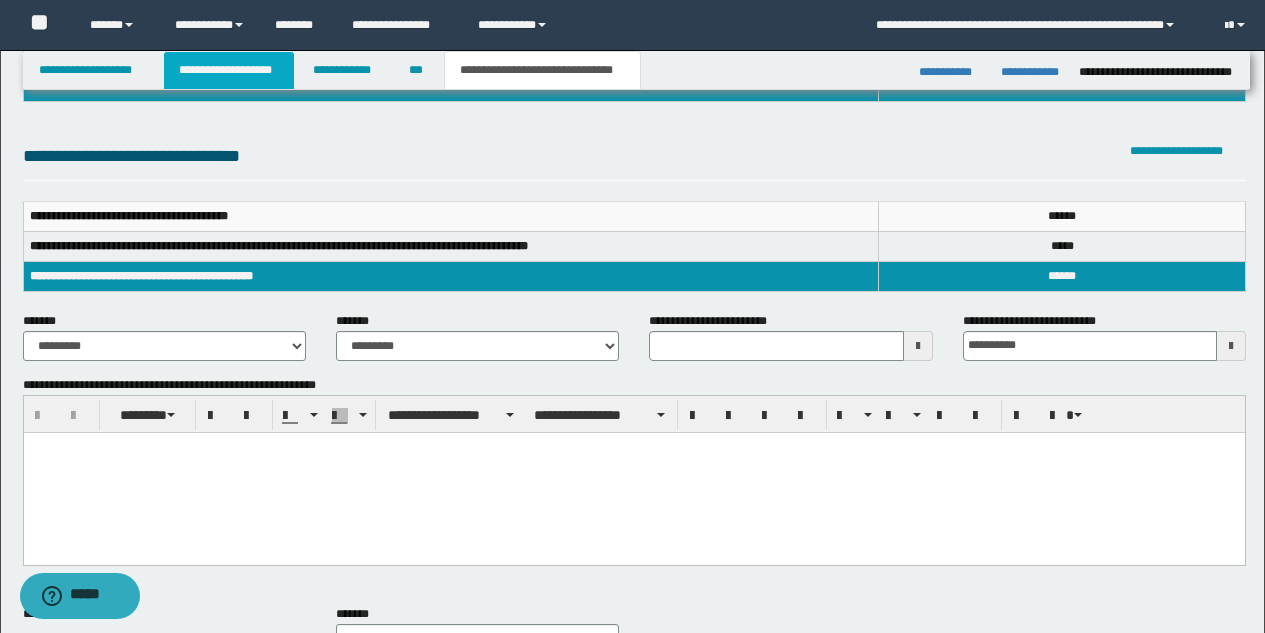 click on "**********" at bounding box center (229, 70) 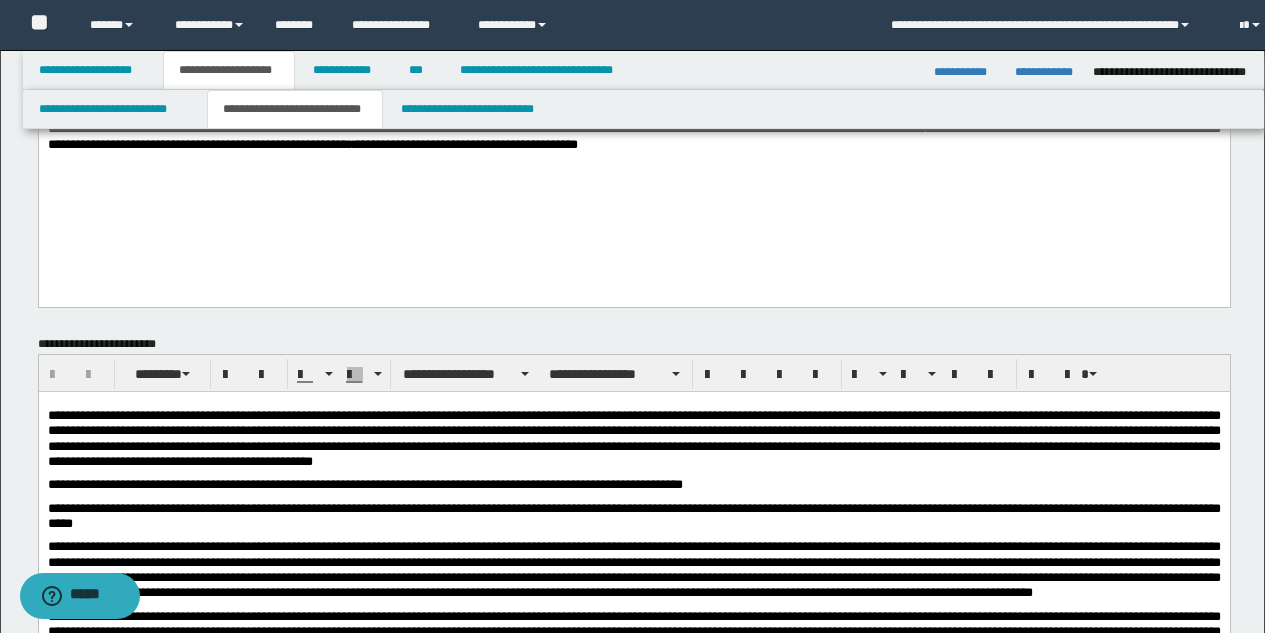 scroll, scrollTop: 327, scrollLeft: 0, axis: vertical 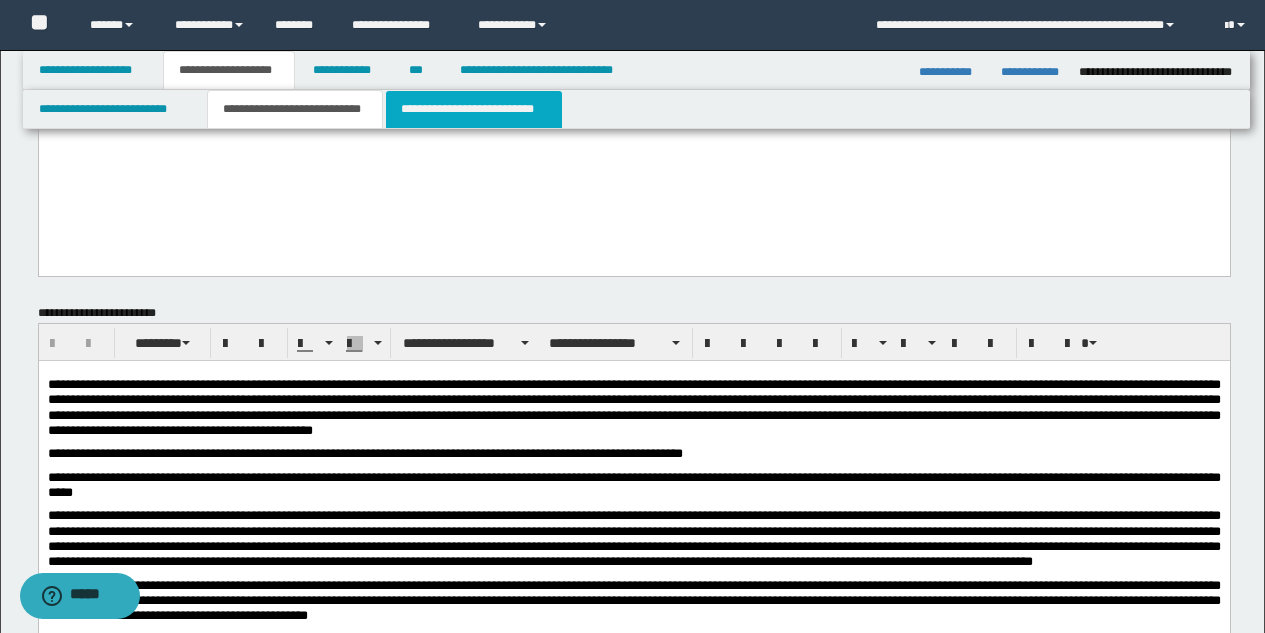 click on "**********" at bounding box center (474, 109) 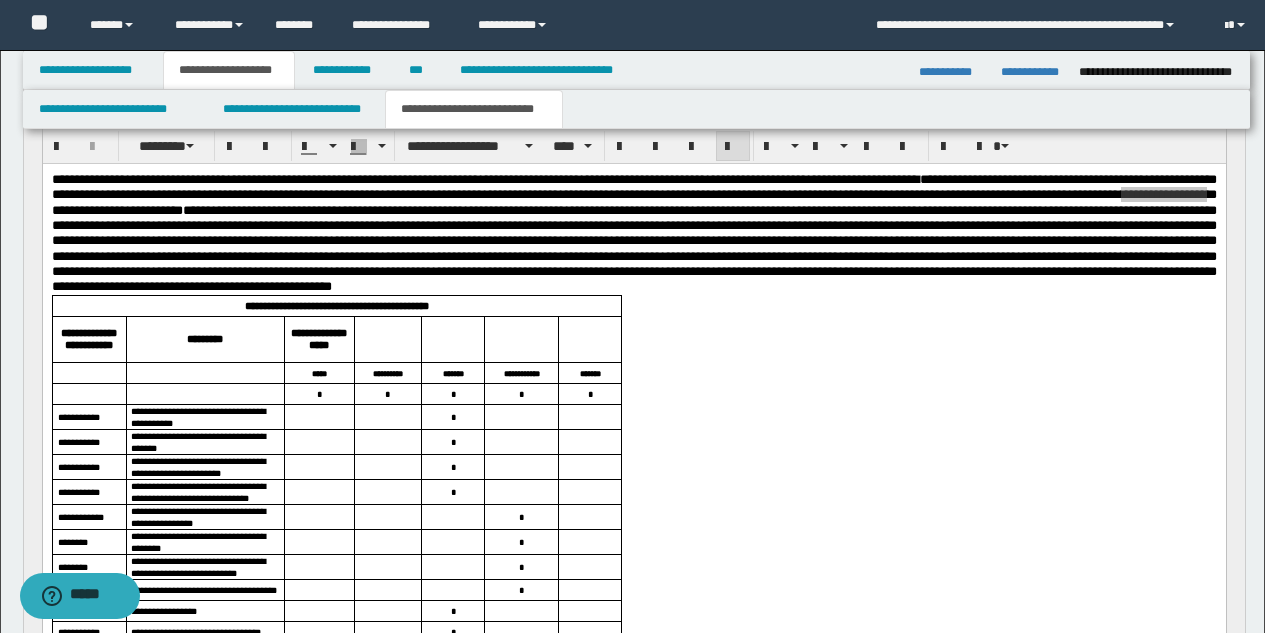 scroll, scrollTop: 724, scrollLeft: 0, axis: vertical 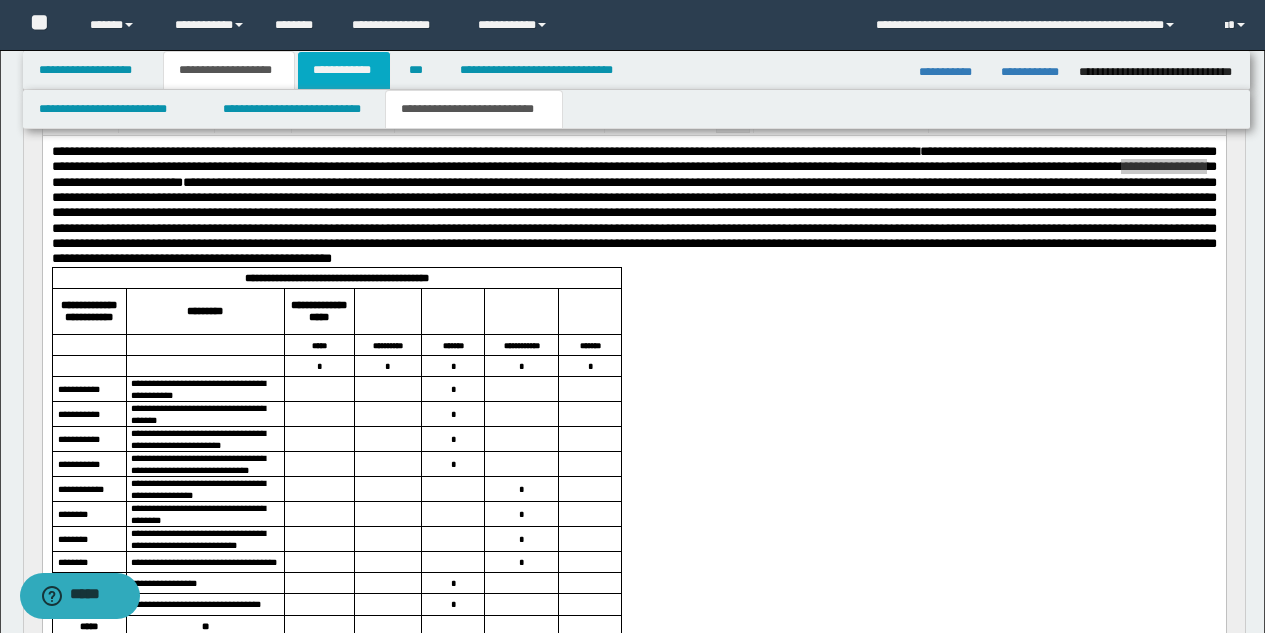 click on "**********" at bounding box center [344, 70] 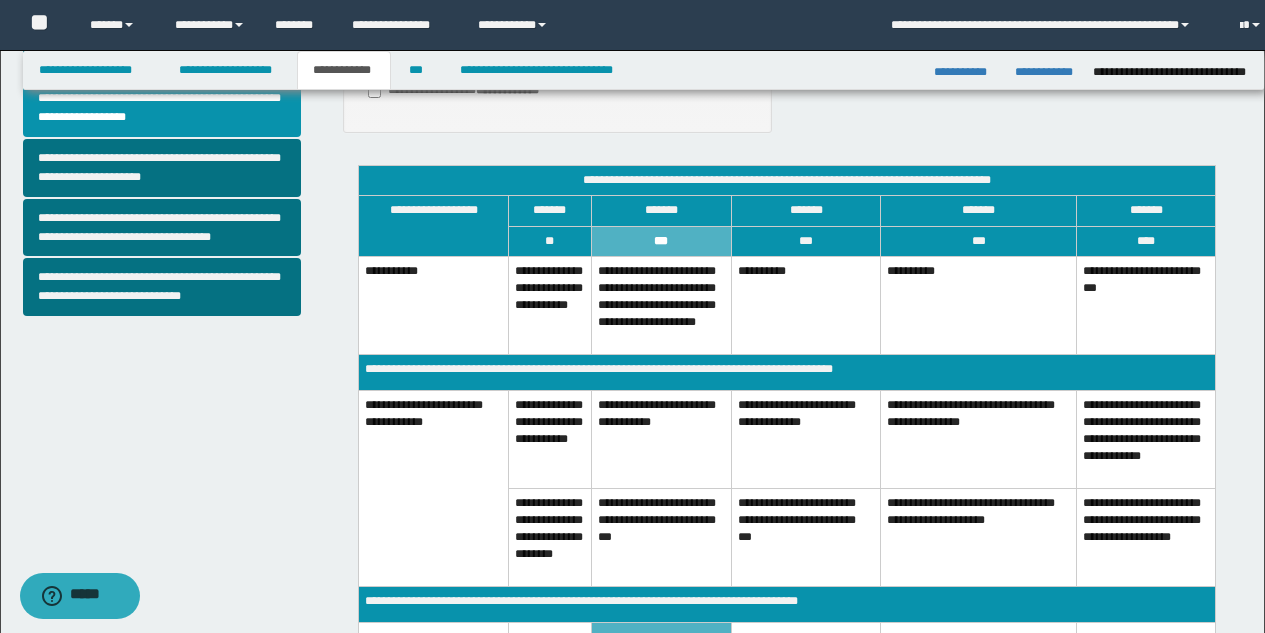 scroll, scrollTop: 693, scrollLeft: 0, axis: vertical 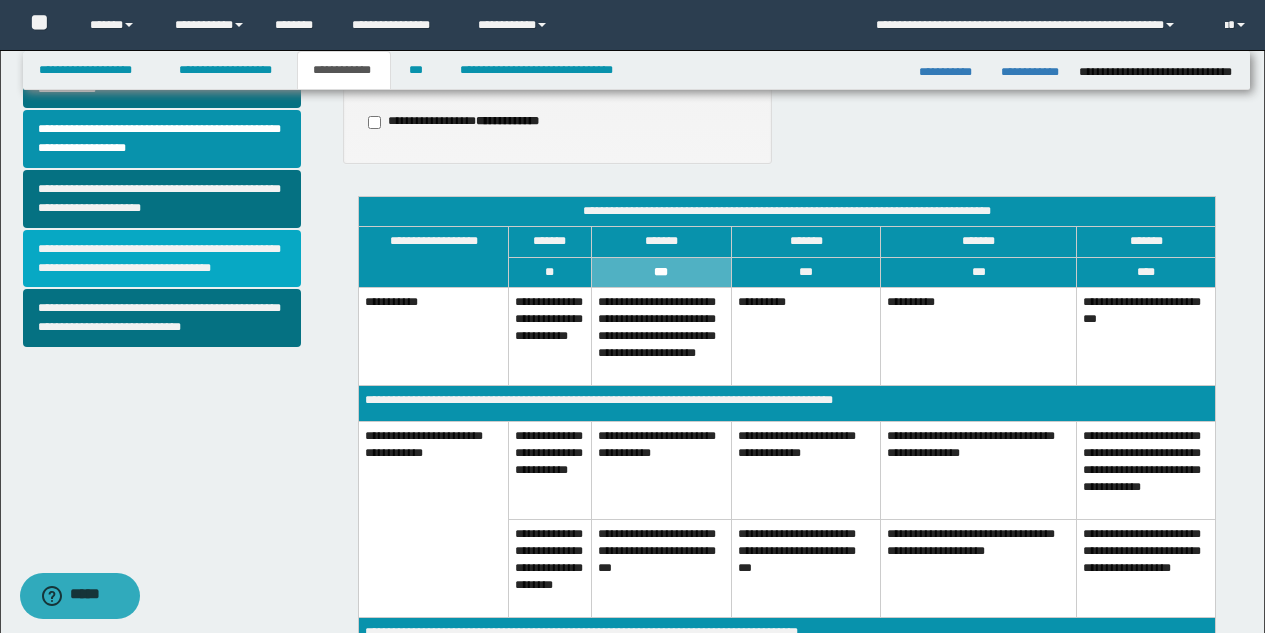 click on "**********" at bounding box center [162, 259] 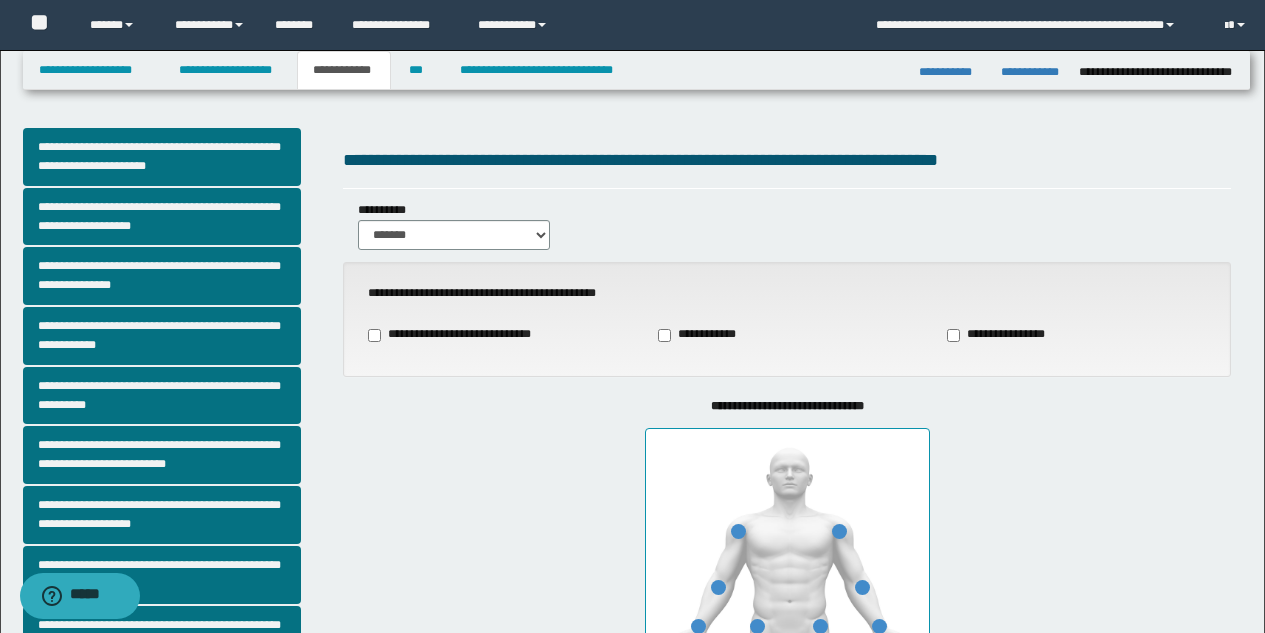 drag, startPoint x: 1279, startPoint y: 264, endPoint x: 1263, endPoint y: 573, distance: 309.41397 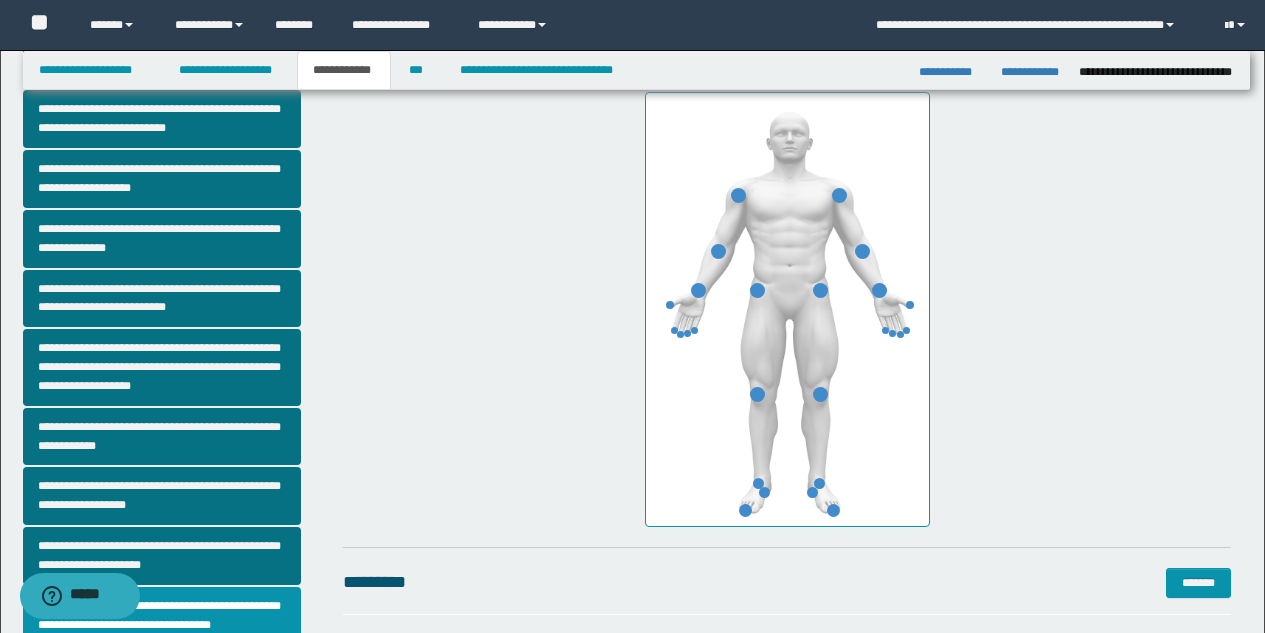 scroll, scrollTop: 349, scrollLeft: 0, axis: vertical 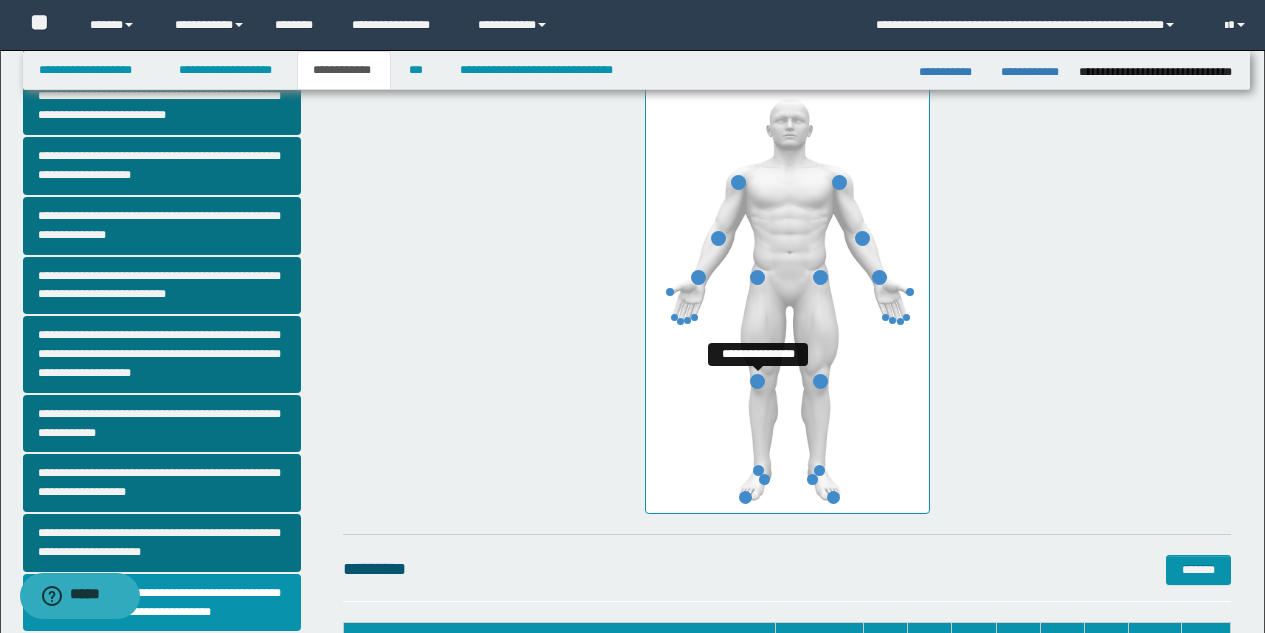click at bounding box center (757, 381) 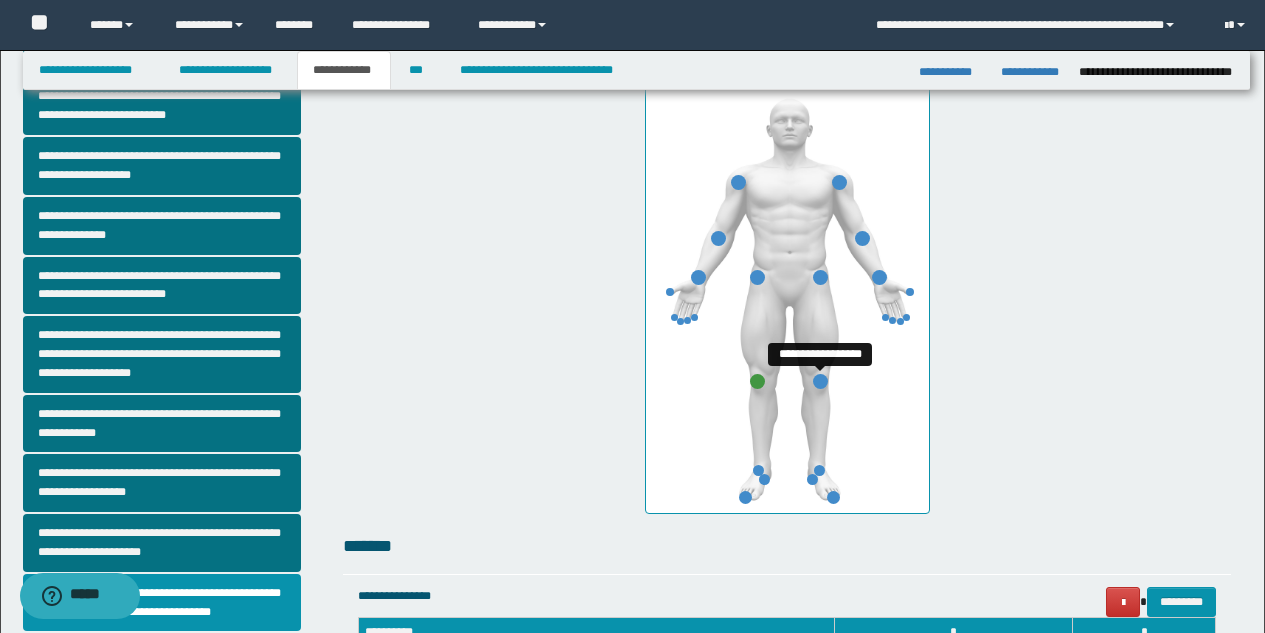 click at bounding box center (820, 381) 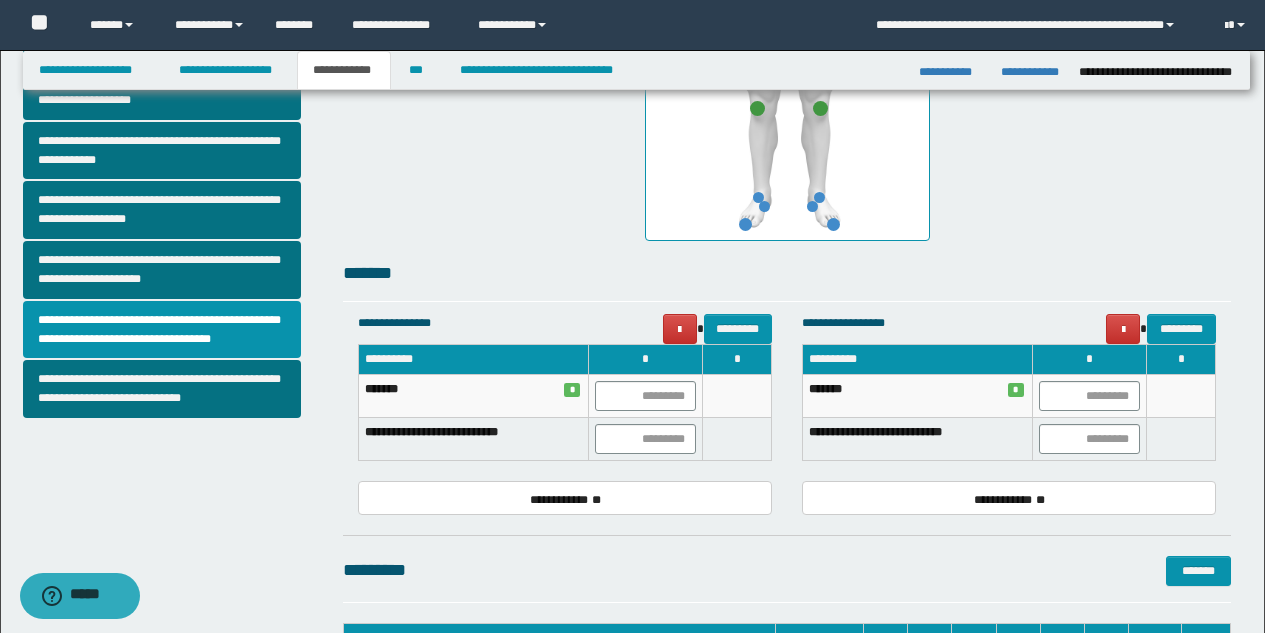 scroll, scrollTop: 637, scrollLeft: 0, axis: vertical 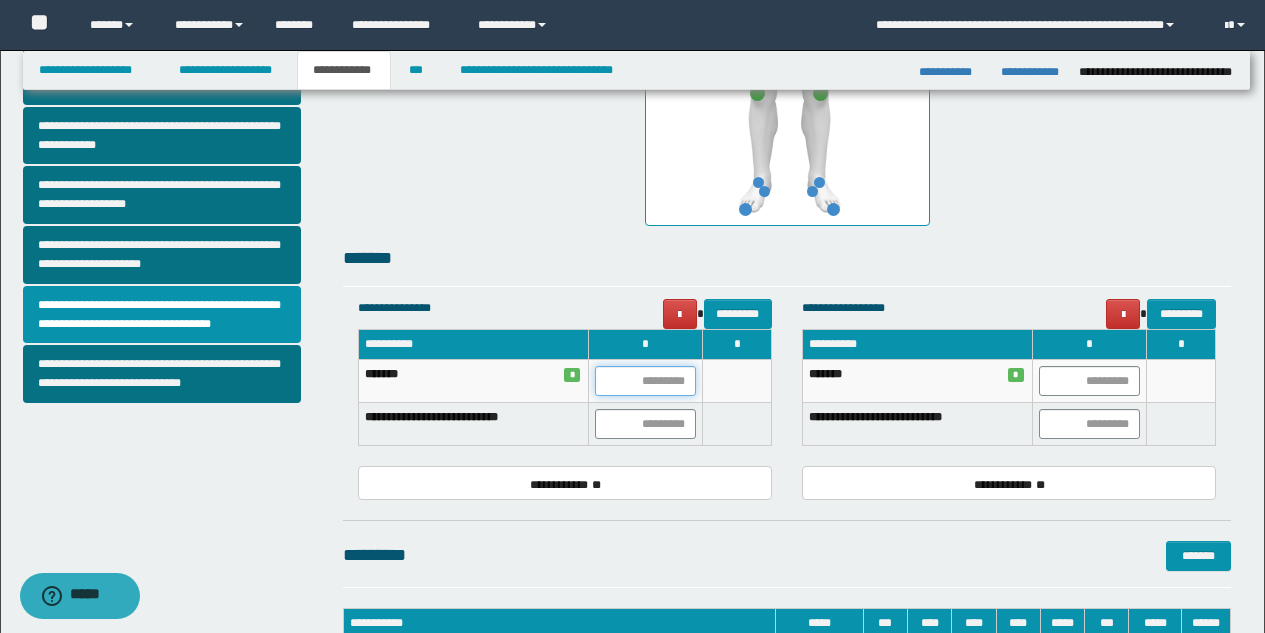 click at bounding box center (646, 381) 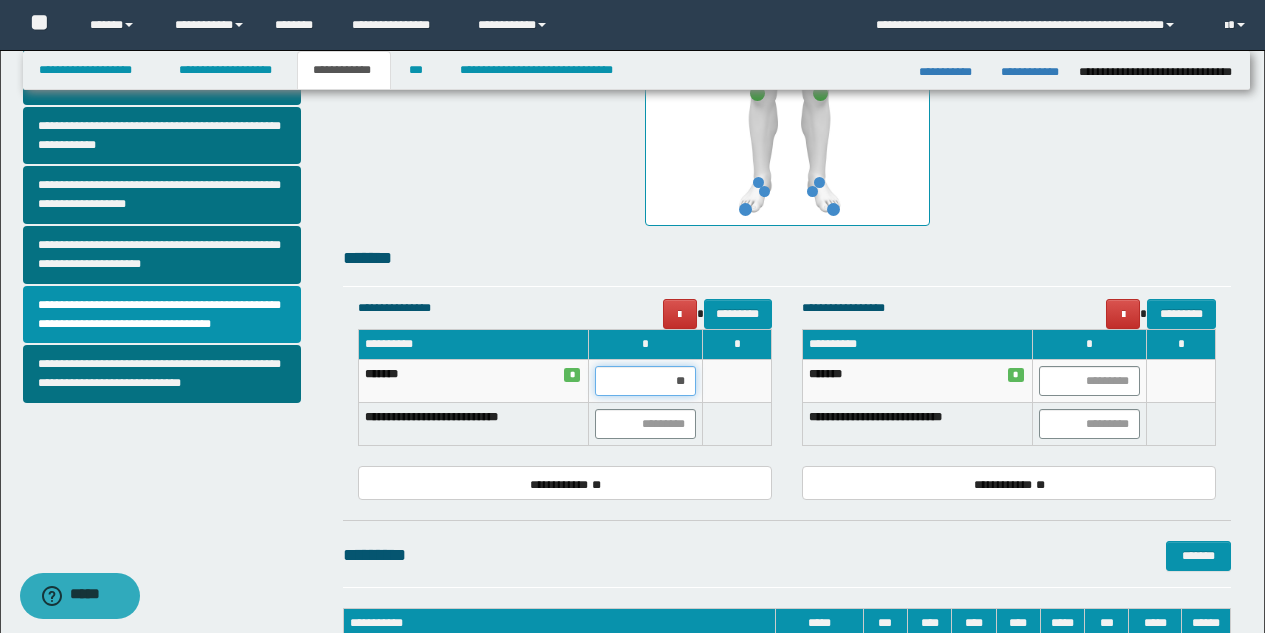 type on "***" 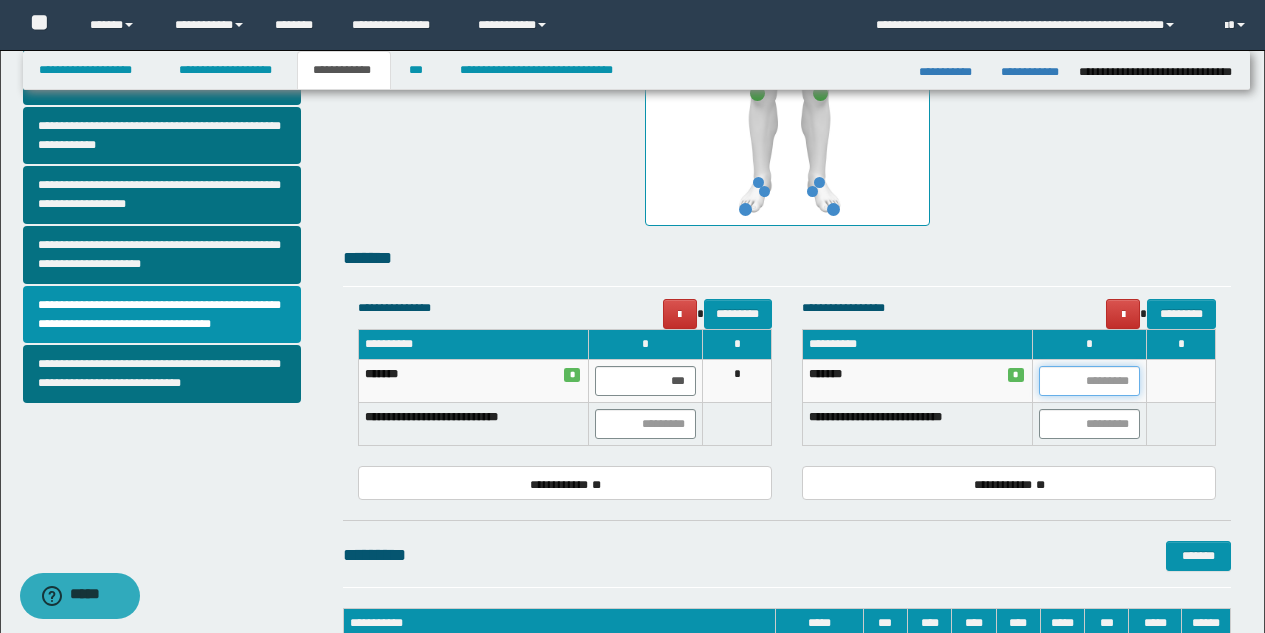 click at bounding box center [1090, 381] 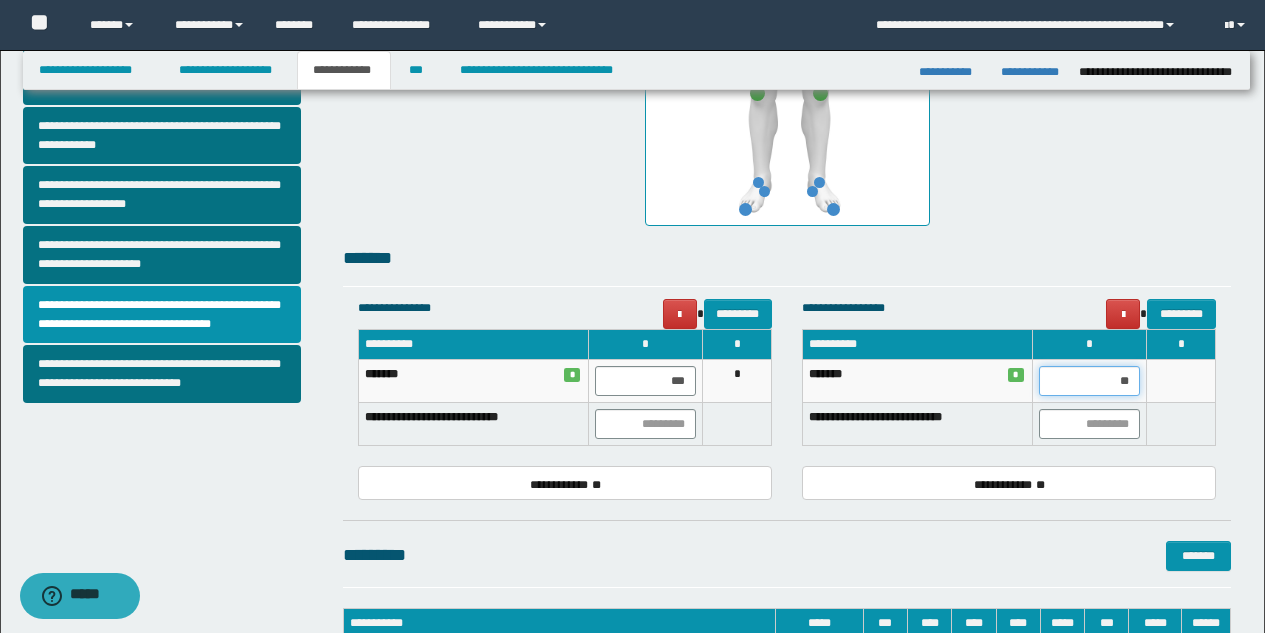 type on "***" 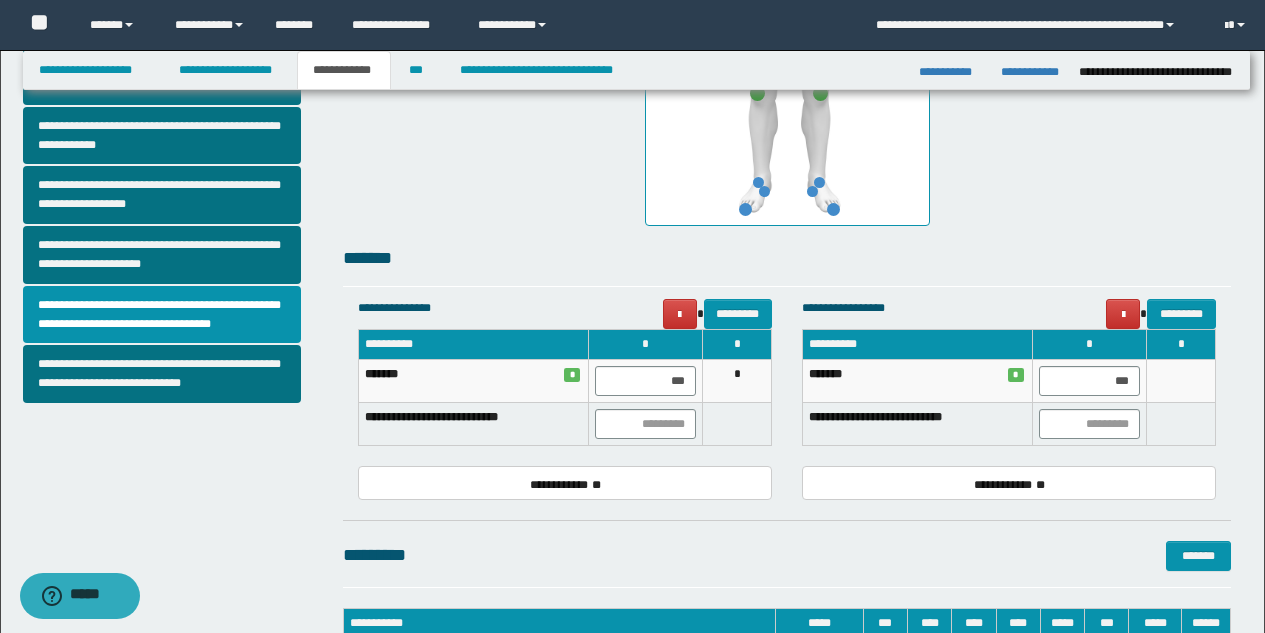 click at bounding box center (1181, 381) 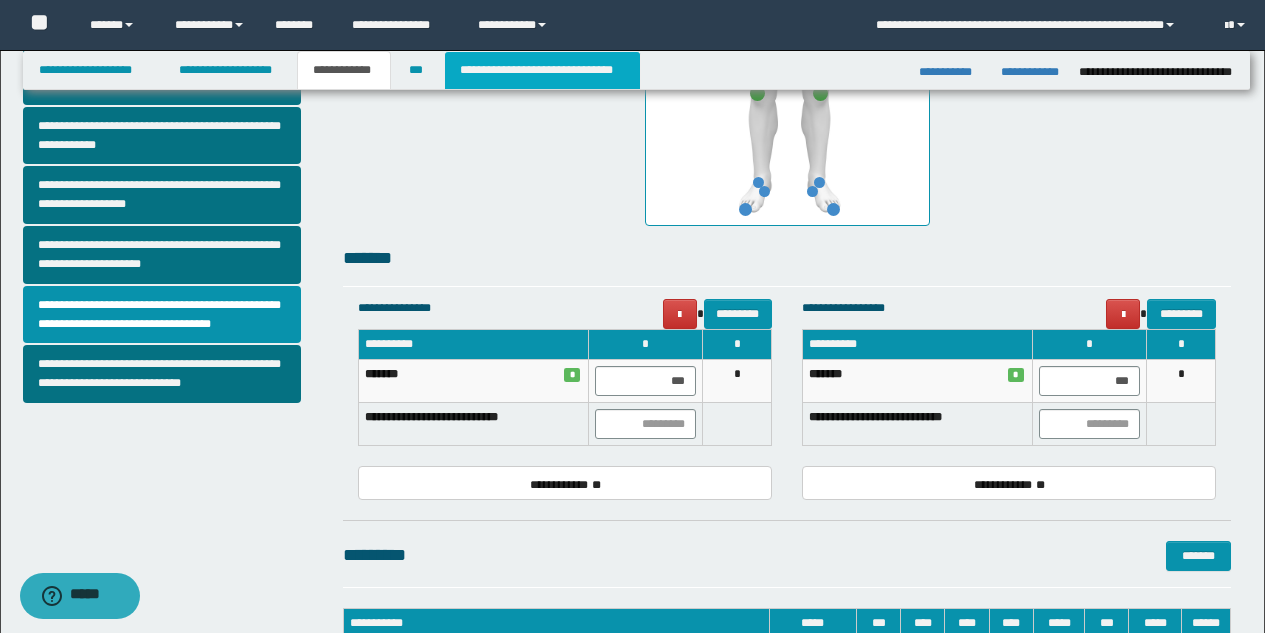 click on "**********" at bounding box center [542, 70] 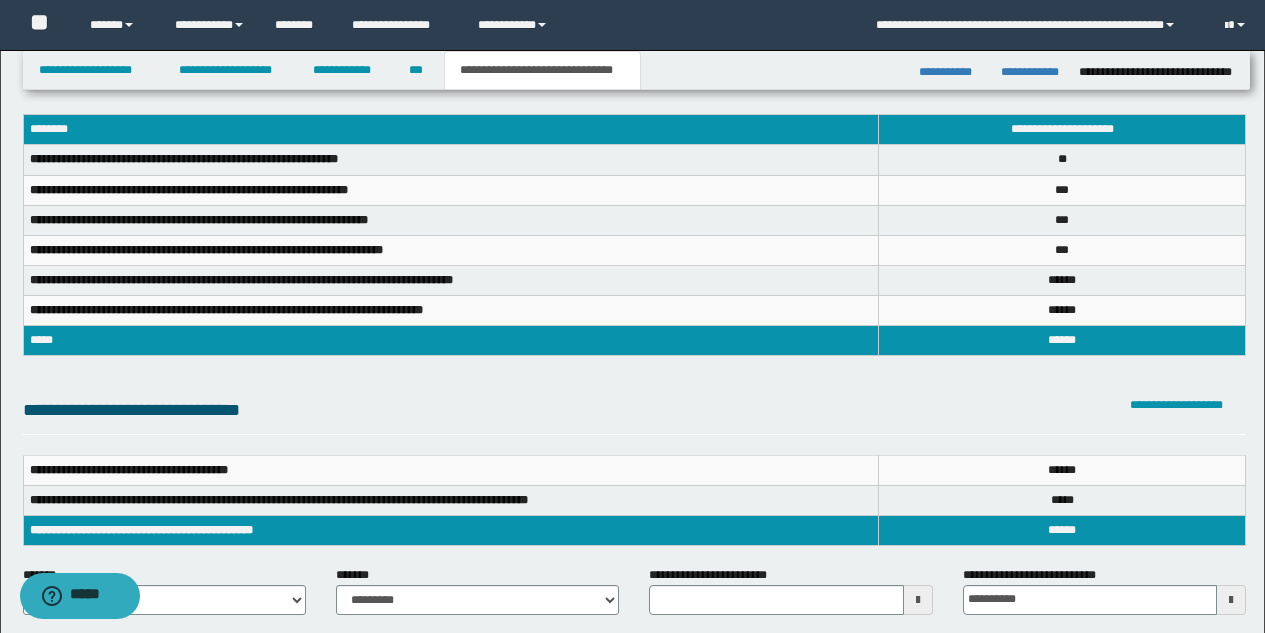 scroll, scrollTop: 116, scrollLeft: 0, axis: vertical 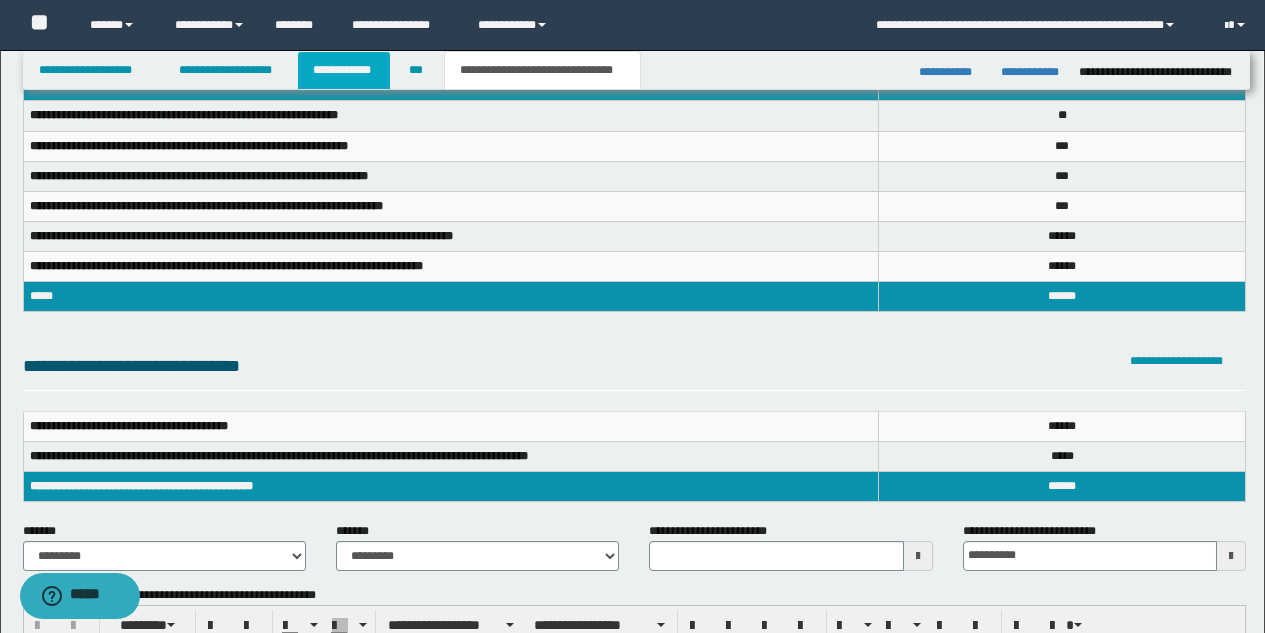 click on "**********" at bounding box center (344, 70) 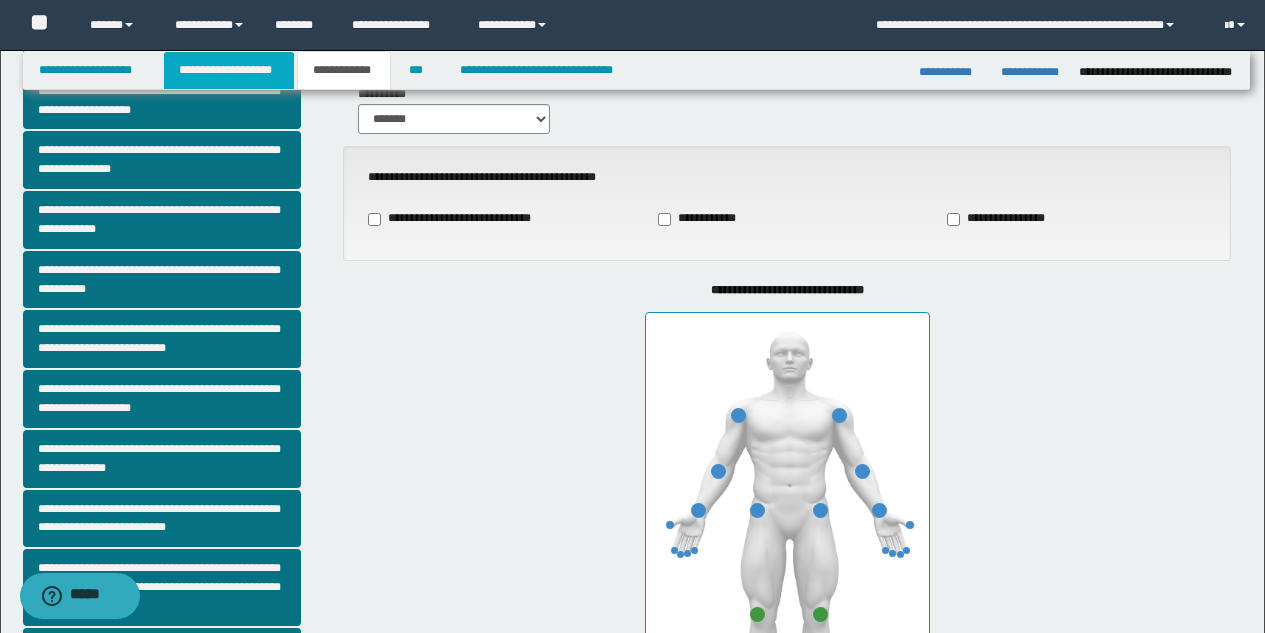 click on "**********" at bounding box center [229, 70] 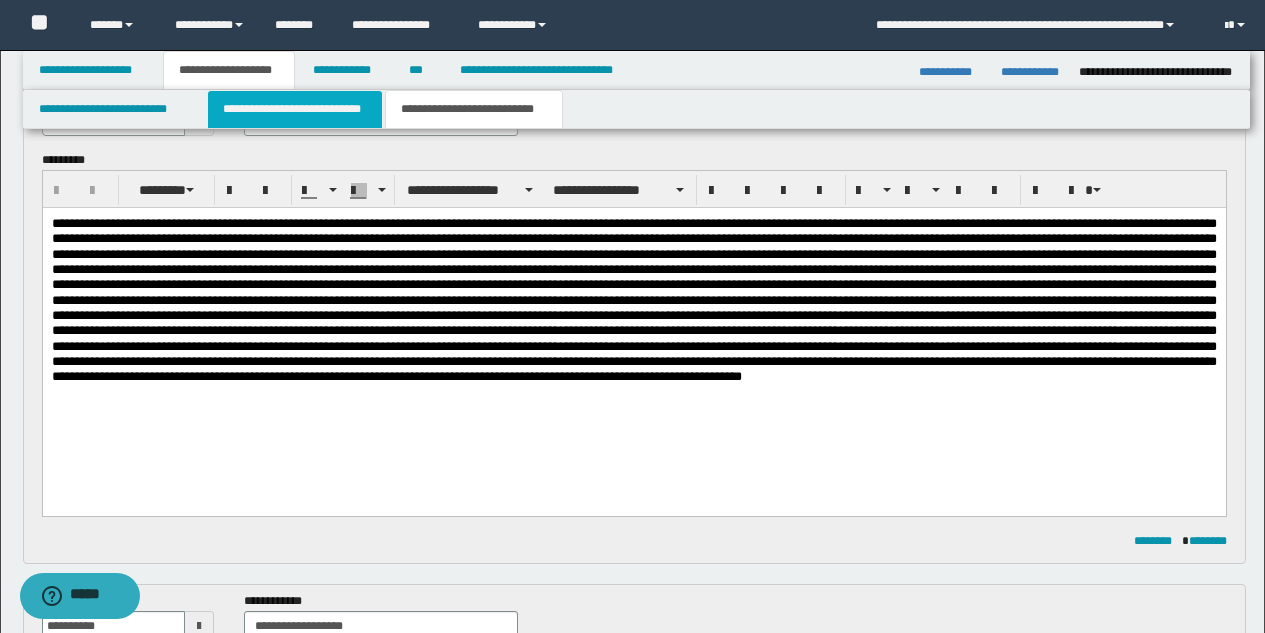 click on "**********" at bounding box center (295, 109) 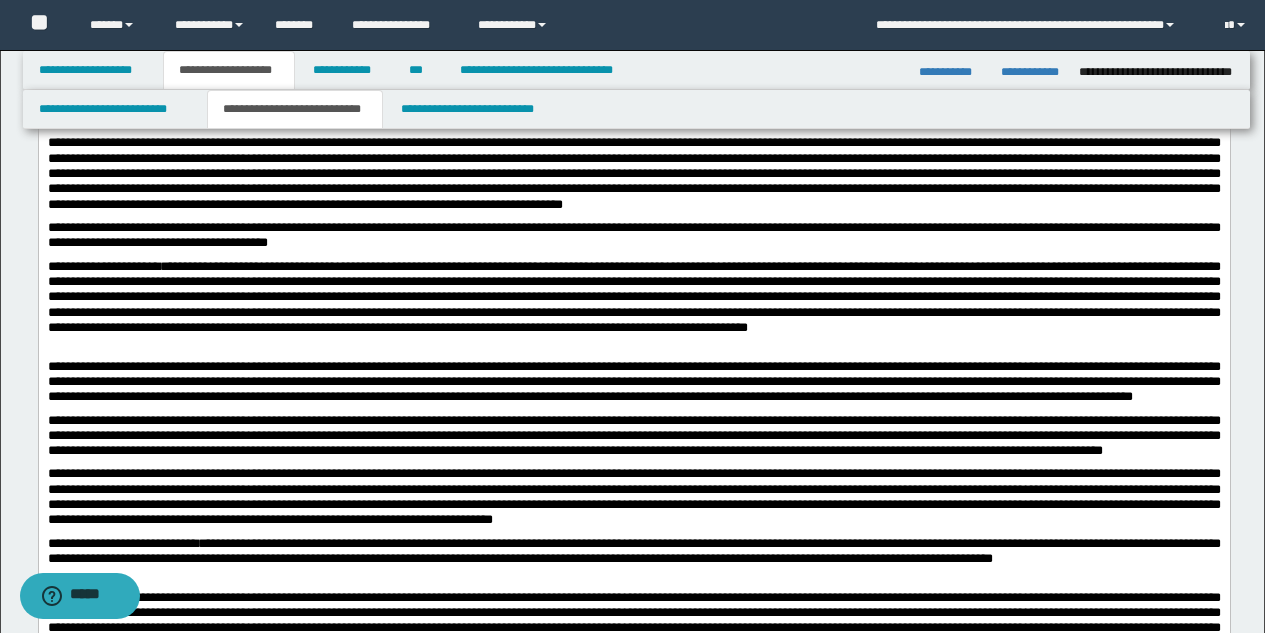scroll, scrollTop: 868, scrollLeft: 0, axis: vertical 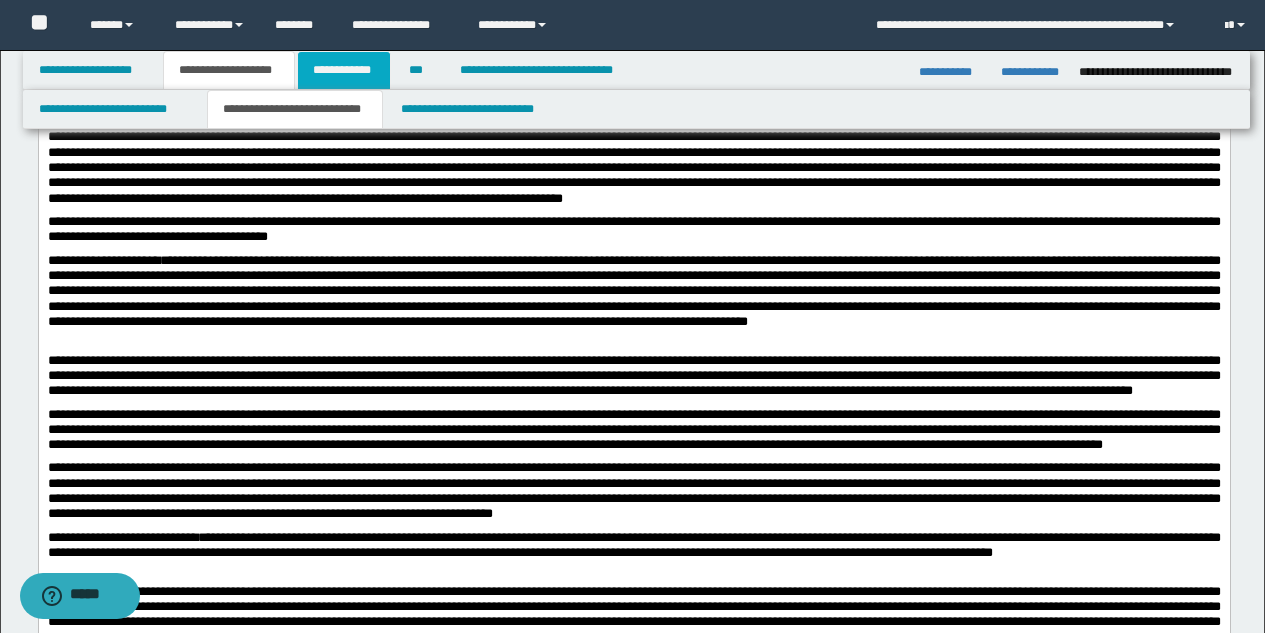 click on "**********" at bounding box center (344, 70) 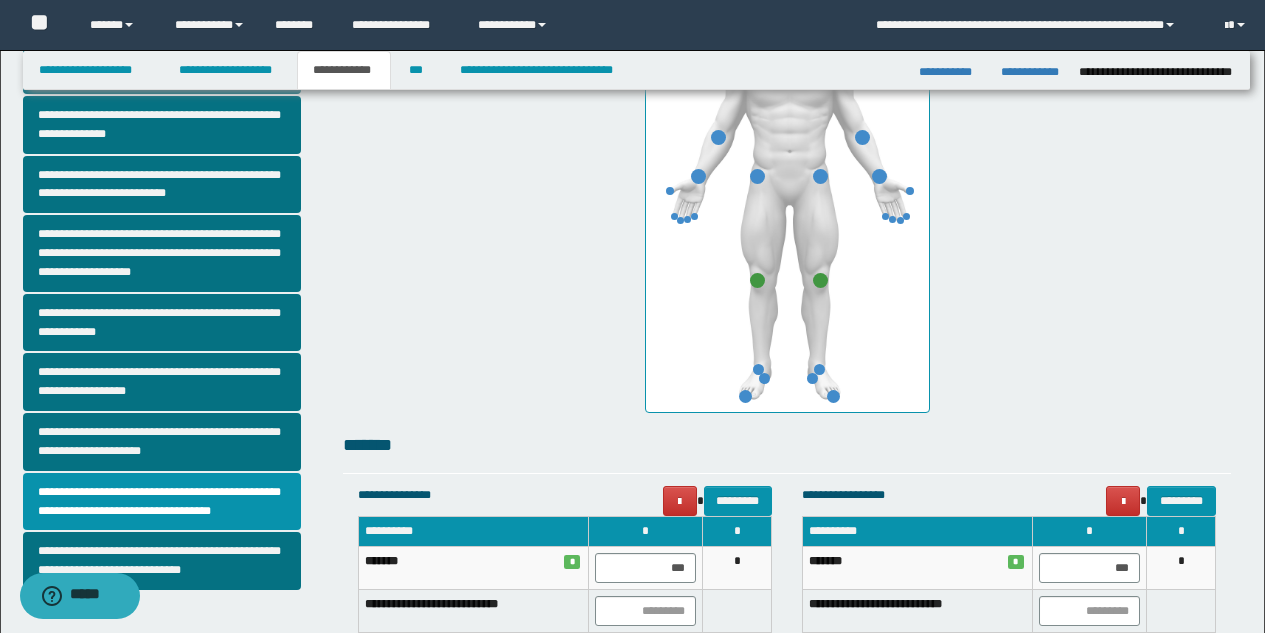 scroll, scrollTop: 453, scrollLeft: 0, axis: vertical 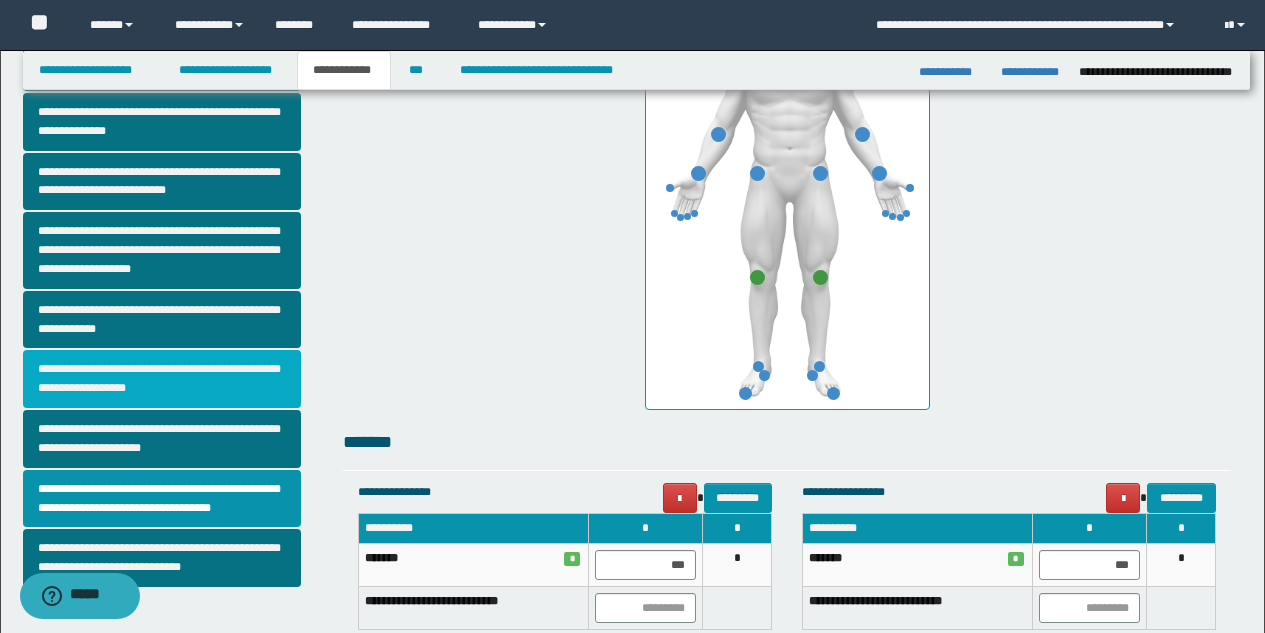 click on "**********" at bounding box center [162, 379] 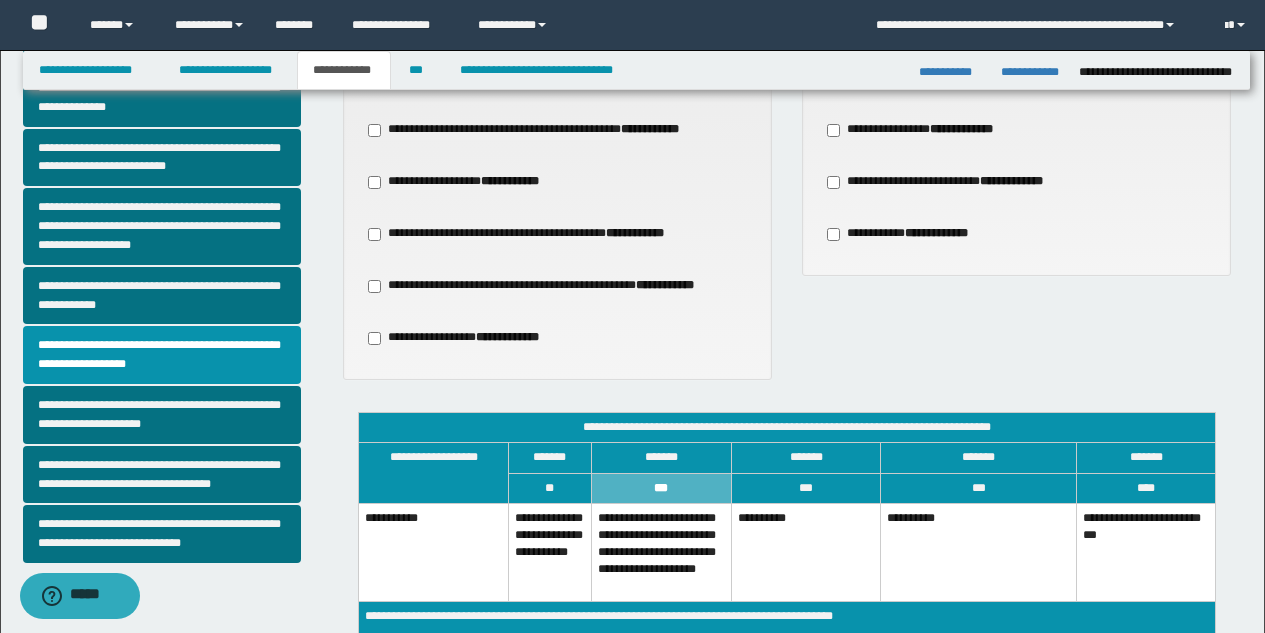 scroll, scrollTop: 411, scrollLeft: 0, axis: vertical 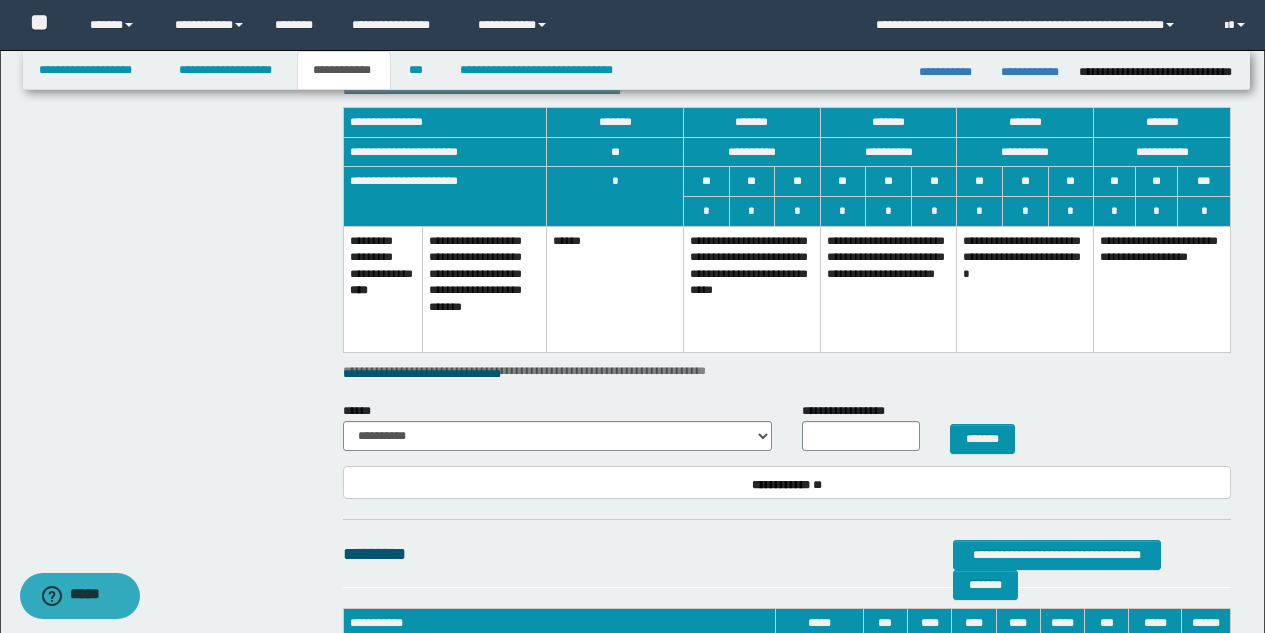 click on "**********" at bounding box center (751, 289) 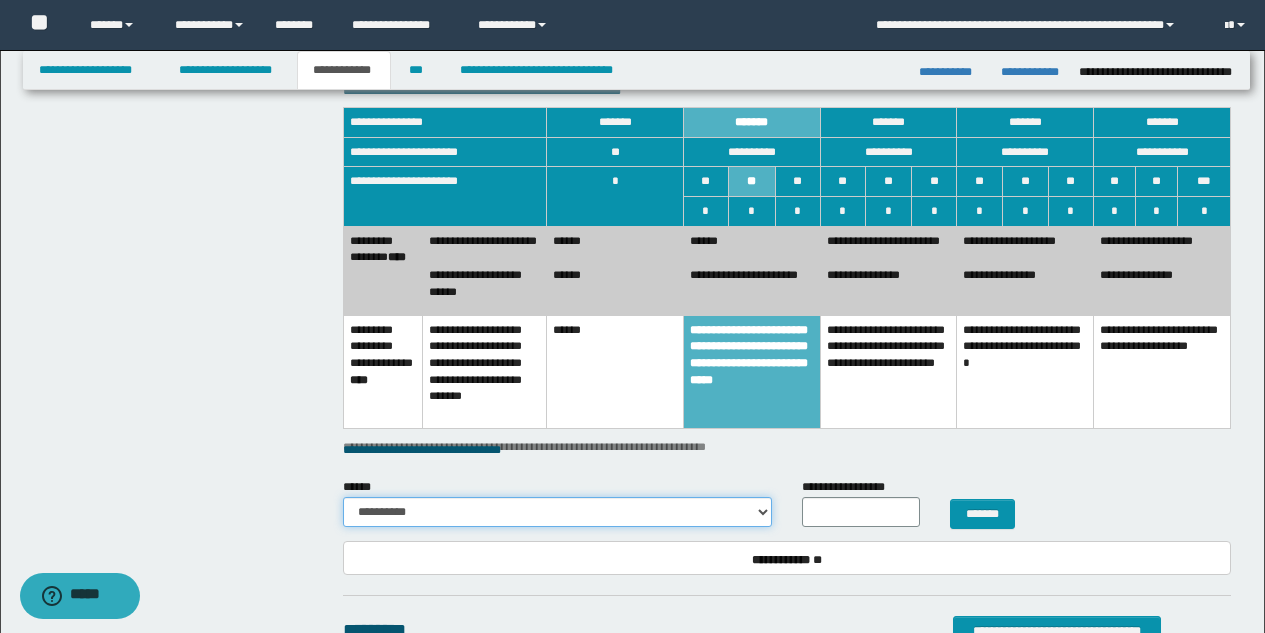 click on "**********" at bounding box center (557, 512) 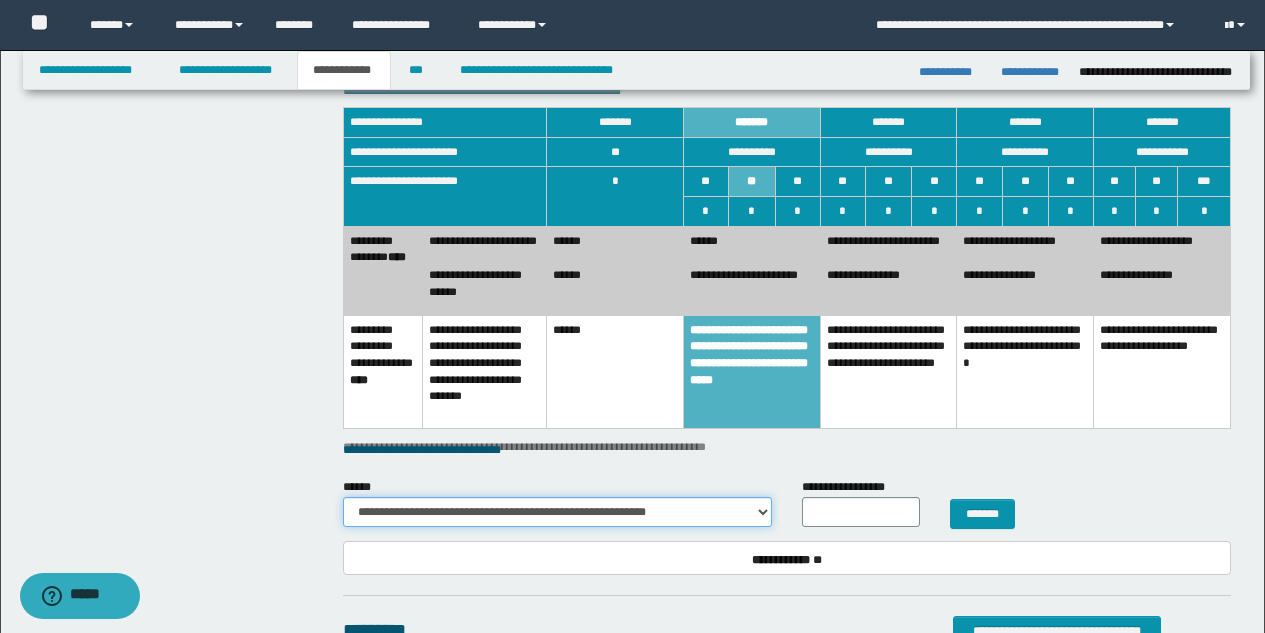 click on "**********" at bounding box center (557, 512) 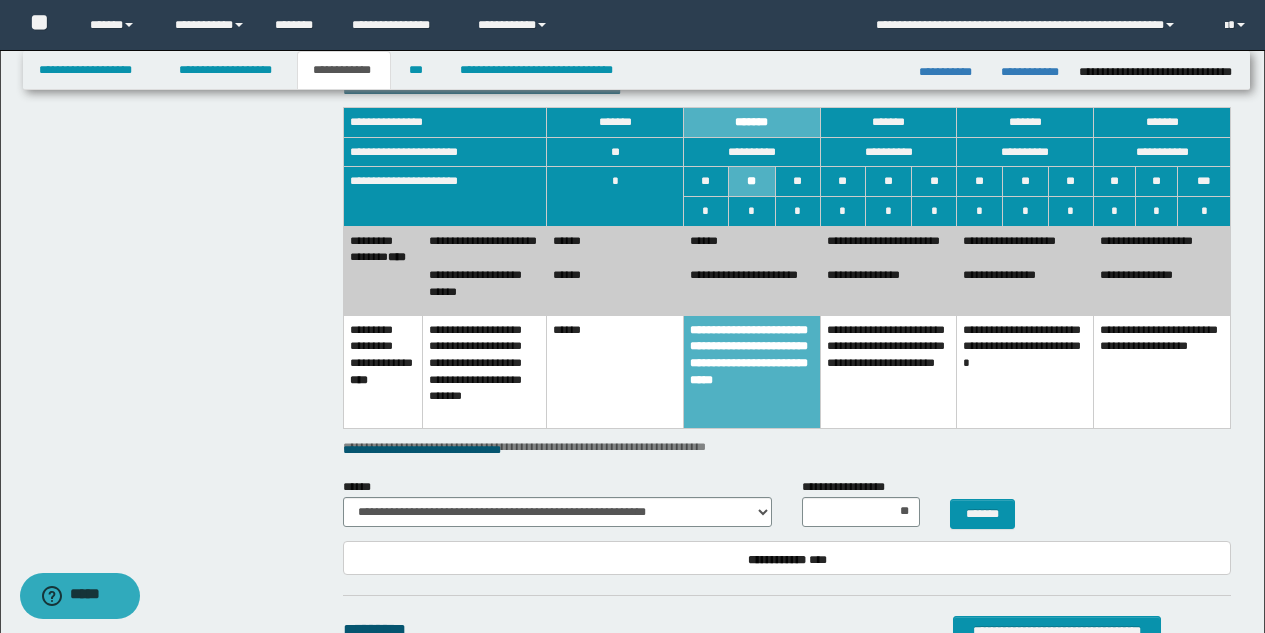 click on "******" at bounding box center (615, 288) 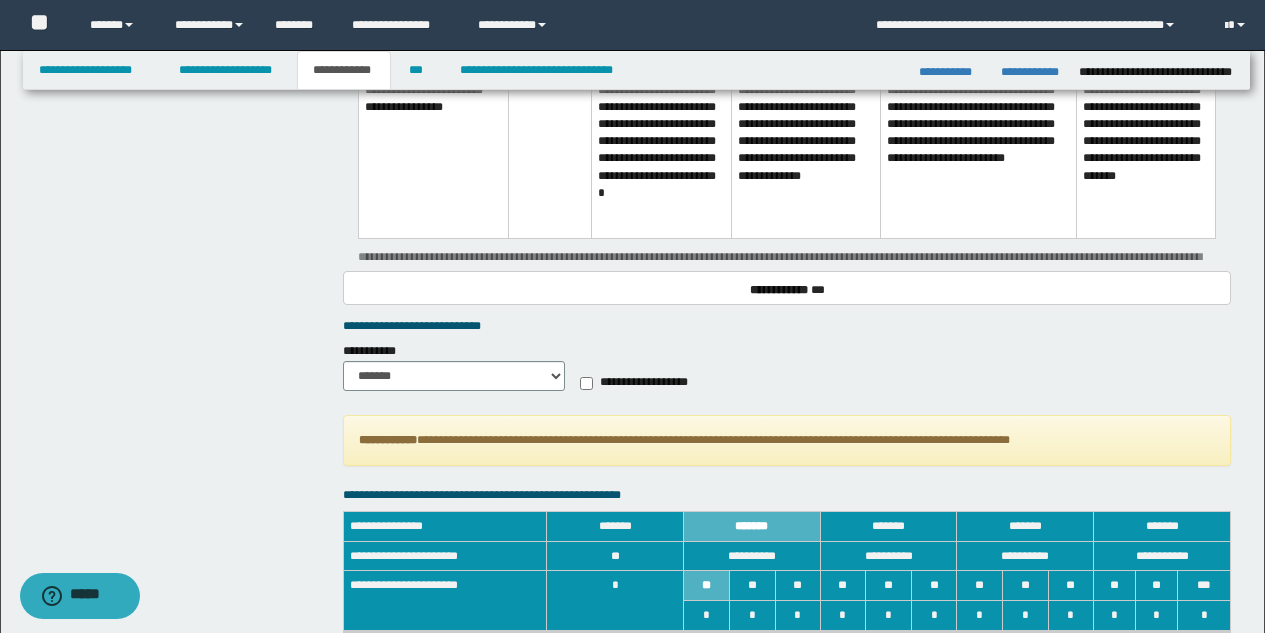 scroll, scrollTop: 1649, scrollLeft: 0, axis: vertical 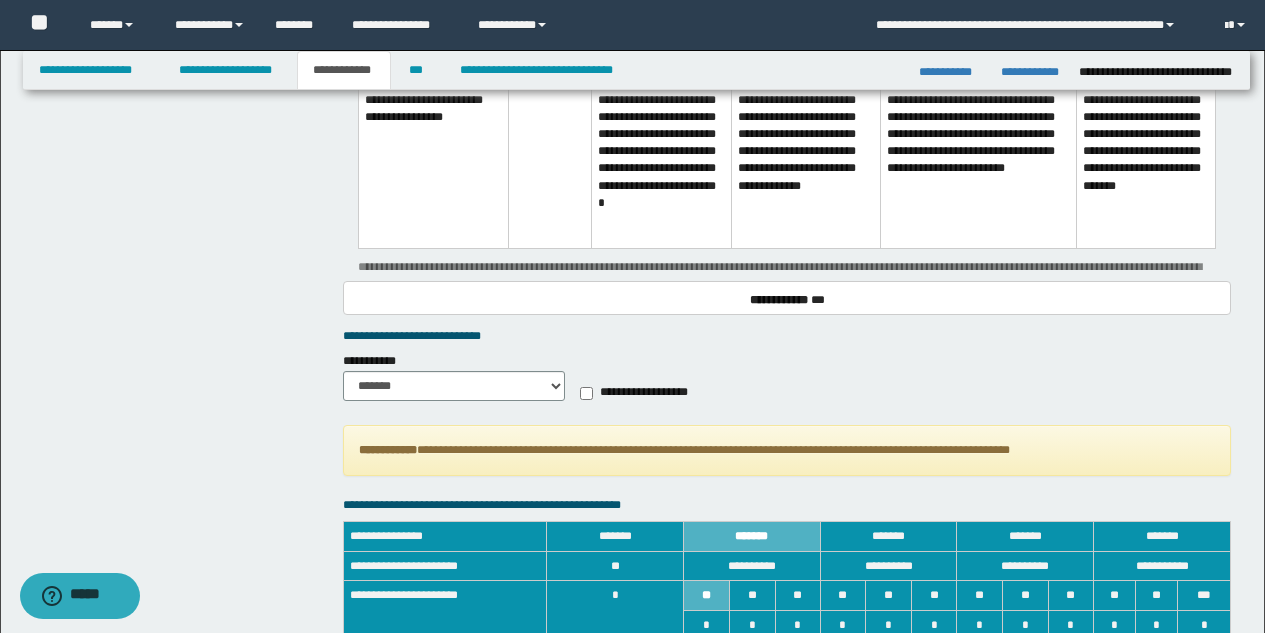 click on "**********" at bounding box center [632, -158] 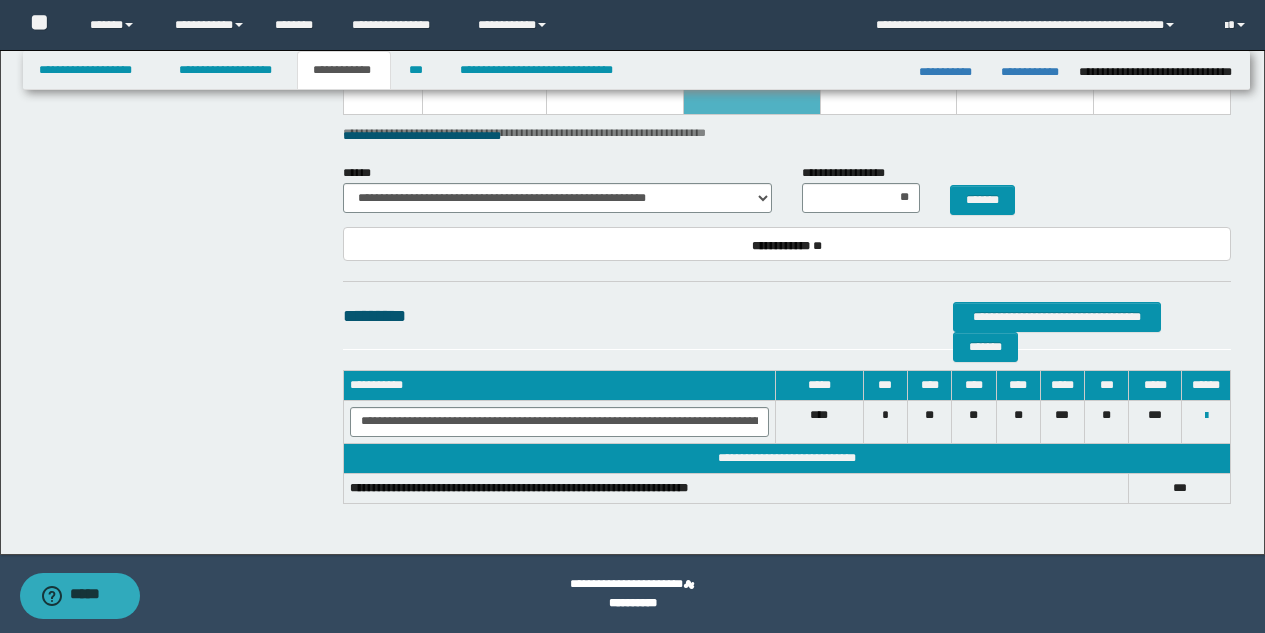 scroll, scrollTop: 2234, scrollLeft: 0, axis: vertical 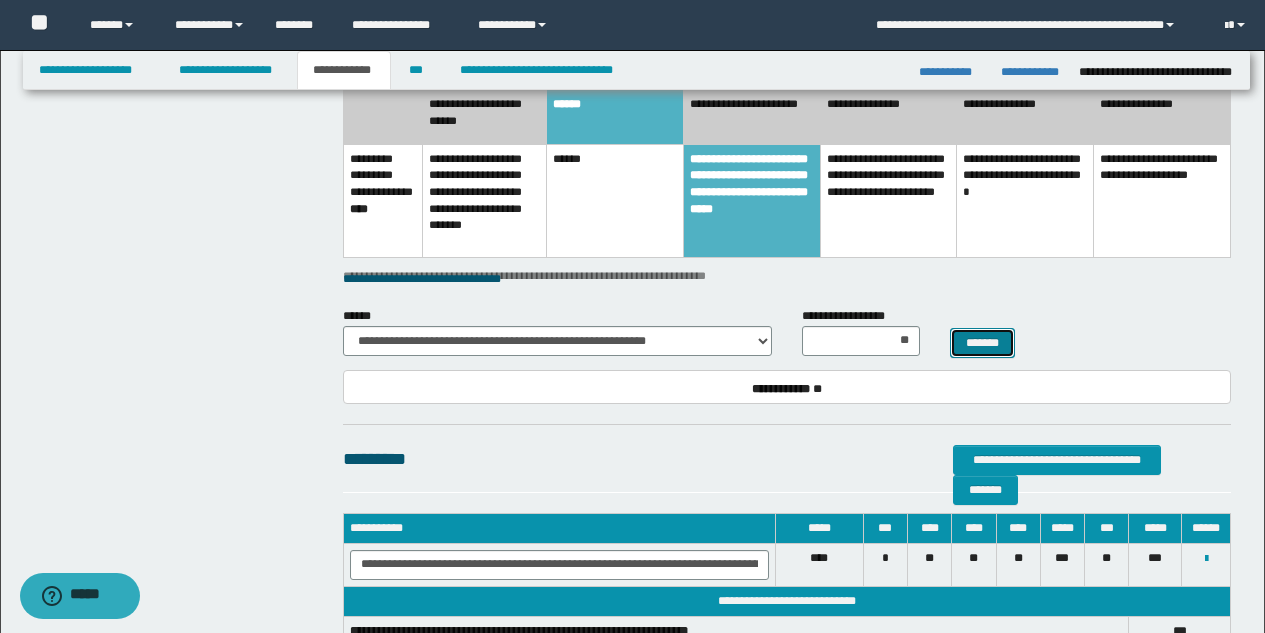 click on "*******" at bounding box center (982, 343) 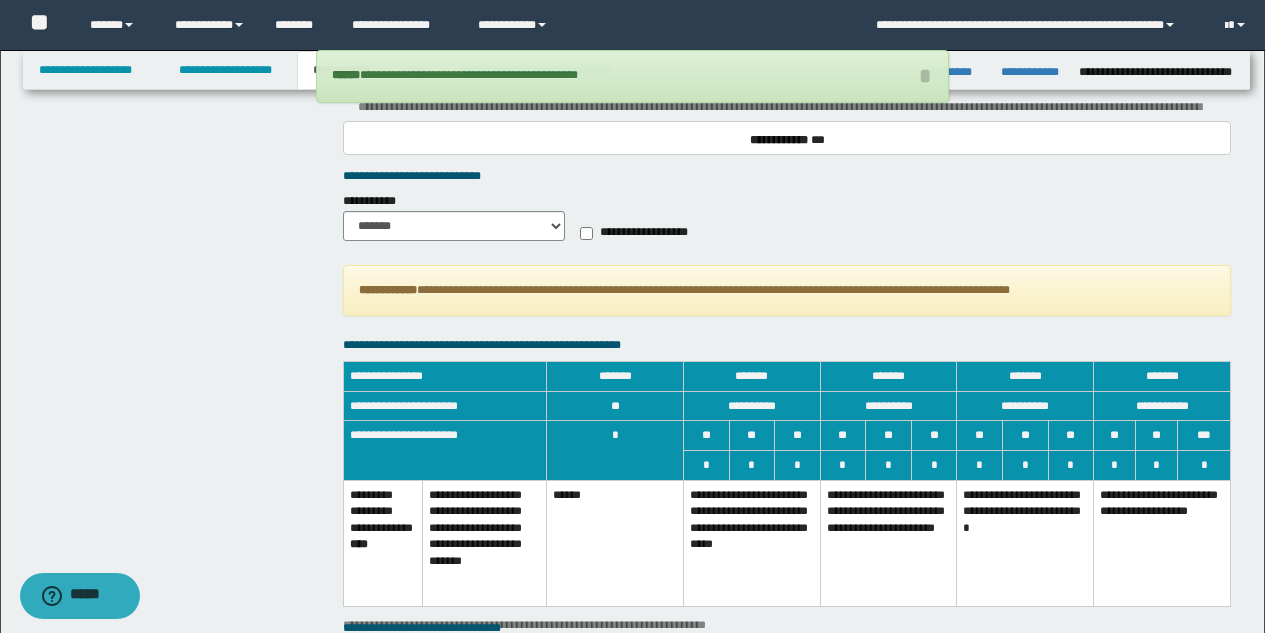 scroll, scrollTop: 1789, scrollLeft: 0, axis: vertical 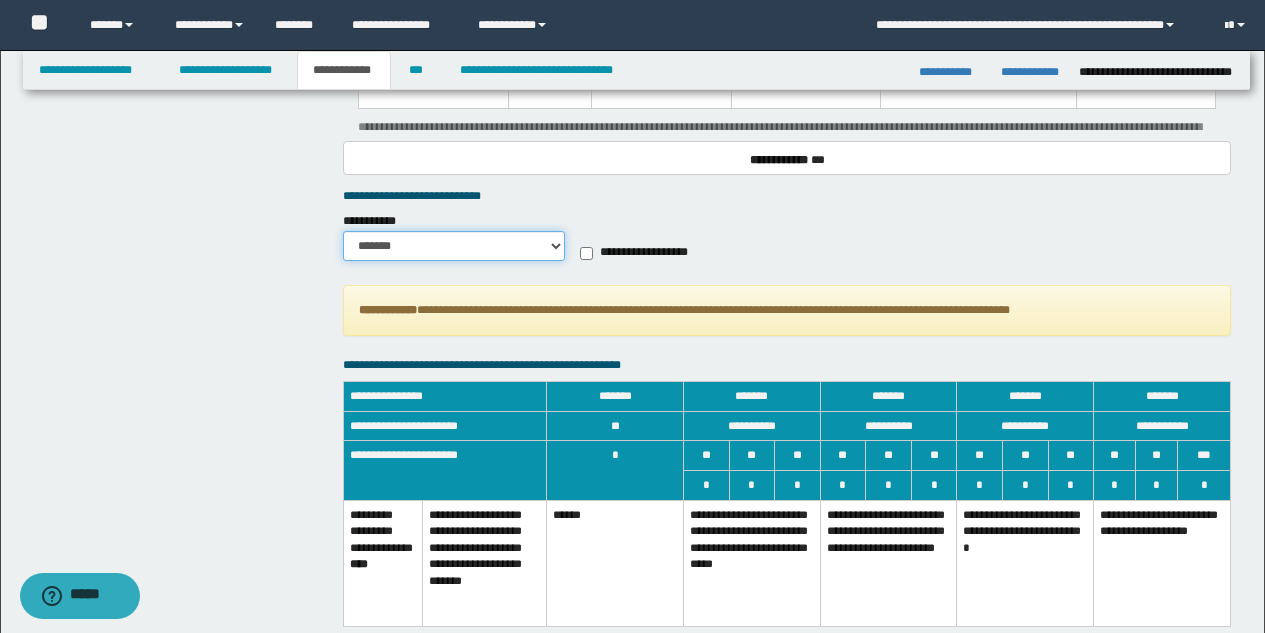 click on "*******
*********" at bounding box center [454, 246] 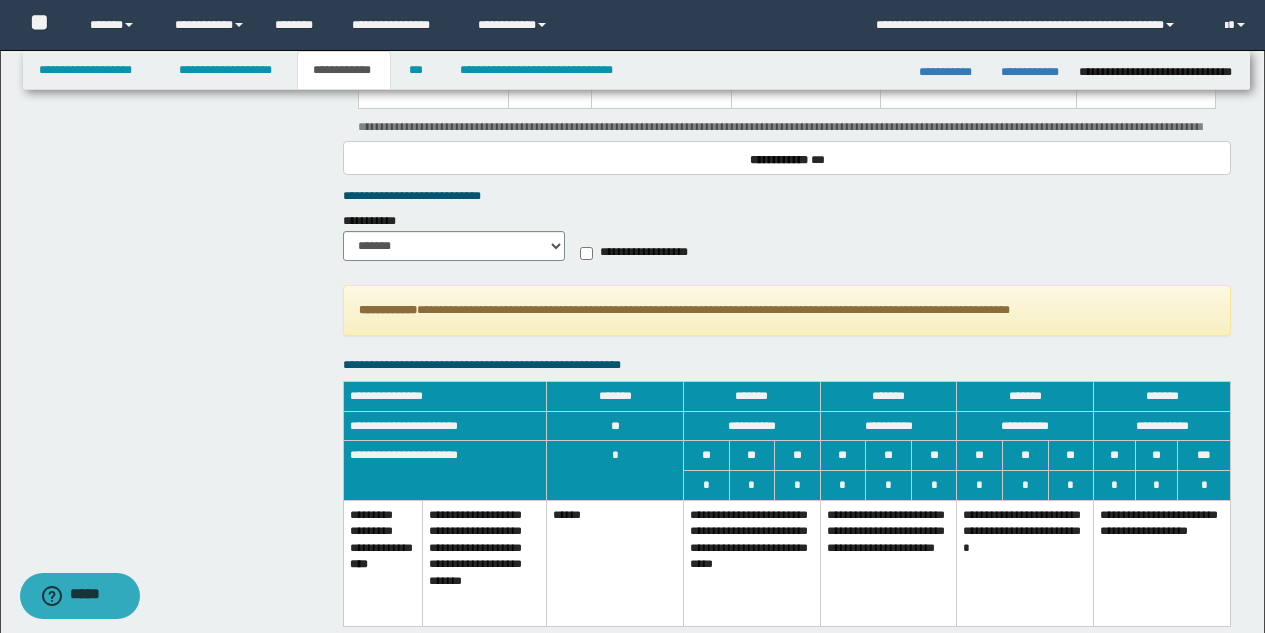 click on "**********" at bounding box center [751, 563] 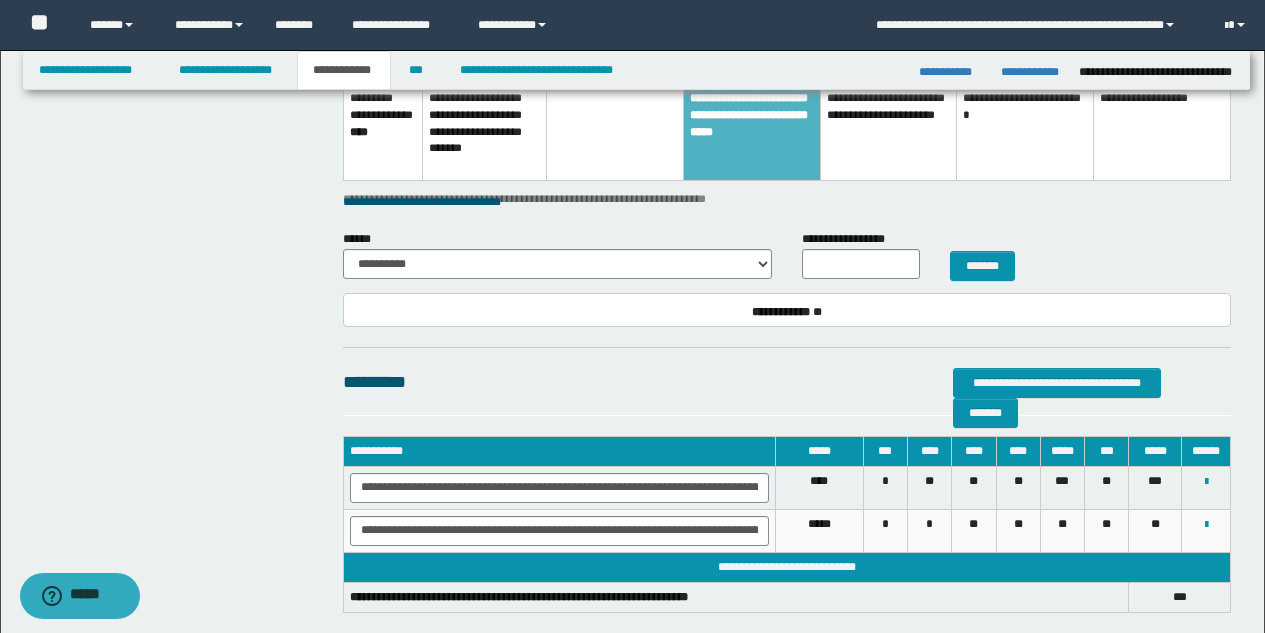 scroll, scrollTop: 2420, scrollLeft: 0, axis: vertical 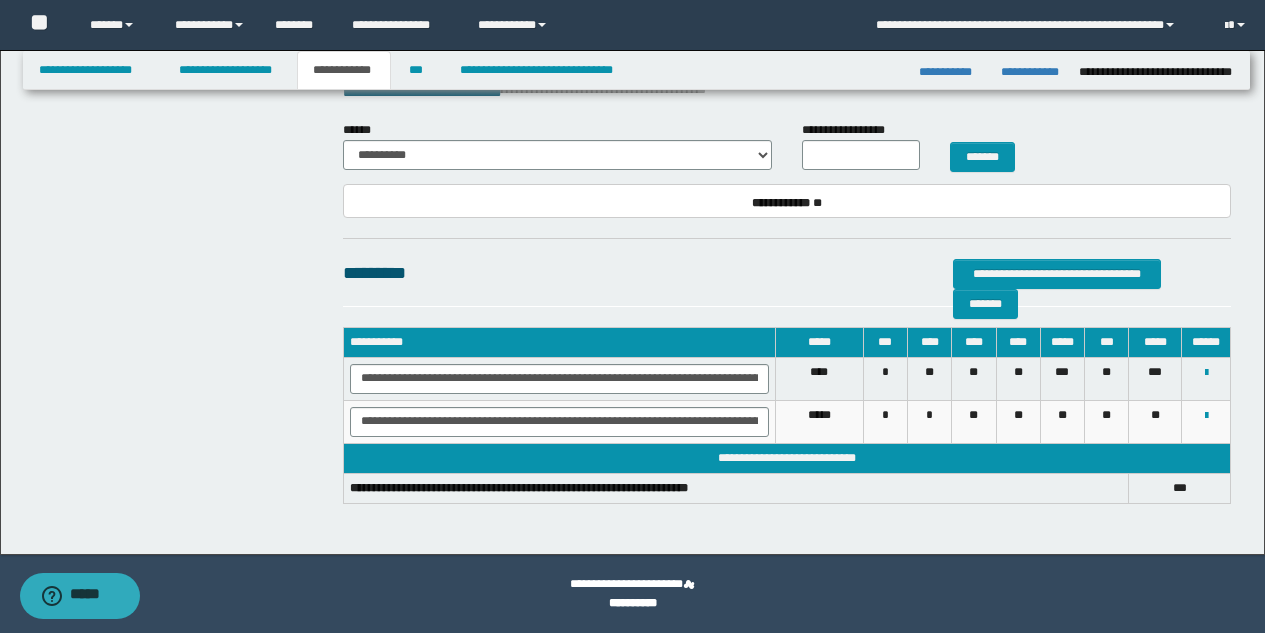 drag, startPoint x: 690, startPoint y: 176, endPoint x: 680, endPoint y: 162, distance: 17.20465 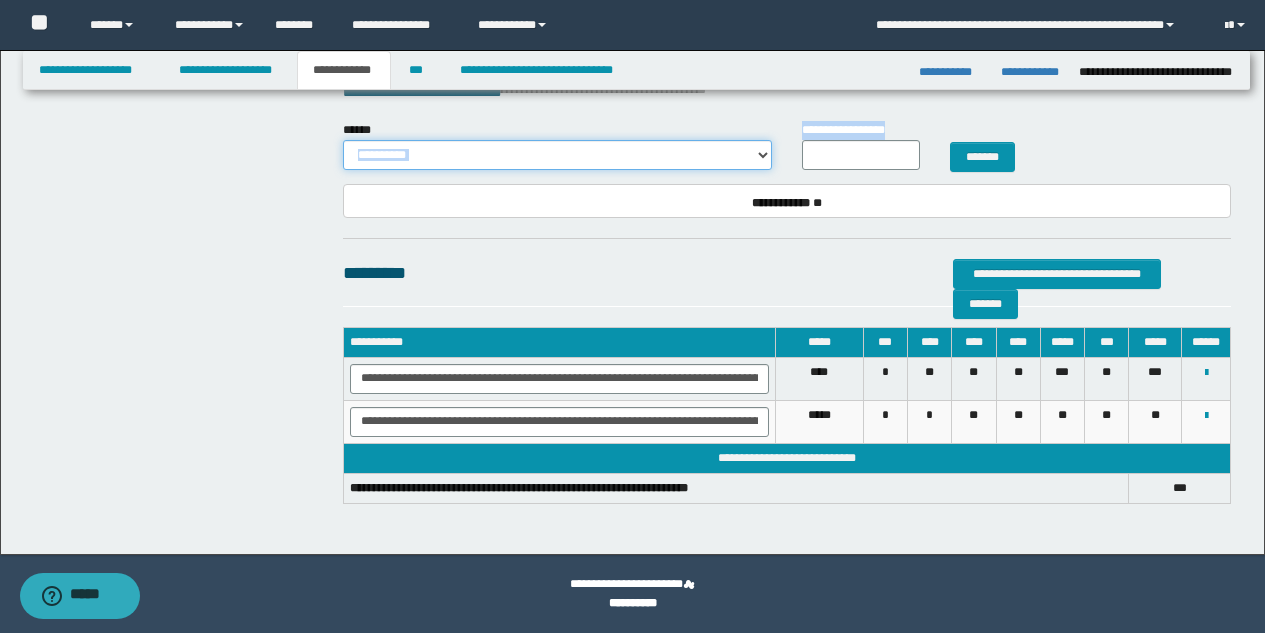 click on "**********" at bounding box center [557, 155] 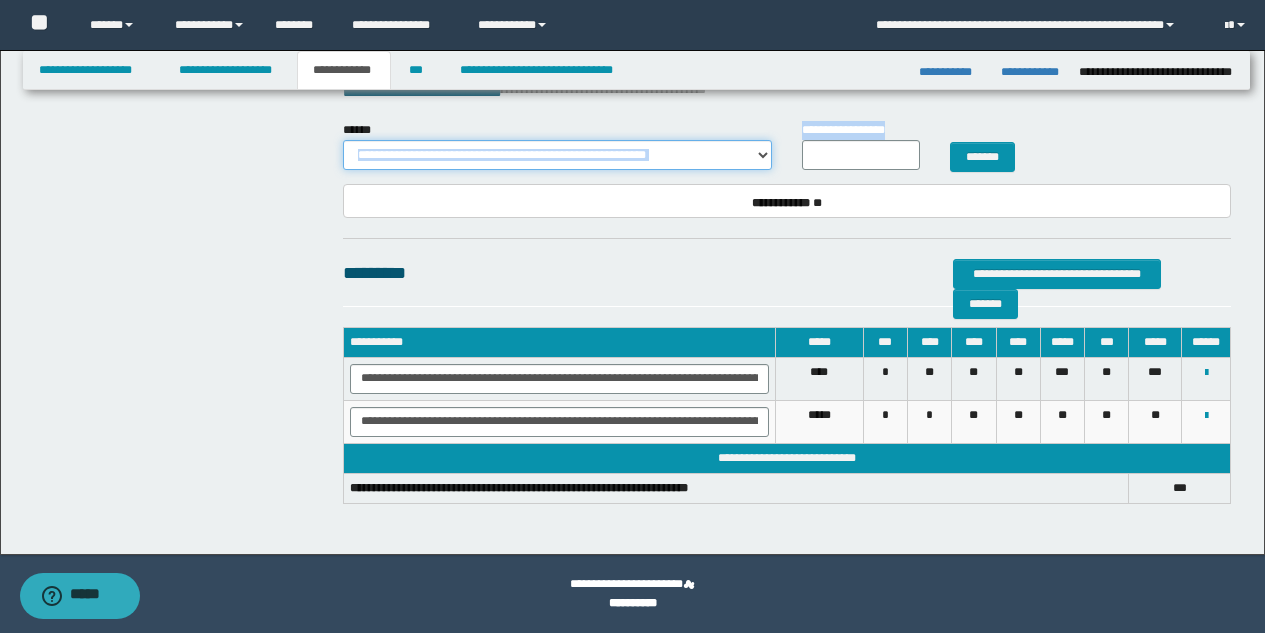 click on "**********" at bounding box center [557, 155] 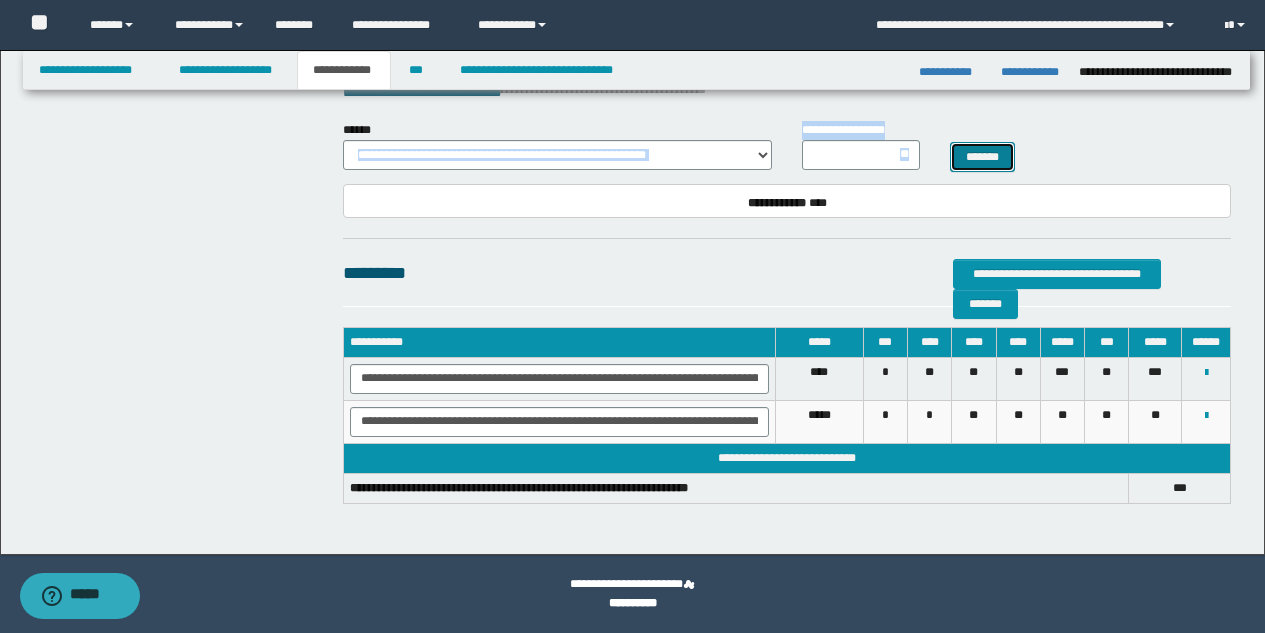 click on "*******" at bounding box center [982, 157] 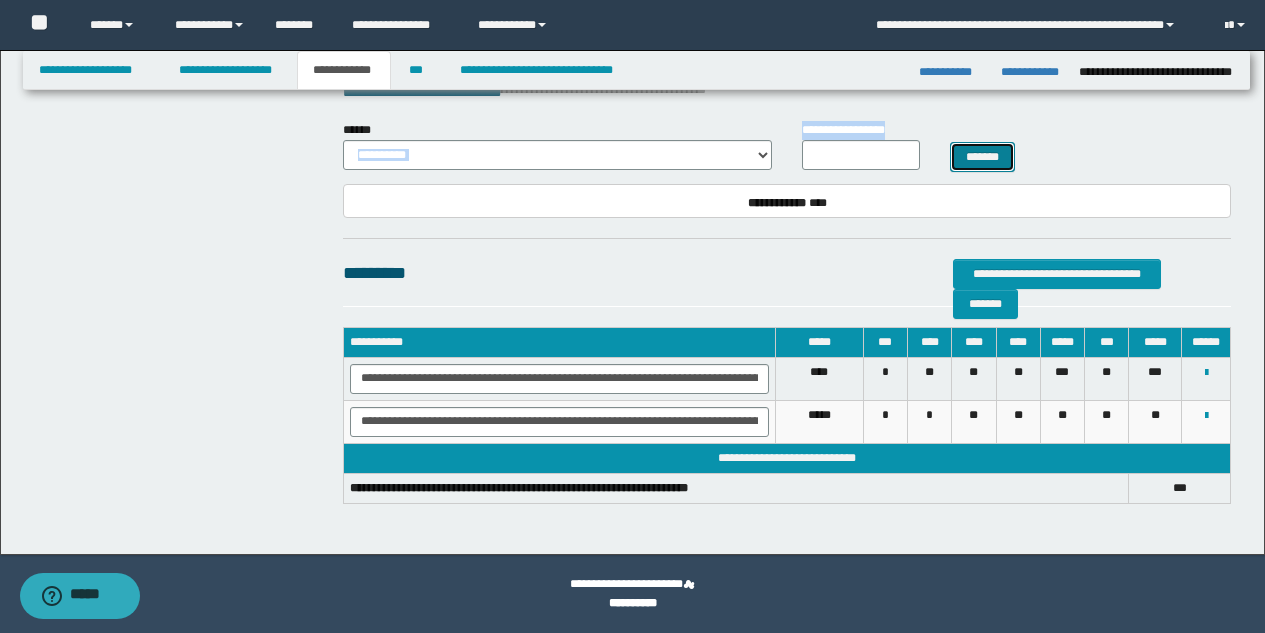 scroll, scrollTop: 2344, scrollLeft: 0, axis: vertical 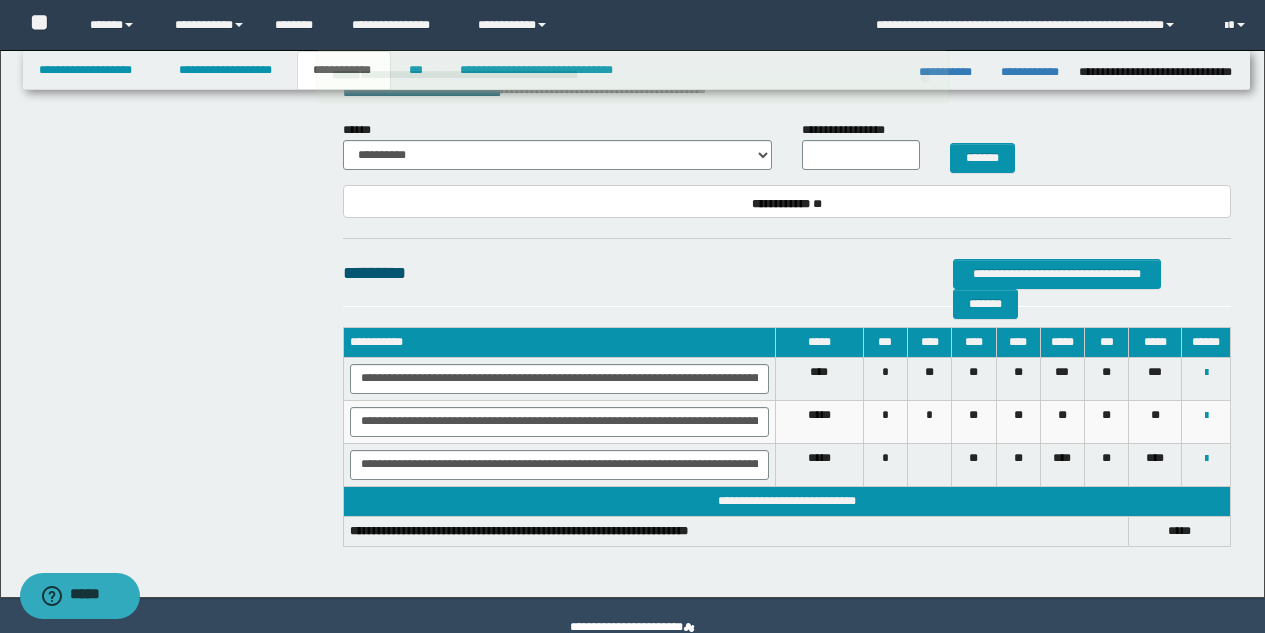 click on "**********" at bounding box center (787, -75) 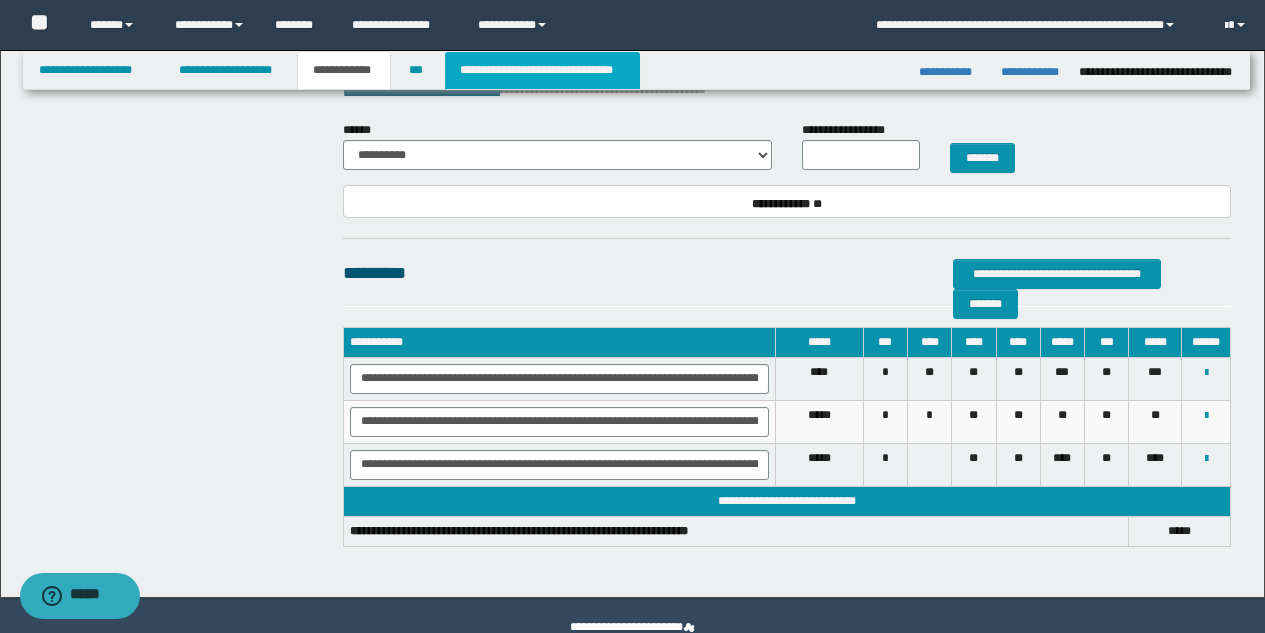 click on "**********" at bounding box center [542, 70] 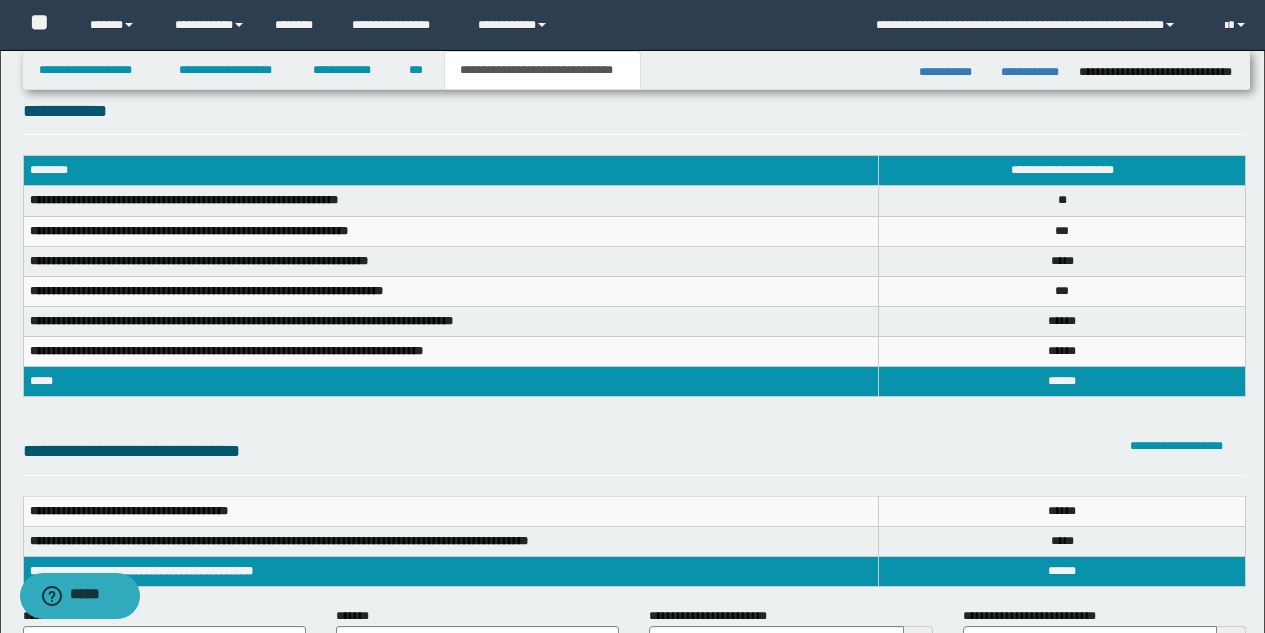 scroll, scrollTop: 18, scrollLeft: 0, axis: vertical 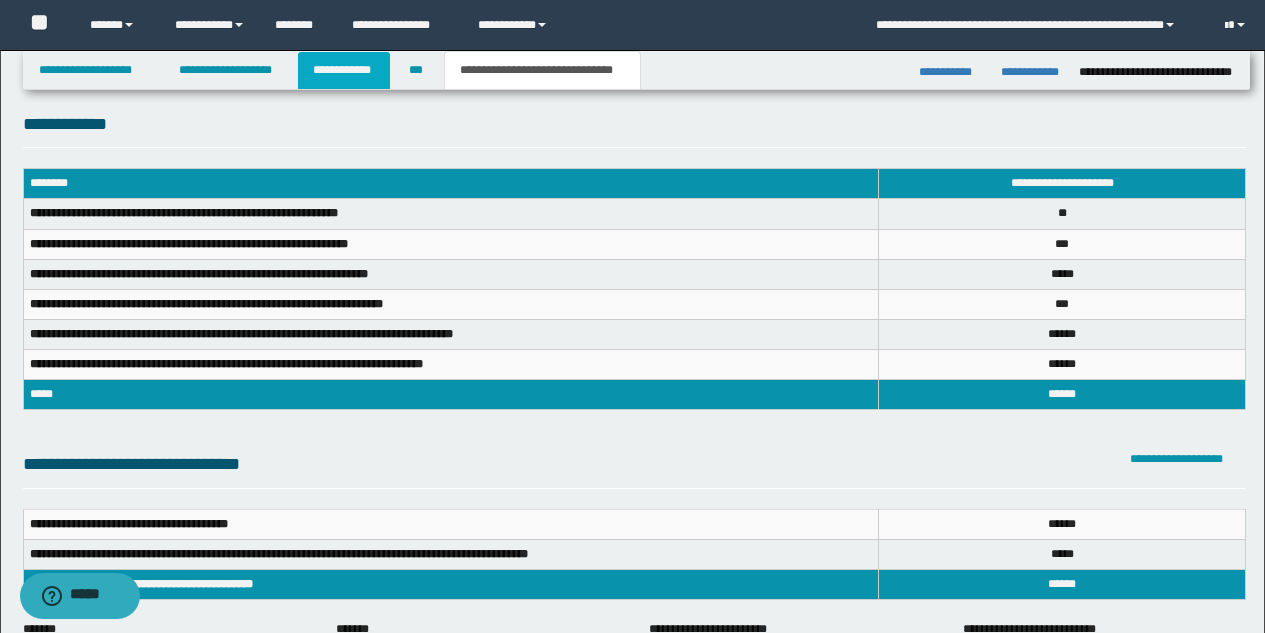 click on "**********" at bounding box center [344, 70] 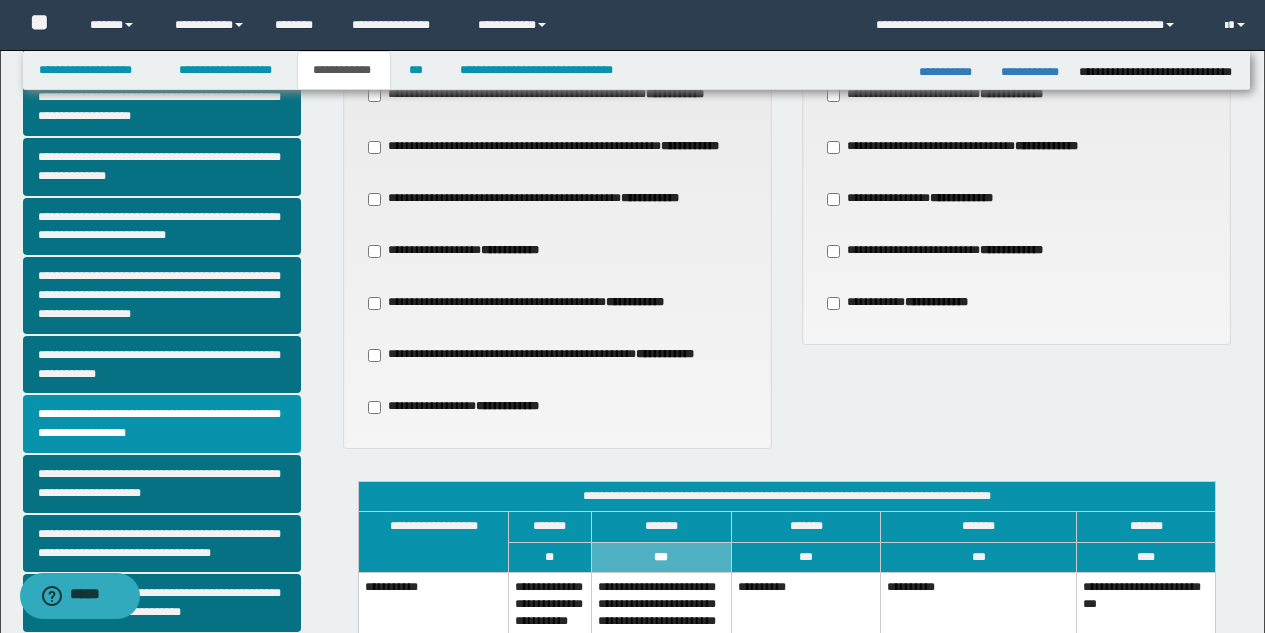 scroll, scrollTop: 413, scrollLeft: 0, axis: vertical 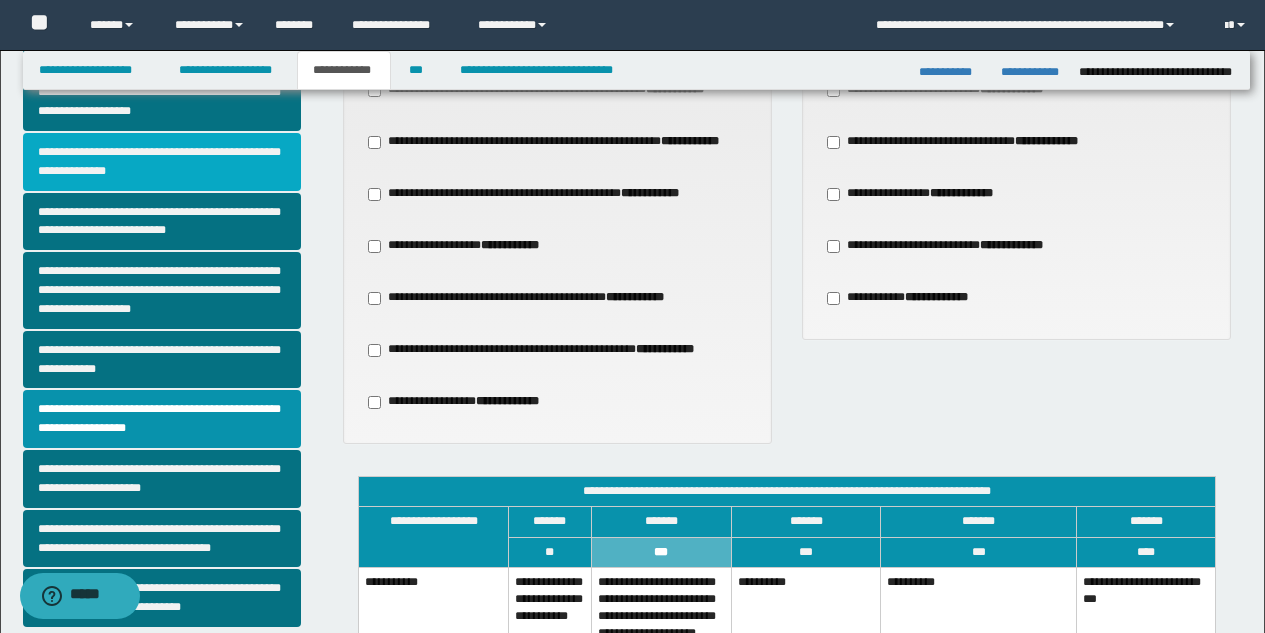 click on "**********" at bounding box center (162, 162) 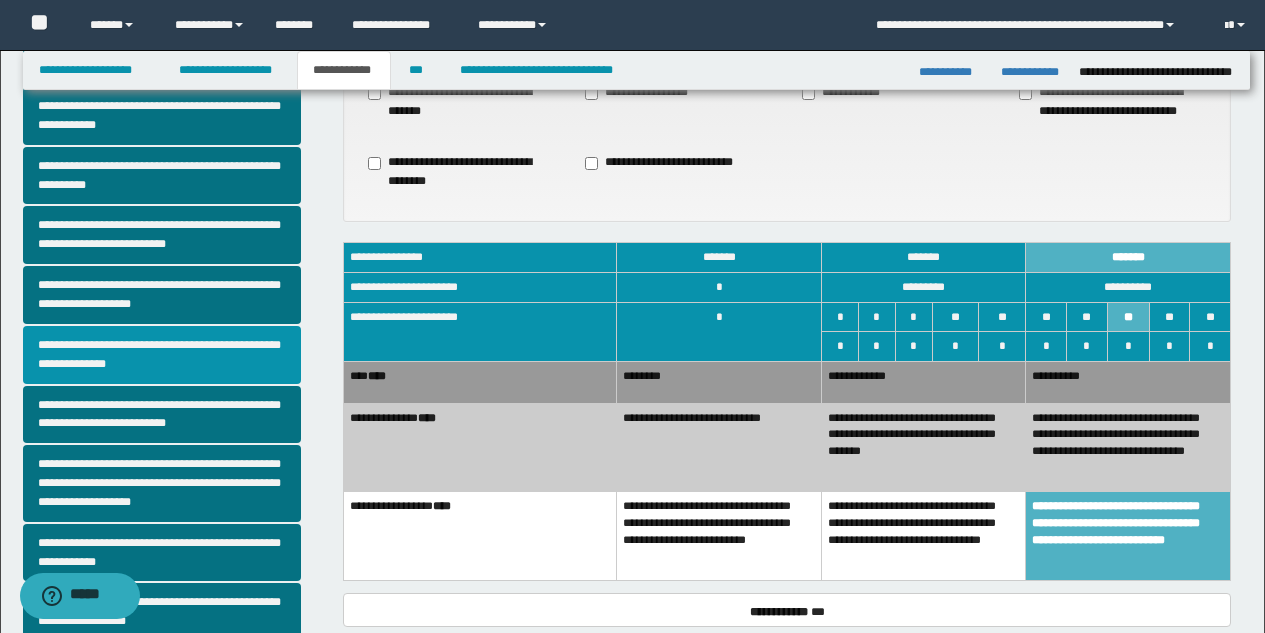 scroll, scrollTop: 224, scrollLeft: 0, axis: vertical 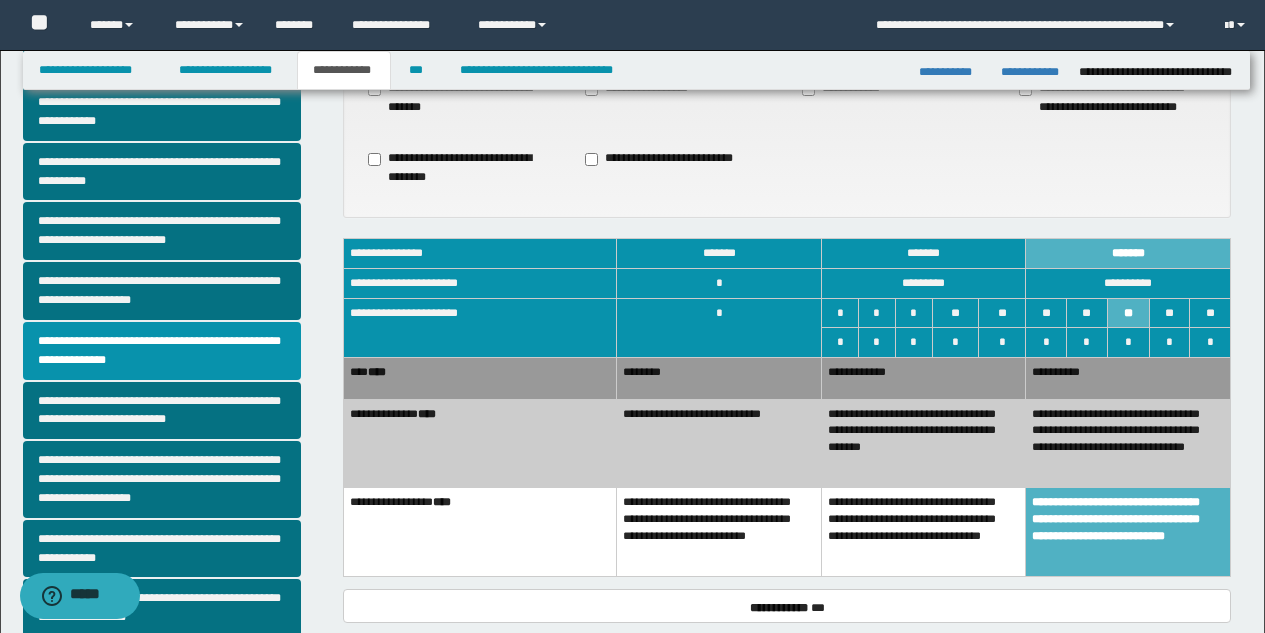 click on "**********" at bounding box center (923, 443) 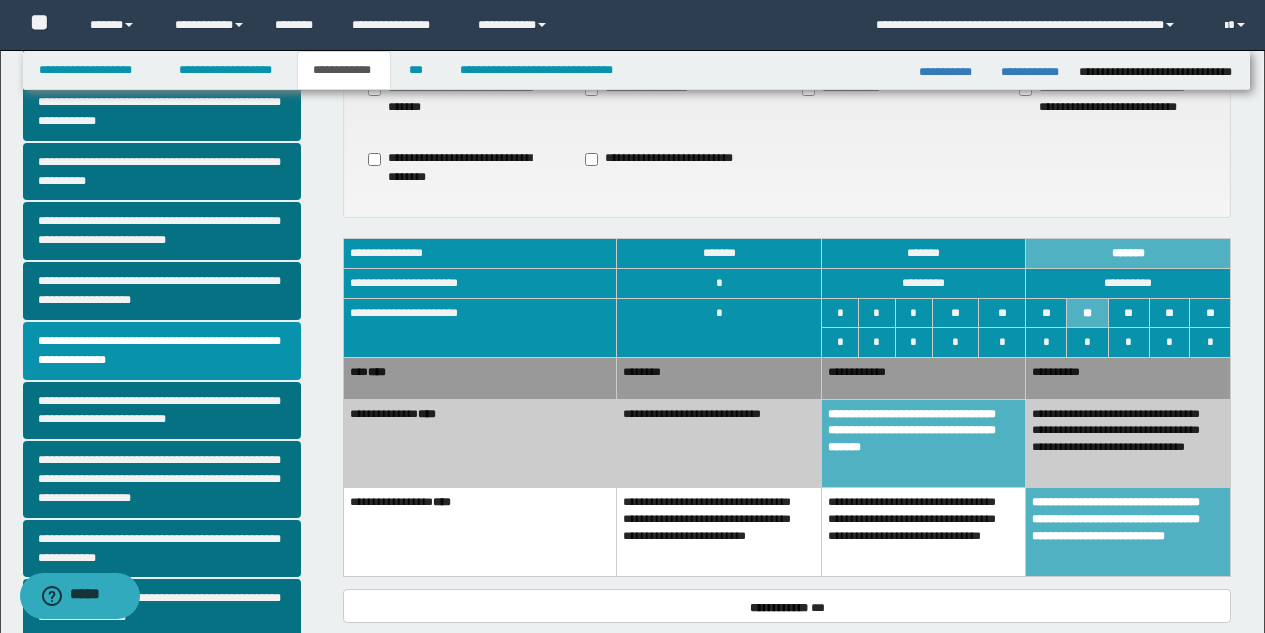 click on "**********" at bounding box center (1128, 443) 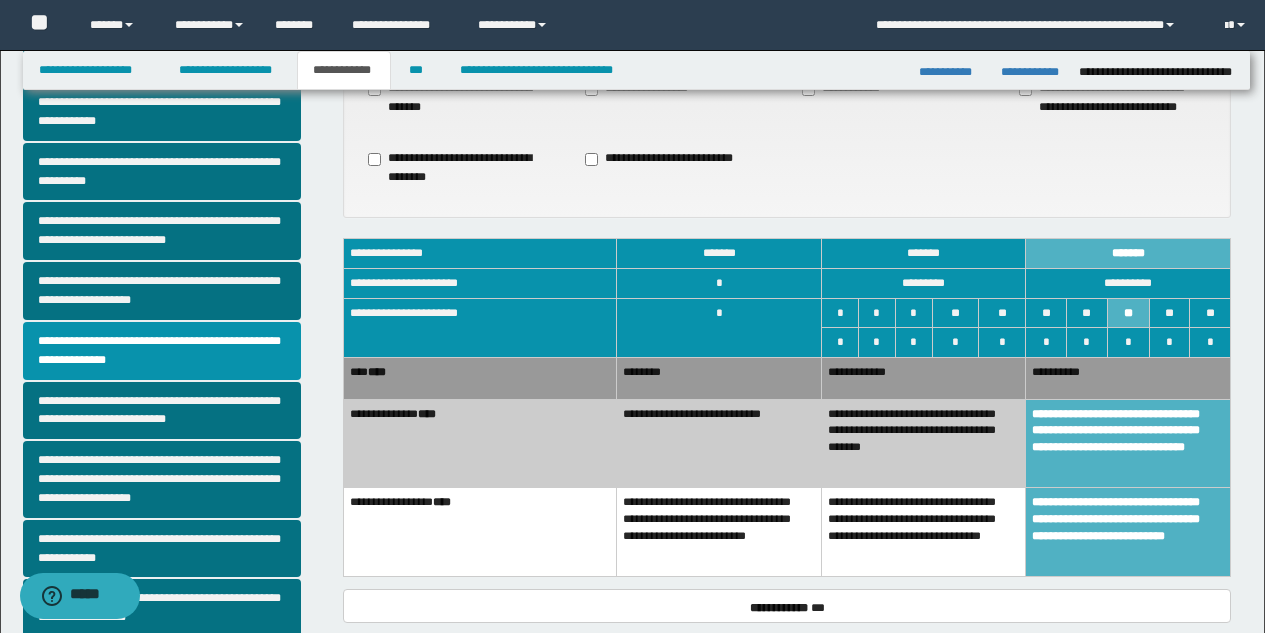 click on "**********" at bounding box center [923, 532] 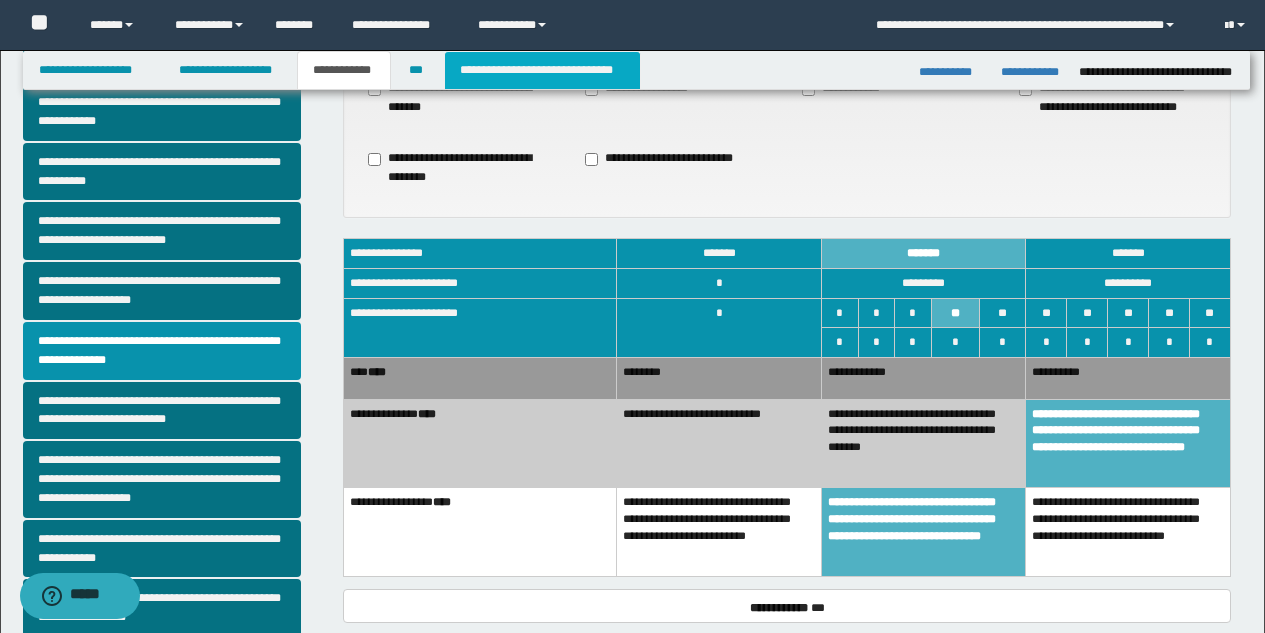 click on "**********" at bounding box center [542, 70] 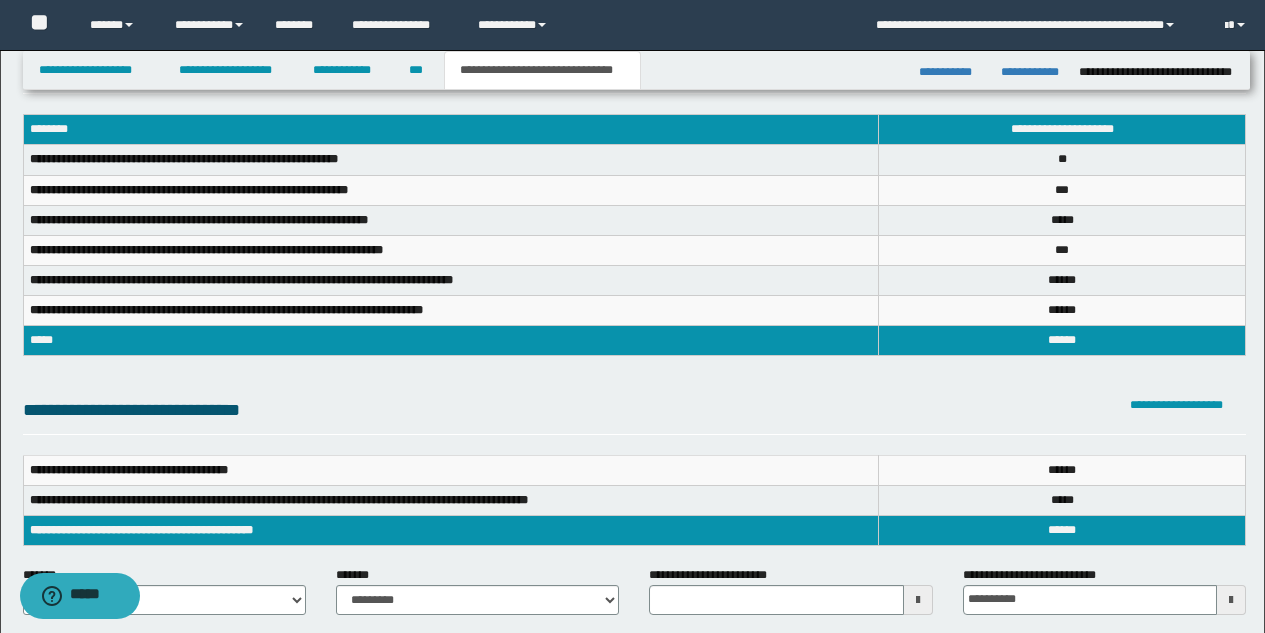 scroll, scrollTop: 0, scrollLeft: 0, axis: both 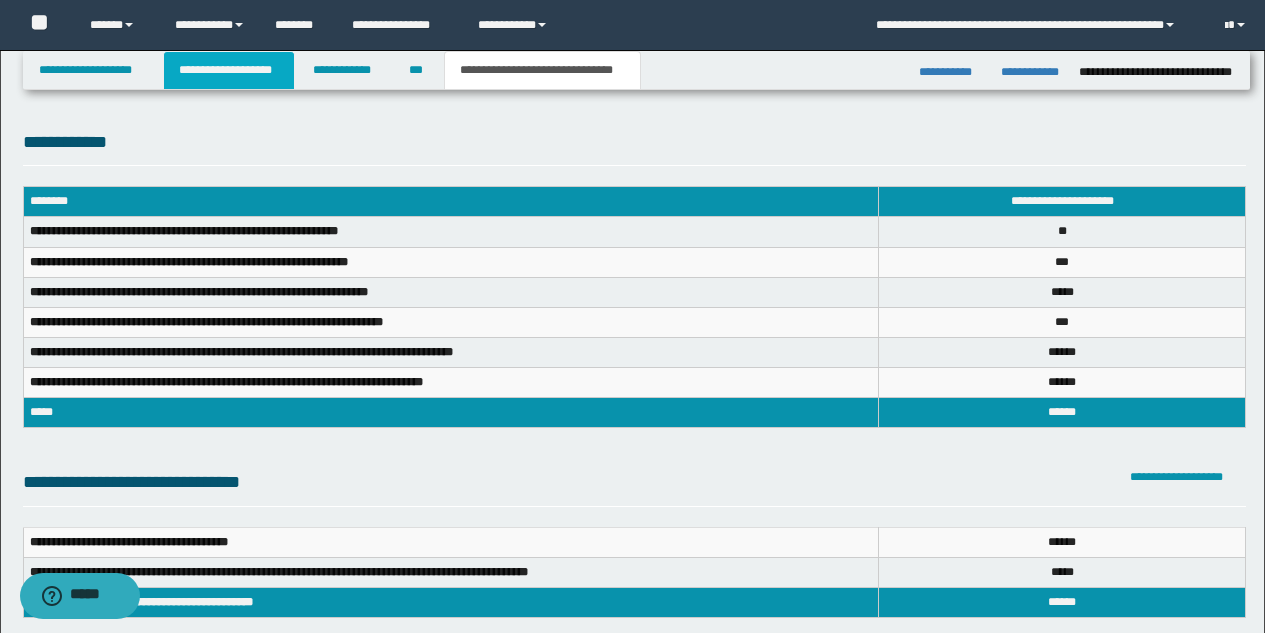 click on "**********" at bounding box center [229, 70] 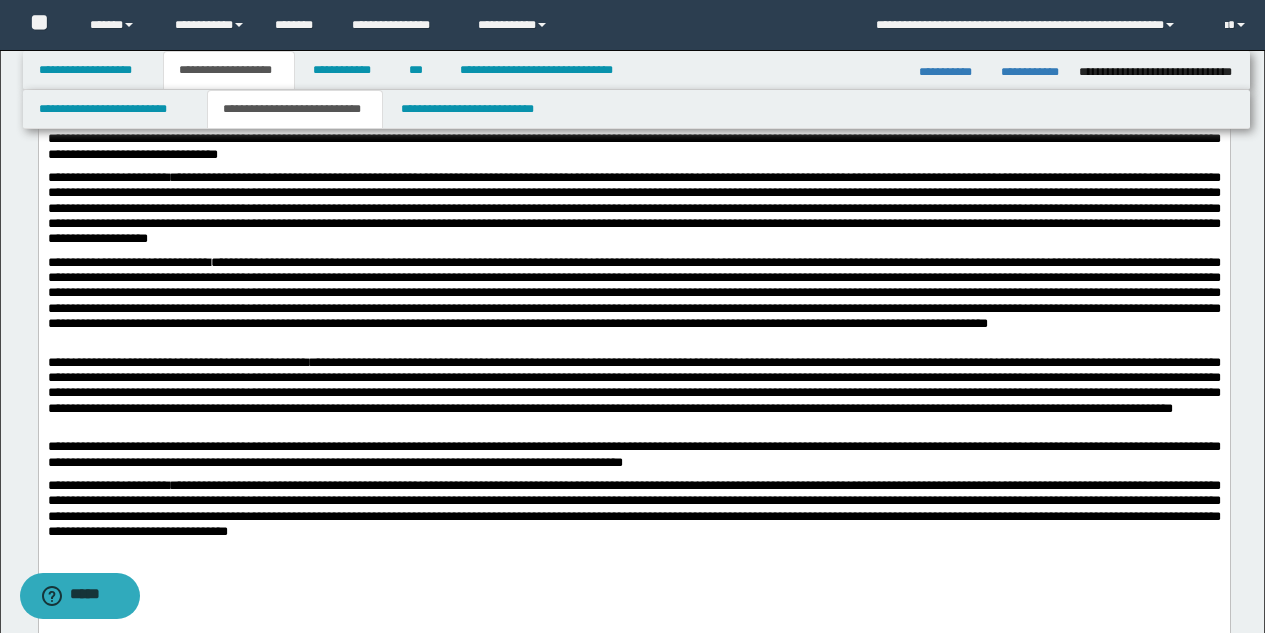 scroll, scrollTop: 1372, scrollLeft: 0, axis: vertical 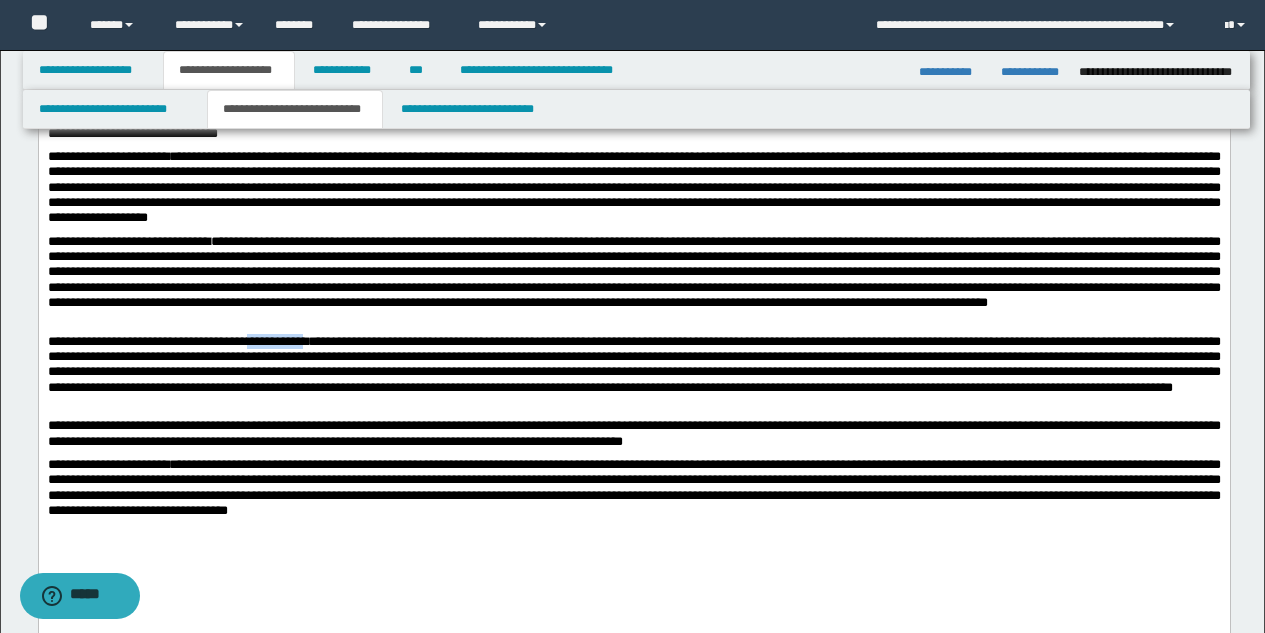 drag, startPoint x: 357, startPoint y: 386, endPoint x: 421, endPoint y: 384, distance: 64.03124 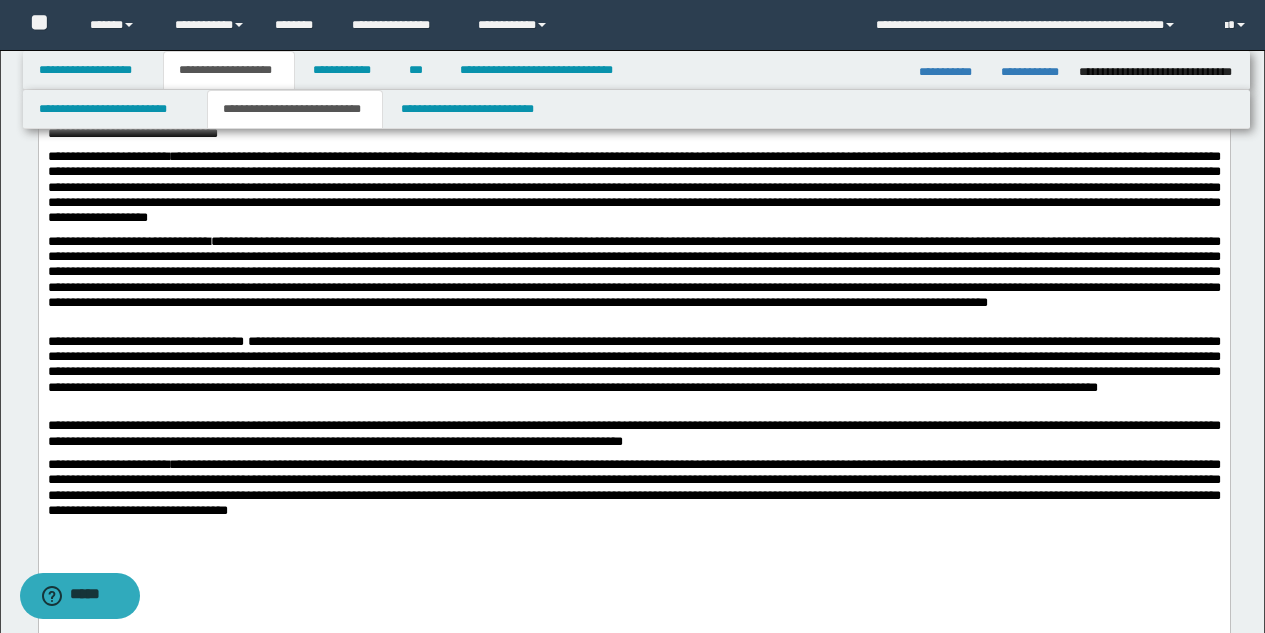scroll, scrollTop: 1301, scrollLeft: 0, axis: vertical 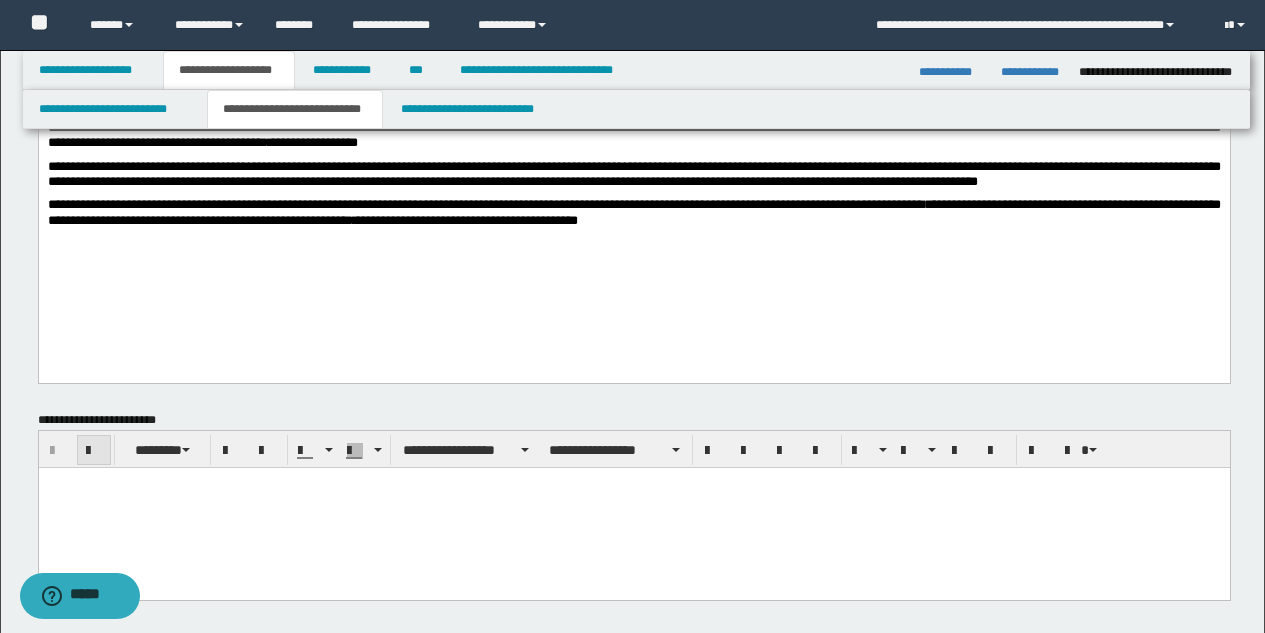 click at bounding box center [94, 451] 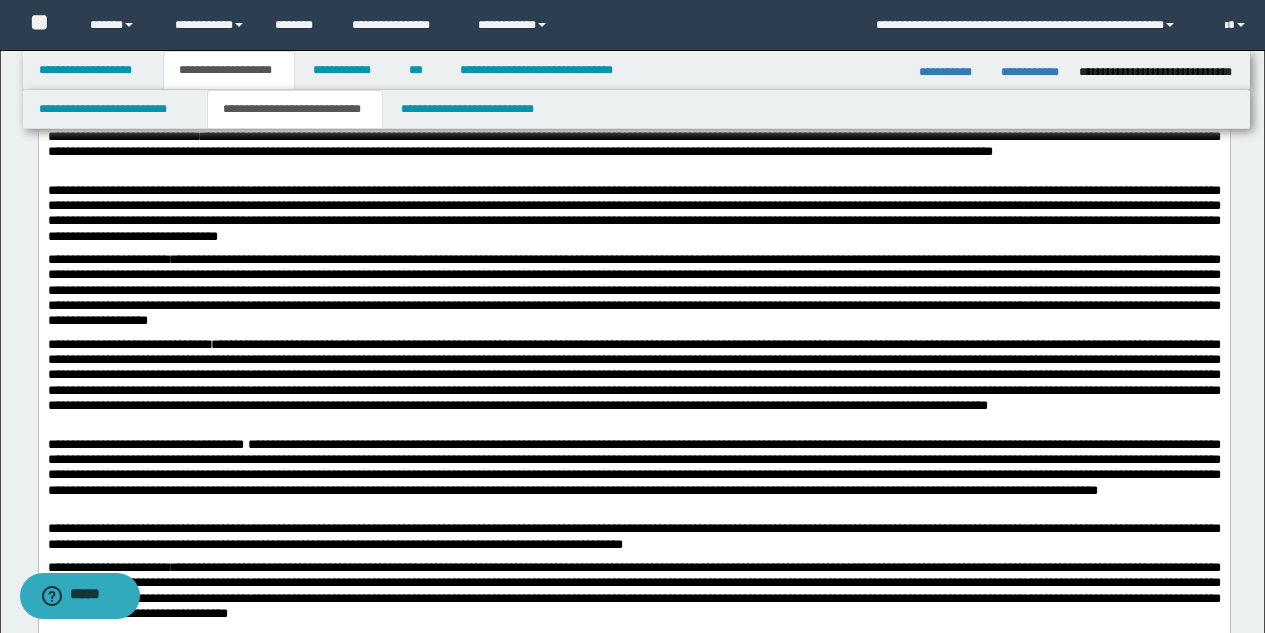 scroll, scrollTop: 1275, scrollLeft: 0, axis: vertical 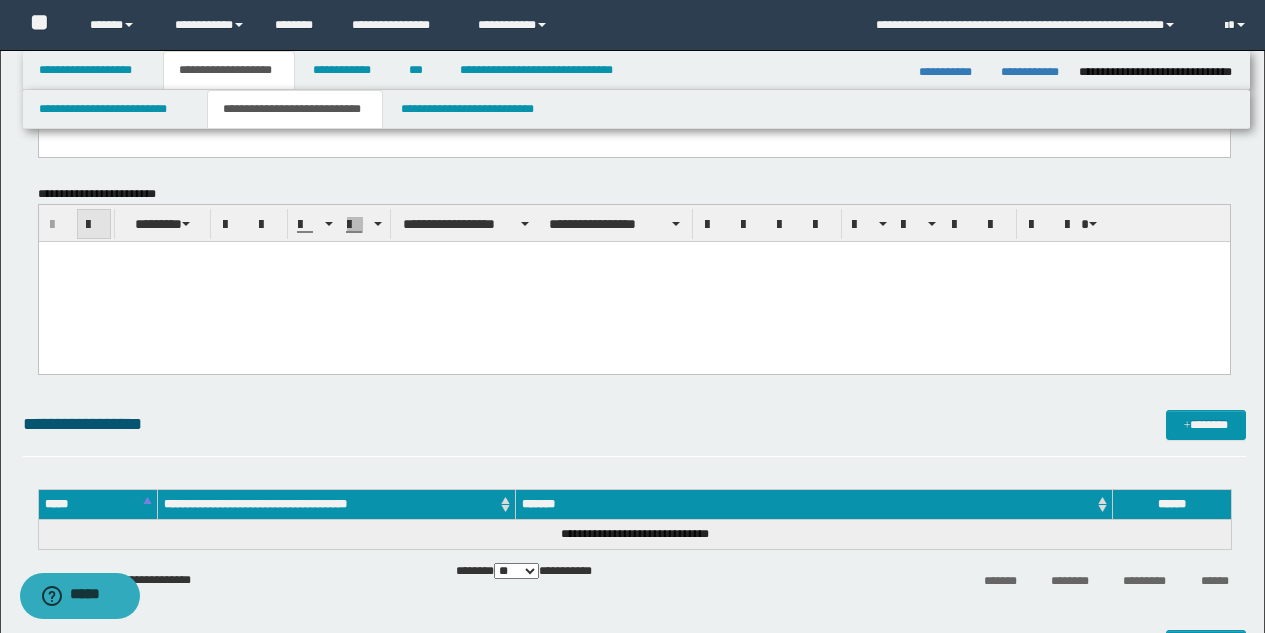 click at bounding box center (94, 225) 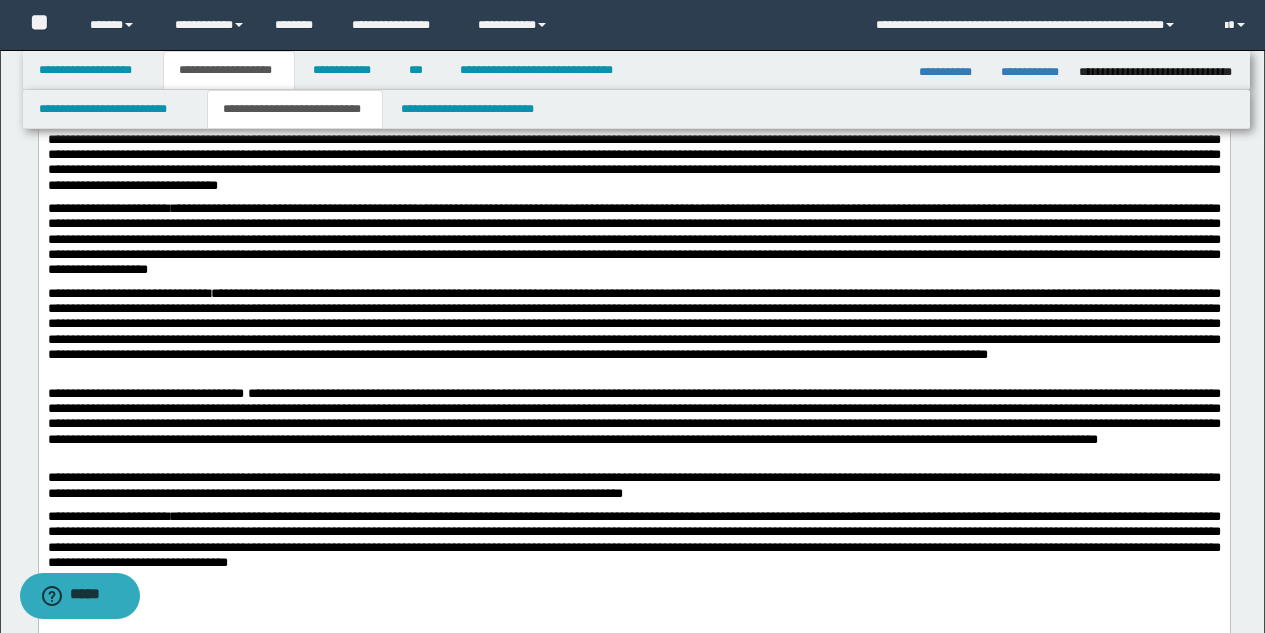scroll, scrollTop: 1331, scrollLeft: 0, axis: vertical 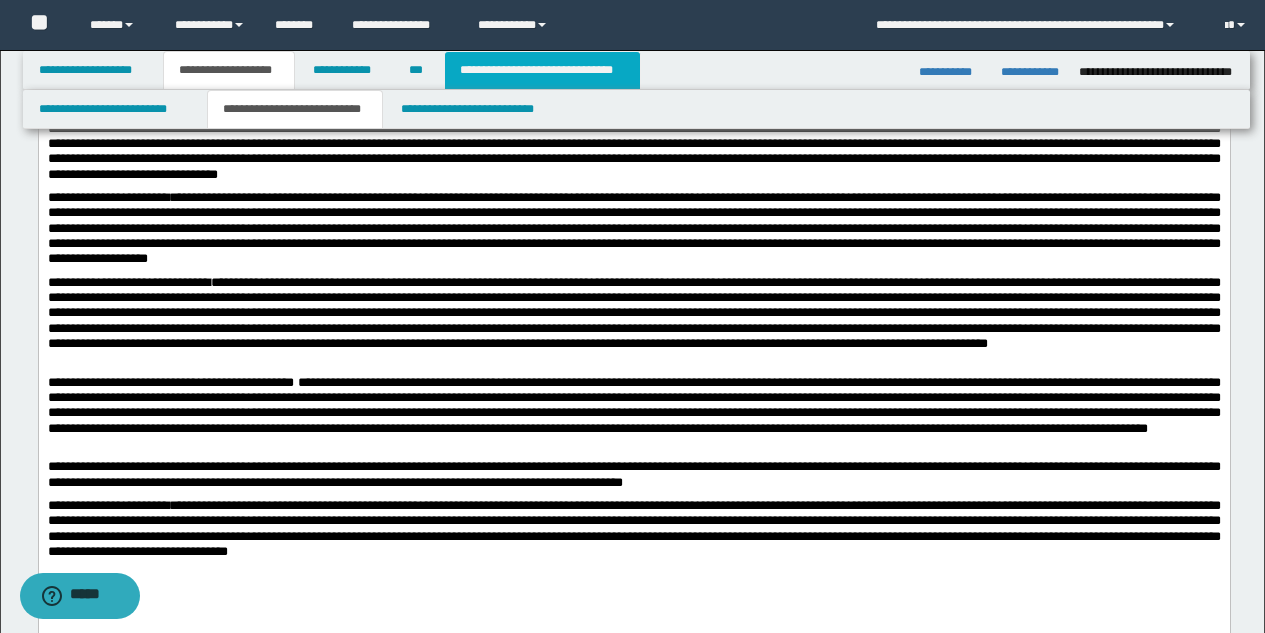 click on "**********" at bounding box center [542, 70] 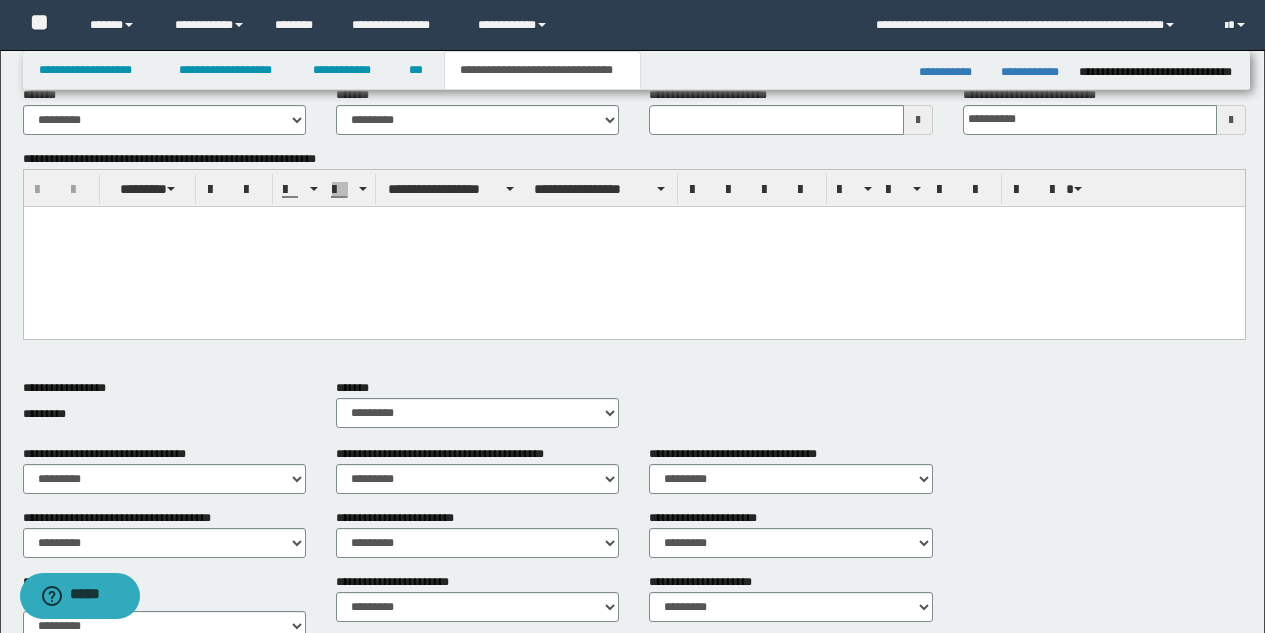 scroll, scrollTop: 484, scrollLeft: 0, axis: vertical 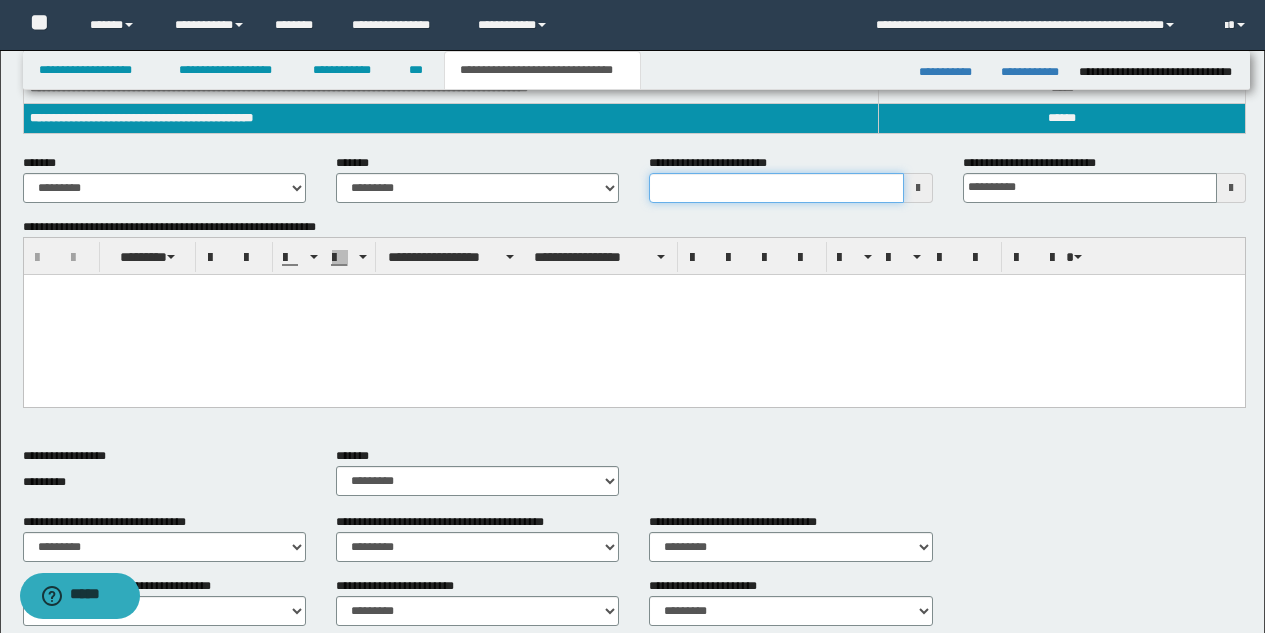 click on "**********" at bounding box center [776, 188] 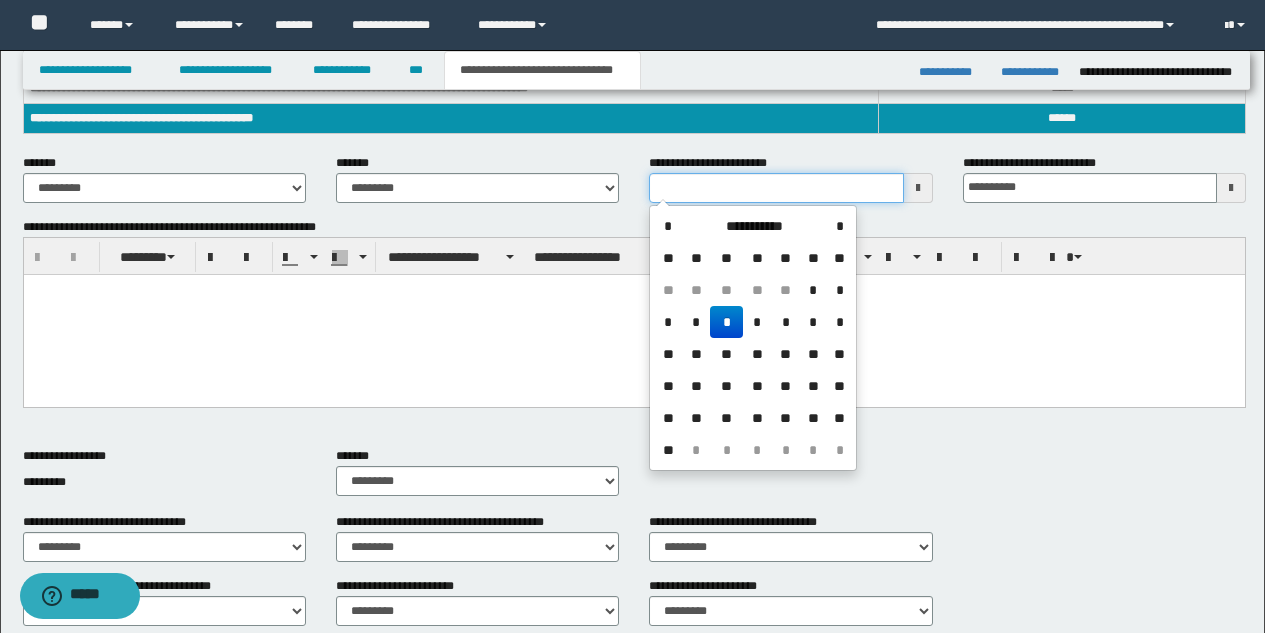type on "**********" 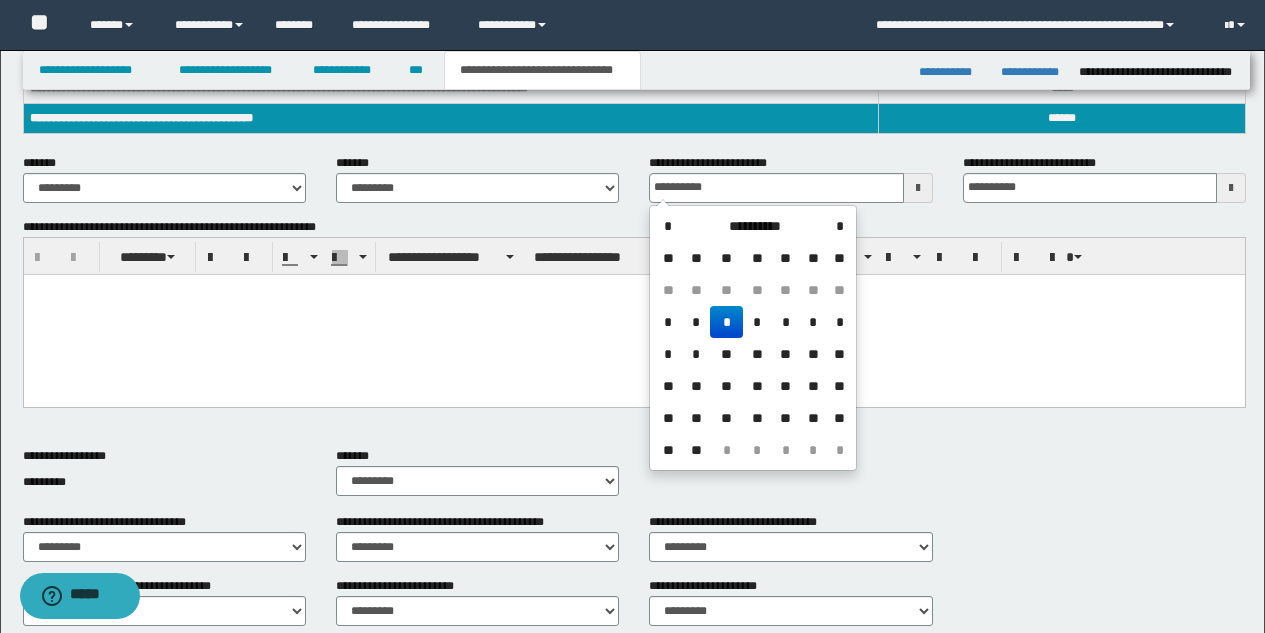 click at bounding box center [633, 314] 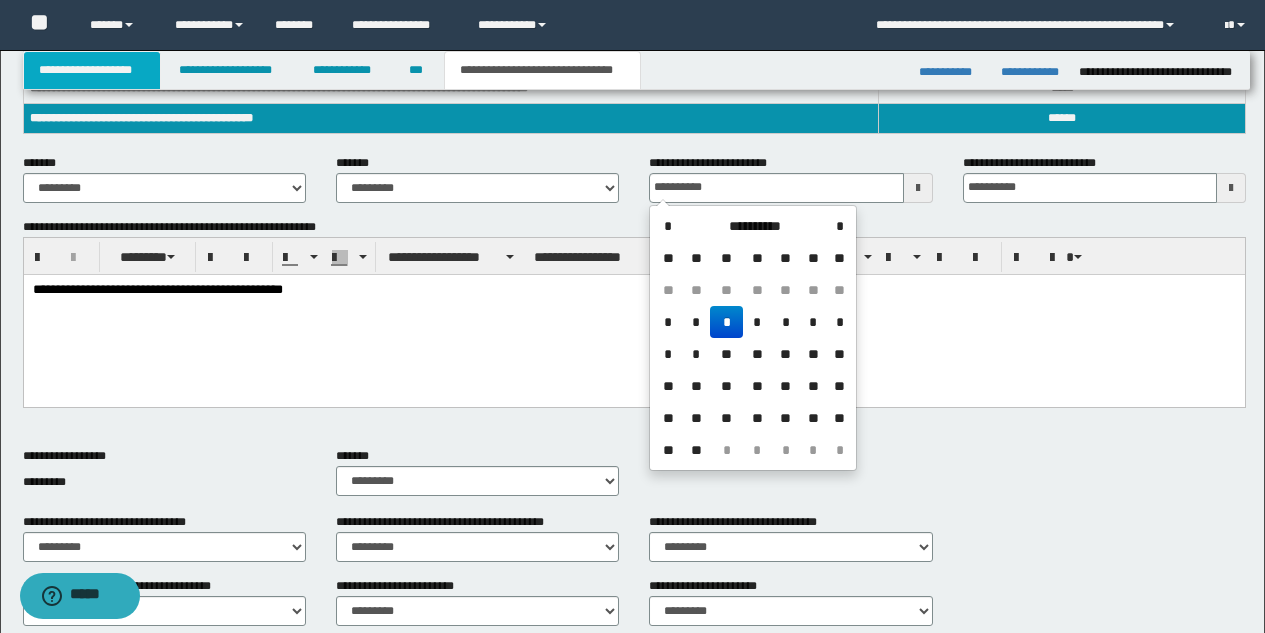 type on "**********" 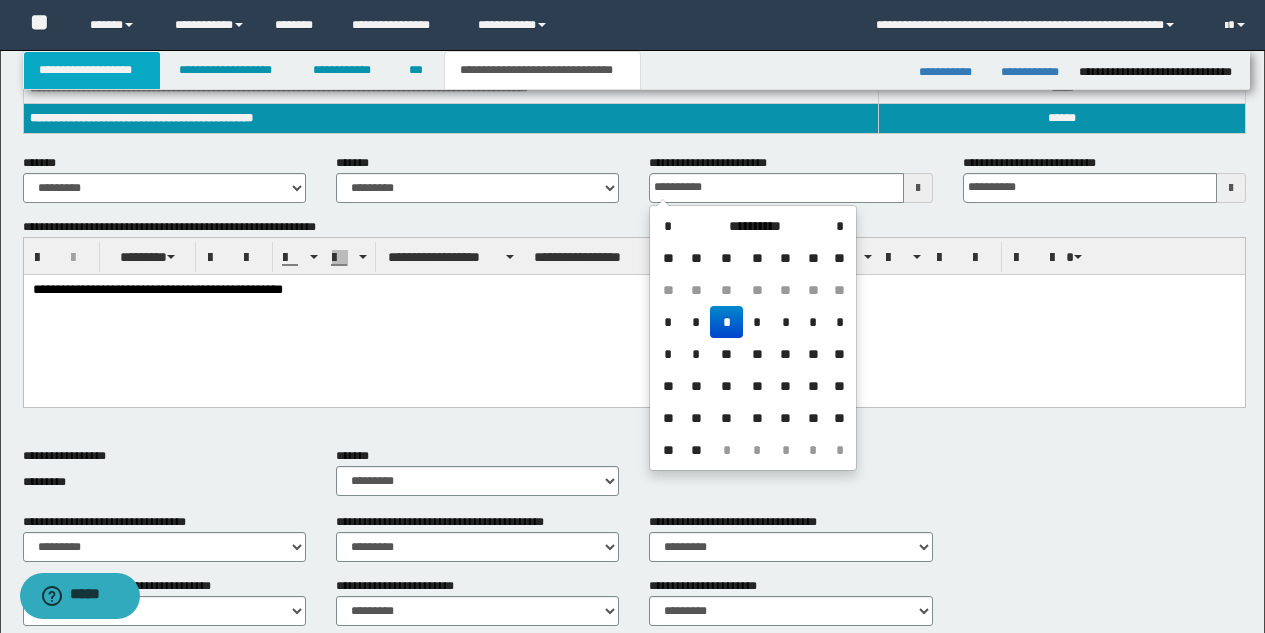 click on "**********" at bounding box center (92, 70) 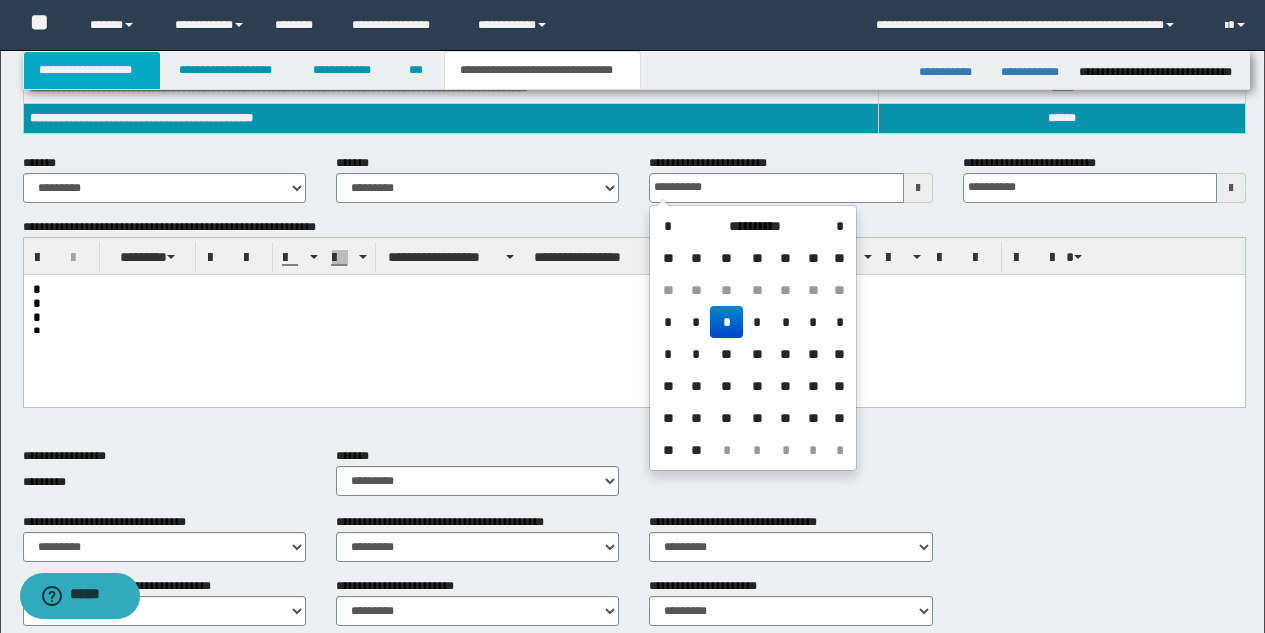 scroll, scrollTop: 157, scrollLeft: 0, axis: vertical 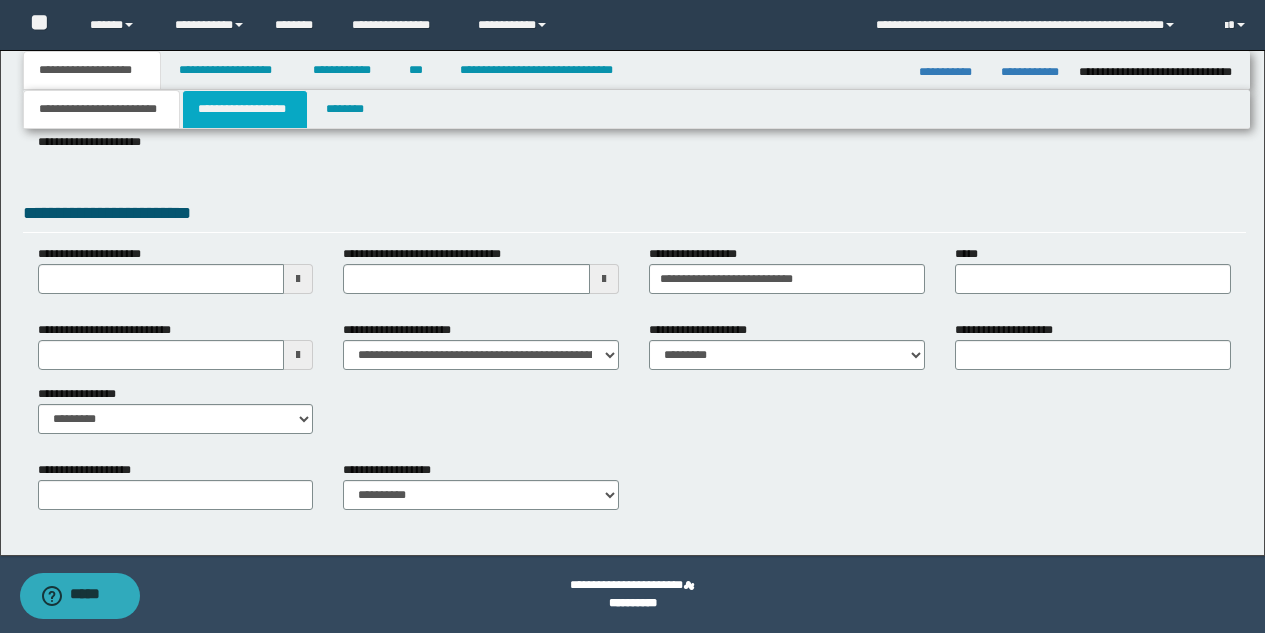 click on "**********" at bounding box center (245, 109) 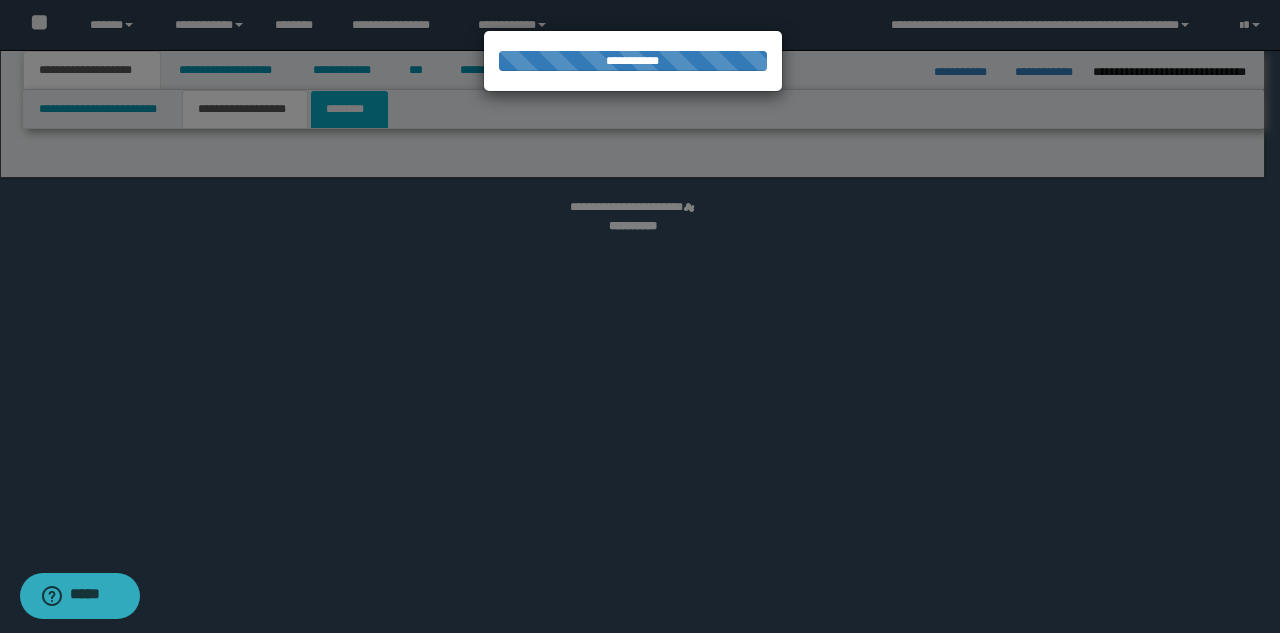 select on "*" 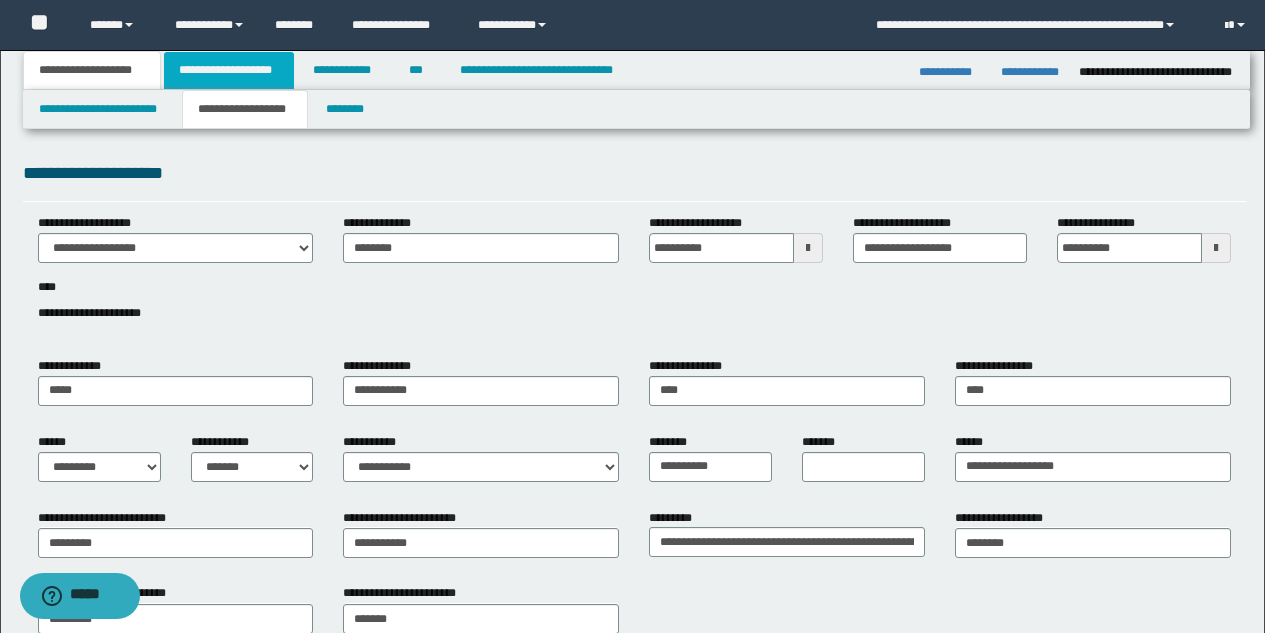 click on "**********" at bounding box center (229, 70) 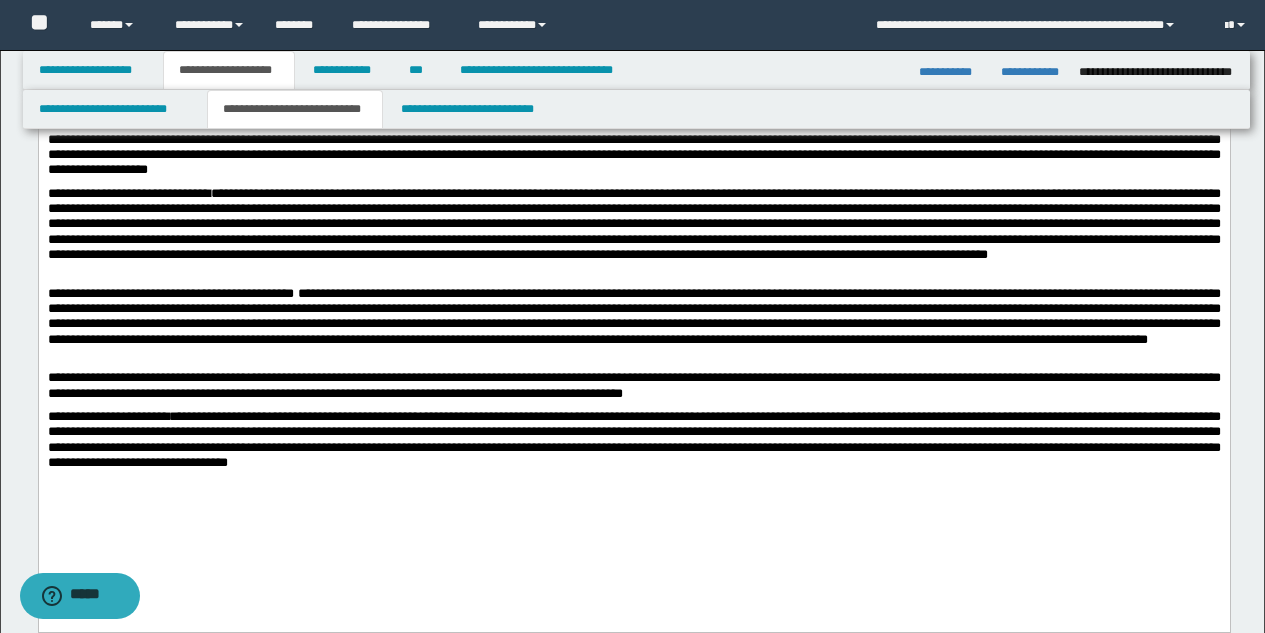 scroll, scrollTop: 1431, scrollLeft: 0, axis: vertical 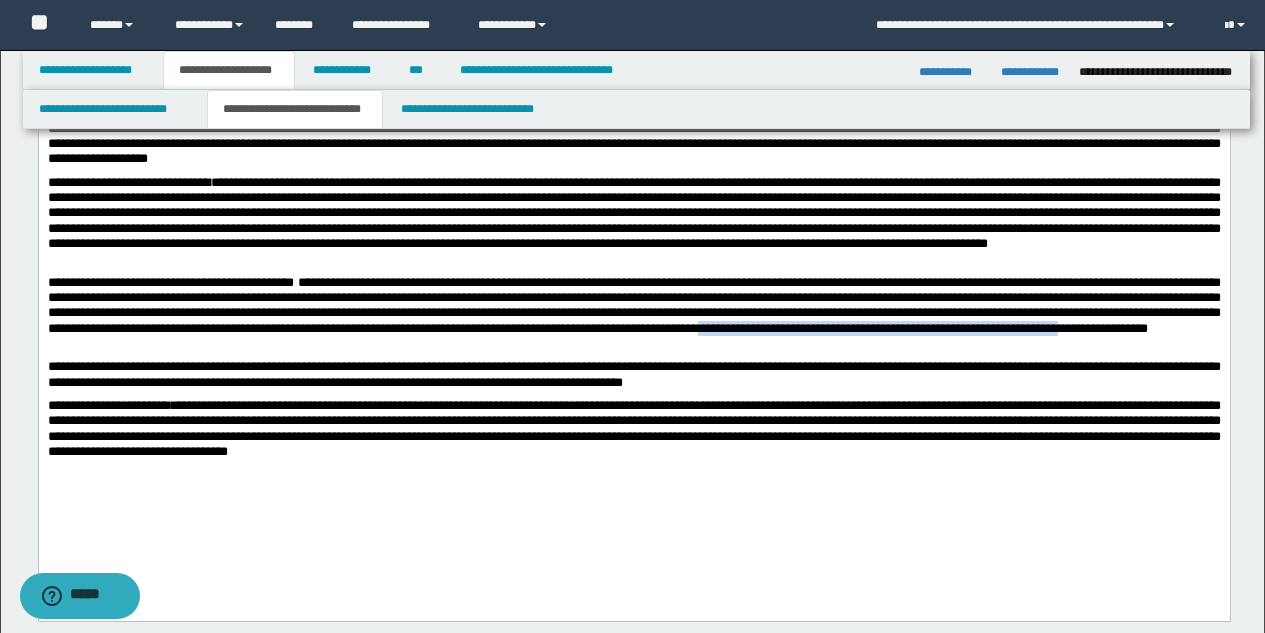 drag, startPoint x: 1170, startPoint y: 372, endPoint x: 384, endPoint y: 387, distance: 786.1431 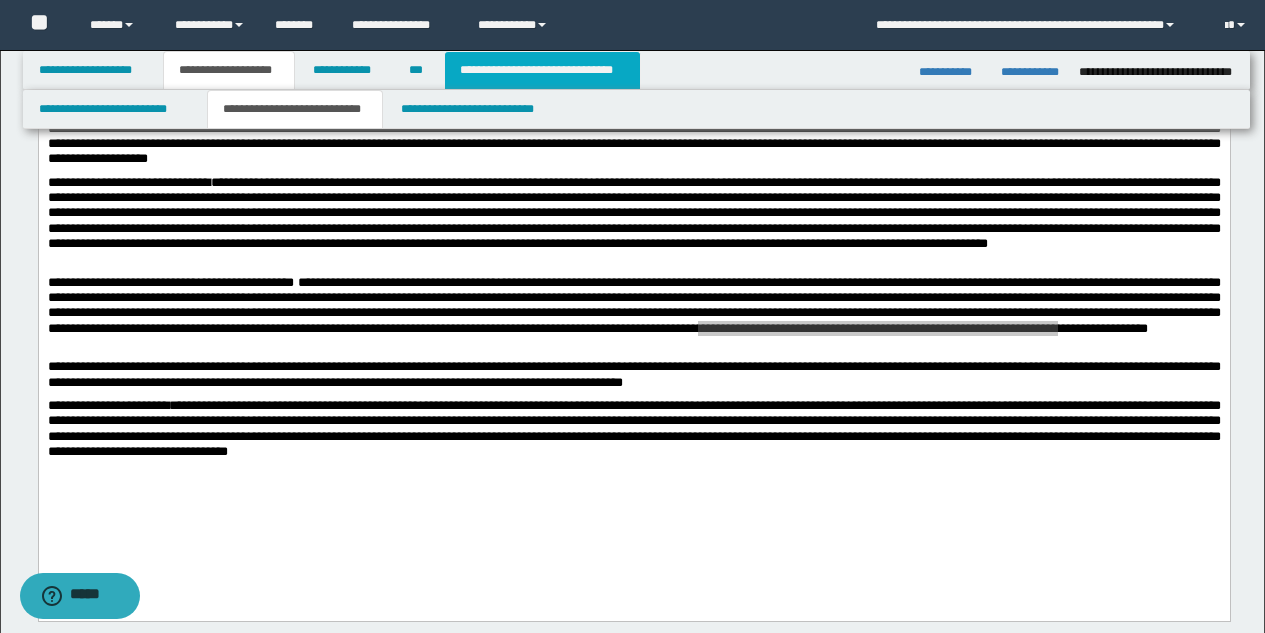 click on "**********" at bounding box center [542, 70] 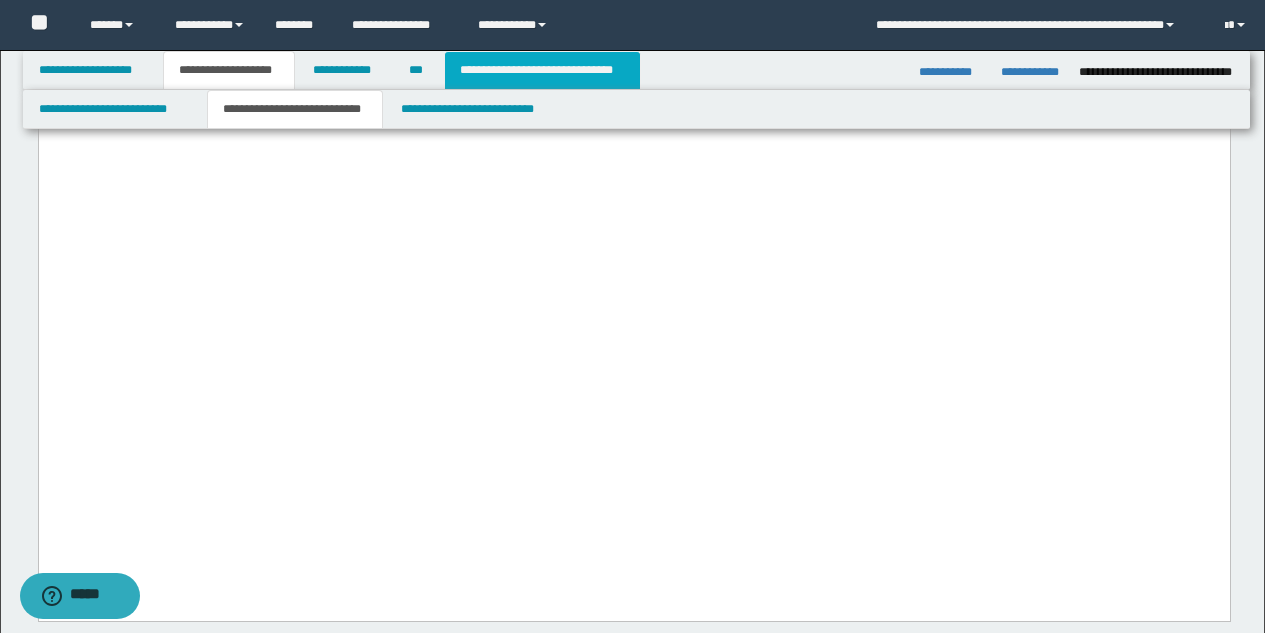 scroll, scrollTop: 932, scrollLeft: 0, axis: vertical 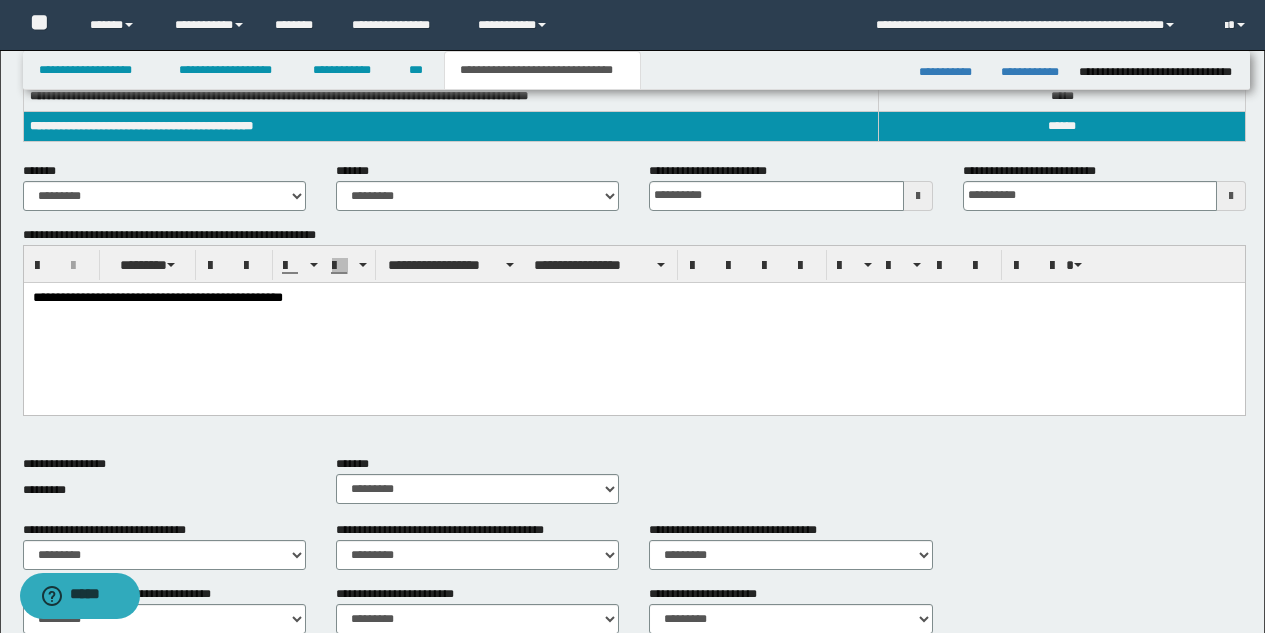 click on "**********" at bounding box center [633, 298] 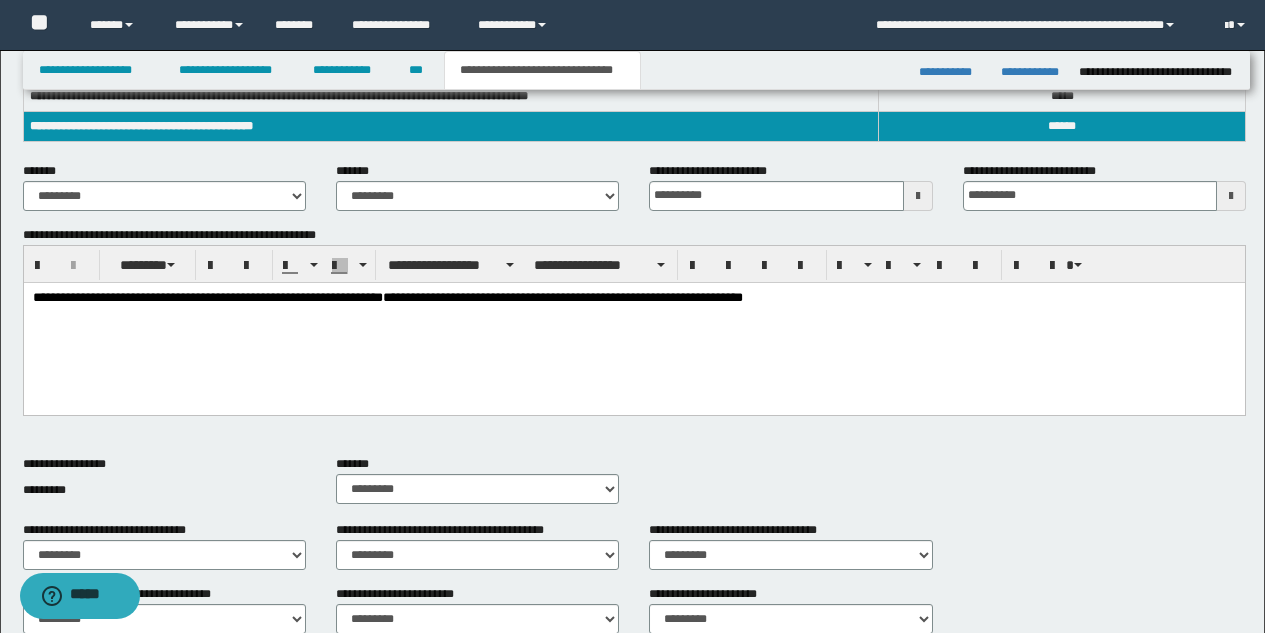 click on "**********" at bounding box center (562, 296) 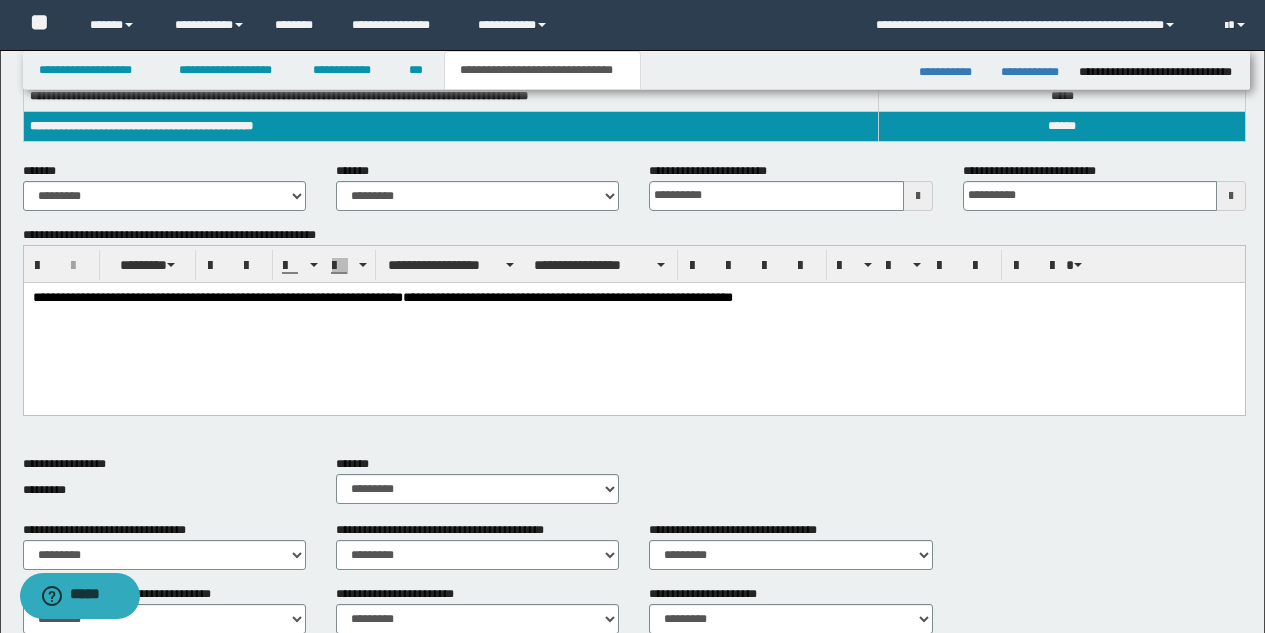 click on "**********" at bounding box center (633, 298) 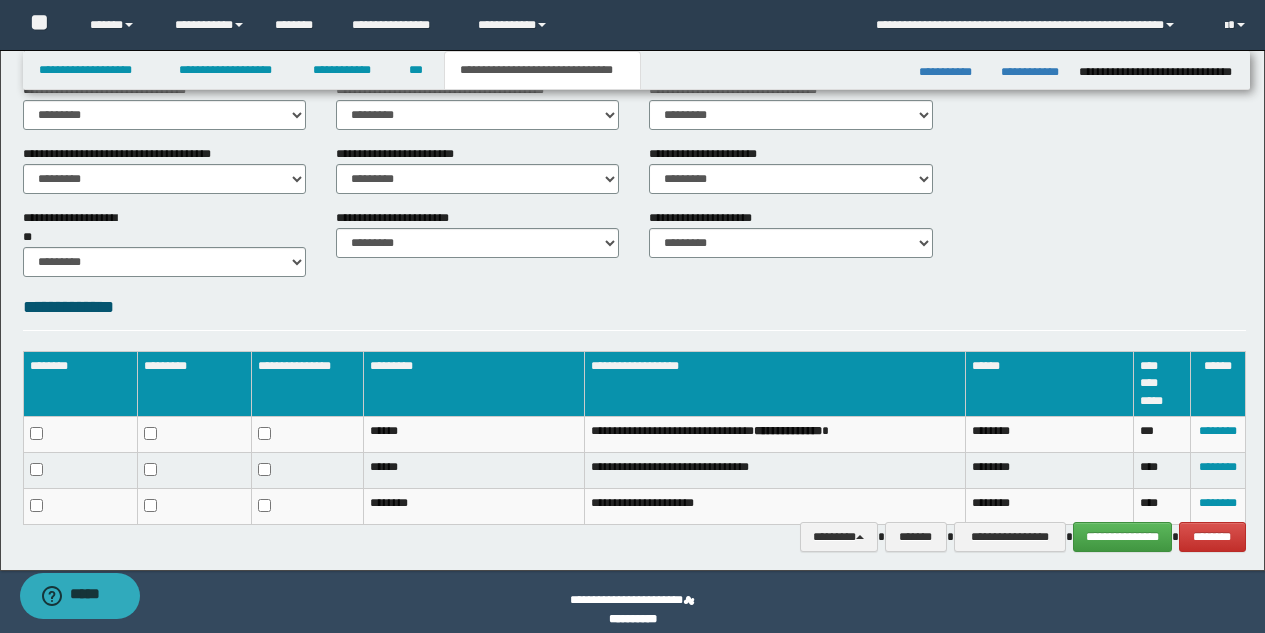 scroll, scrollTop: 948, scrollLeft: 0, axis: vertical 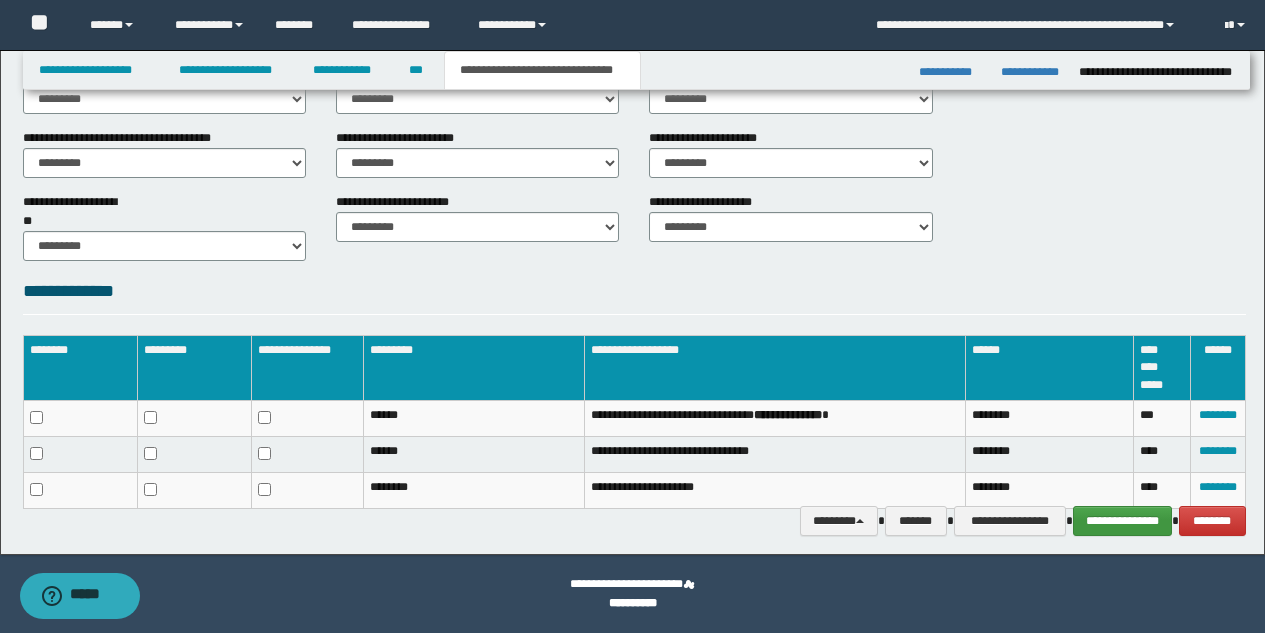 click on "**********" at bounding box center (1122, 521) 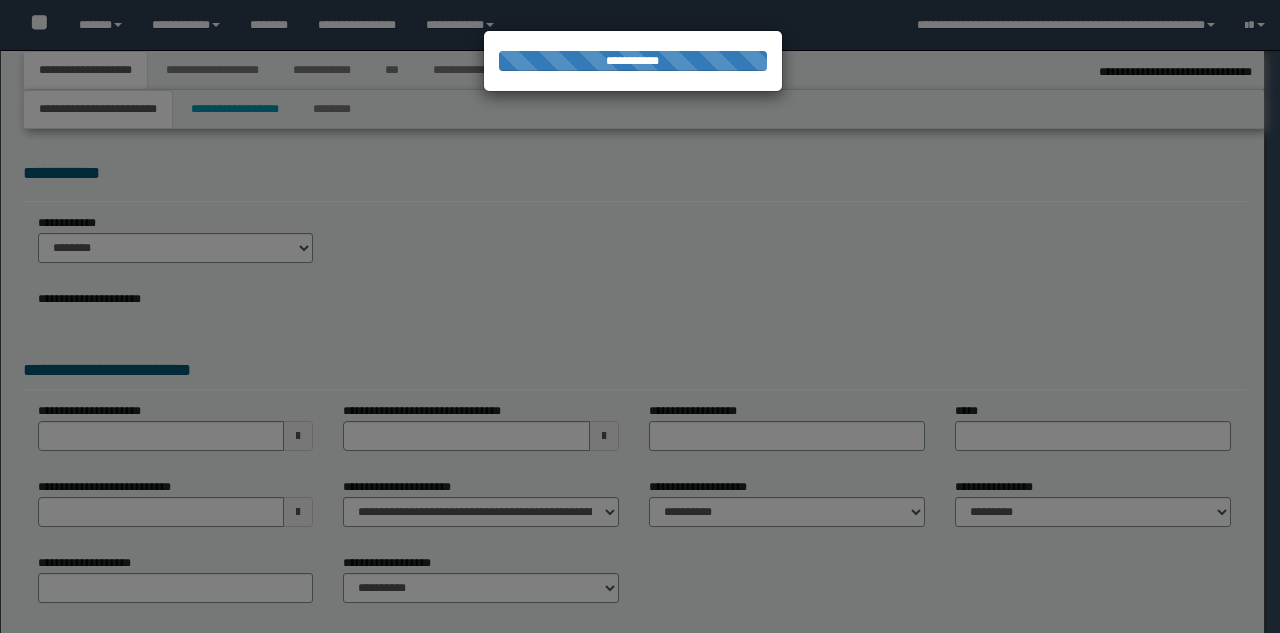 type on "********" 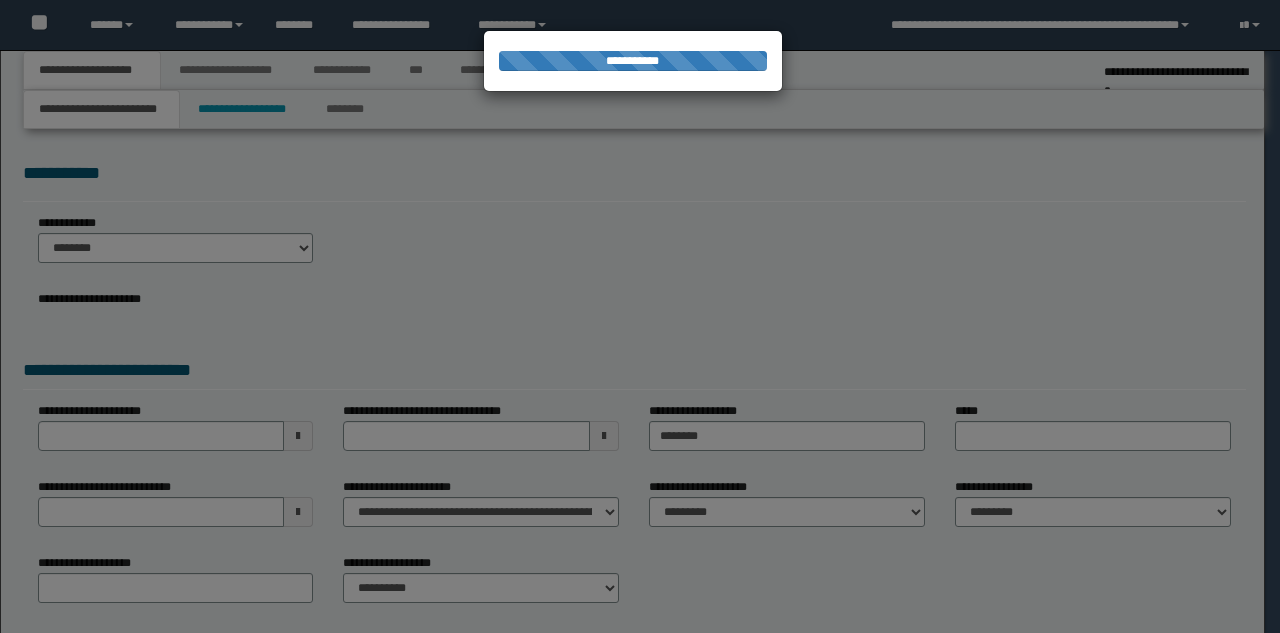 scroll, scrollTop: 0, scrollLeft: 0, axis: both 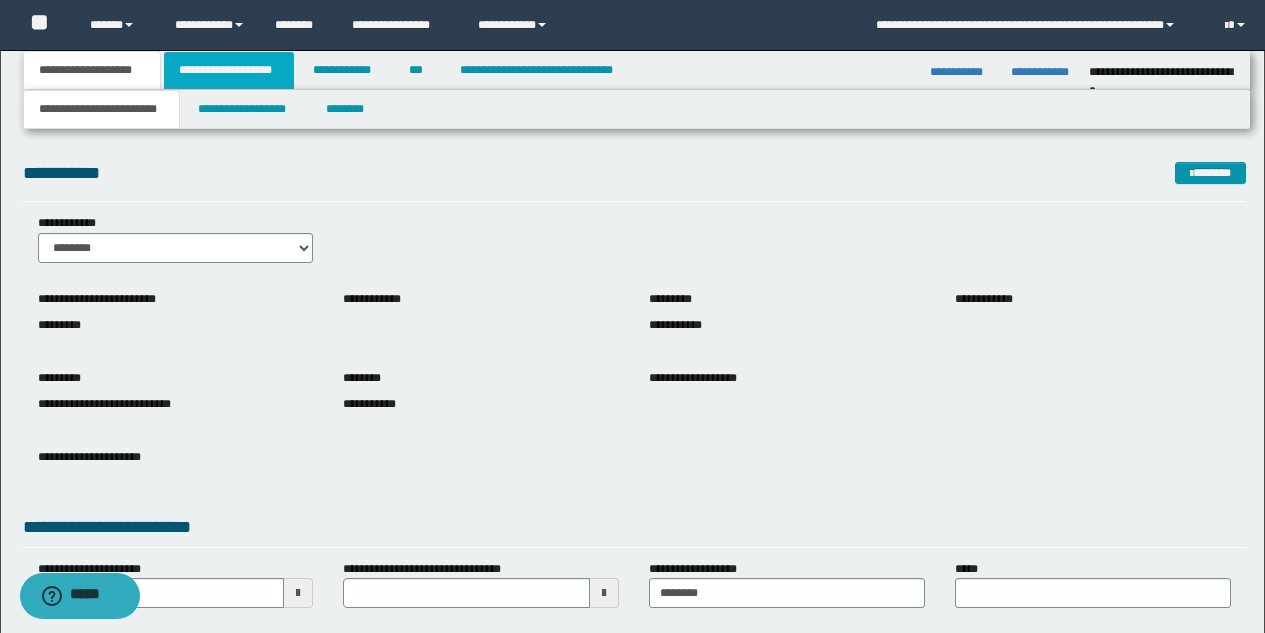 click on "**********" at bounding box center [229, 70] 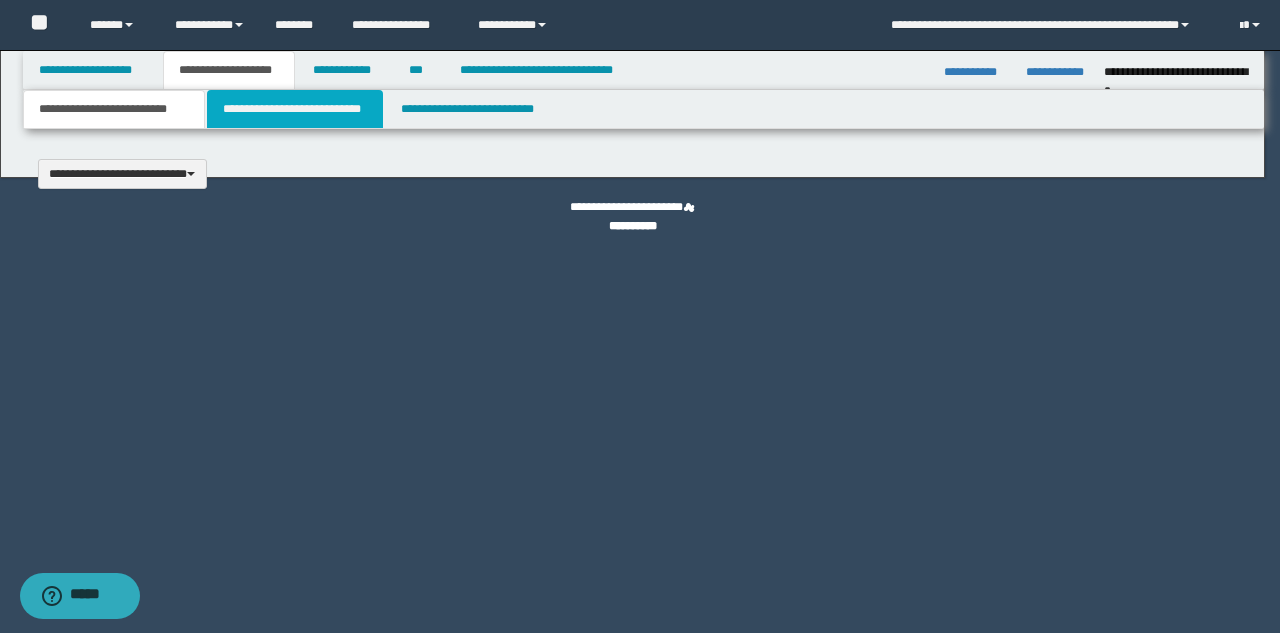 type 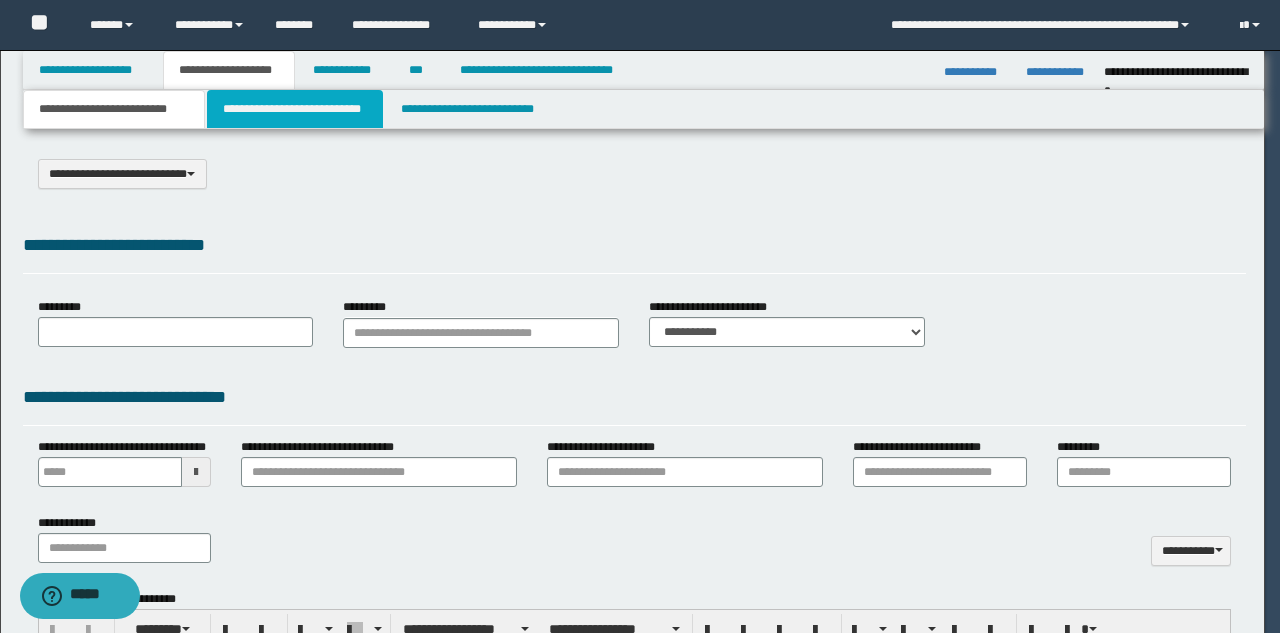 click on "**********" at bounding box center [295, 109] 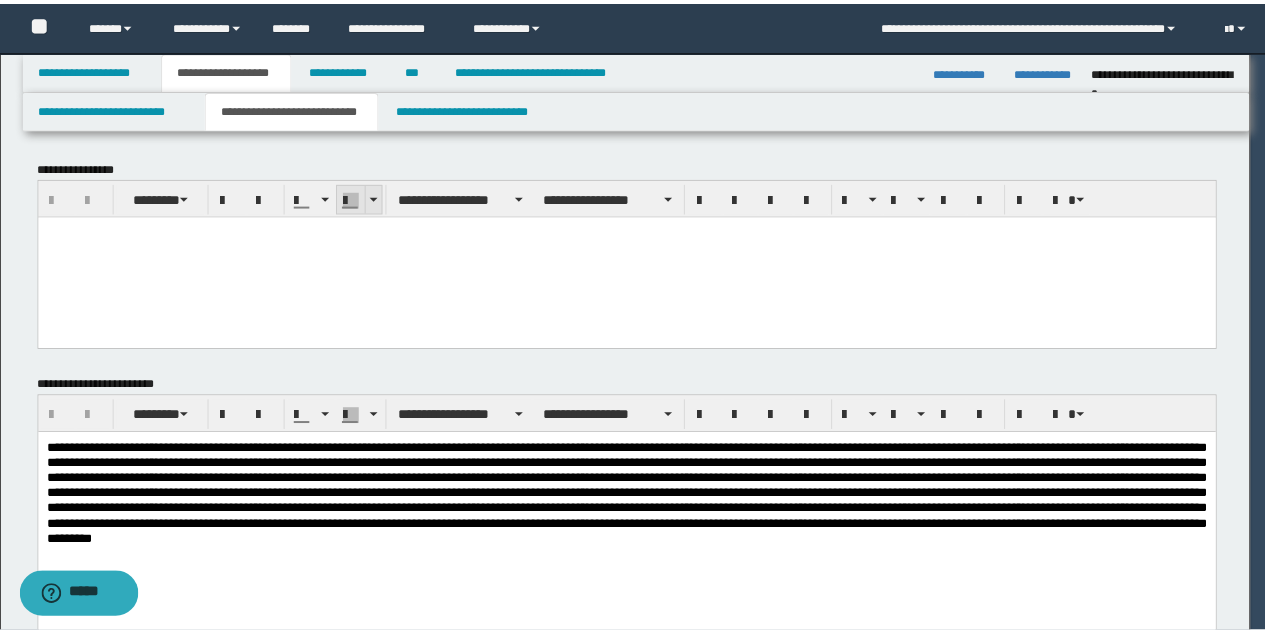 scroll, scrollTop: 0, scrollLeft: 0, axis: both 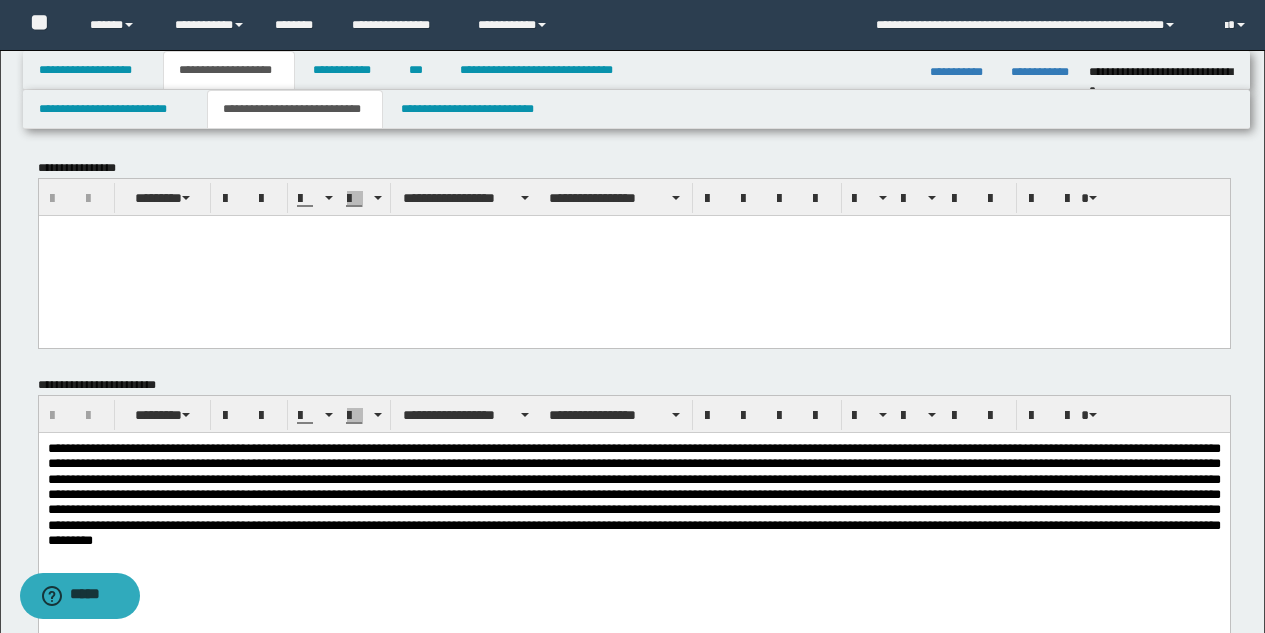 click at bounding box center [633, 255] 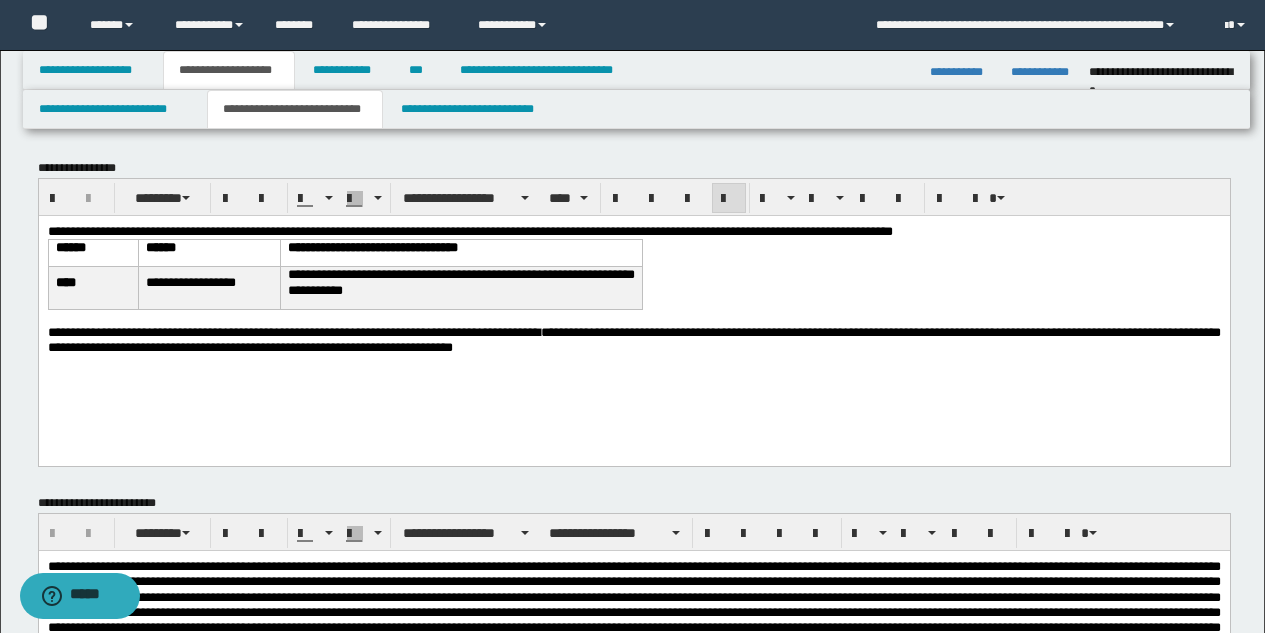 click on "**********" at bounding box center (633, 230) 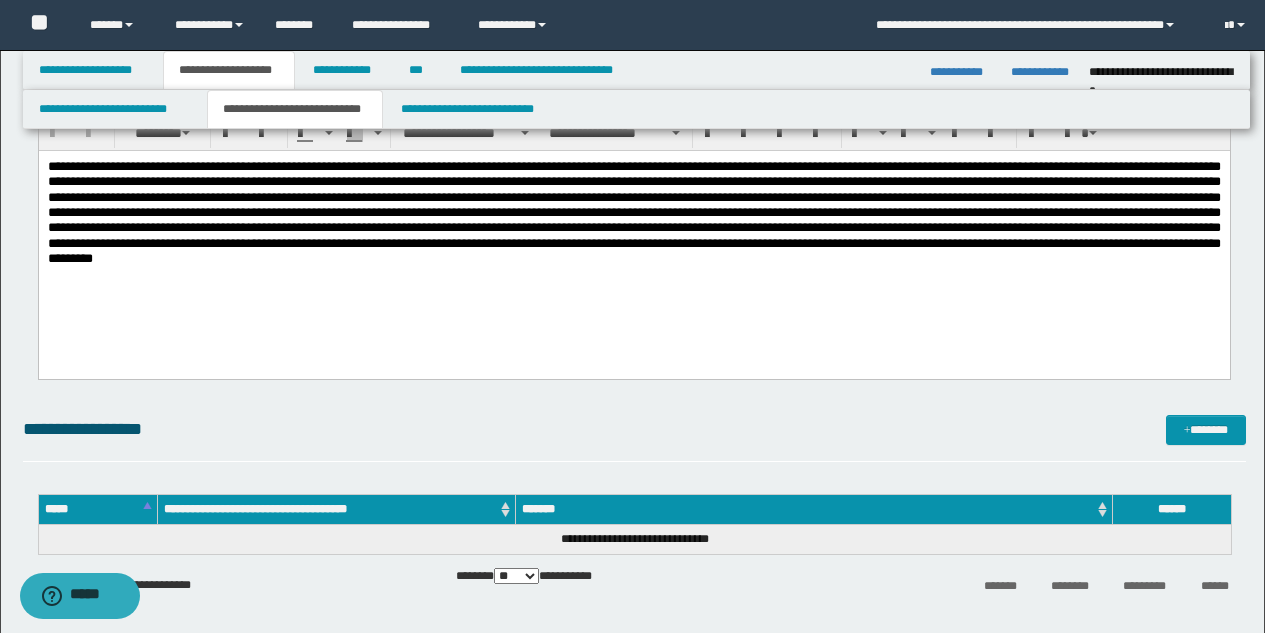 scroll, scrollTop: 288, scrollLeft: 0, axis: vertical 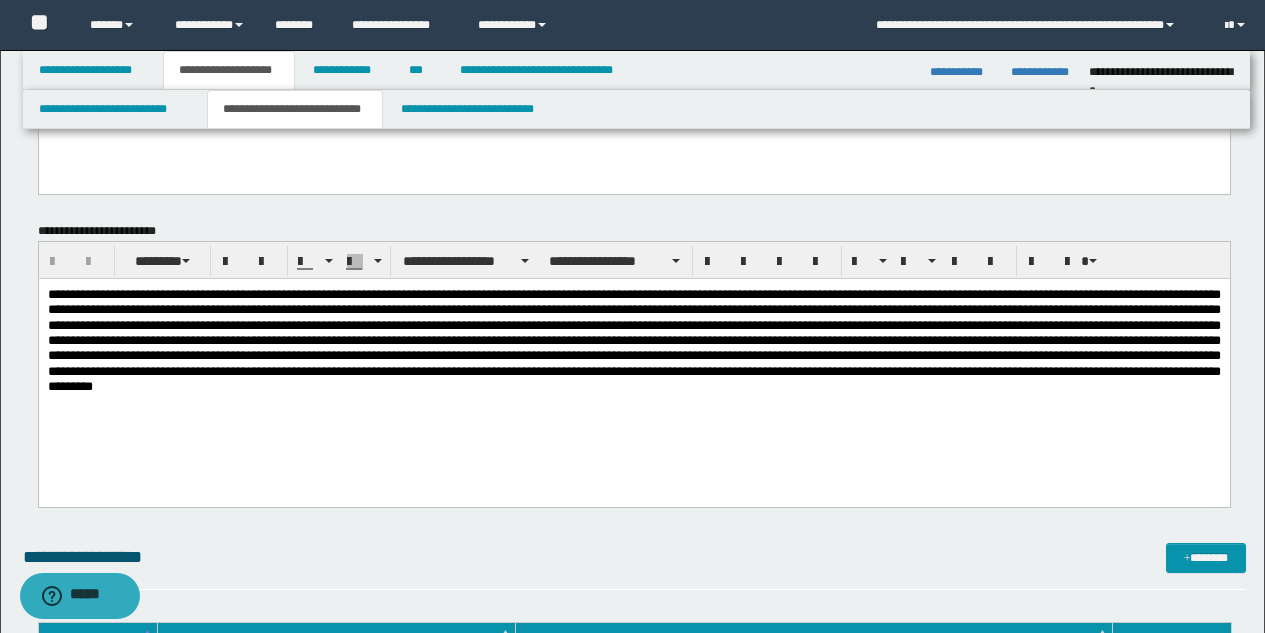 click at bounding box center [633, 339] 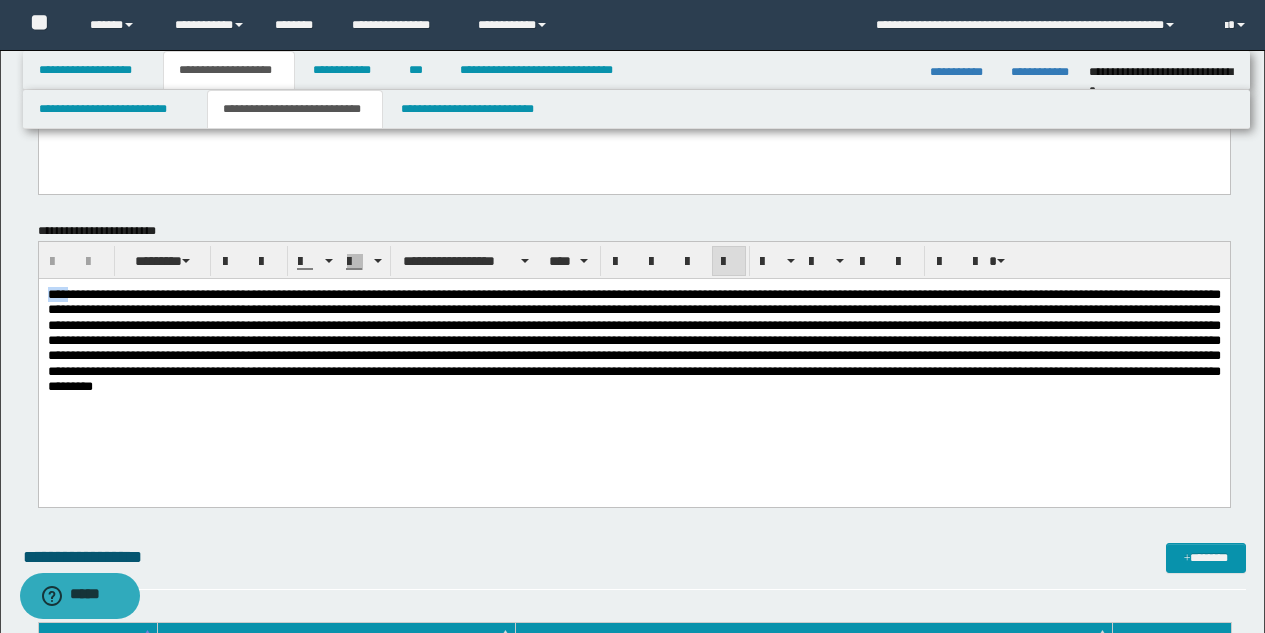 click at bounding box center [633, 339] 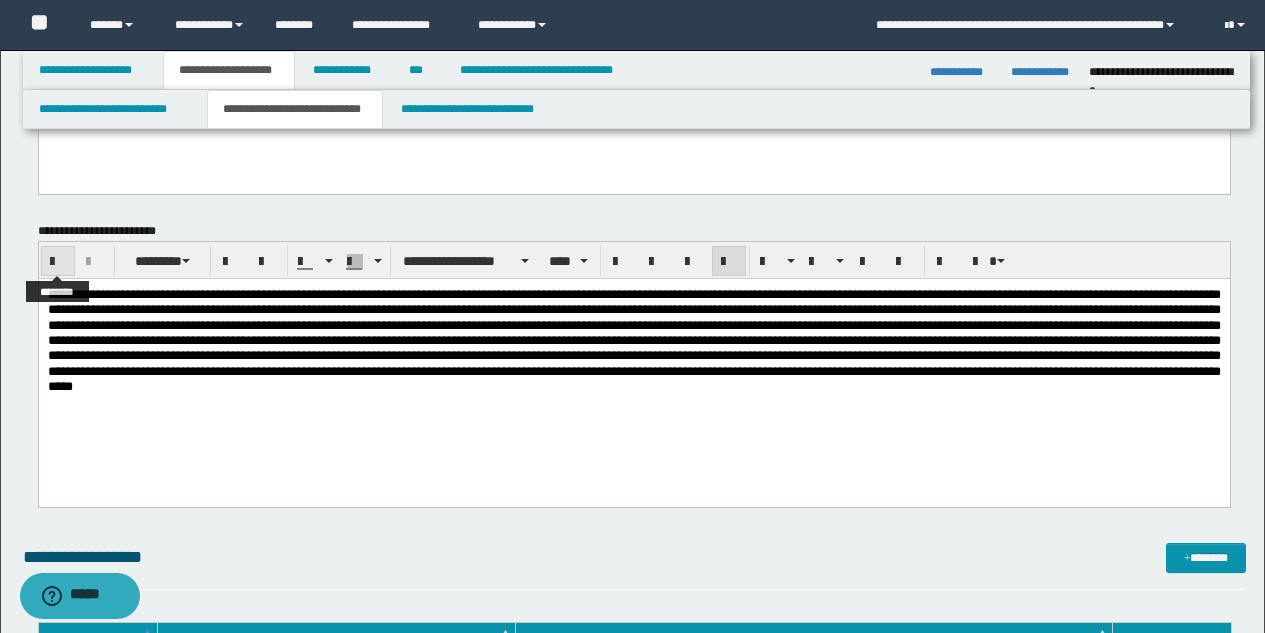 click at bounding box center (58, 261) 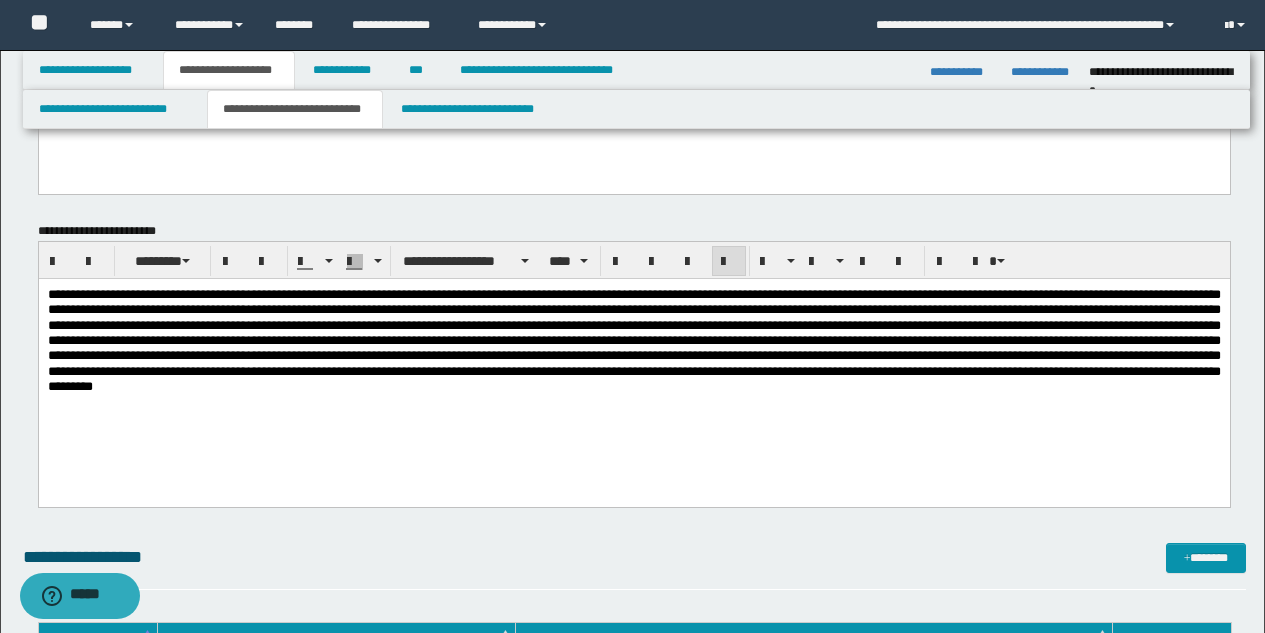 click at bounding box center [633, 364] 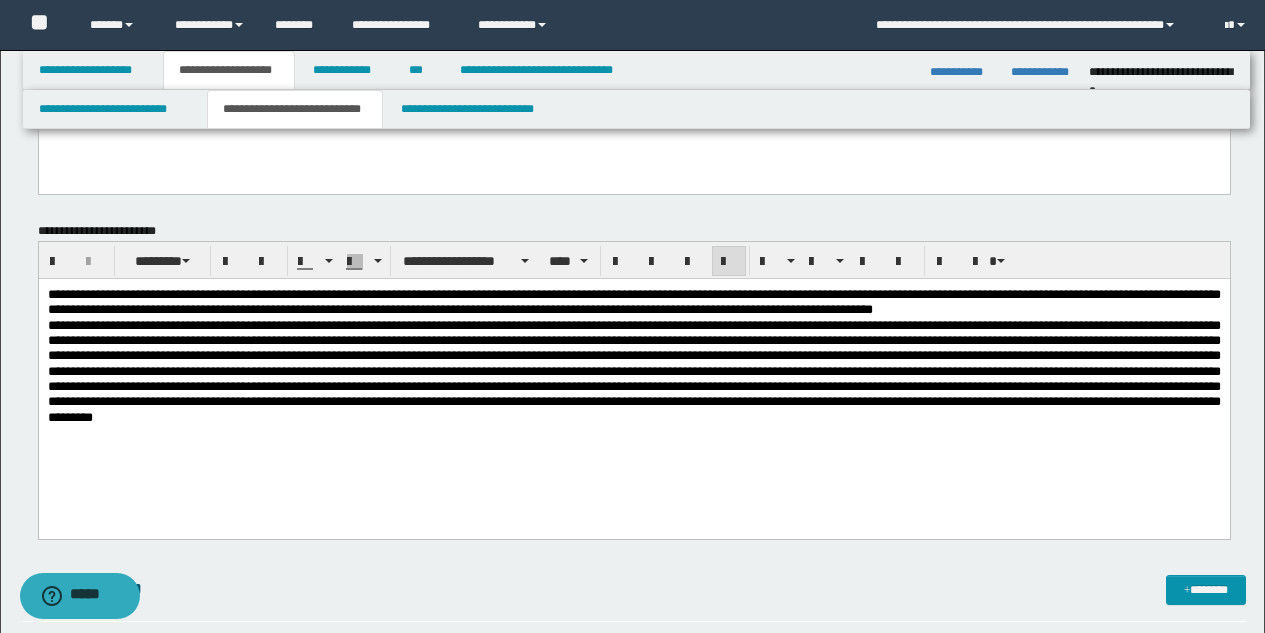 click on "**********" at bounding box center (633, 301) 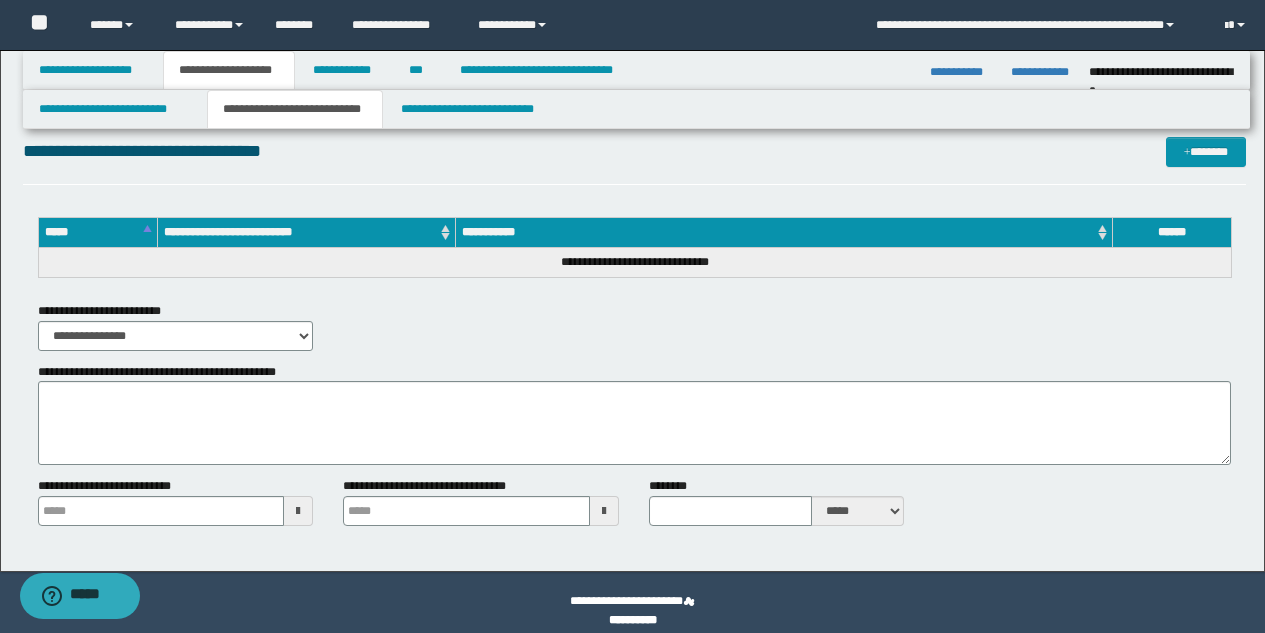 scroll, scrollTop: 1317, scrollLeft: 0, axis: vertical 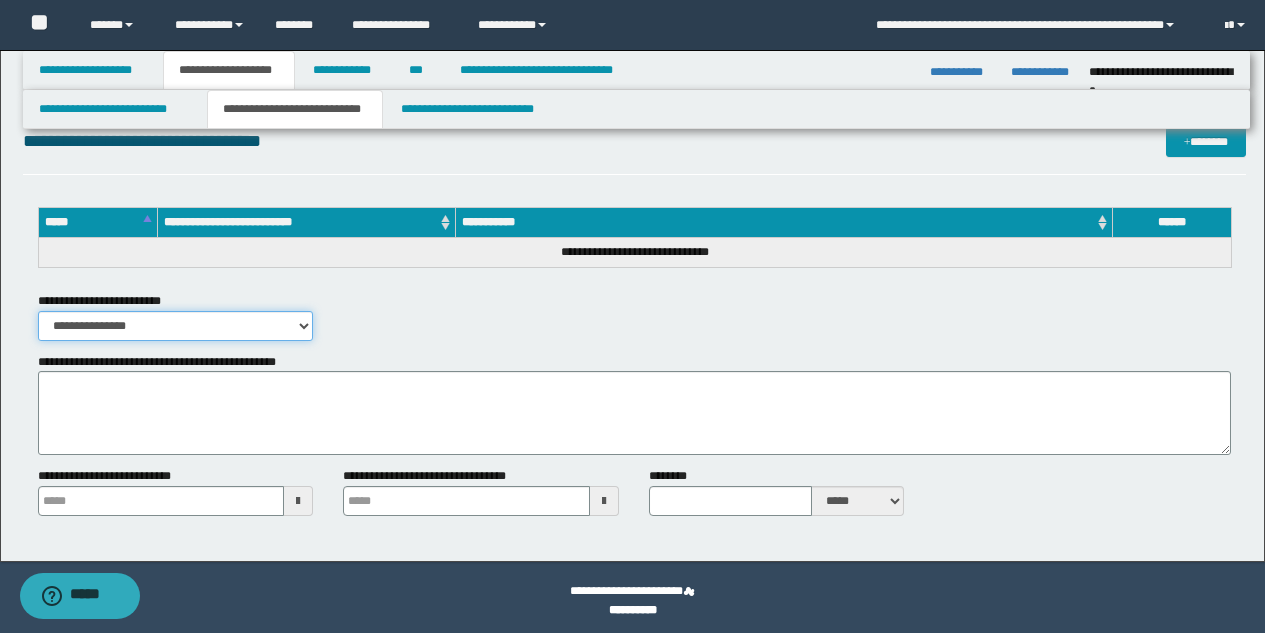 click on "**********" at bounding box center [176, 326] 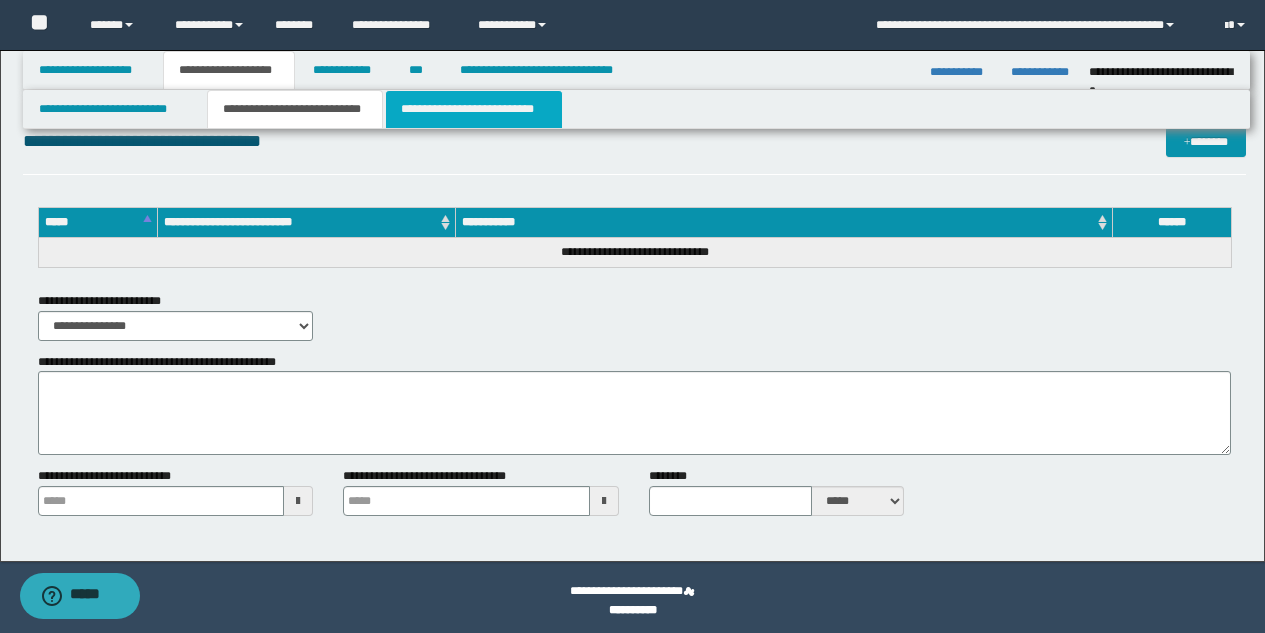 click on "**********" at bounding box center (474, 109) 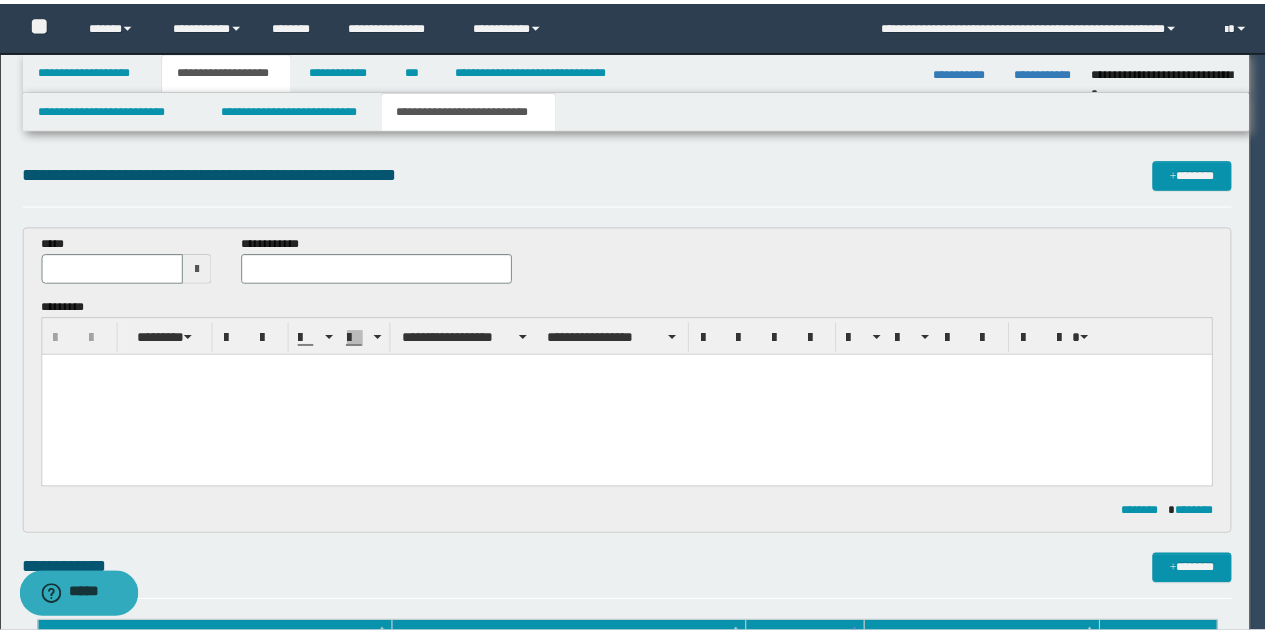 scroll, scrollTop: 0, scrollLeft: 0, axis: both 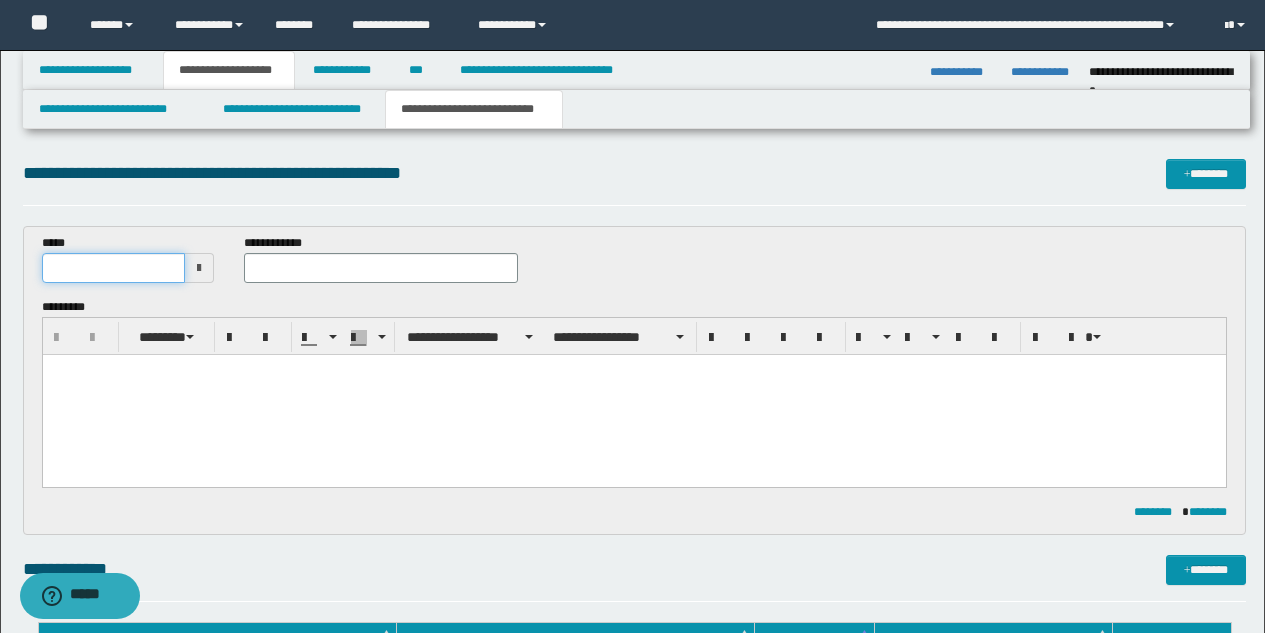 click at bounding box center [114, 268] 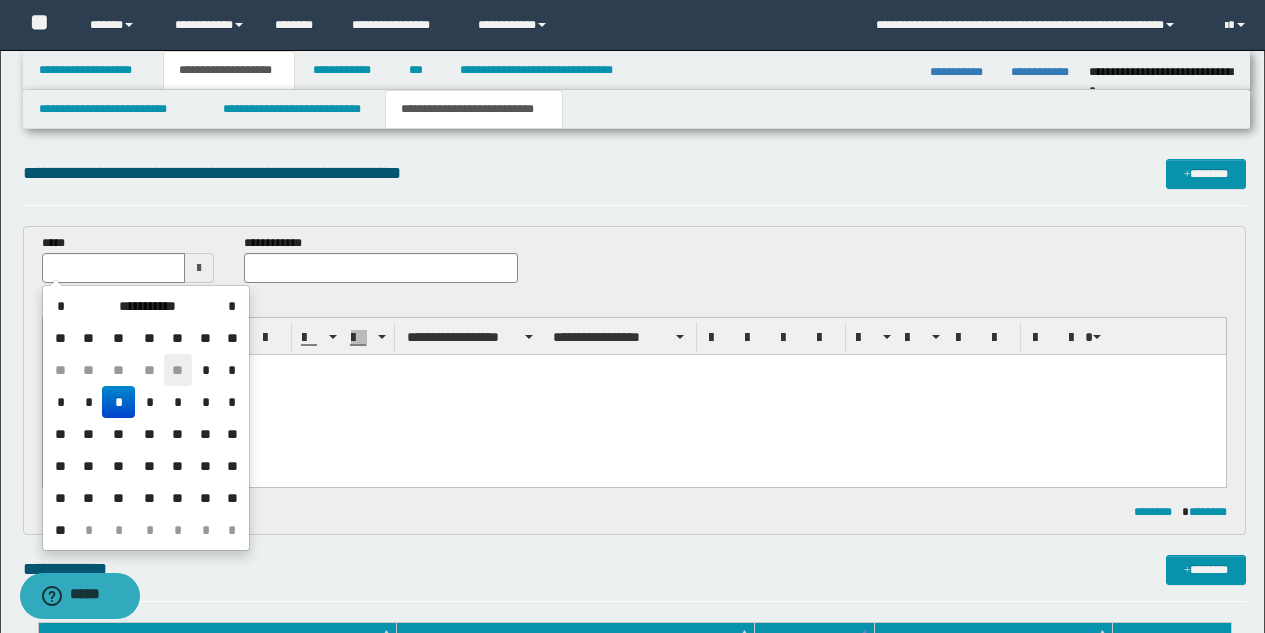 click on "**" at bounding box center (178, 370) 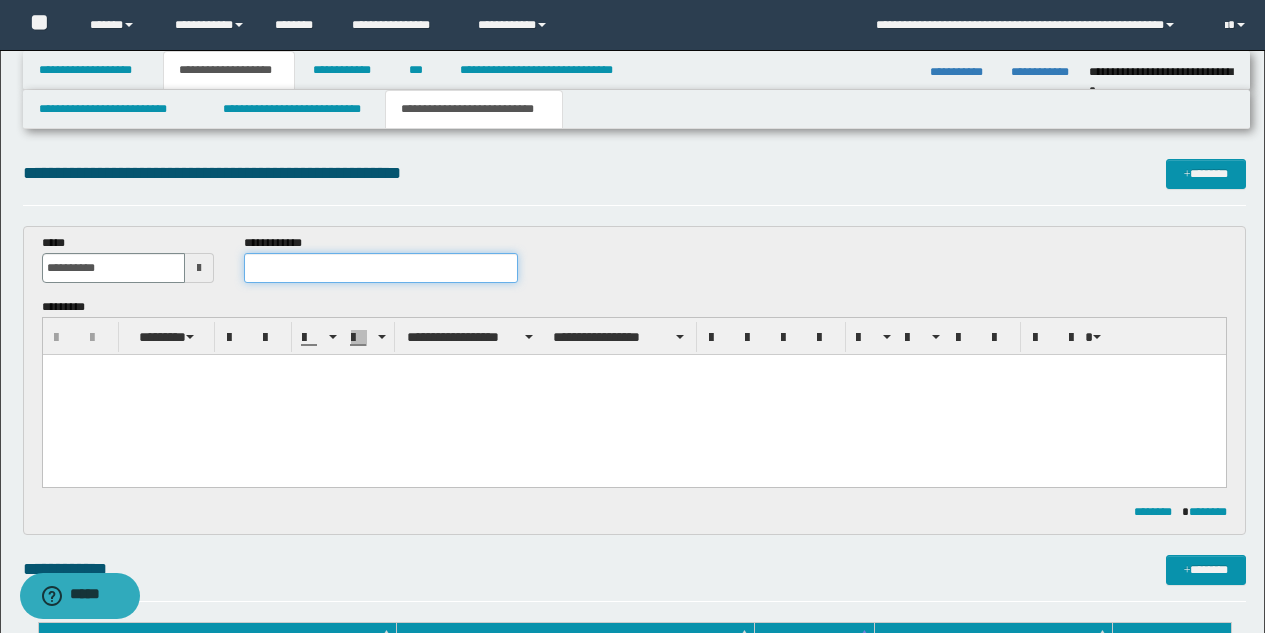 click at bounding box center [381, 268] 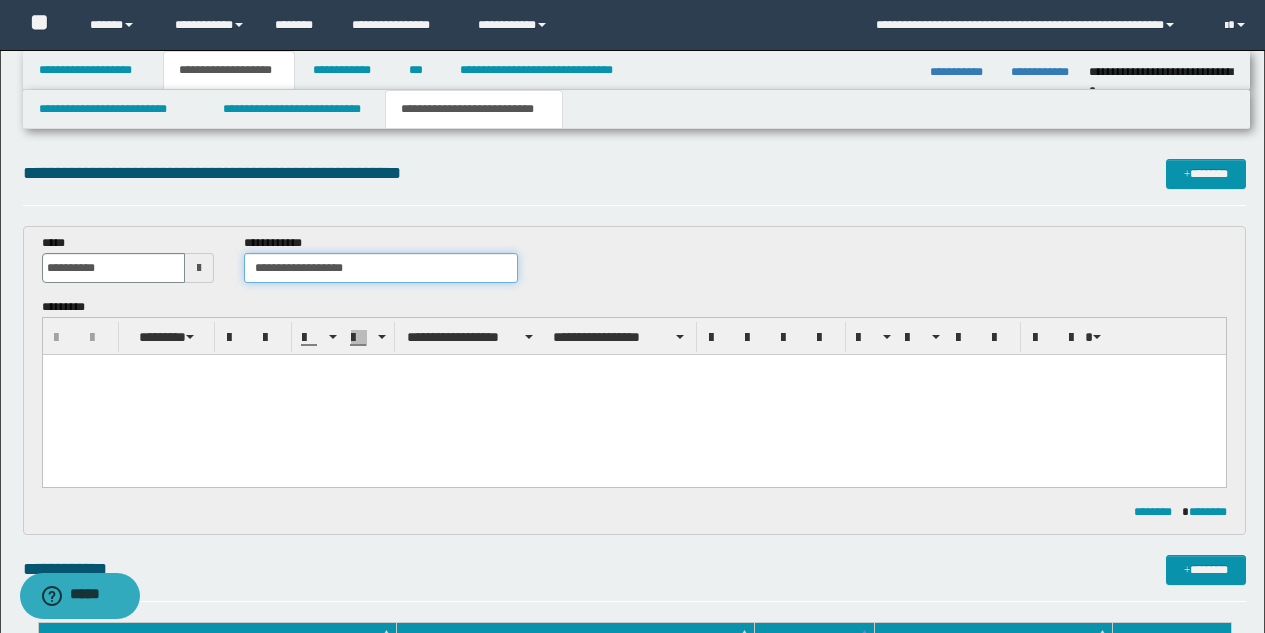 click on "**********" at bounding box center [381, 268] 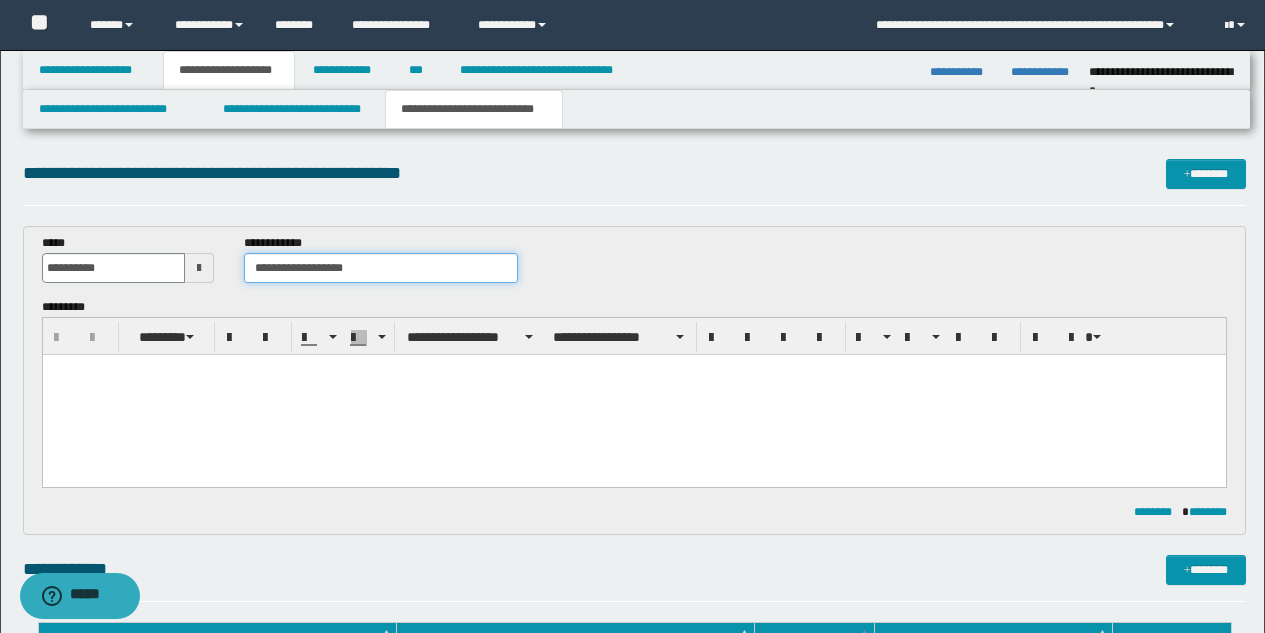 type on "**********" 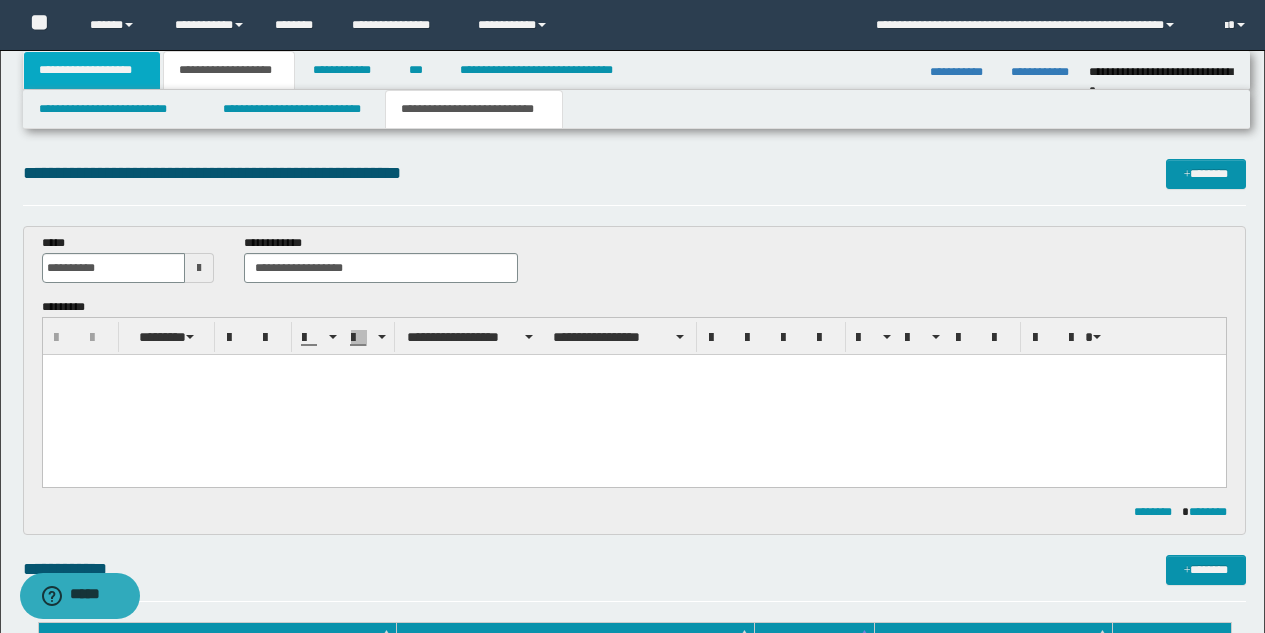 click on "**********" at bounding box center (92, 70) 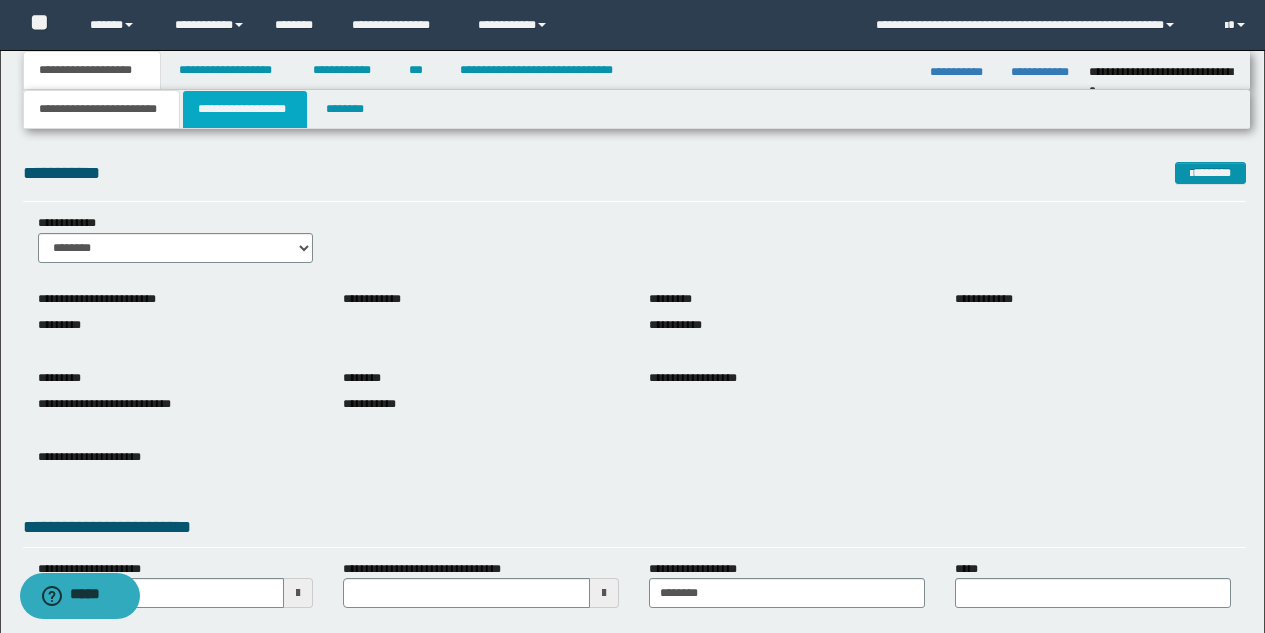 click on "**********" at bounding box center [245, 109] 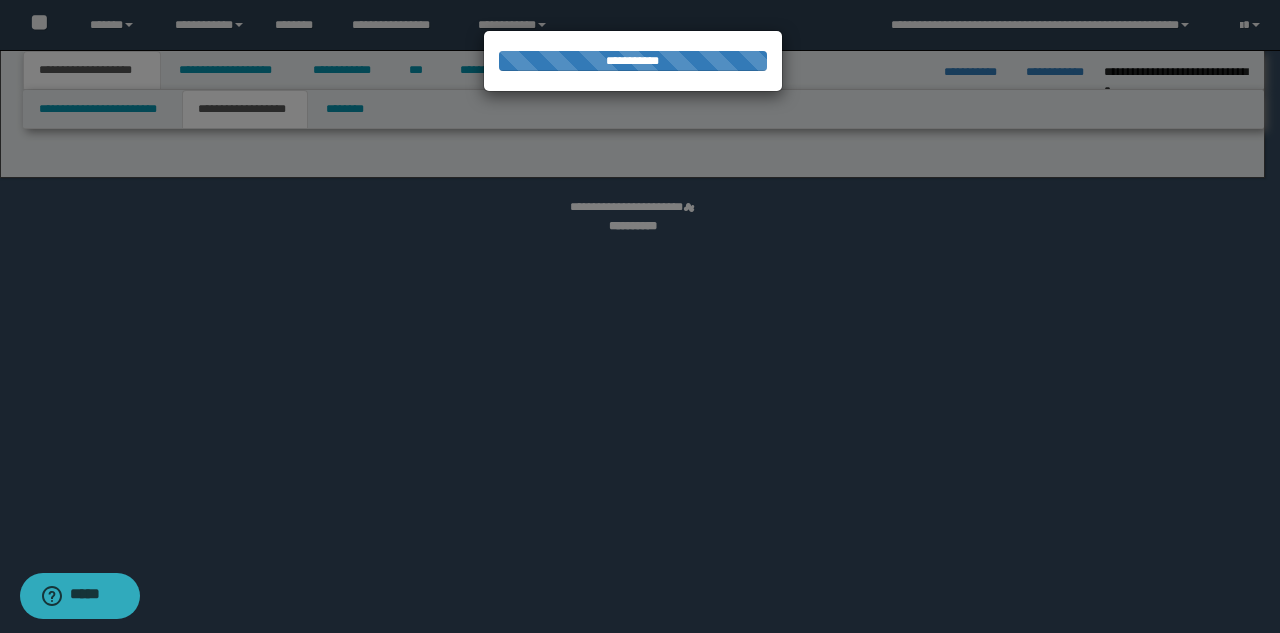 select on "*" 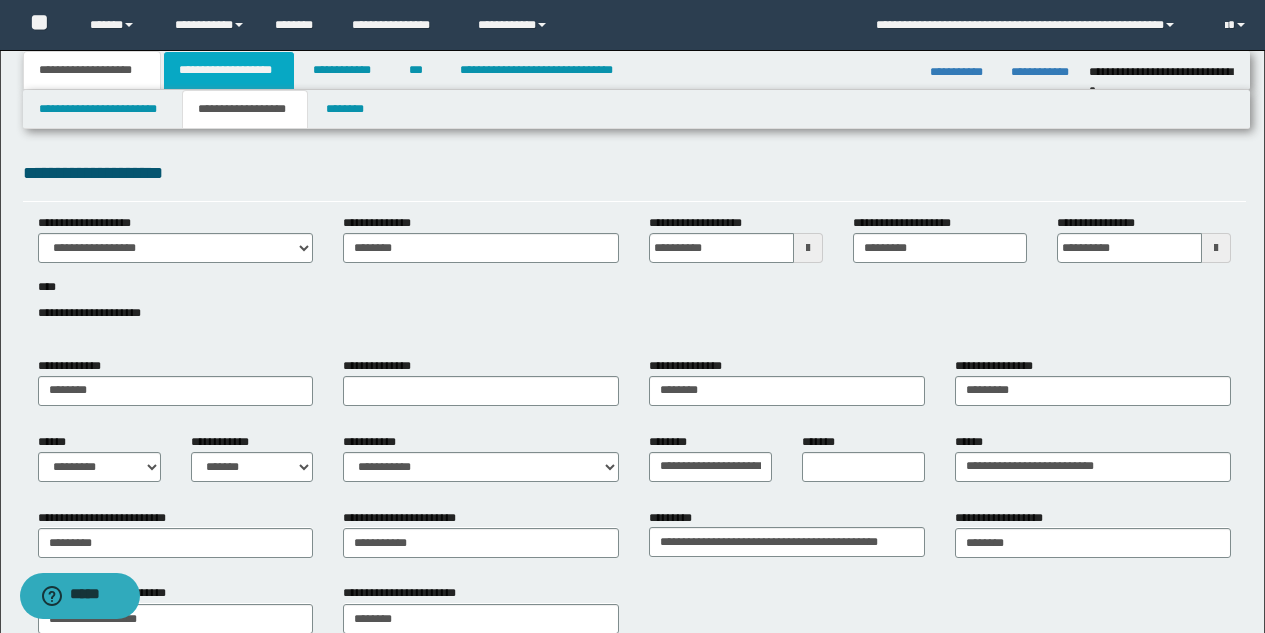 click on "**********" at bounding box center [229, 70] 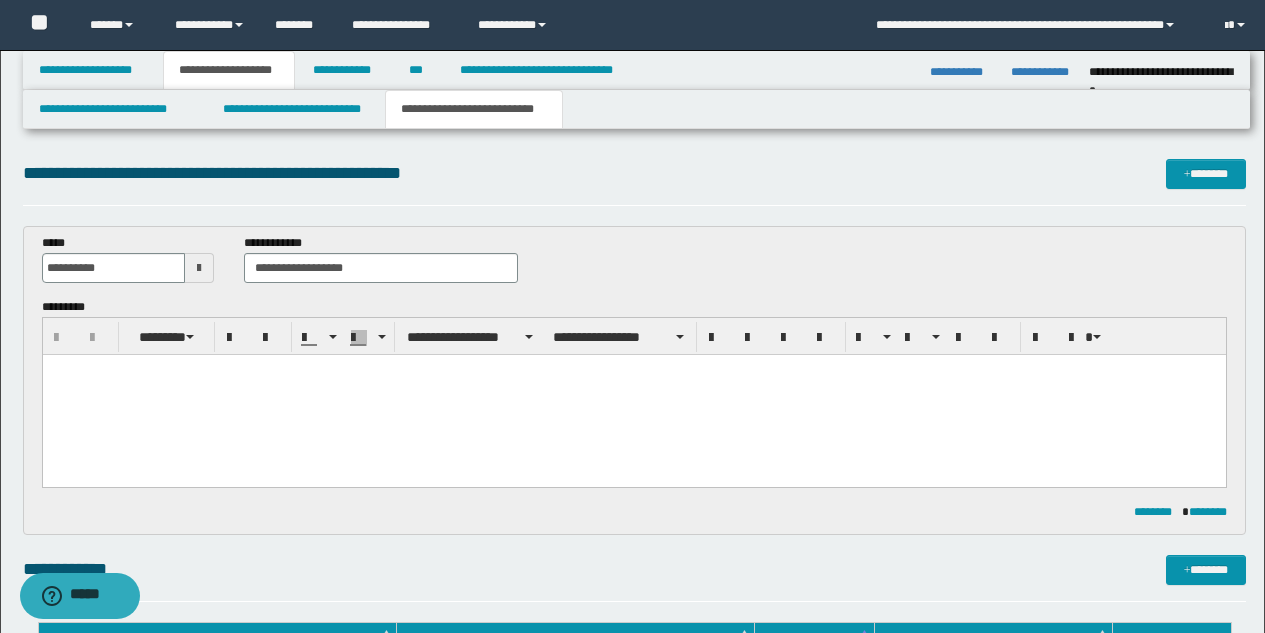 click at bounding box center (633, 370) 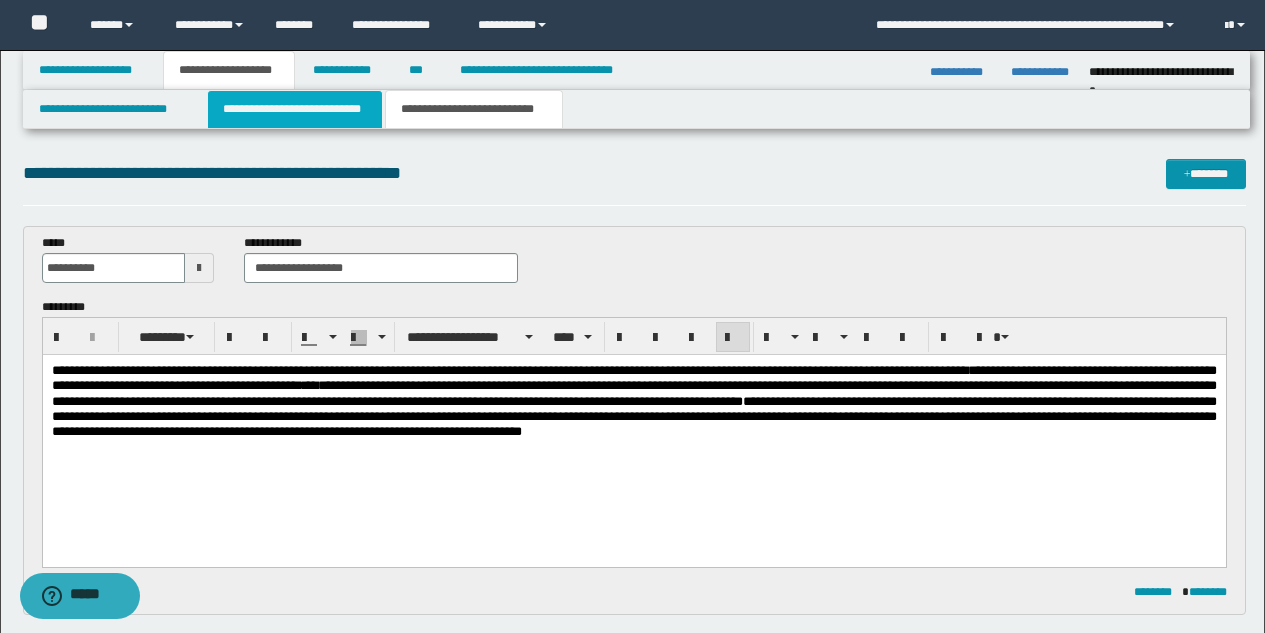 click on "**********" at bounding box center (295, 109) 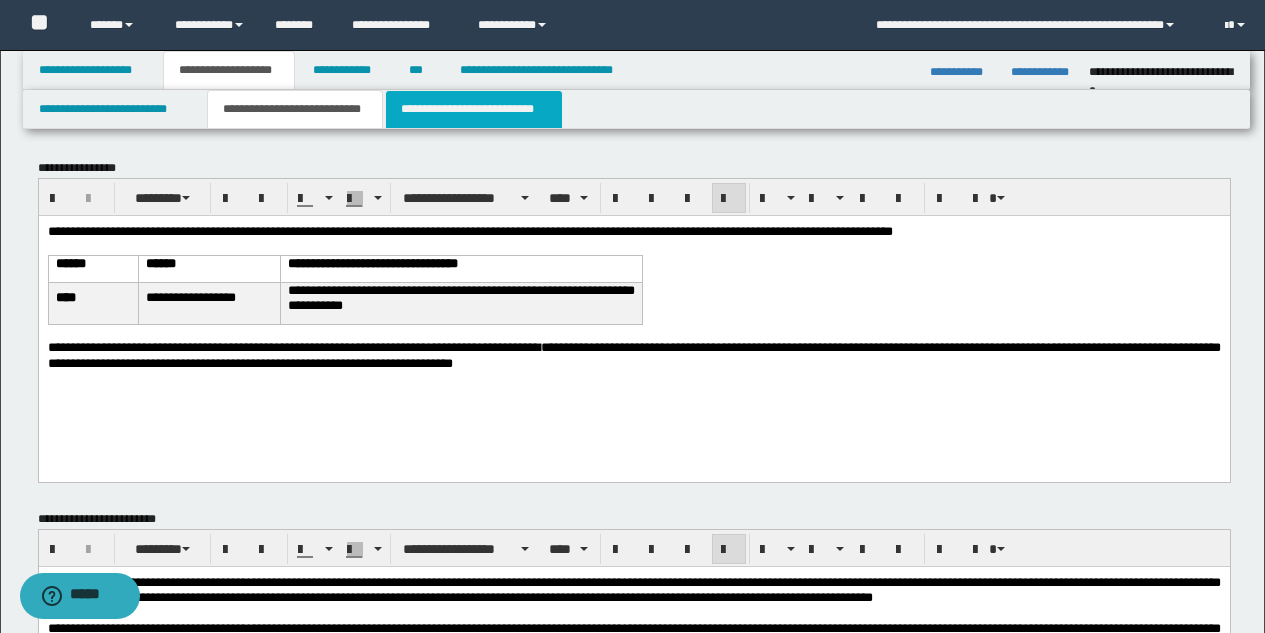 click on "**********" at bounding box center (474, 109) 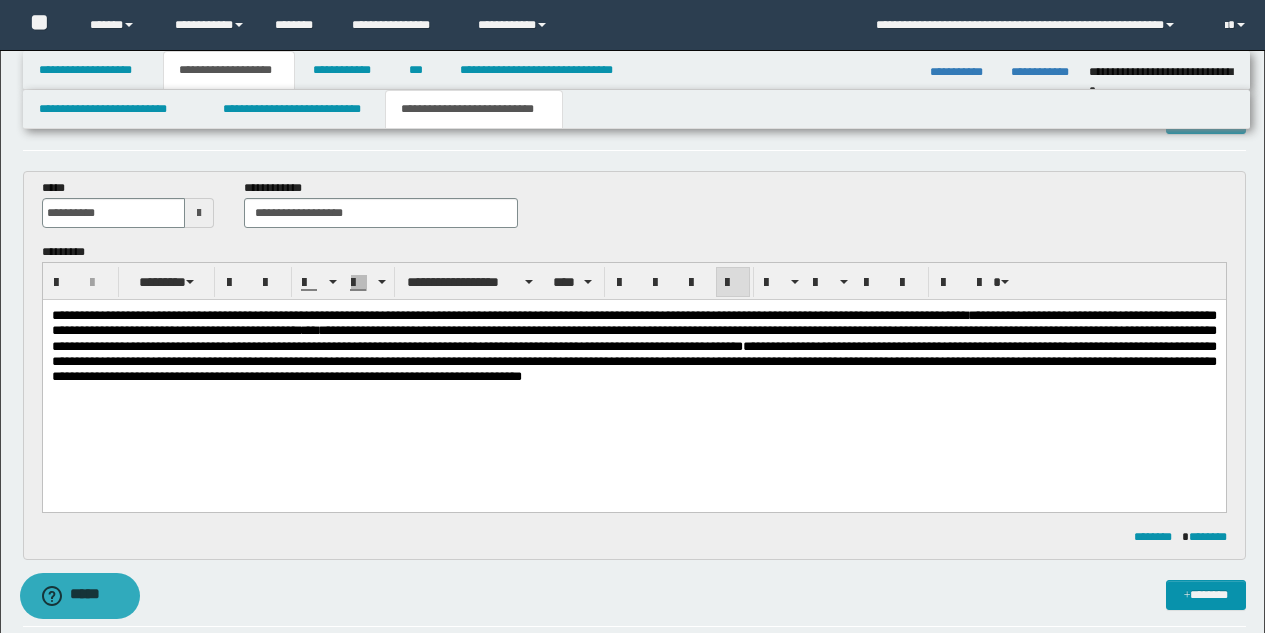 scroll, scrollTop: 52, scrollLeft: 0, axis: vertical 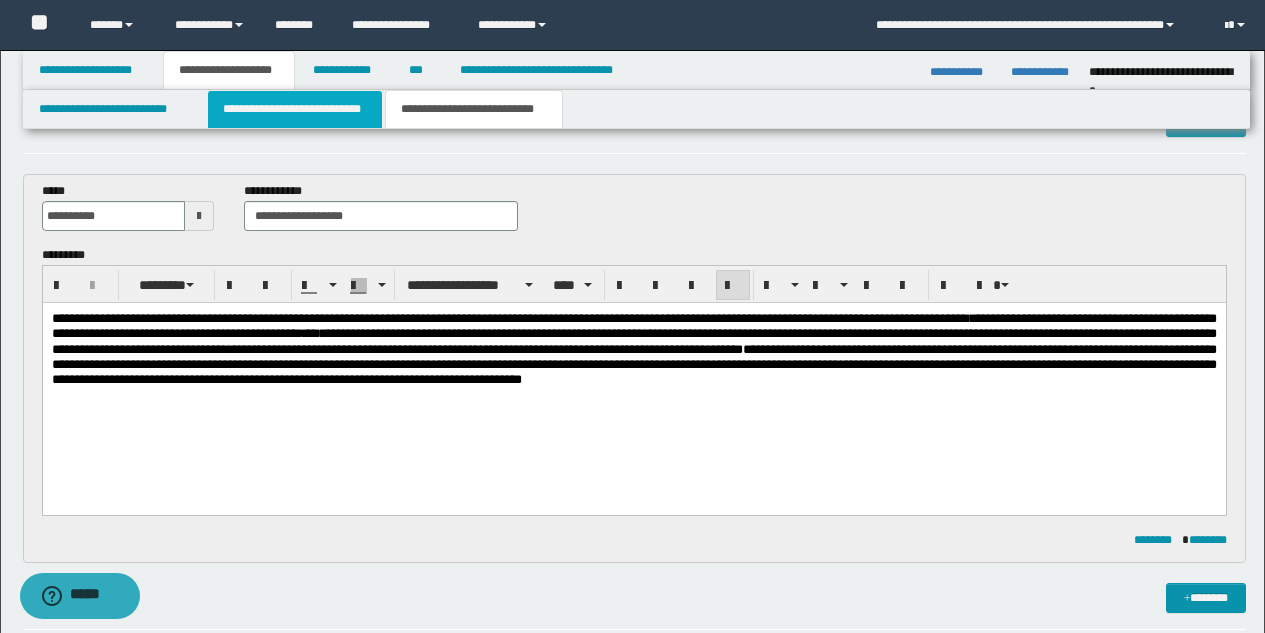 click on "**********" at bounding box center [295, 109] 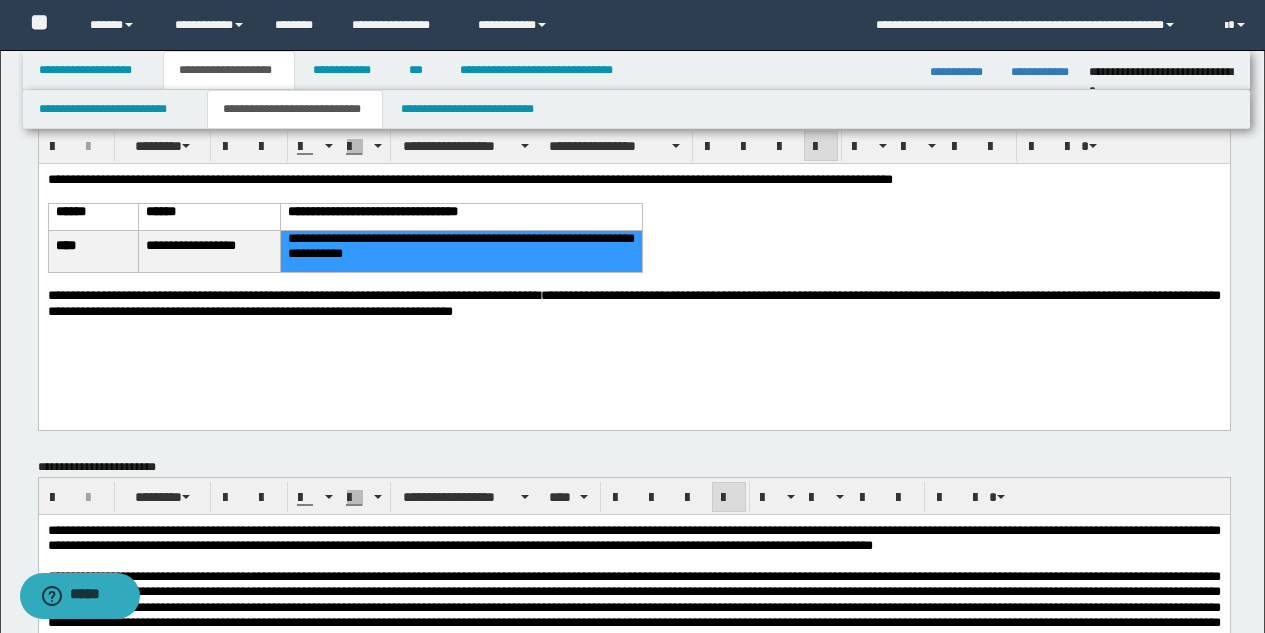 drag, startPoint x: 421, startPoint y: 255, endPoint x: 319, endPoint y: 250, distance: 102.122475 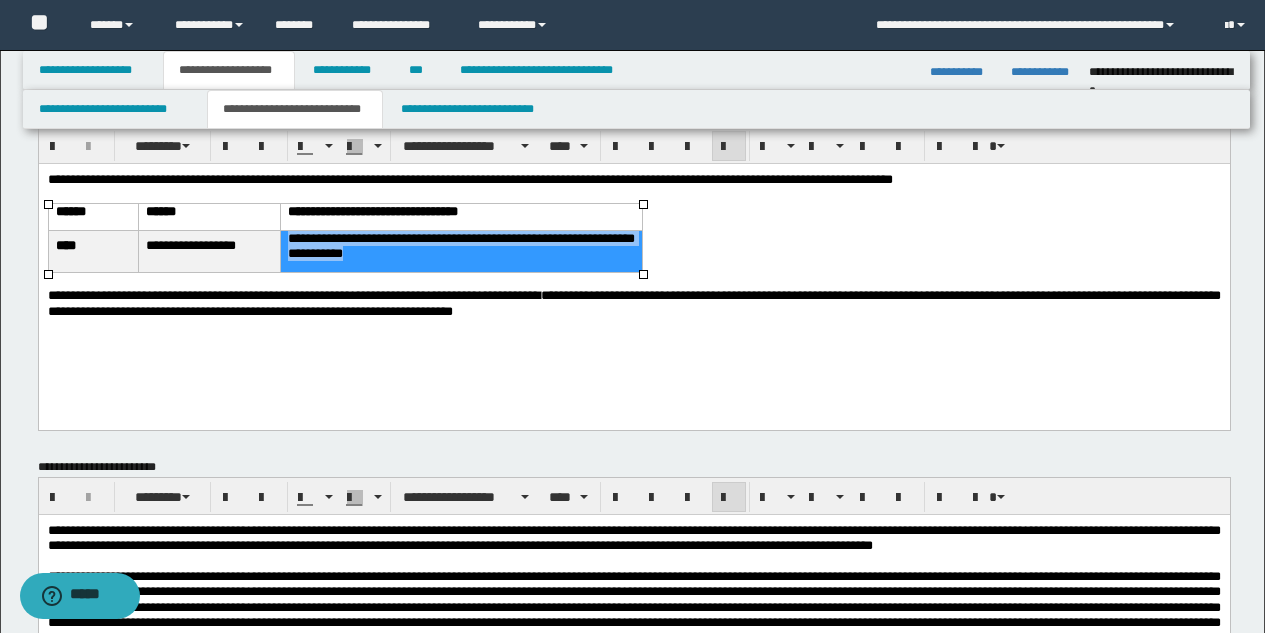 click on "**********" at bounding box center [460, 245] 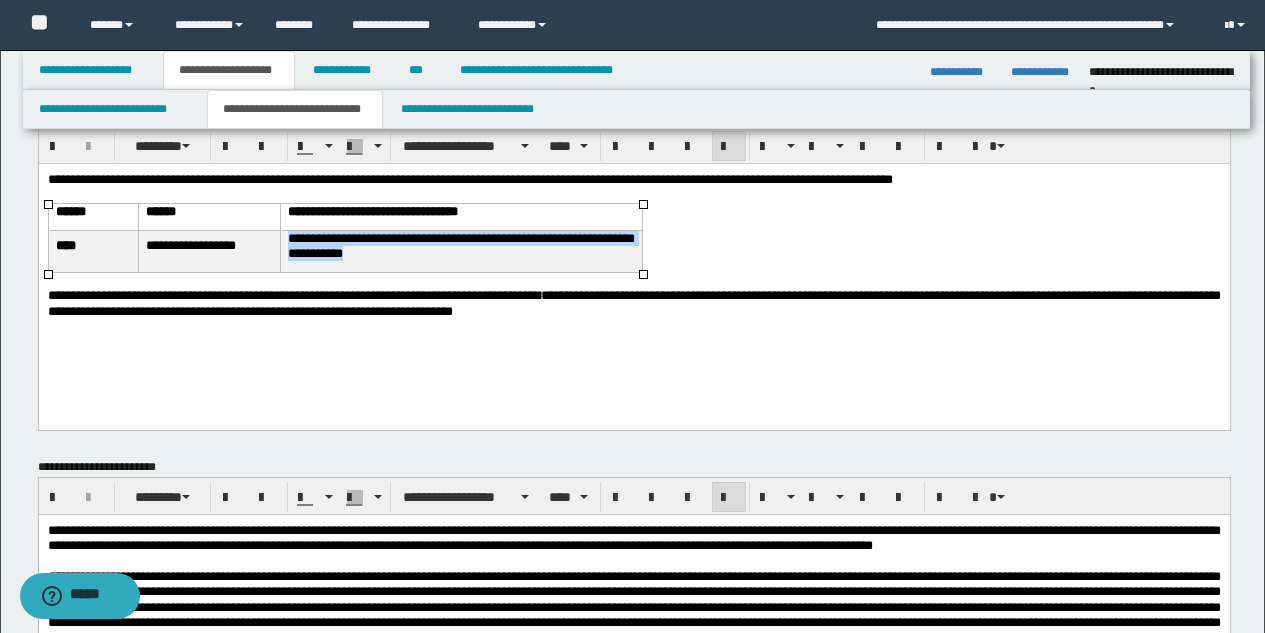 click on "**********" at bounding box center (460, 245) 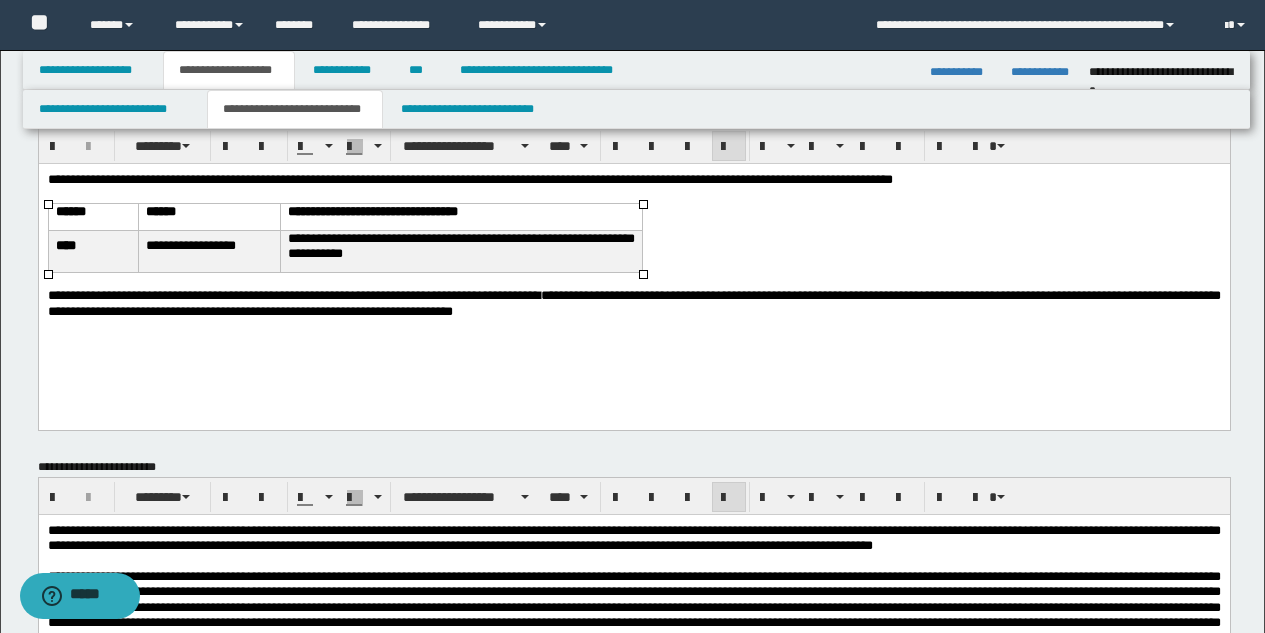 click on "**********" at bounding box center [460, 245] 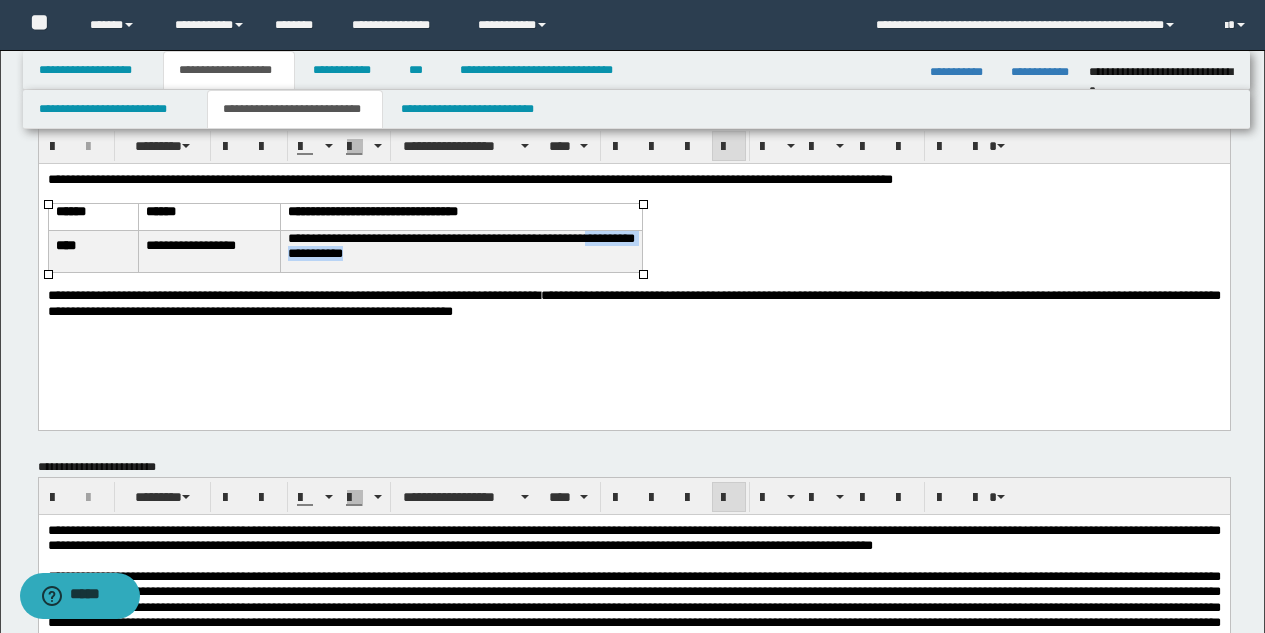 copy on "**********" 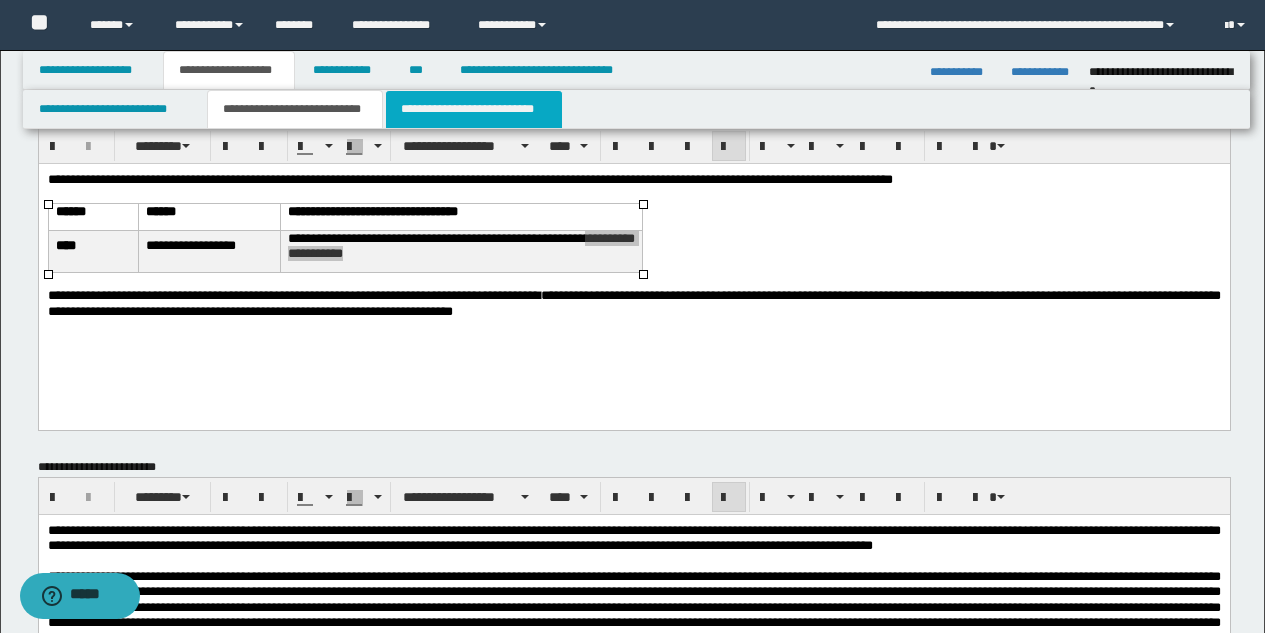 click on "**********" at bounding box center [474, 109] 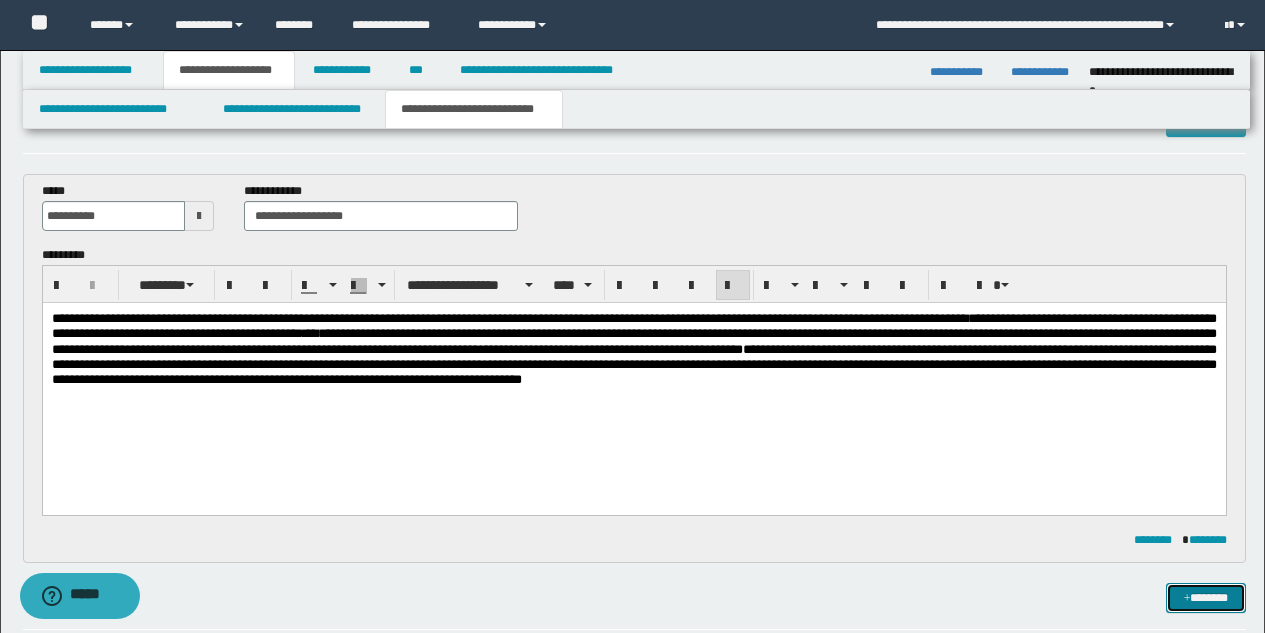 click at bounding box center [1187, 599] 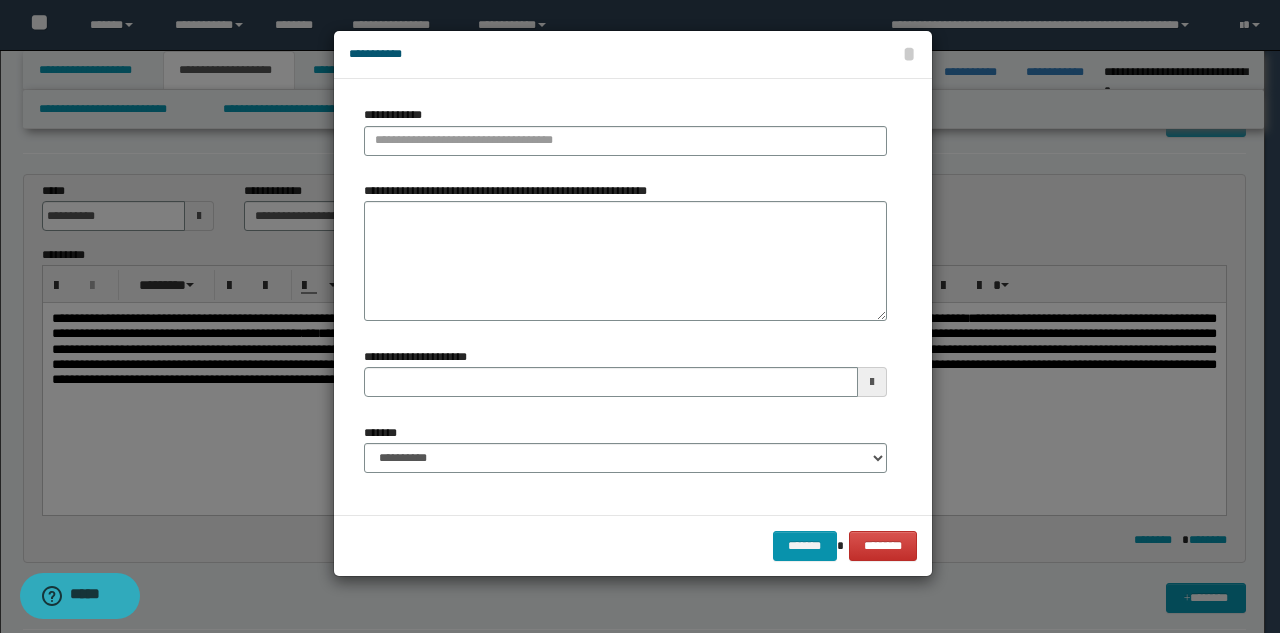 type 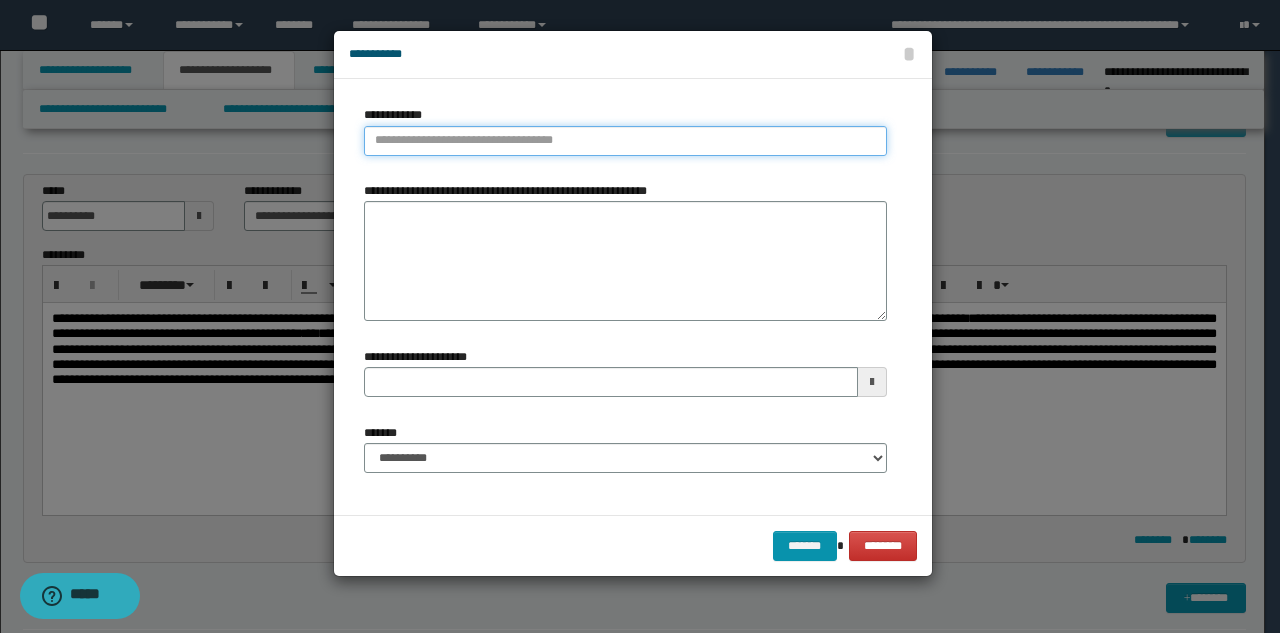 click on "**********" at bounding box center (625, 141) 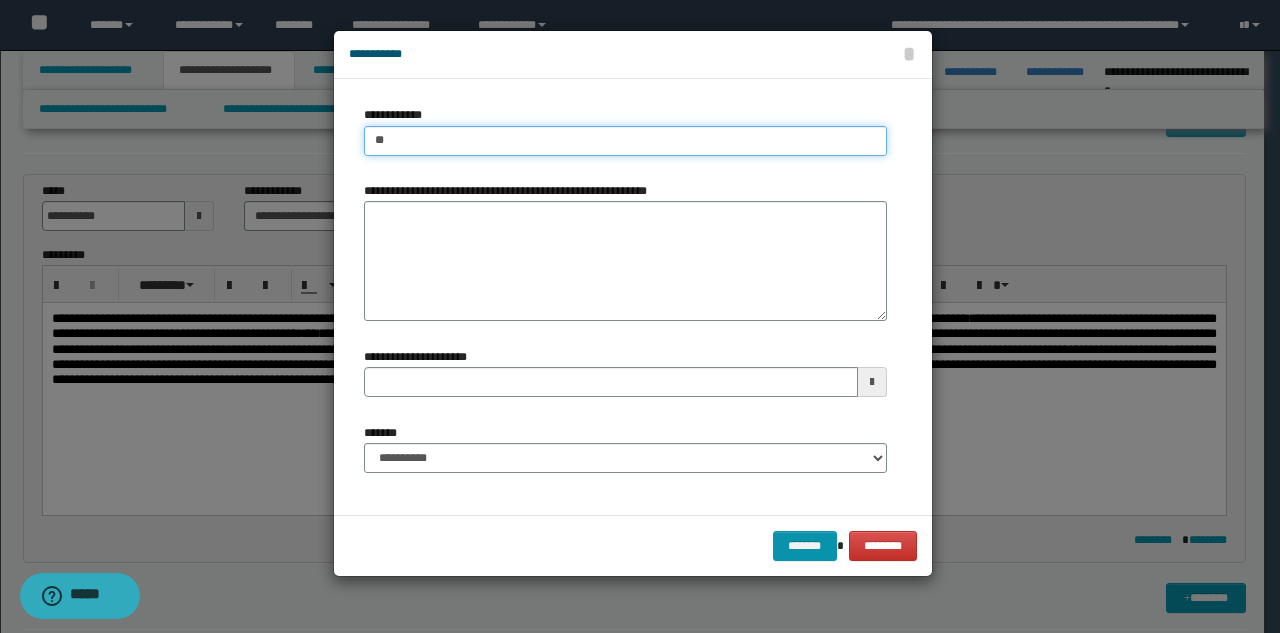type on "***" 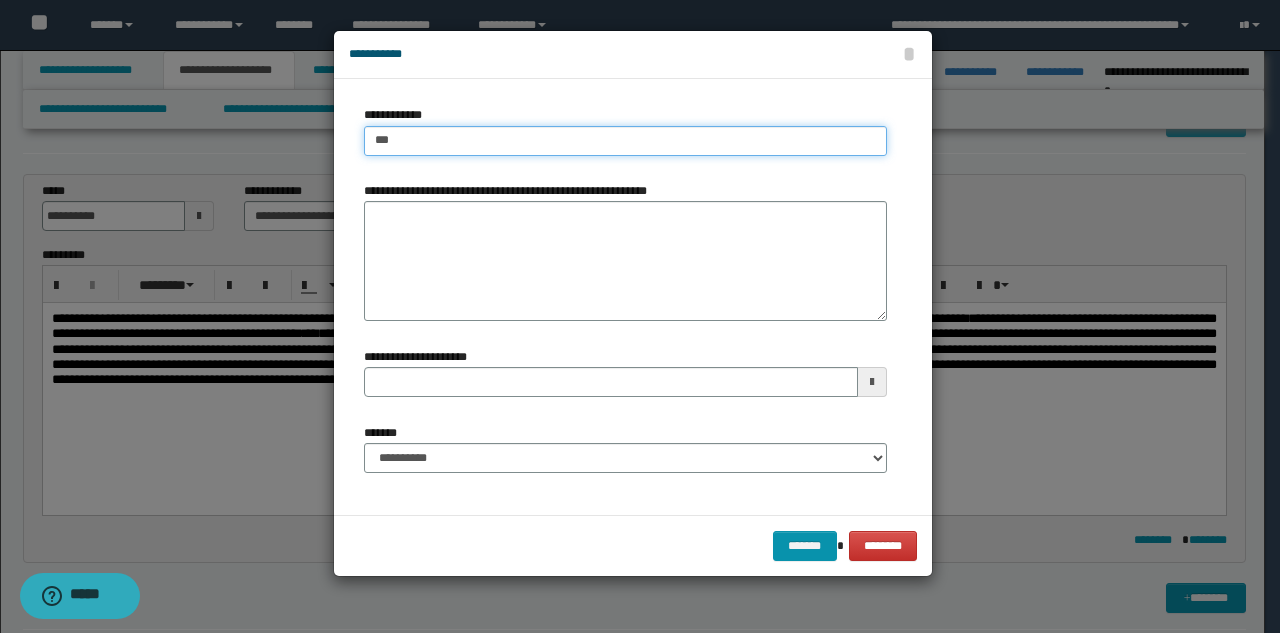 type on "***" 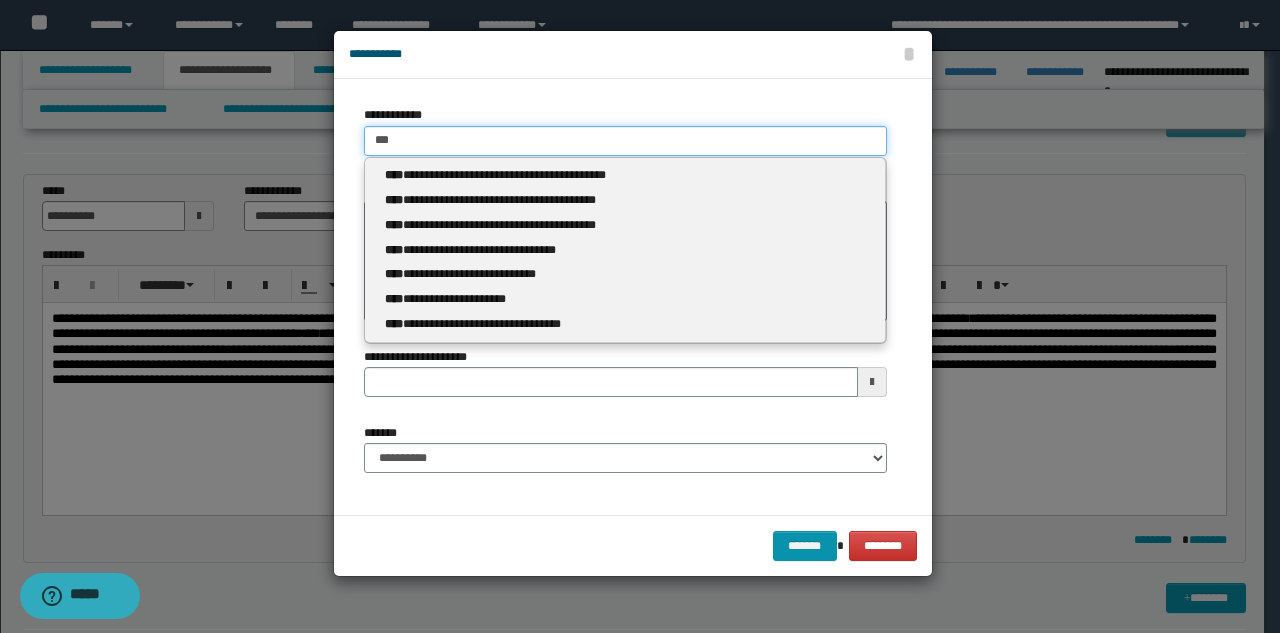 type 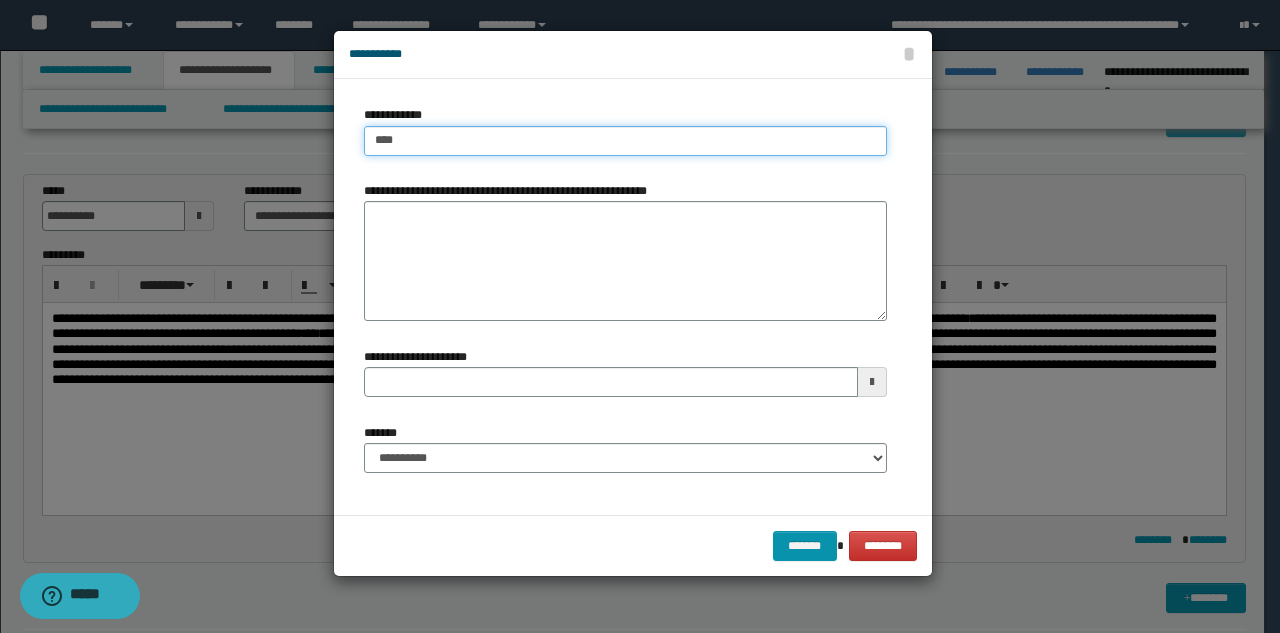 type on "****" 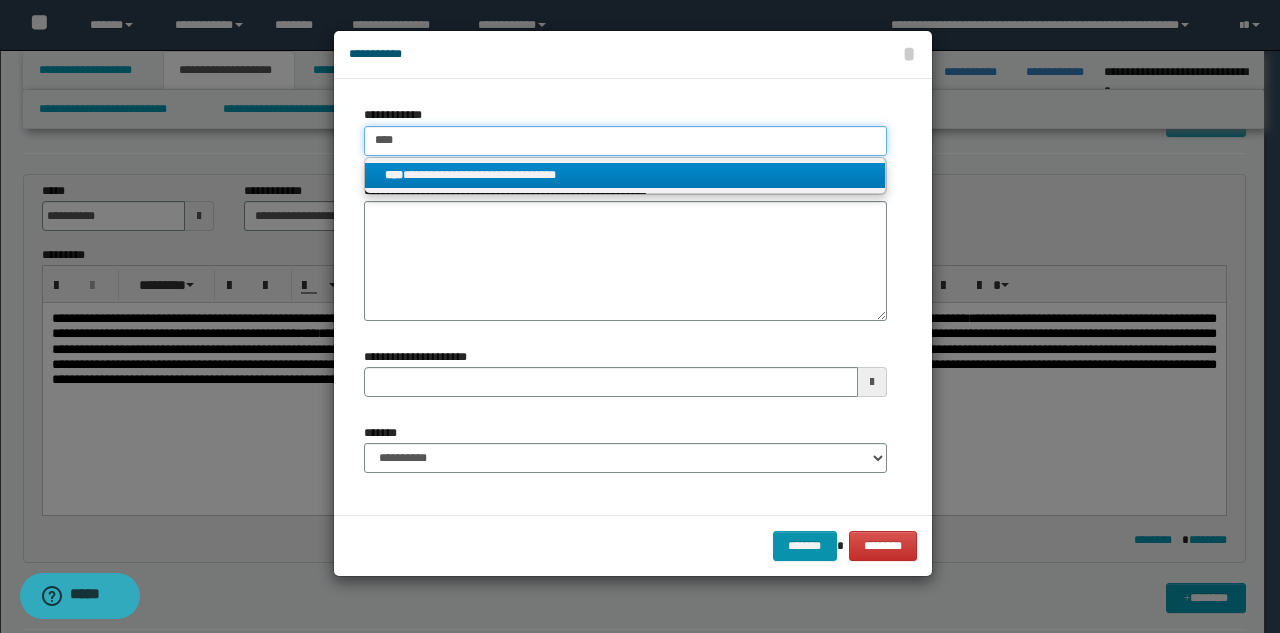 click on "****" at bounding box center (625, 141) 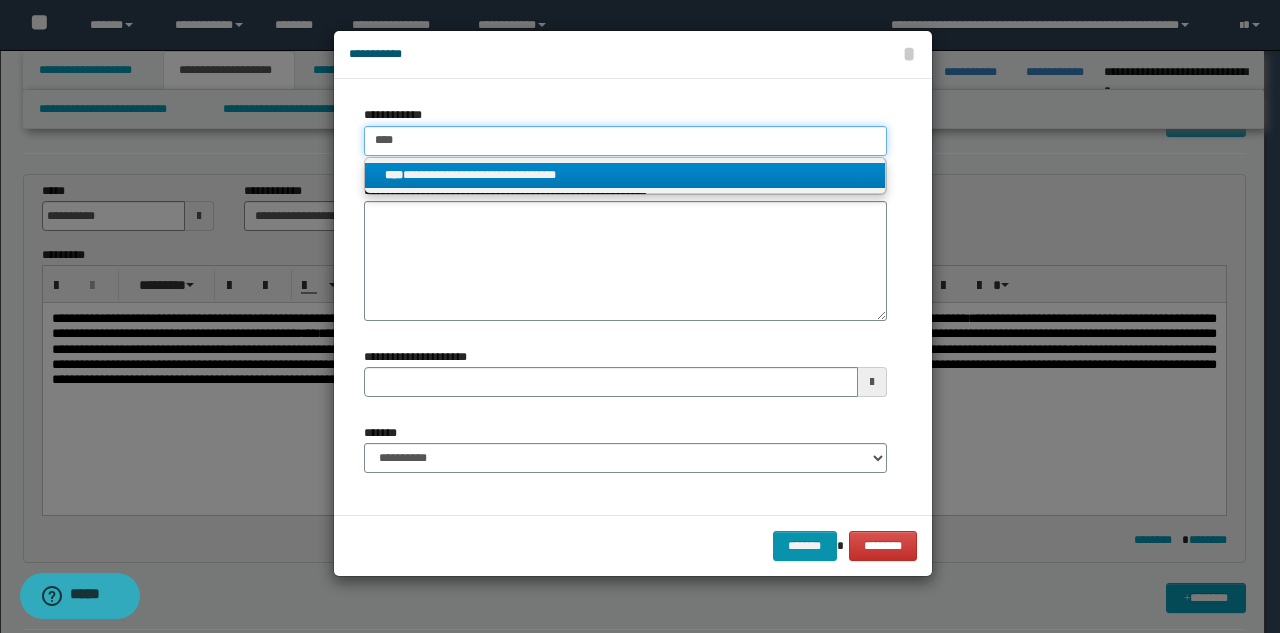 type 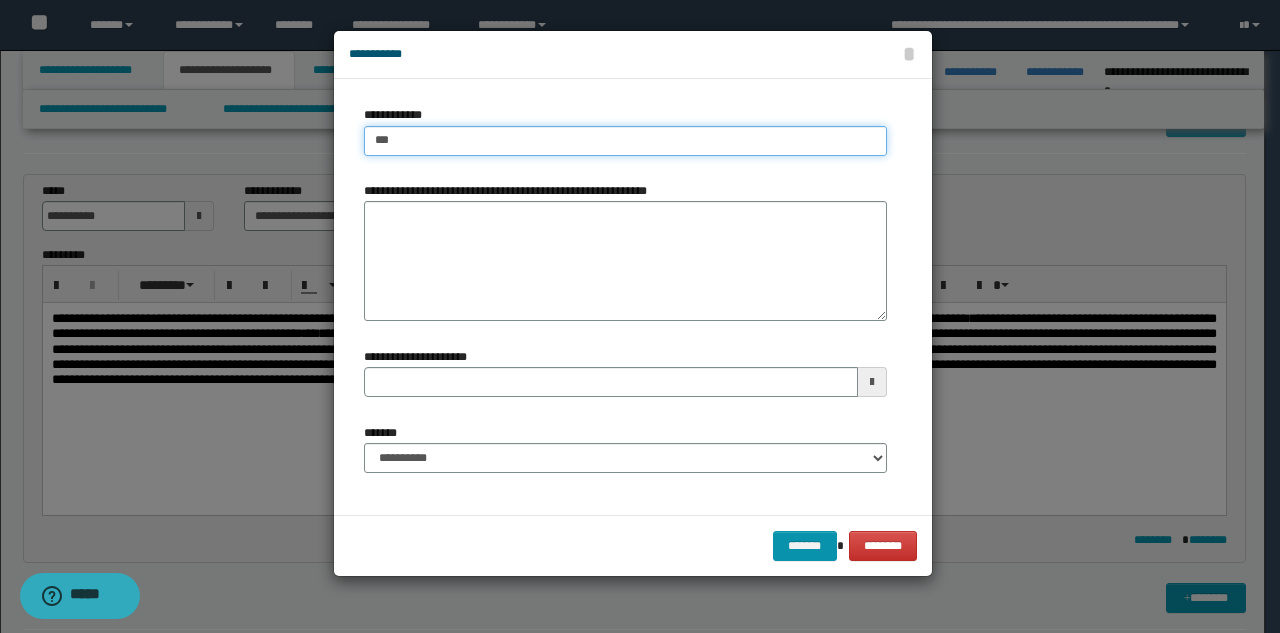 type on "***" 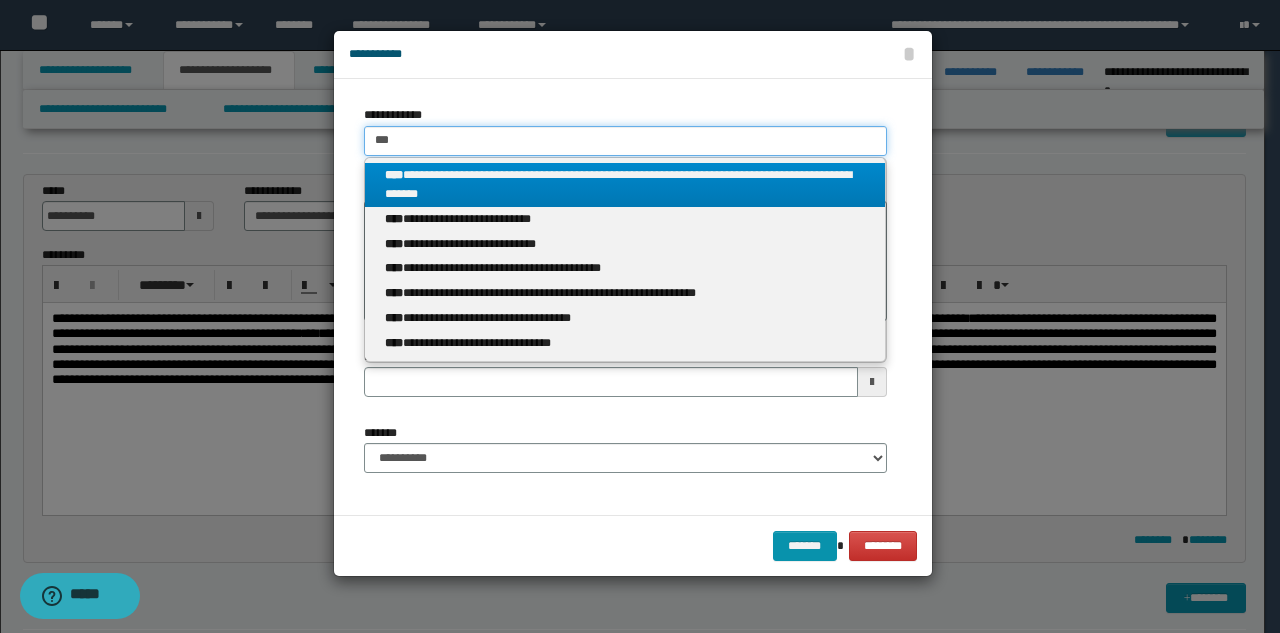 type 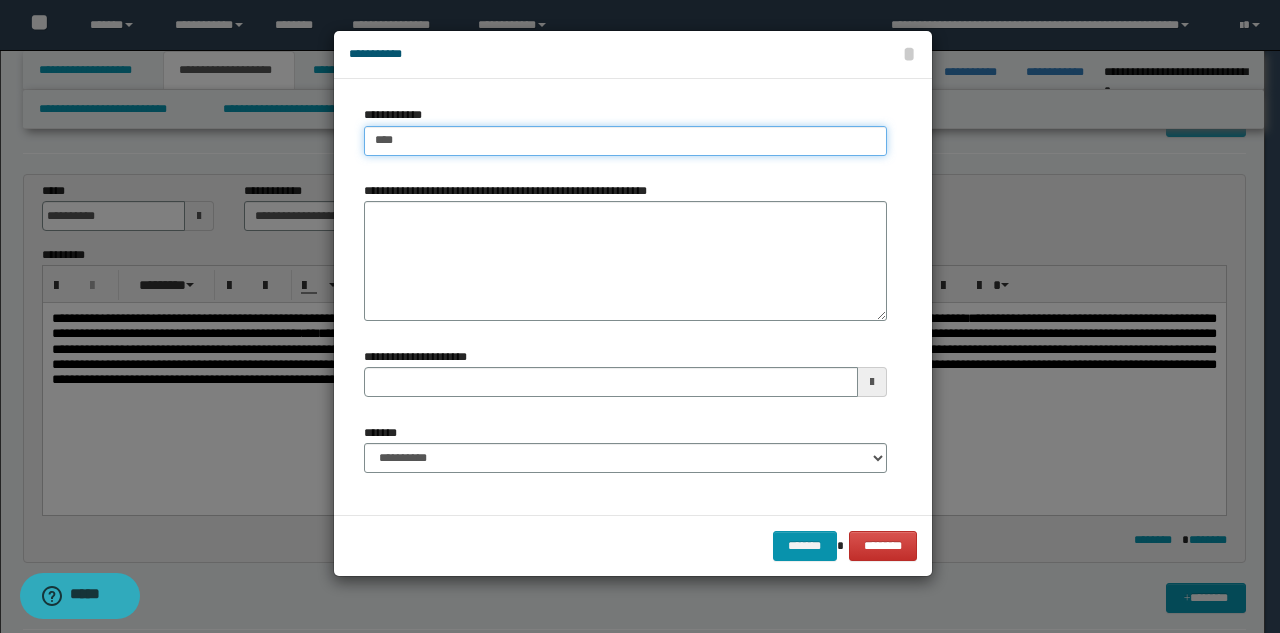 type on "****" 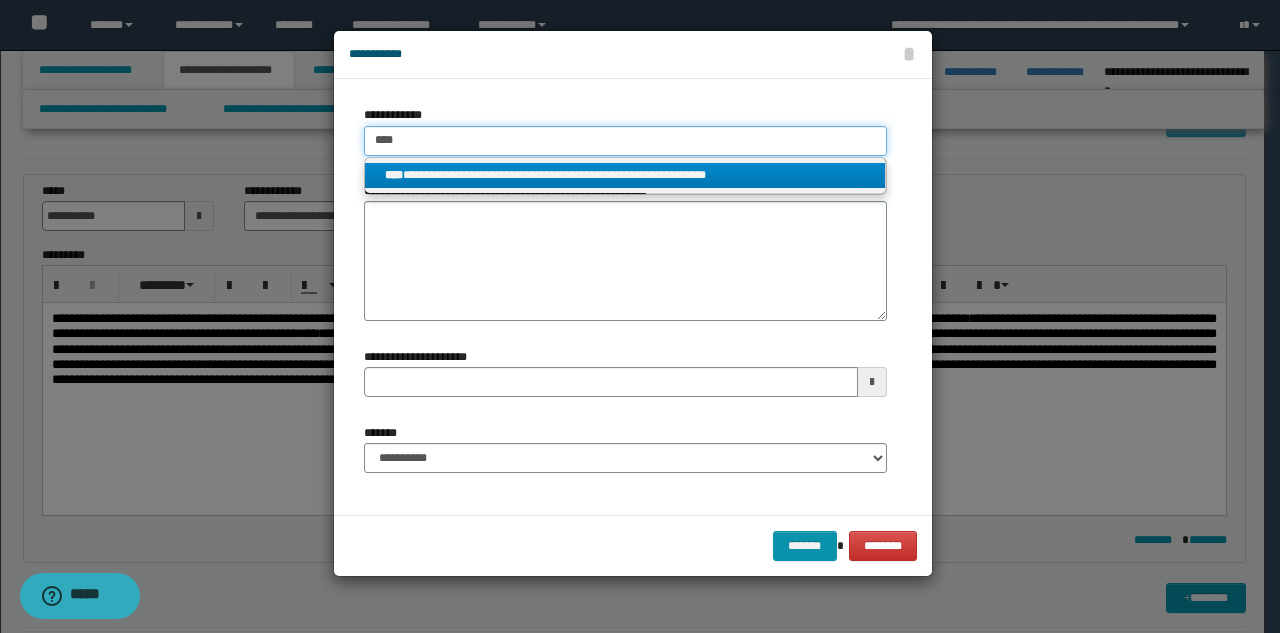 type on "****" 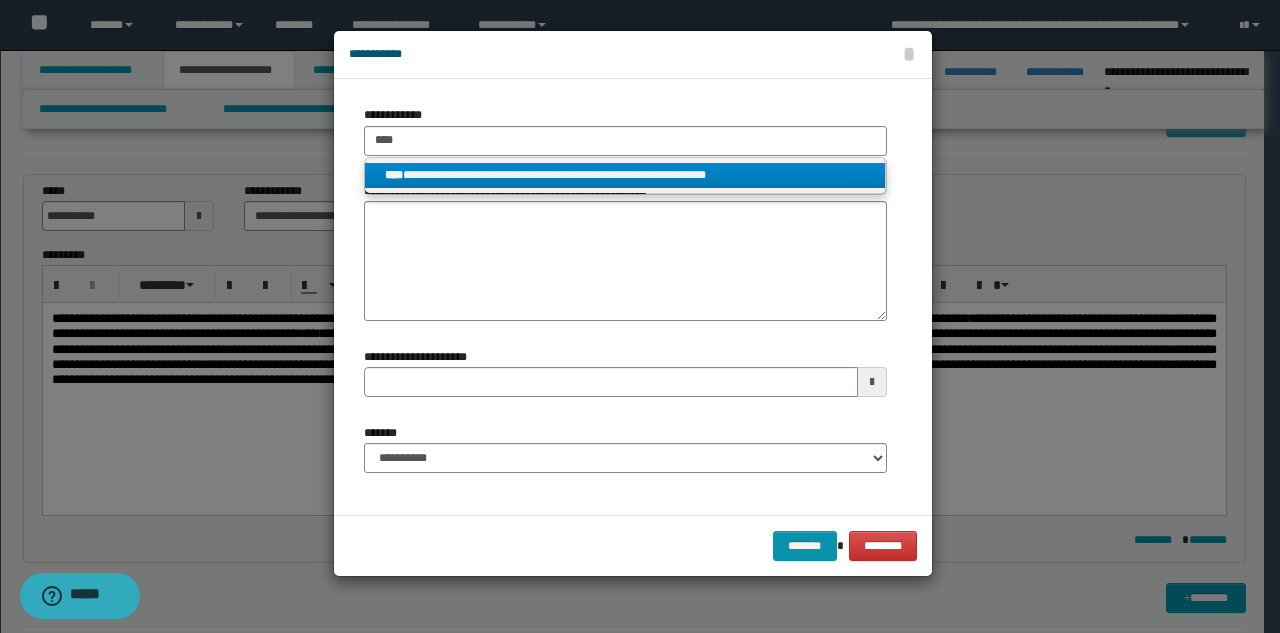 click on "**********" at bounding box center (625, 175) 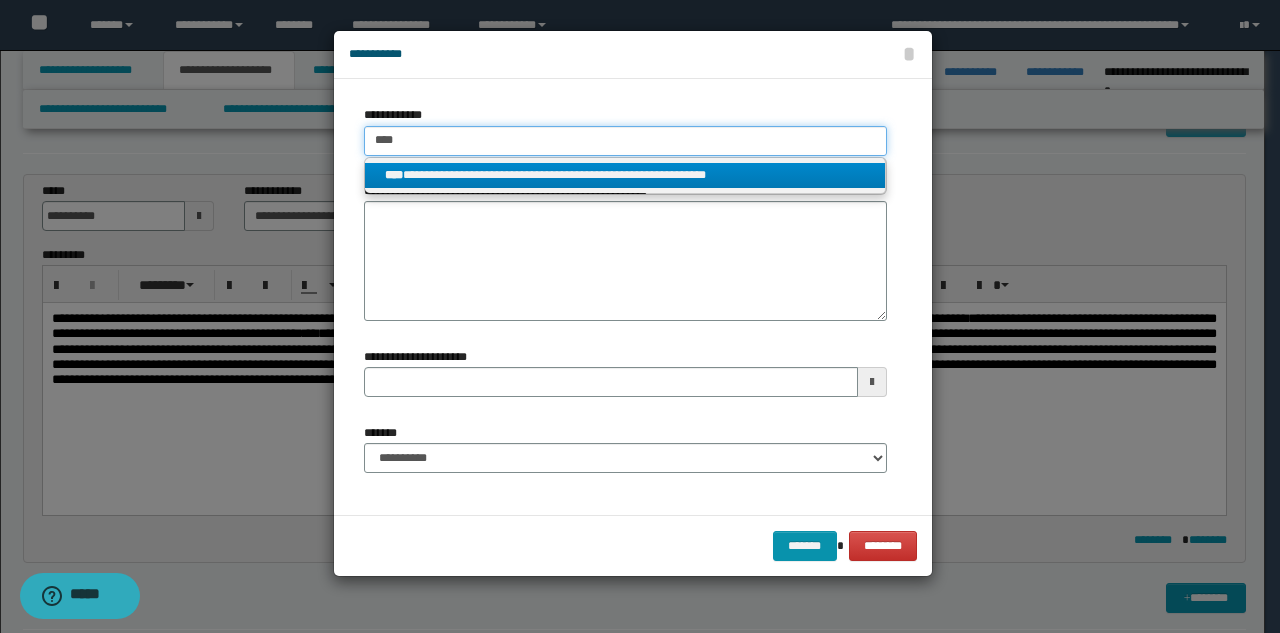 type 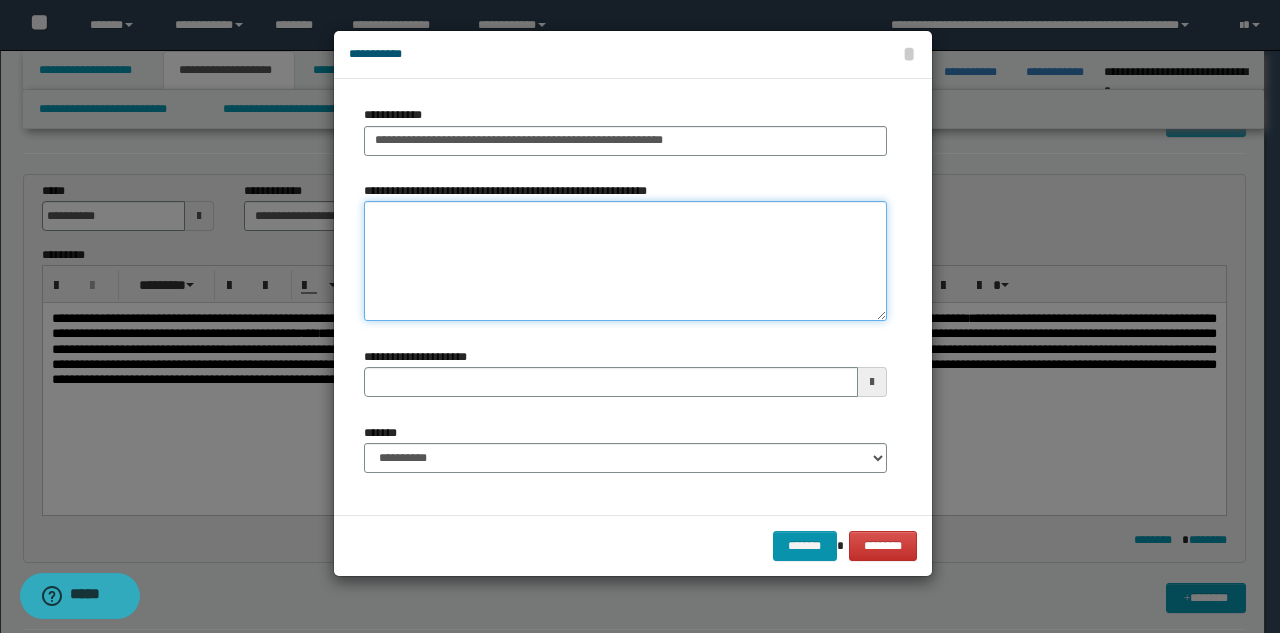 click on "**********" at bounding box center (625, 261) 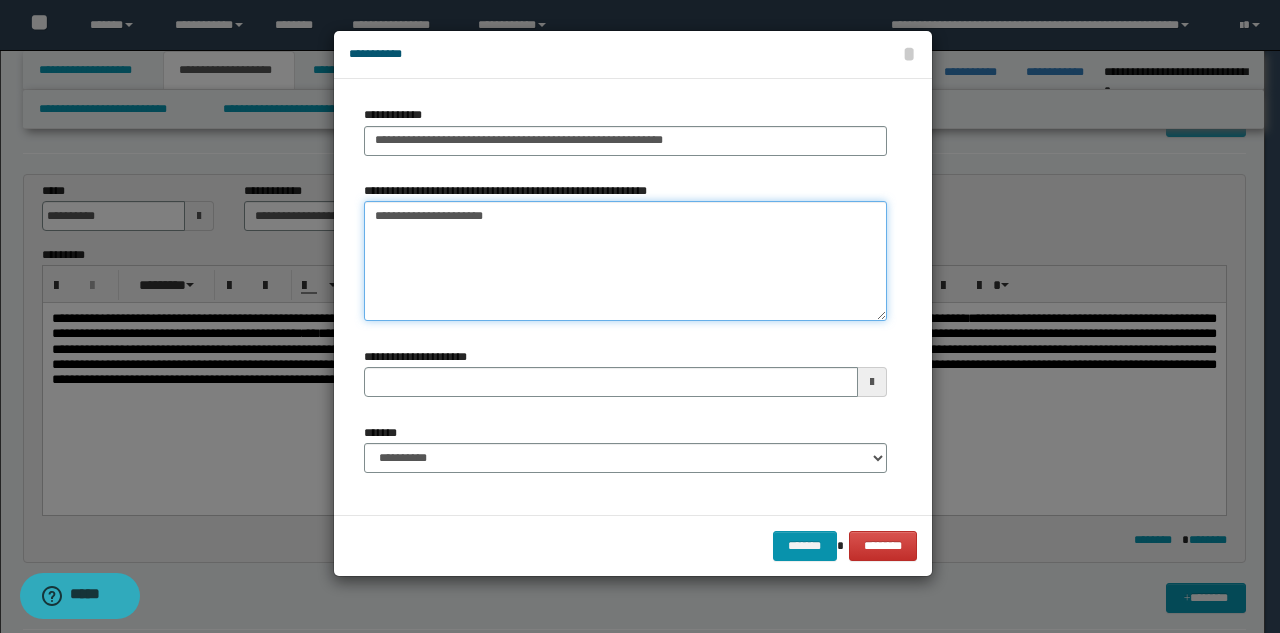 type 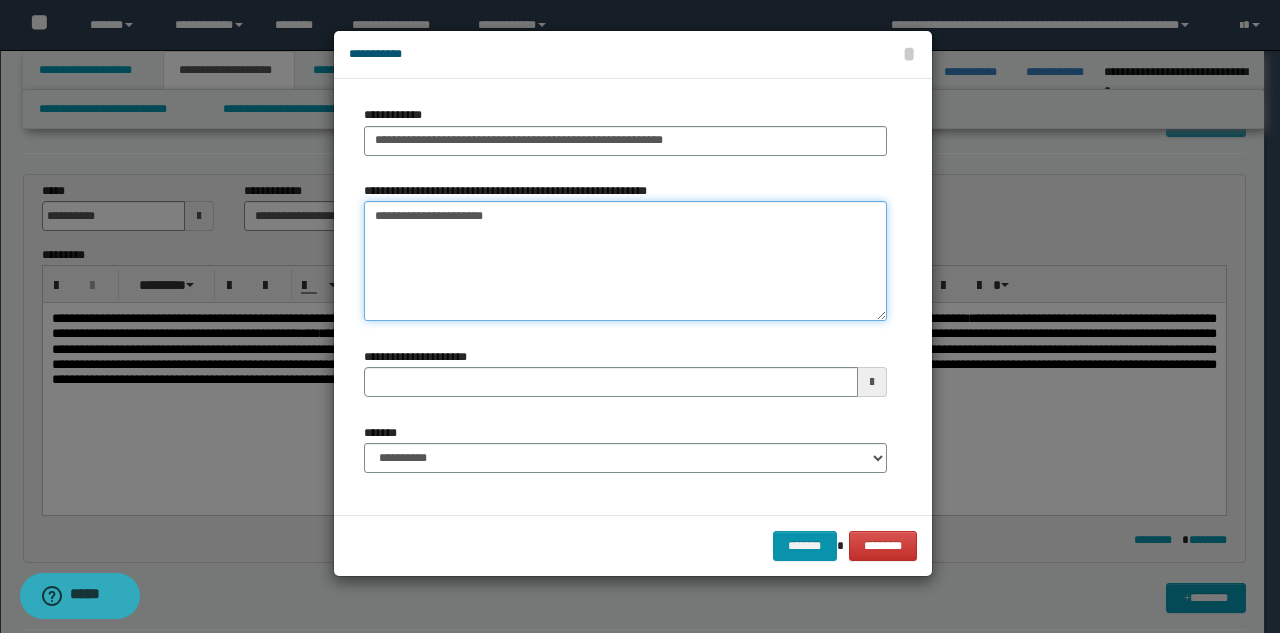 type on "**********" 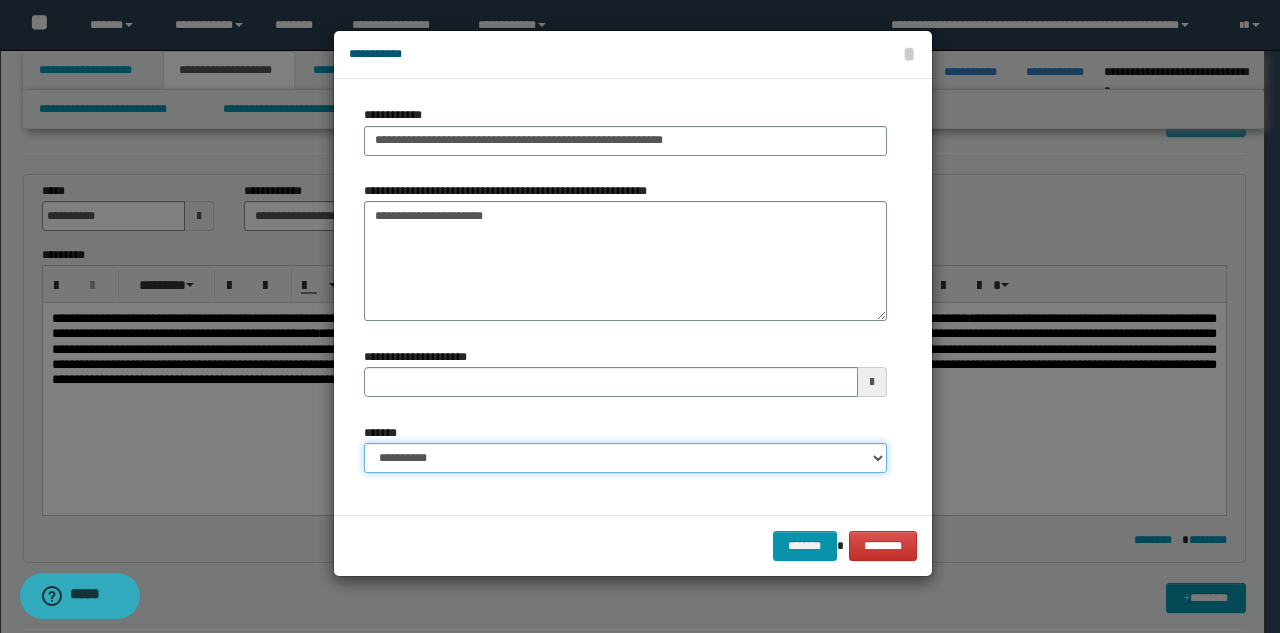 click on "**********" at bounding box center (625, 458) 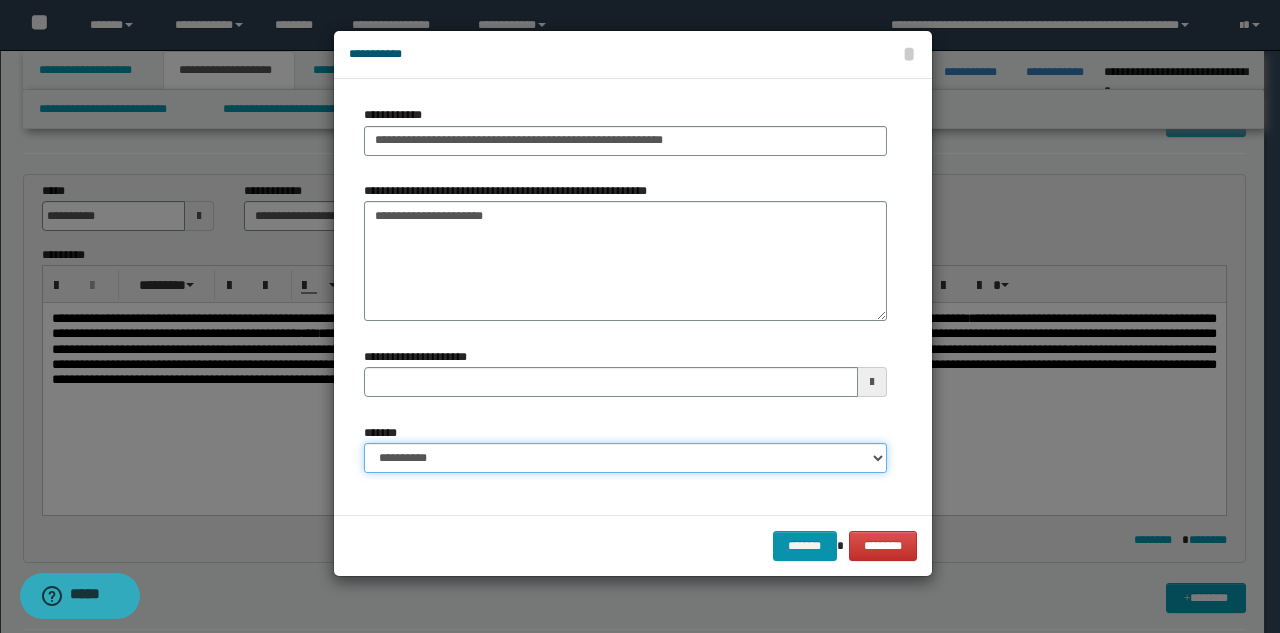 select on "*" 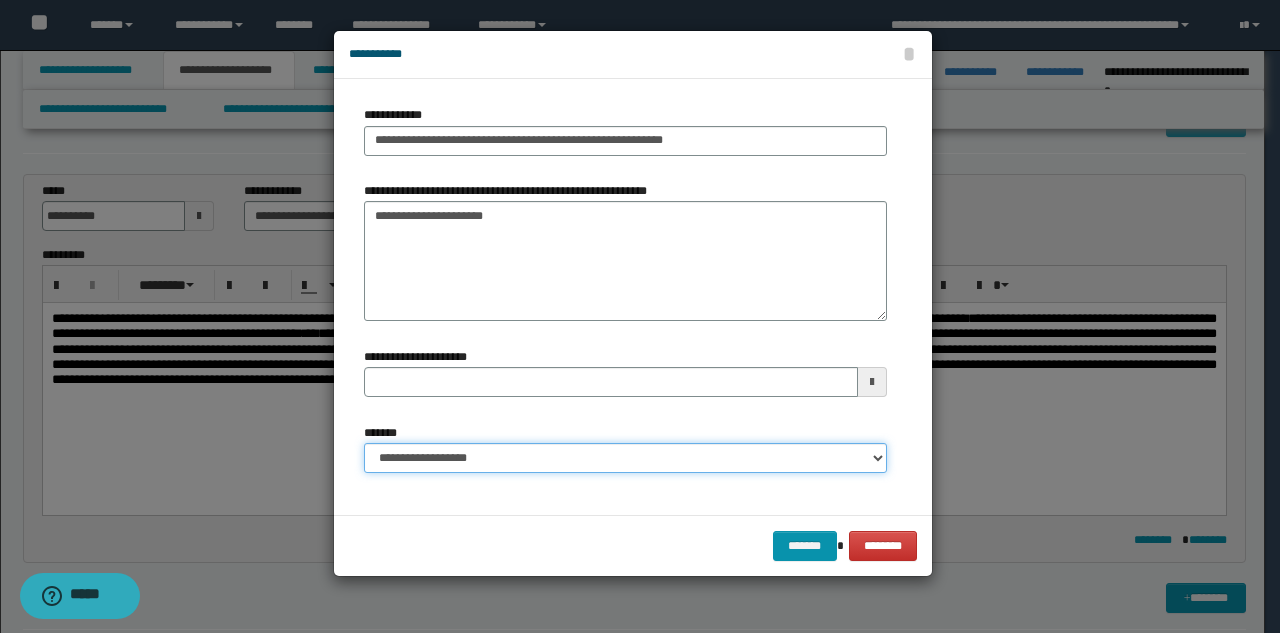 click on "**********" at bounding box center [625, 458] 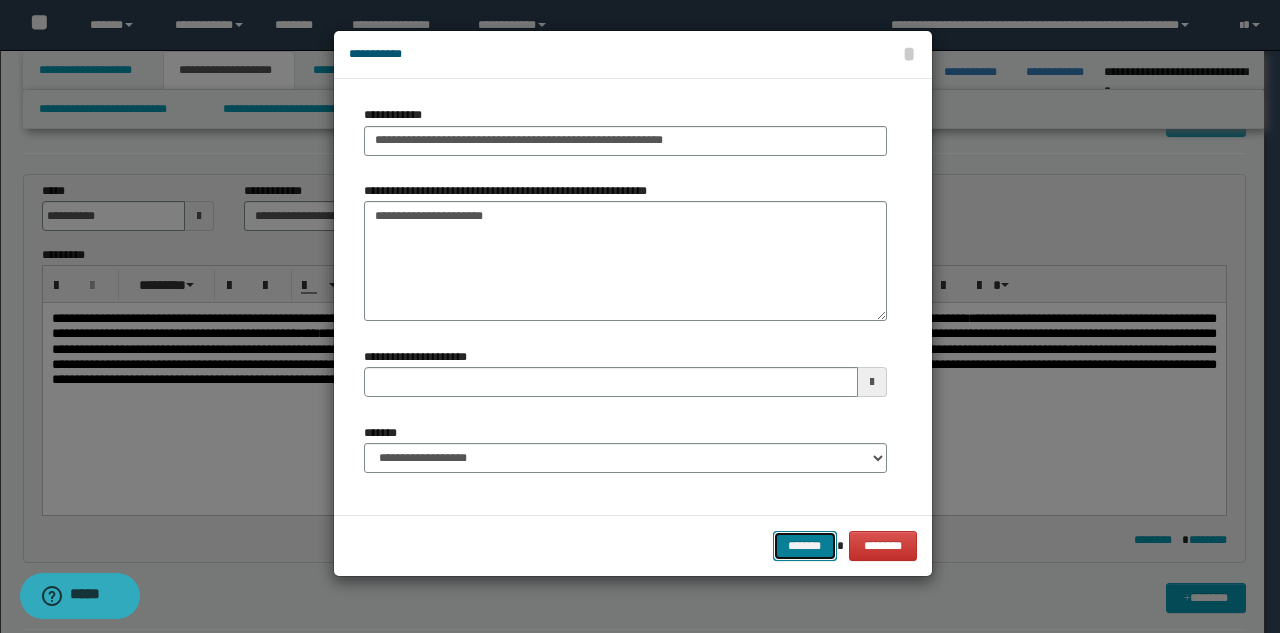 click on "*******" at bounding box center [805, 546] 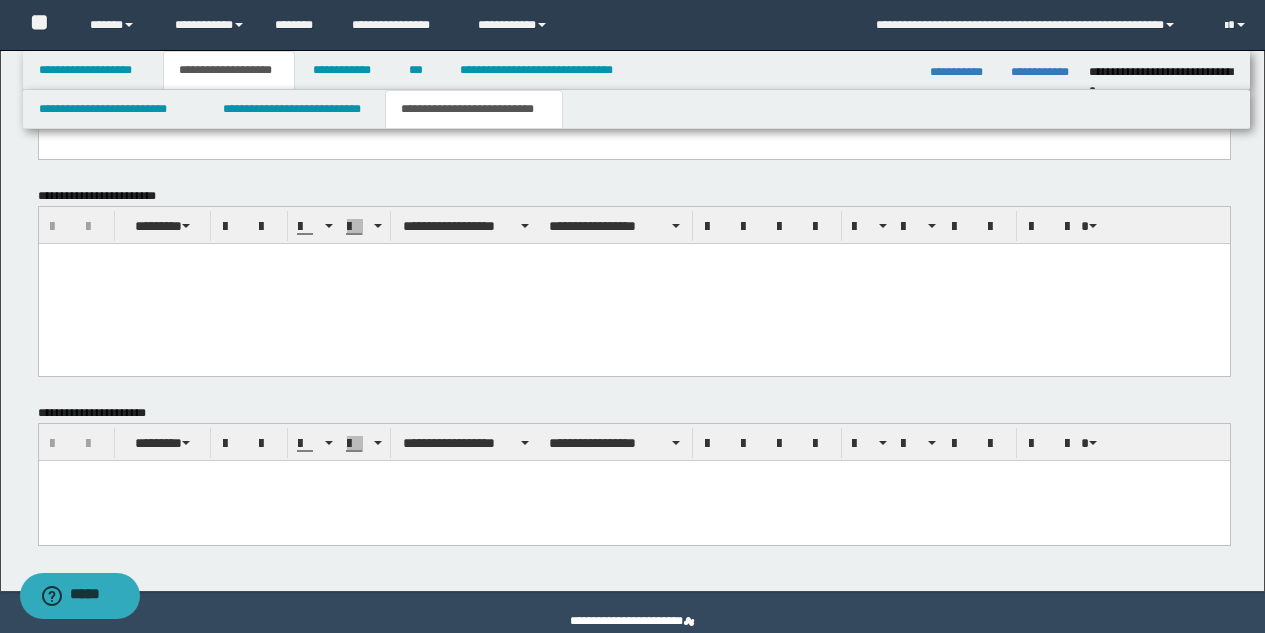 scroll, scrollTop: 900, scrollLeft: 0, axis: vertical 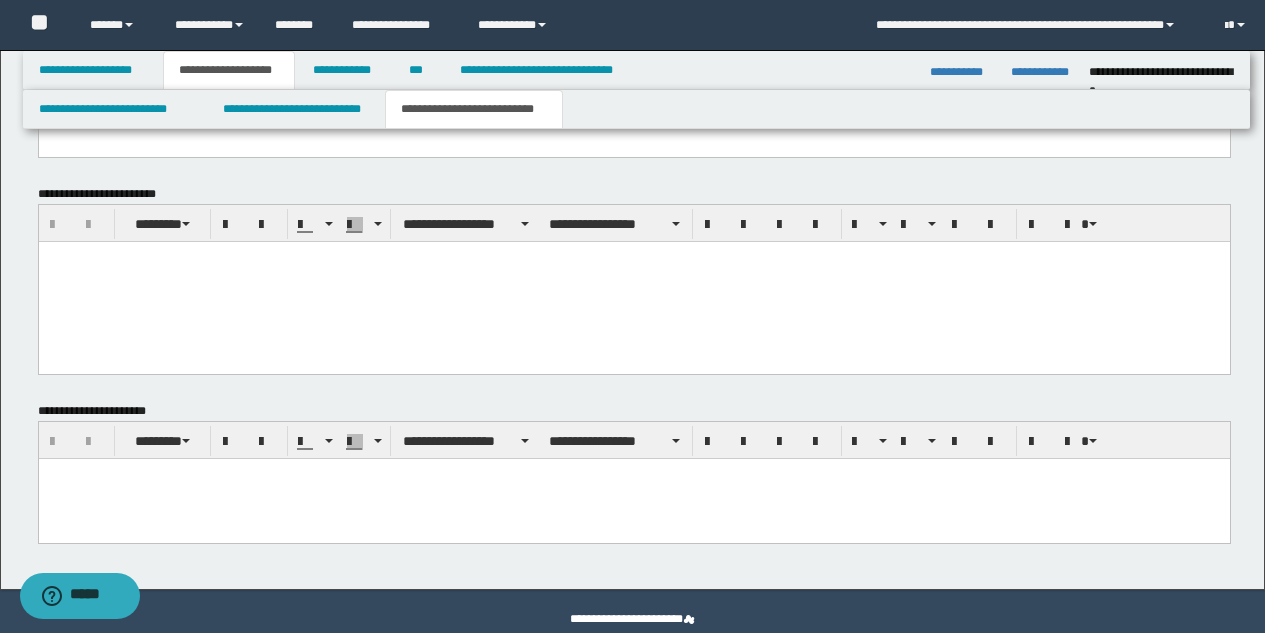 type 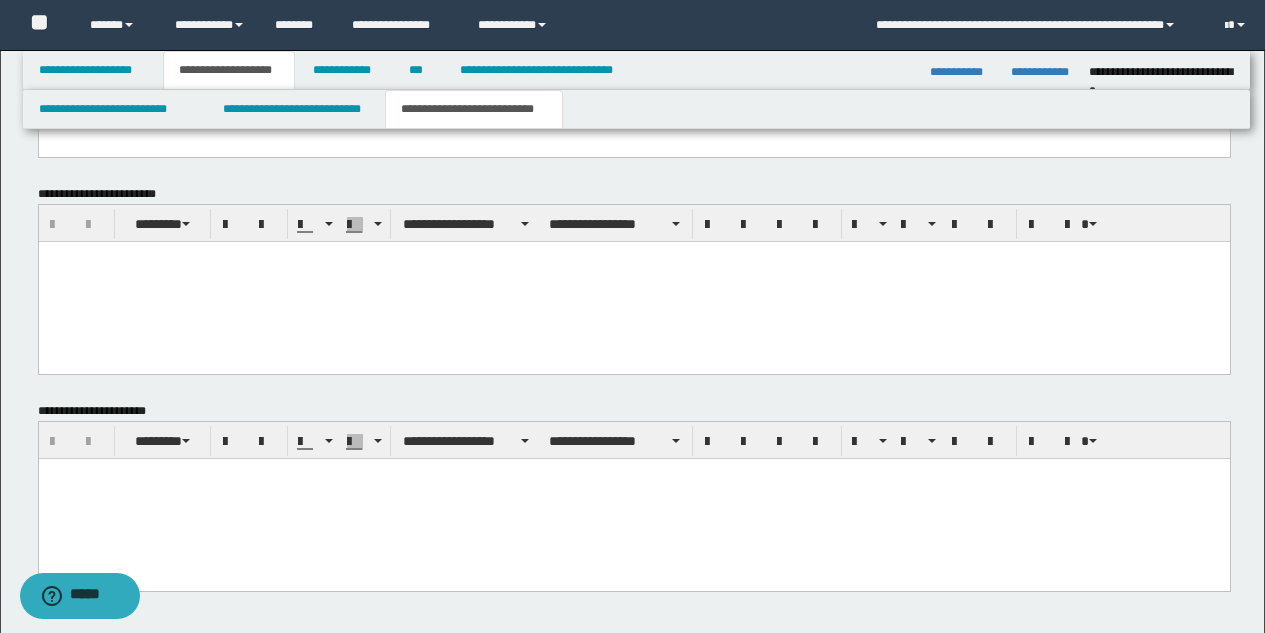 type 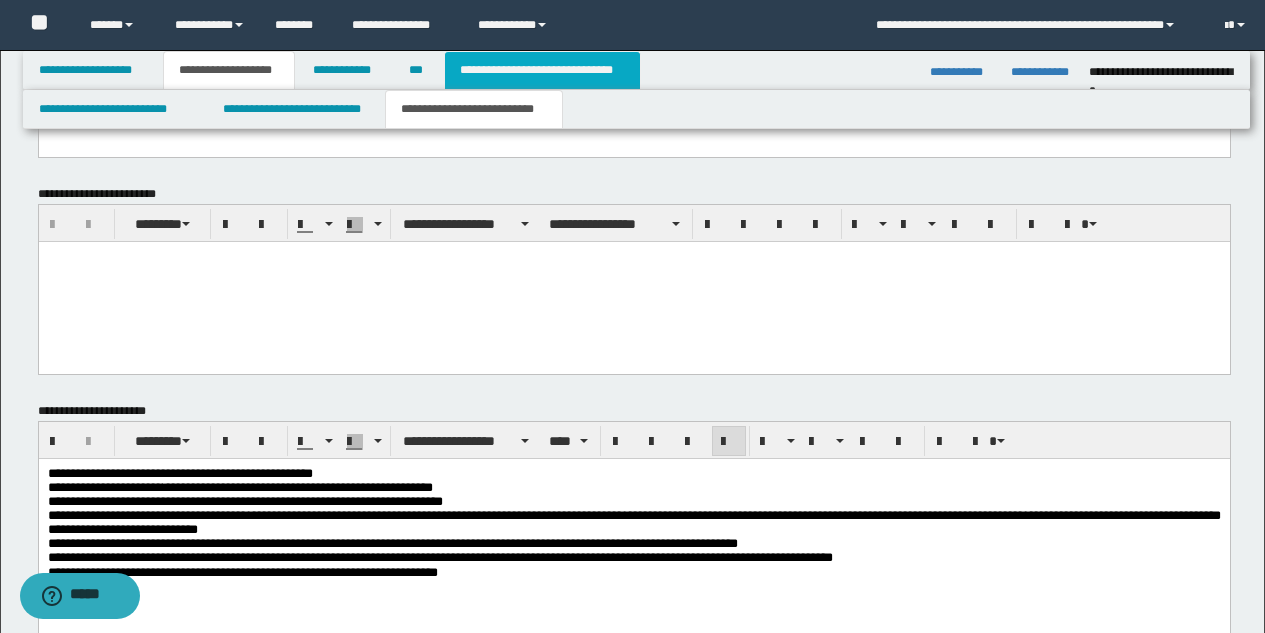 click on "**********" at bounding box center (542, 70) 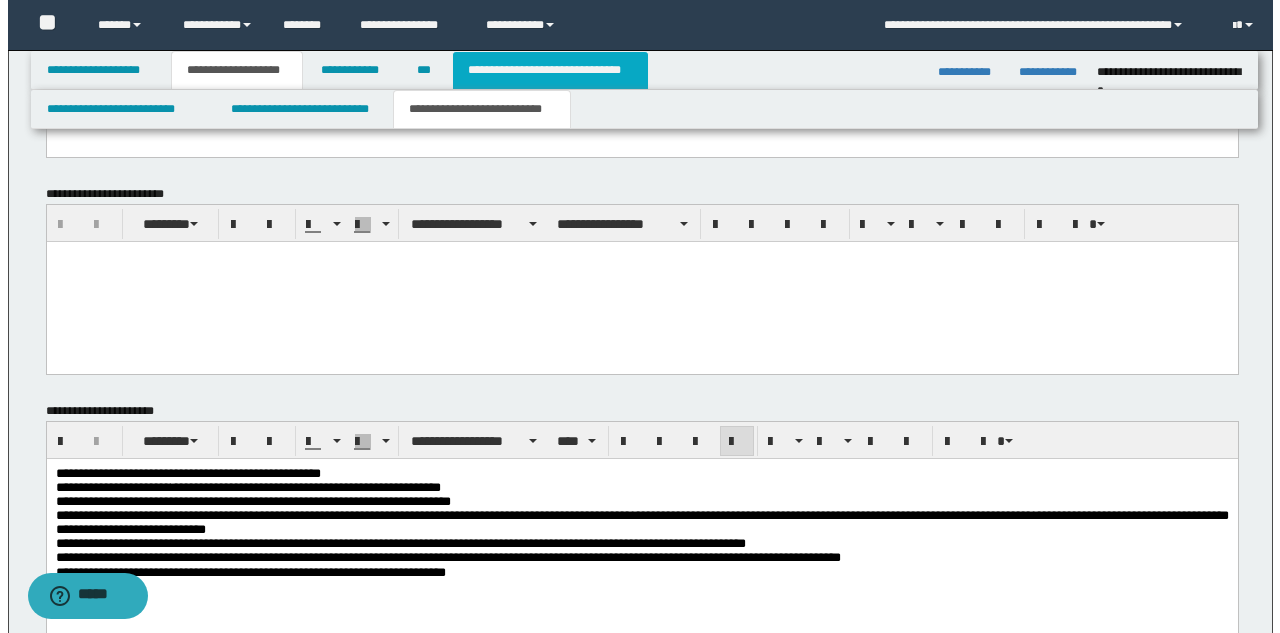 scroll, scrollTop: 0, scrollLeft: 0, axis: both 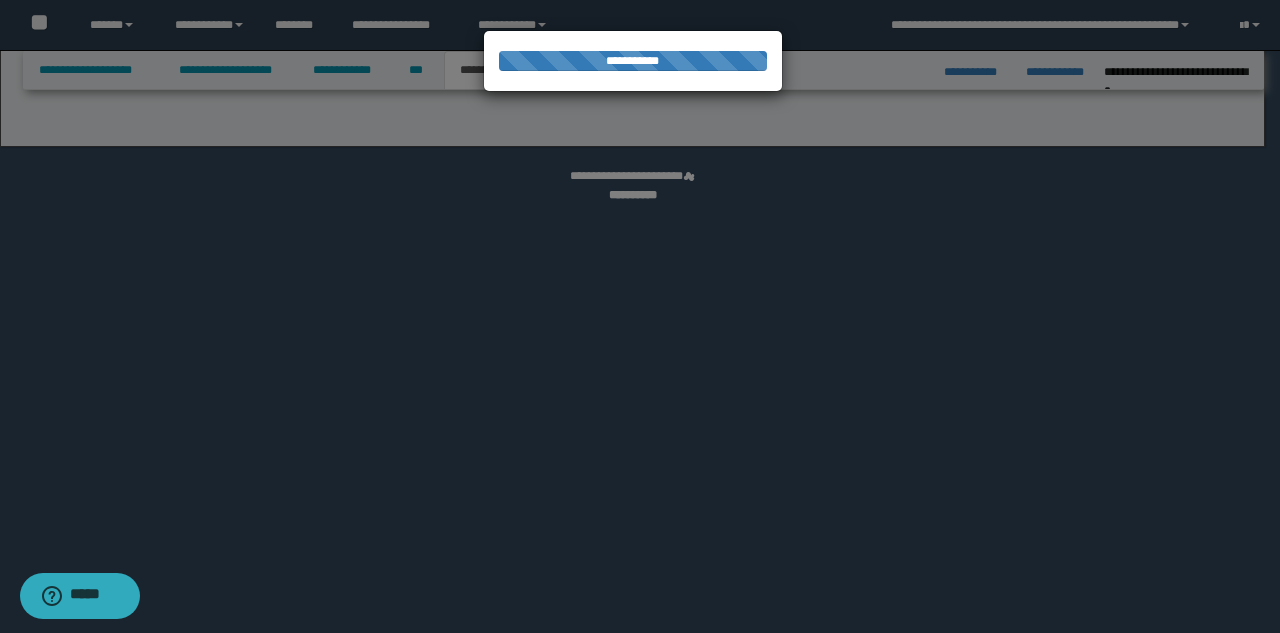 select on "*" 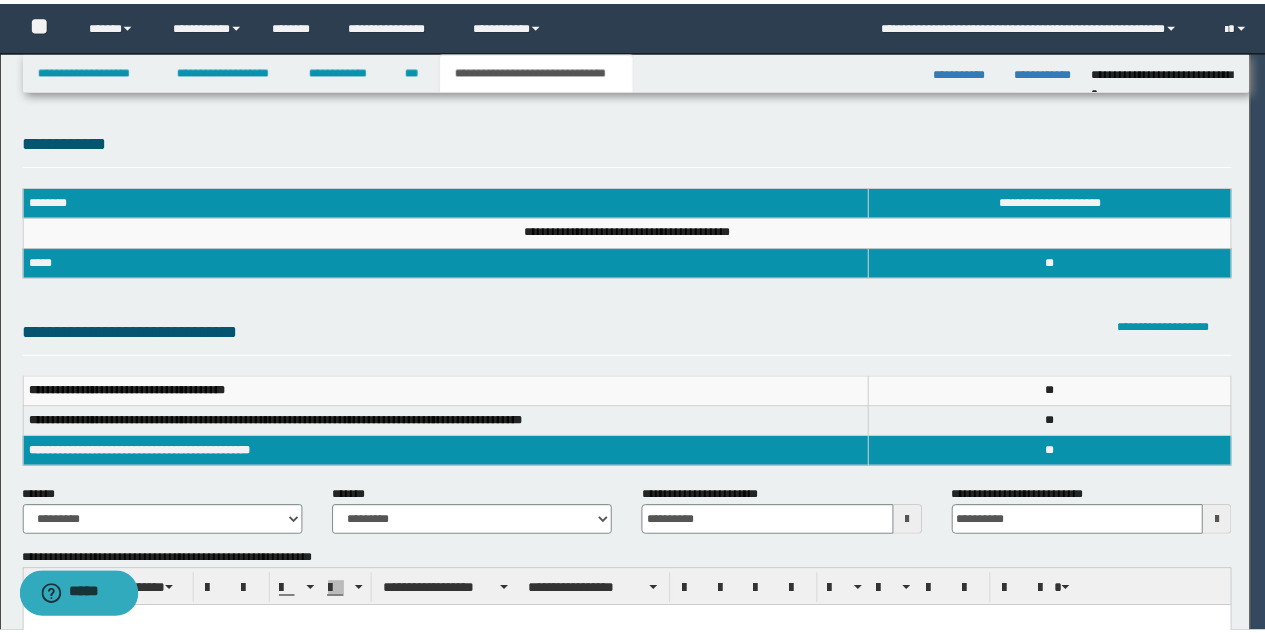 scroll, scrollTop: 0, scrollLeft: 0, axis: both 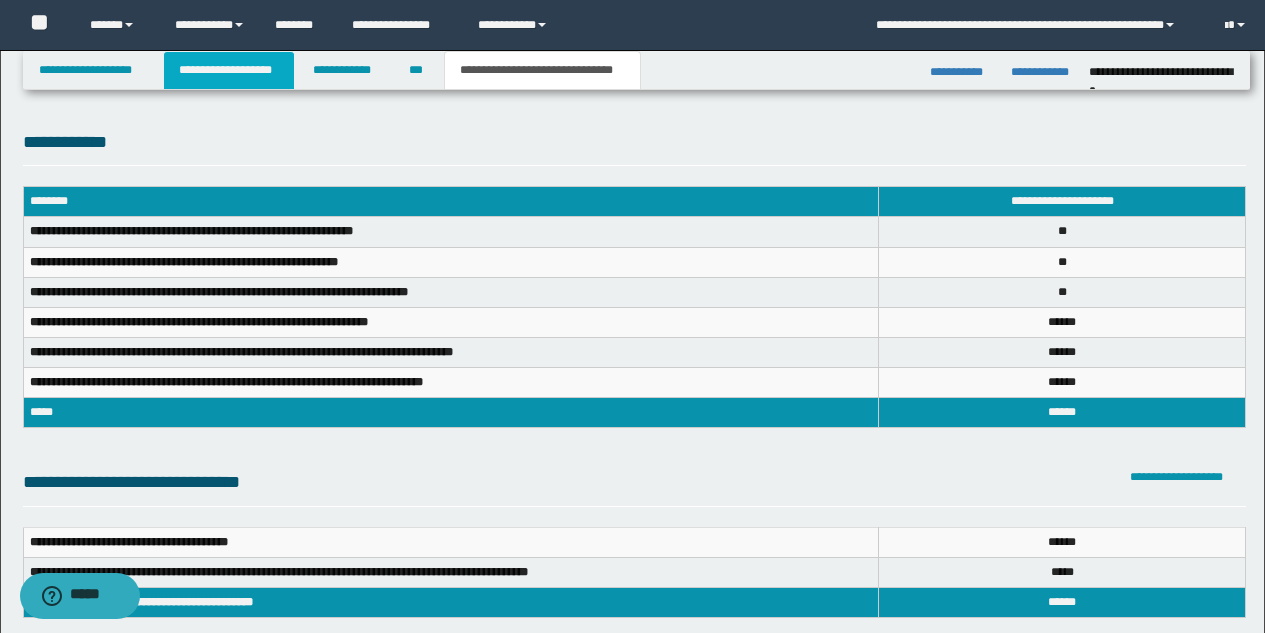 click on "**********" at bounding box center [229, 70] 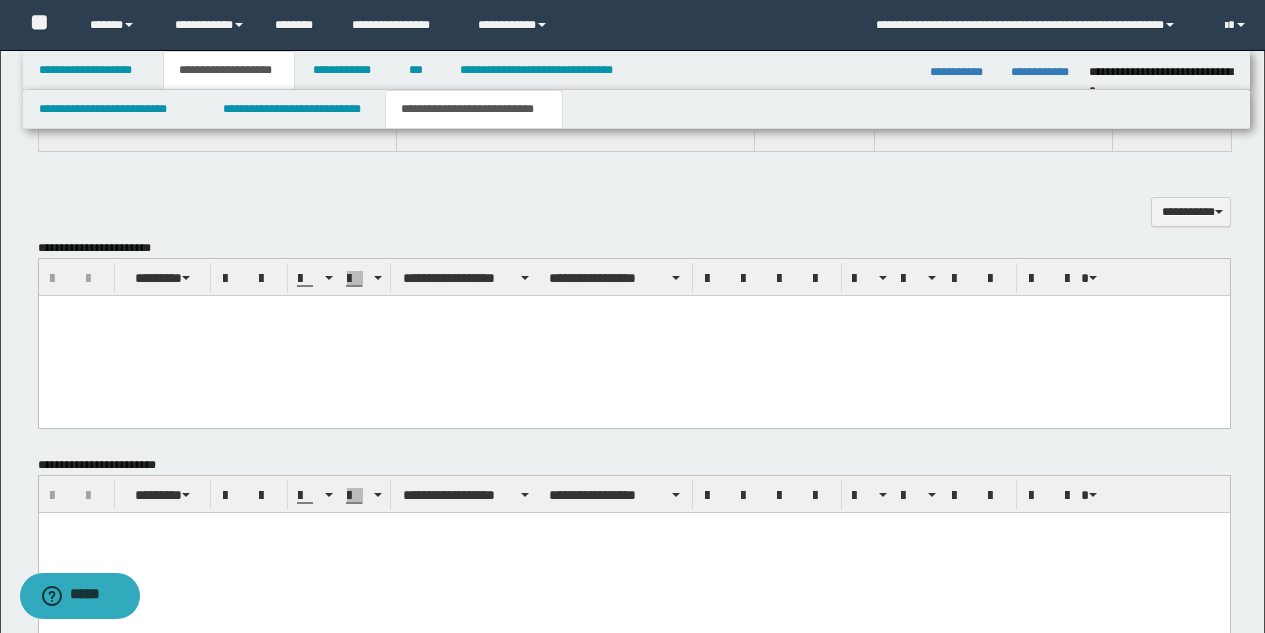 scroll, scrollTop: 504, scrollLeft: 0, axis: vertical 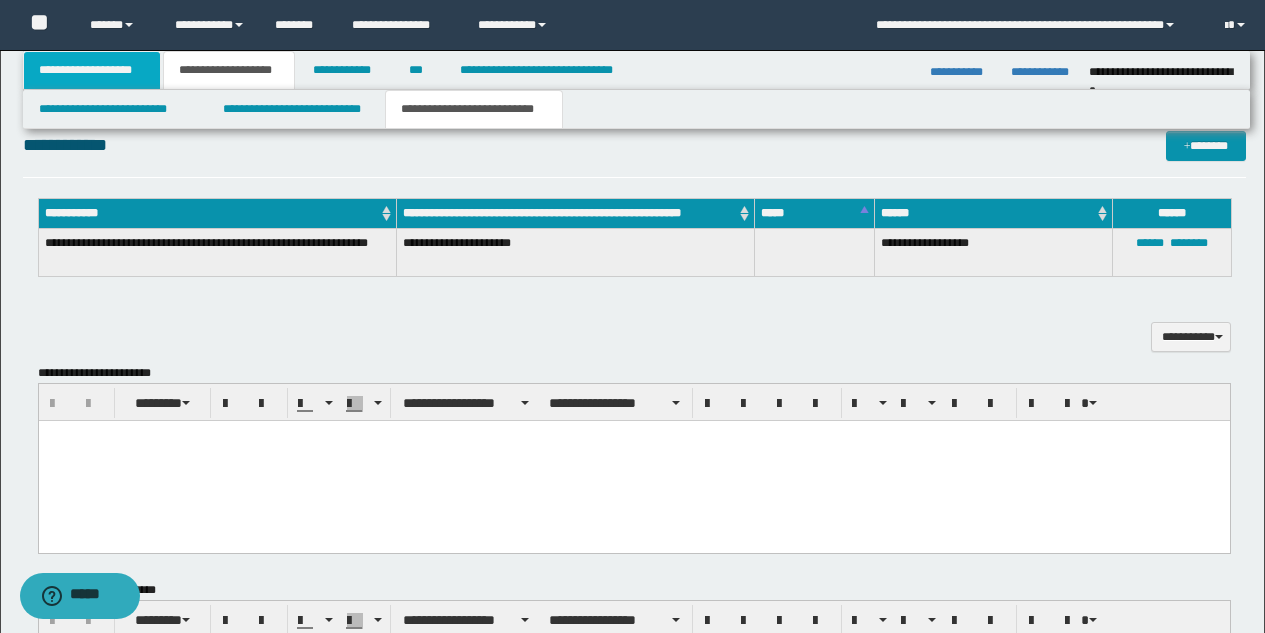 click on "**********" at bounding box center [92, 70] 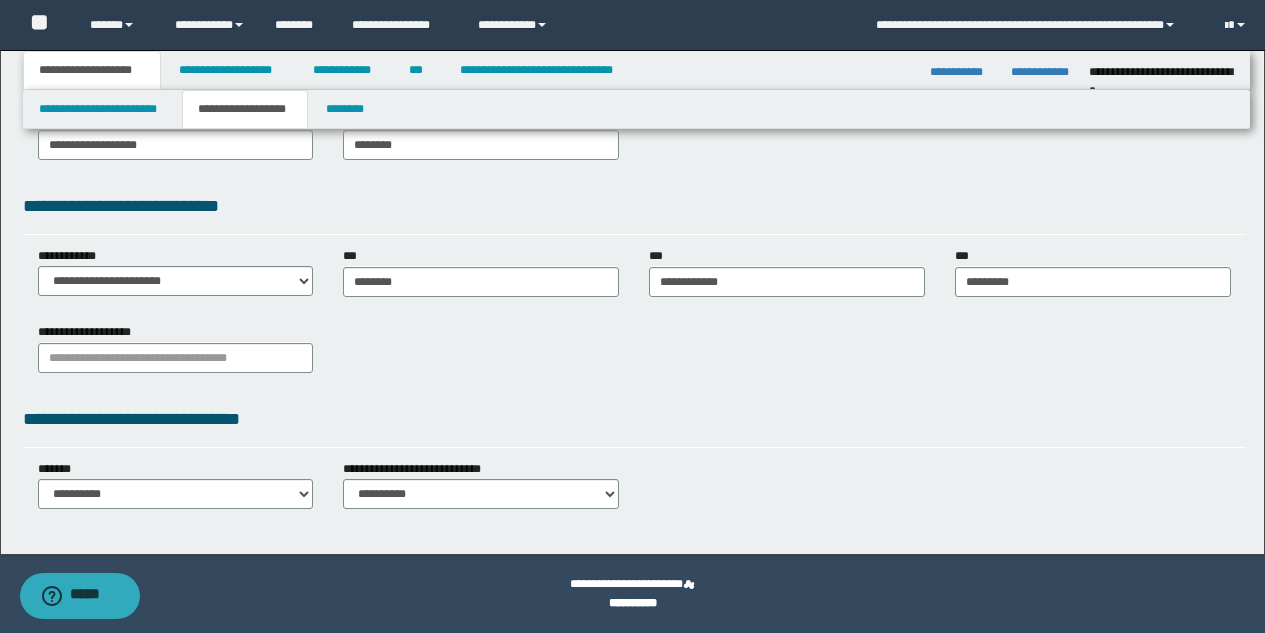 scroll, scrollTop: 474, scrollLeft: 0, axis: vertical 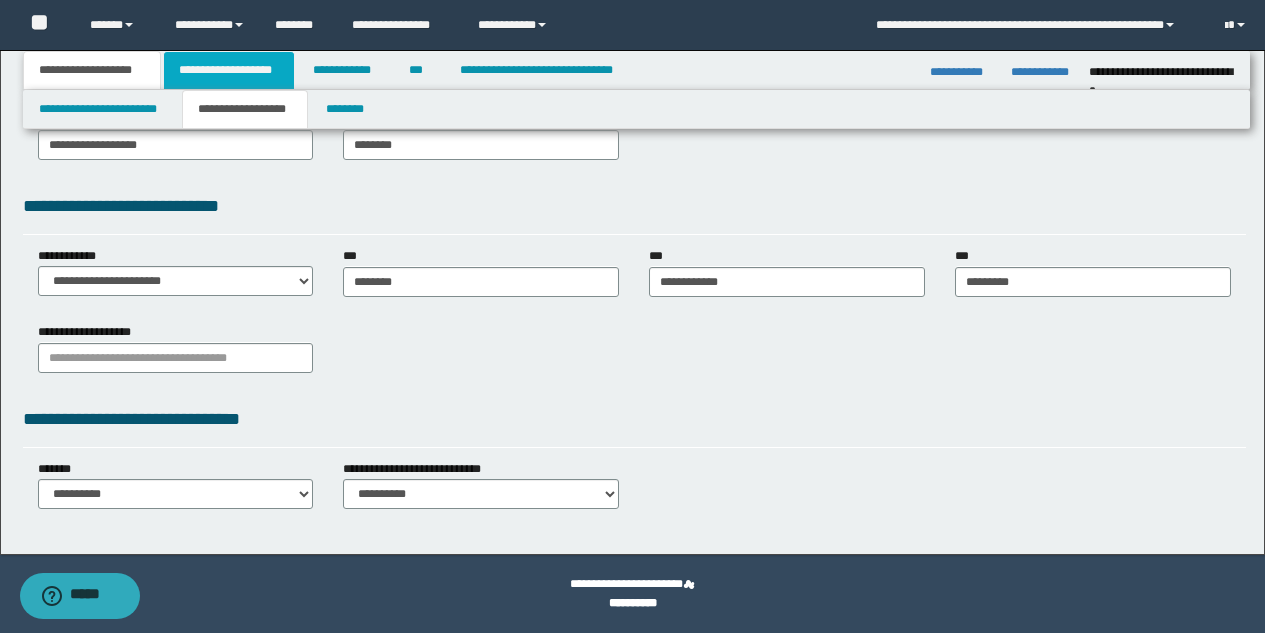 click on "**********" at bounding box center [229, 70] 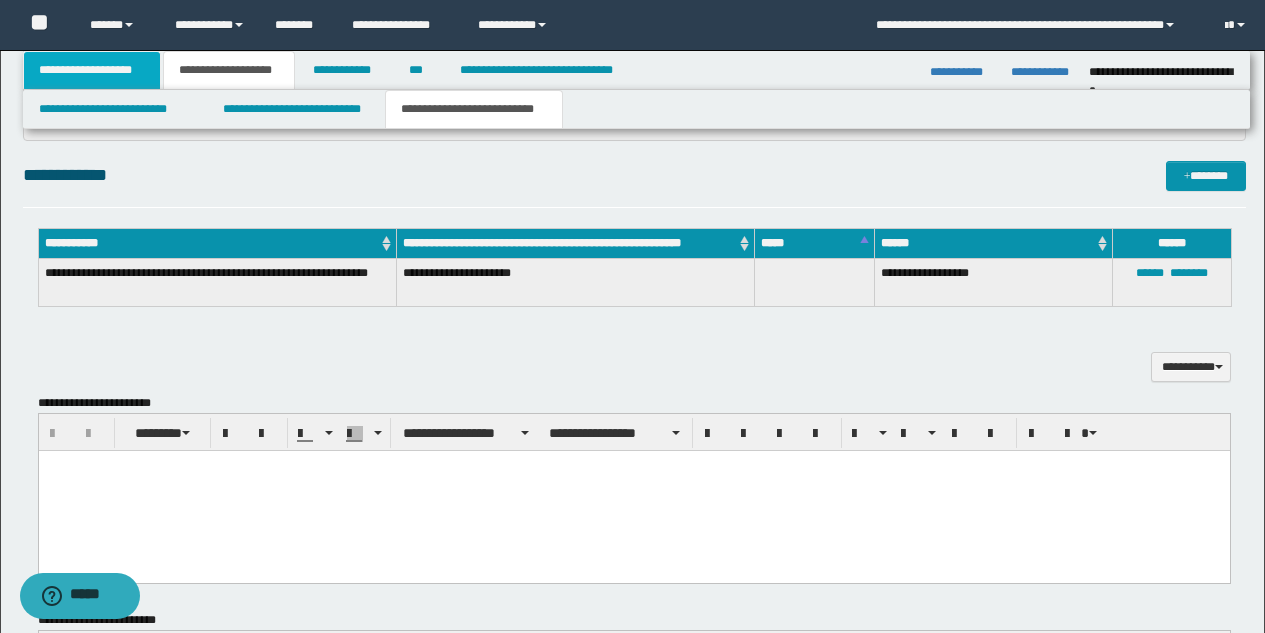 click on "**********" at bounding box center [92, 70] 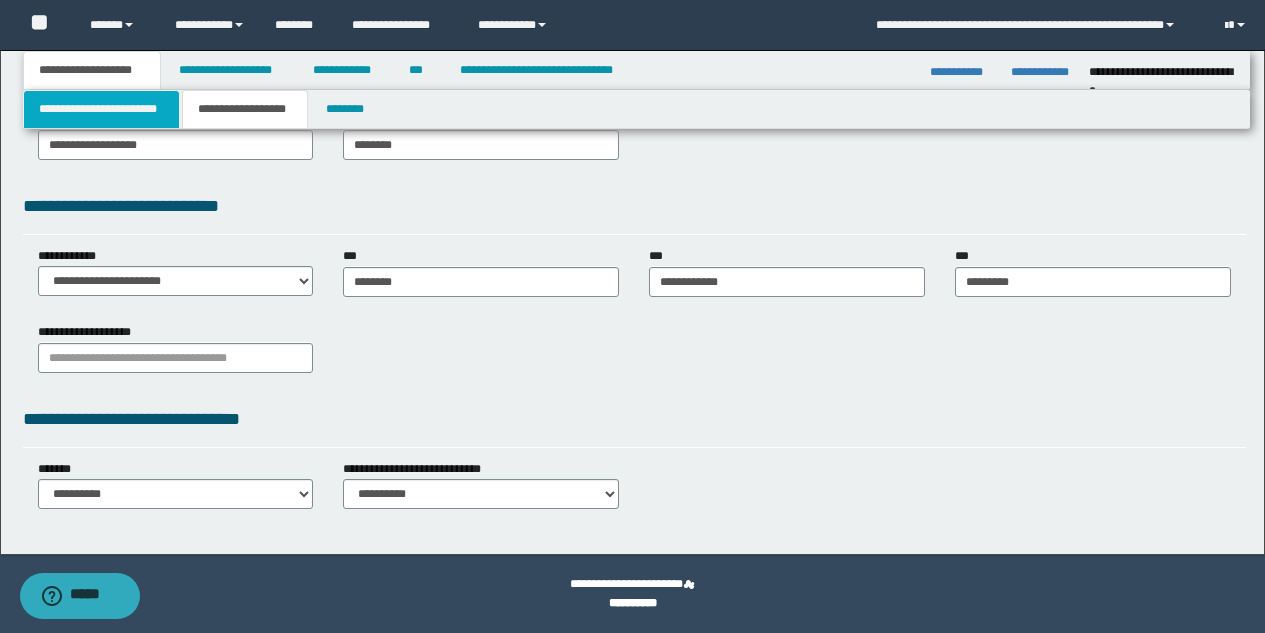click on "**********" at bounding box center (101, 109) 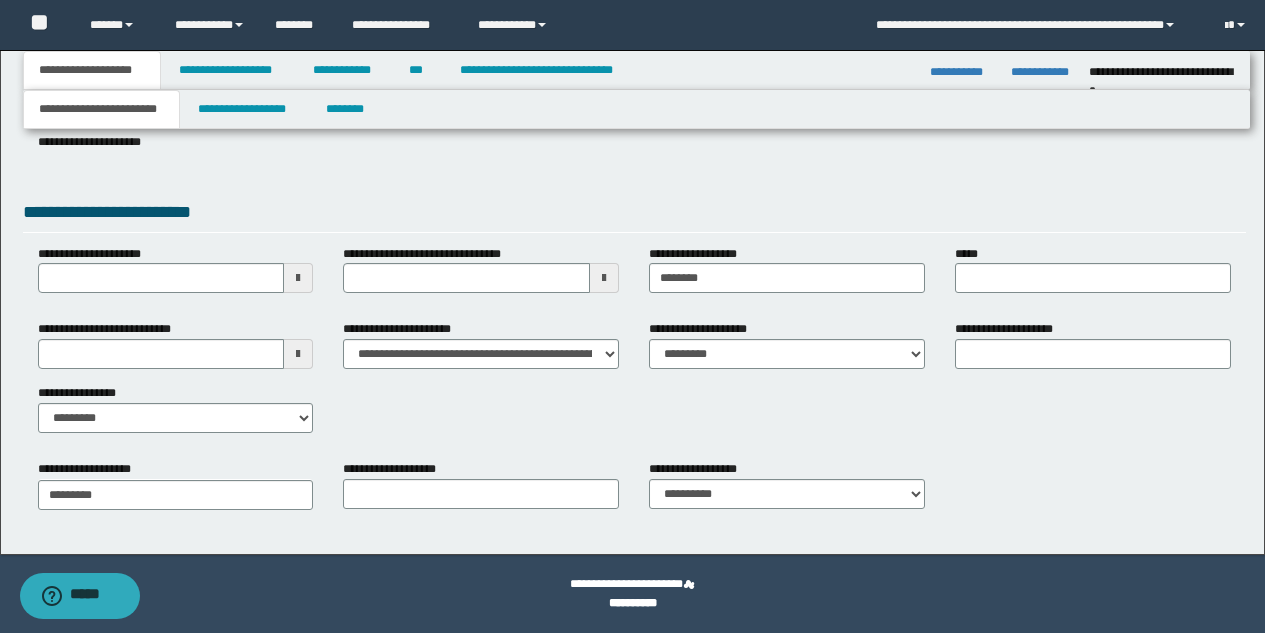 scroll, scrollTop: 315, scrollLeft: 0, axis: vertical 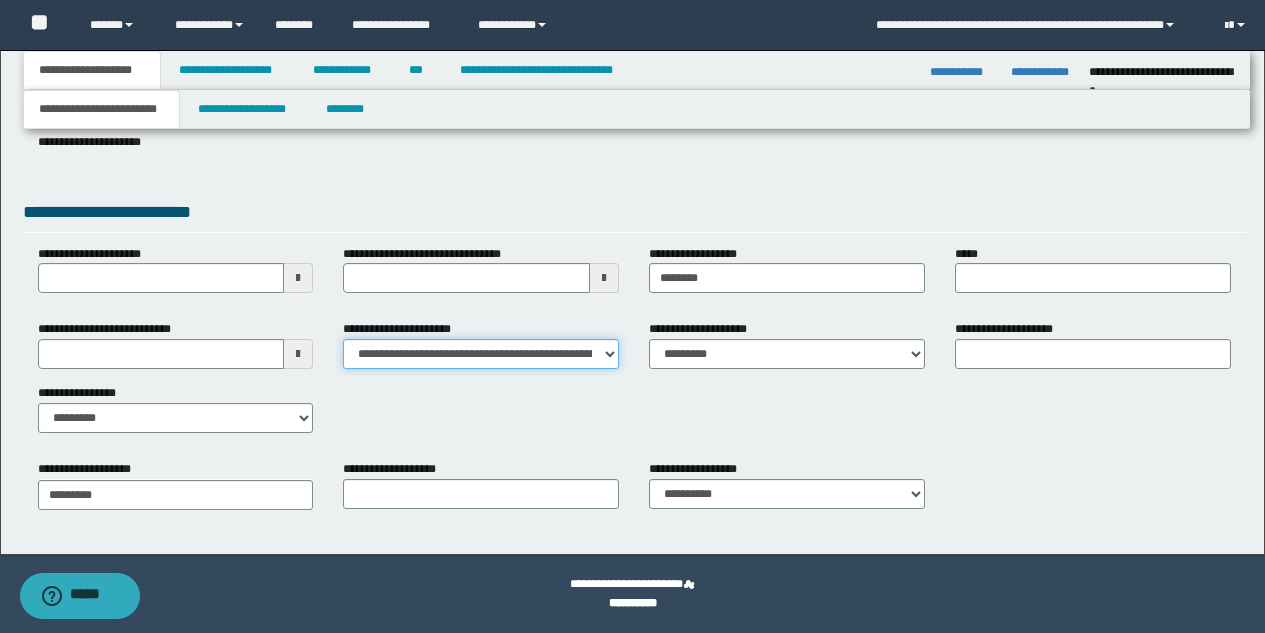 click on "**********" at bounding box center [481, 354] 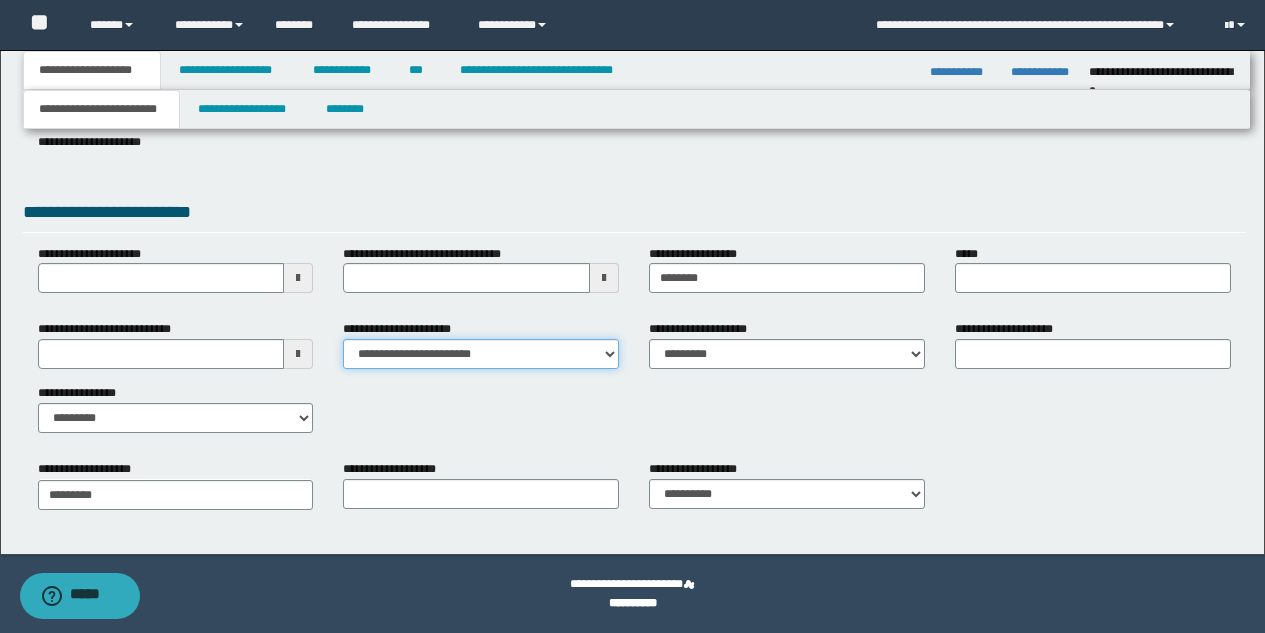 click on "**********" at bounding box center (481, 354) 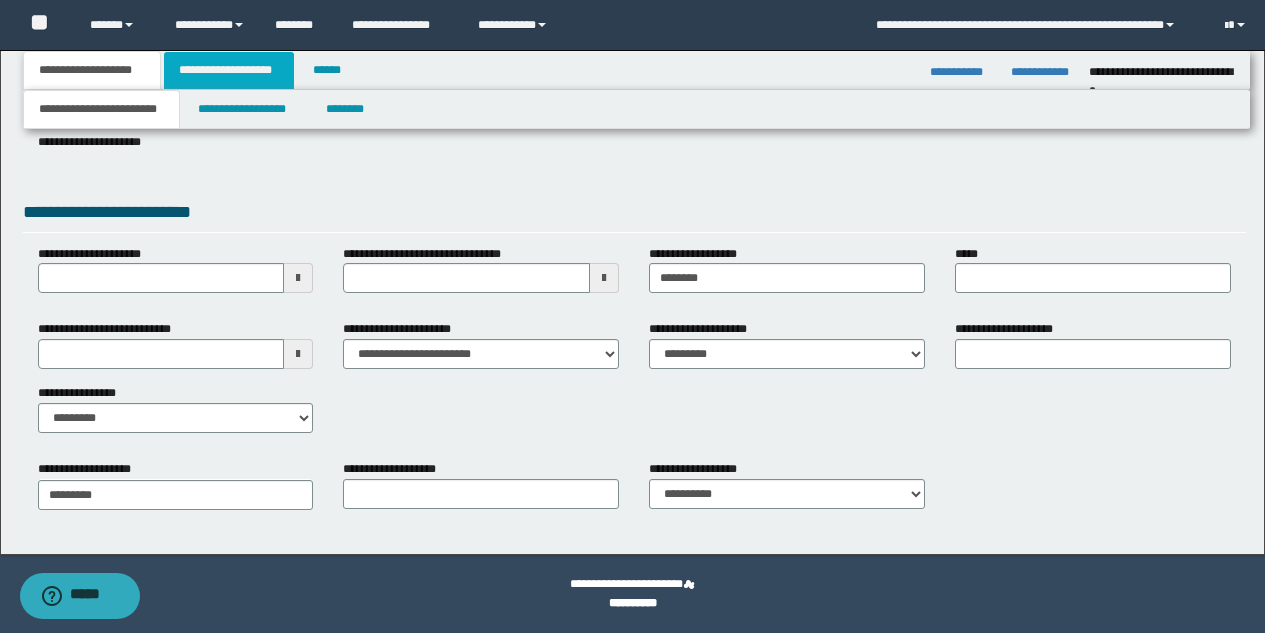 click on "**********" at bounding box center [229, 70] 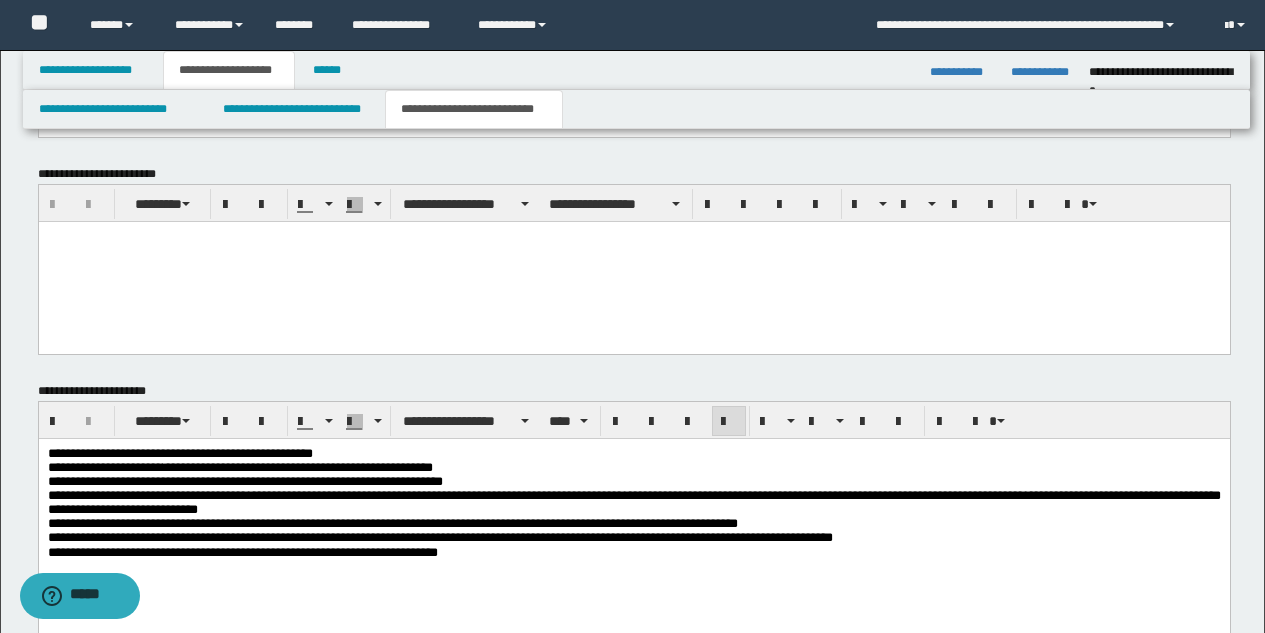 scroll, scrollTop: 929, scrollLeft: 0, axis: vertical 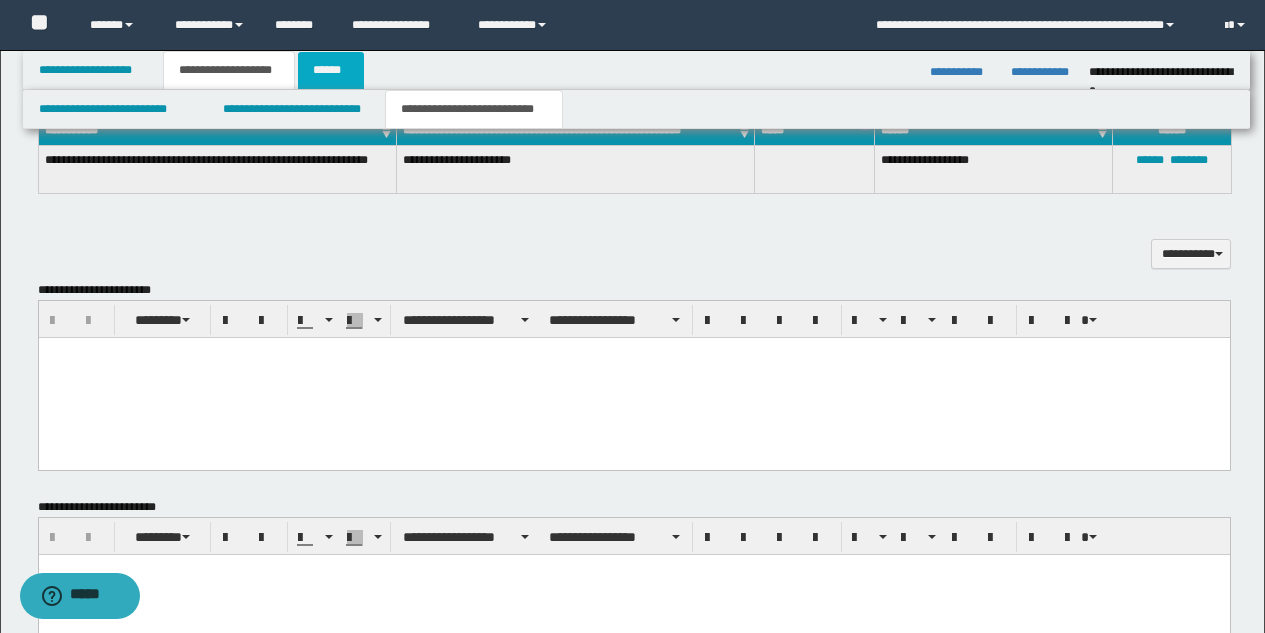 click on "******" at bounding box center (331, 70) 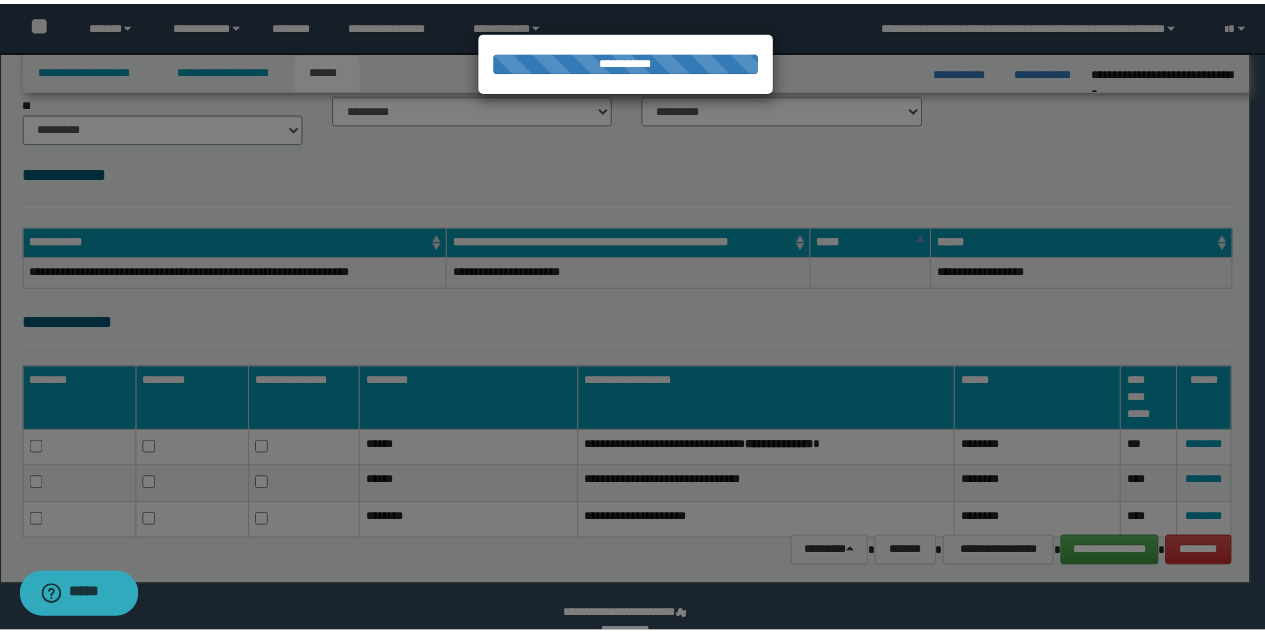 scroll, scrollTop: 214, scrollLeft: 0, axis: vertical 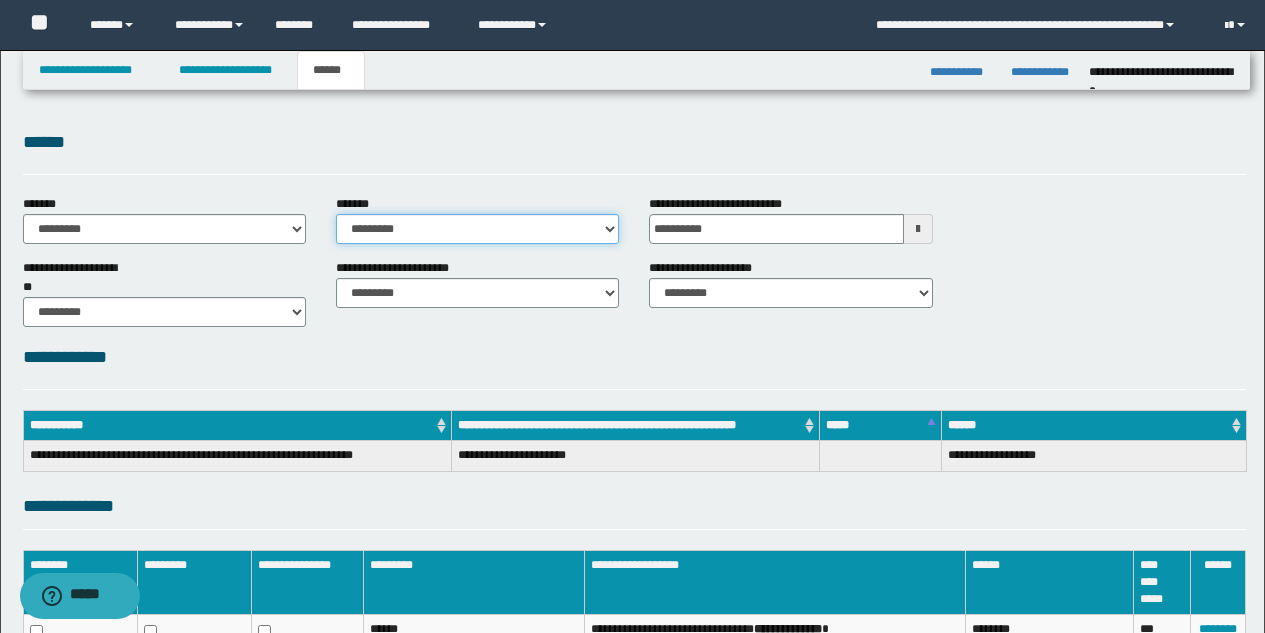 click on "**********" at bounding box center (477, 229) 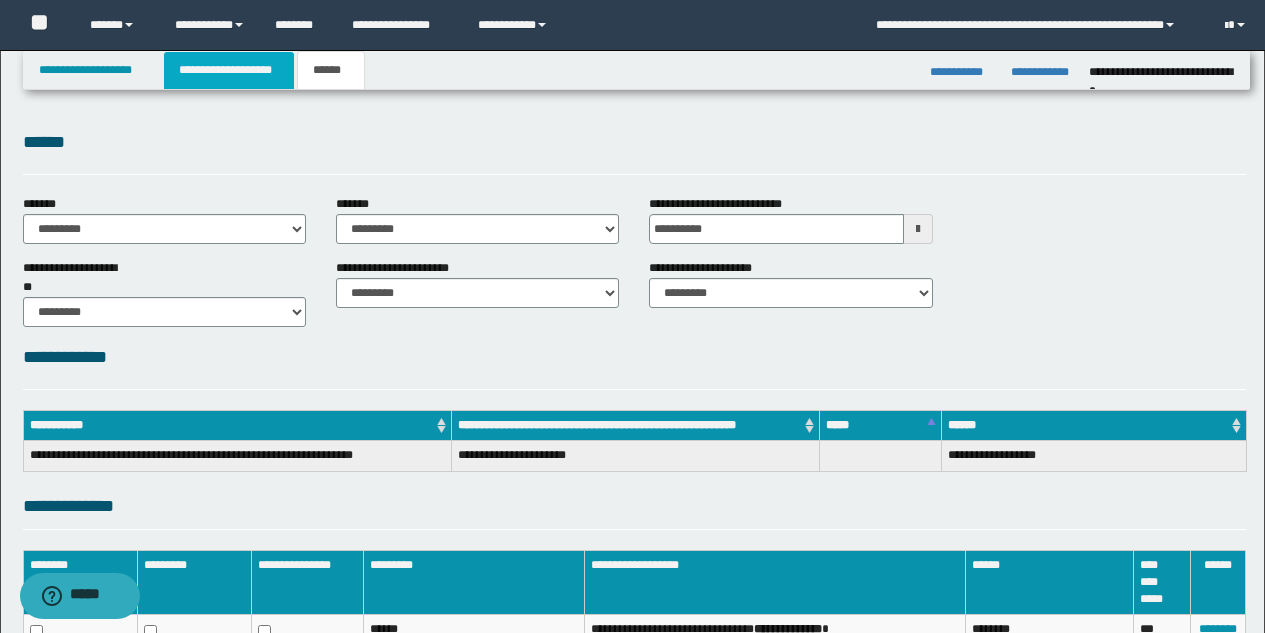 click on "**********" at bounding box center (229, 70) 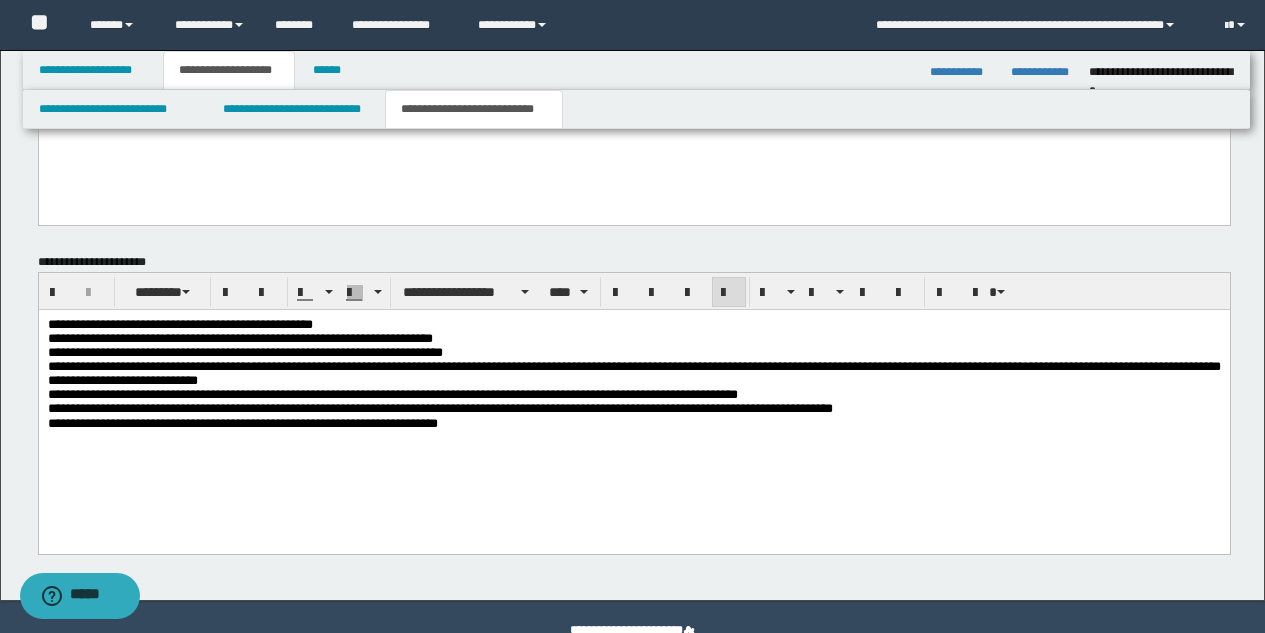 scroll, scrollTop: 1095, scrollLeft: 0, axis: vertical 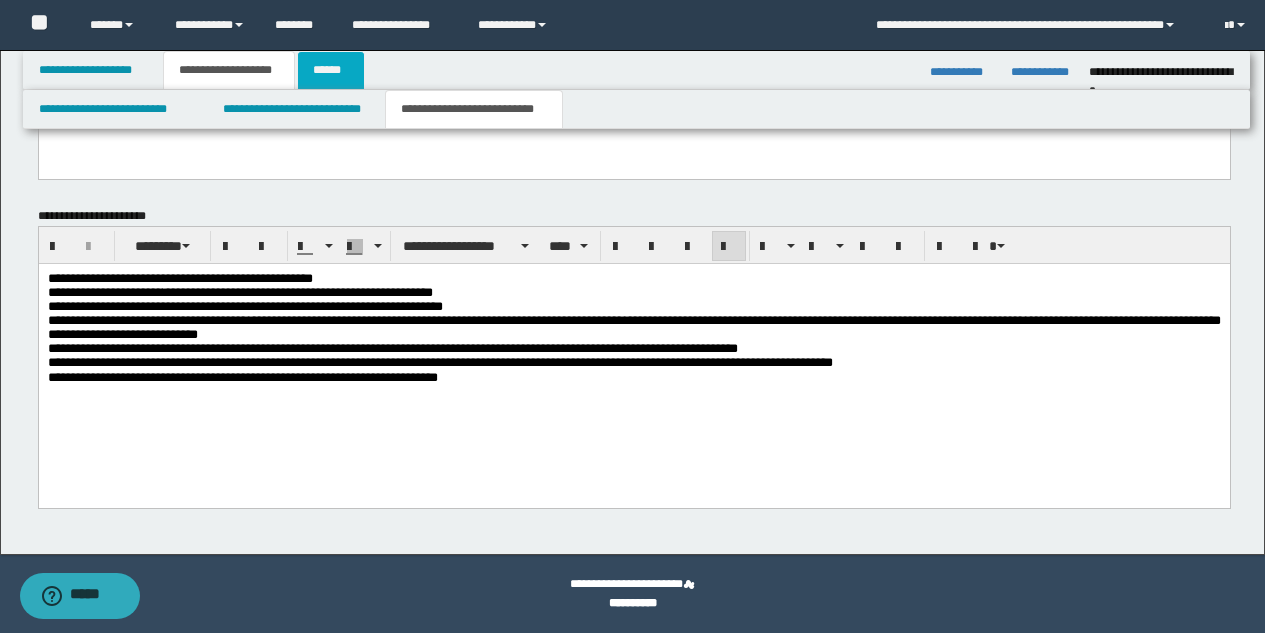 click on "******" at bounding box center (331, 70) 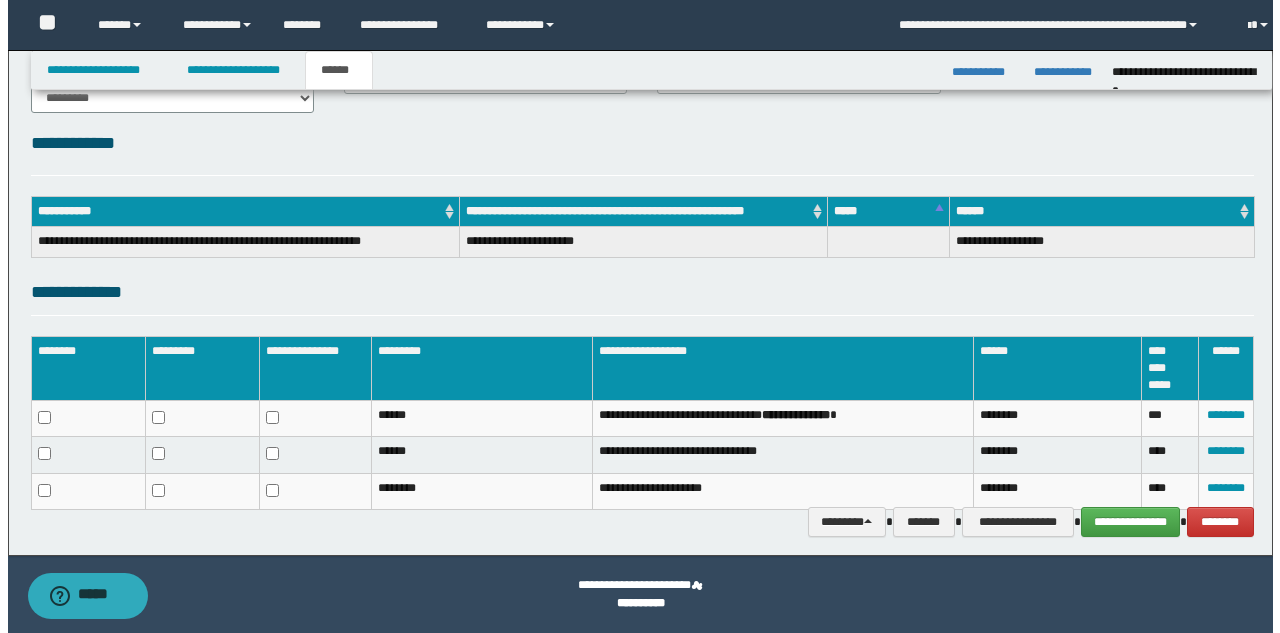 scroll, scrollTop: 214, scrollLeft: 0, axis: vertical 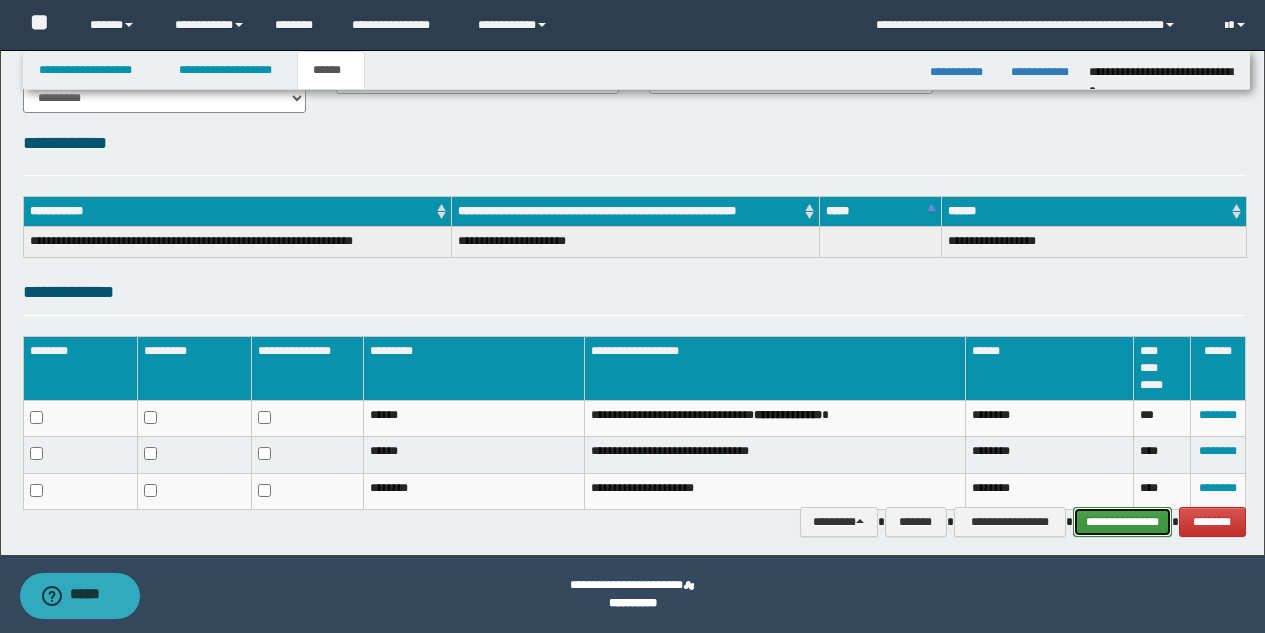 click on "**********" at bounding box center (1122, 522) 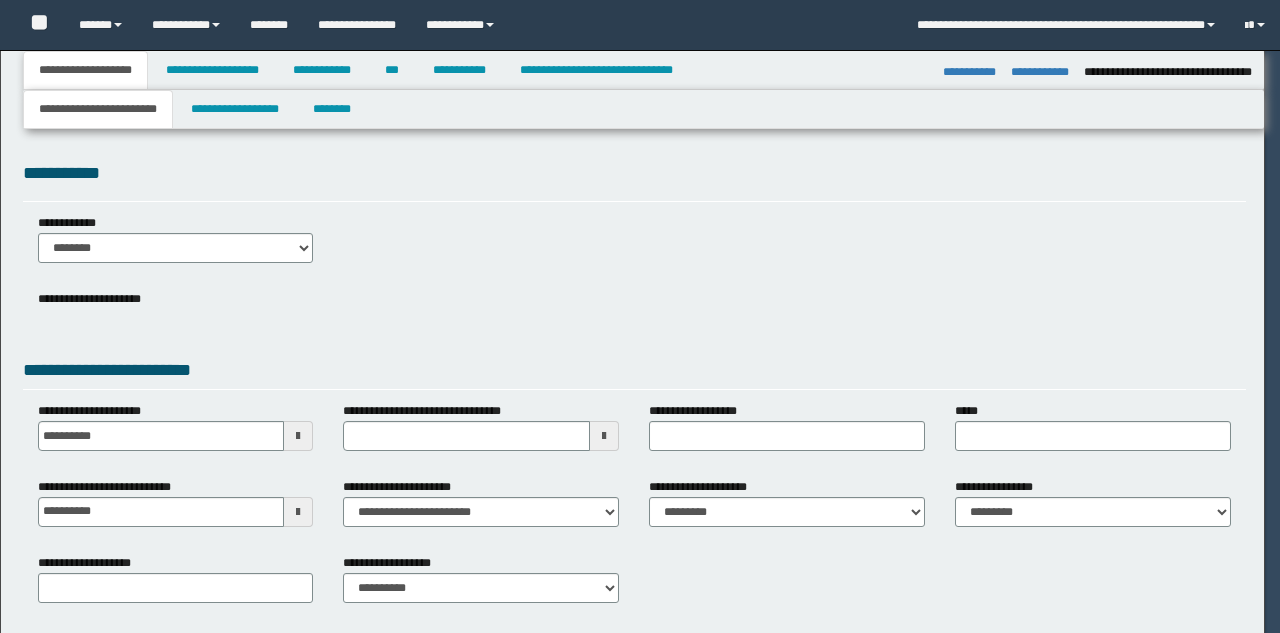 select on "*" 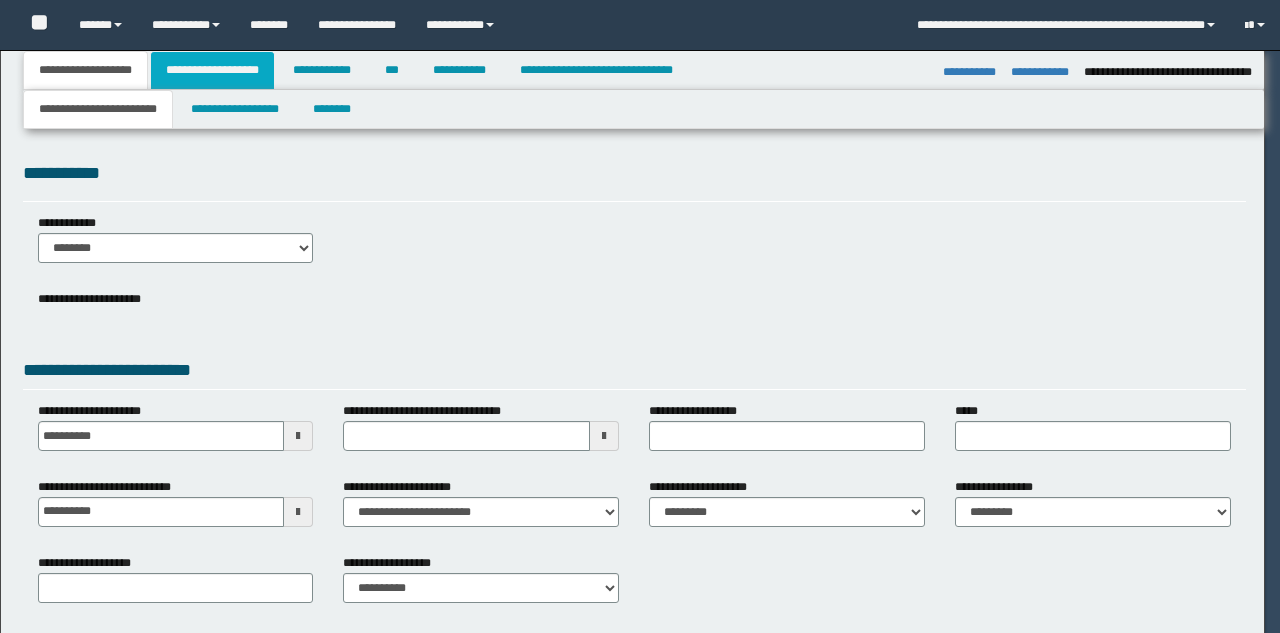 scroll, scrollTop: 0, scrollLeft: 0, axis: both 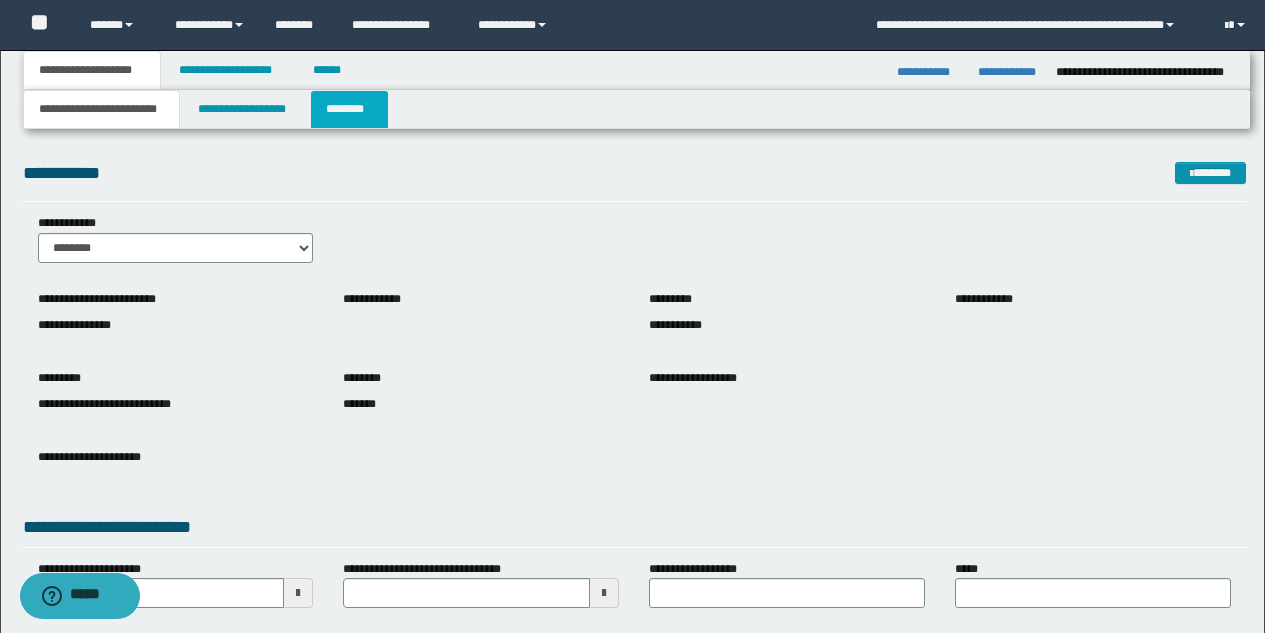 click on "********" at bounding box center (349, 109) 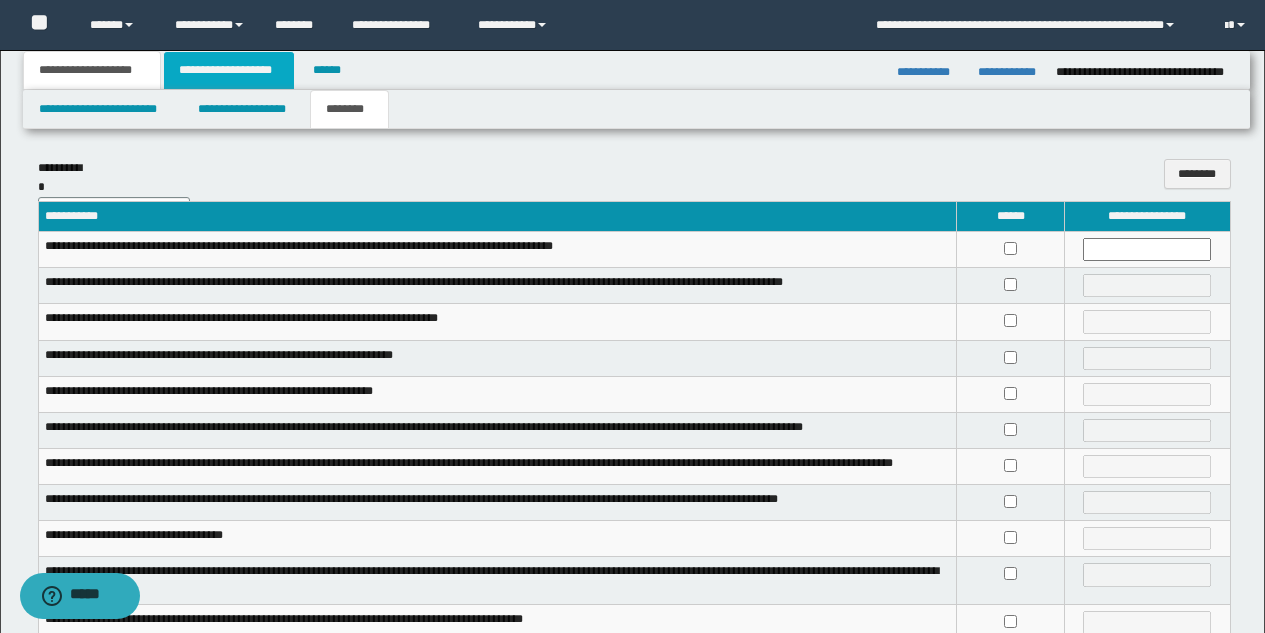 click on "**********" at bounding box center (229, 70) 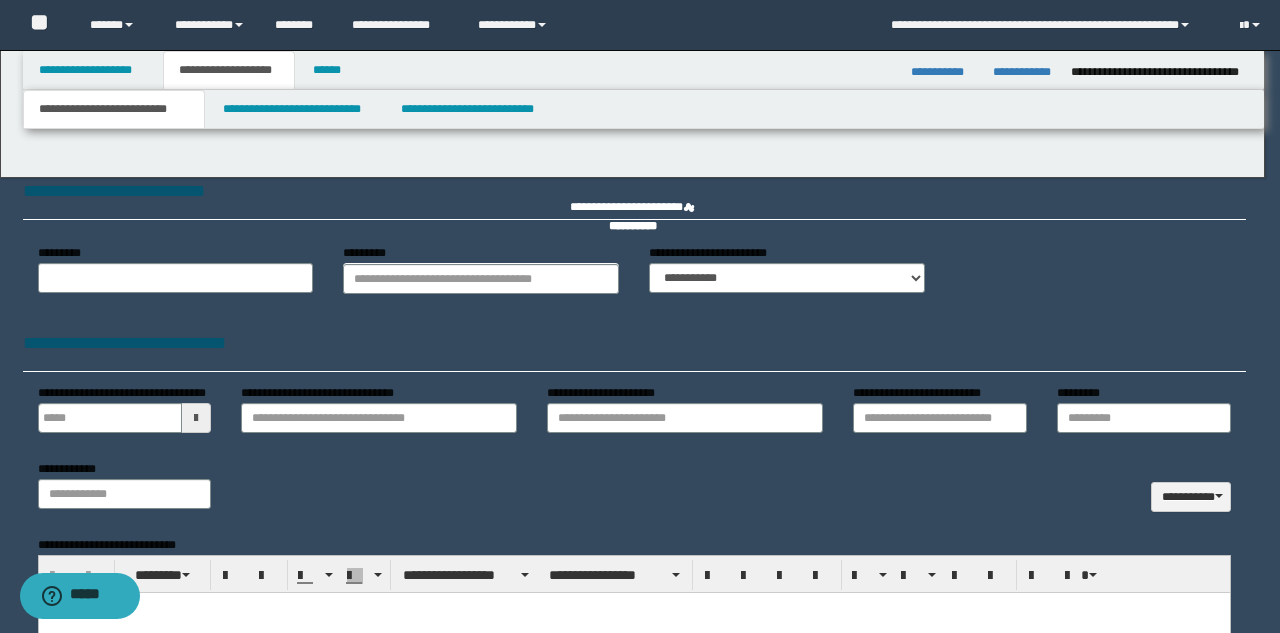 type 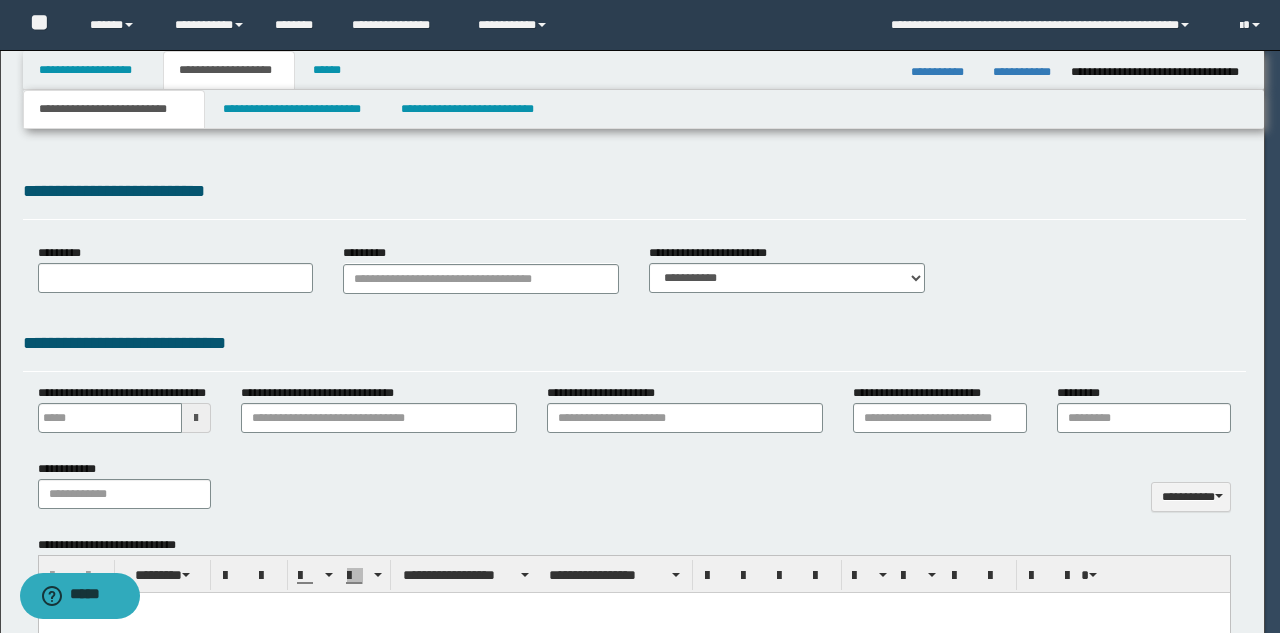 scroll, scrollTop: 0, scrollLeft: 0, axis: both 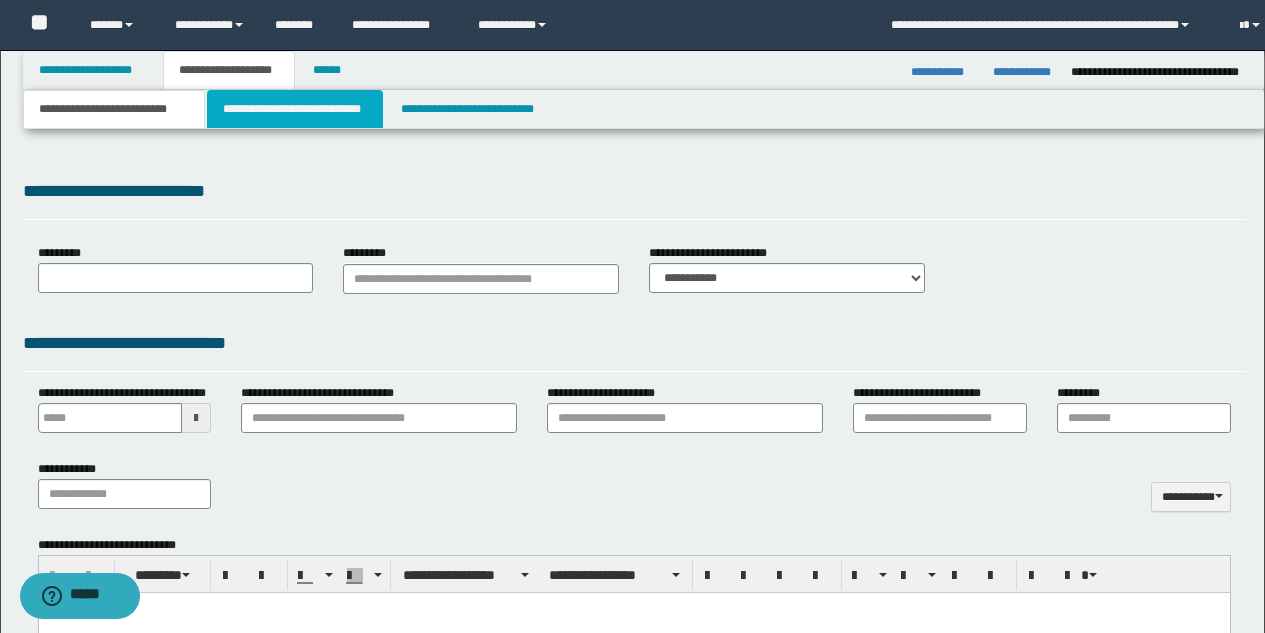 click on "**********" at bounding box center [295, 109] 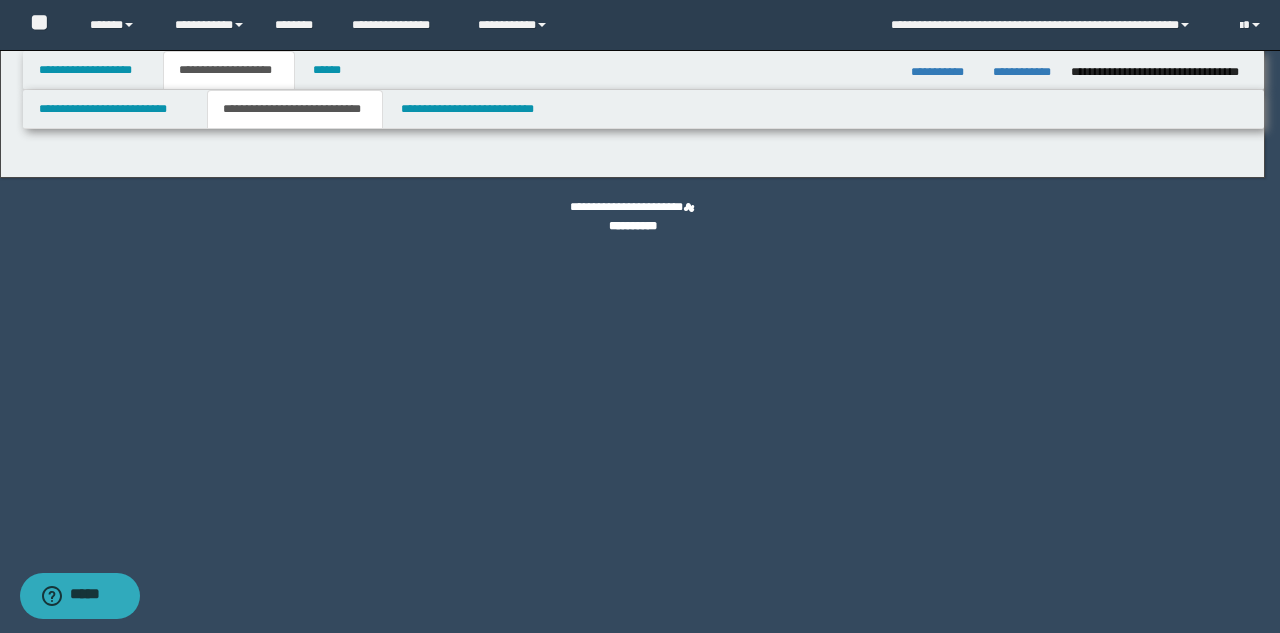 select on "*" 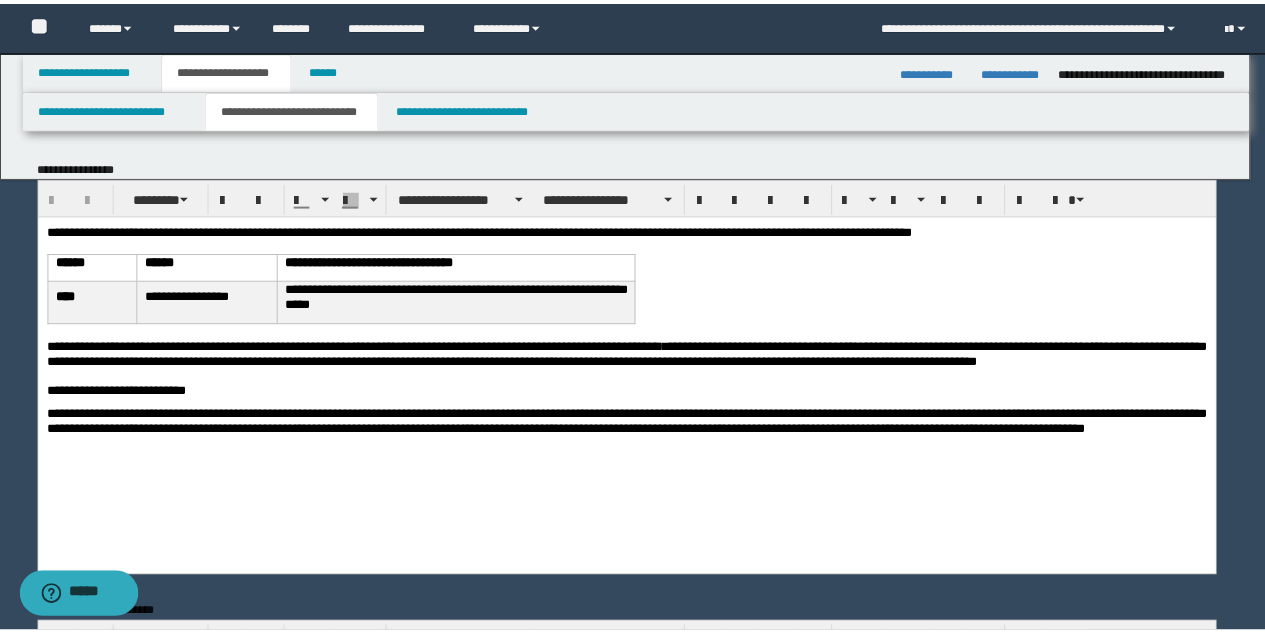 scroll, scrollTop: 0, scrollLeft: 0, axis: both 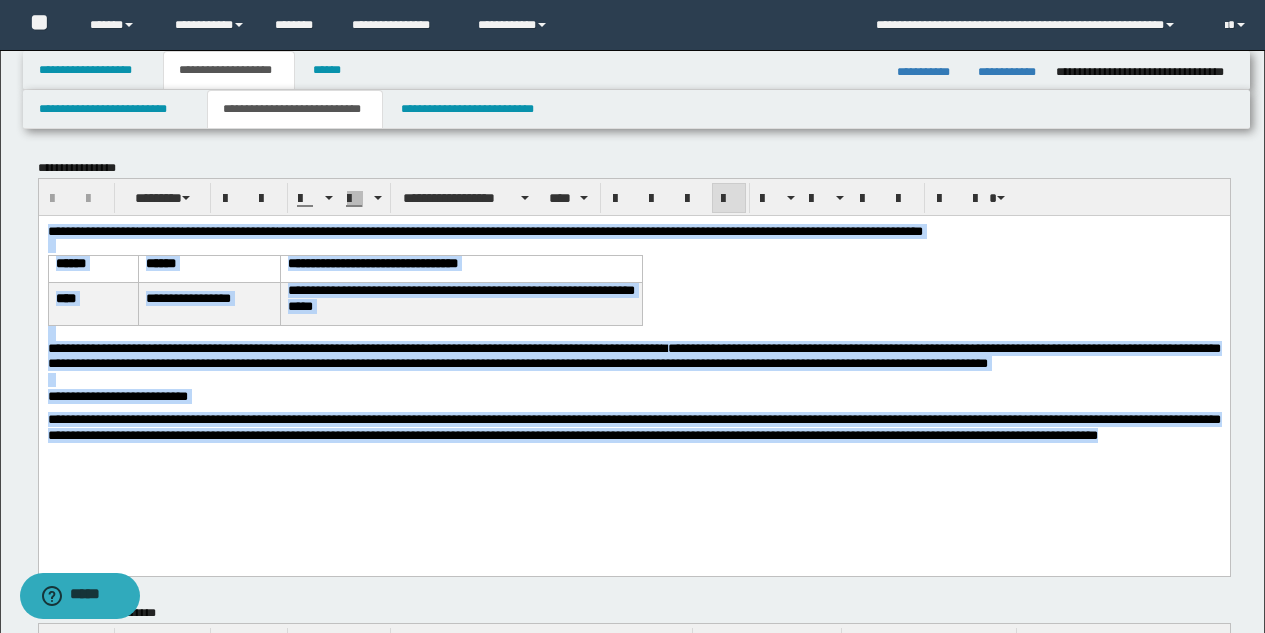 drag, startPoint x: 207, startPoint y: 451, endPoint x: 38, endPoint y: 336, distance: 204.41624 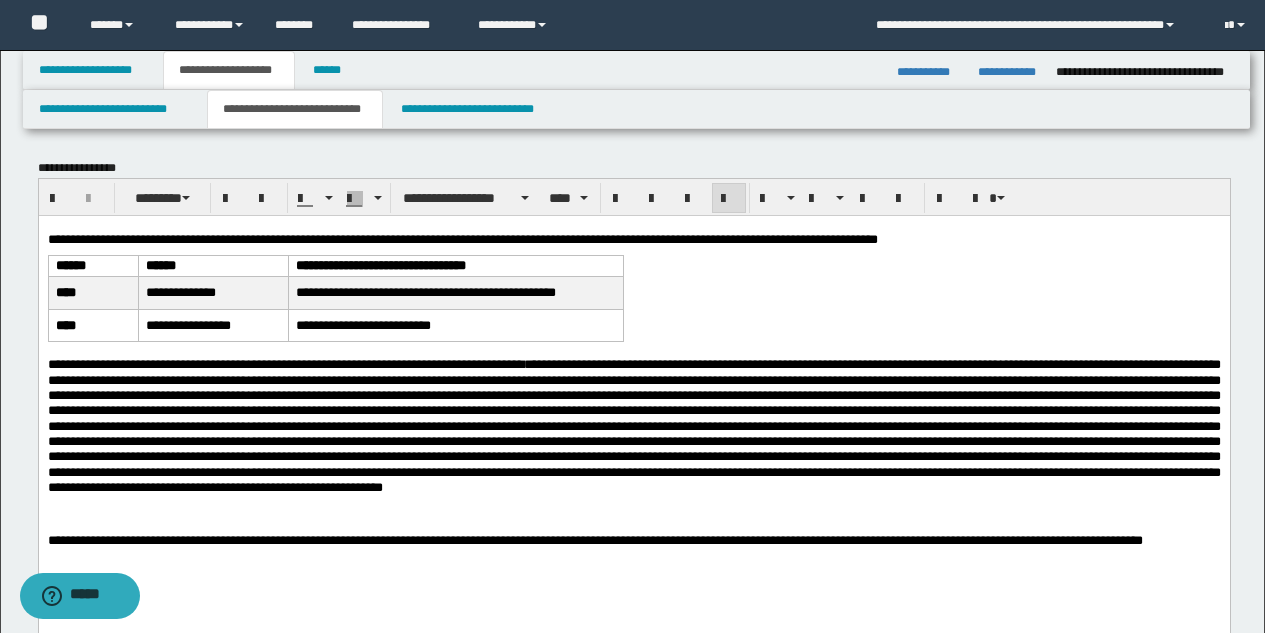 click on "**********" at bounding box center [633, 444] 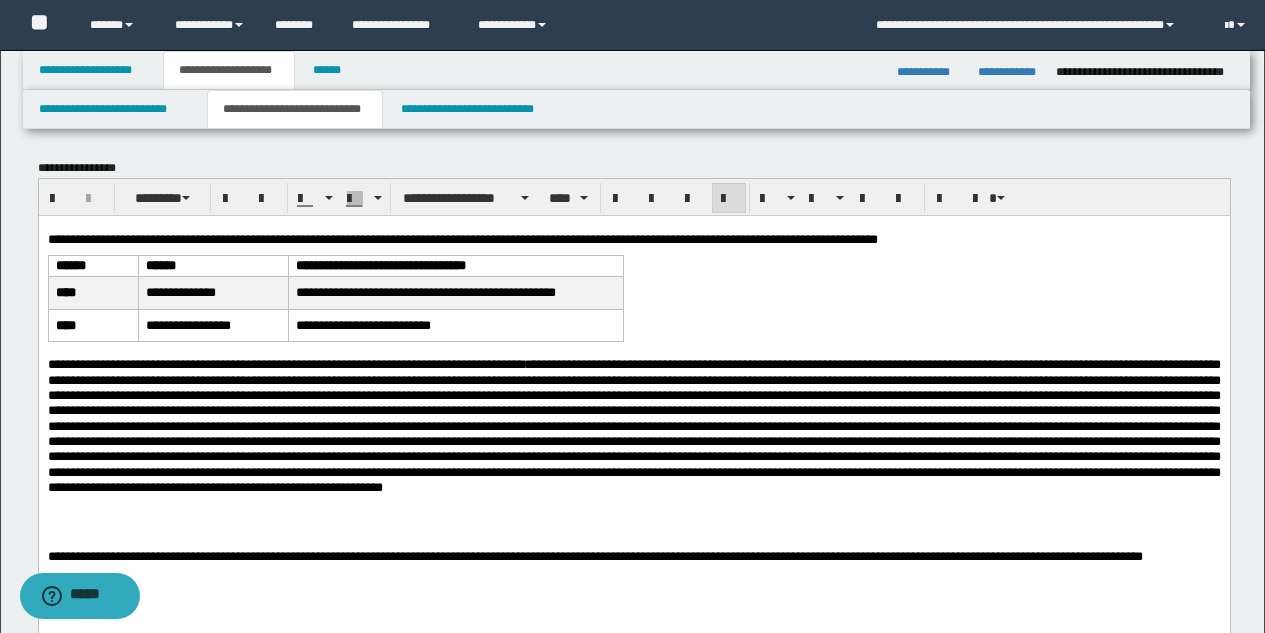 click on "**********" at bounding box center [633, 555] 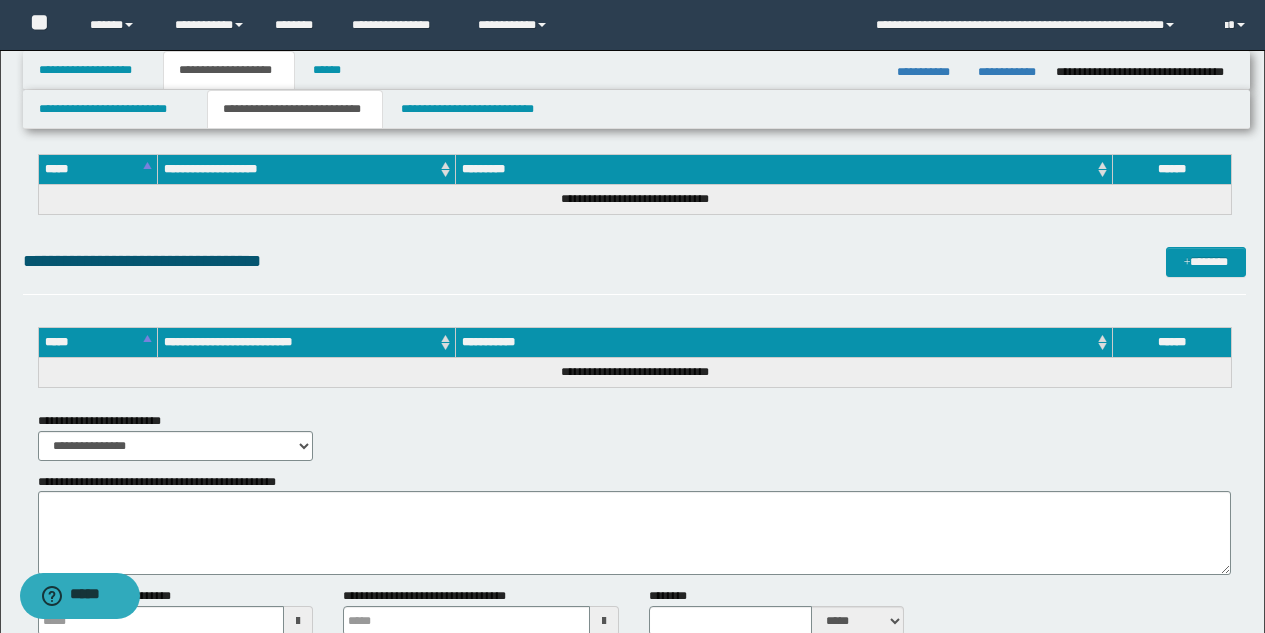 scroll, scrollTop: 1490, scrollLeft: 0, axis: vertical 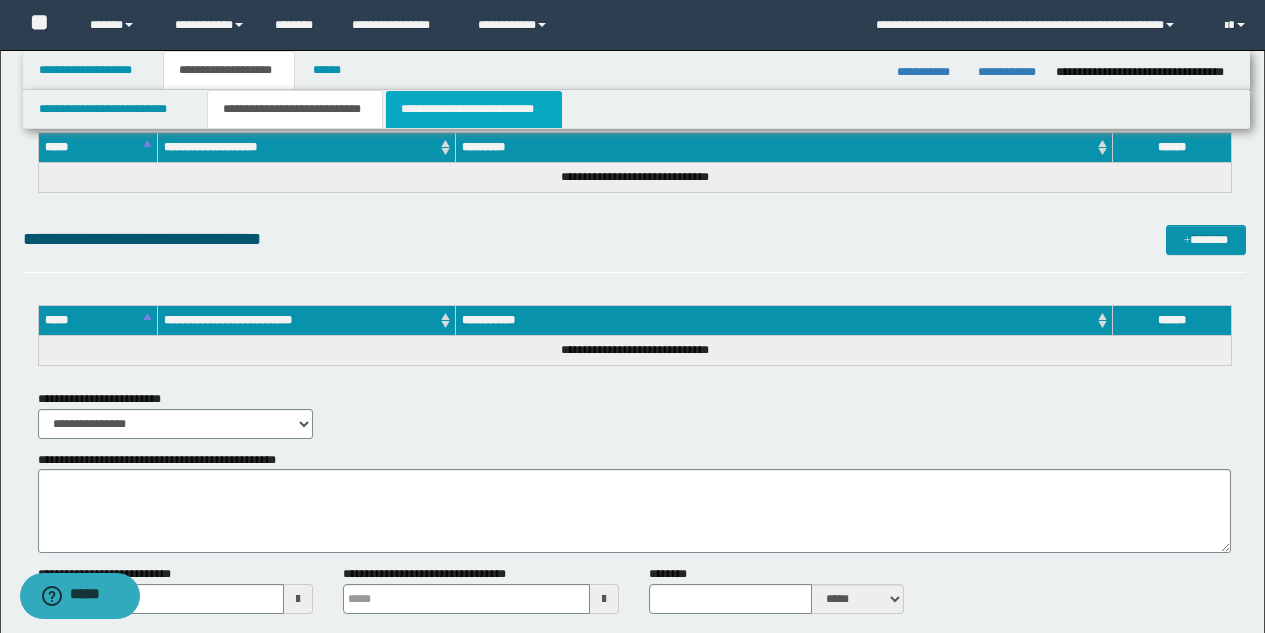 click on "**********" at bounding box center [474, 109] 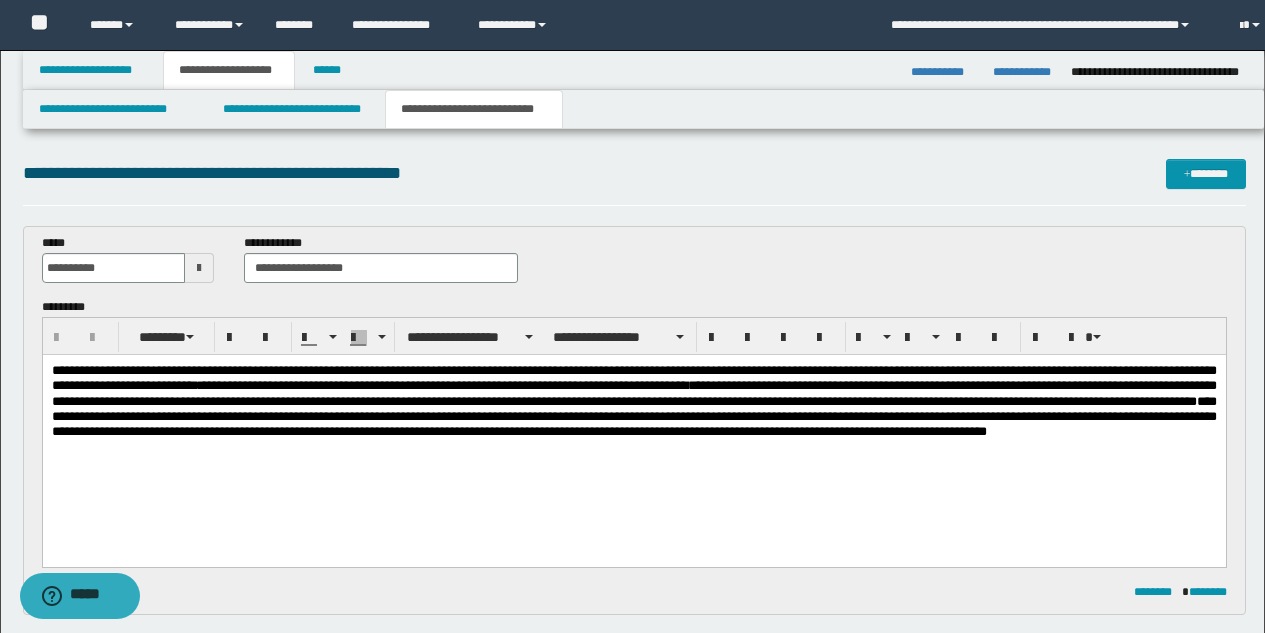 scroll, scrollTop: 0, scrollLeft: 0, axis: both 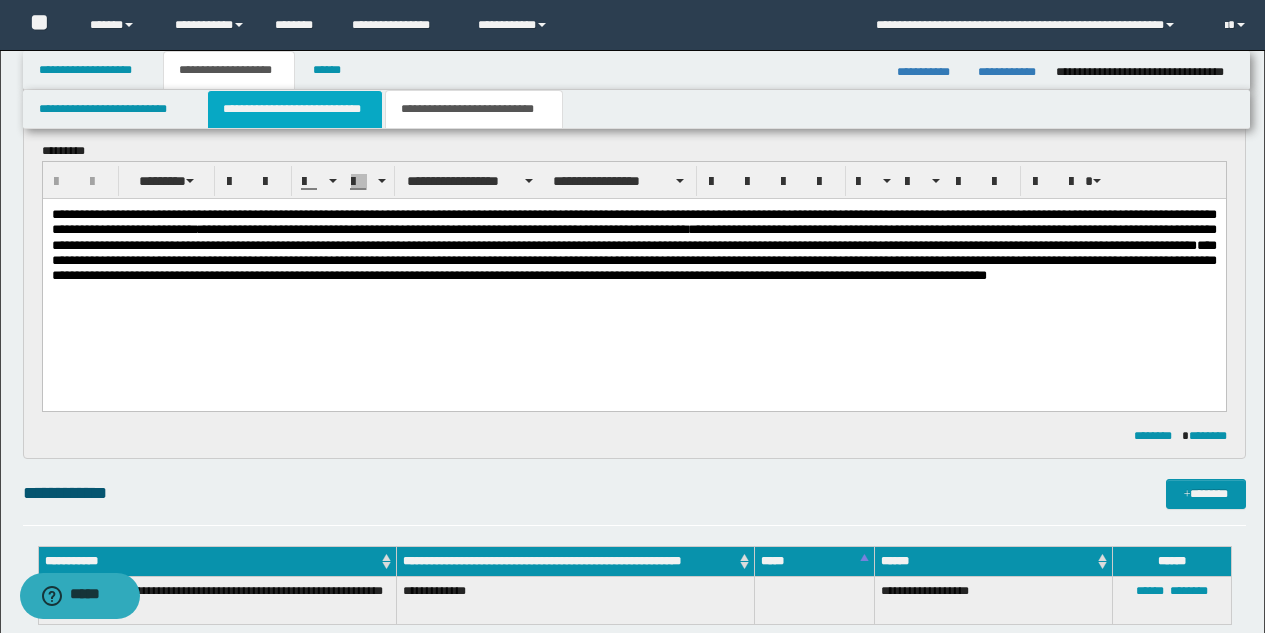 click on "**********" at bounding box center (295, 109) 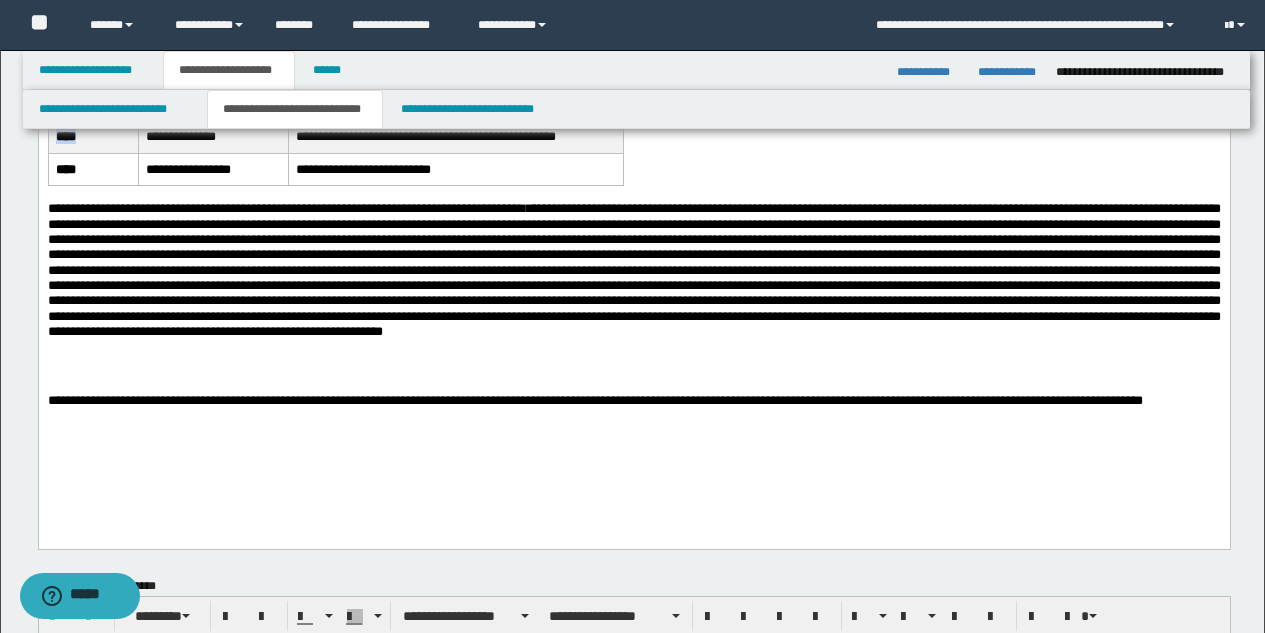 drag, startPoint x: 98, startPoint y: 143, endPoint x: 74, endPoint y: 200, distance: 61.846584 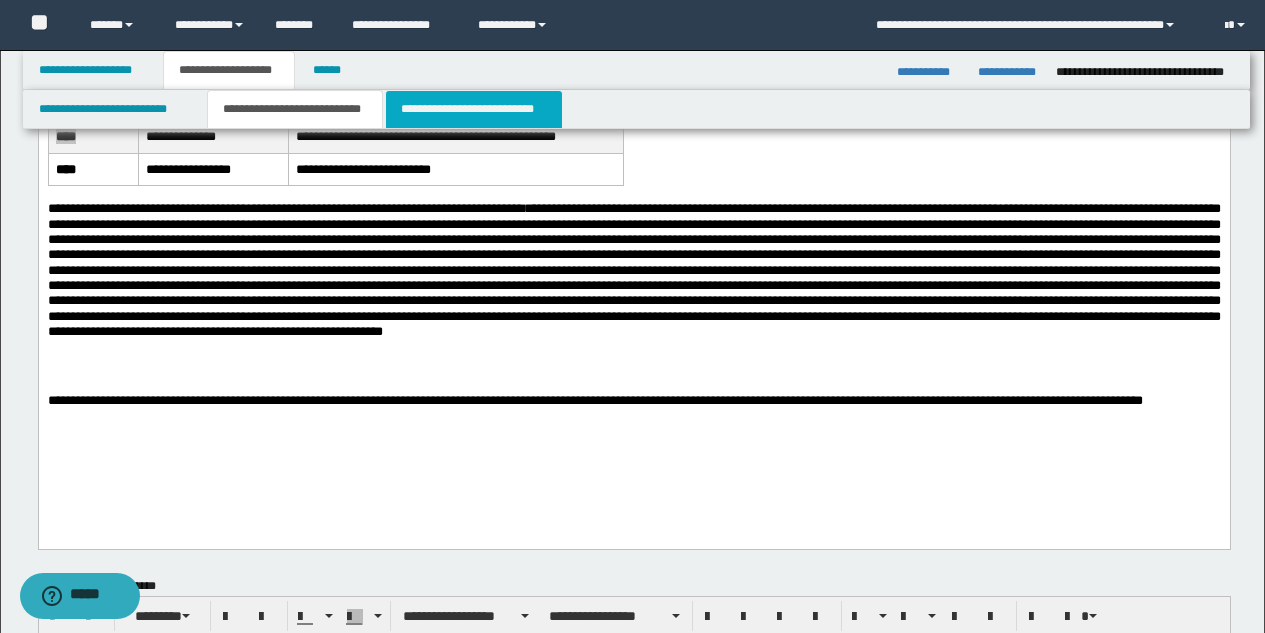 click on "**********" at bounding box center (474, 109) 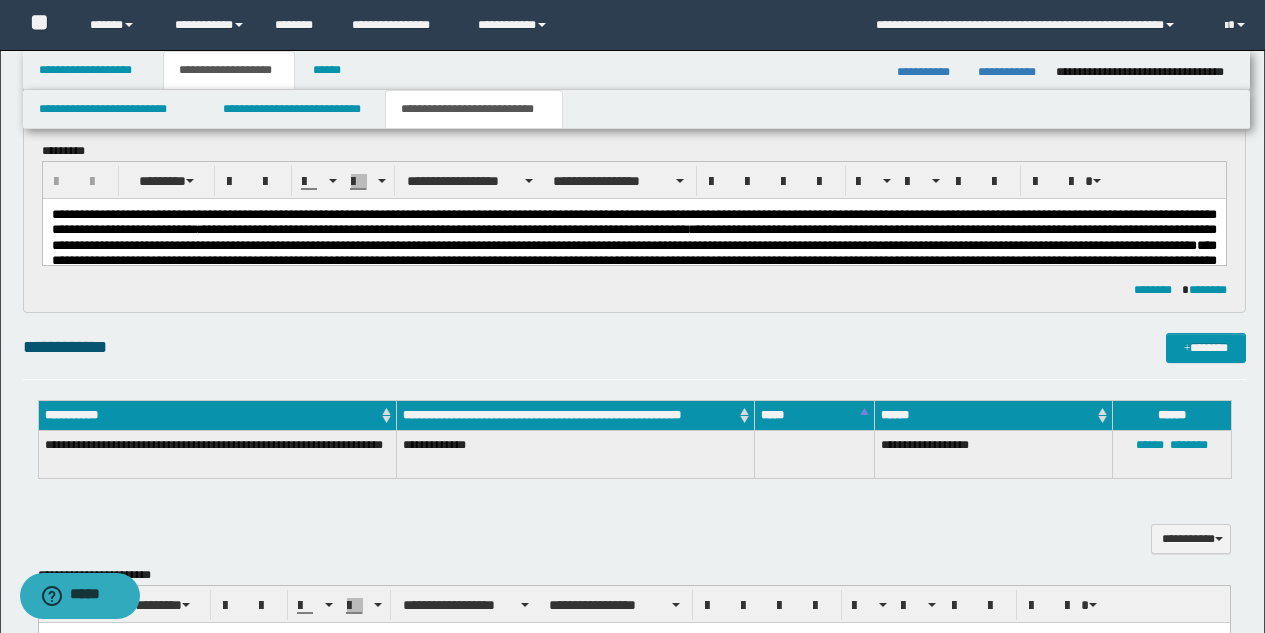 scroll, scrollTop: 230, scrollLeft: 0, axis: vertical 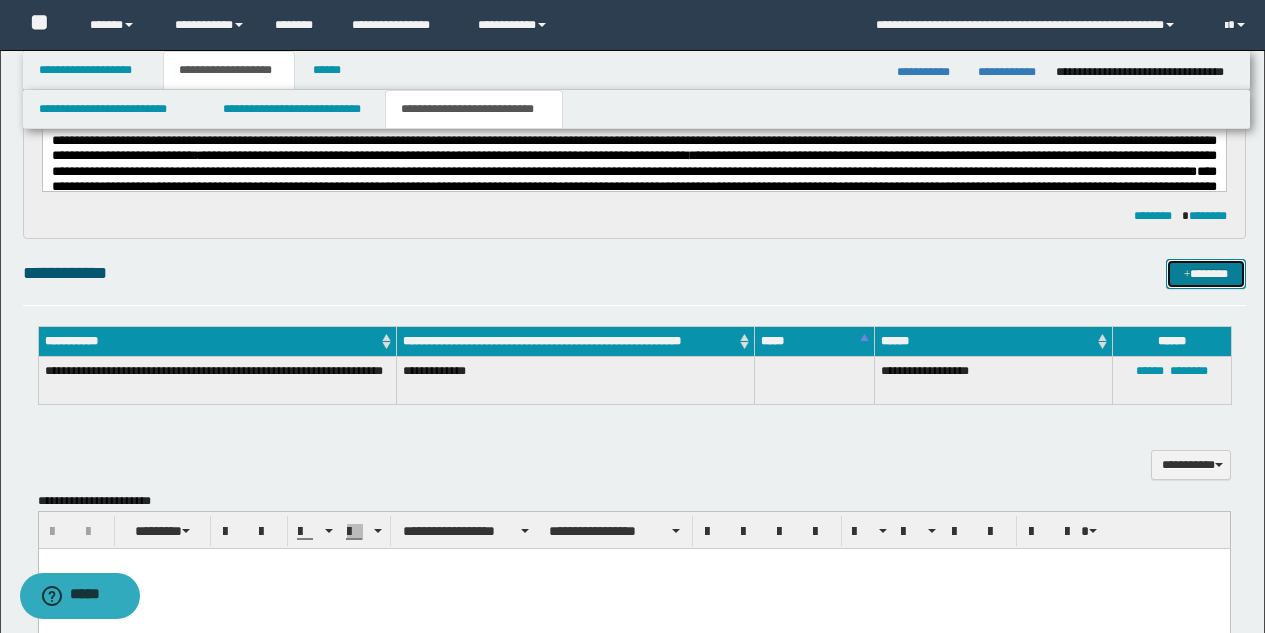 click on "*******" at bounding box center [1206, 274] 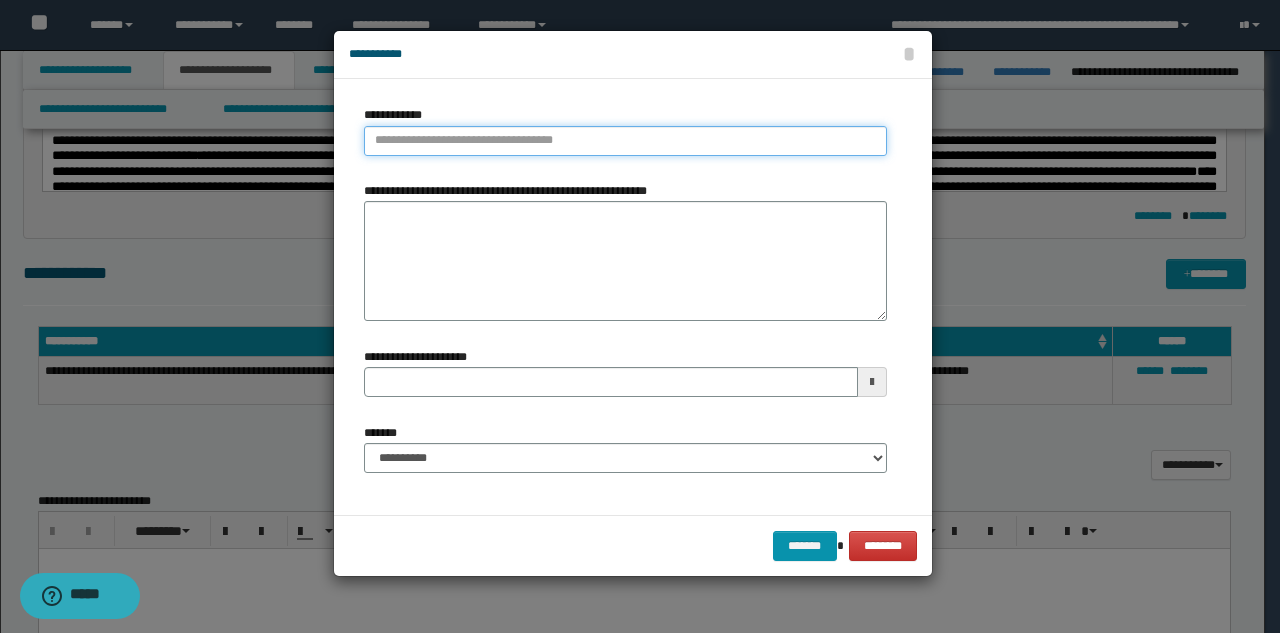 click on "**********" at bounding box center [625, 141] 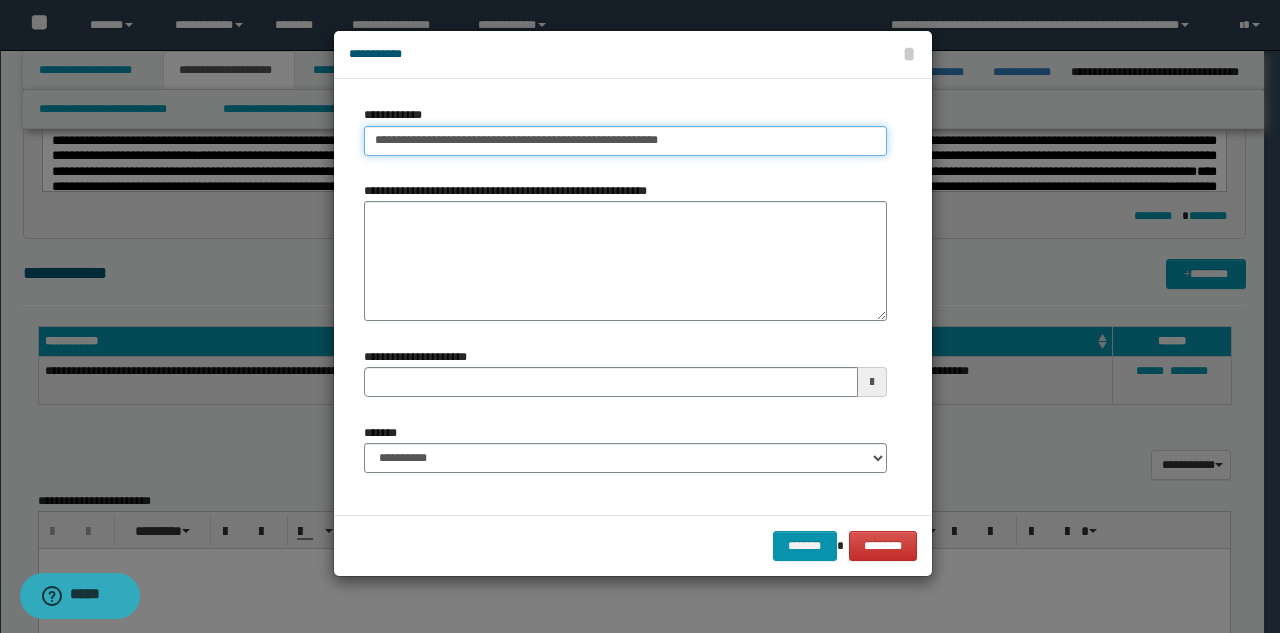 drag, startPoint x: 644, startPoint y: 140, endPoint x: 174, endPoint y: 132, distance: 470.06808 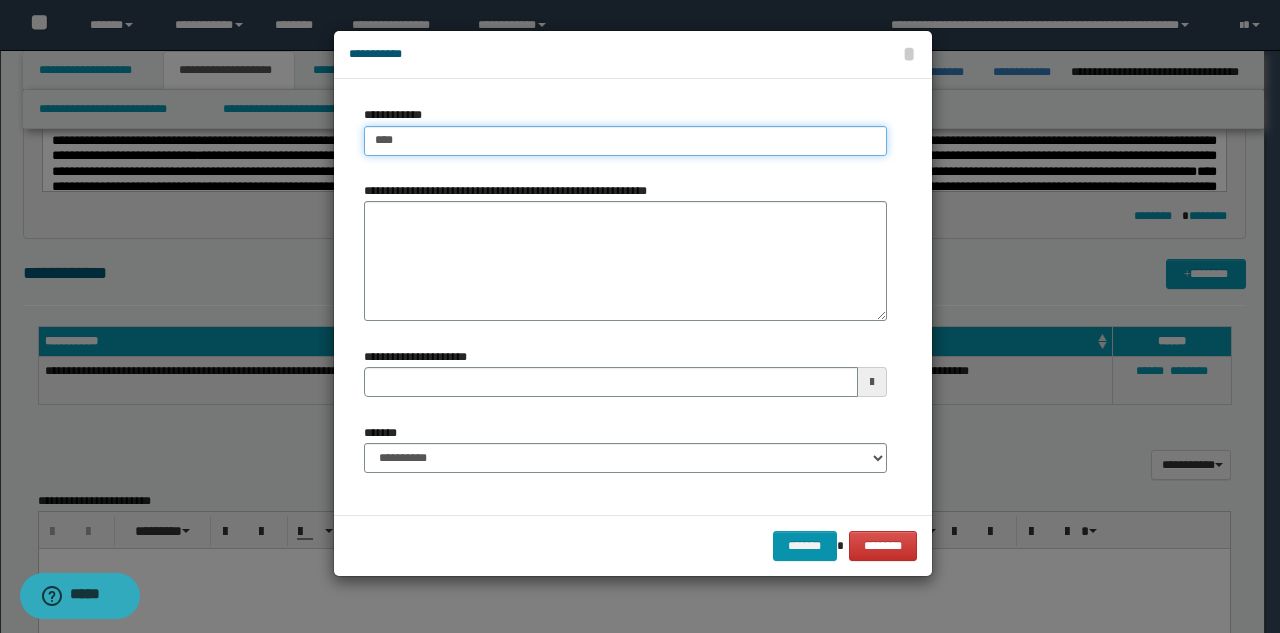 click on "****" at bounding box center (625, 141) 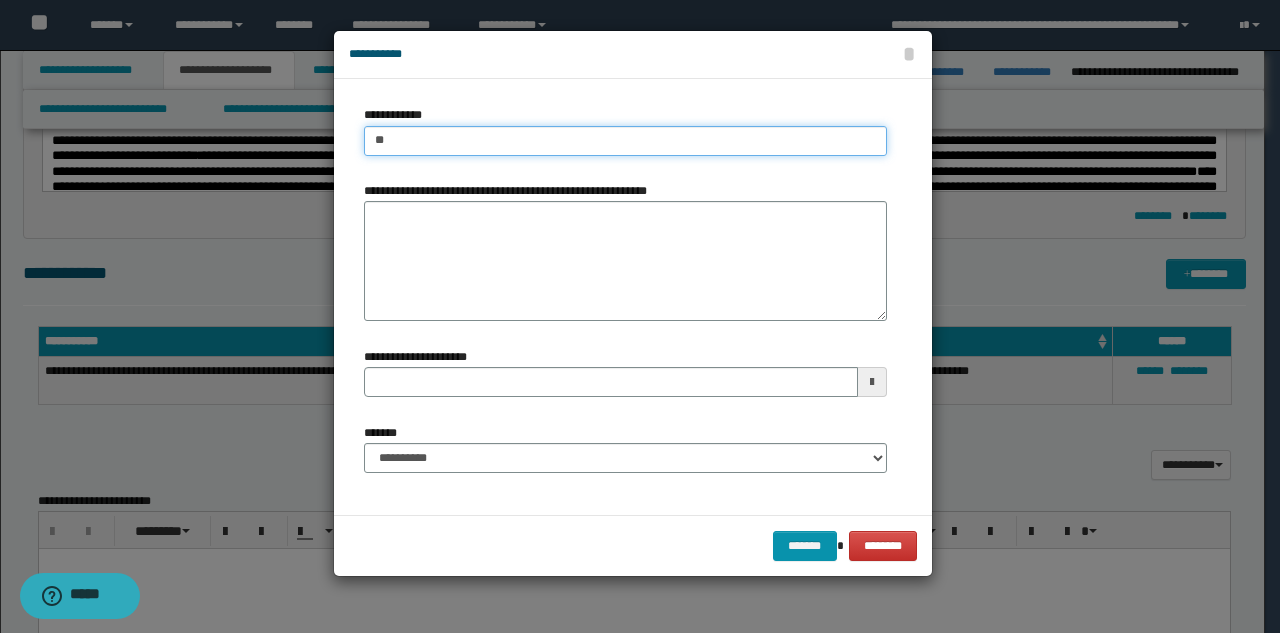 type on "*" 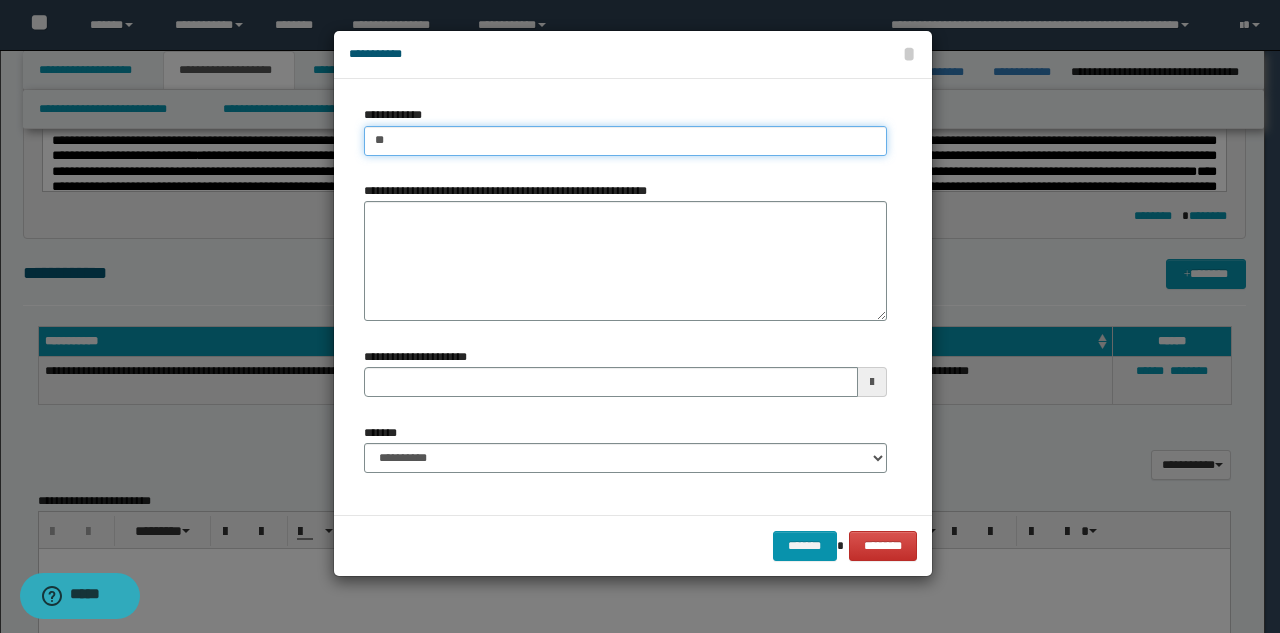 type on "***" 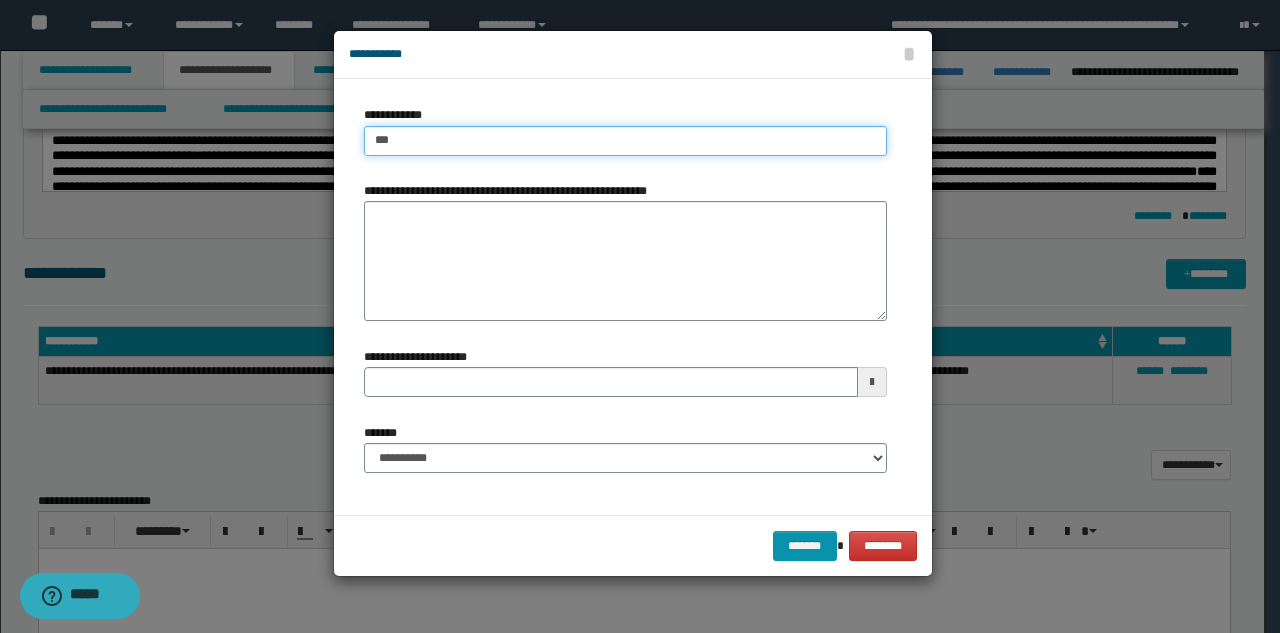 type on "***" 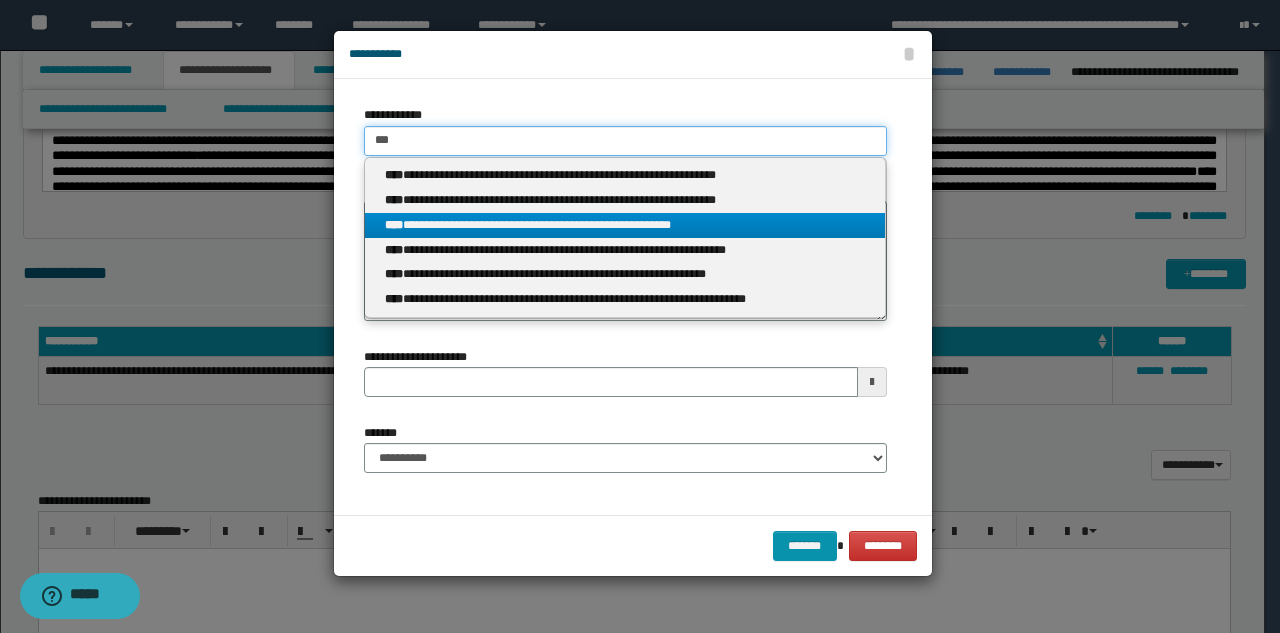 type on "***" 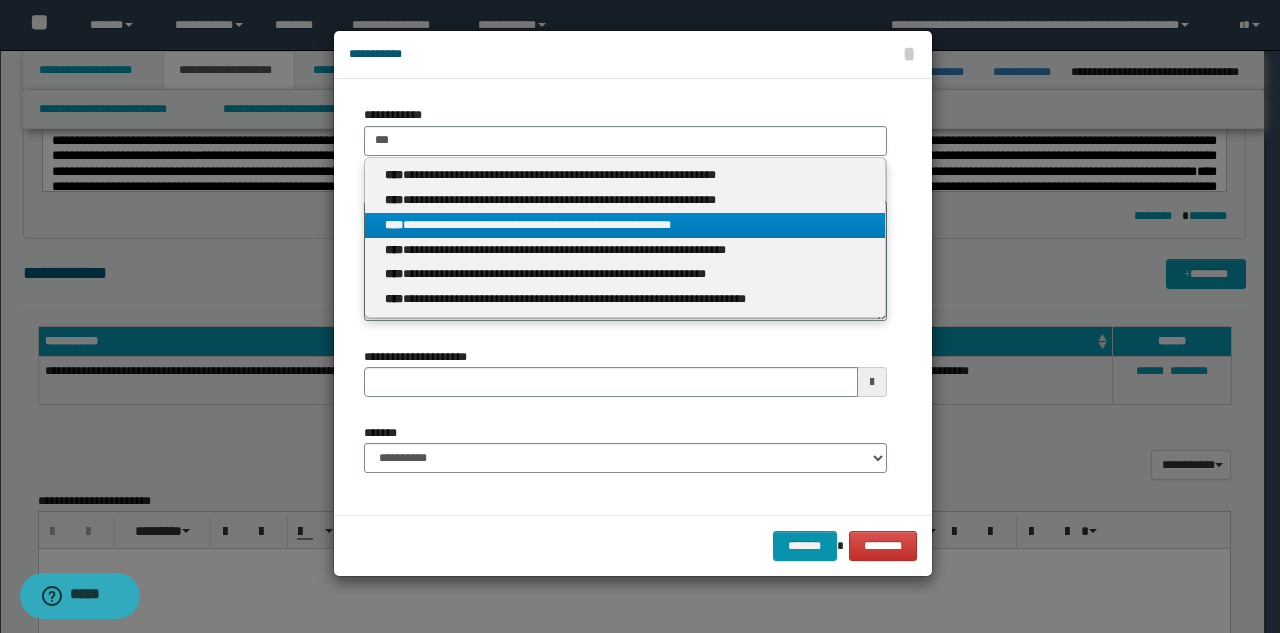 click on "**********" at bounding box center (625, 225) 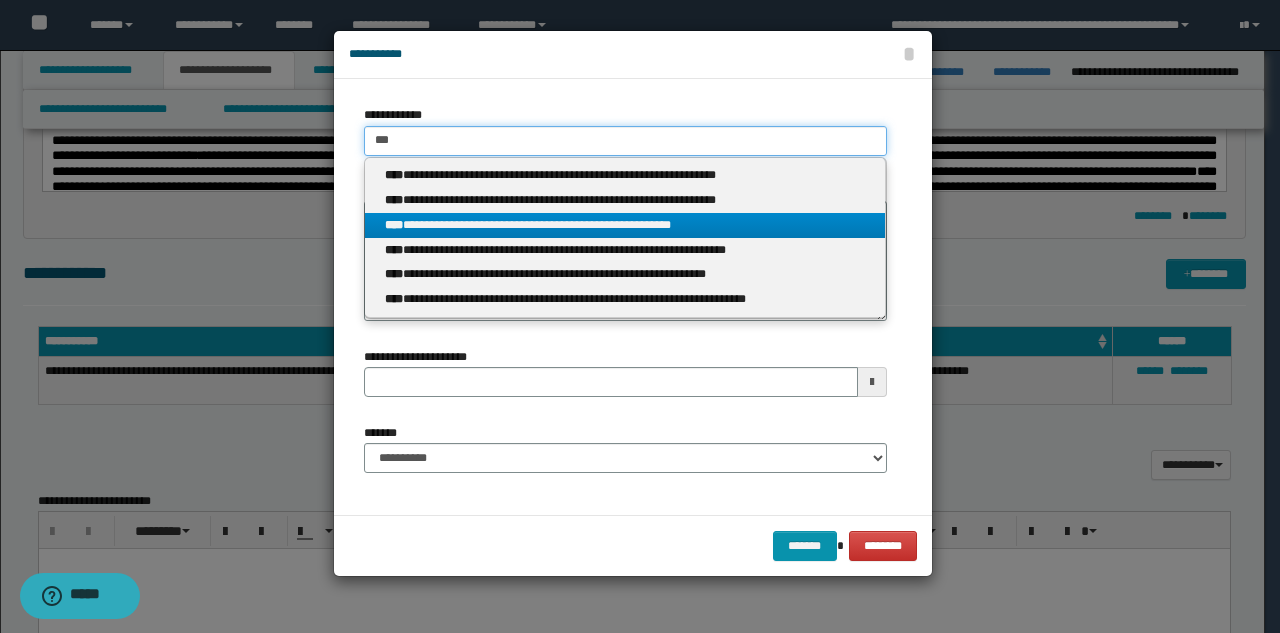 type 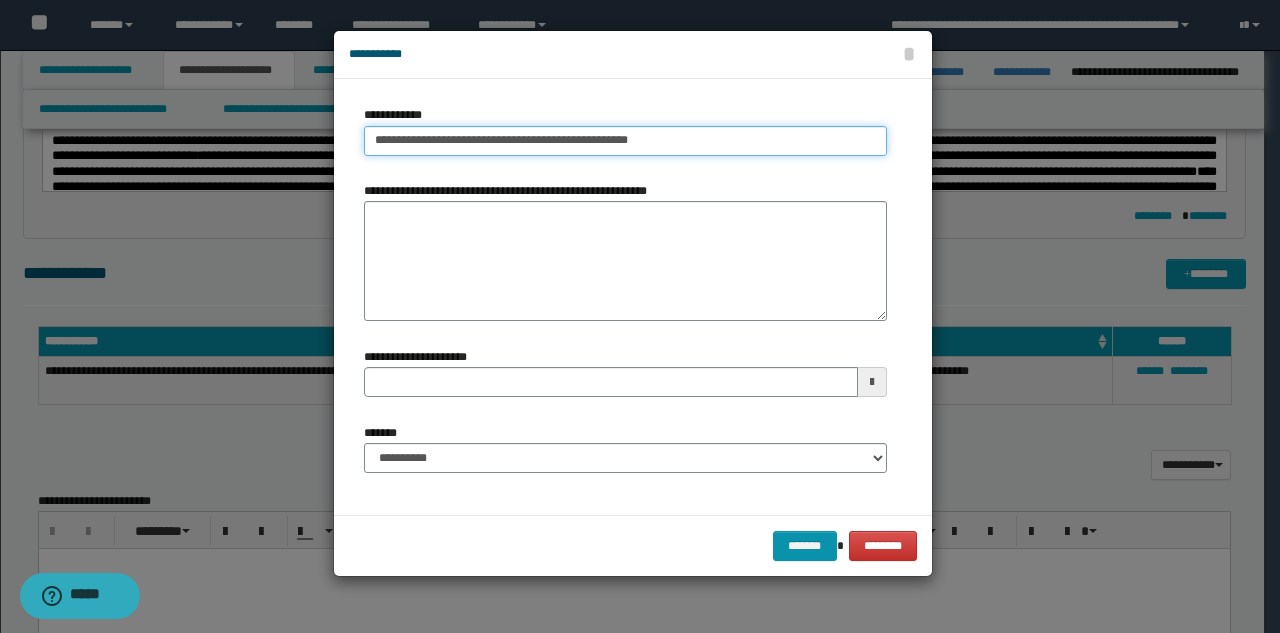 type 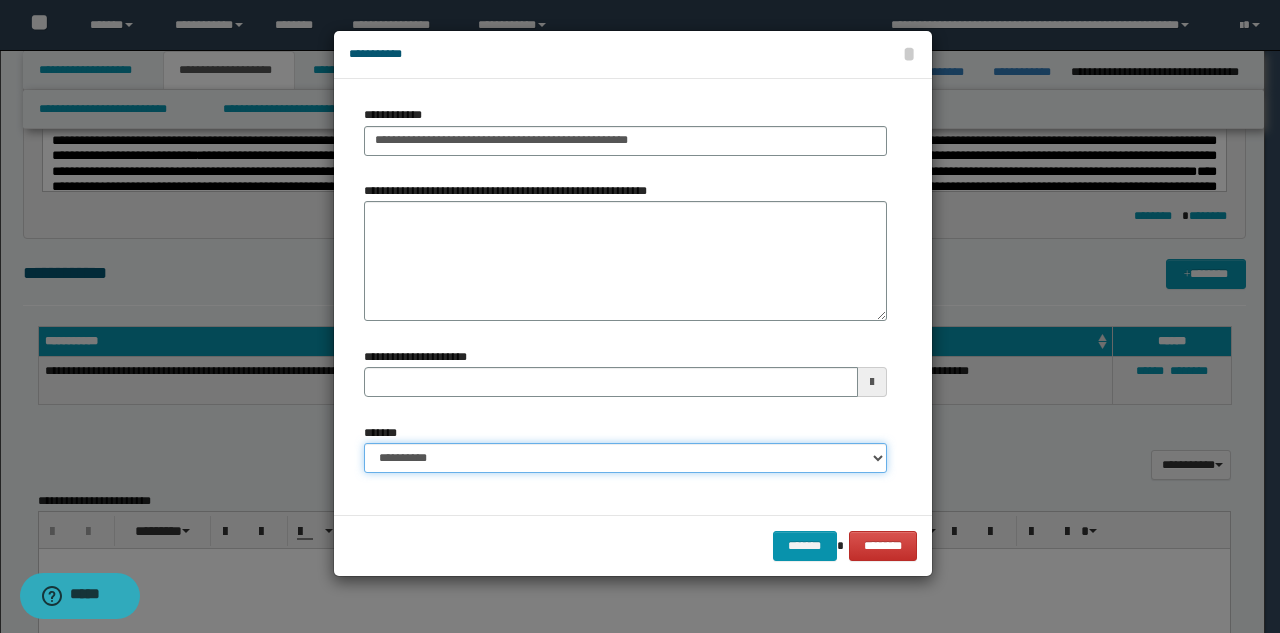 click on "**********" at bounding box center [625, 458] 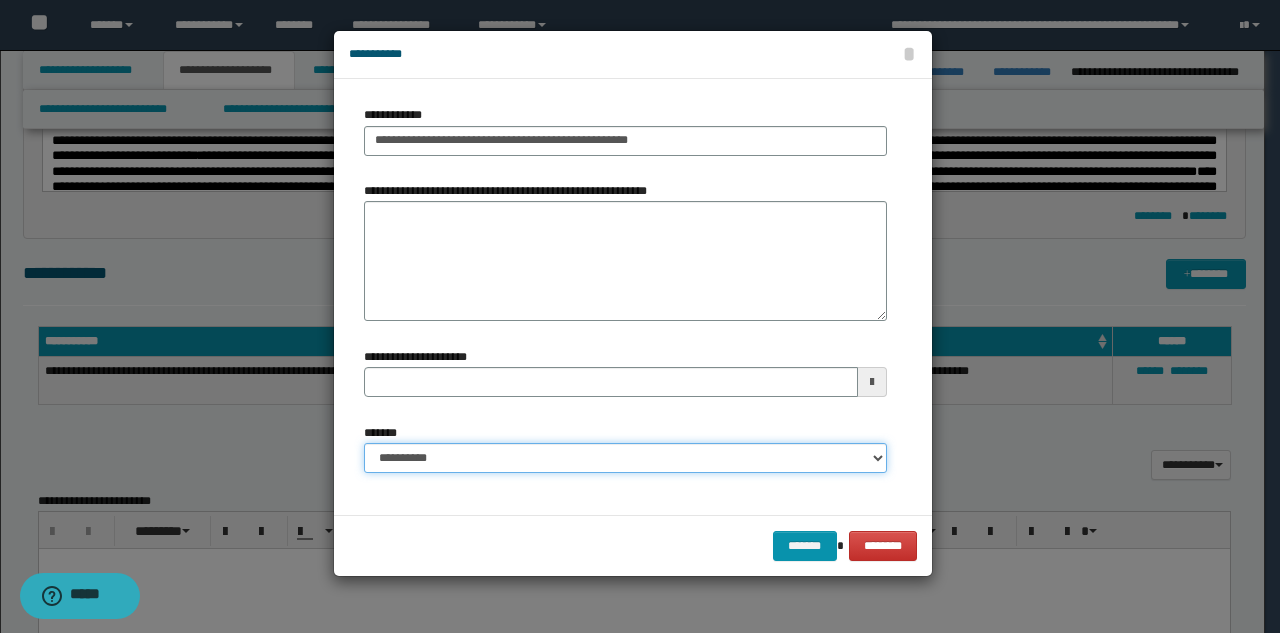 select on "*" 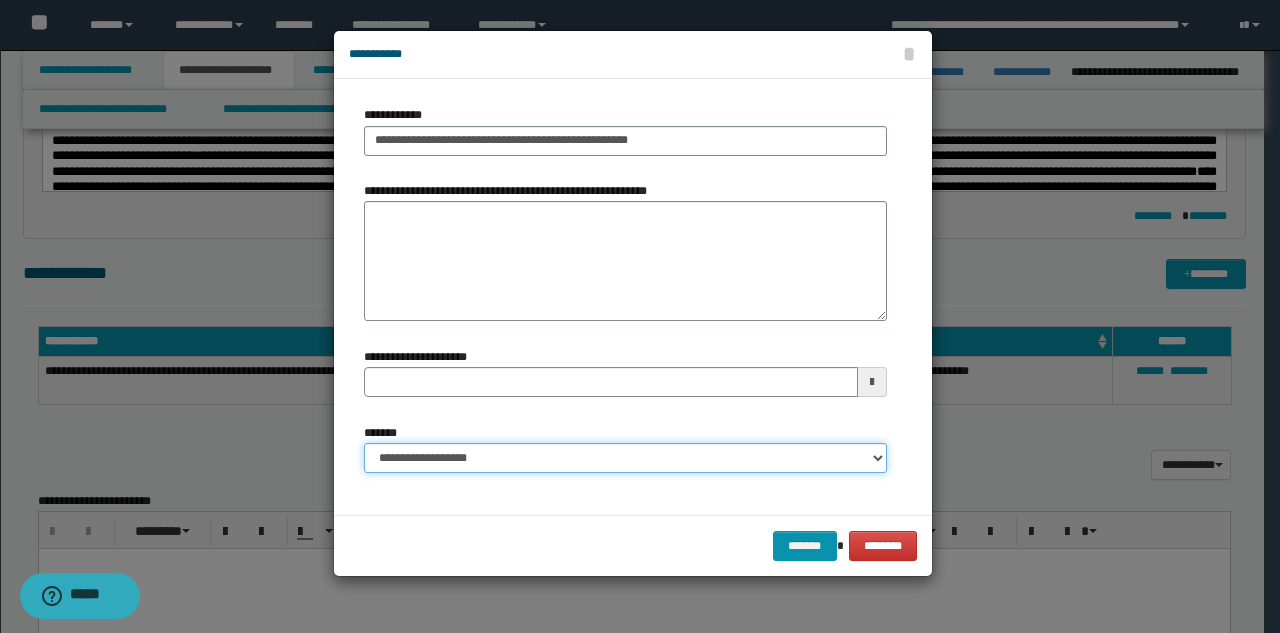 type 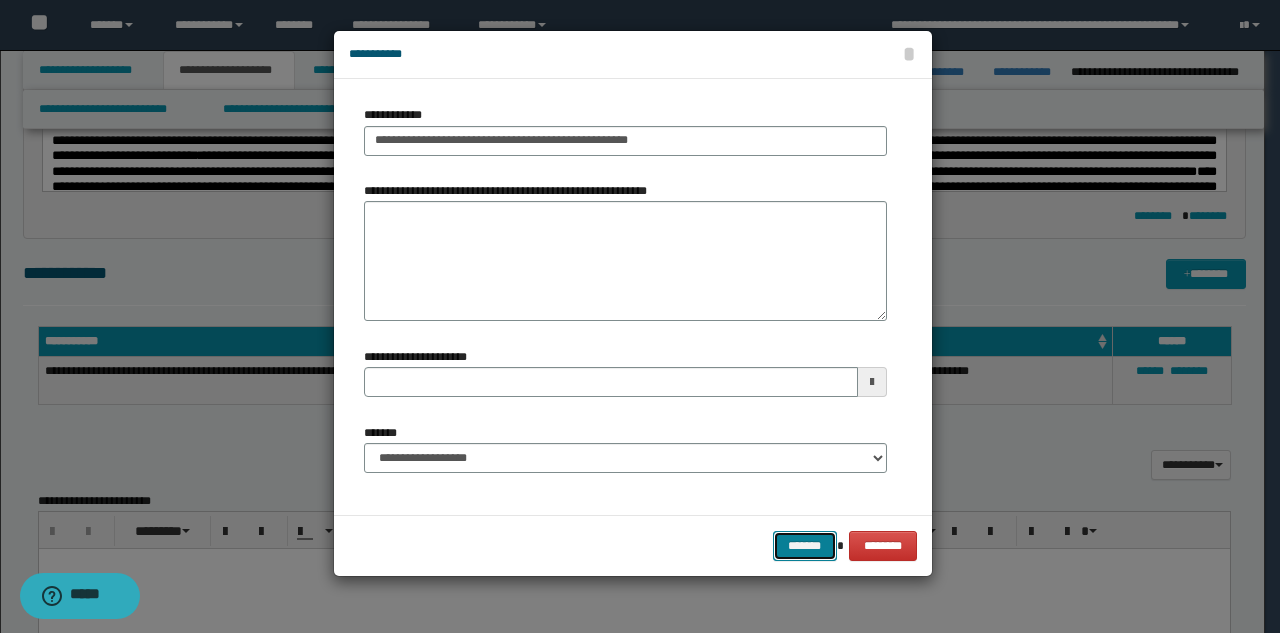 click on "*******" at bounding box center (805, 546) 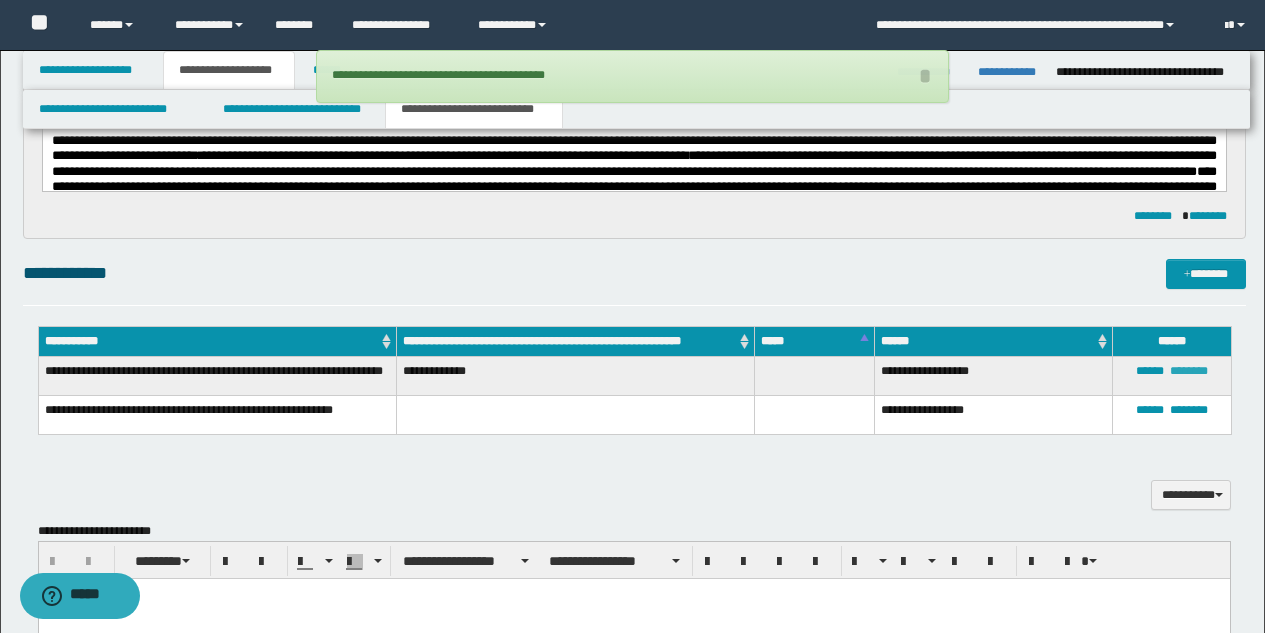 click on "********" at bounding box center (1189, 371) 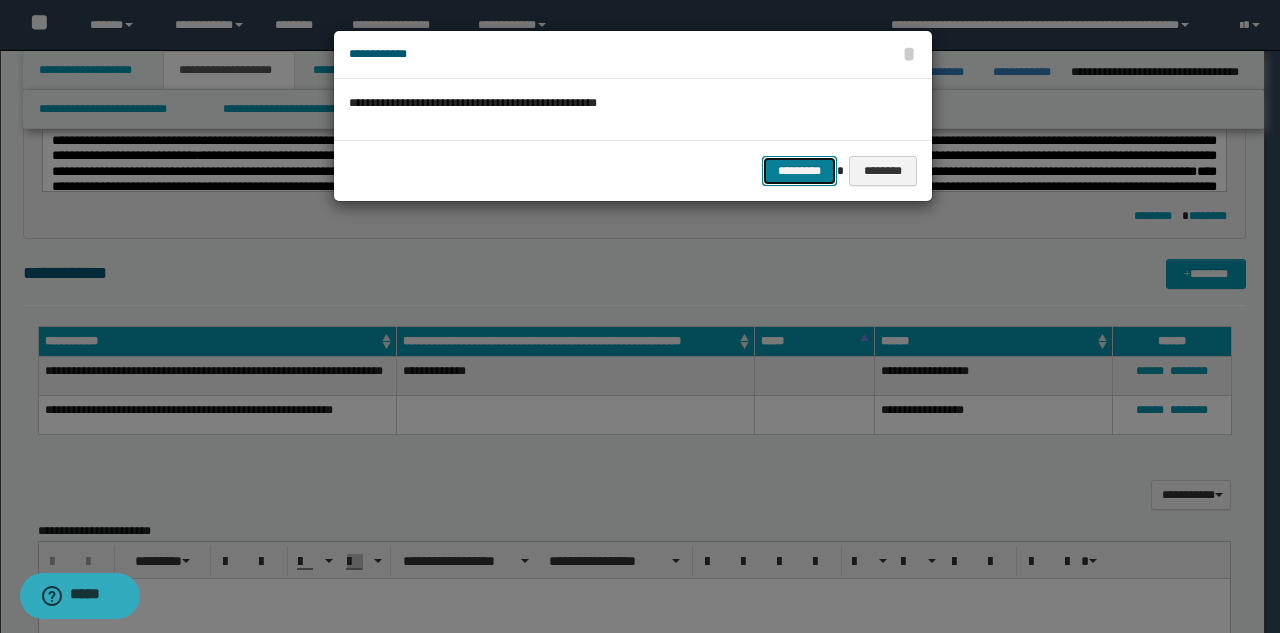 click on "*********" at bounding box center (799, 171) 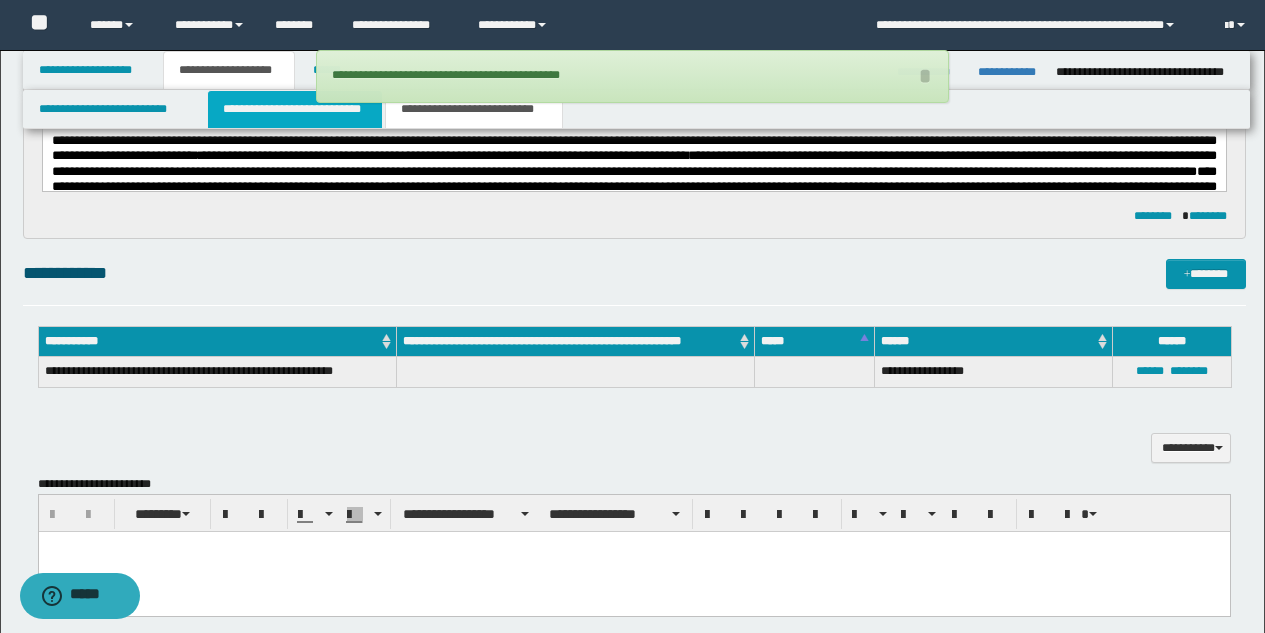 click on "**********" at bounding box center [295, 109] 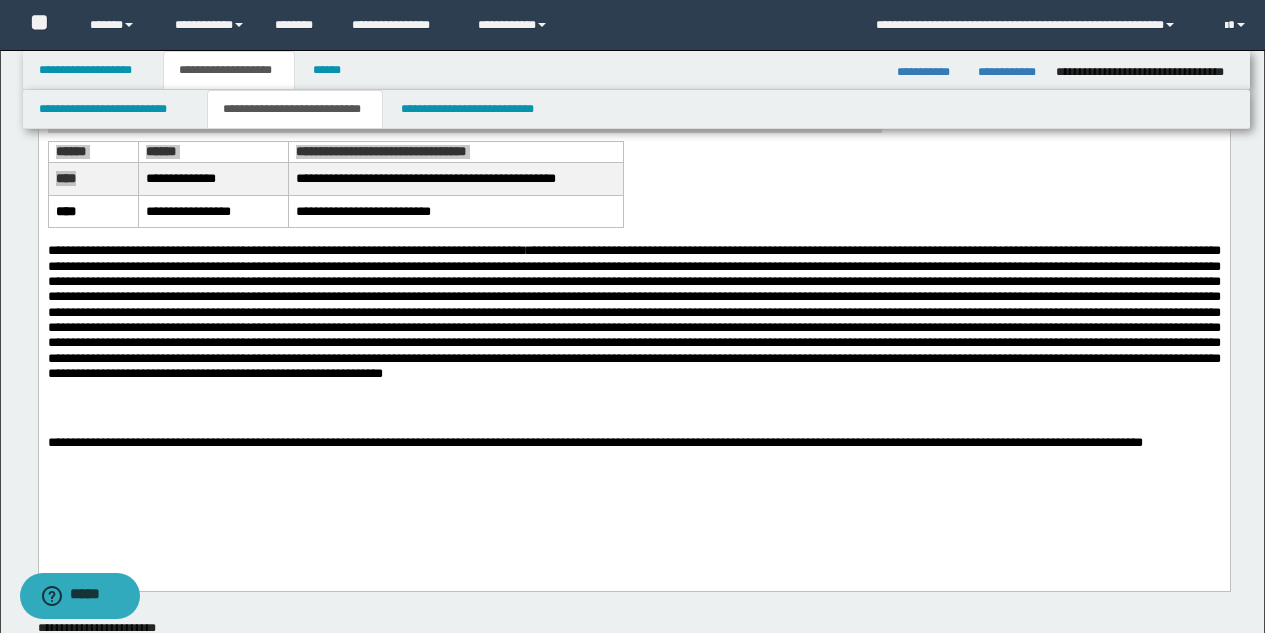scroll, scrollTop: 0, scrollLeft: 0, axis: both 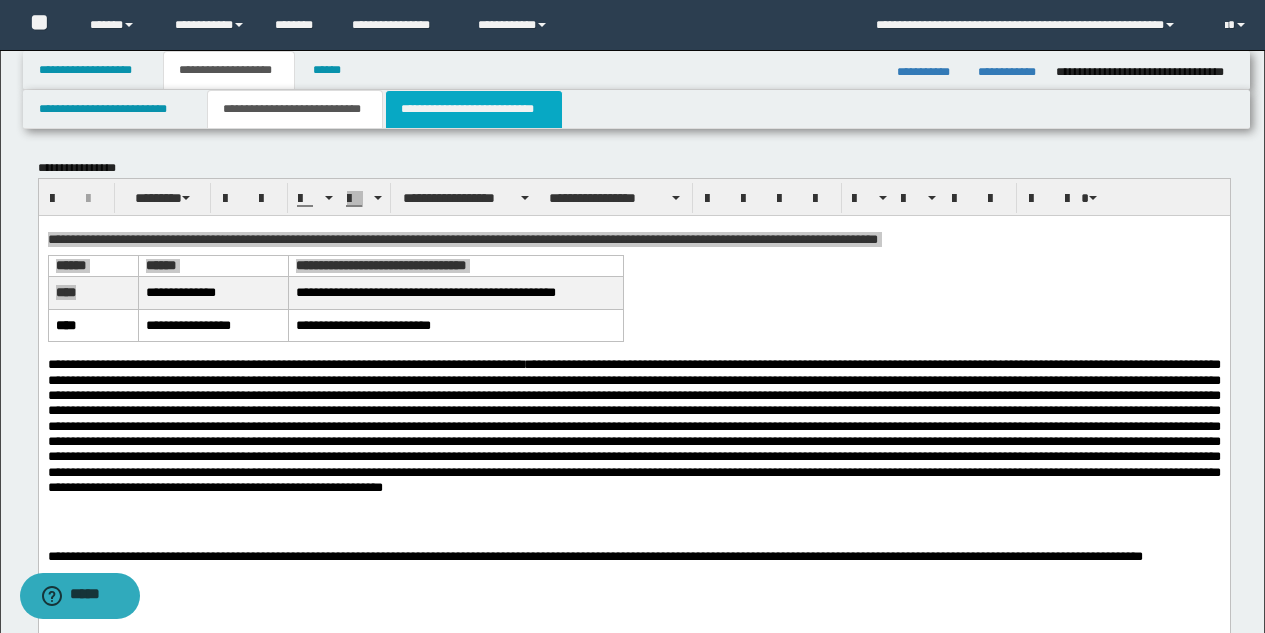 click on "**********" at bounding box center [474, 109] 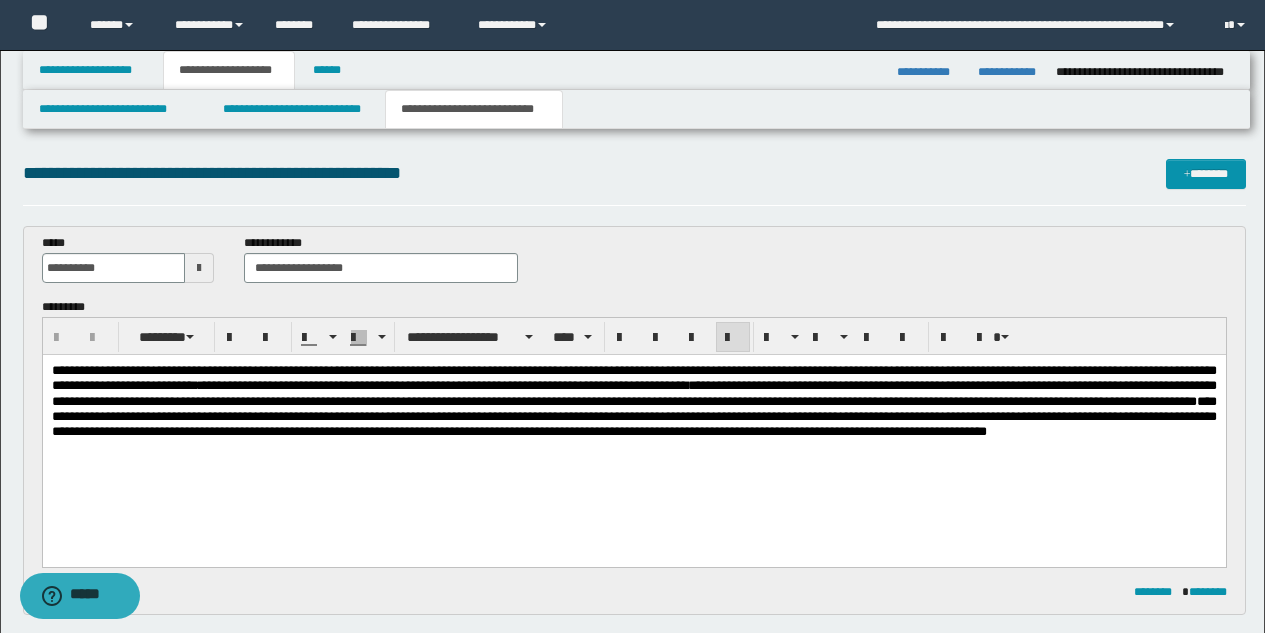 click on "**********" at bounding box center (633, 393) 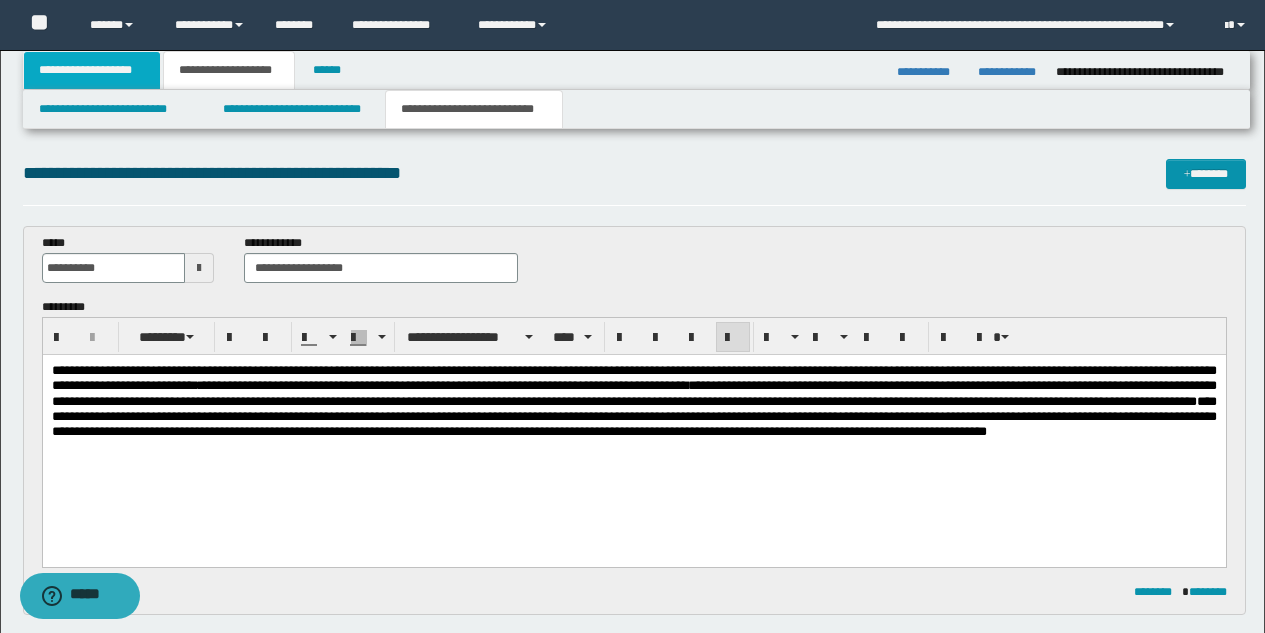 click on "**********" at bounding box center (92, 70) 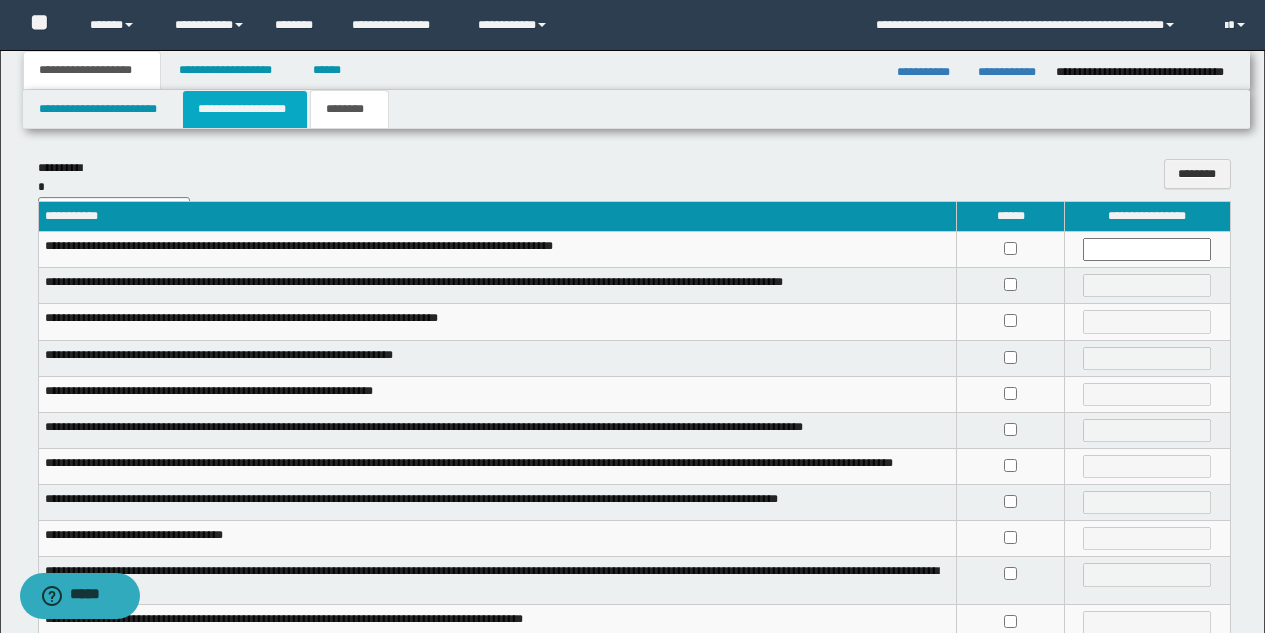 click on "**********" at bounding box center [245, 109] 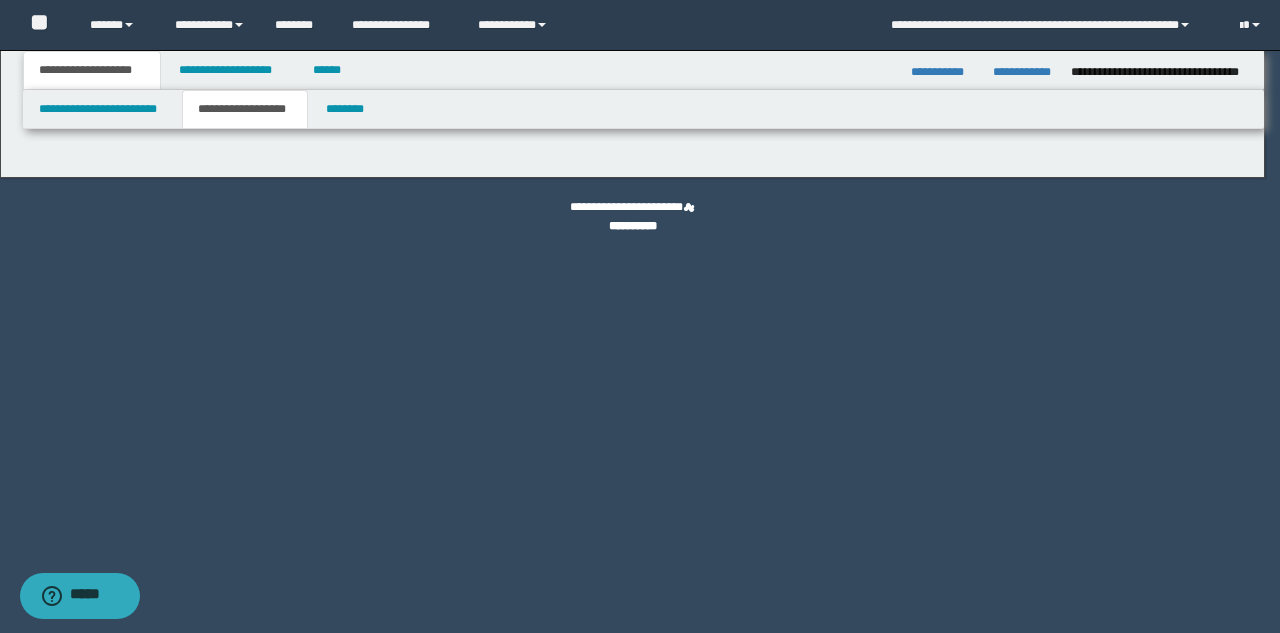 type on "********" 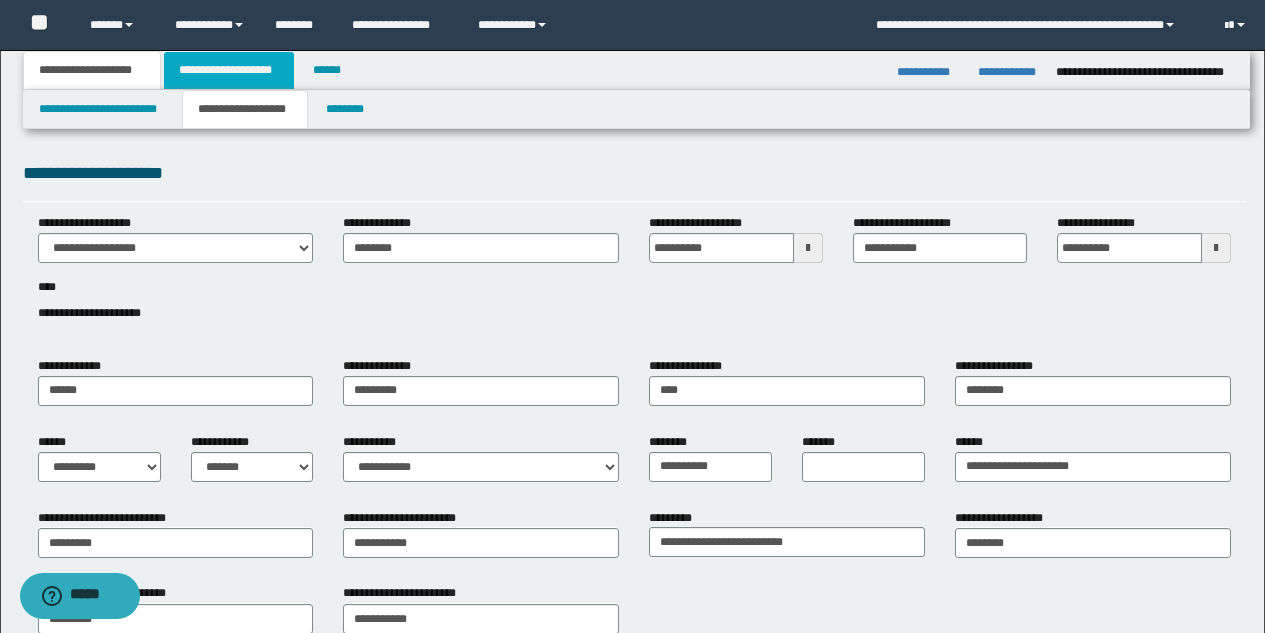 click on "**********" at bounding box center (229, 70) 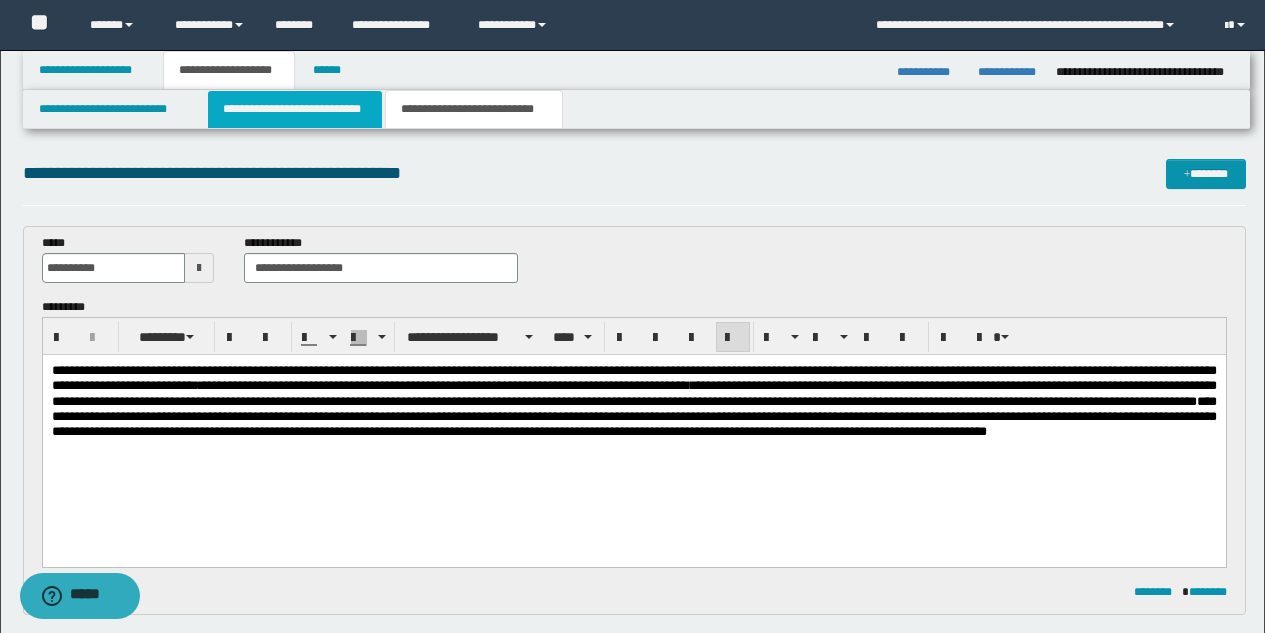 click on "**********" at bounding box center (295, 109) 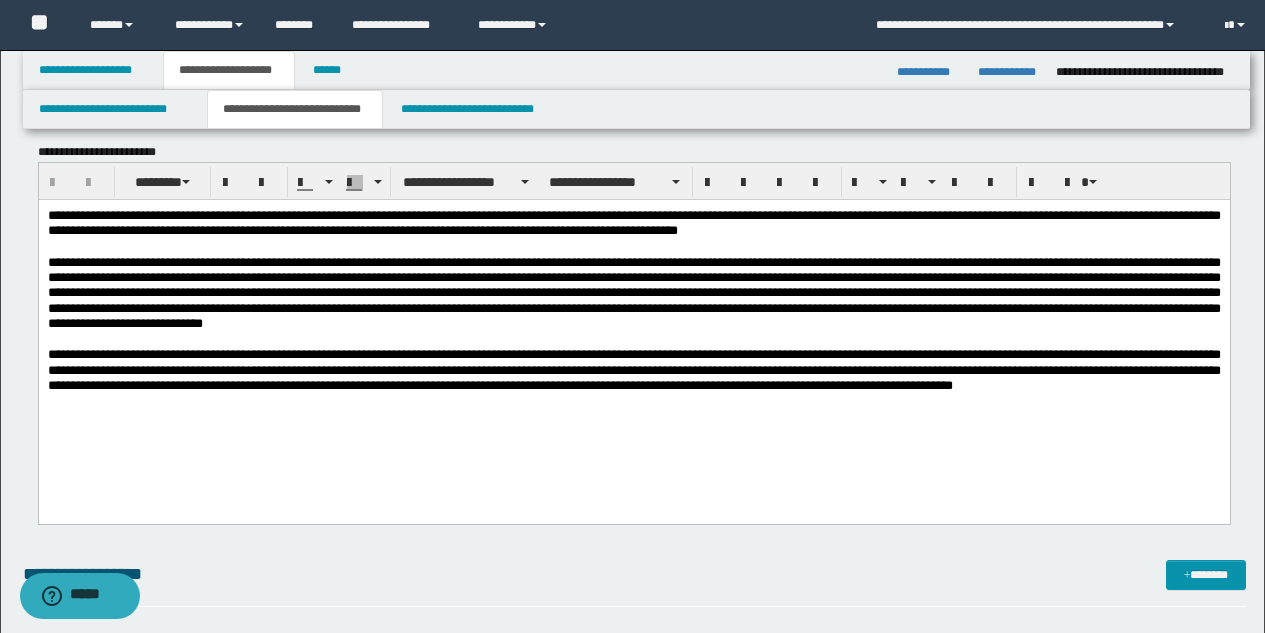 scroll, scrollTop: 586, scrollLeft: 0, axis: vertical 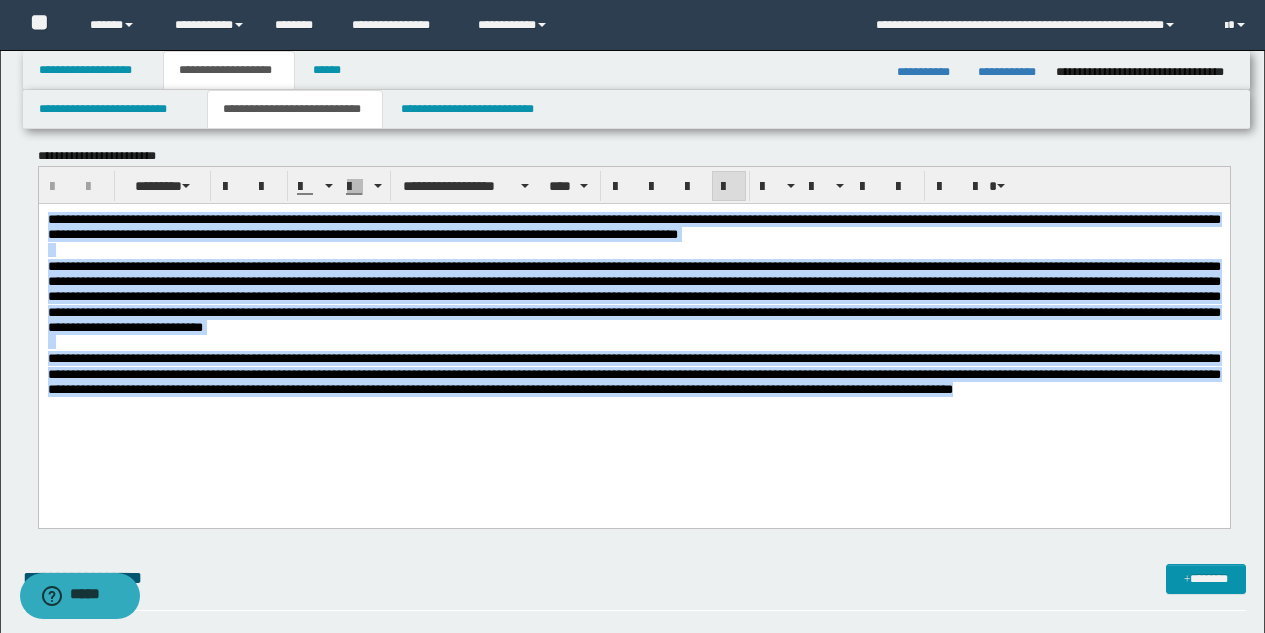 drag, startPoint x: 248, startPoint y: 426, endPoint x: 5, endPoint y: 211, distance: 324.45956 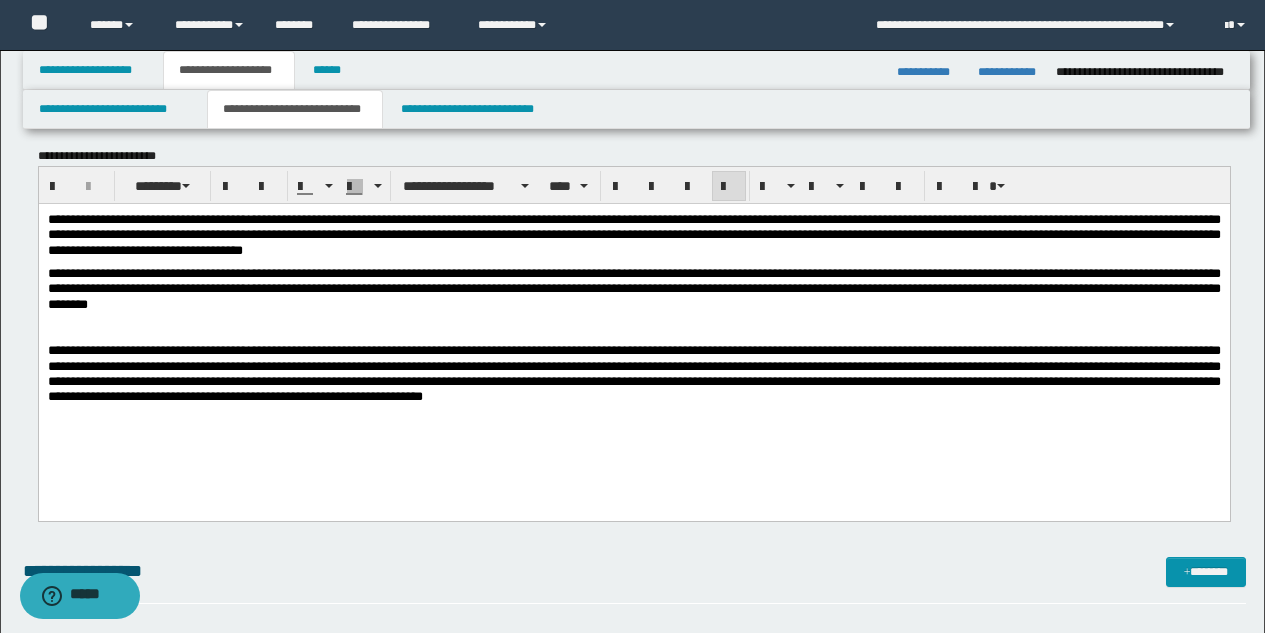 click on "**********" at bounding box center (633, 234) 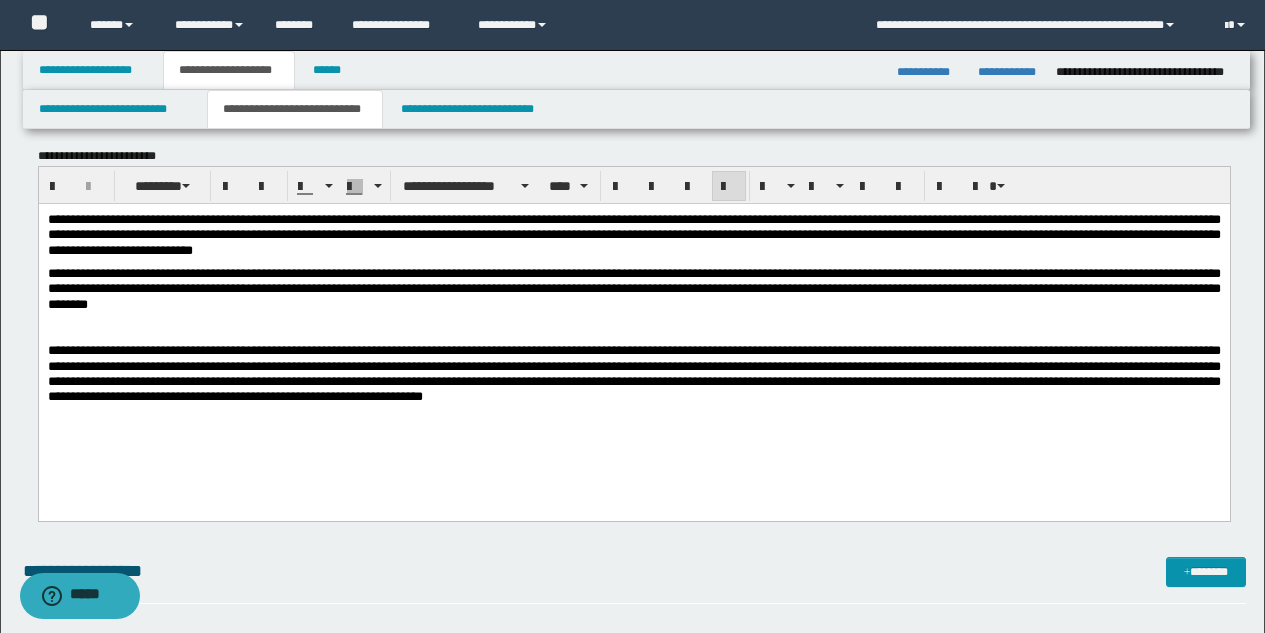 click on "**********" at bounding box center (633, 288) 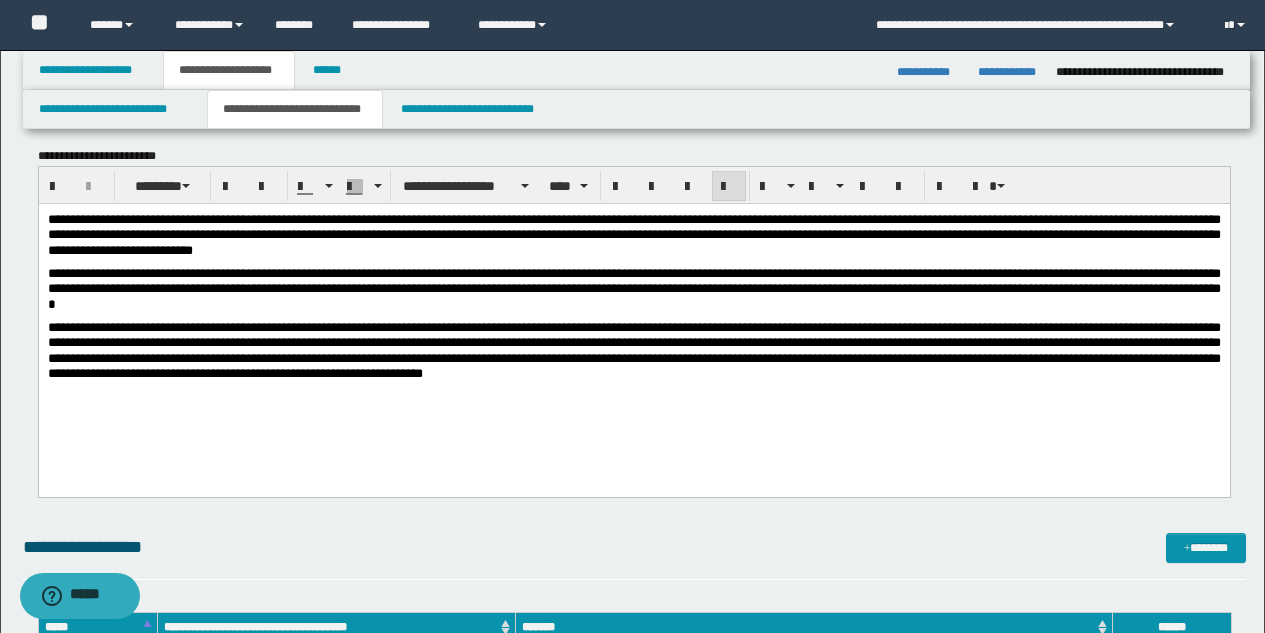 click on "**********" at bounding box center (633, 349) 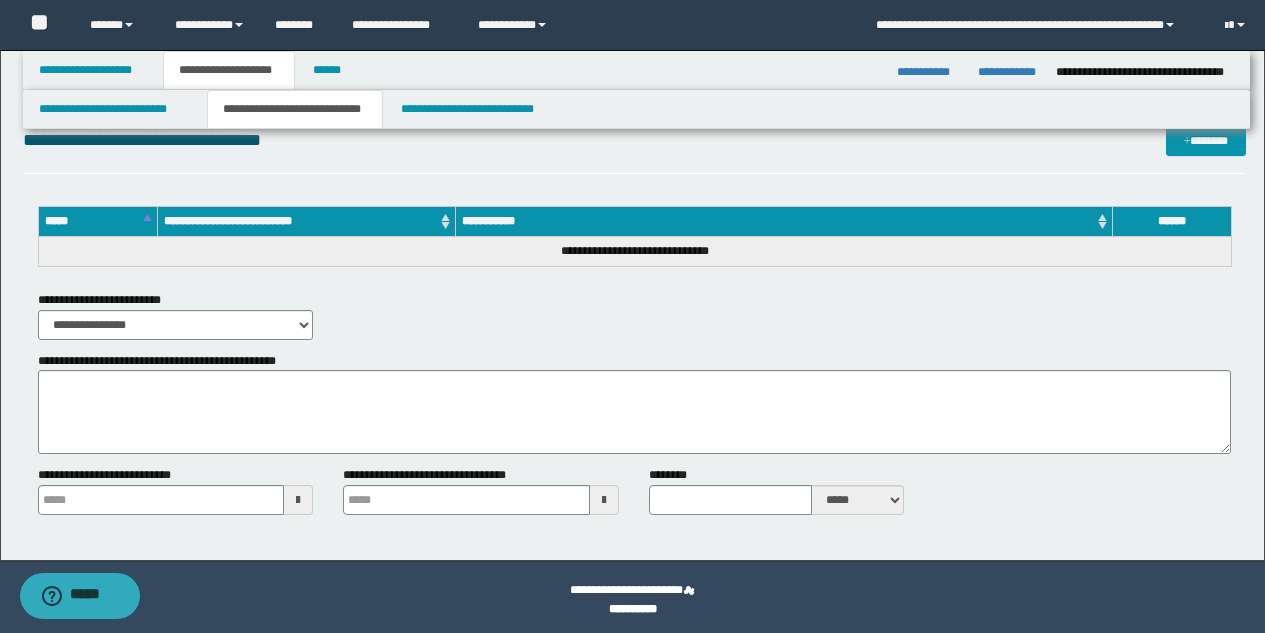 scroll, scrollTop: 1562, scrollLeft: 0, axis: vertical 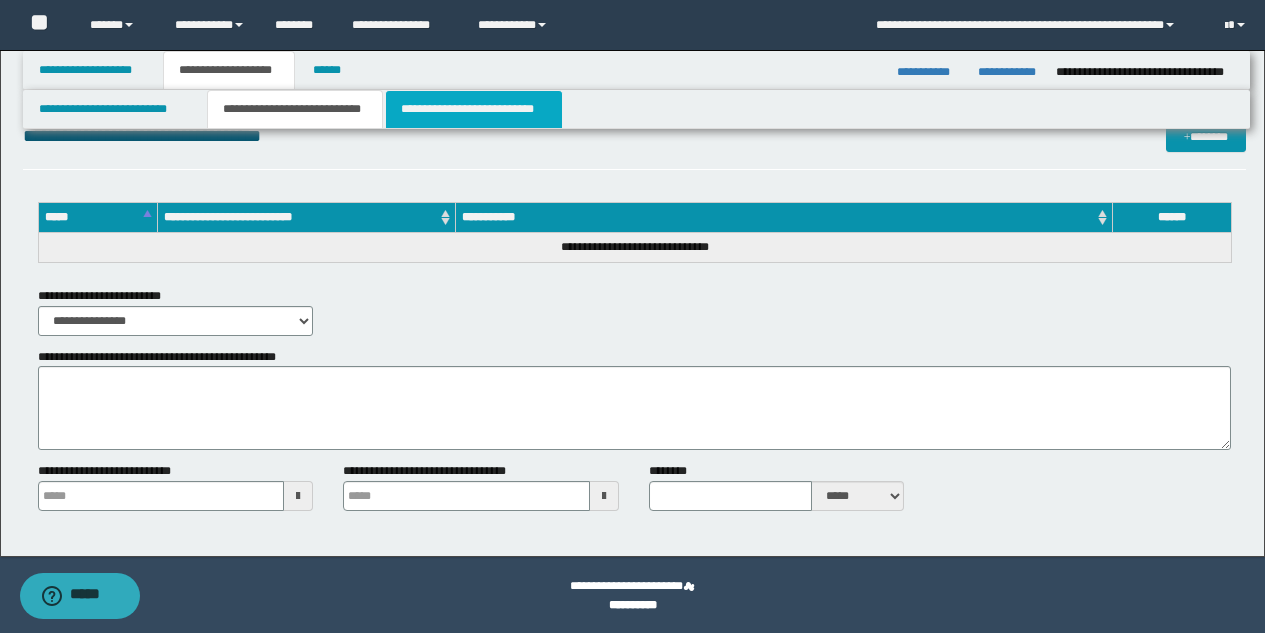 click on "**********" at bounding box center (474, 109) 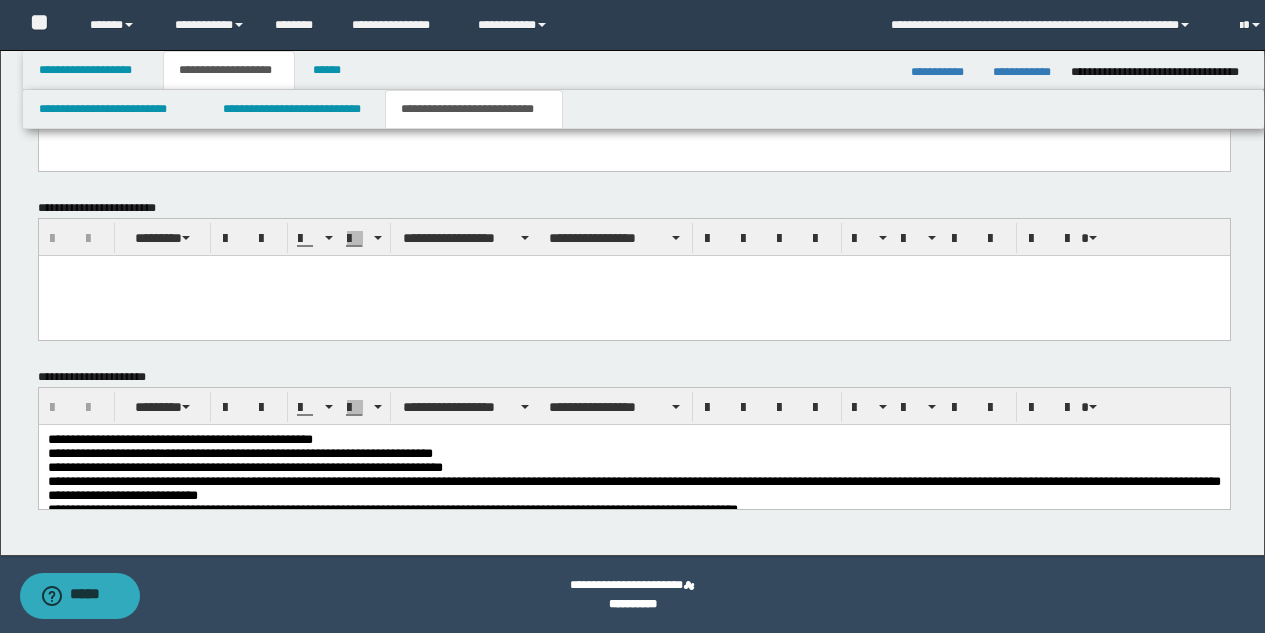 scroll, scrollTop: 821, scrollLeft: 0, axis: vertical 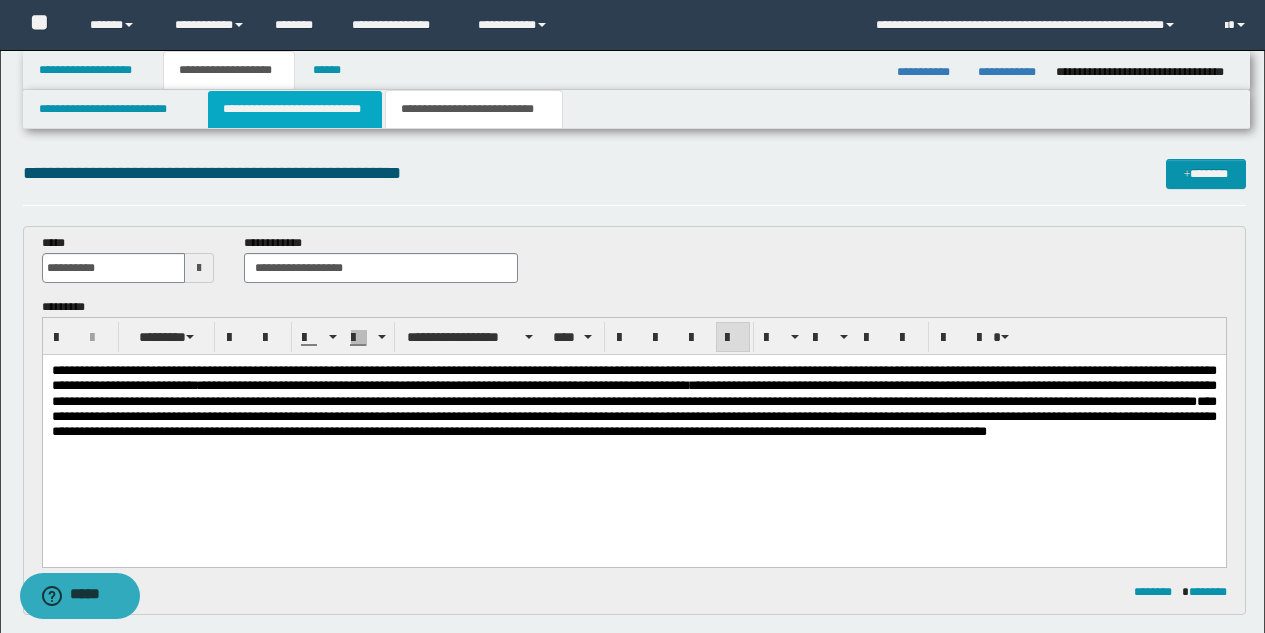 click on "**********" at bounding box center (295, 109) 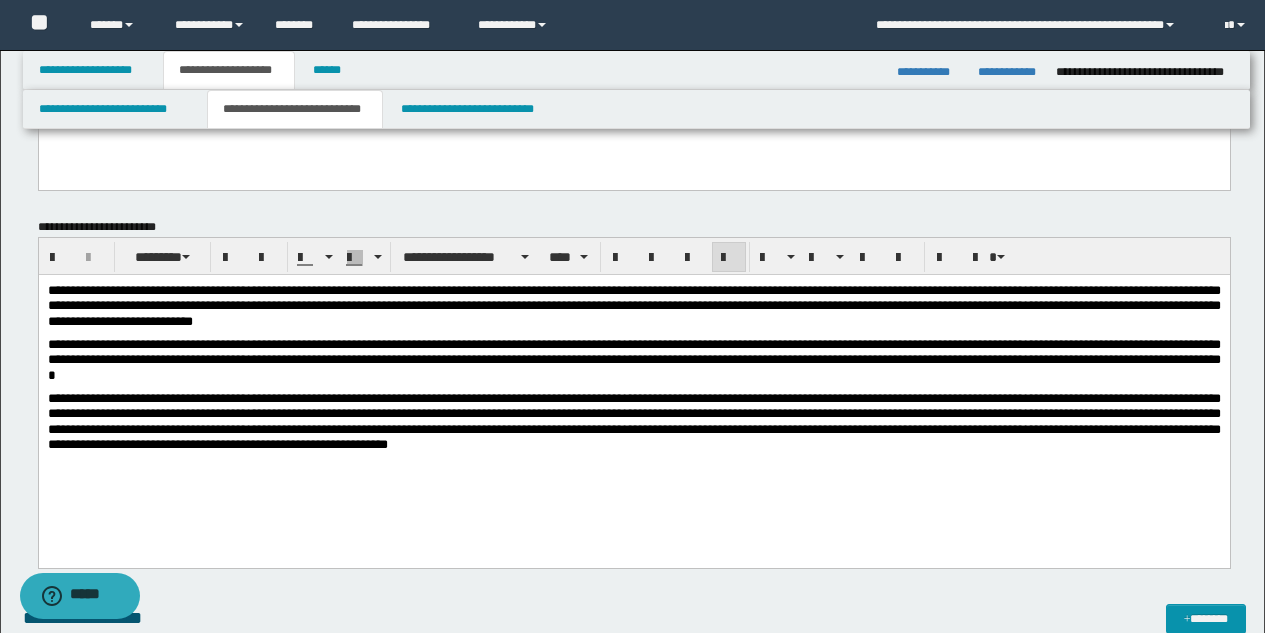 scroll, scrollTop: 339, scrollLeft: 0, axis: vertical 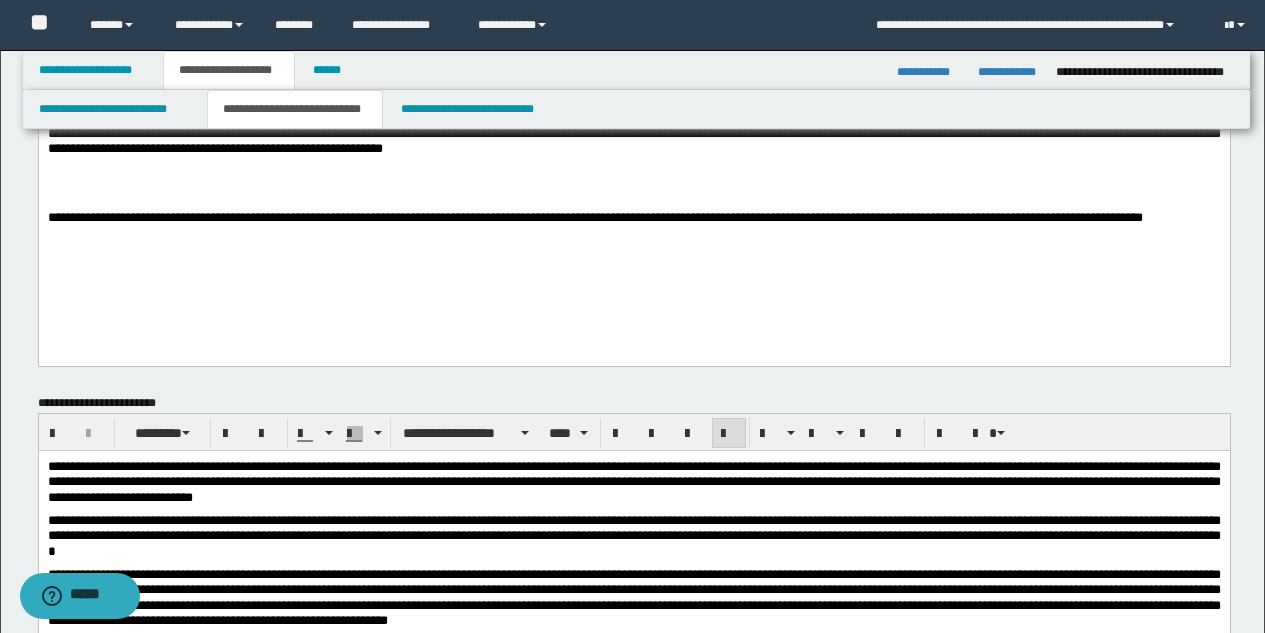 click on "**********" at bounding box center [633, 535] 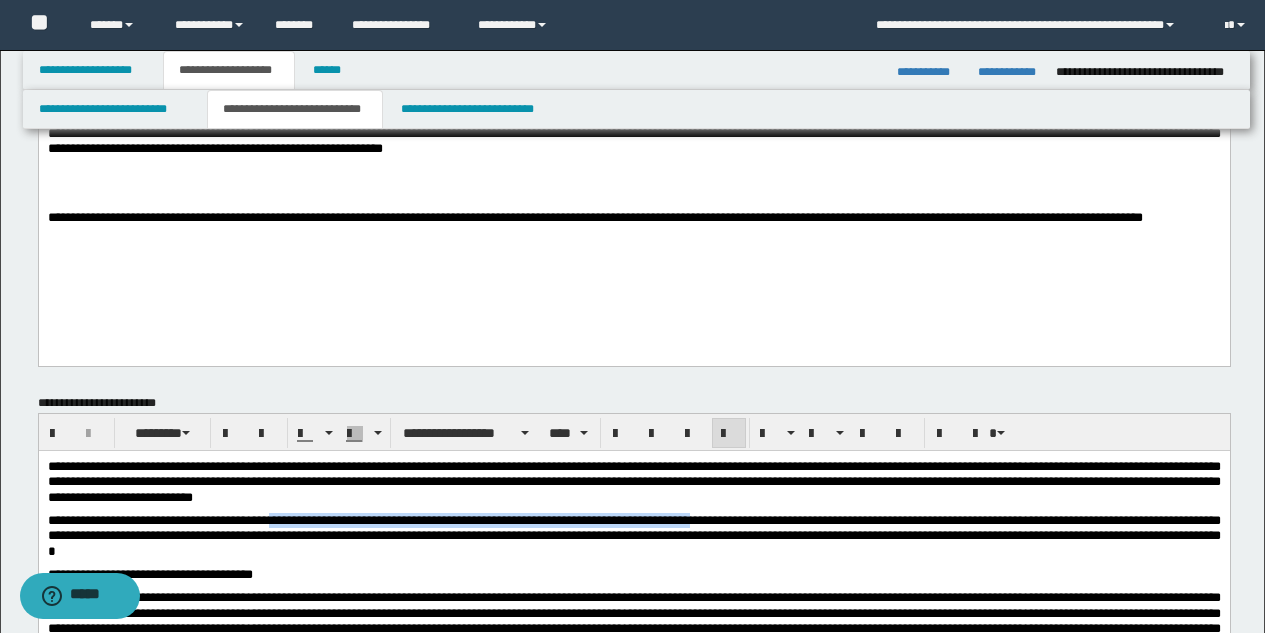 drag, startPoint x: 323, startPoint y: 521, endPoint x: 786, endPoint y: 520, distance: 463.00107 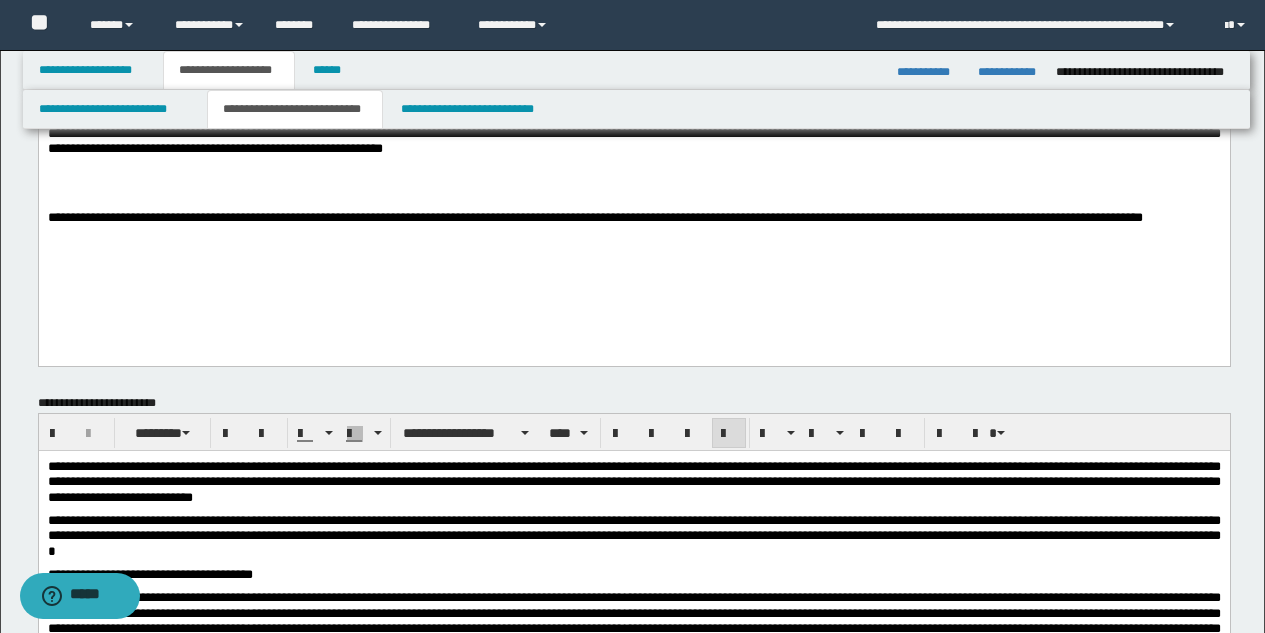 click on "**********" at bounding box center (633, 573) 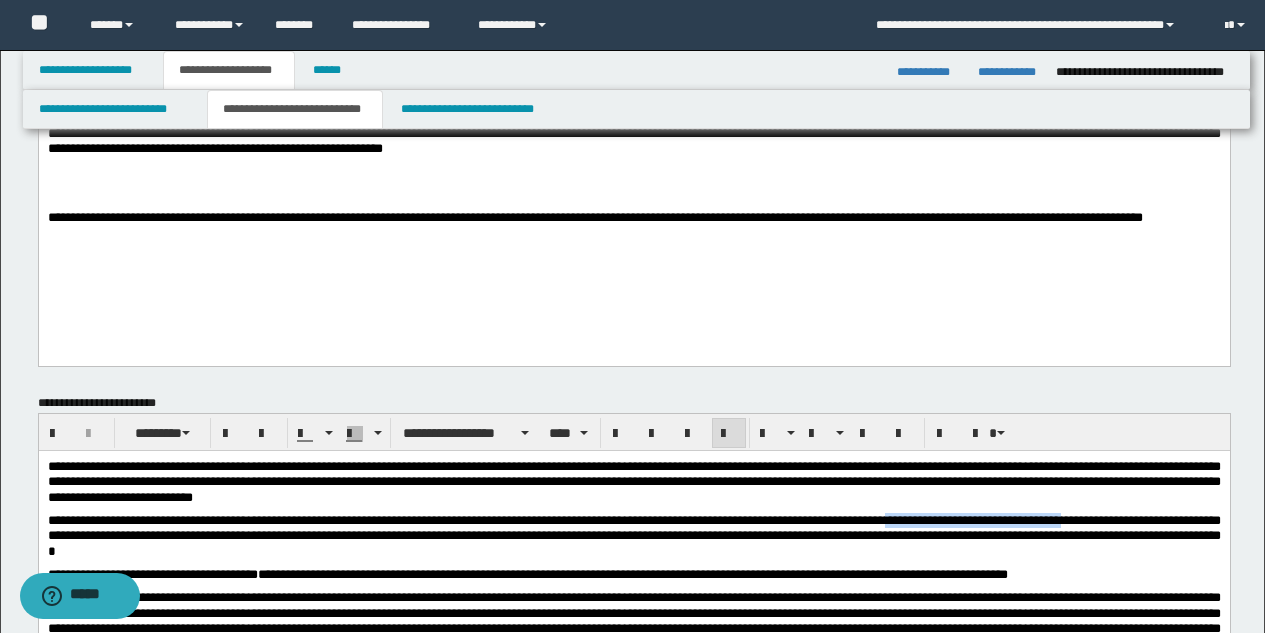 drag, startPoint x: 982, startPoint y: 517, endPoint x: 1169, endPoint y: 525, distance: 187.17105 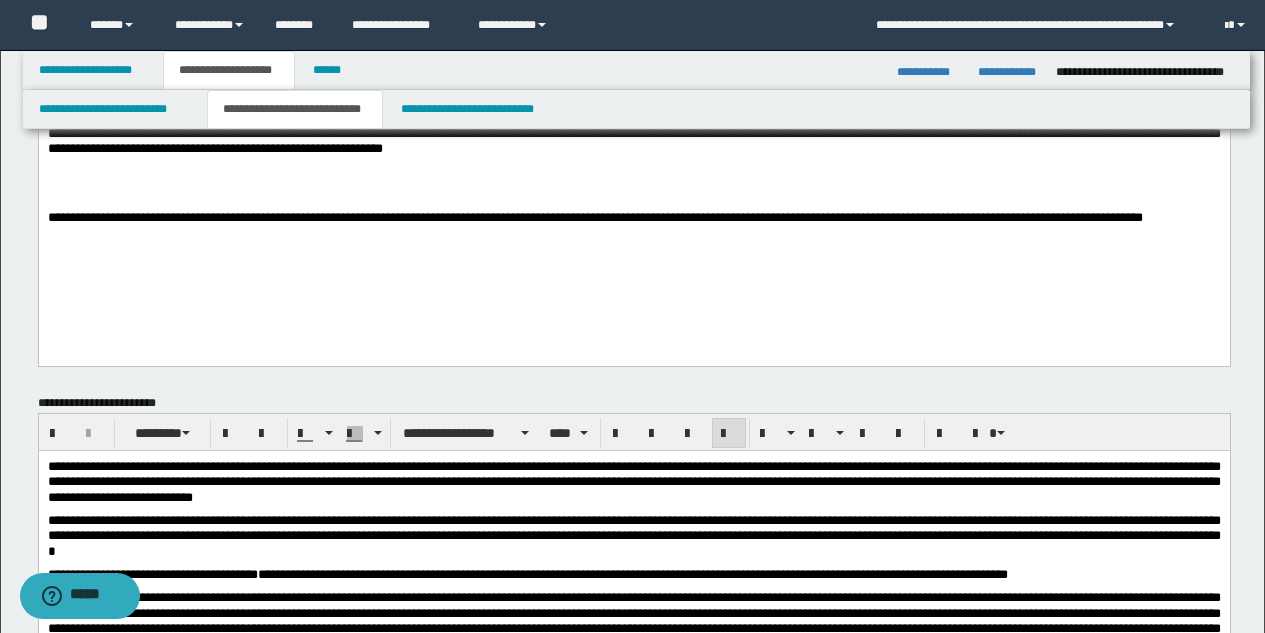 click on "**********" at bounding box center (633, 573) 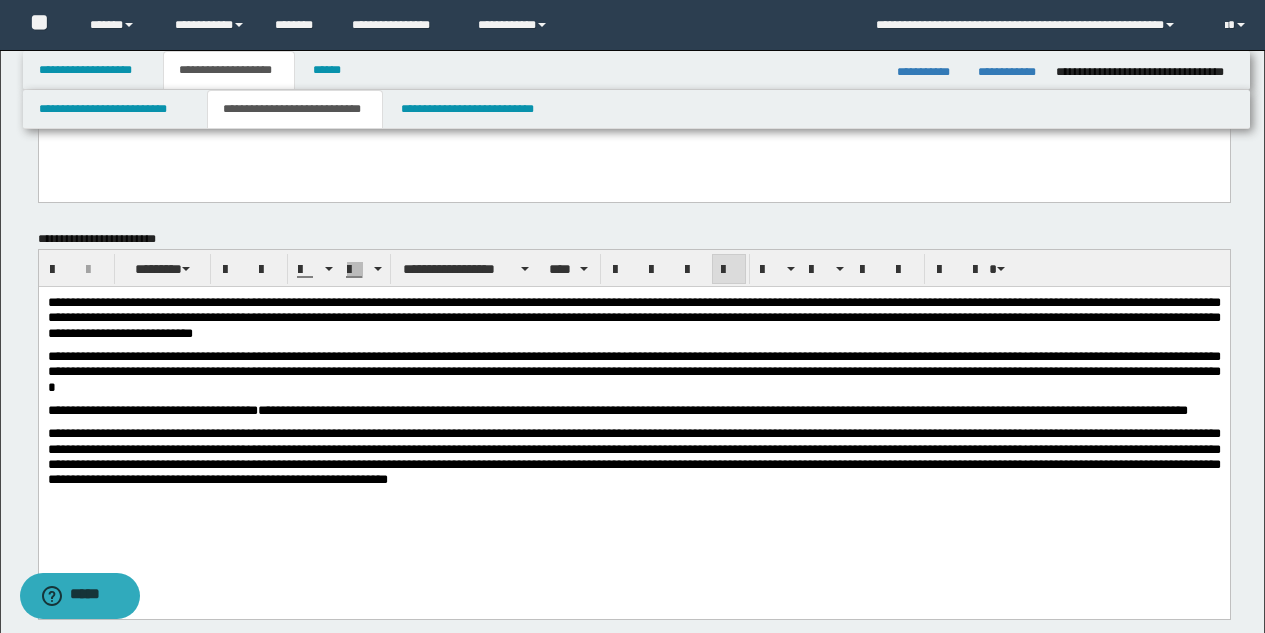 scroll, scrollTop: 533, scrollLeft: 0, axis: vertical 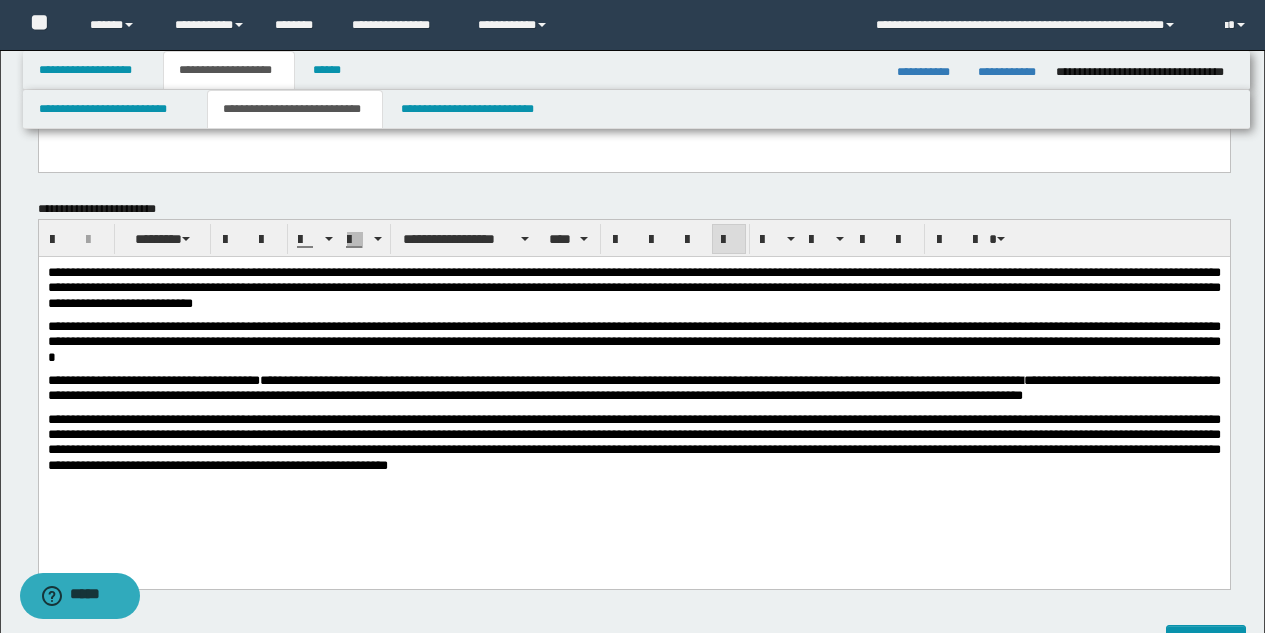 click on "**********" at bounding box center [633, 387] 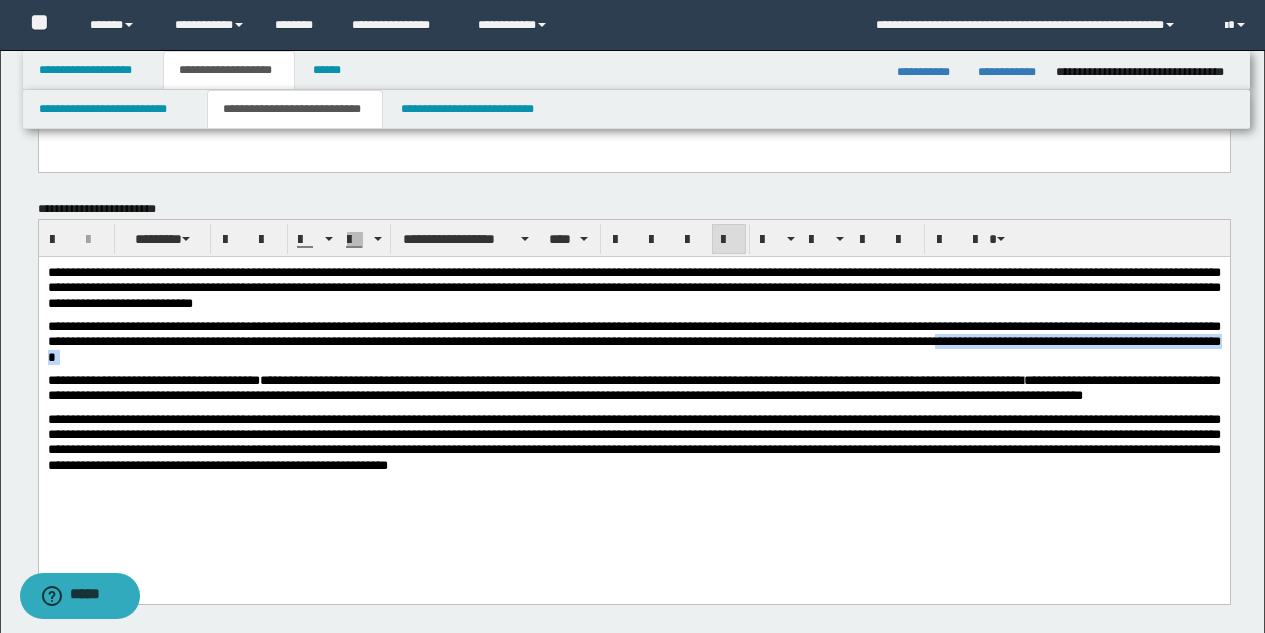 drag, startPoint x: 1115, startPoint y: 343, endPoint x: 245, endPoint y: 355, distance: 870.08276 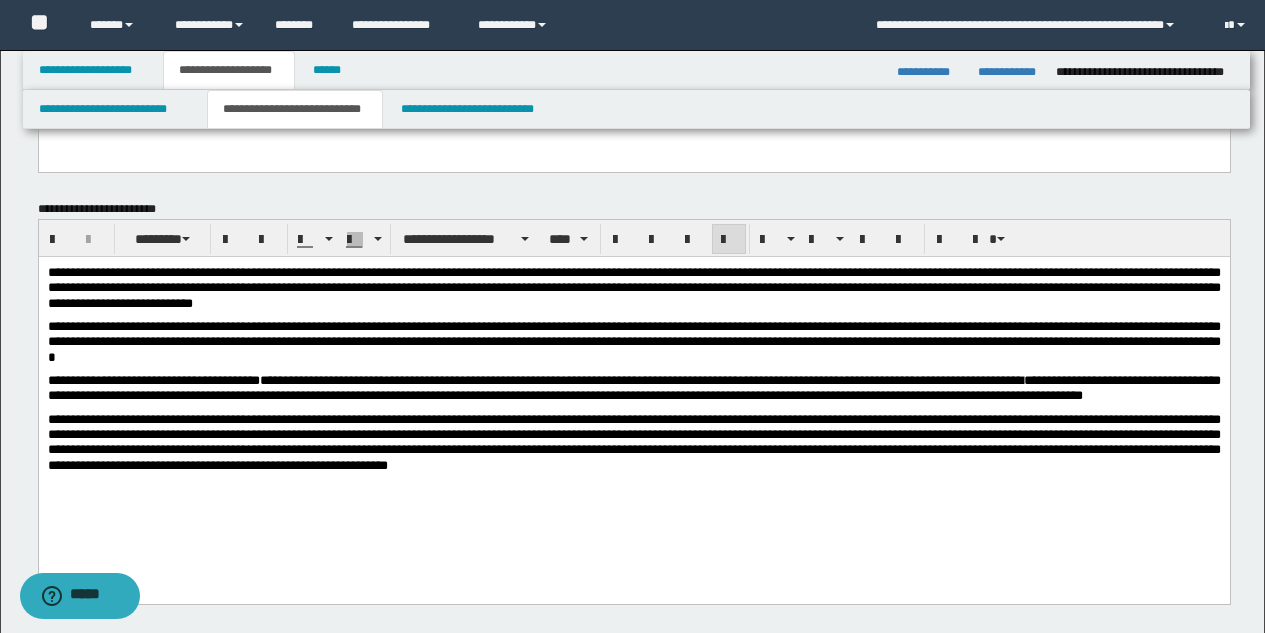 click on "**********" at bounding box center [633, 387] 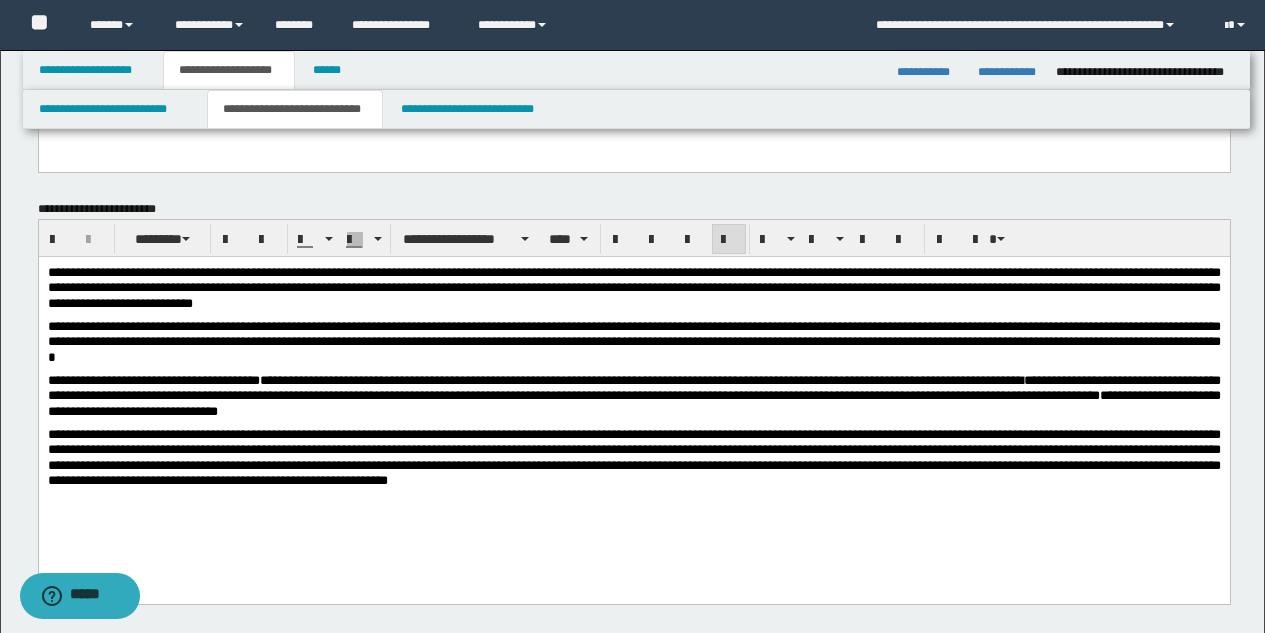 click on "**********" at bounding box center [633, 395] 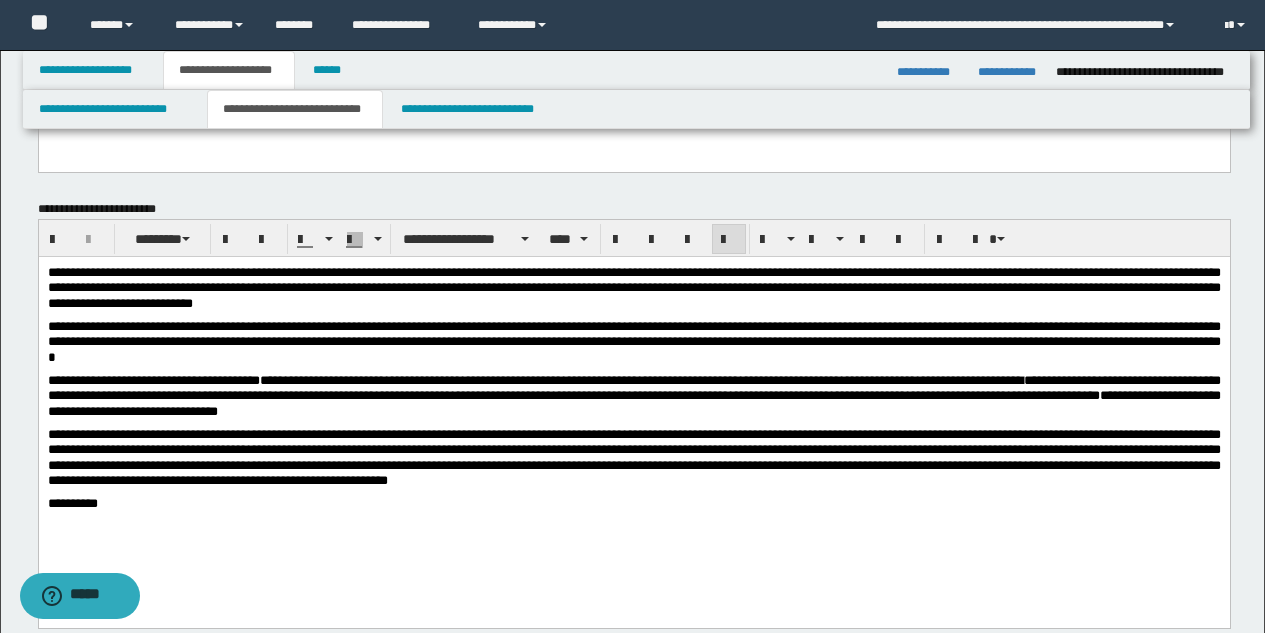 click on "**********" at bounding box center (72, 502) 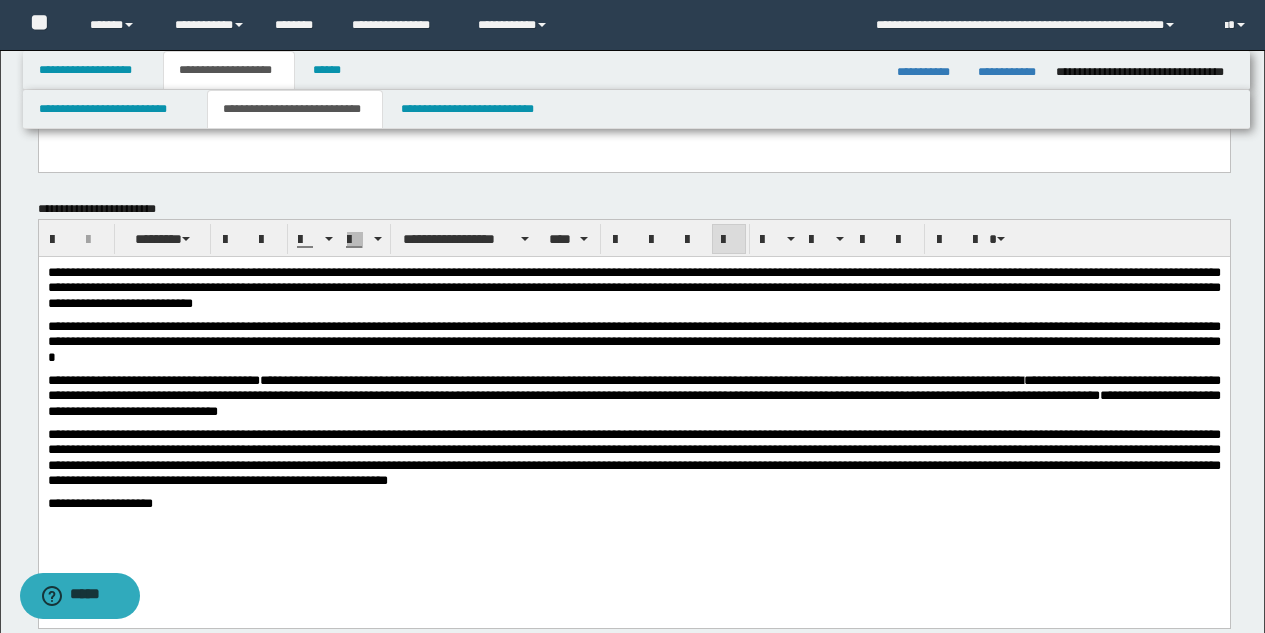 click on "**********" at bounding box center [633, 416] 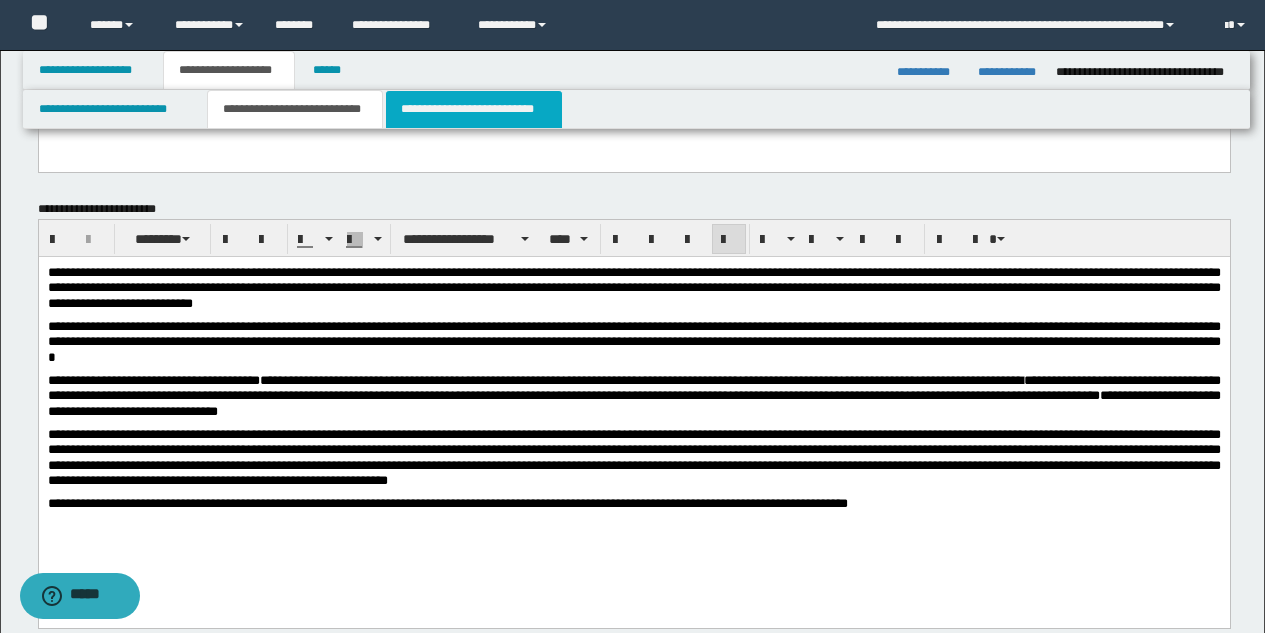click on "**********" at bounding box center (474, 109) 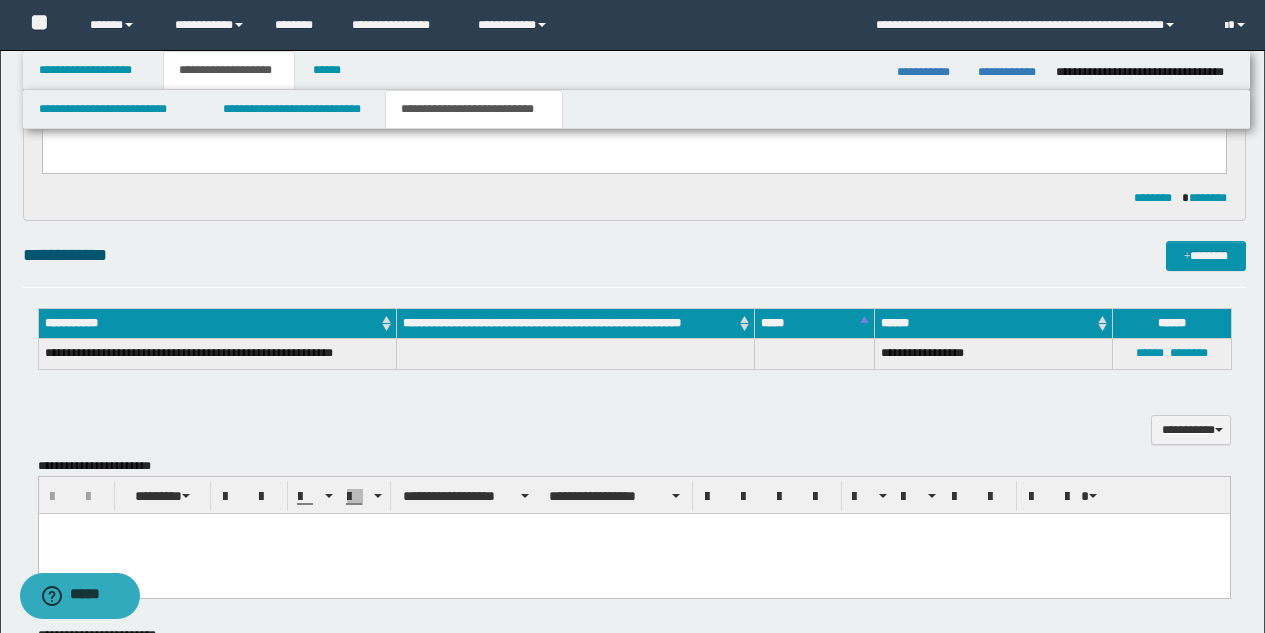 scroll, scrollTop: 334, scrollLeft: 0, axis: vertical 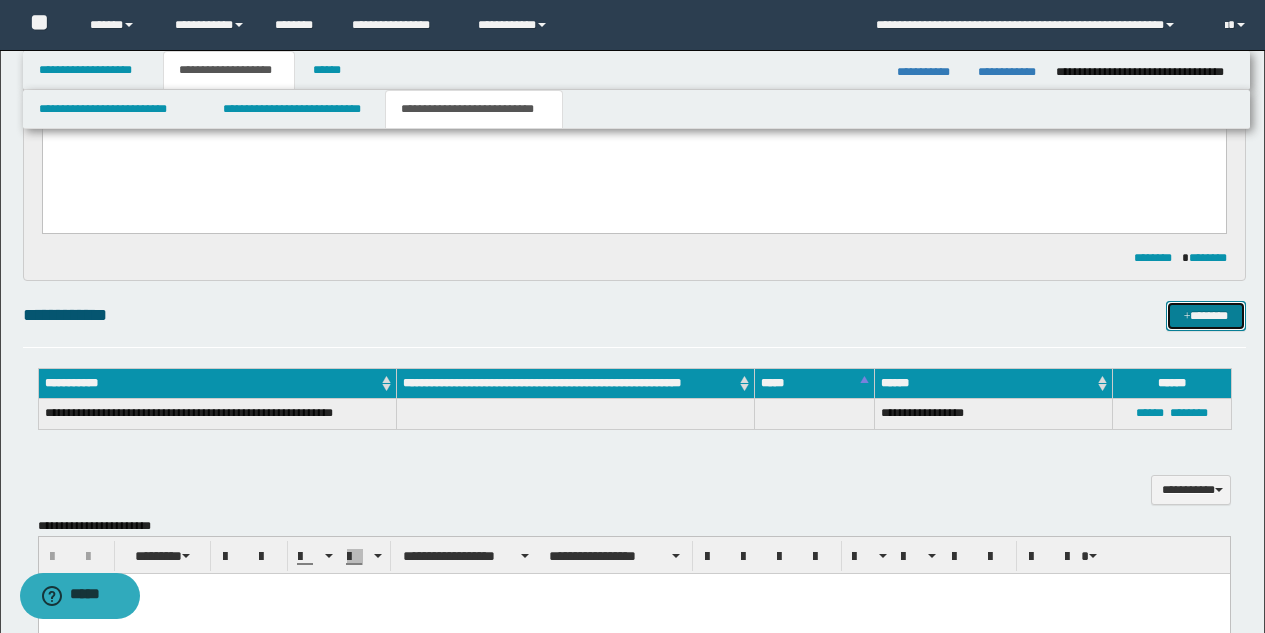 click at bounding box center [1187, 317] 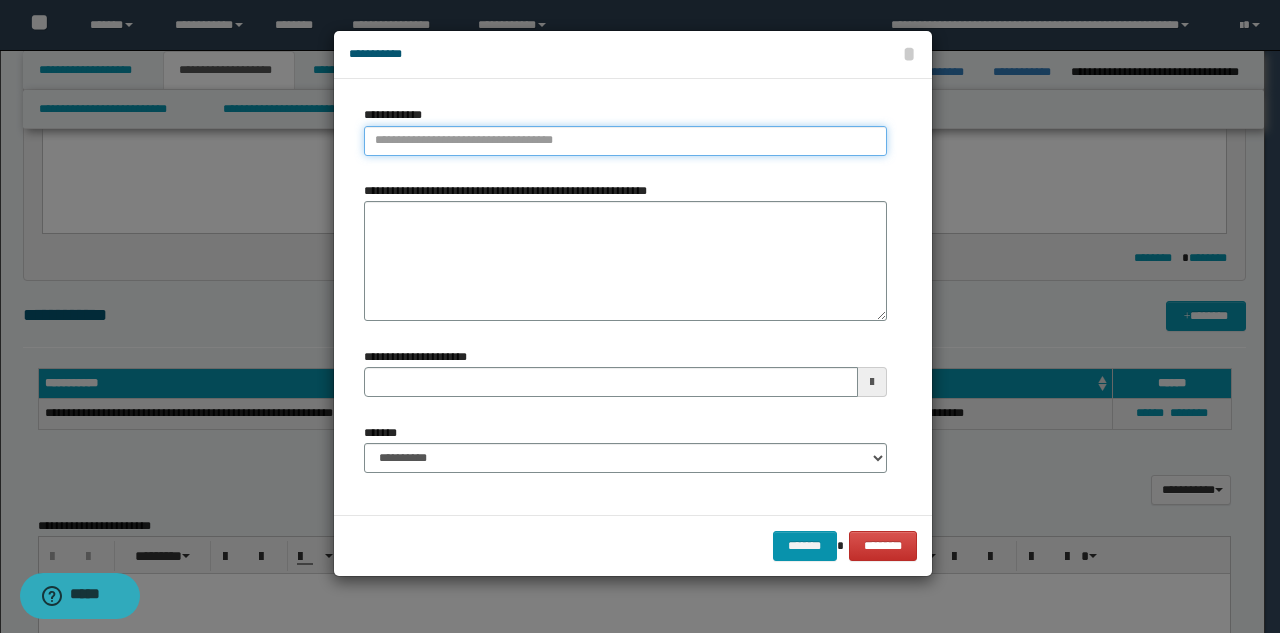type on "**********" 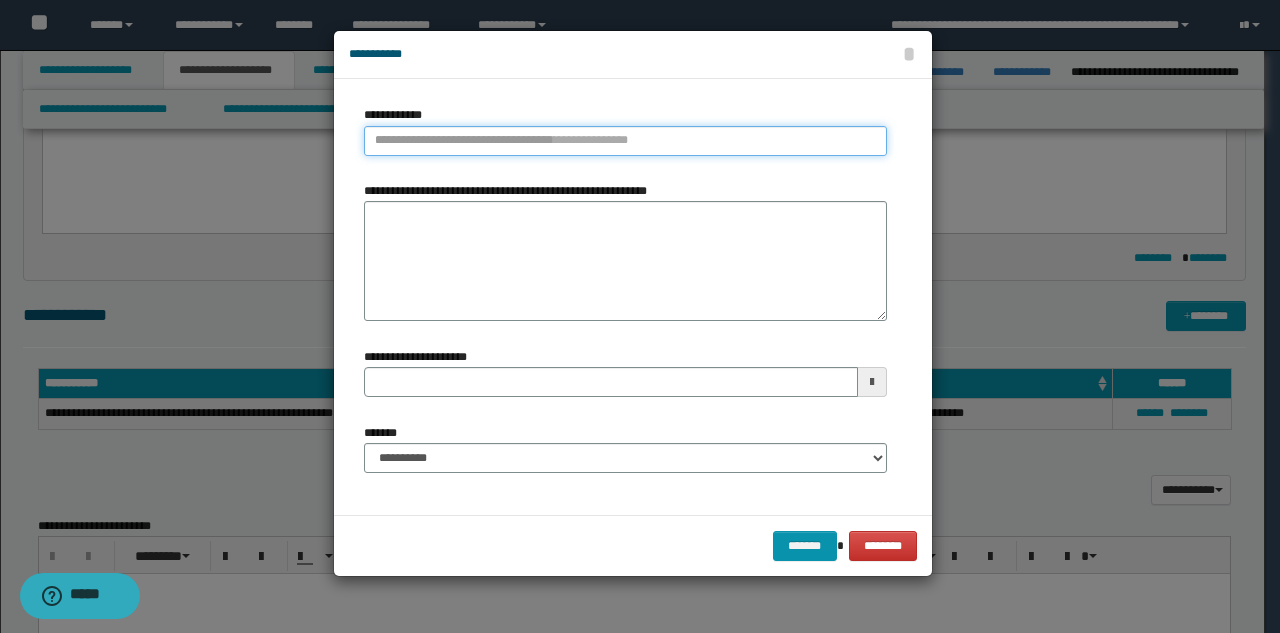 click on "**********" at bounding box center [625, 141] 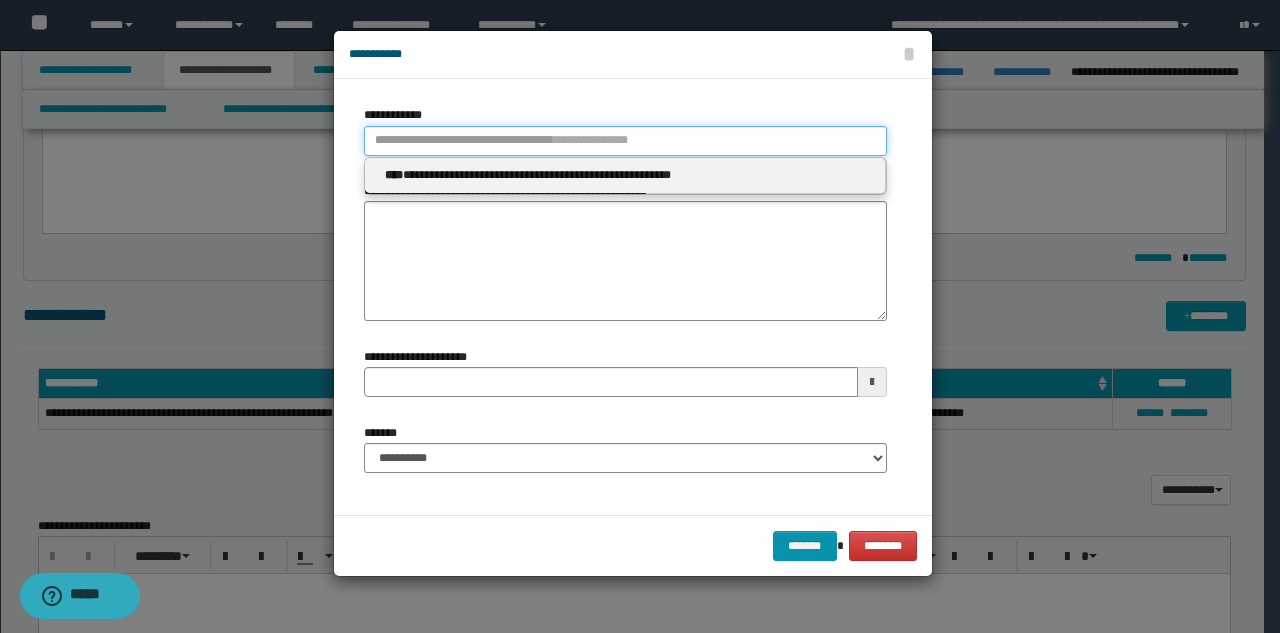 type 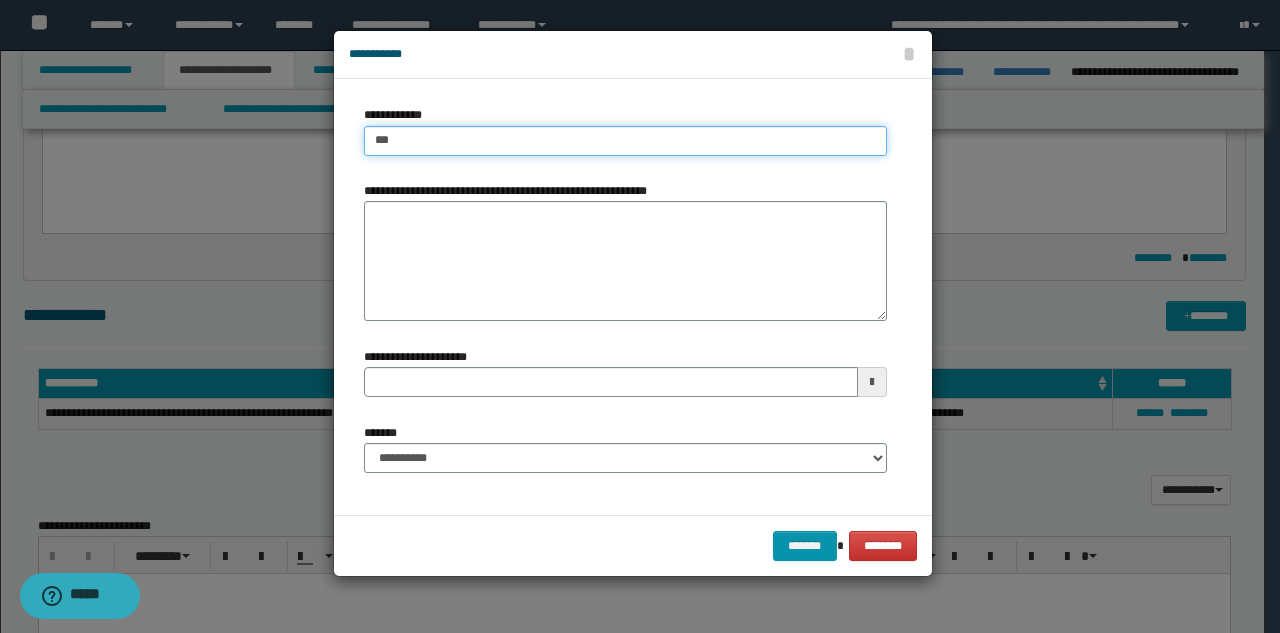 type on "****" 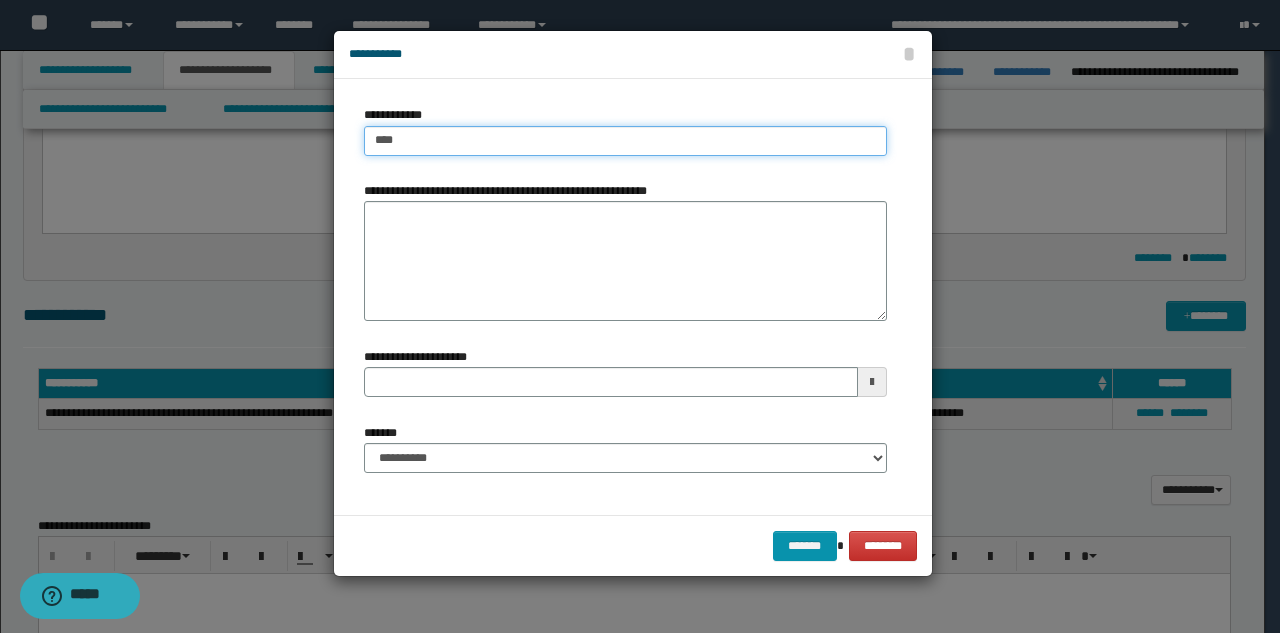 type on "****" 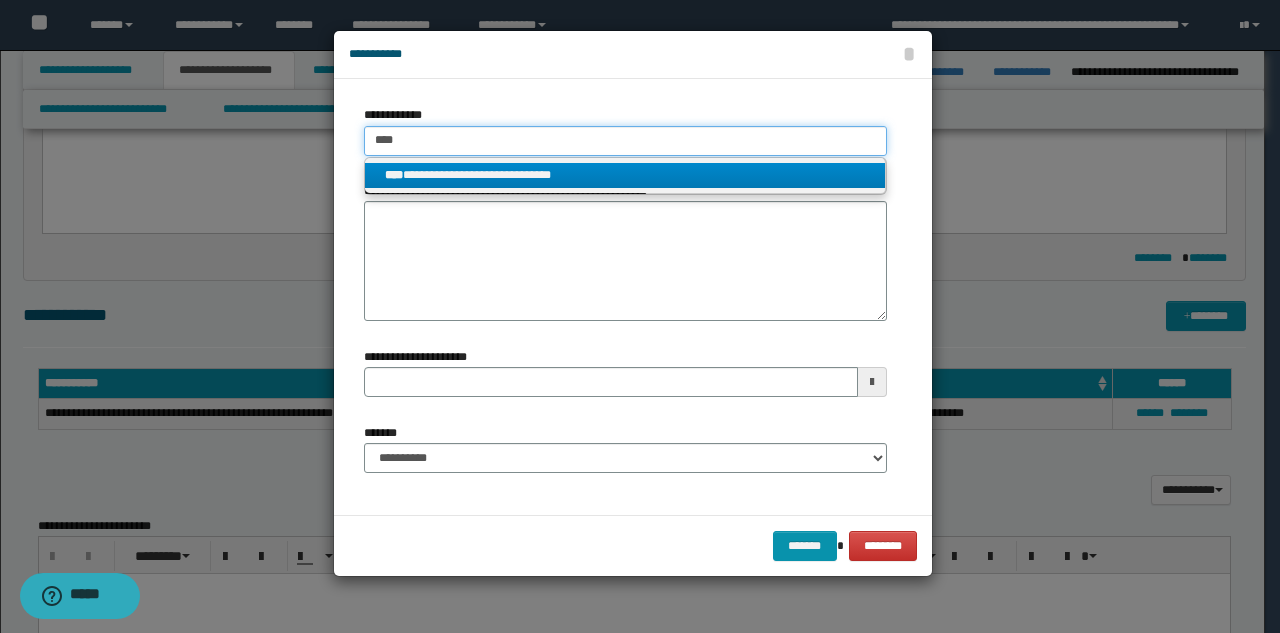 type on "****" 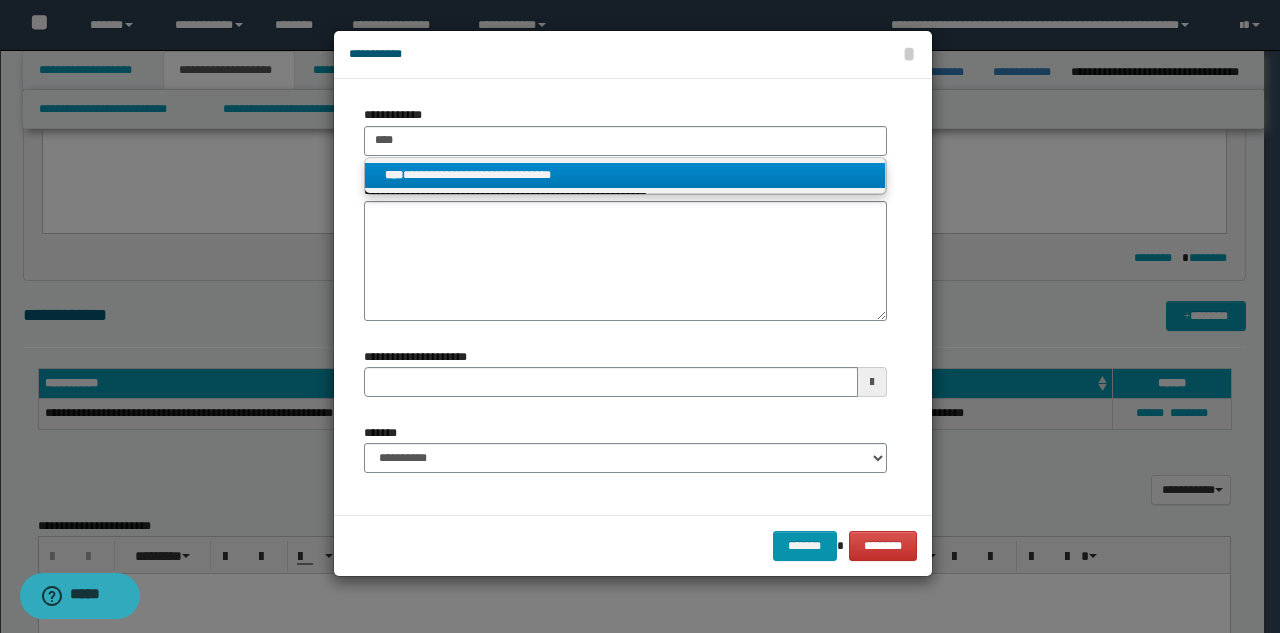 click on "**********" at bounding box center [625, 175] 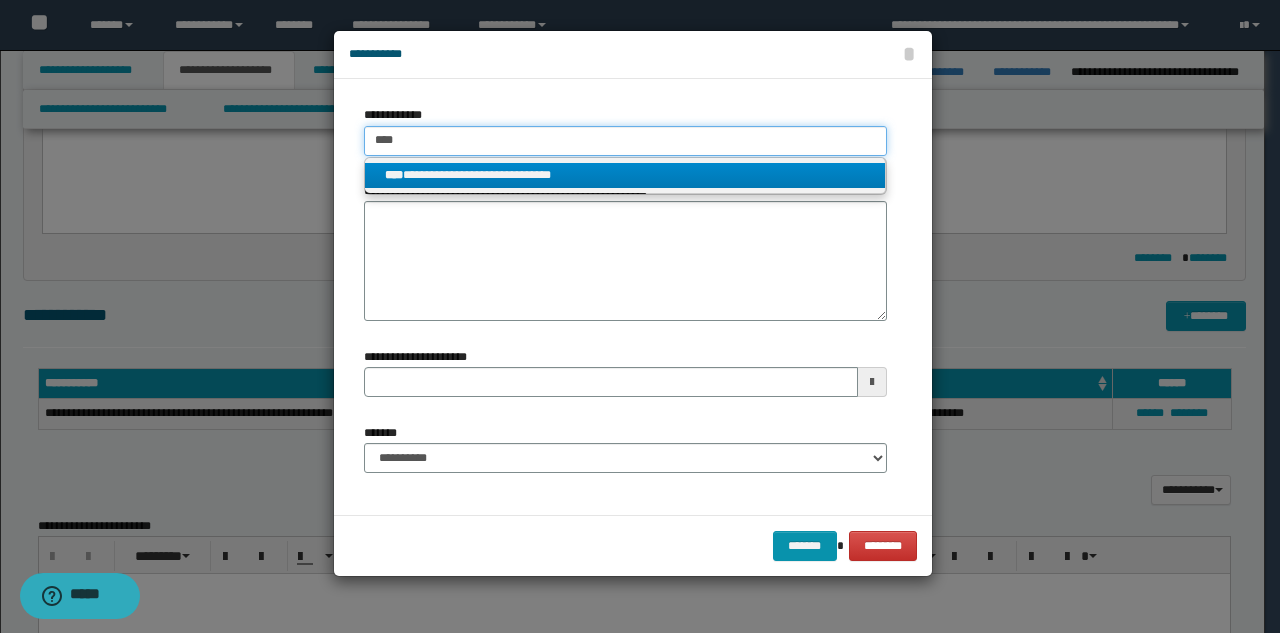 type 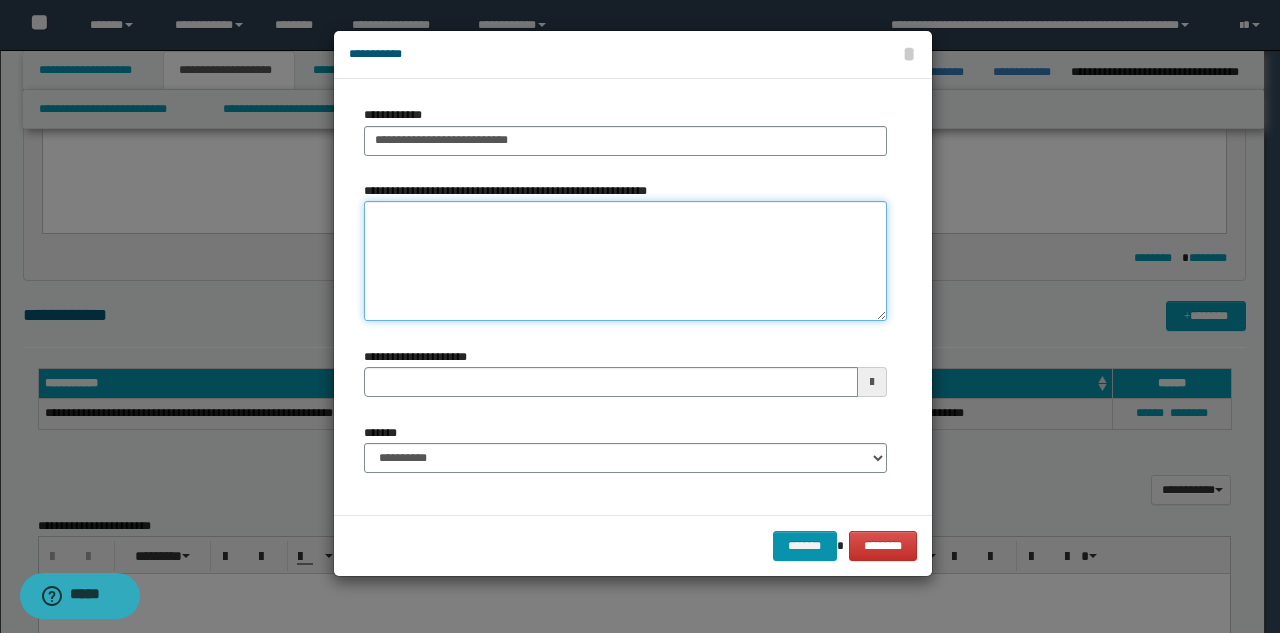 click on "**********" at bounding box center (625, 261) 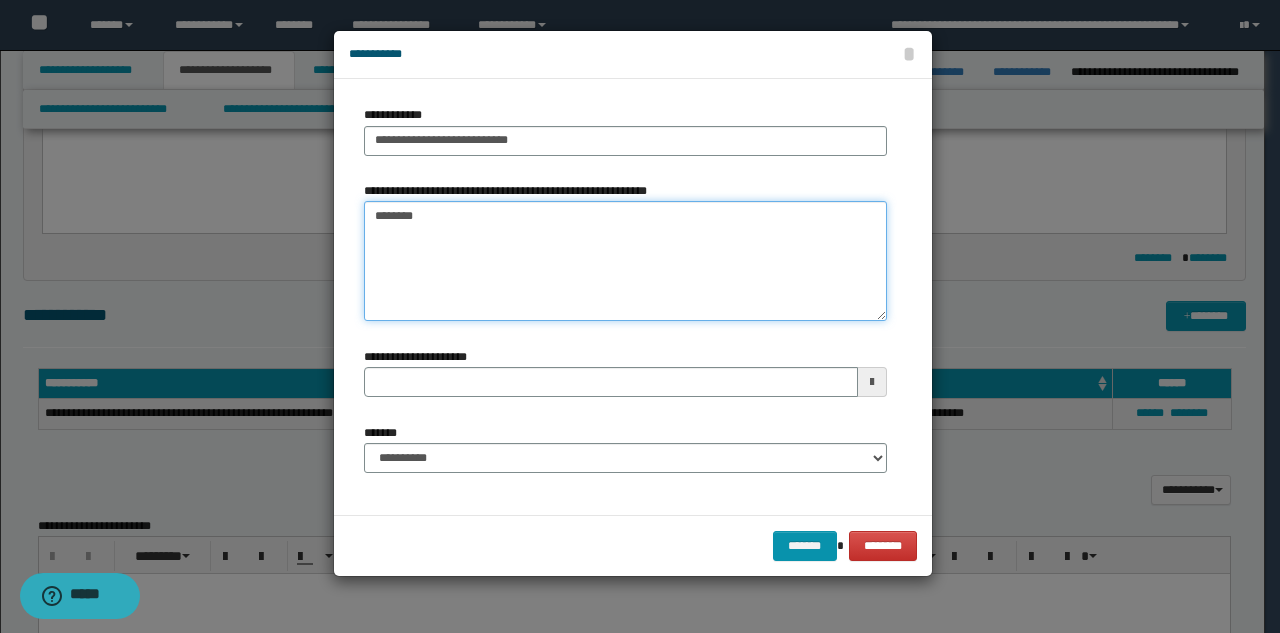 type on "*********" 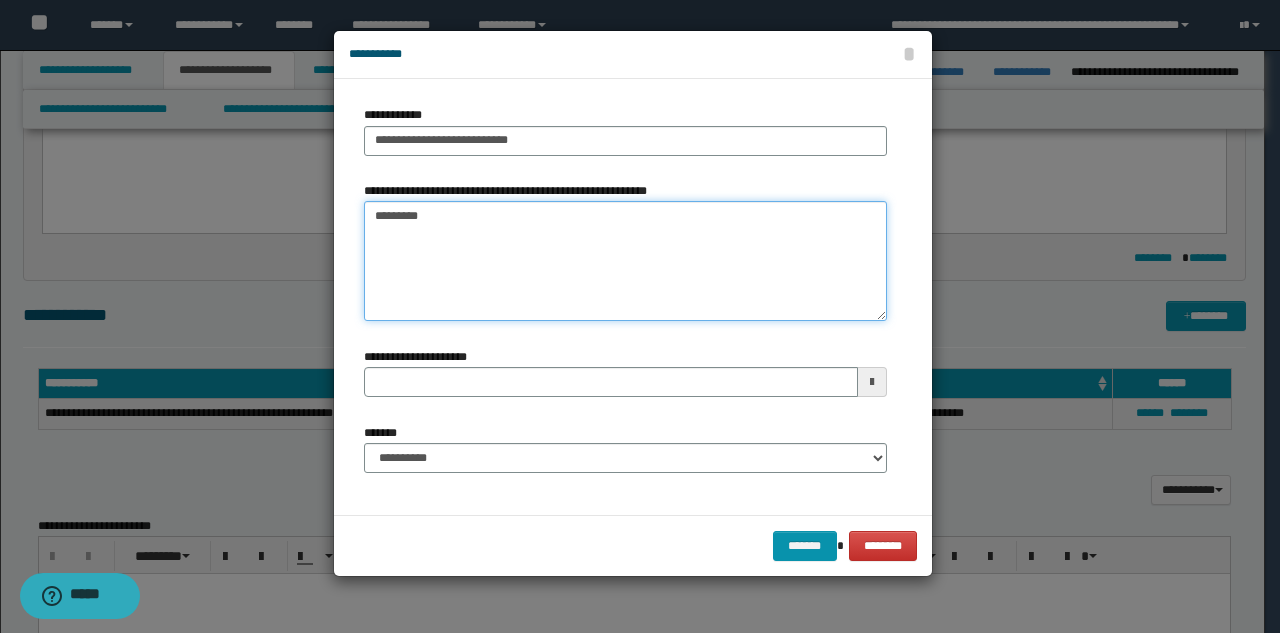 type 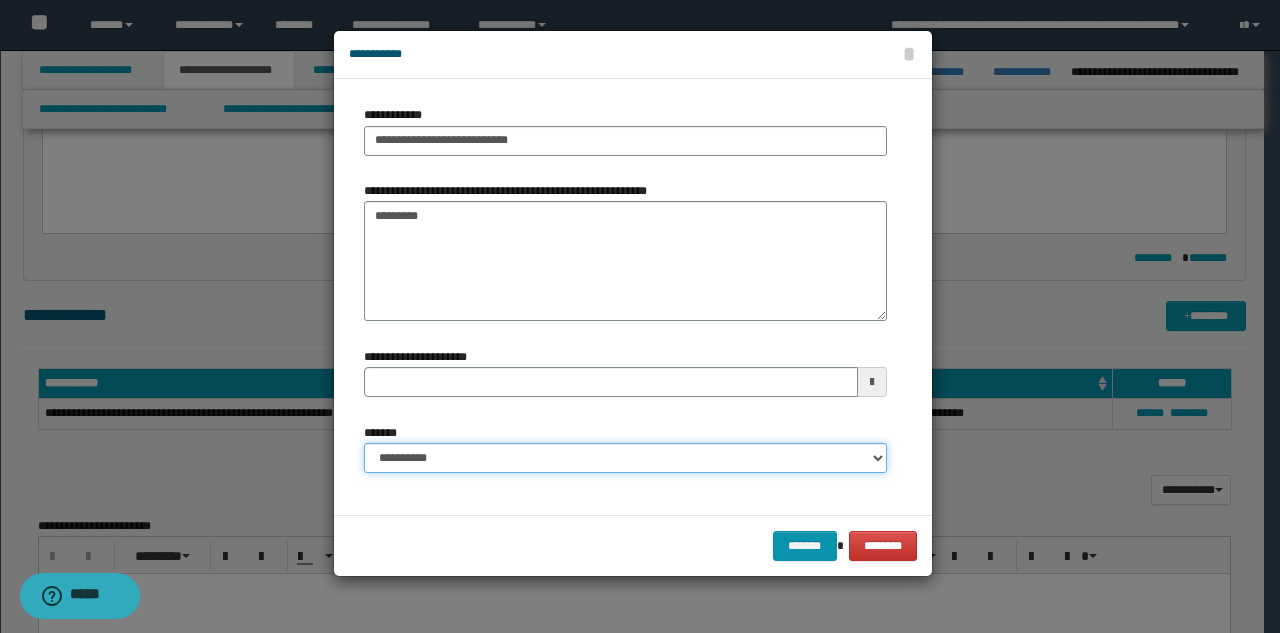 click on "**********" at bounding box center [625, 458] 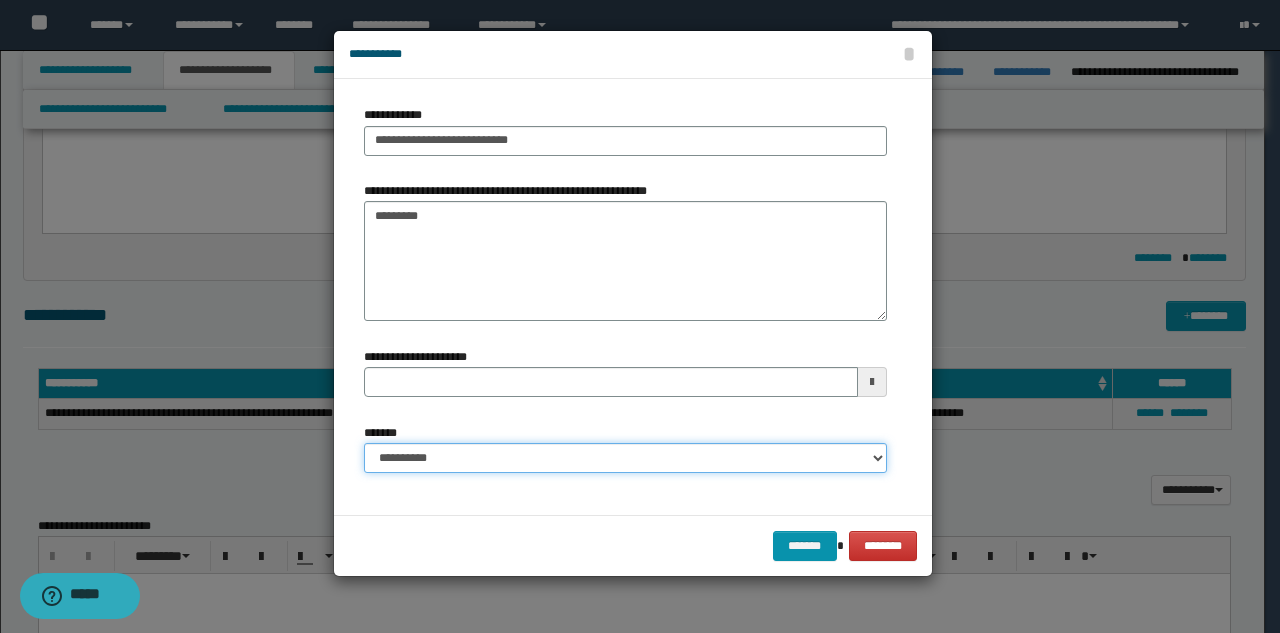 select on "*" 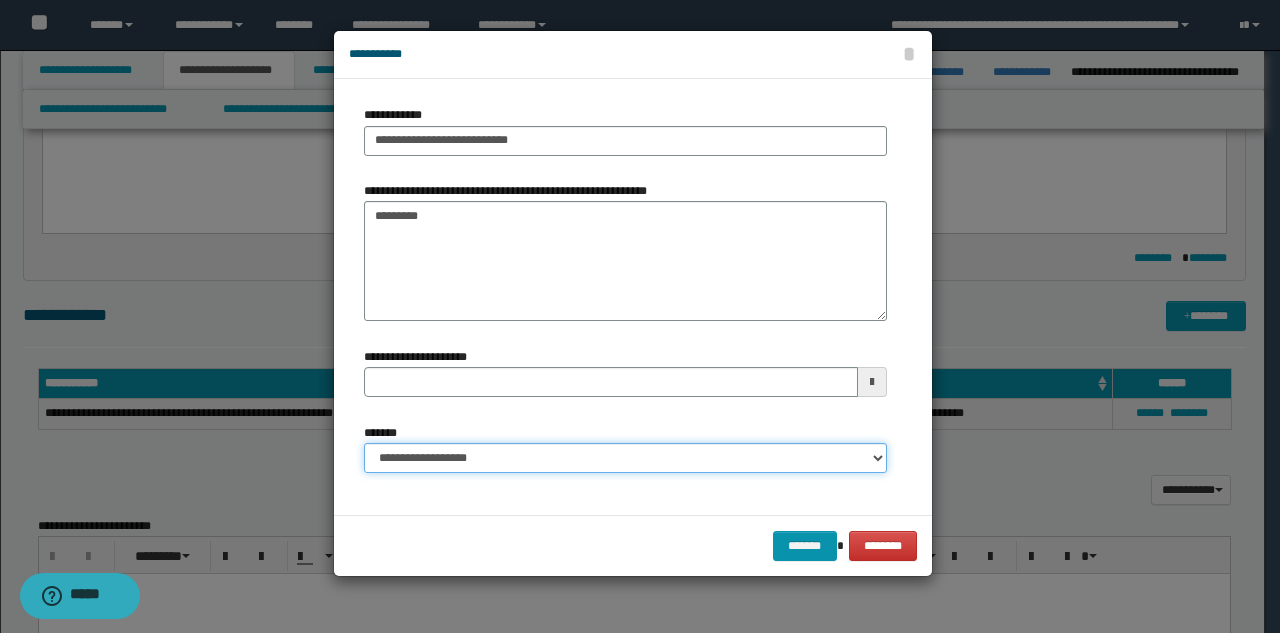 type 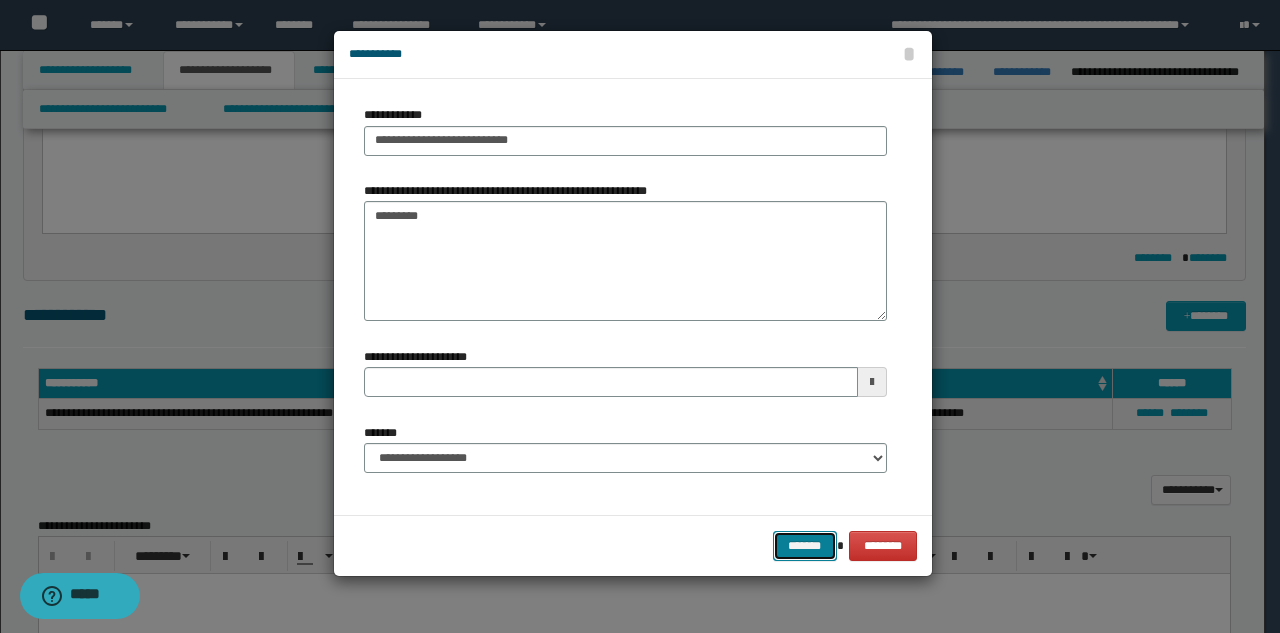 click on "*******" at bounding box center [805, 546] 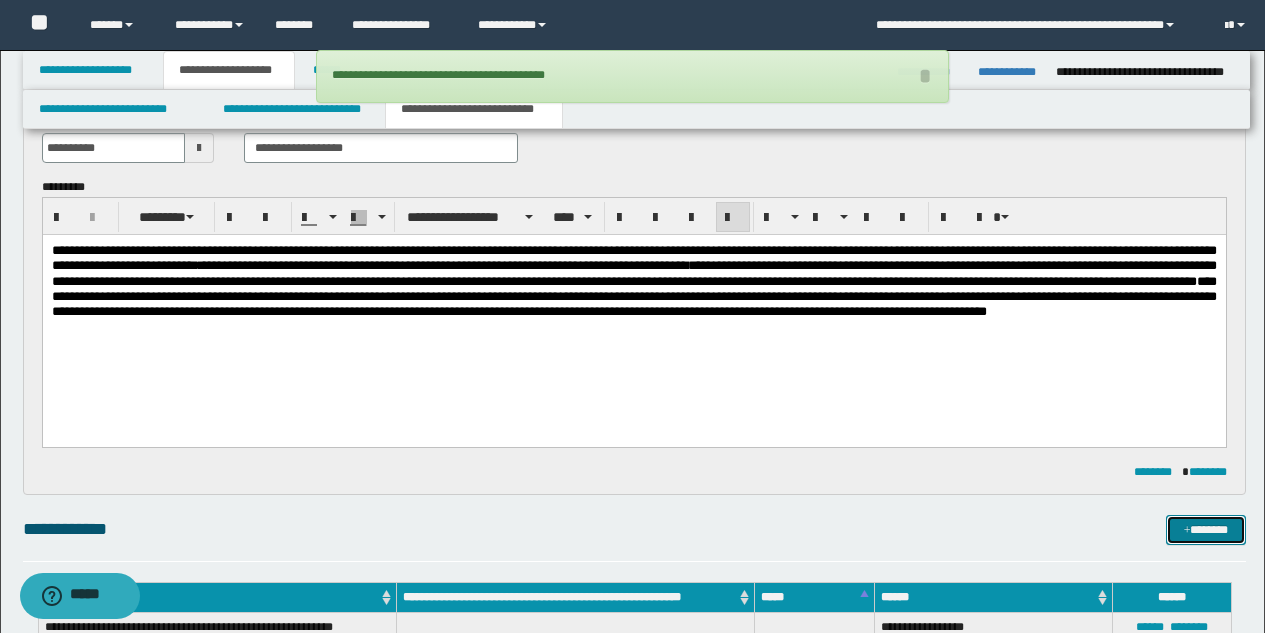 scroll, scrollTop: 38, scrollLeft: 0, axis: vertical 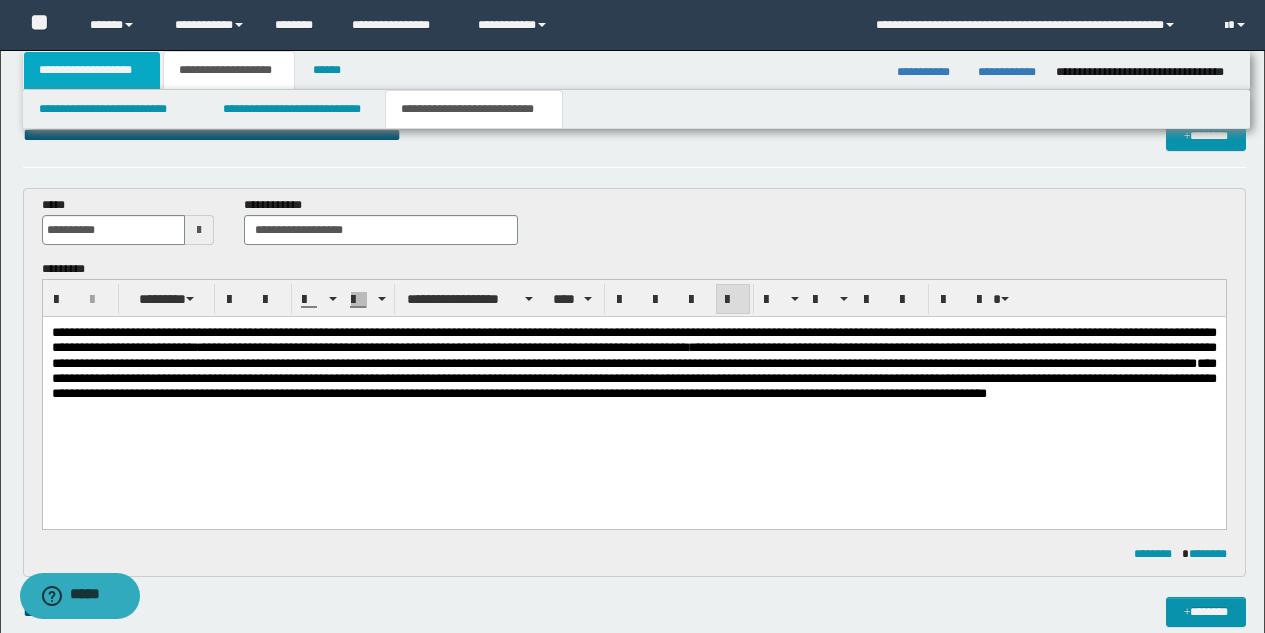 click on "**********" at bounding box center [92, 70] 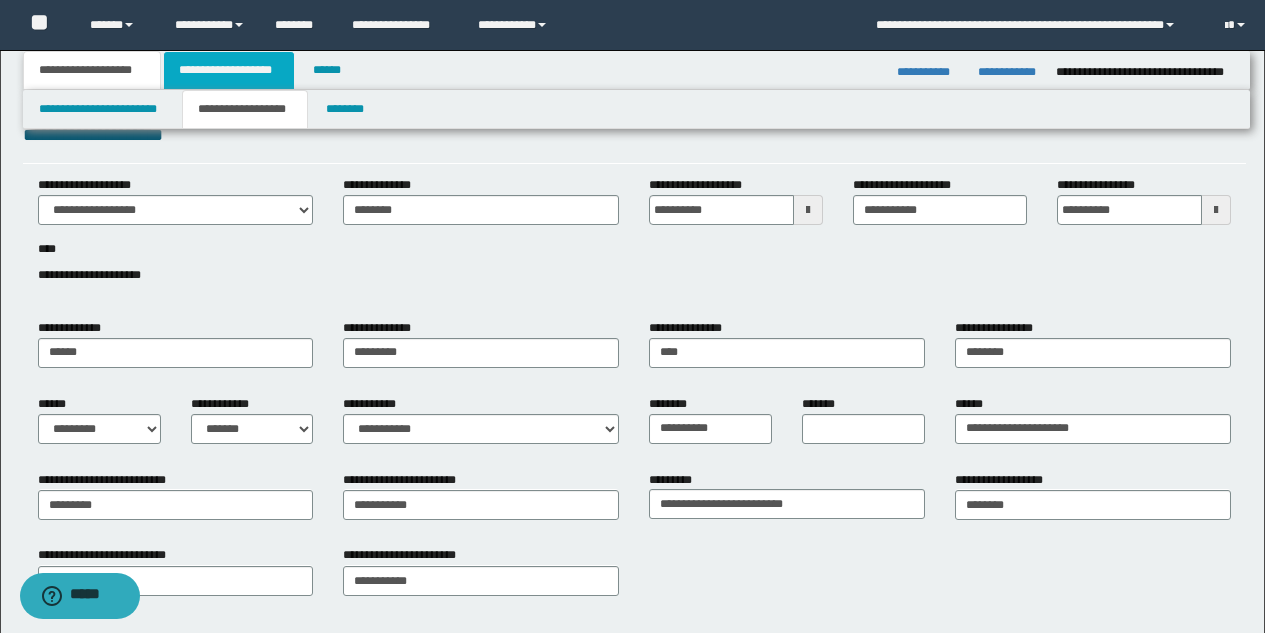 click on "**********" at bounding box center [229, 70] 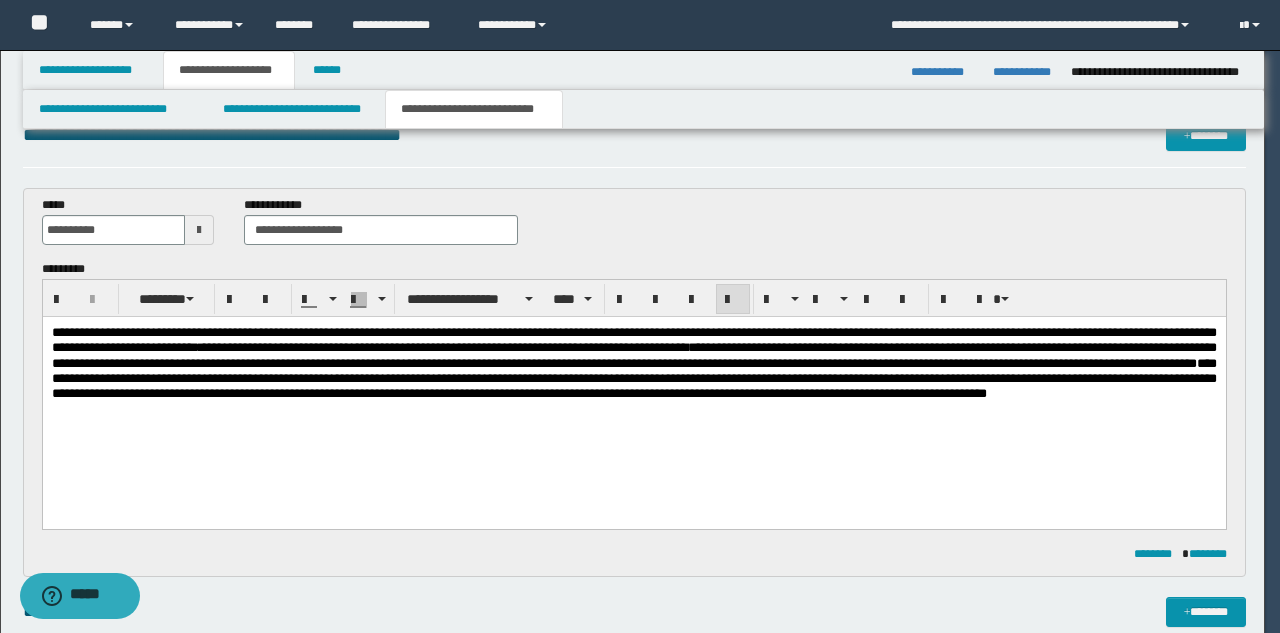 type 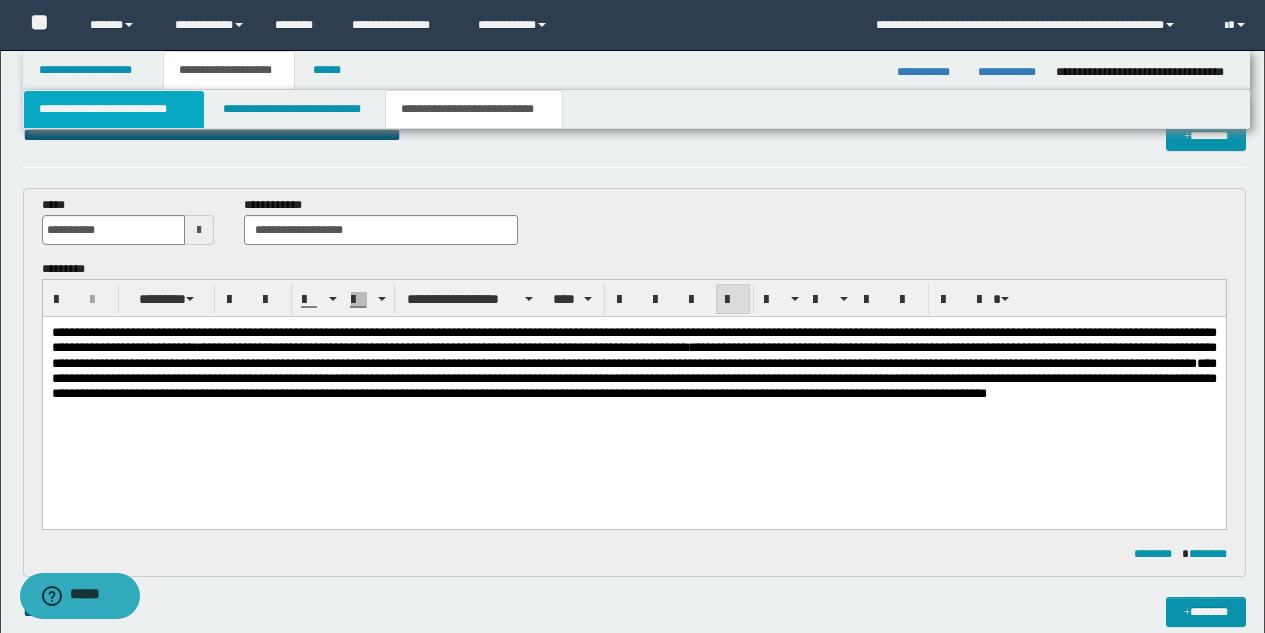 click on "**********" at bounding box center [114, 109] 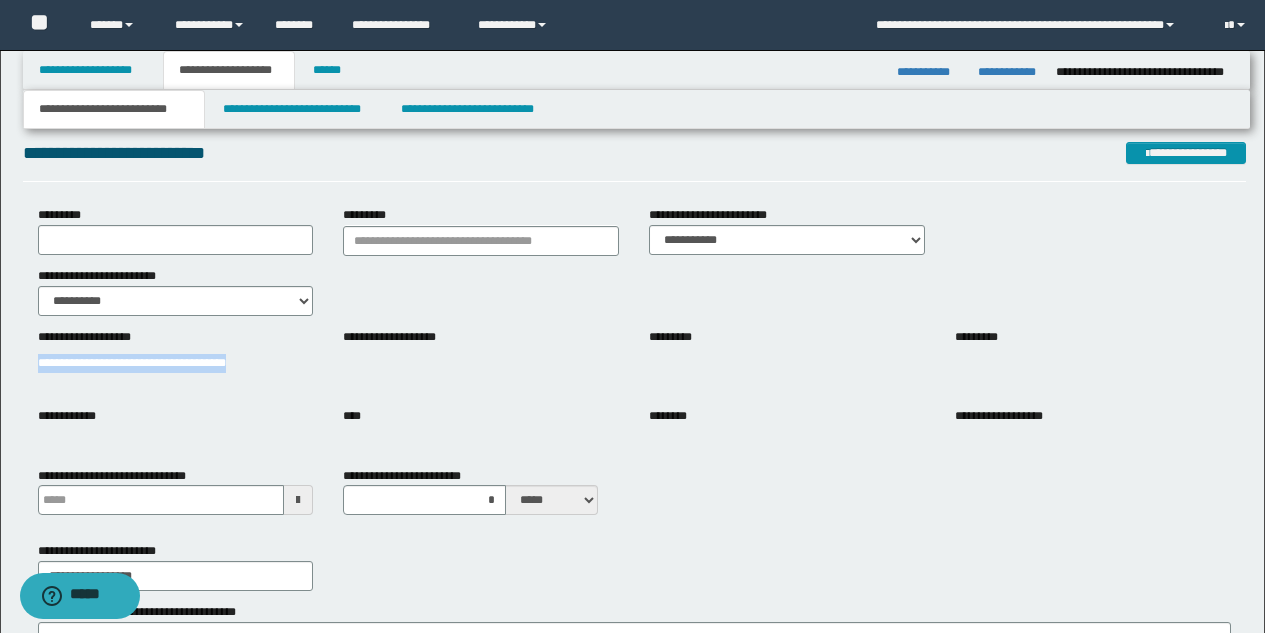 drag, startPoint x: 39, startPoint y: 366, endPoint x: 235, endPoint y: 373, distance: 196.12495 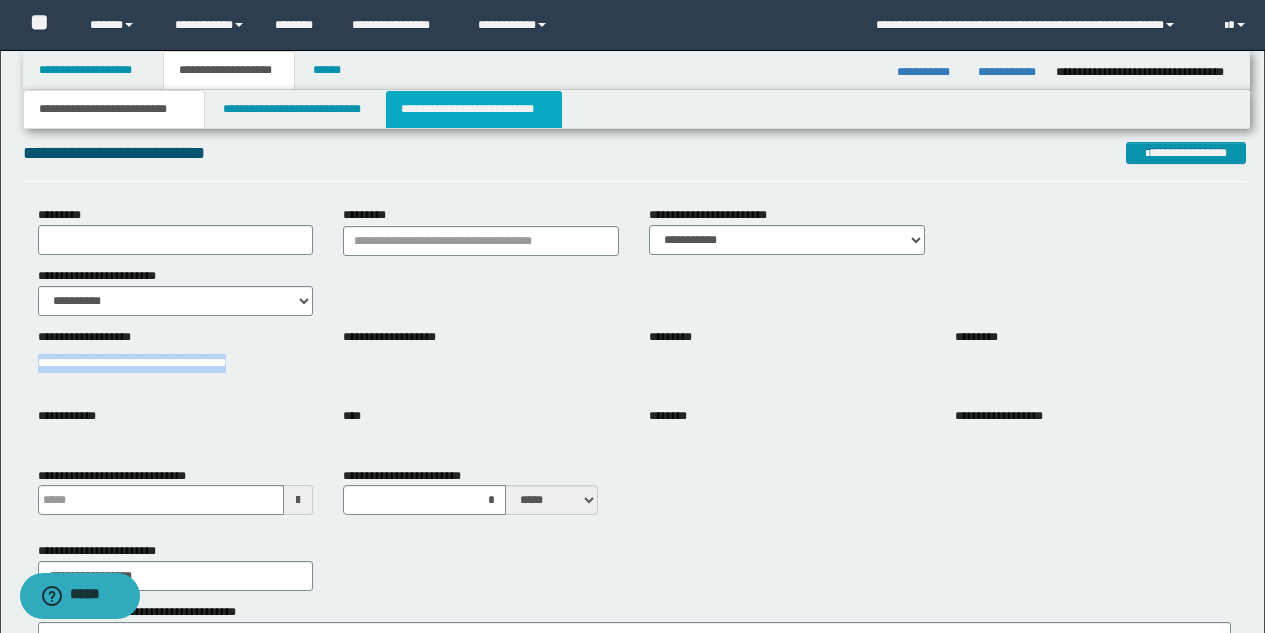 click on "**********" at bounding box center [474, 109] 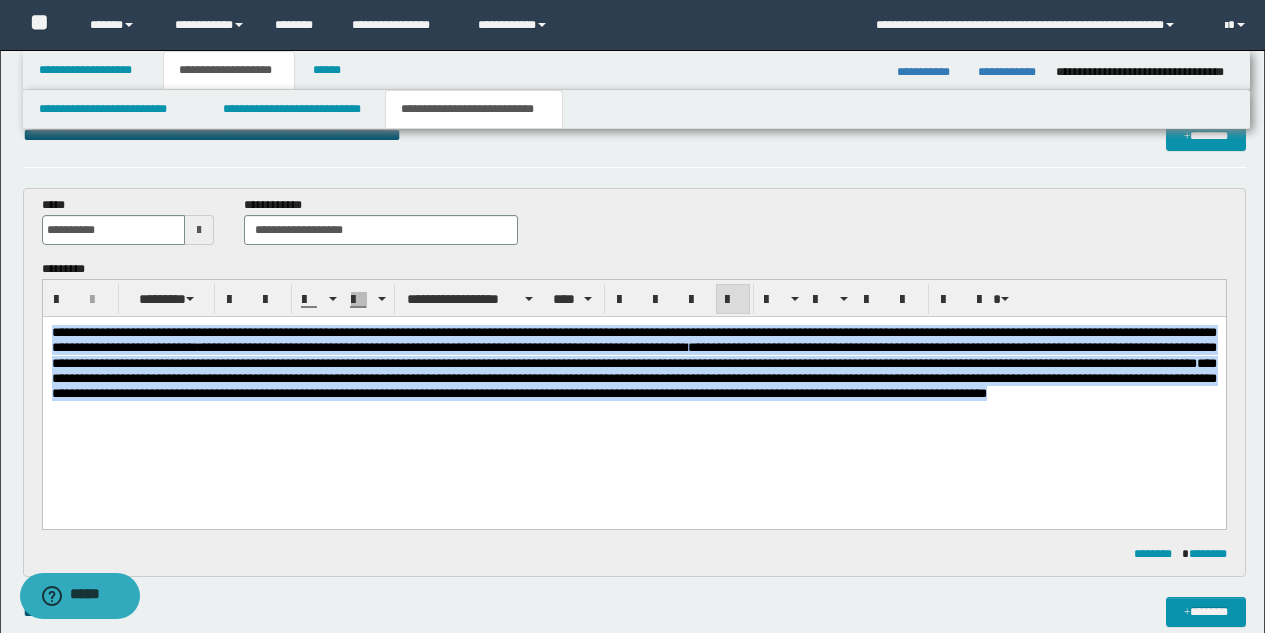 drag, startPoint x: 303, startPoint y: 424, endPoint x: 42, endPoint y: 580, distance: 304.0674 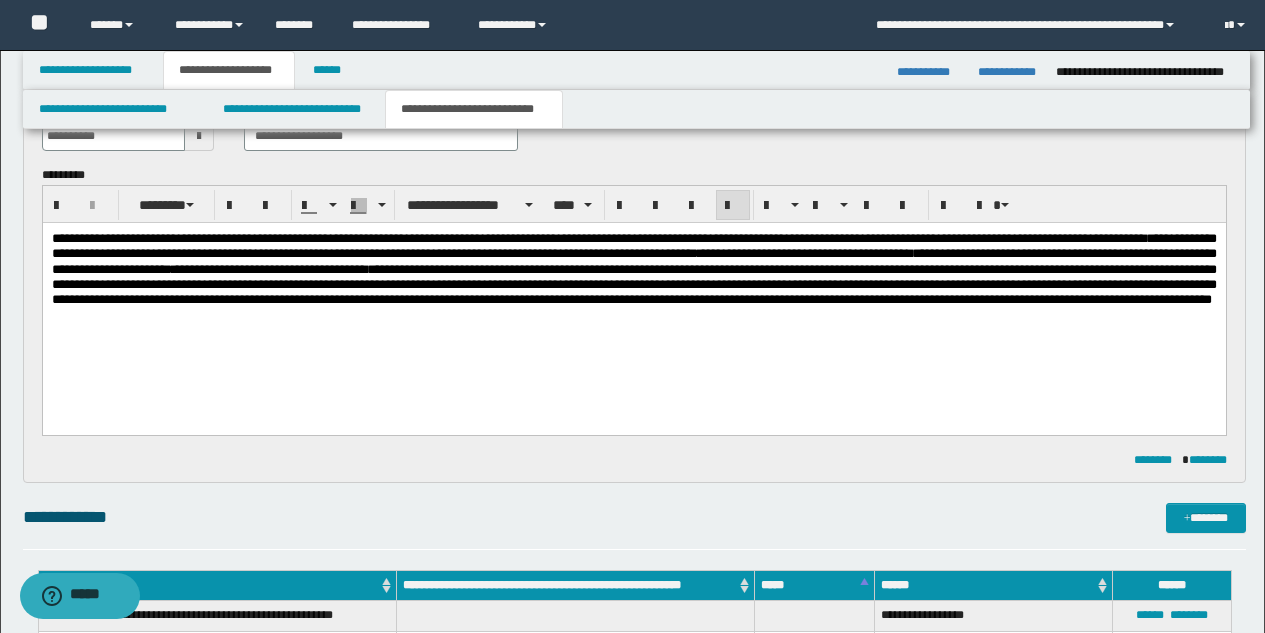scroll, scrollTop: 38, scrollLeft: 0, axis: vertical 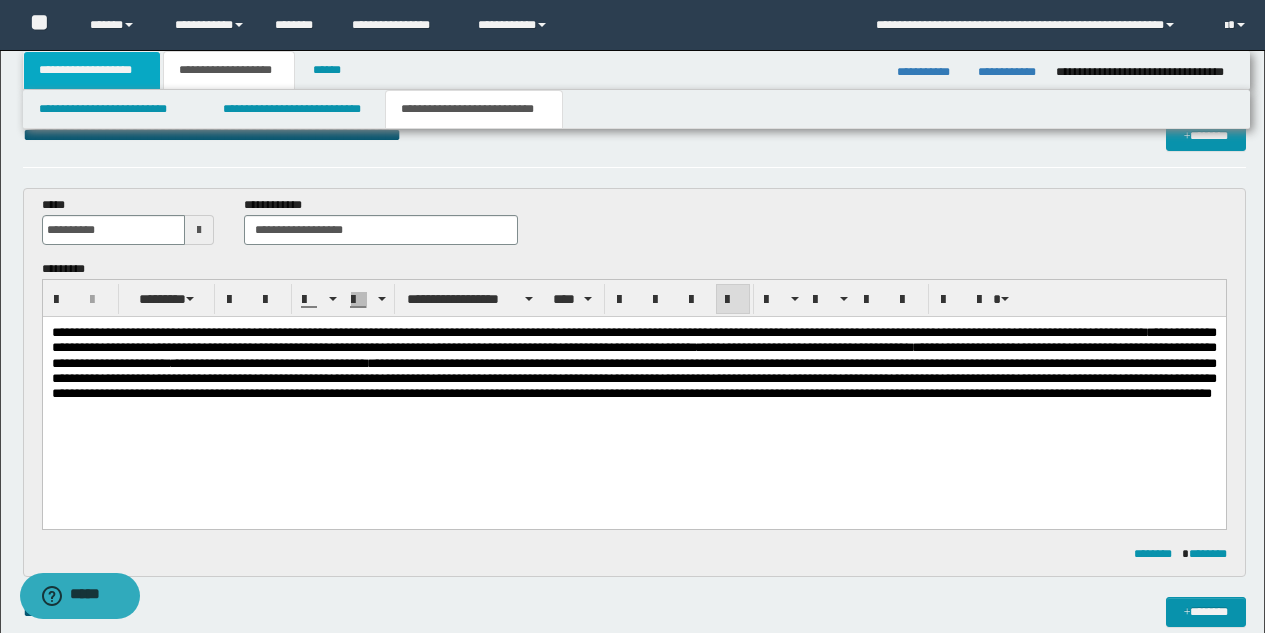 click on "**********" at bounding box center (92, 70) 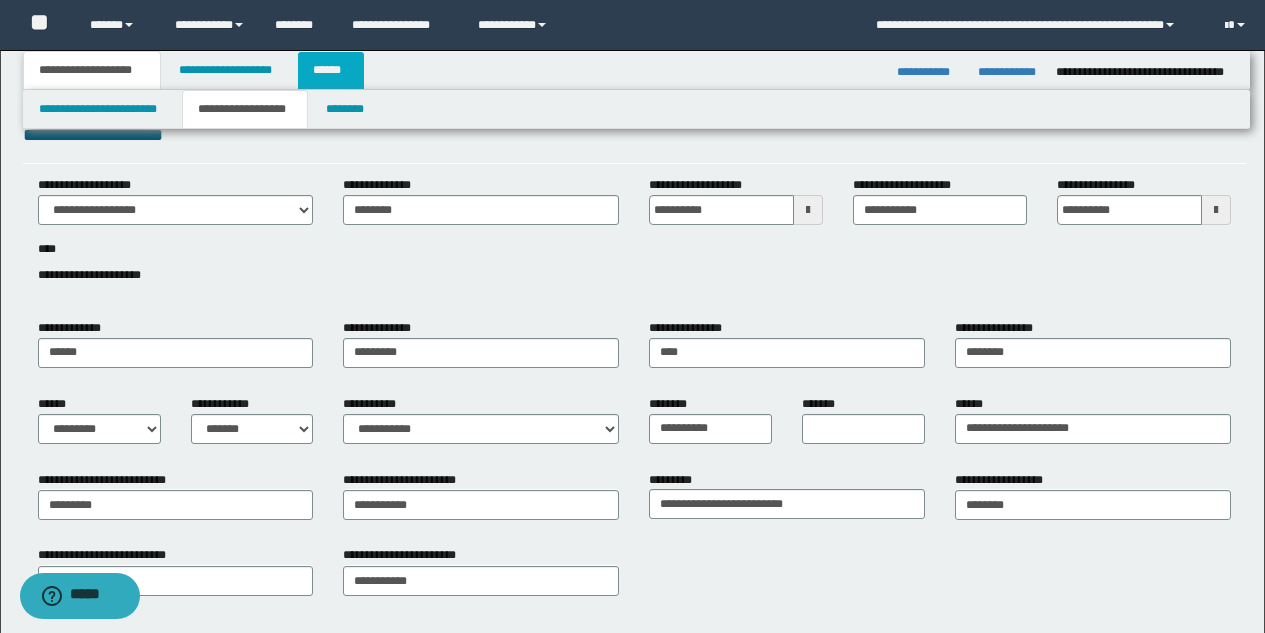 click on "******" at bounding box center (331, 70) 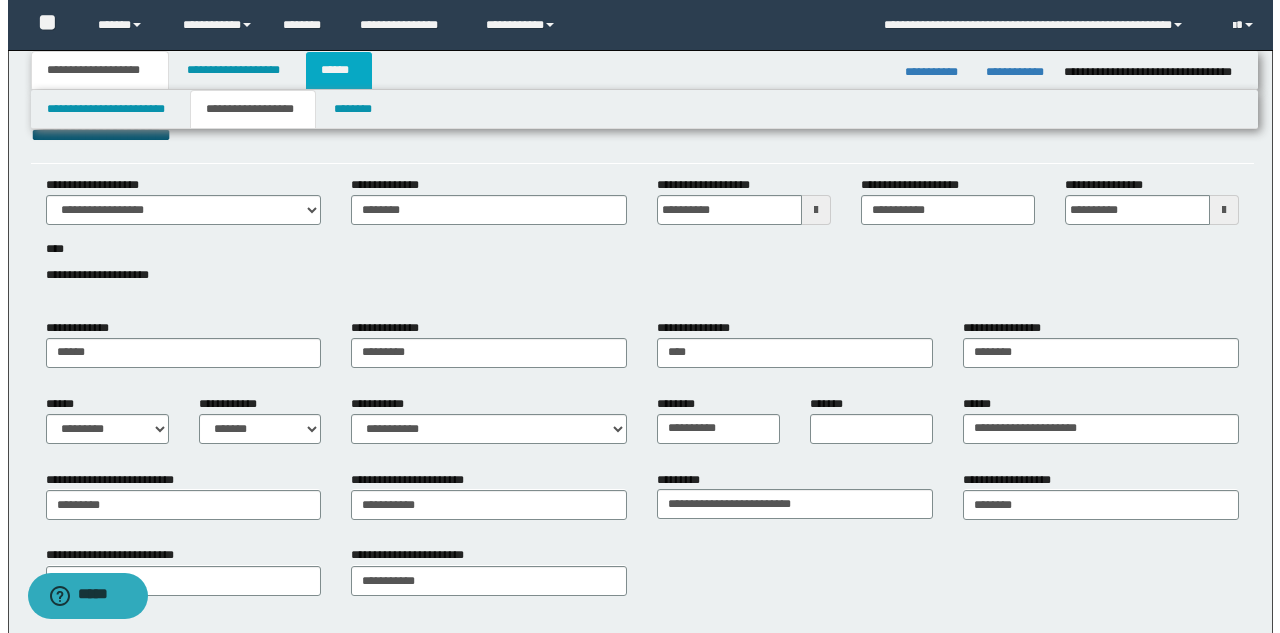 scroll, scrollTop: 0, scrollLeft: 0, axis: both 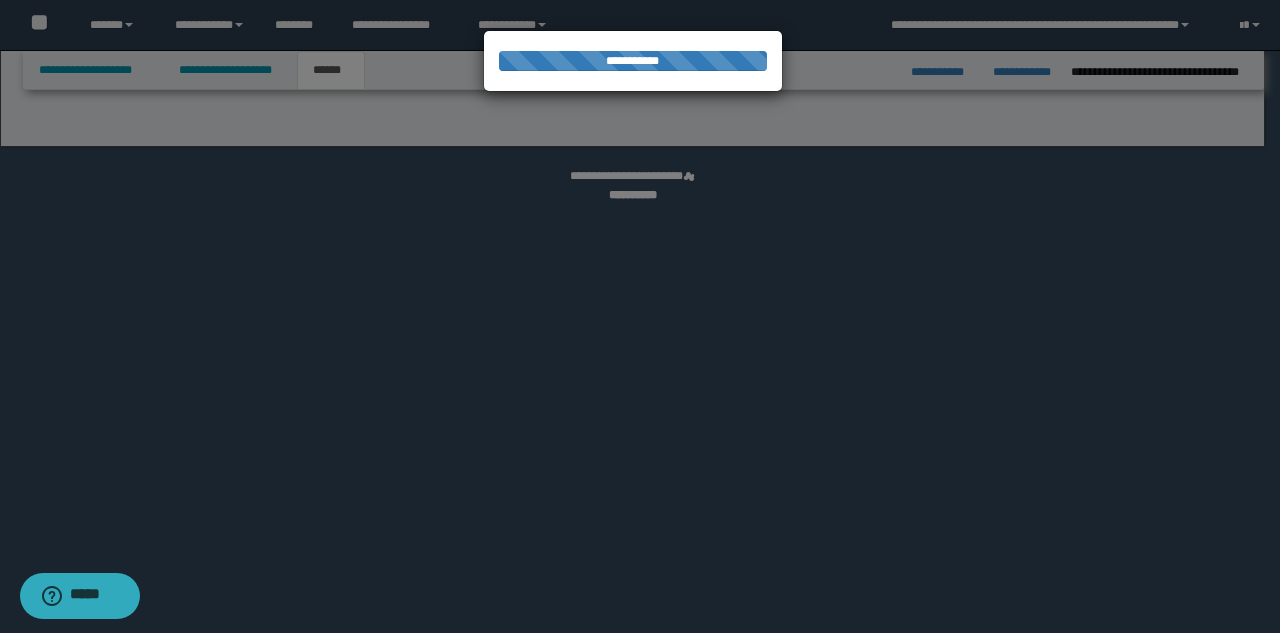 select on "*" 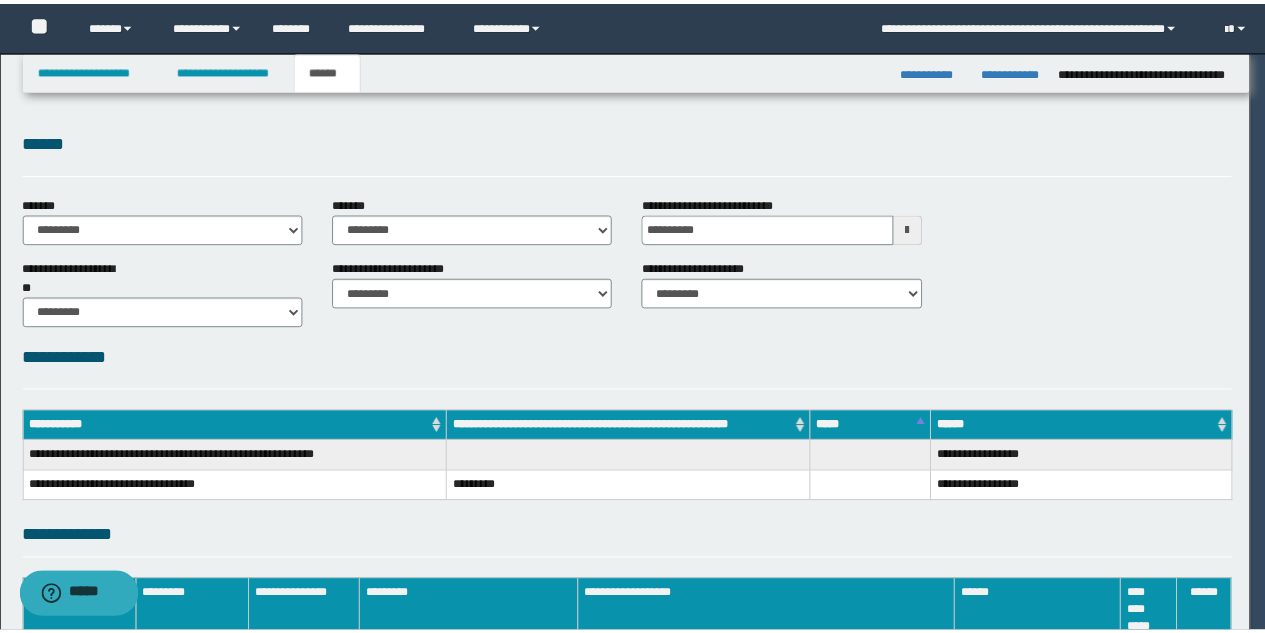 scroll, scrollTop: 0, scrollLeft: 0, axis: both 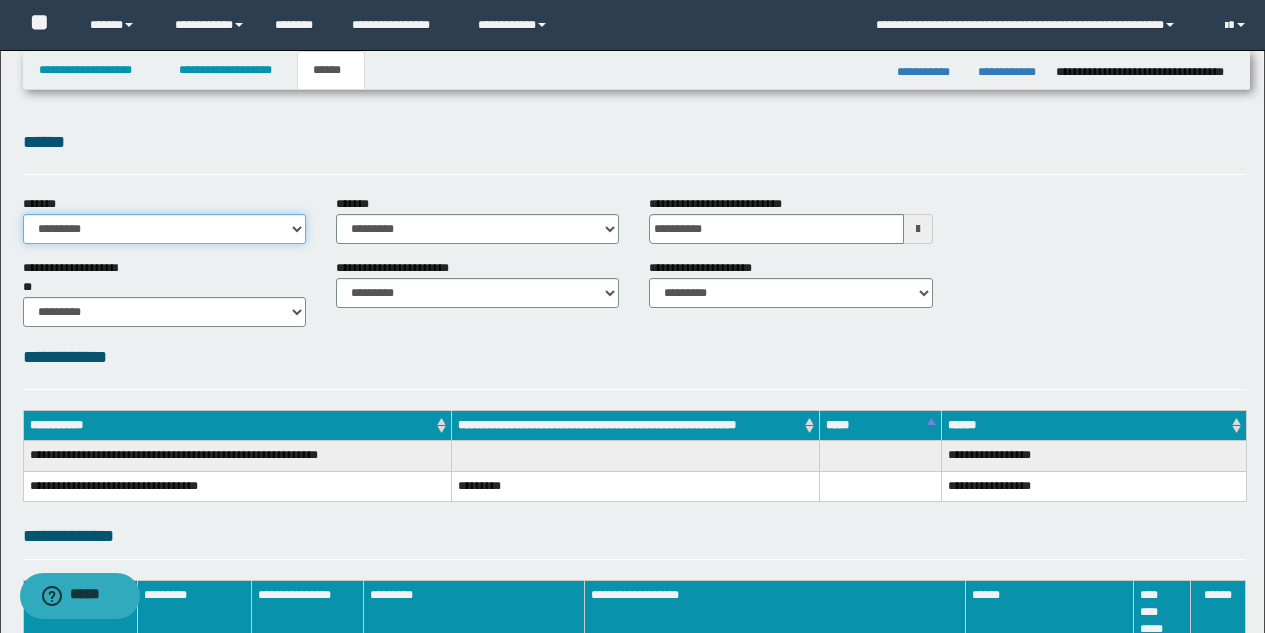 click on "**********" at bounding box center [164, 229] 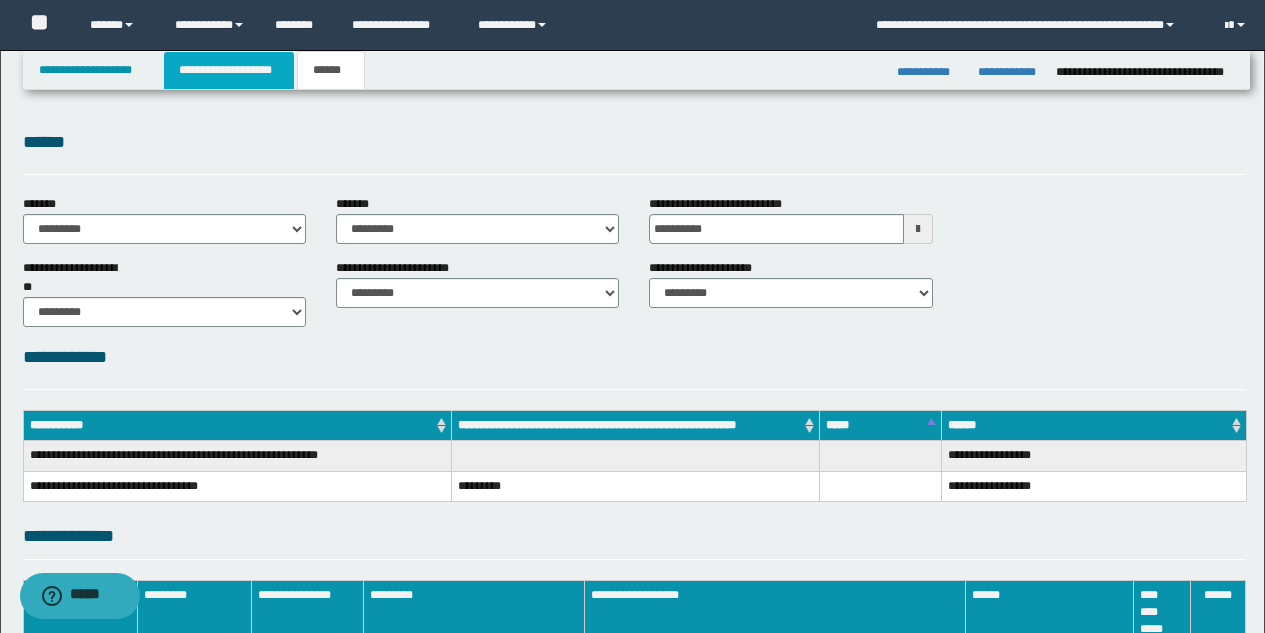 click on "**********" at bounding box center (229, 70) 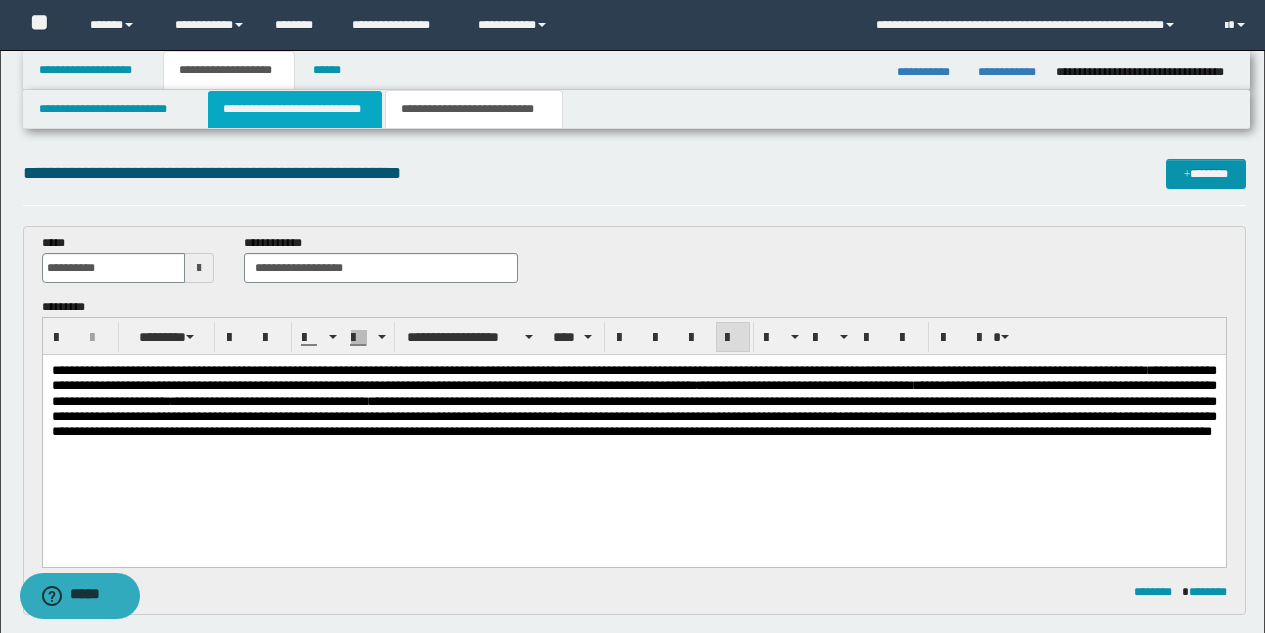 click on "**********" at bounding box center [295, 109] 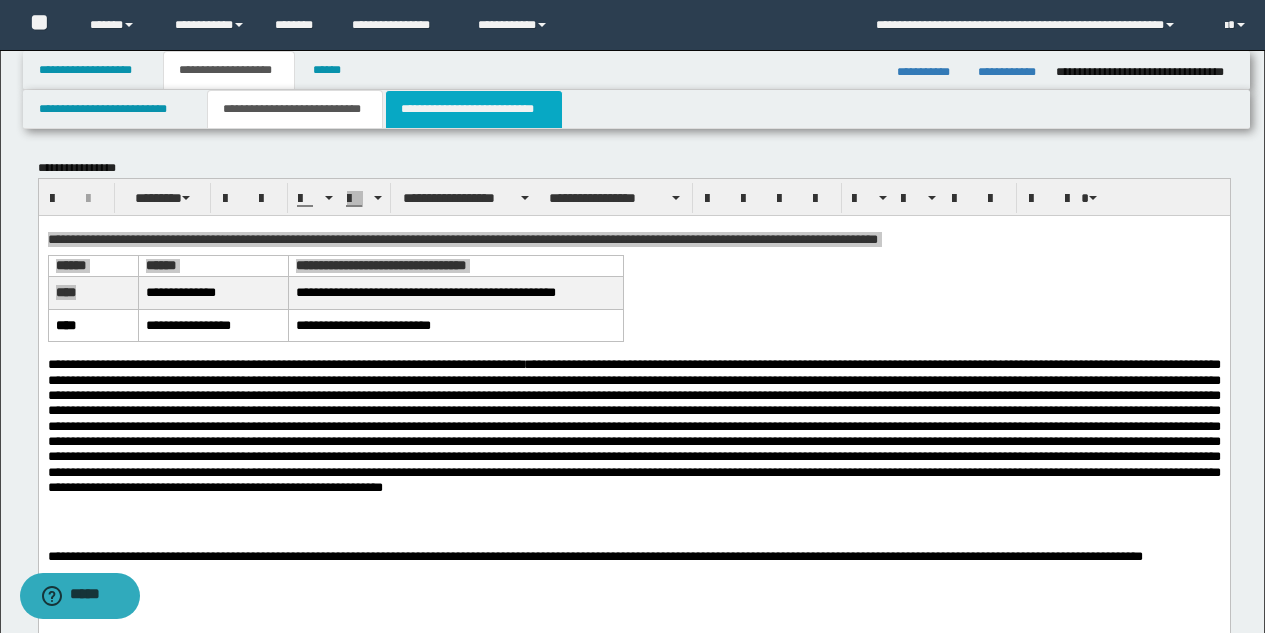 click on "**********" at bounding box center [474, 109] 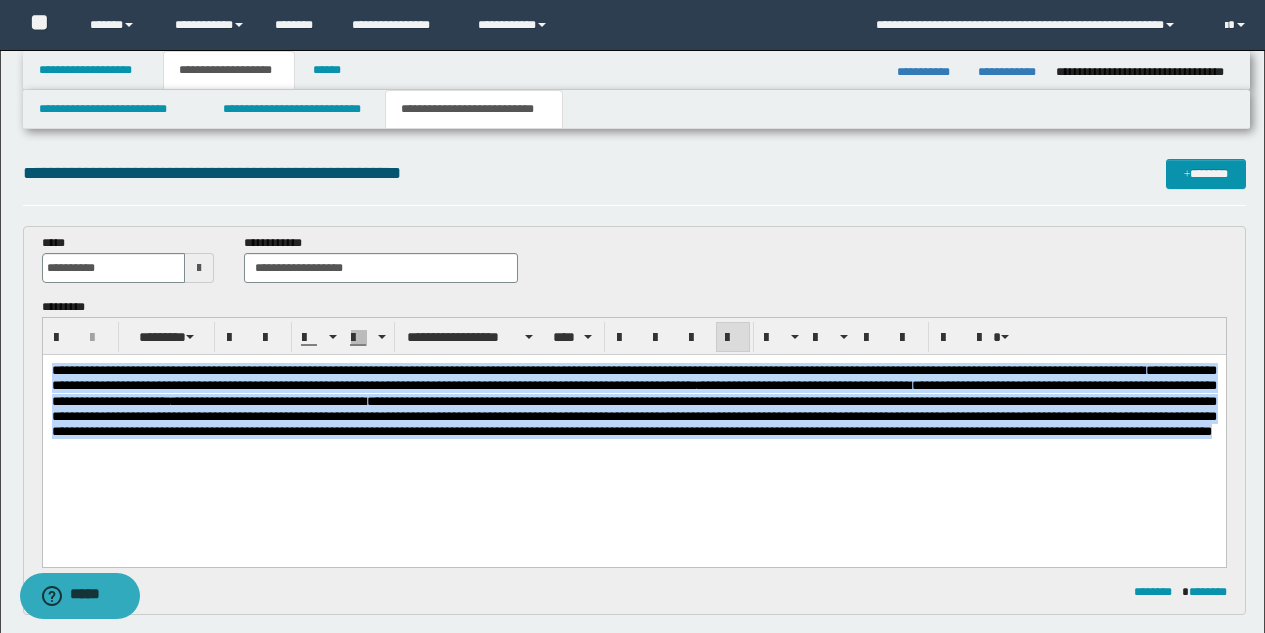 drag, startPoint x: 513, startPoint y: 459, endPoint x: 30, endPoint y: 327, distance: 500.7125 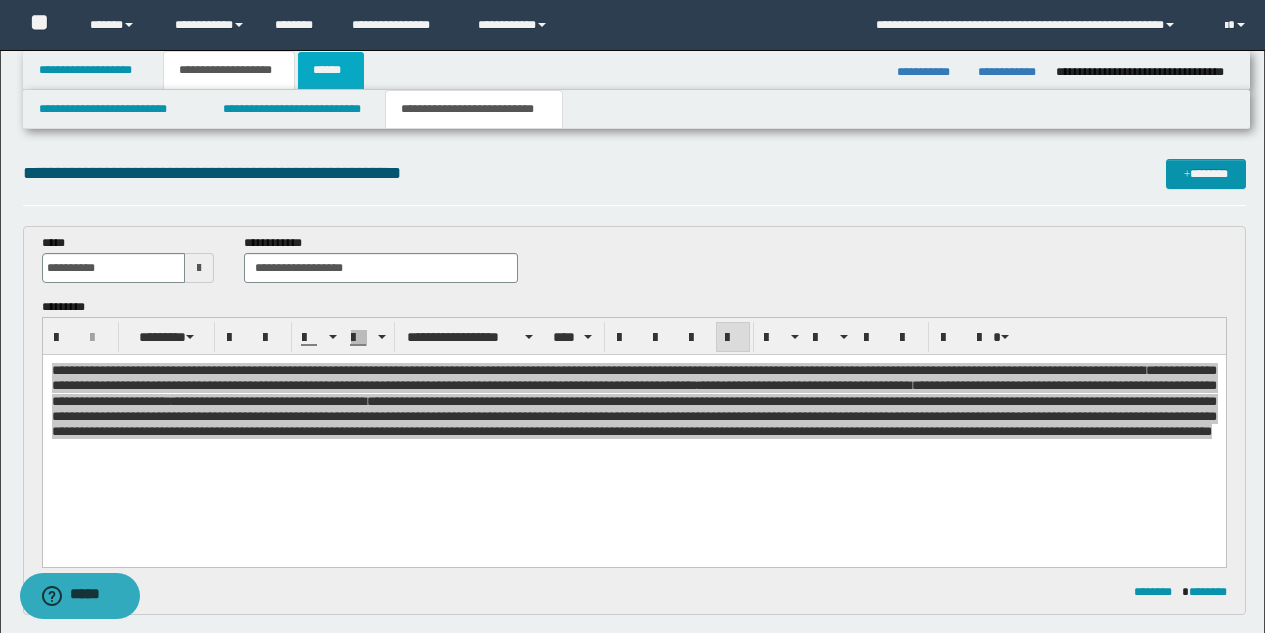 click on "******" at bounding box center (331, 70) 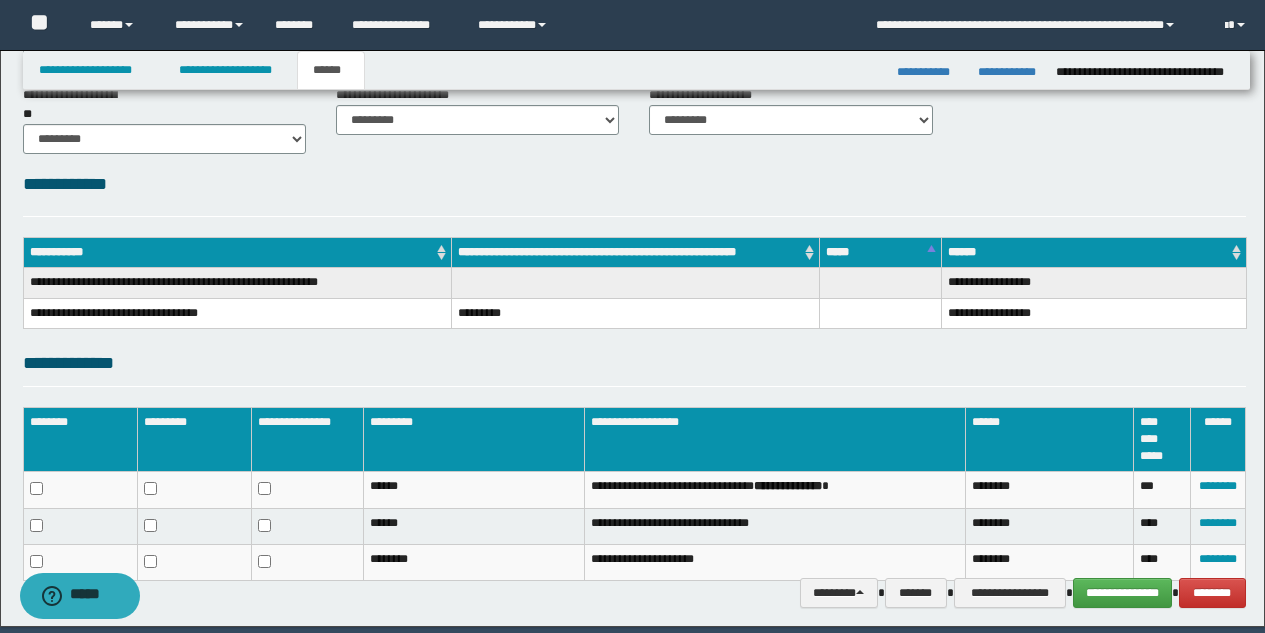 scroll, scrollTop: 244, scrollLeft: 0, axis: vertical 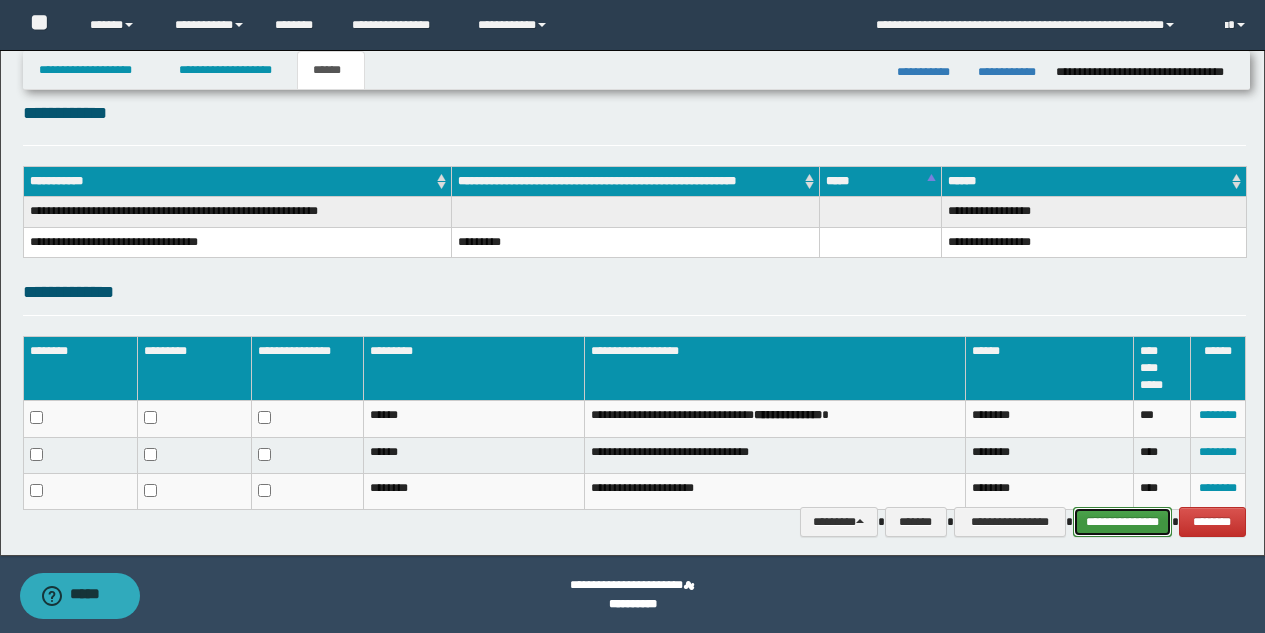 click on "**********" at bounding box center [1122, 522] 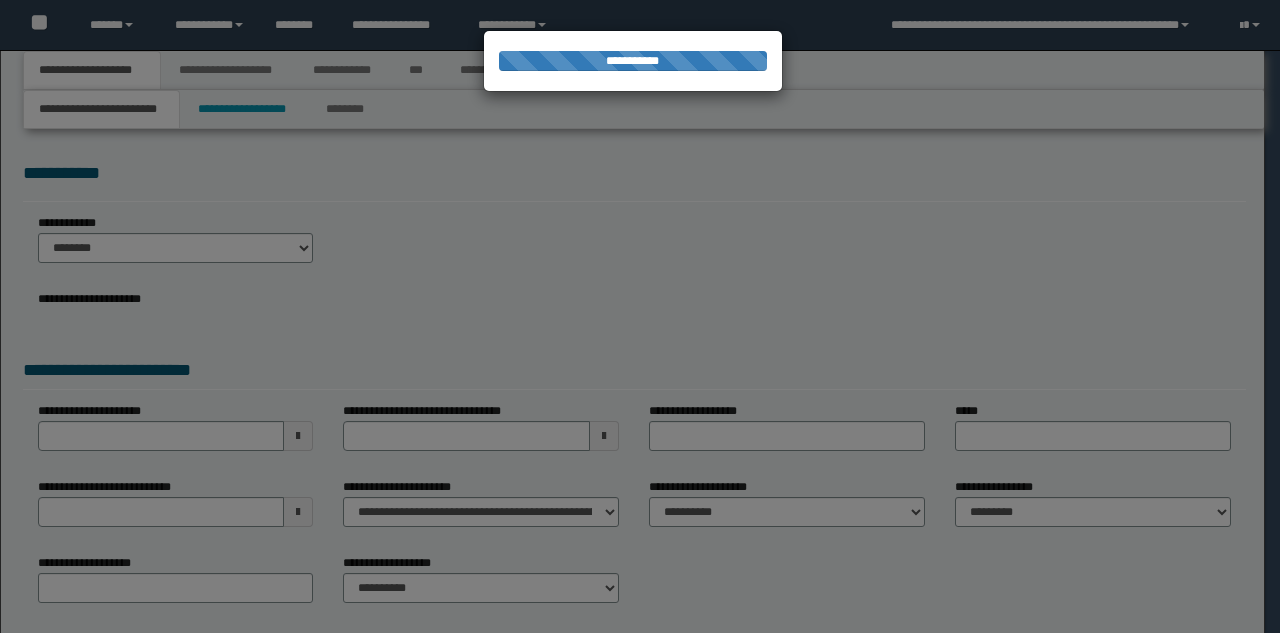 scroll, scrollTop: 0, scrollLeft: 0, axis: both 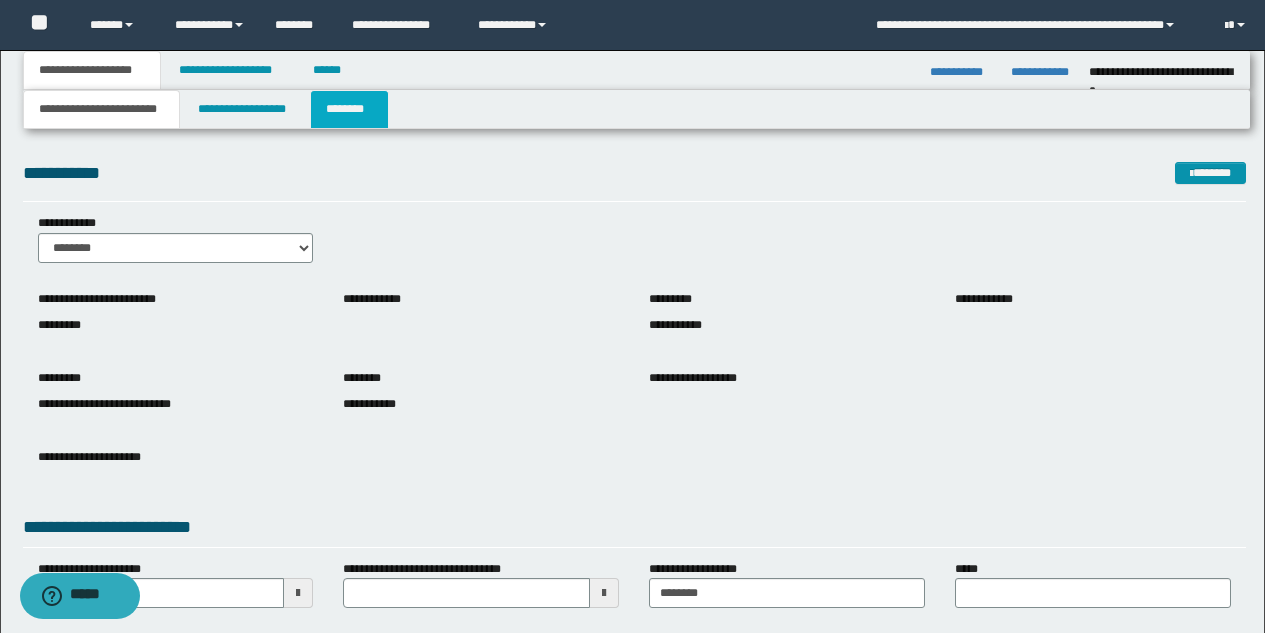 click on "********" at bounding box center [349, 109] 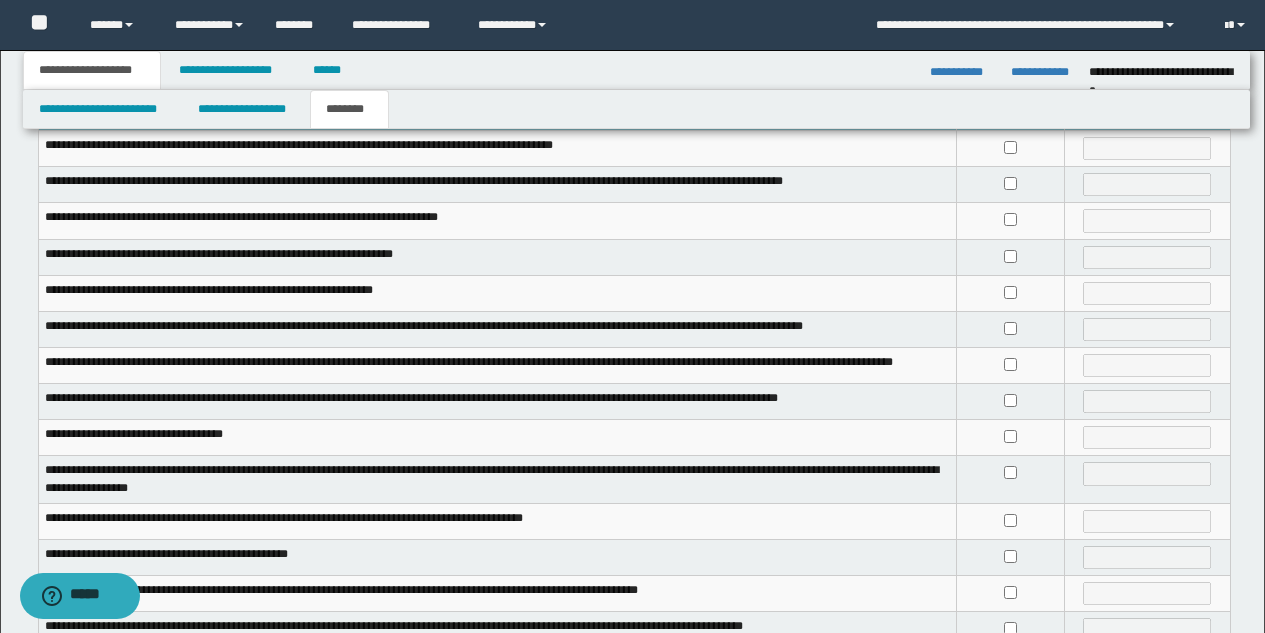 scroll, scrollTop: 114, scrollLeft: 0, axis: vertical 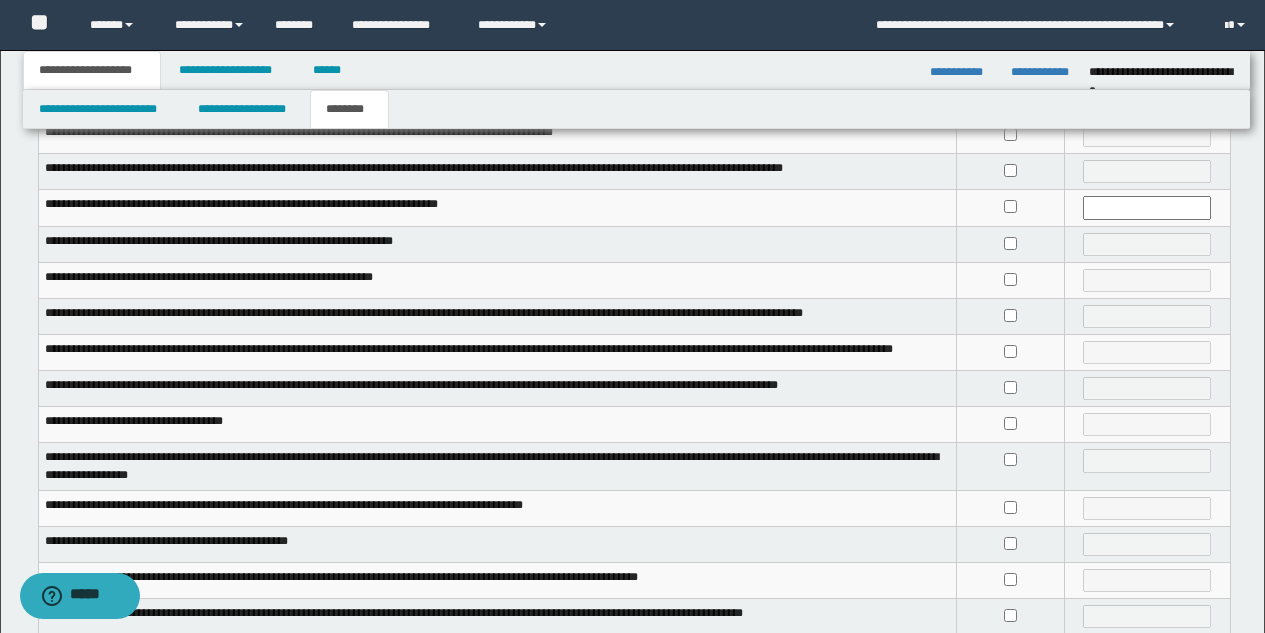 click at bounding box center [1011, 466] 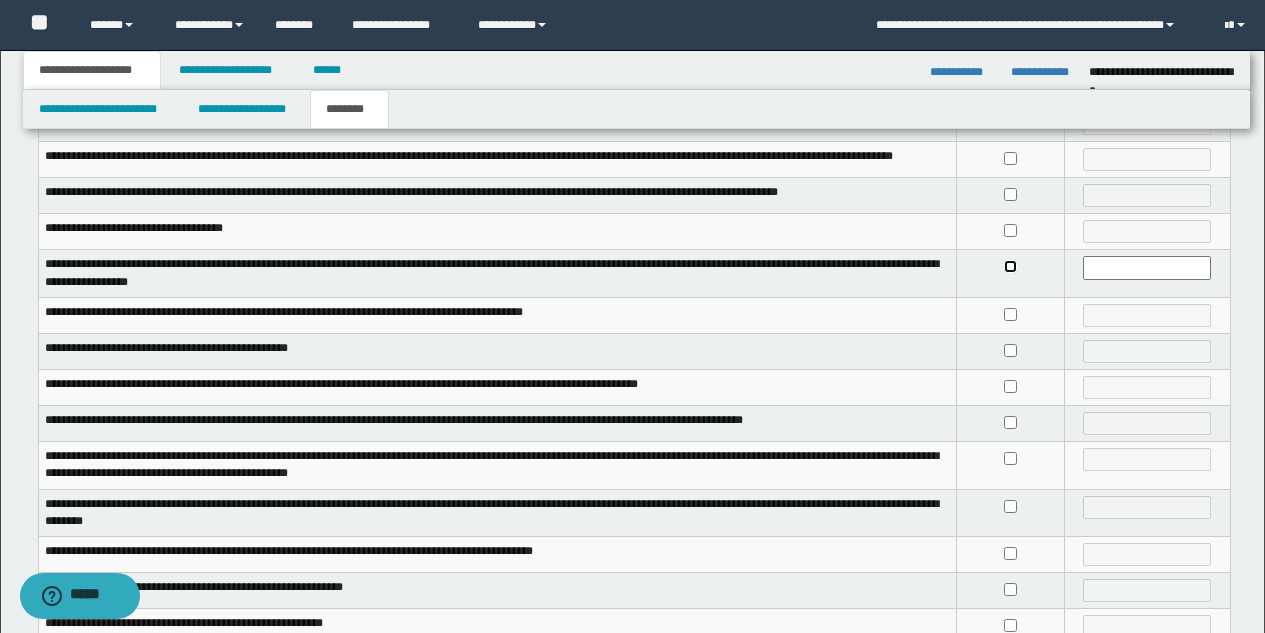 scroll, scrollTop: 309, scrollLeft: 0, axis: vertical 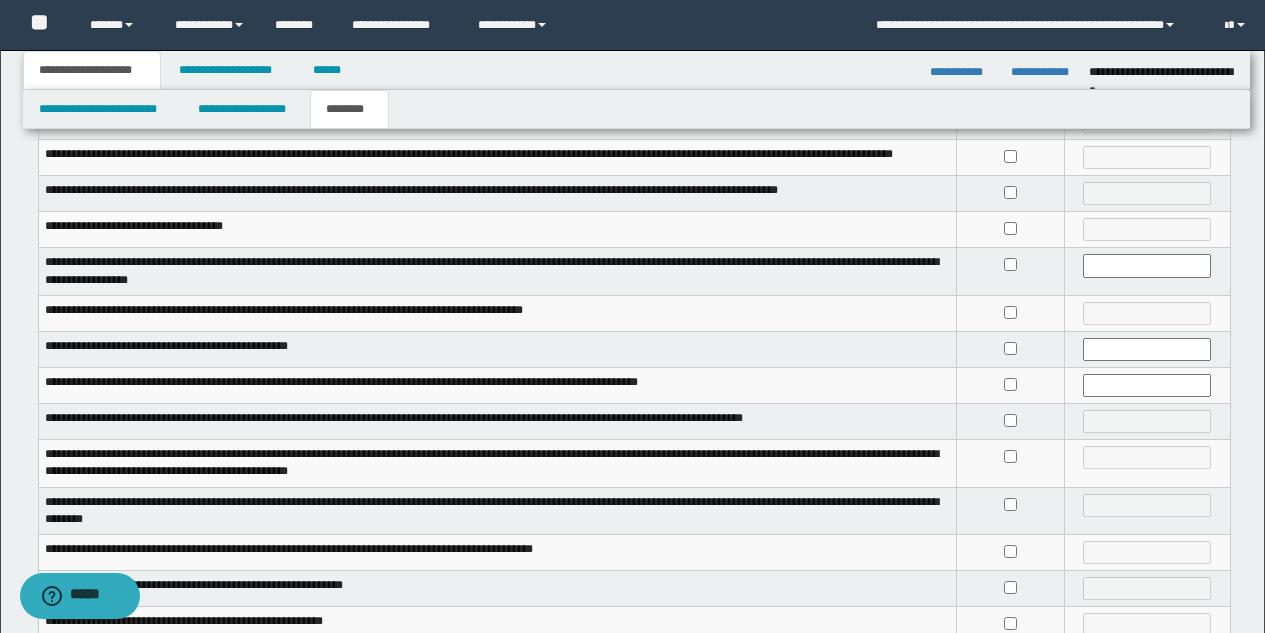 click at bounding box center (1011, 422) 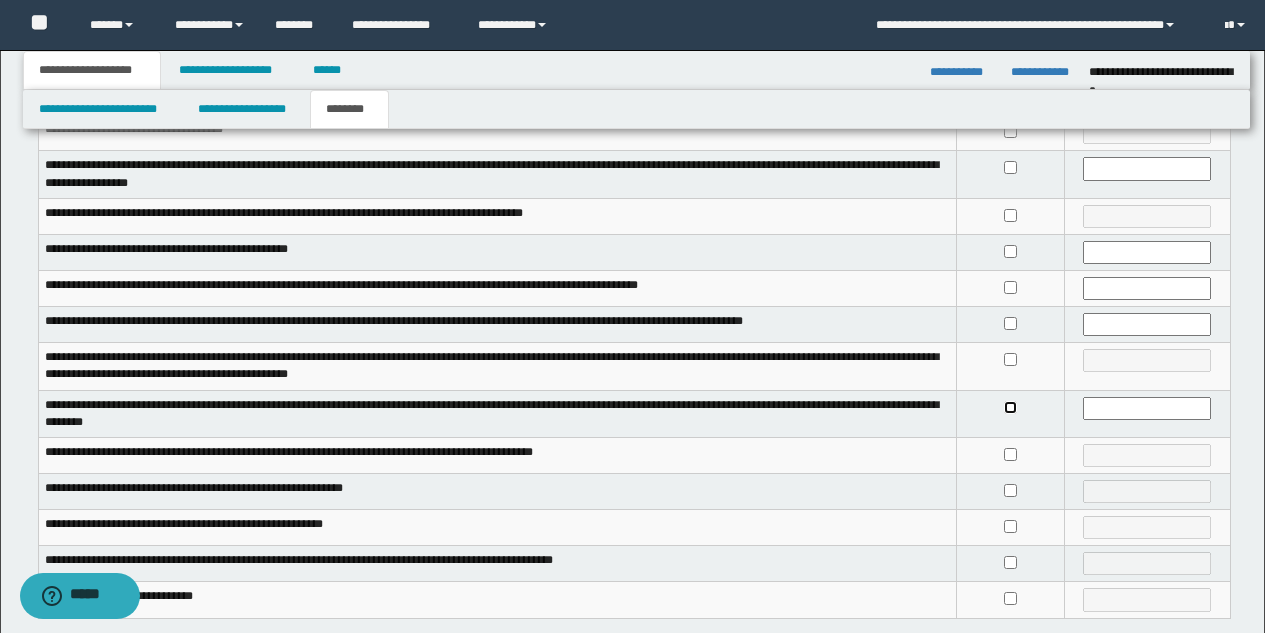 scroll, scrollTop: 520, scrollLeft: 0, axis: vertical 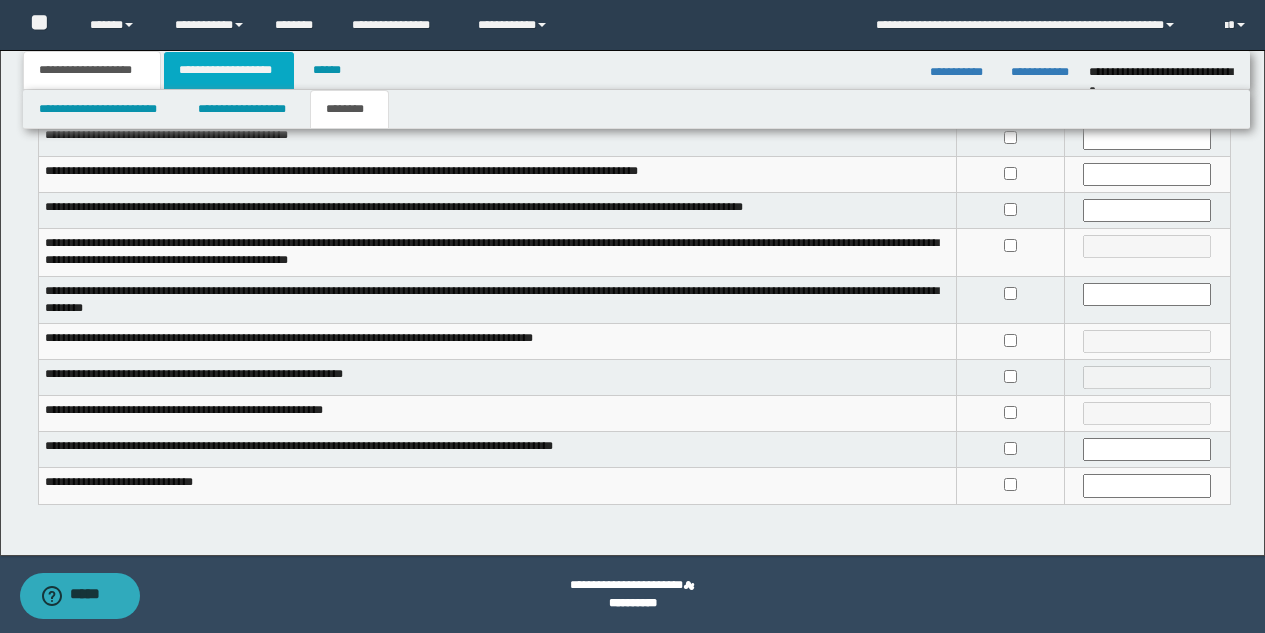 click on "**********" at bounding box center (229, 70) 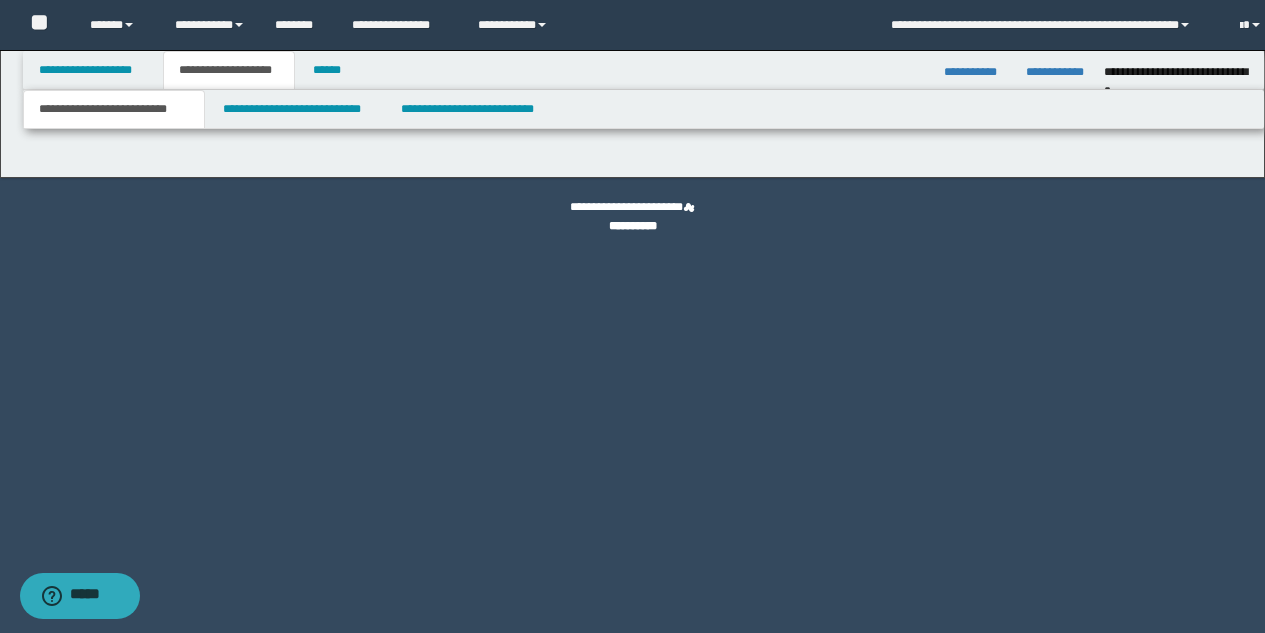 scroll, scrollTop: 0, scrollLeft: 0, axis: both 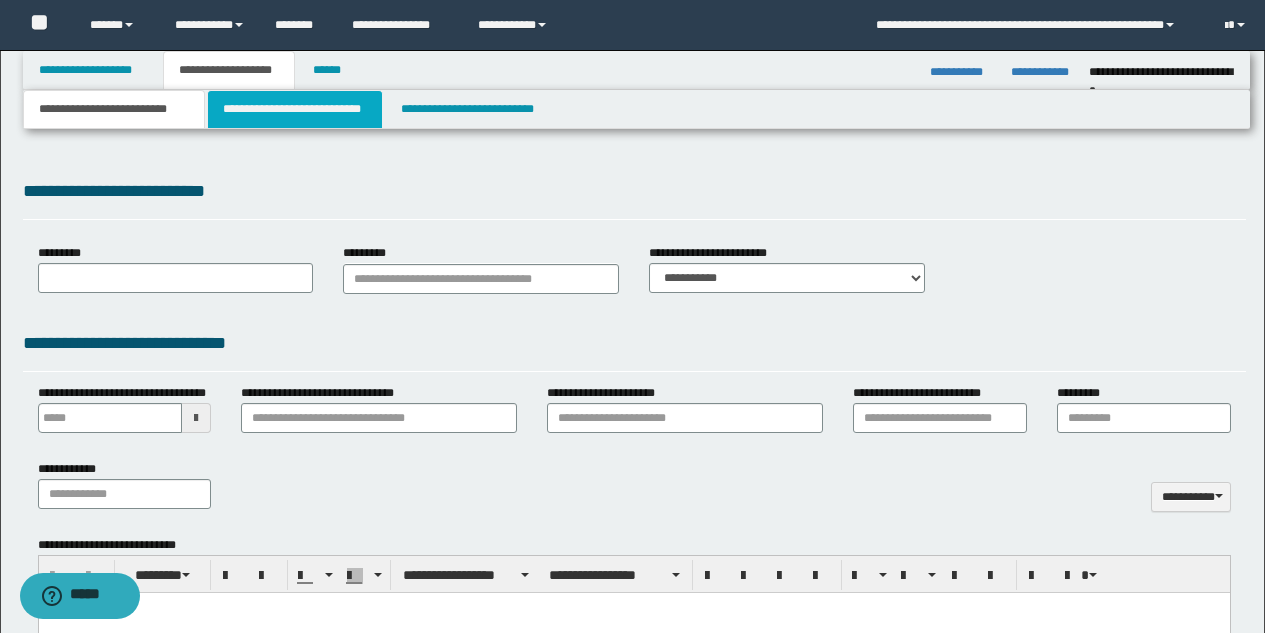 type 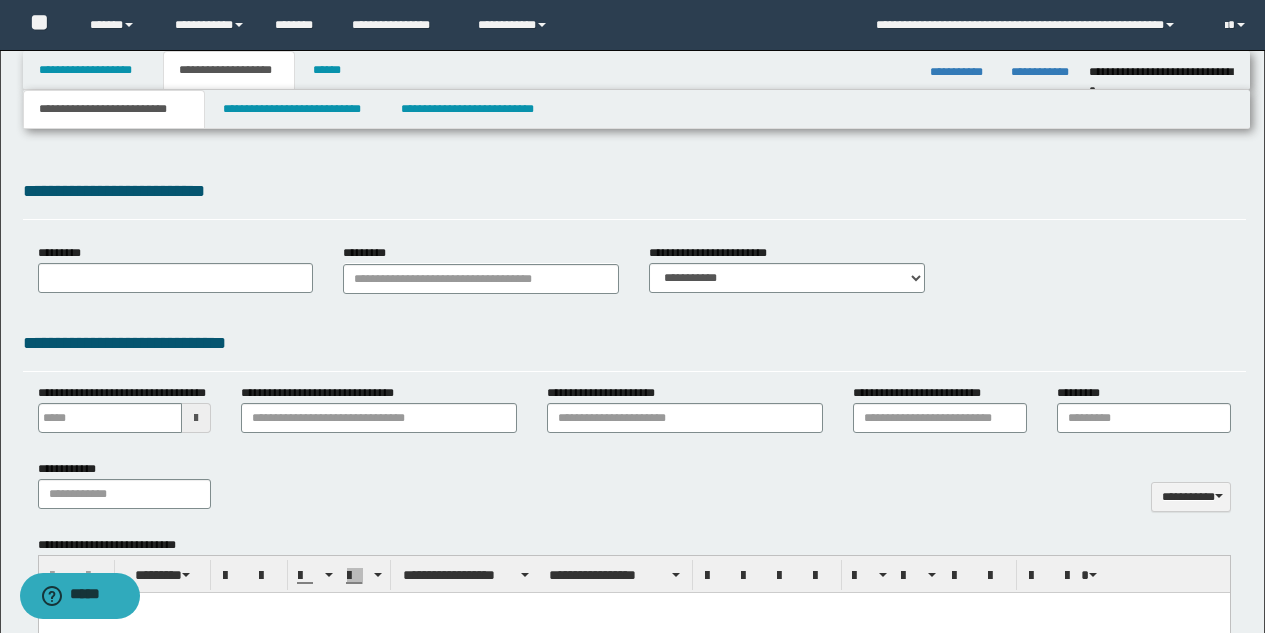 select on "*" 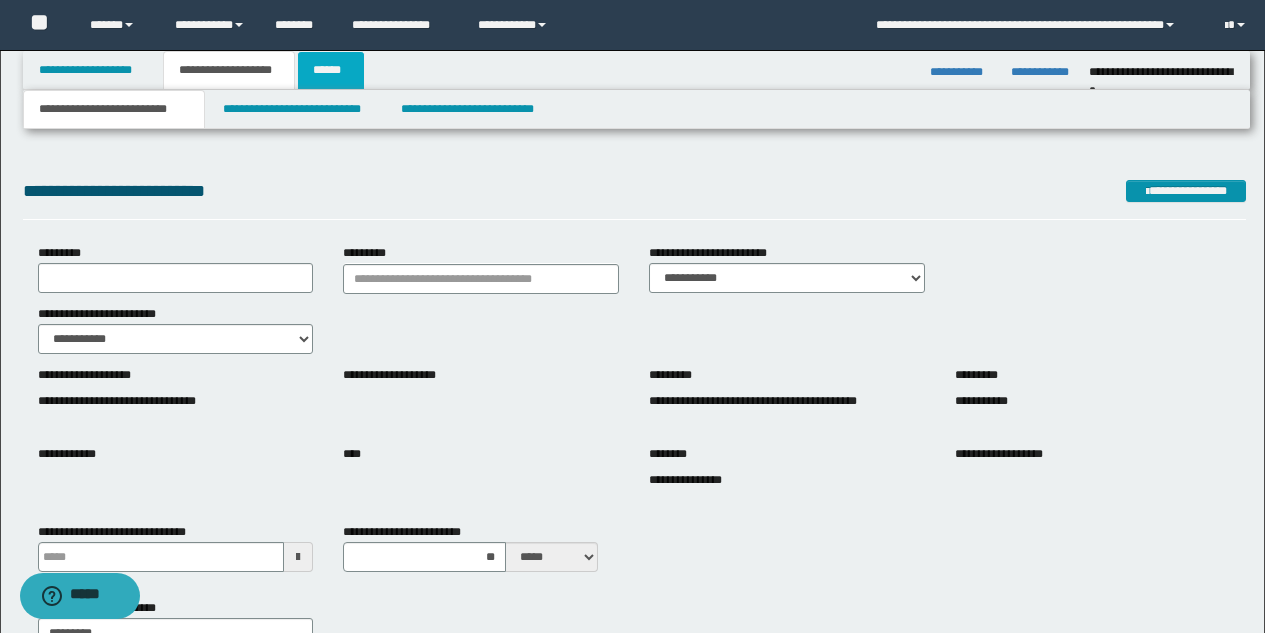 click on "******" at bounding box center (331, 70) 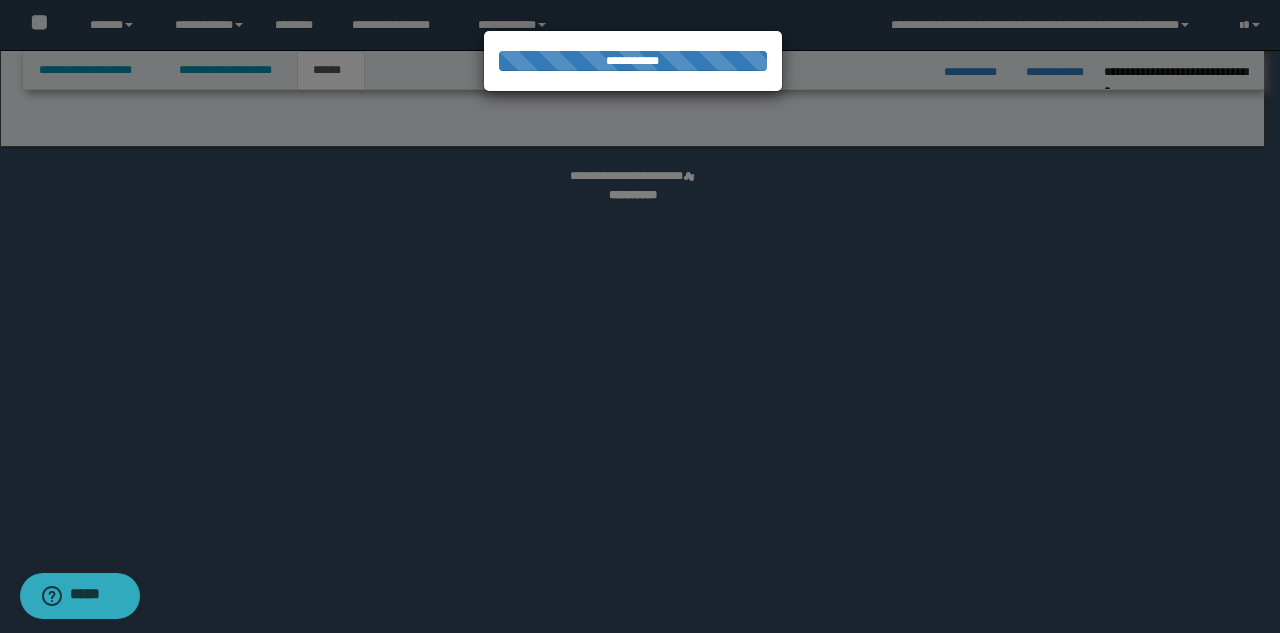 select on "*" 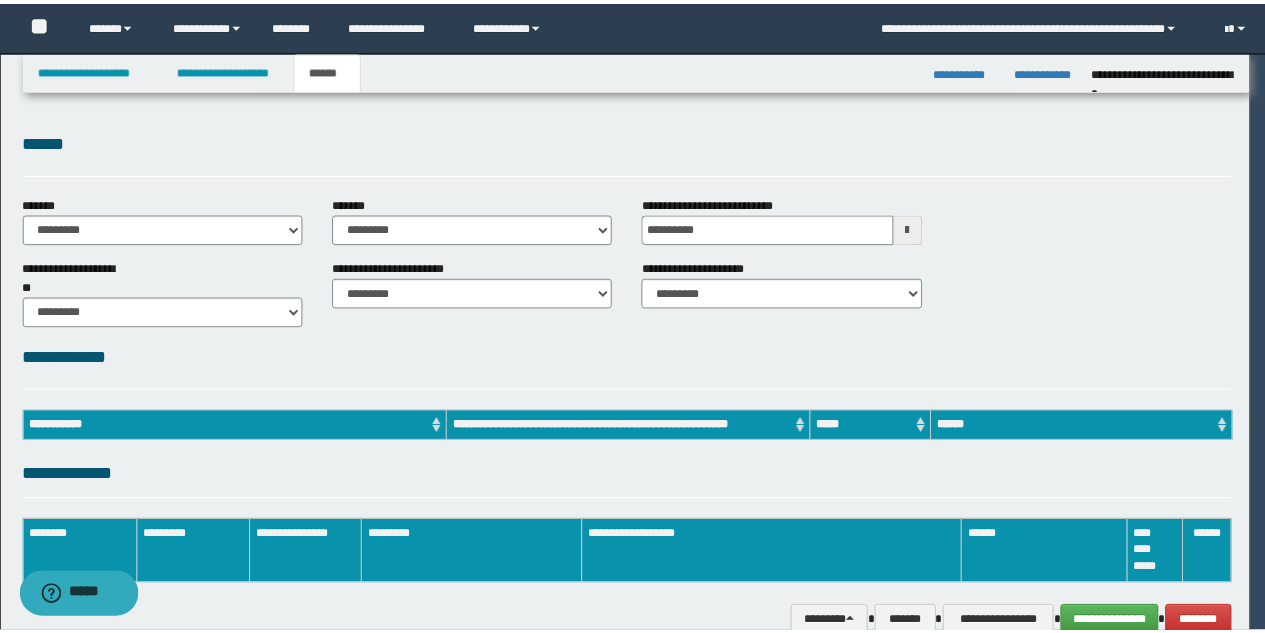 scroll, scrollTop: 0, scrollLeft: 0, axis: both 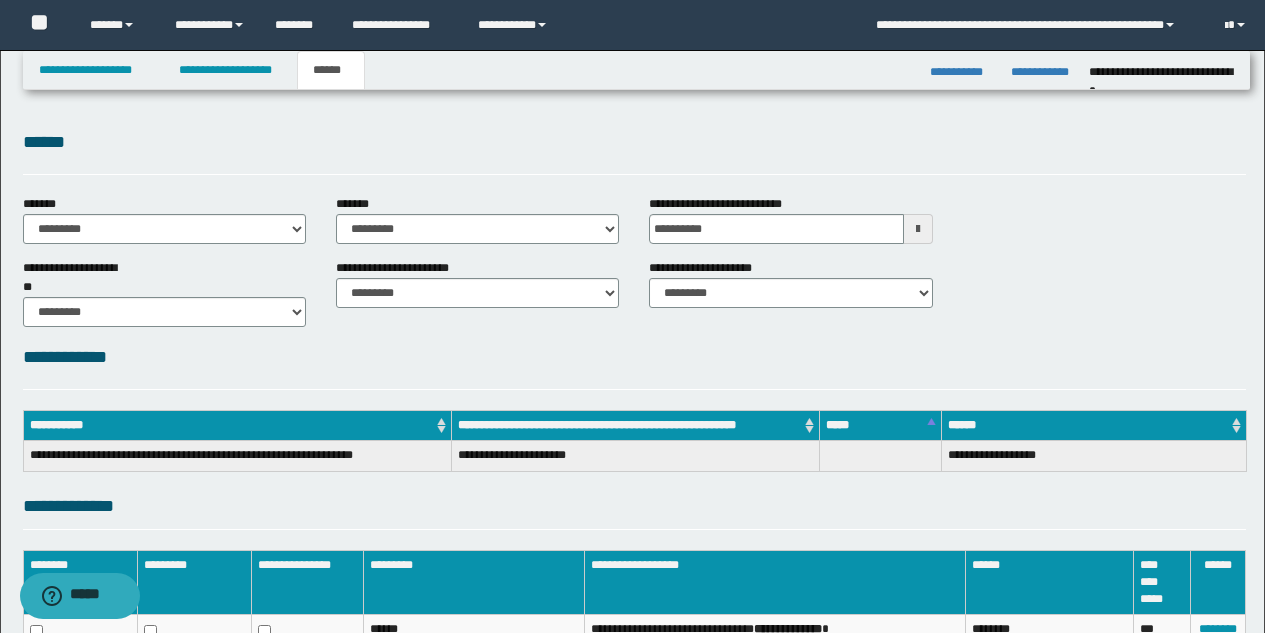 click on "**********" at bounding box center (632, 410) 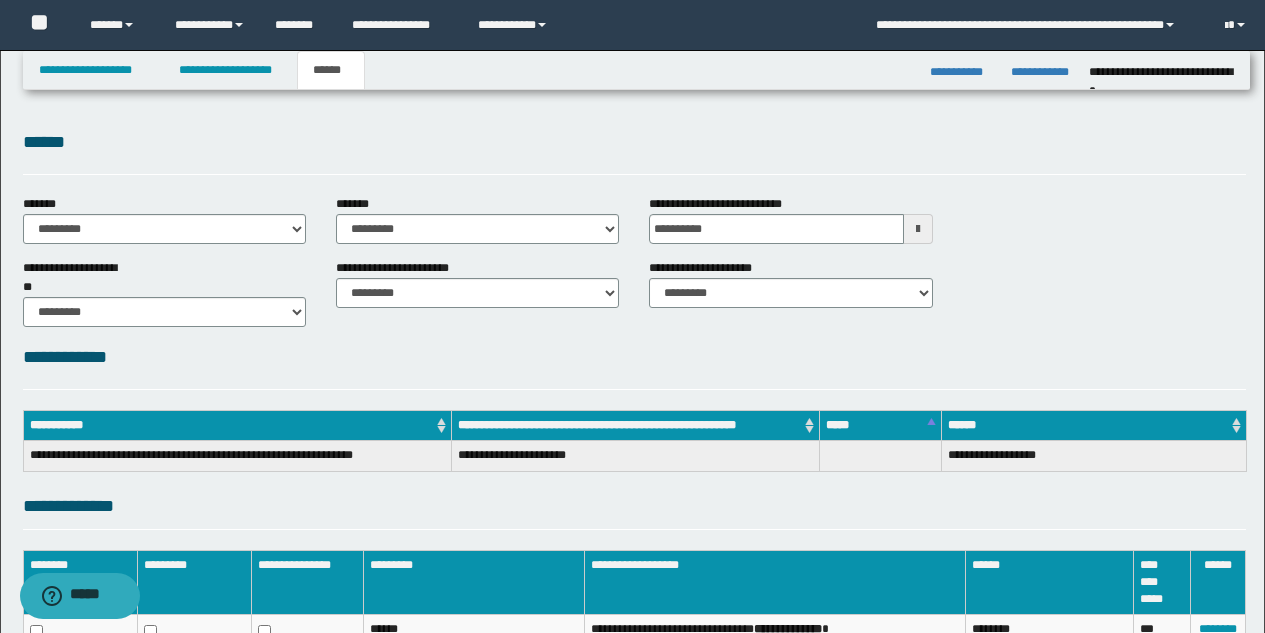 scroll, scrollTop: 214, scrollLeft: 0, axis: vertical 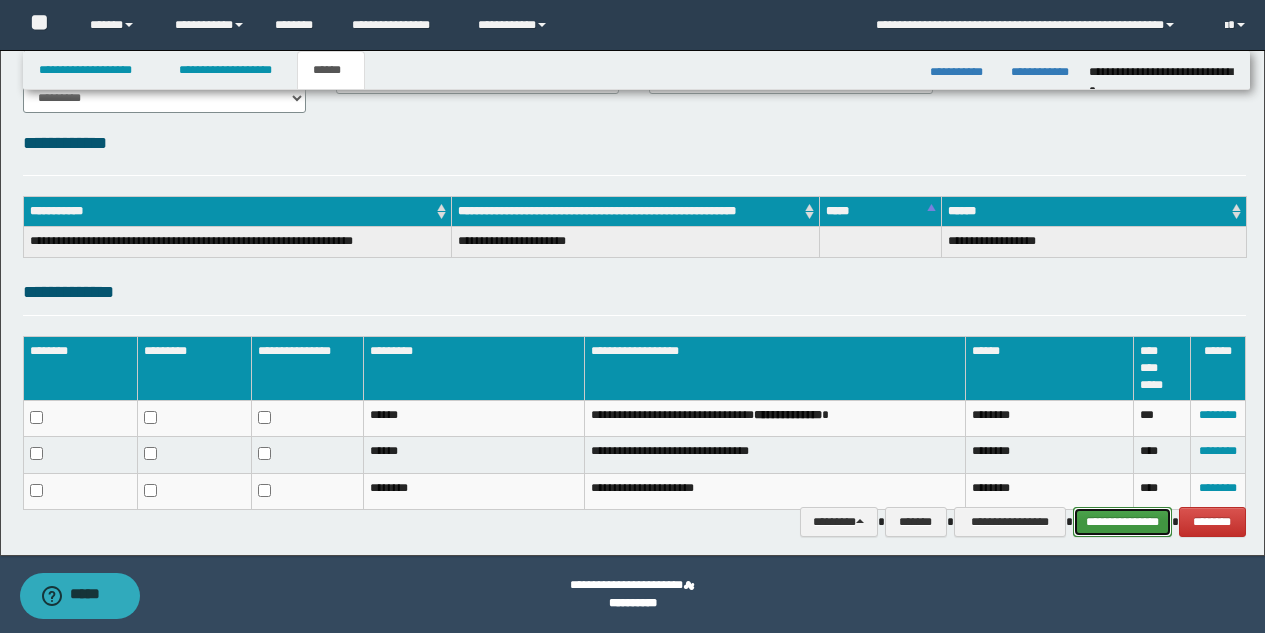 click on "**********" at bounding box center [1122, 522] 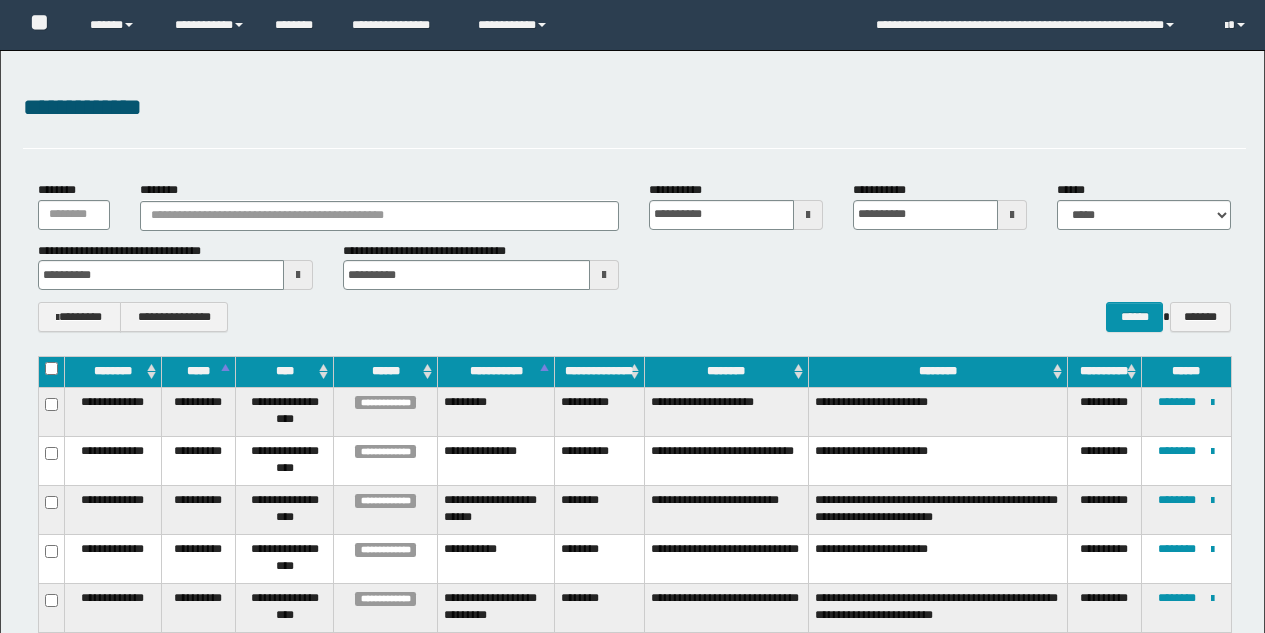 scroll, scrollTop: 230, scrollLeft: 0, axis: vertical 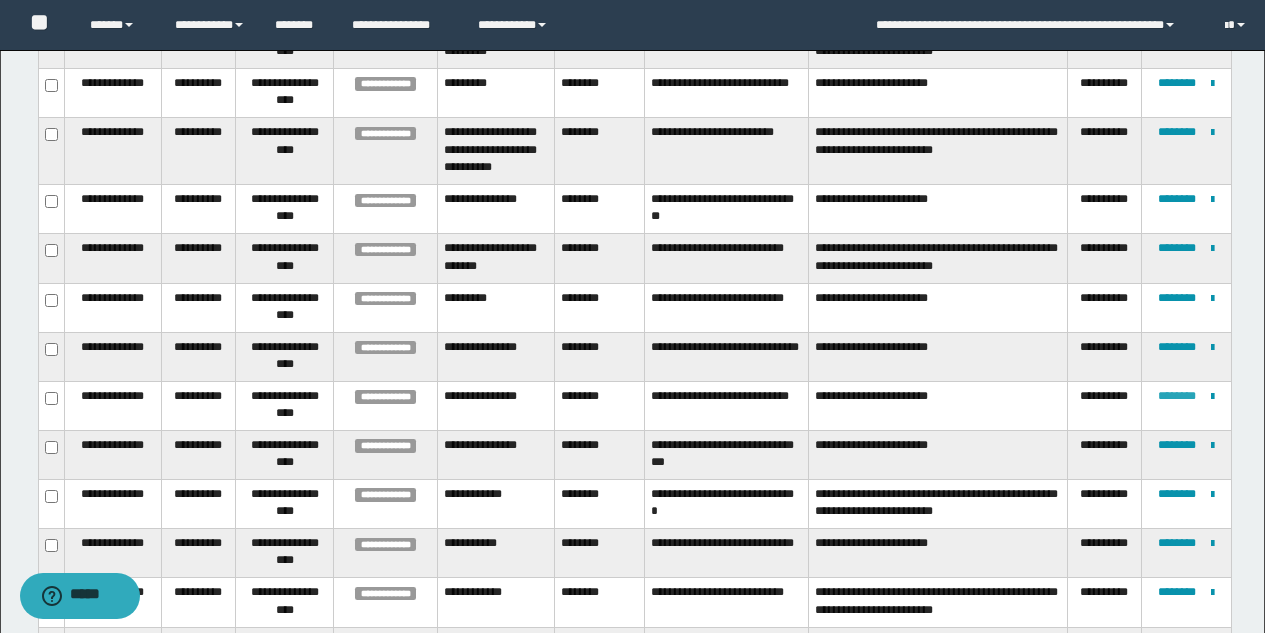 click on "********" at bounding box center (1177, 396) 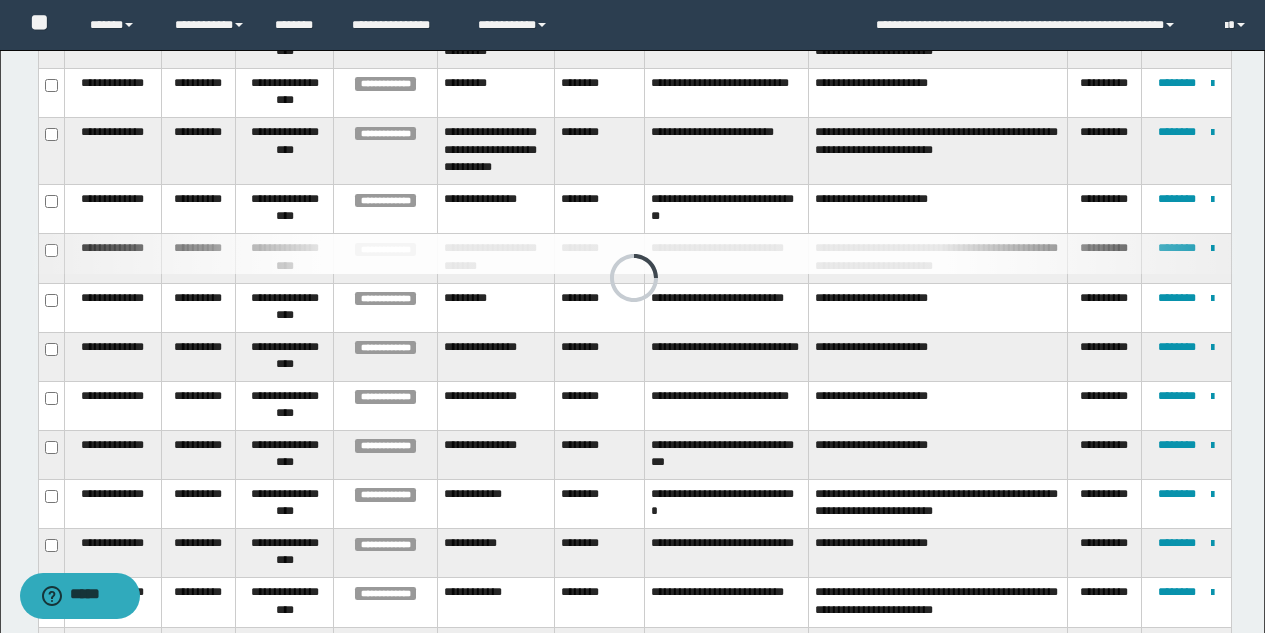 scroll, scrollTop: 242, scrollLeft: 0, axis: vertical 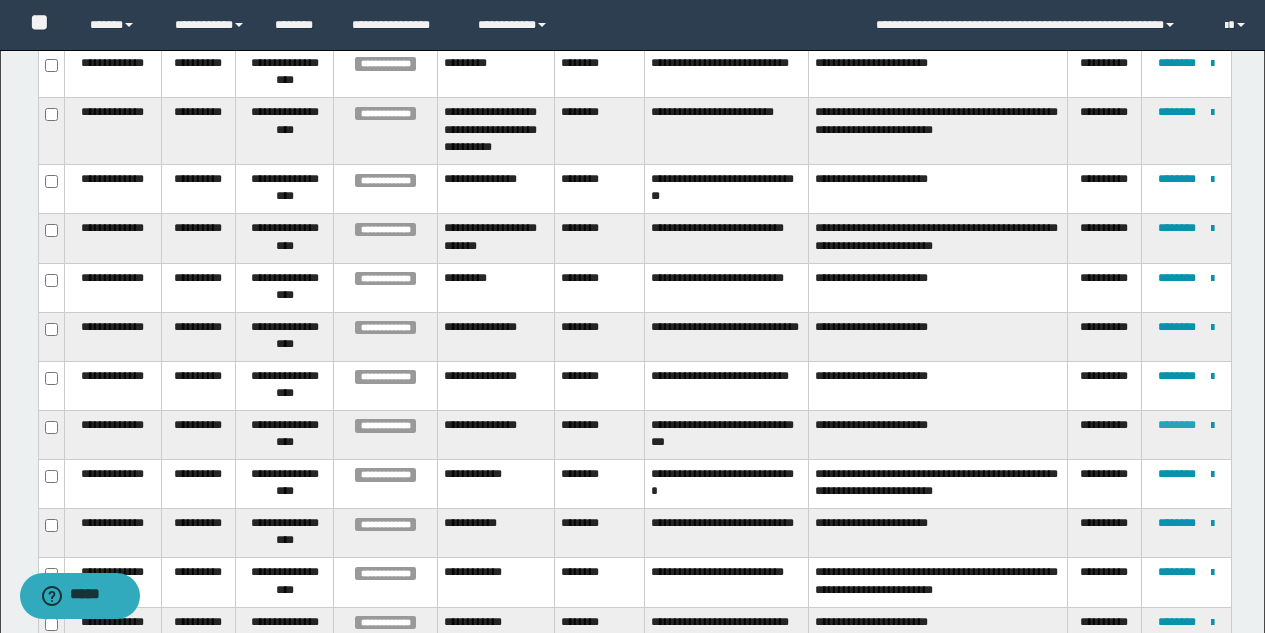 click on "********" at bounding box center [1177, 425] 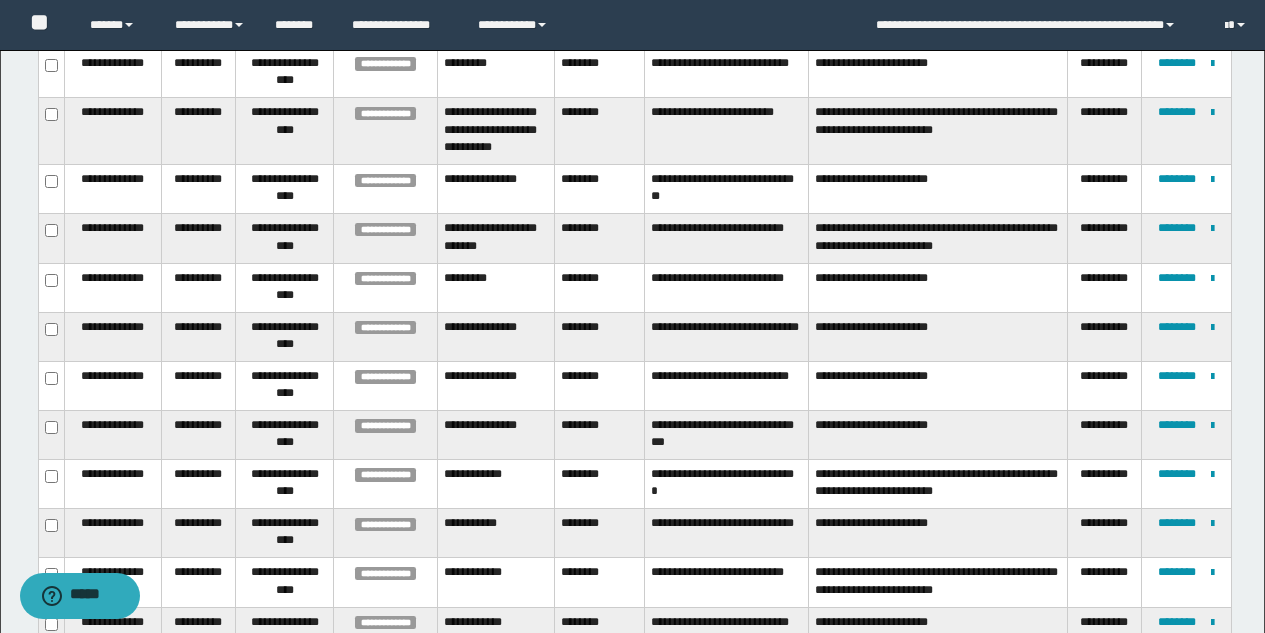 scroll, scrollTop: 195, scrollLeft: 0, axis: vertical 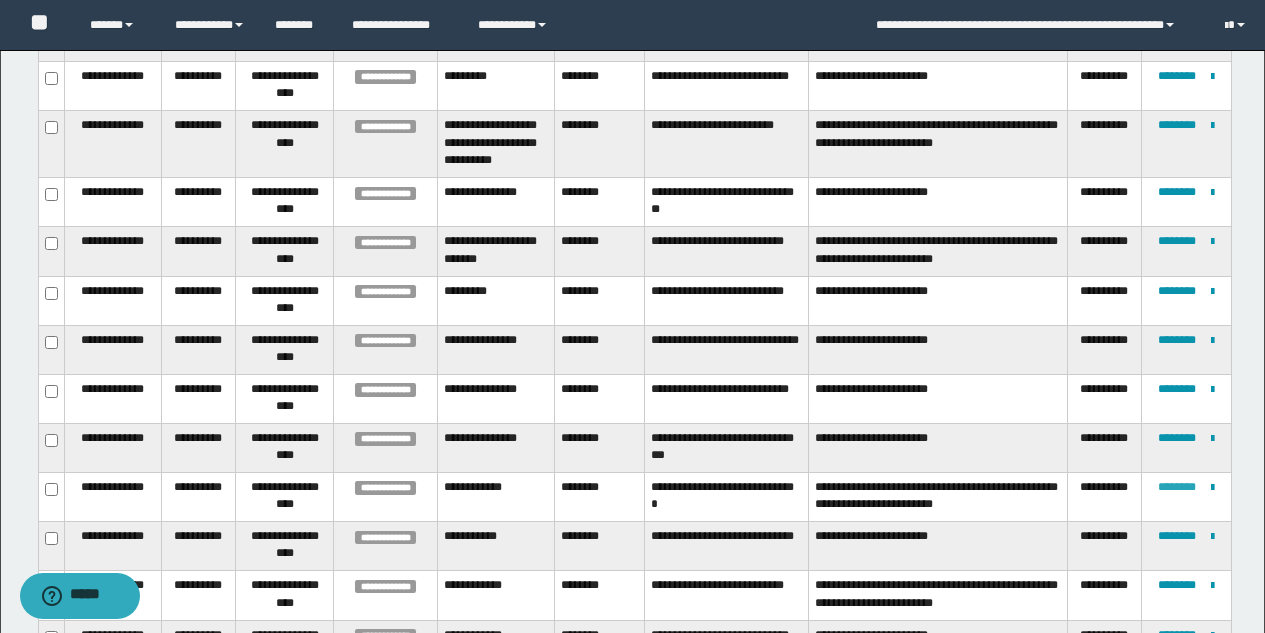 click on "********" at bounding box center [1177, 487] 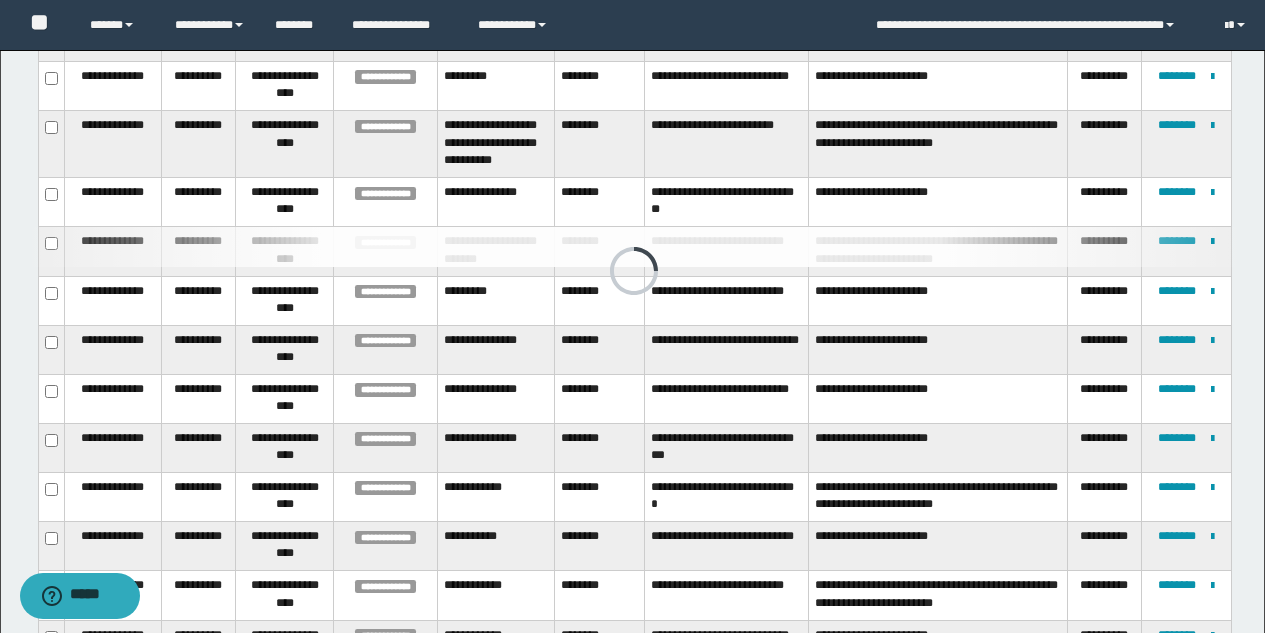 scroll, scrollTop: 147, scrollLeft: 0, axis: vertical 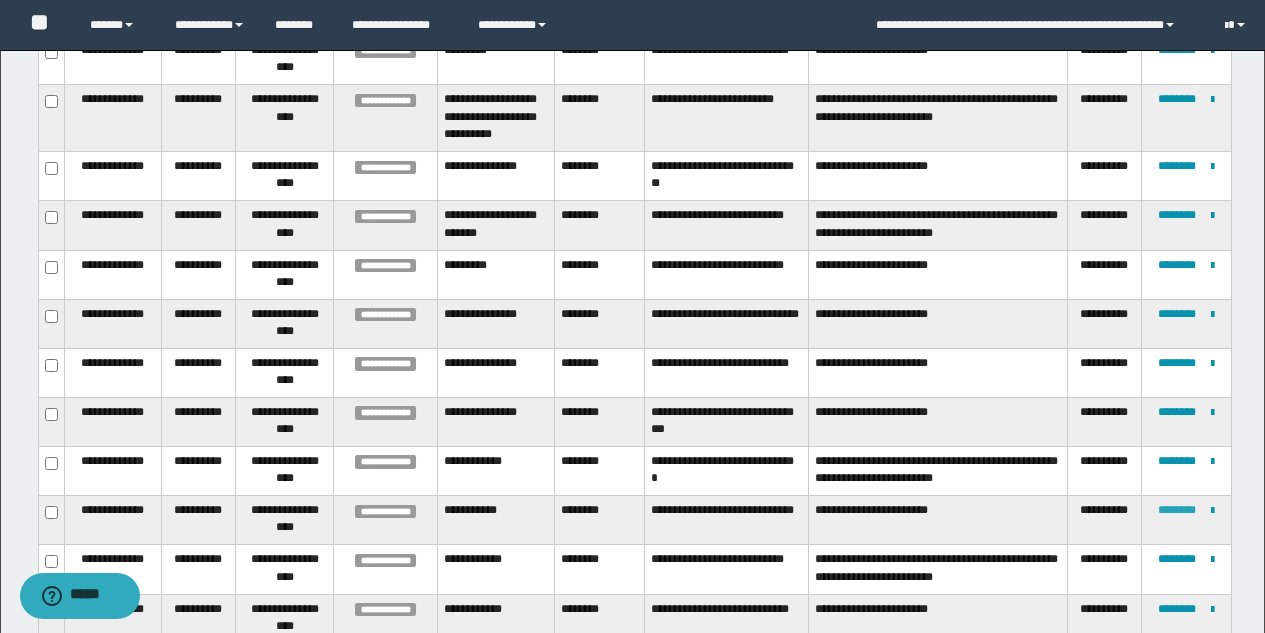 click on "********" at bounding box center [1177, 510] 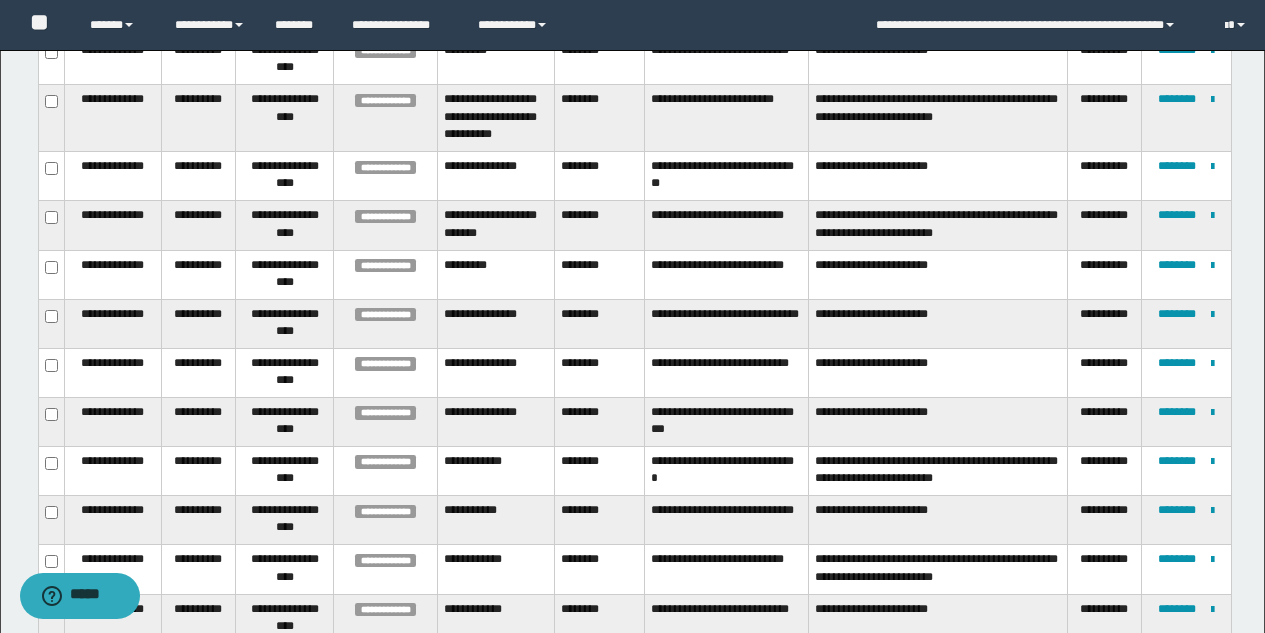 scroll, scrollTop: 100, scrollLeft: 0, axis: vertical 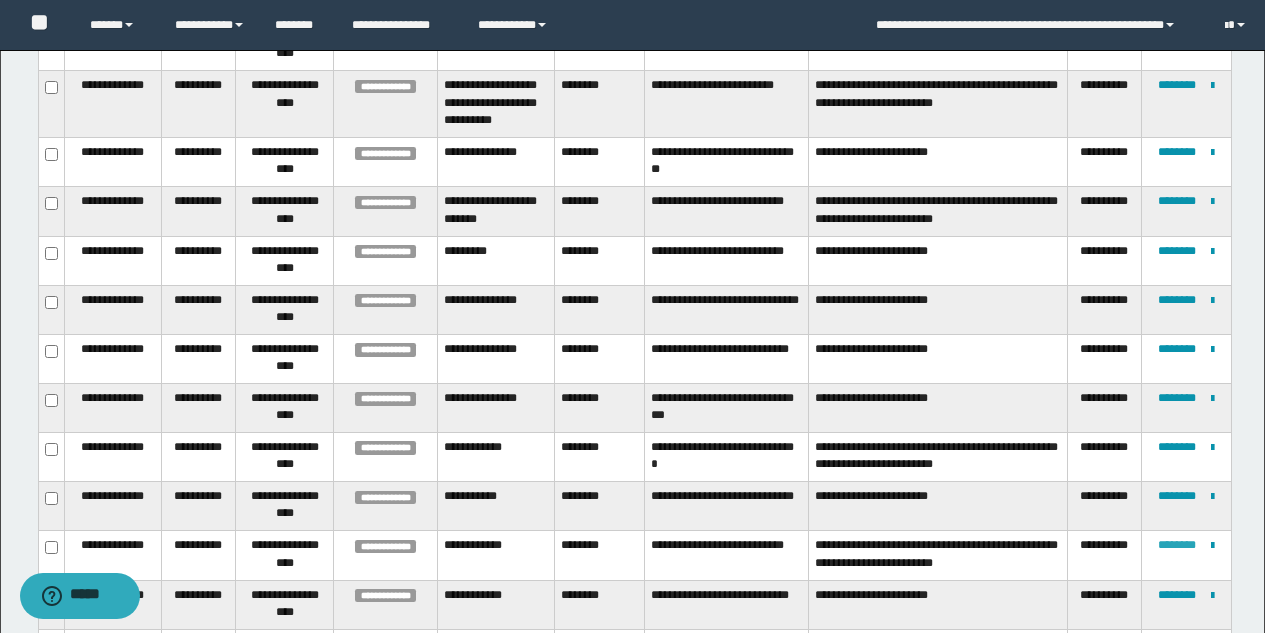 click on "********" at bounding box center [1177, 545] 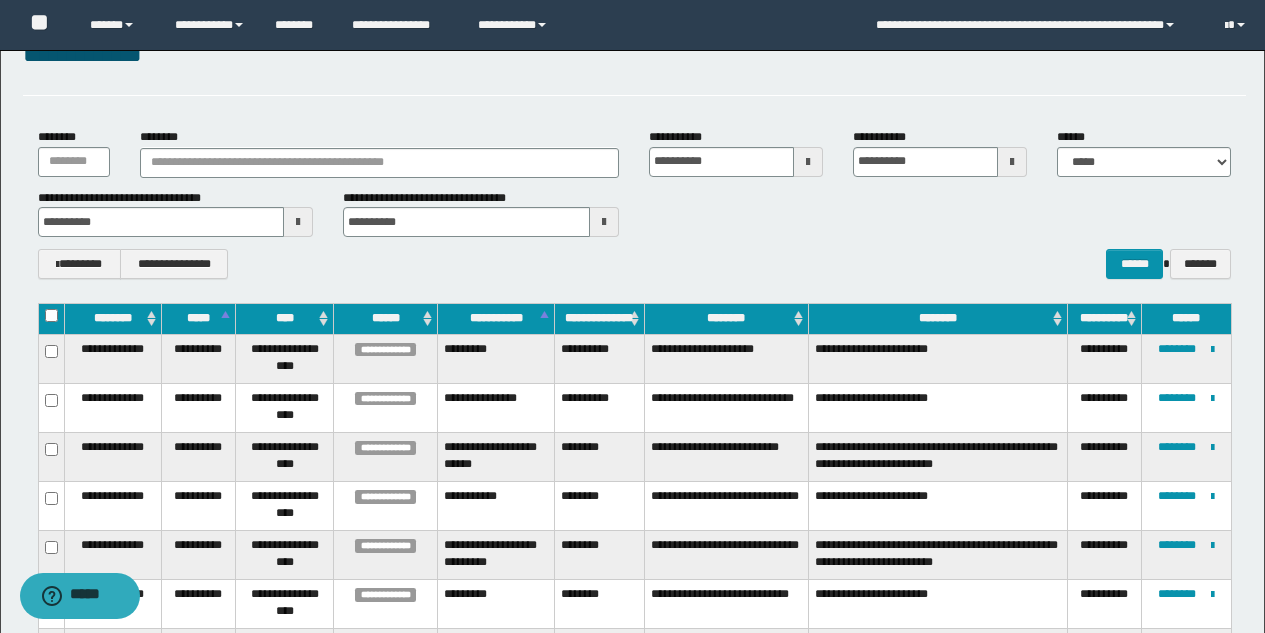 scroll, scrollTop: 606, scrollLeft: 0, axis: vertical 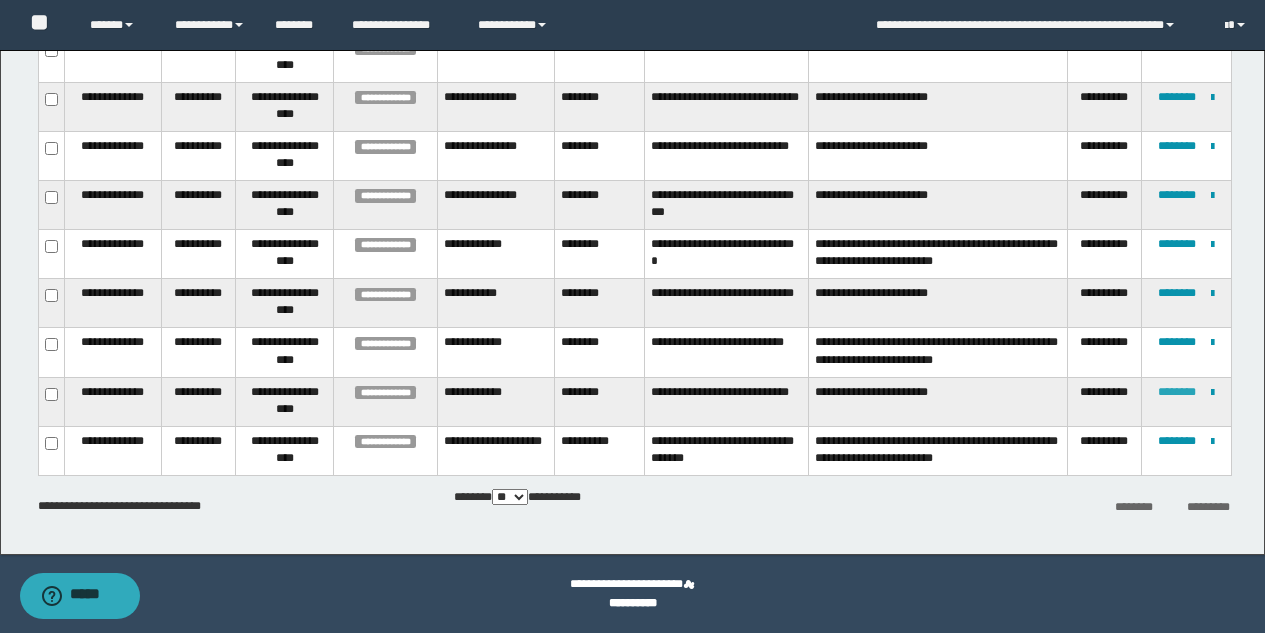 click on "********" at bounding box center (1177, 392) 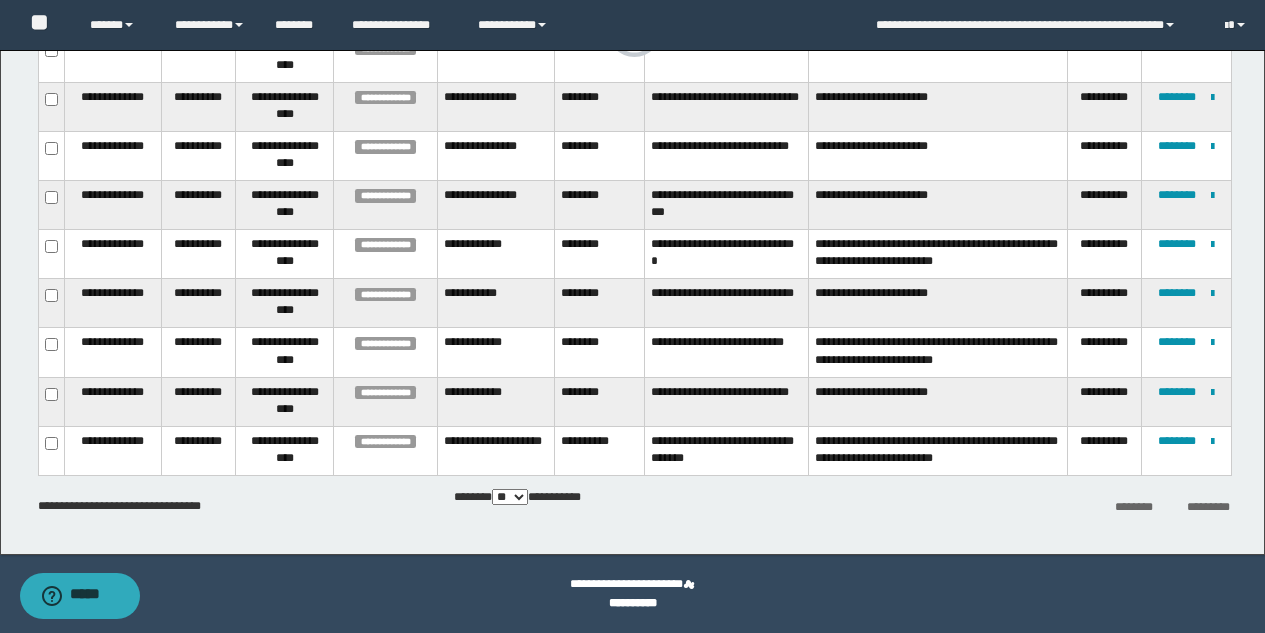 scroll, scrollTop: 6, scrollLeft: 0, axis: vertical 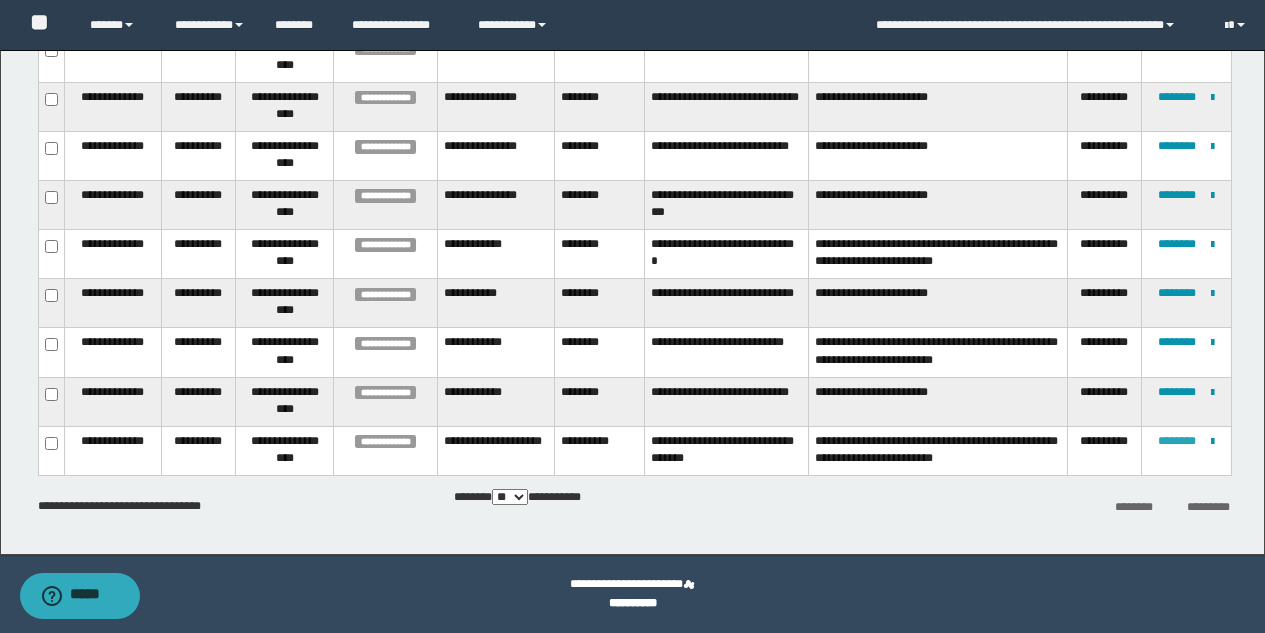 click on "********" at bounding box center (1177, 441) 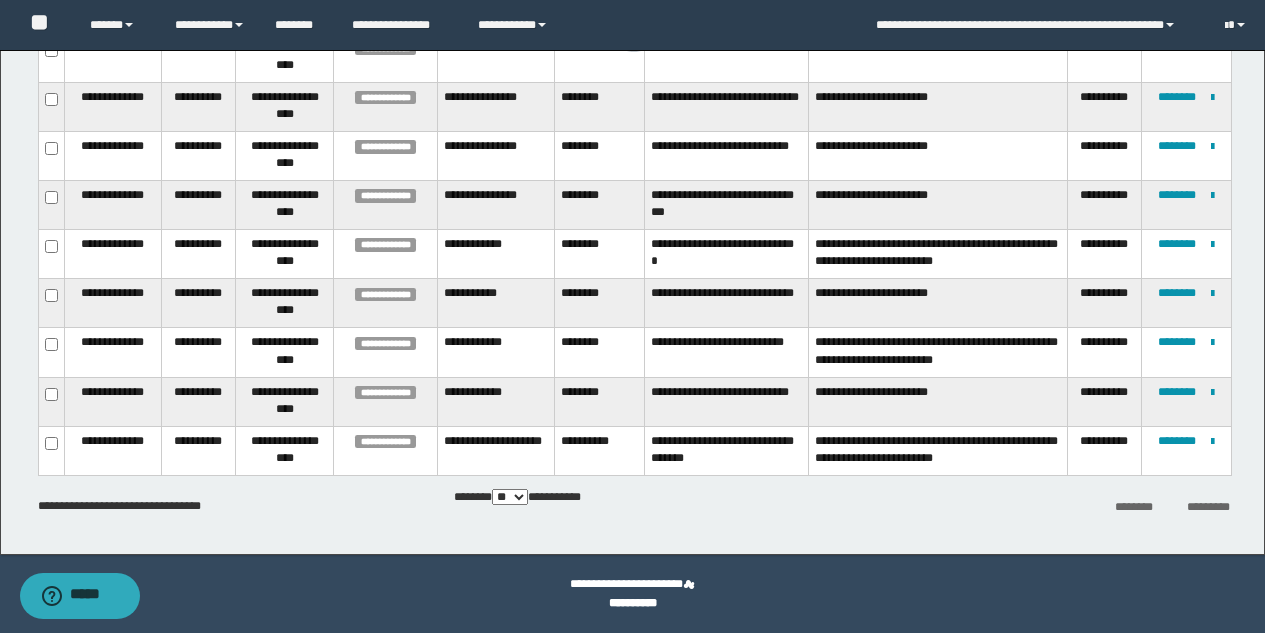 scroll, scrollTop: 0, scrollLeft: 0, axis: both 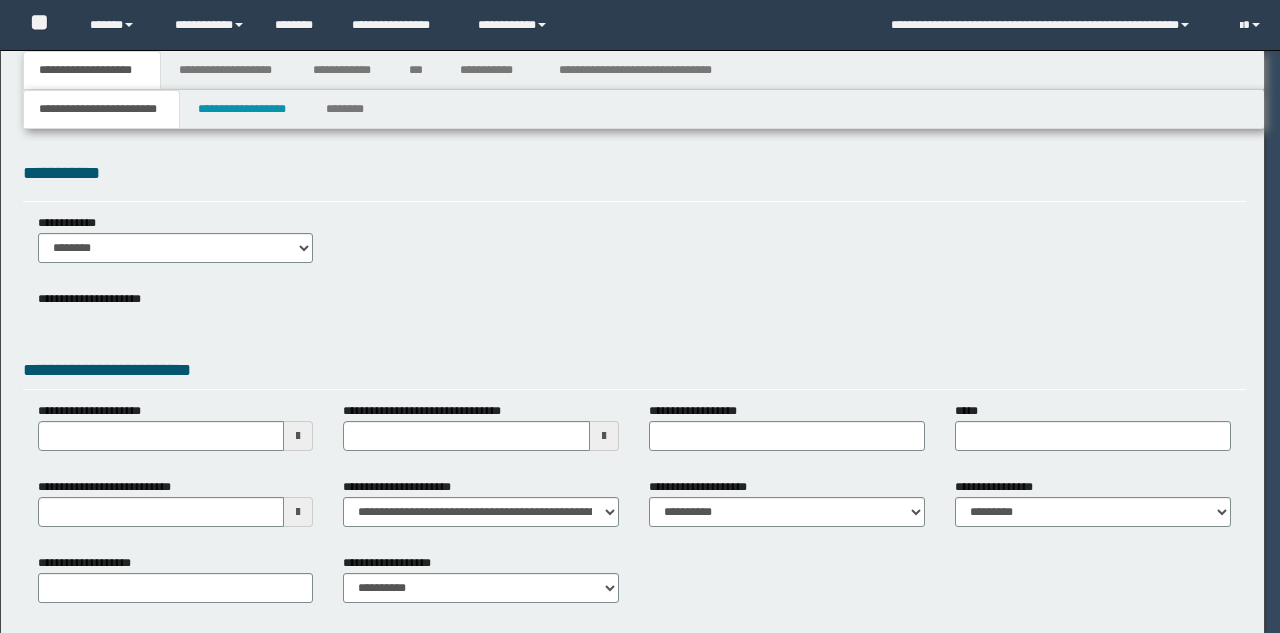 type on "********" 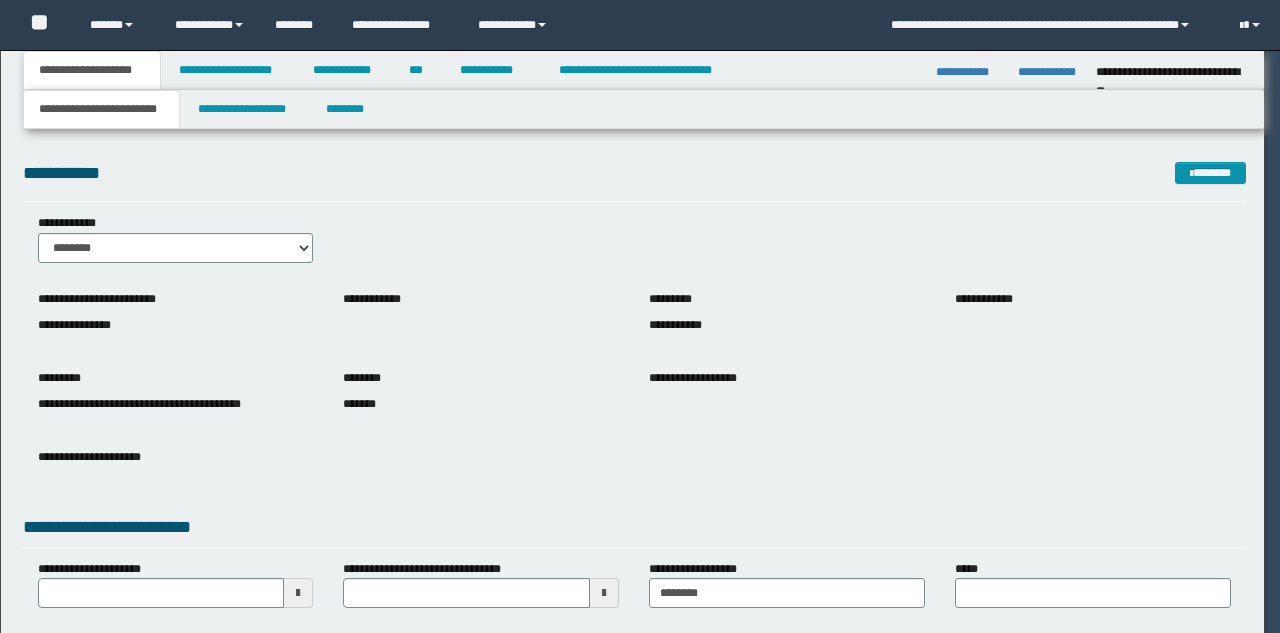 scroll, scrollTop: 0, scrollLeft: 0, axis: both 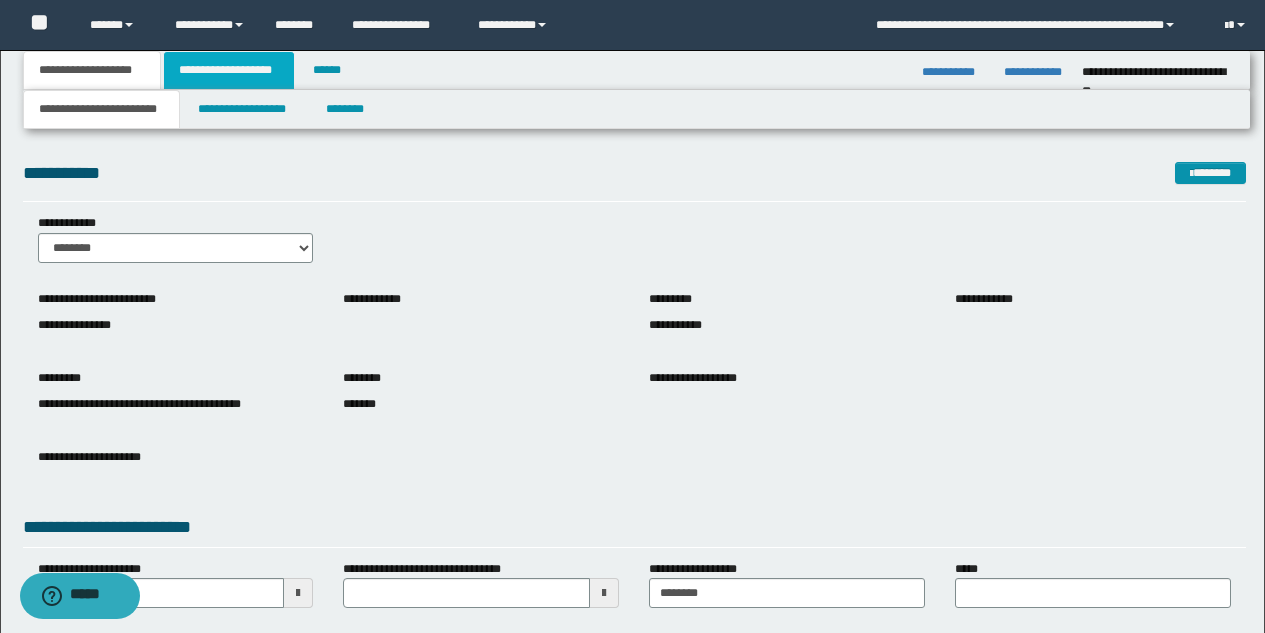 click on "**********" at bounding box center [229, 70] 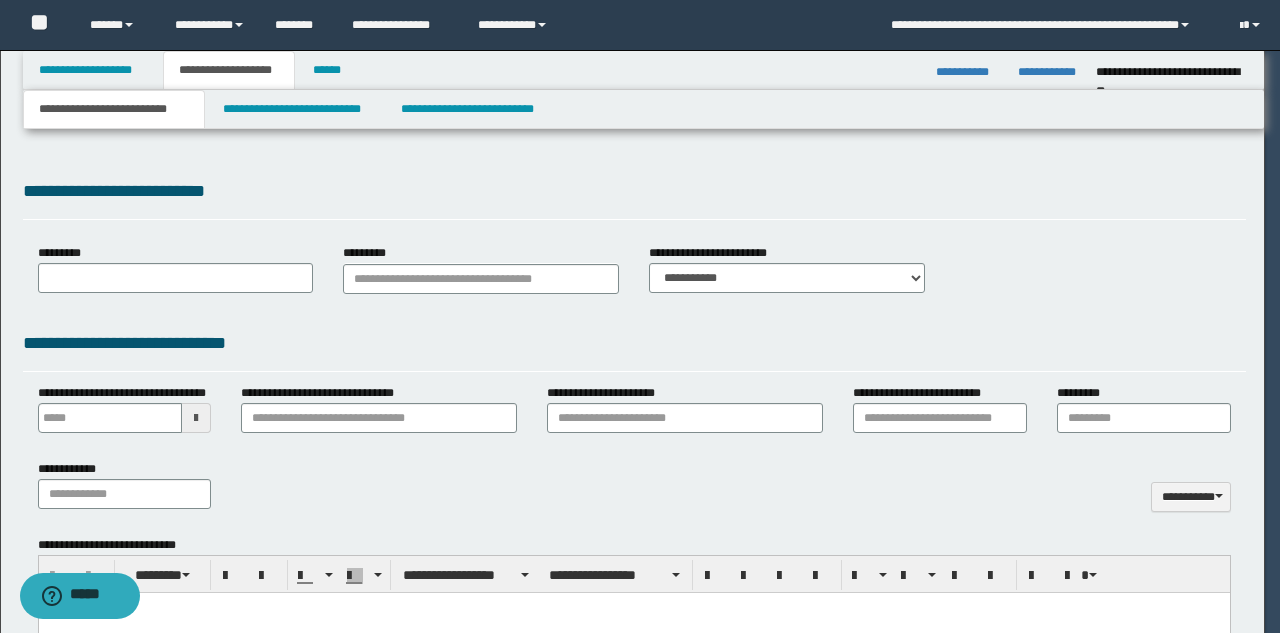 type 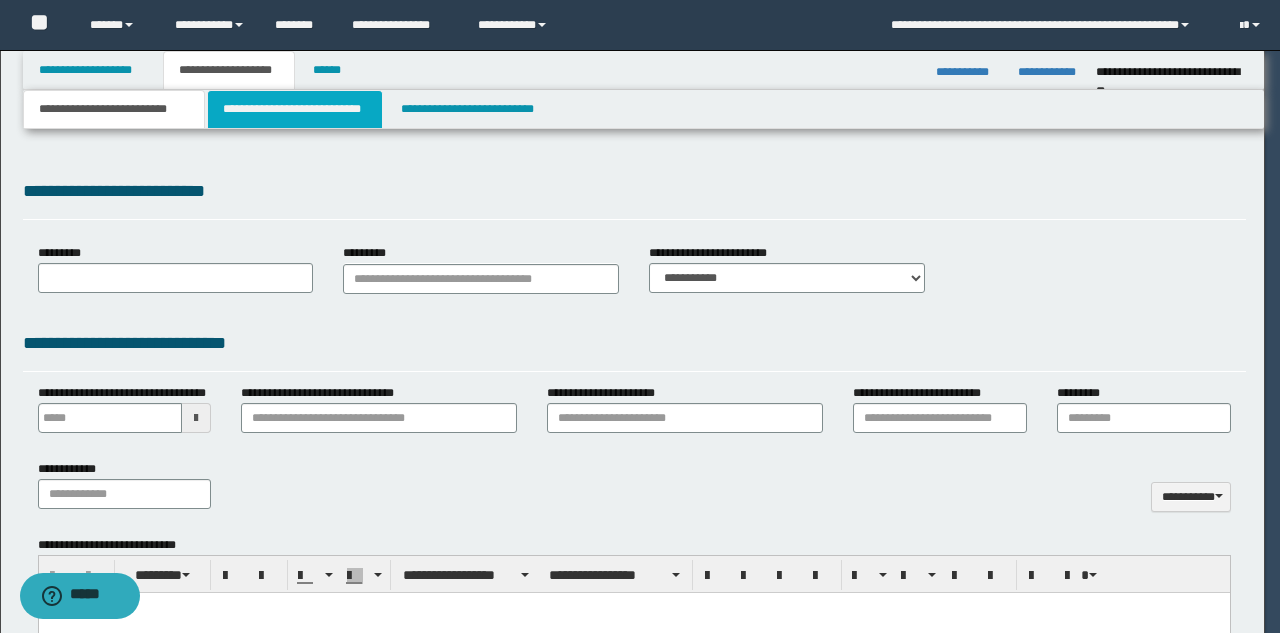 scroll, scrollTop: 0, scrollLeft: 0, axis: both 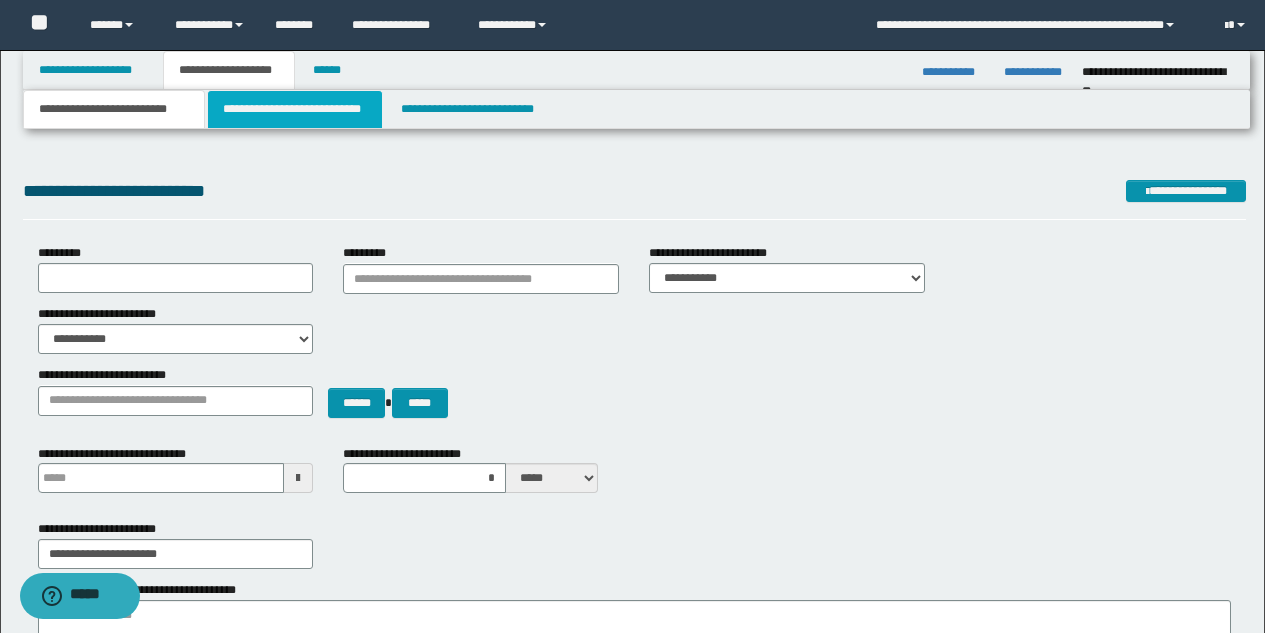 click on "**********" at bounding box center (295, 109) 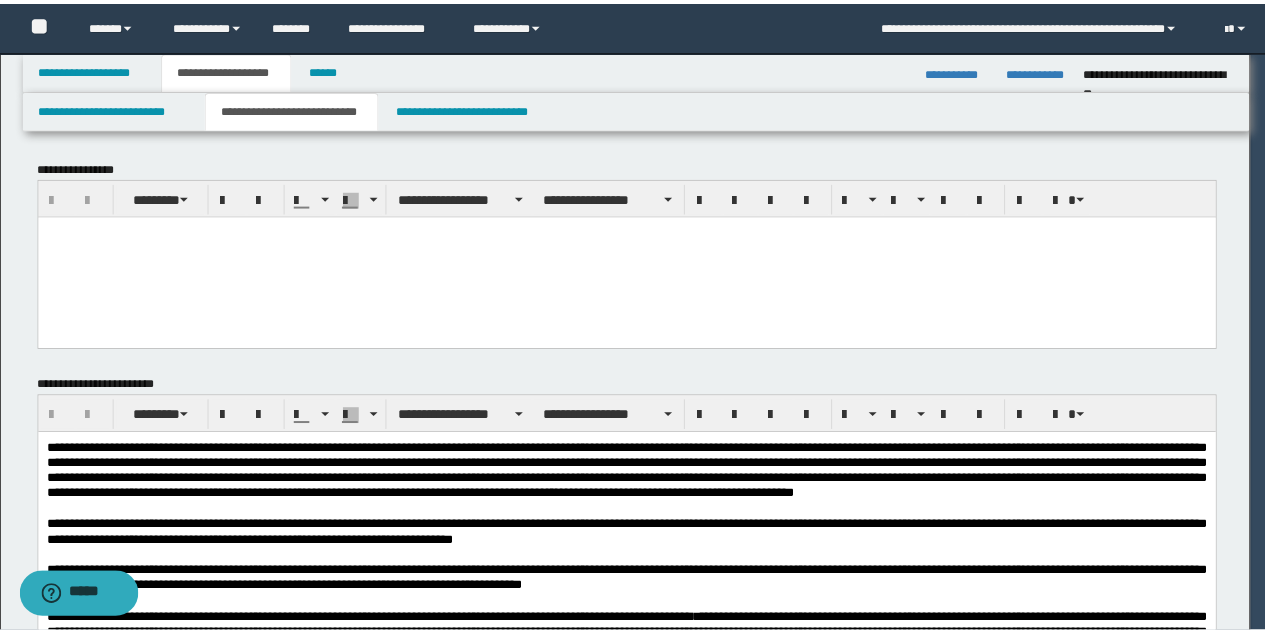 scroll, scrollTop: 0, scrollLeft: 0, axis: both 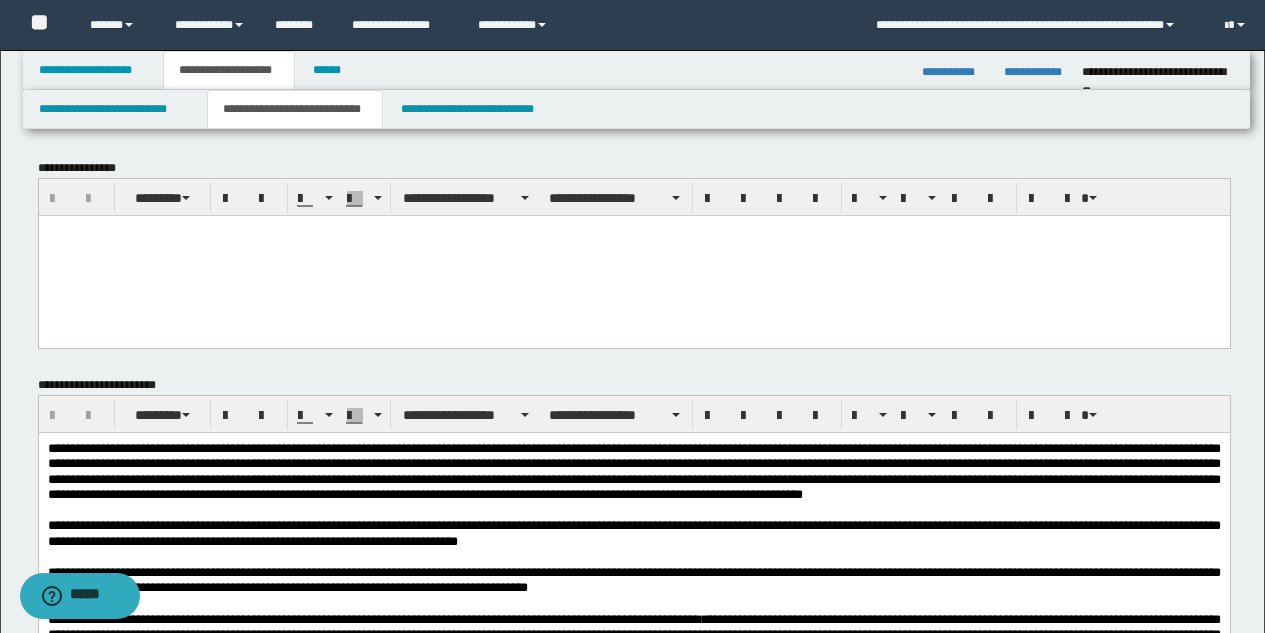 click at bounding box center [633, 255] 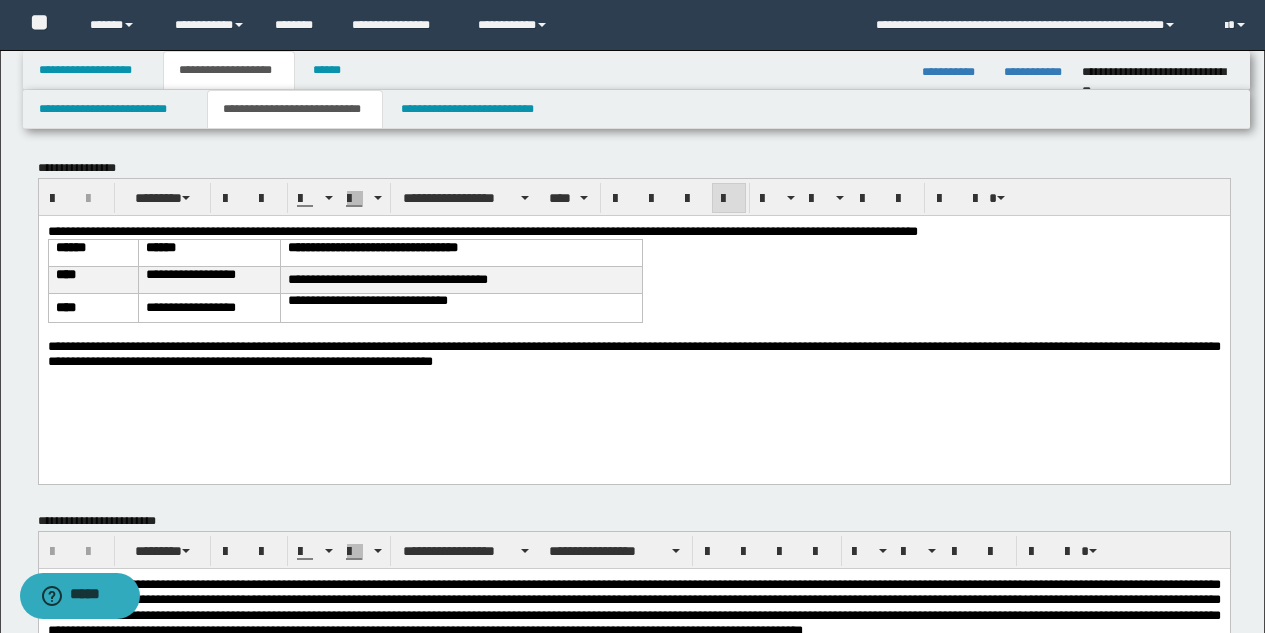 click on "**********" at bounding box center (633, 230) 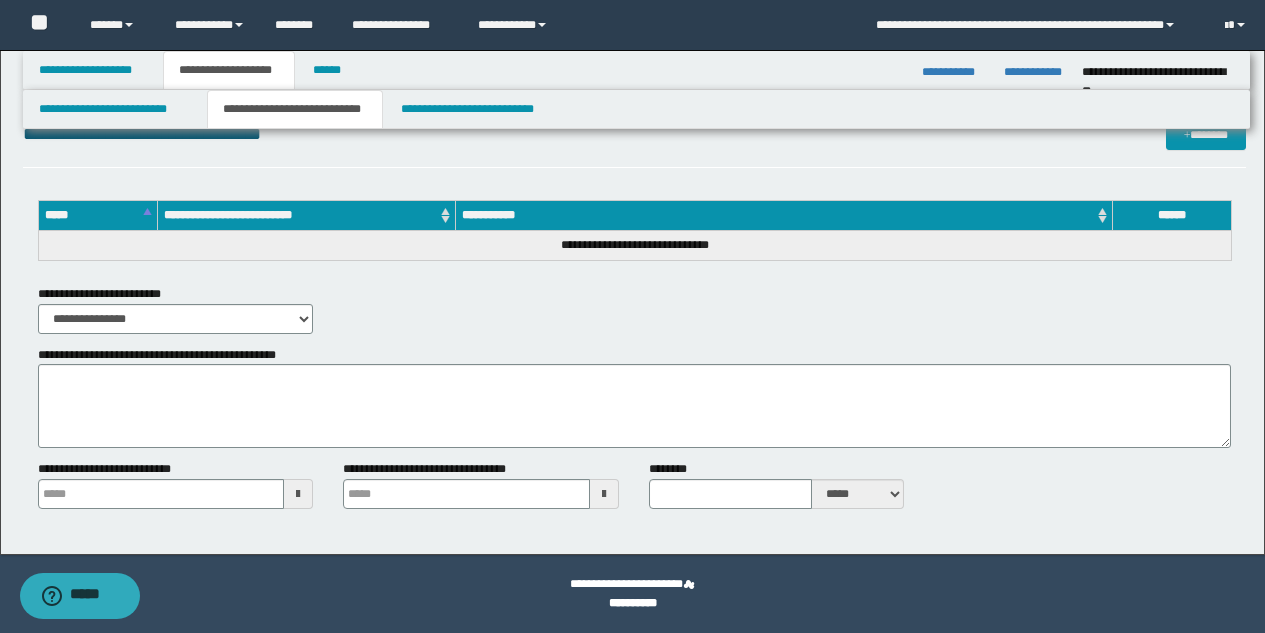 scroll, scrollTop: 1441, scrollLeft: 0, axis: vertical 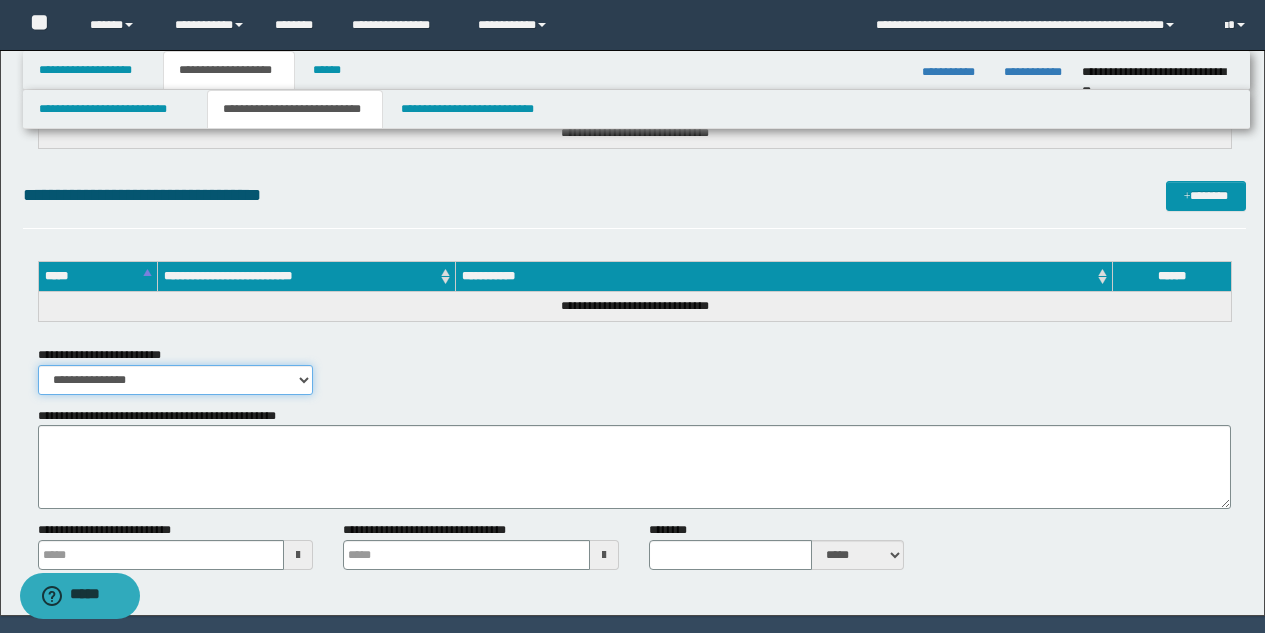 click on "**********" at bounding box center [176, 380] 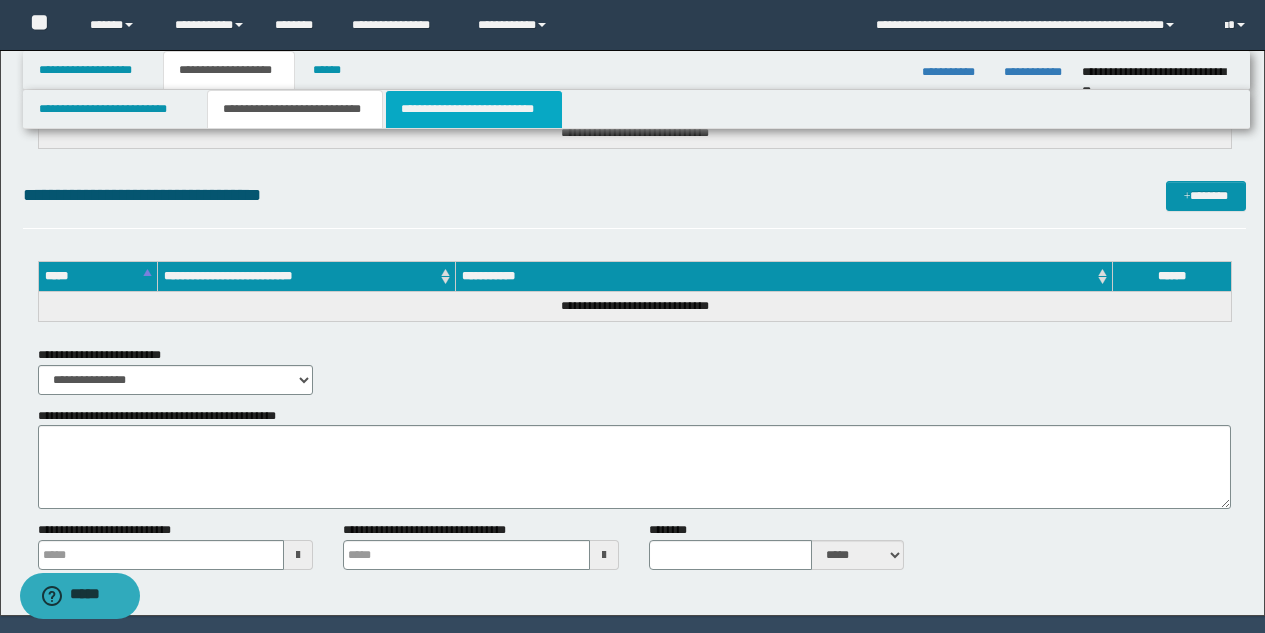 click on "**********" at bounding box center (474, 109) 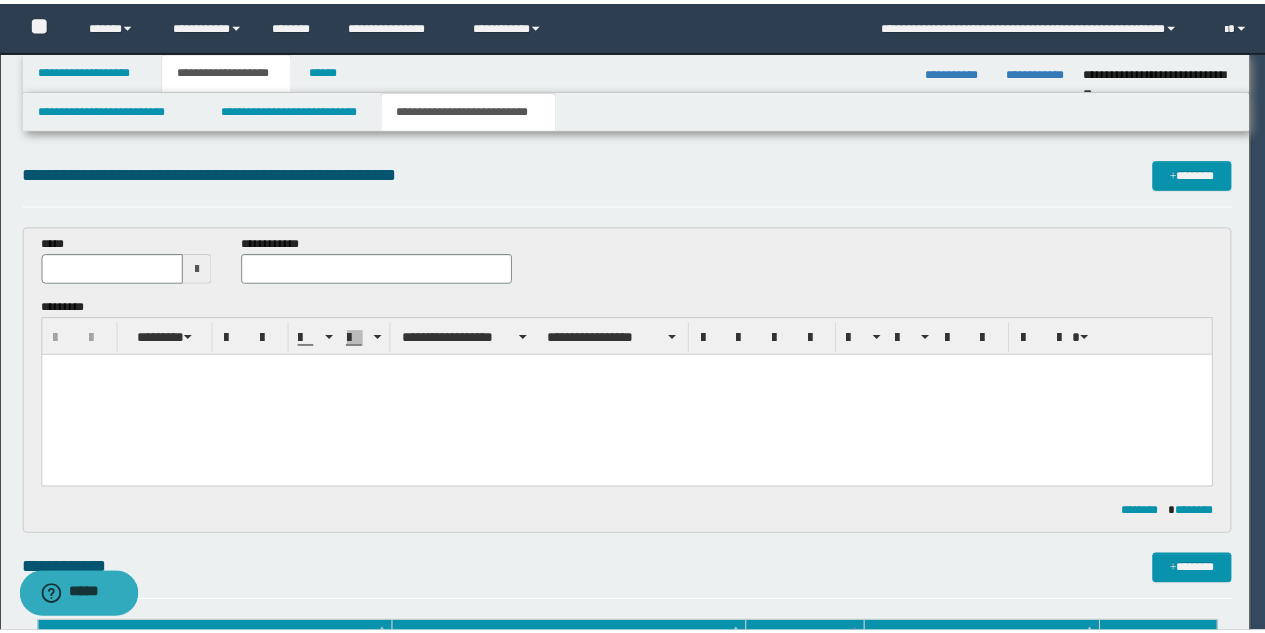 scroll, scrollTop: 0, scrollLeft: 0, axis: both 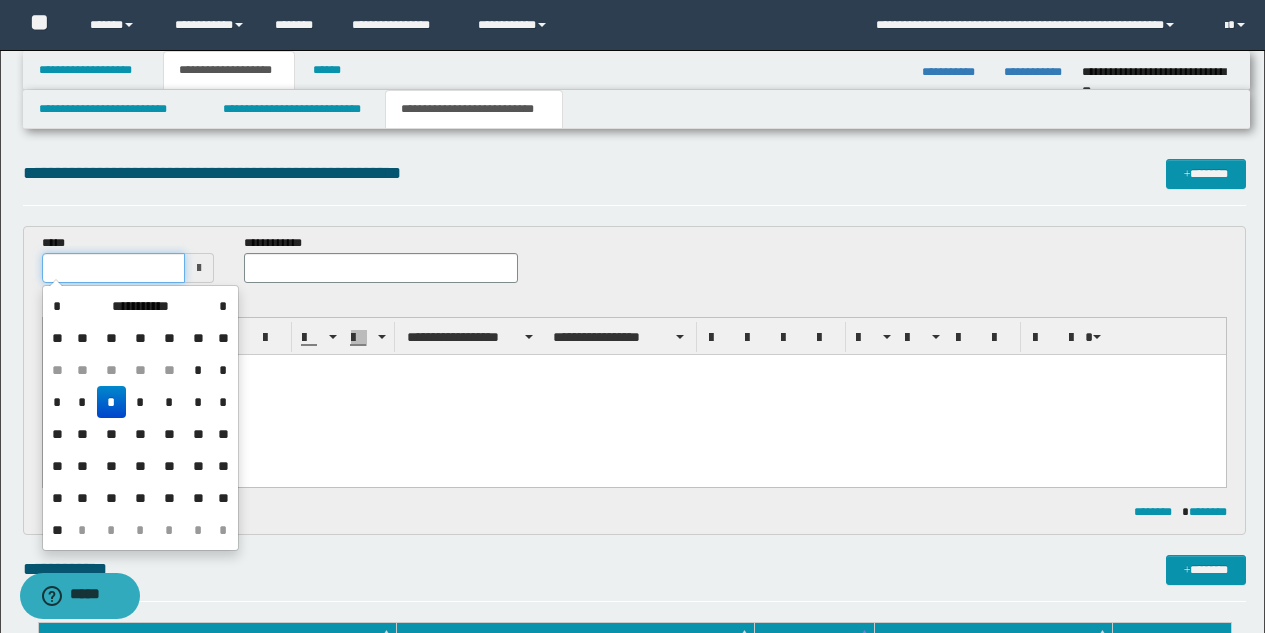 click at bounding box center (114, 268) 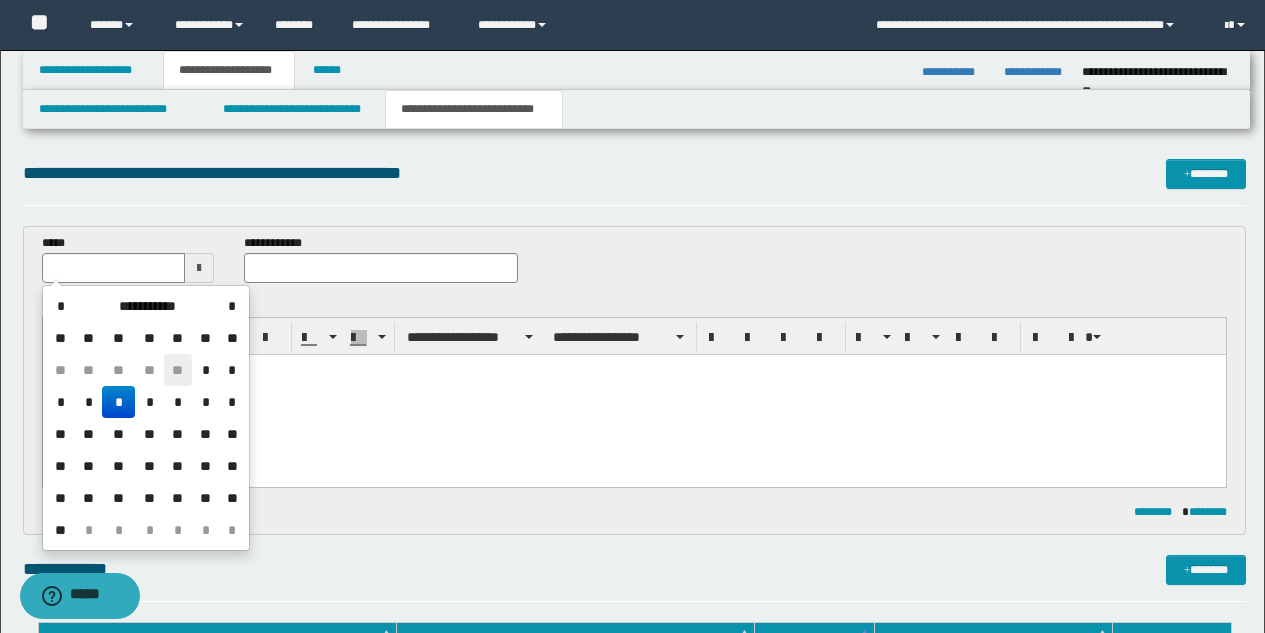 click on "**" at bounding box center [178, 370] 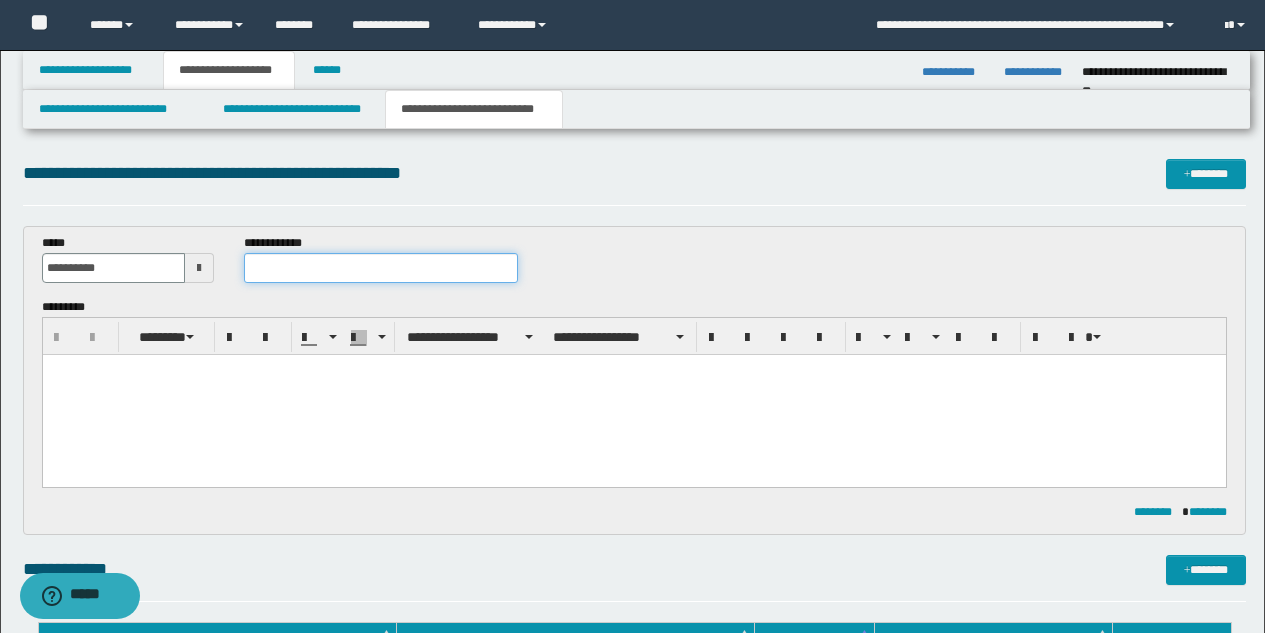click at bounding box center (381, 268) 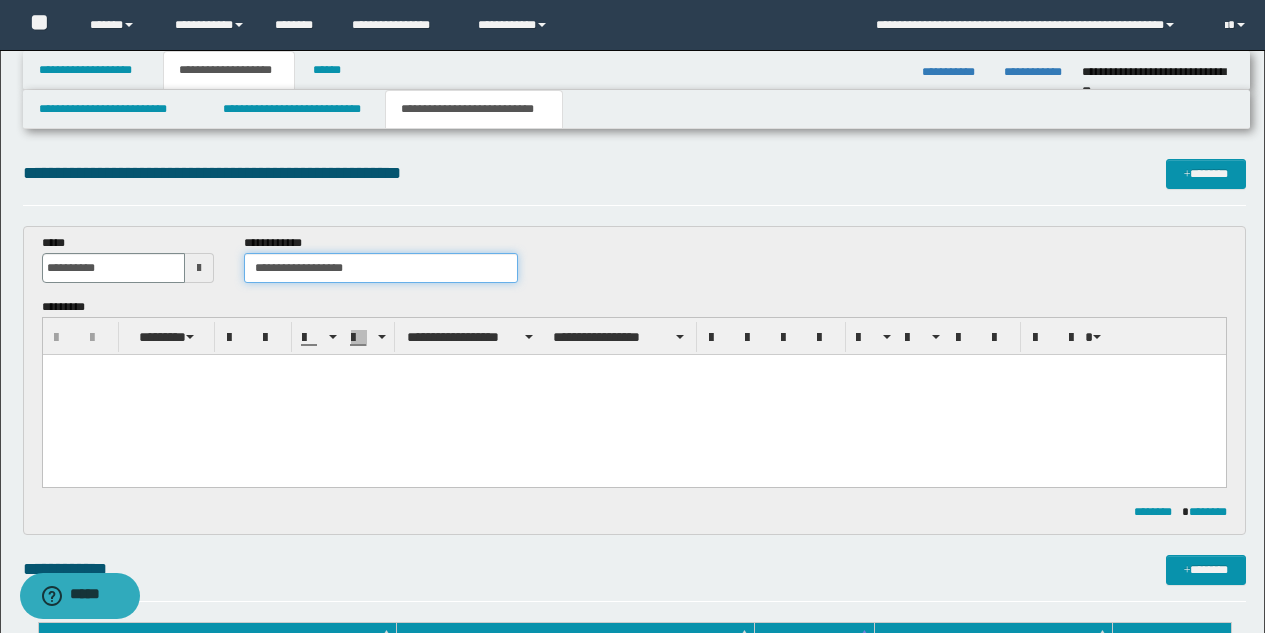 type on "**********" 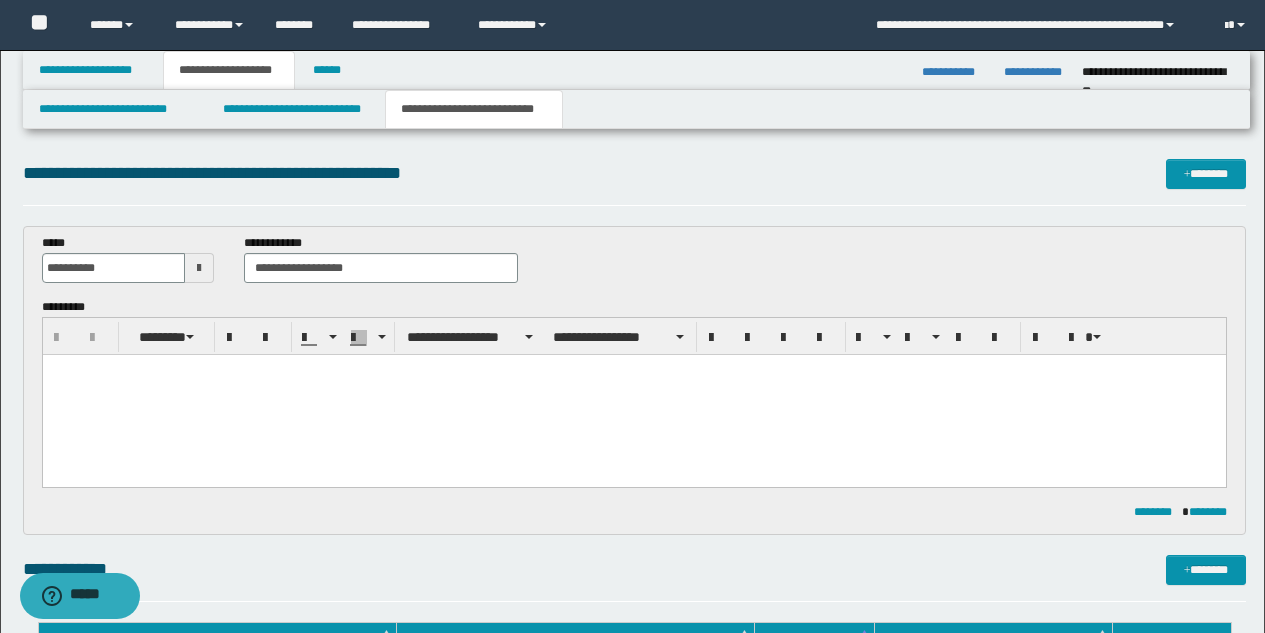 click at bounding box center (633, 370) 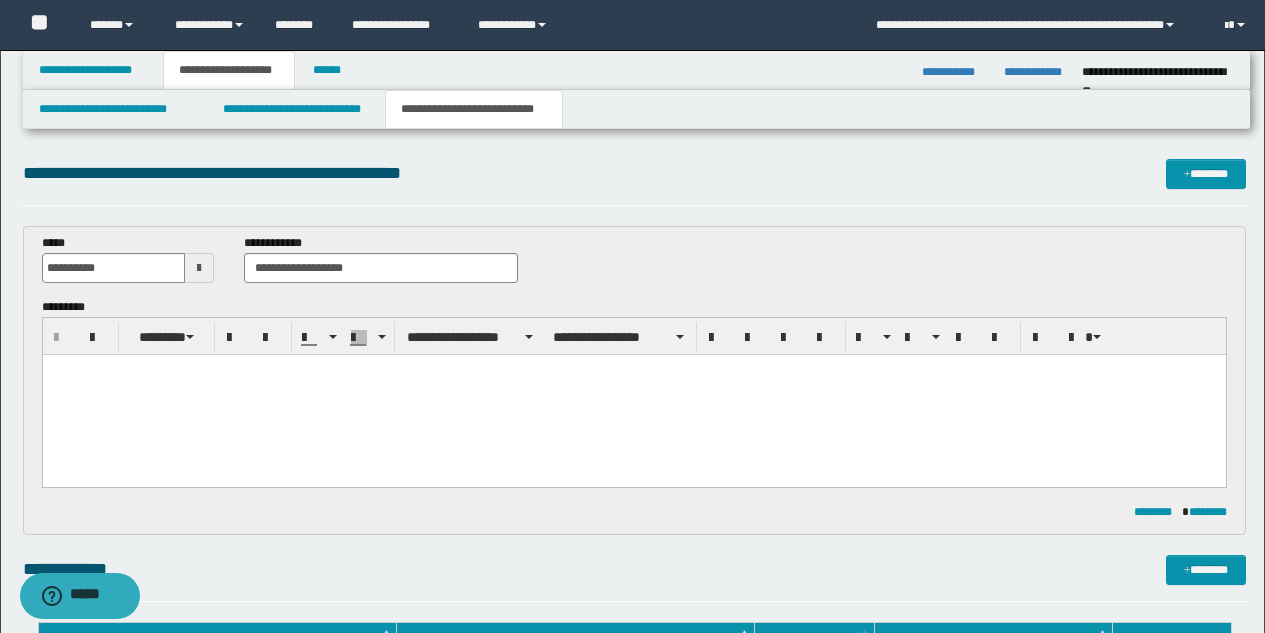 click at bounding box center (633, 395) 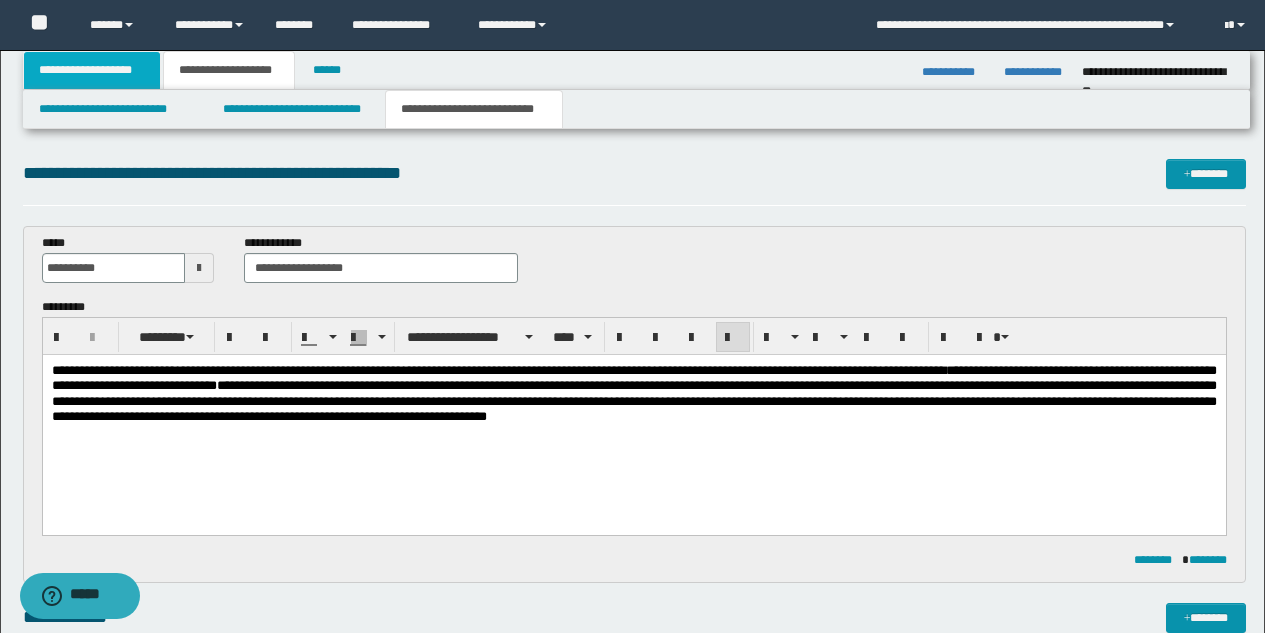 click on "**********" at bounding box center (92, 70) 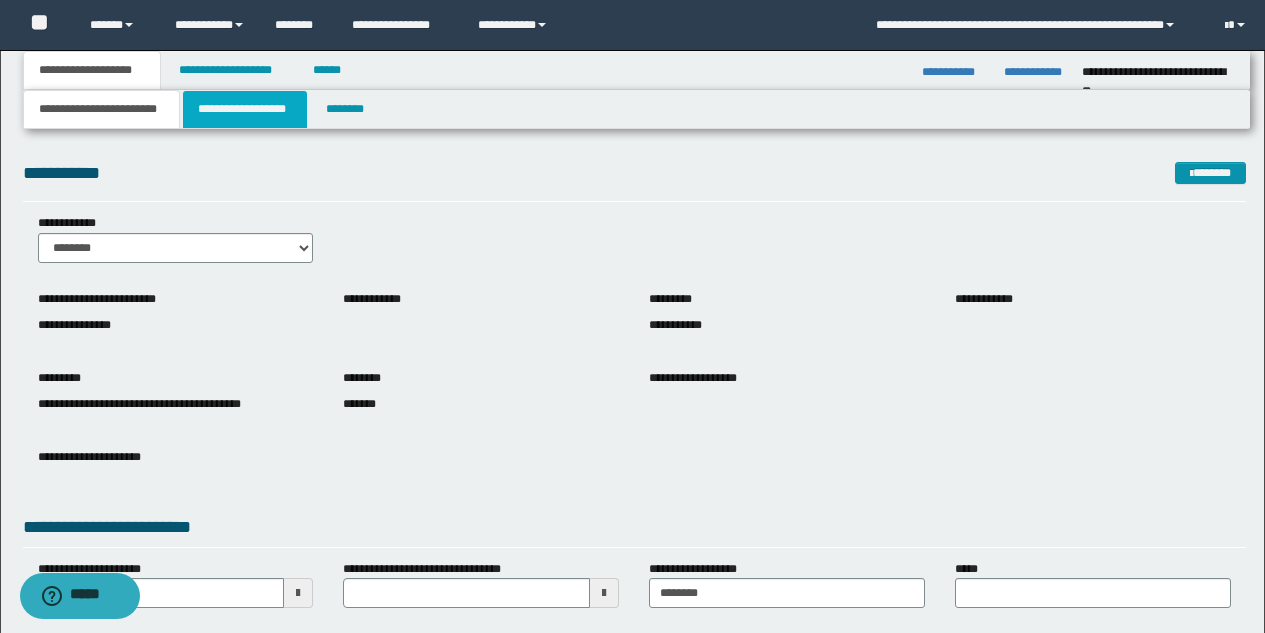 click on "**********" at bounding box center (245, 109) 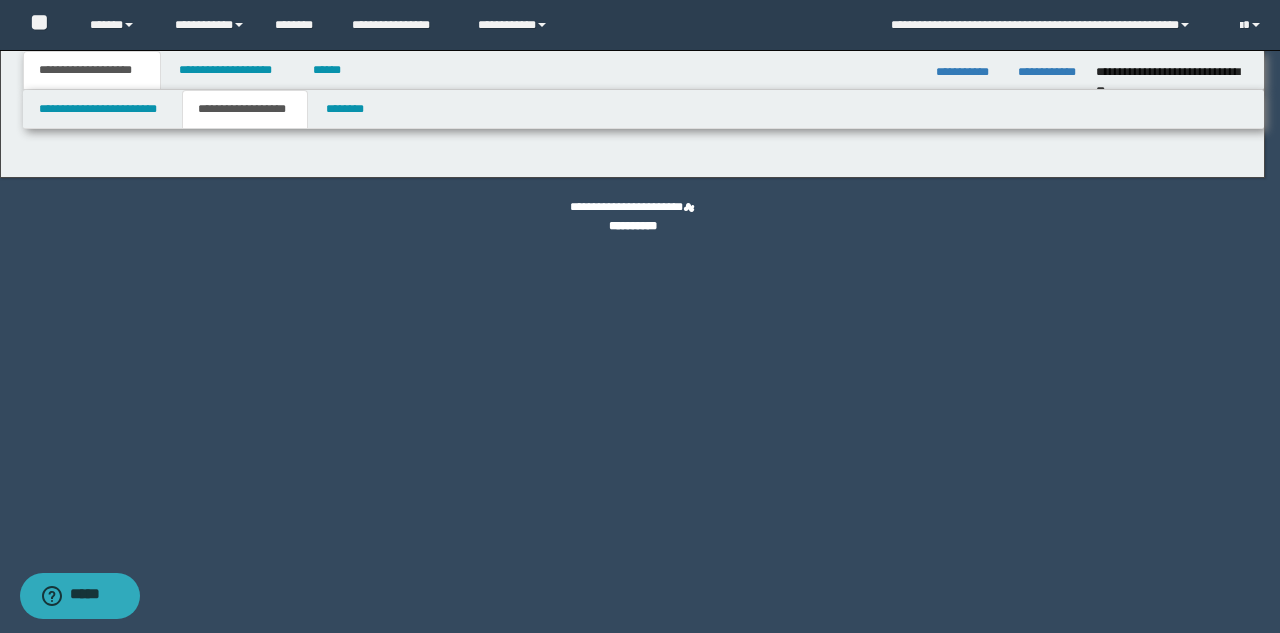 type on "********" 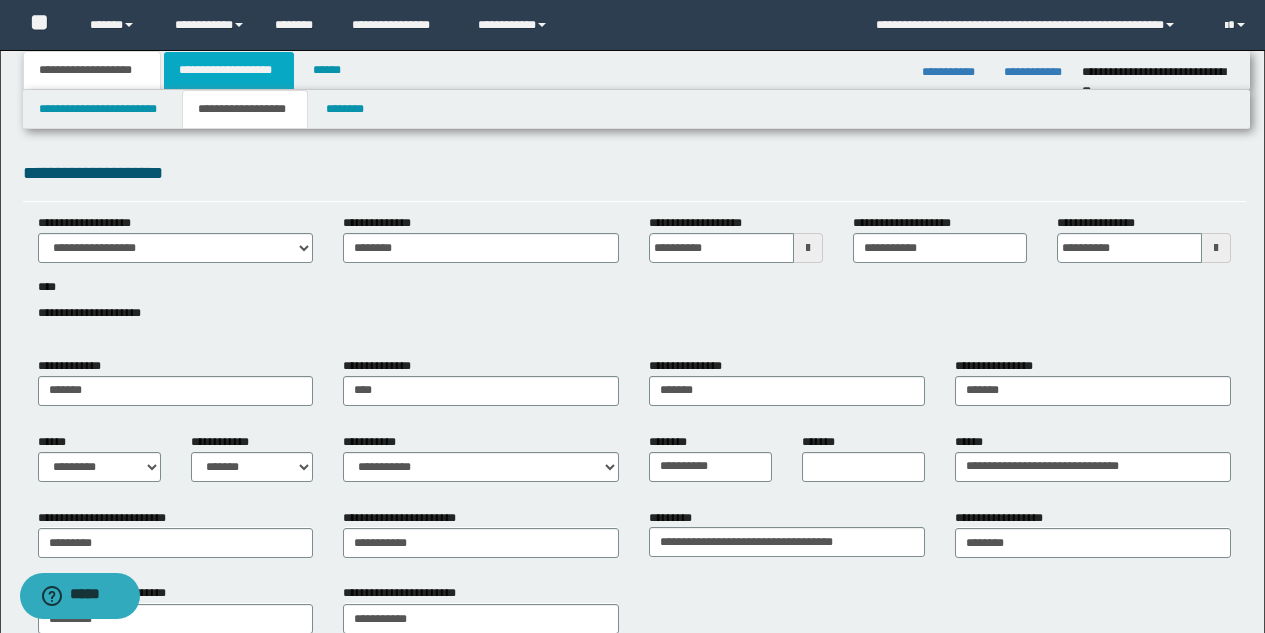 click on "**********" at bounding box center [229, 70] 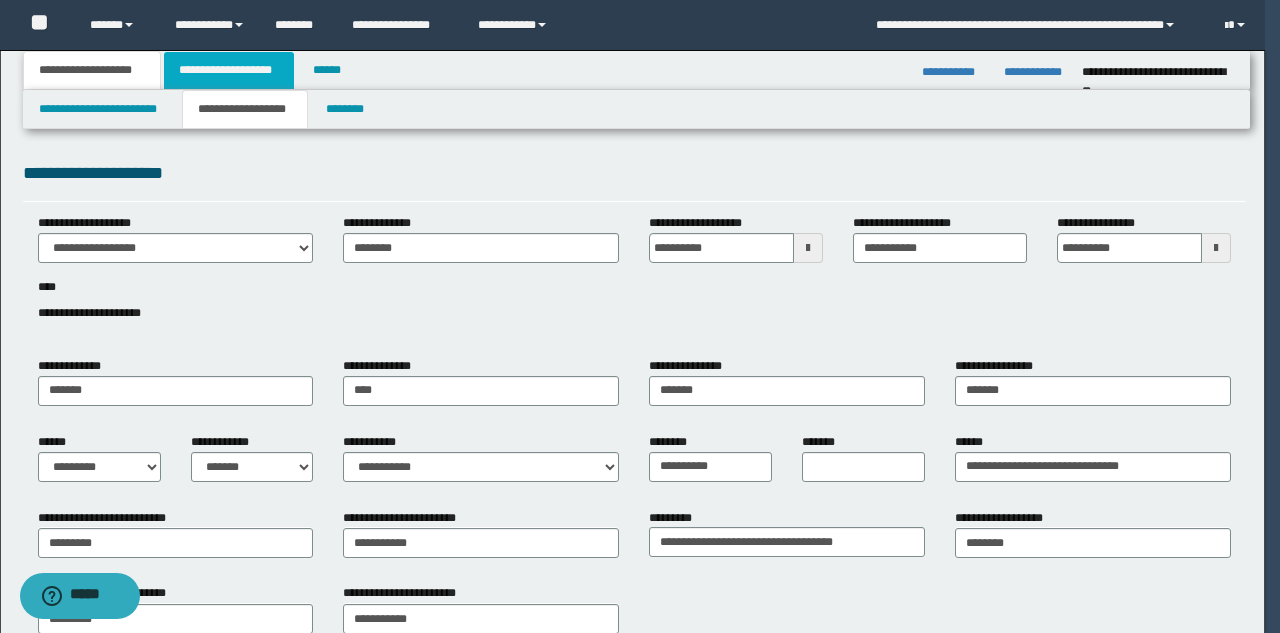 type 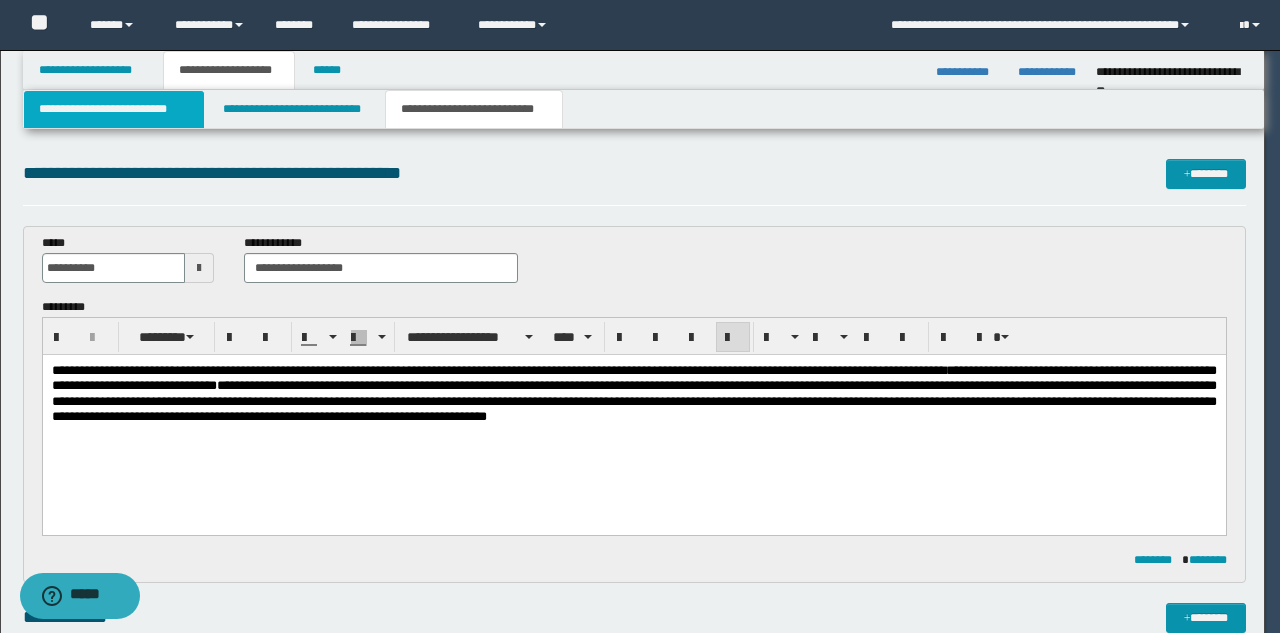 type 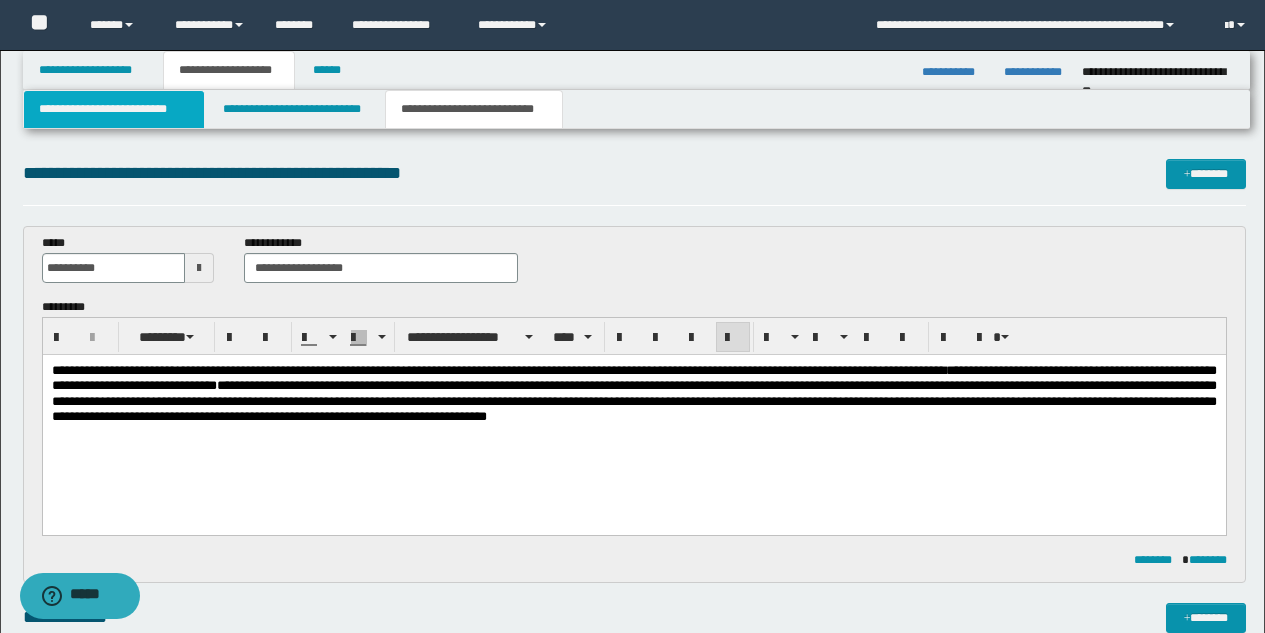 click on "**********" at bounding box center (114, 109) 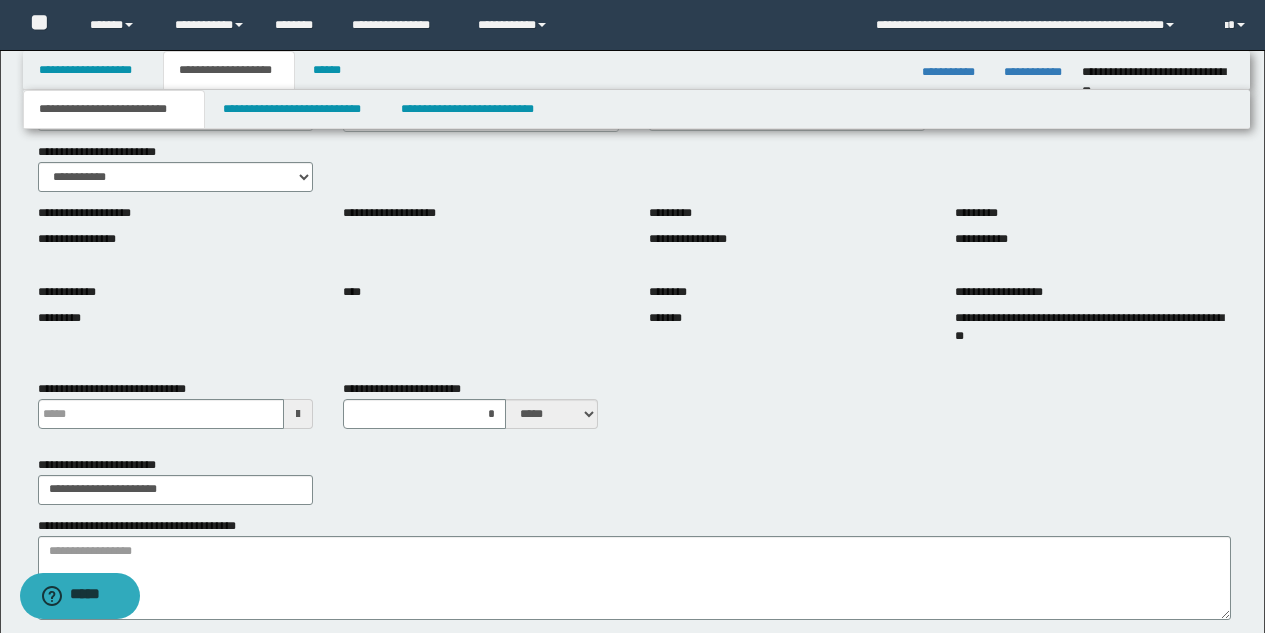 scroll, scrollTop: 175, scrollLeft: 0, axis: vertical 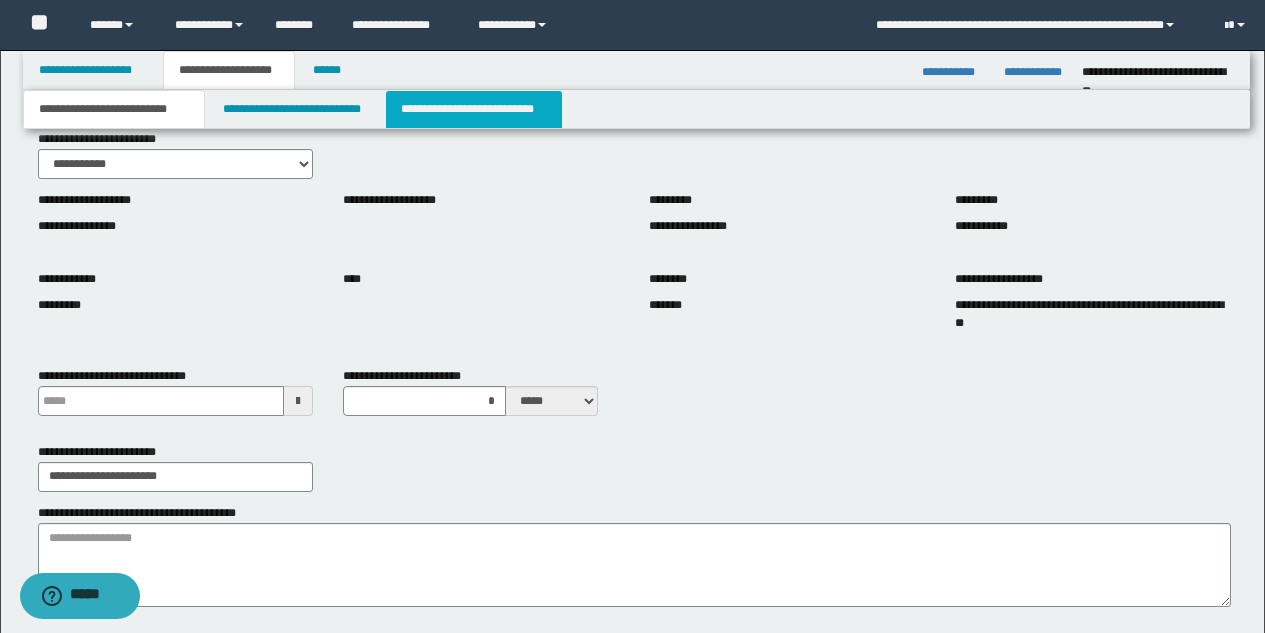 click on "**********" at bounding box center [474, 109] 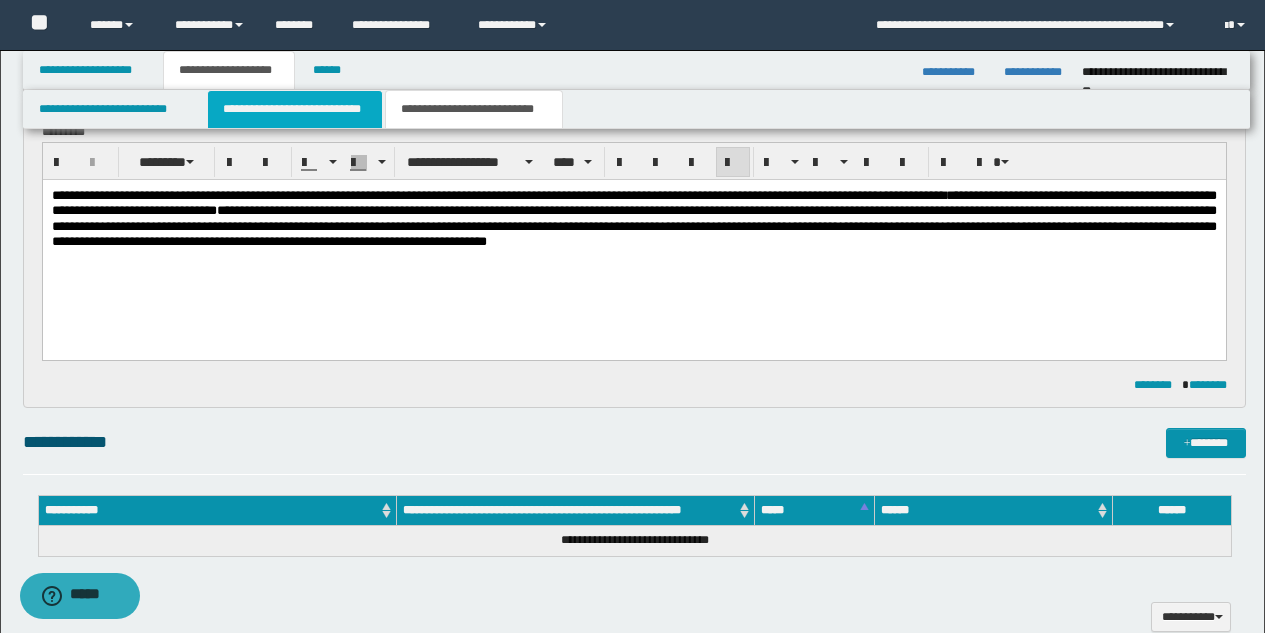 click on "**********" at bounding box center [295, 109] 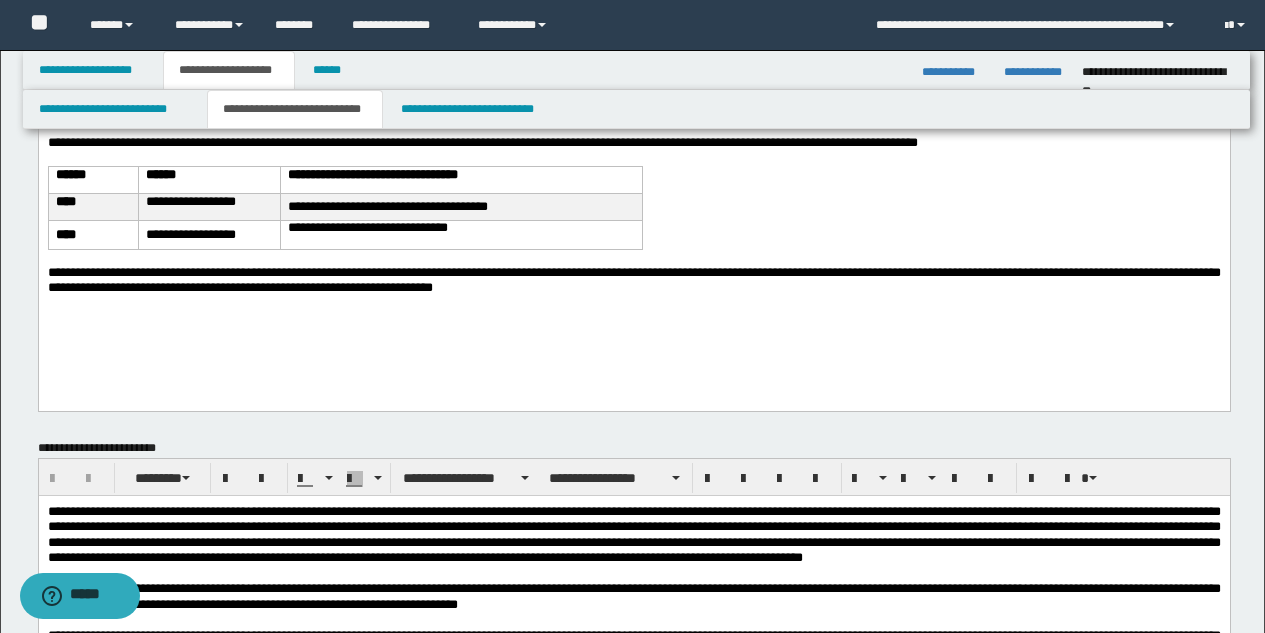scroll, scrollTop: 57, scrollLeft: 0, axis: vertical 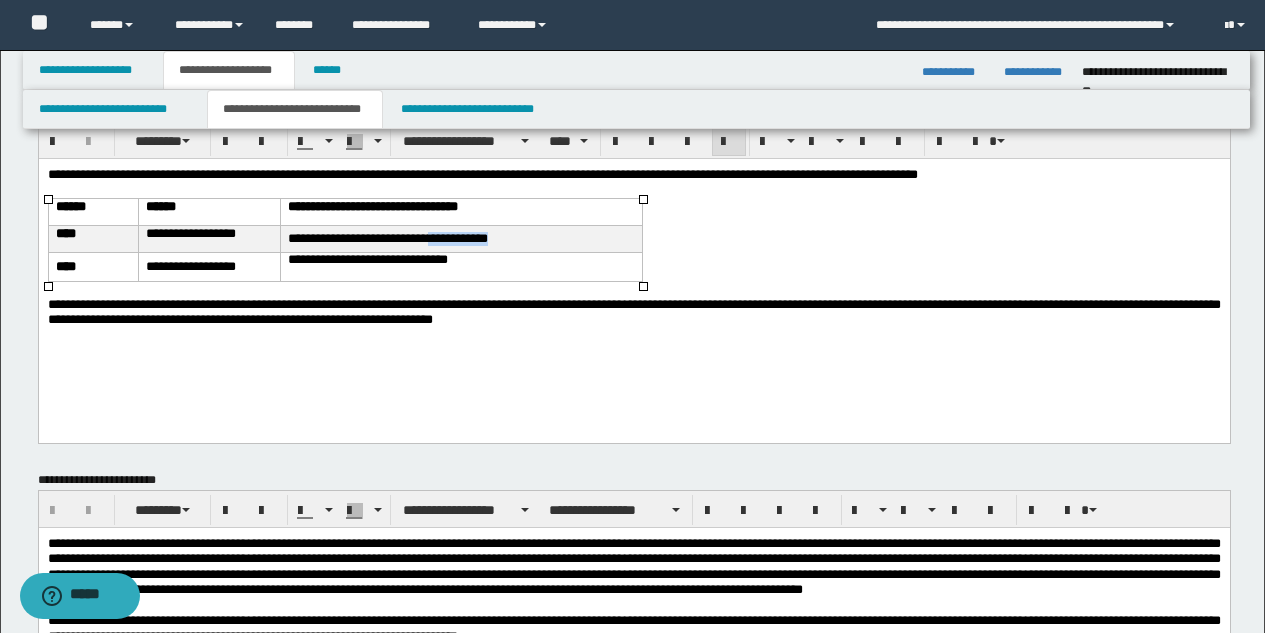 drag, startPoint x: 512, startPoint y: 240, endPoint x: 441, endPoint y: 240, distance: 71 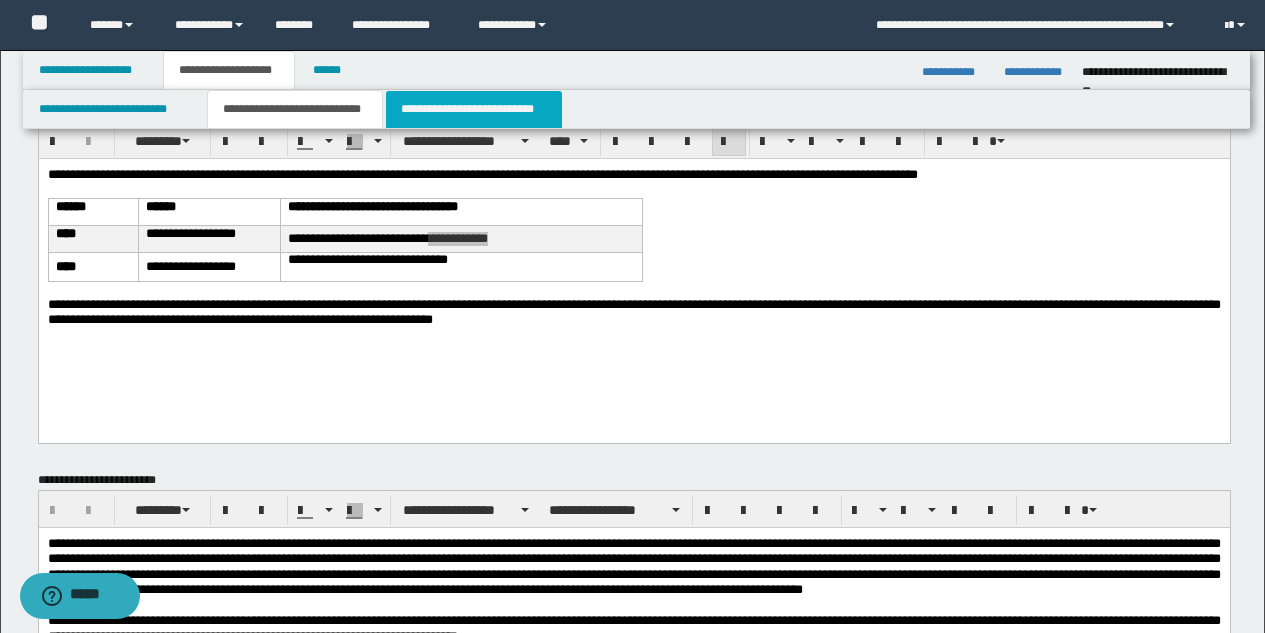 click on "**********" at bounding box center (474, 109) 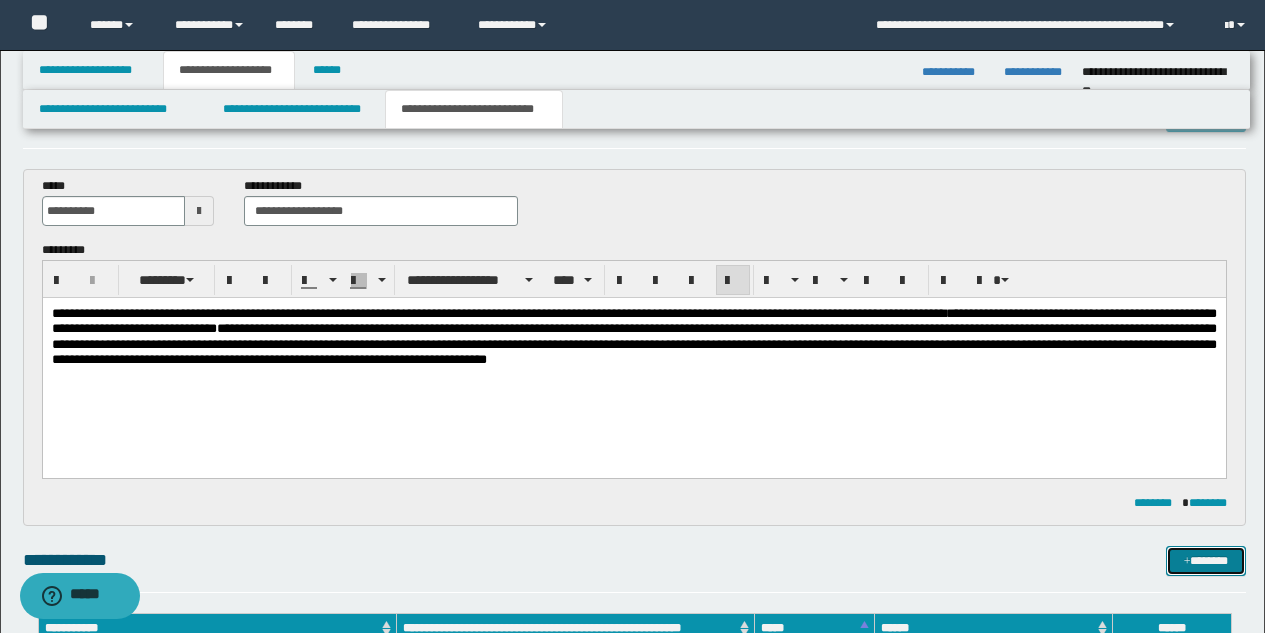 click on "*******" at bounding box center (1206, 561) 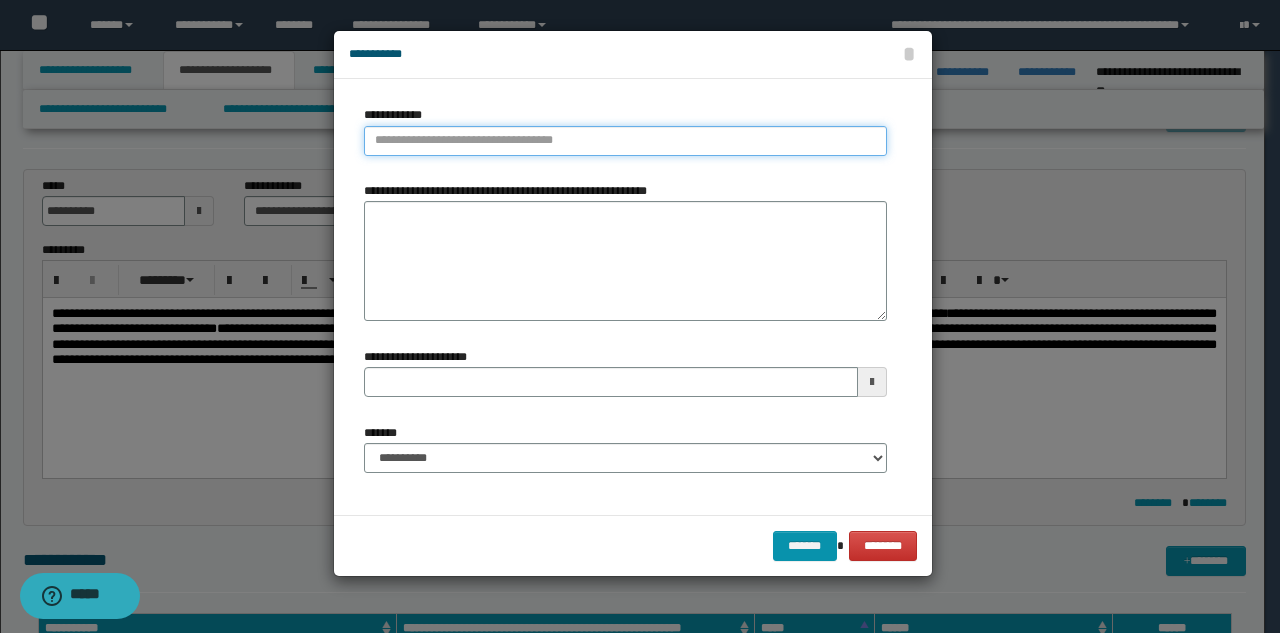 click on "**********" at bounding box center [625, 141] 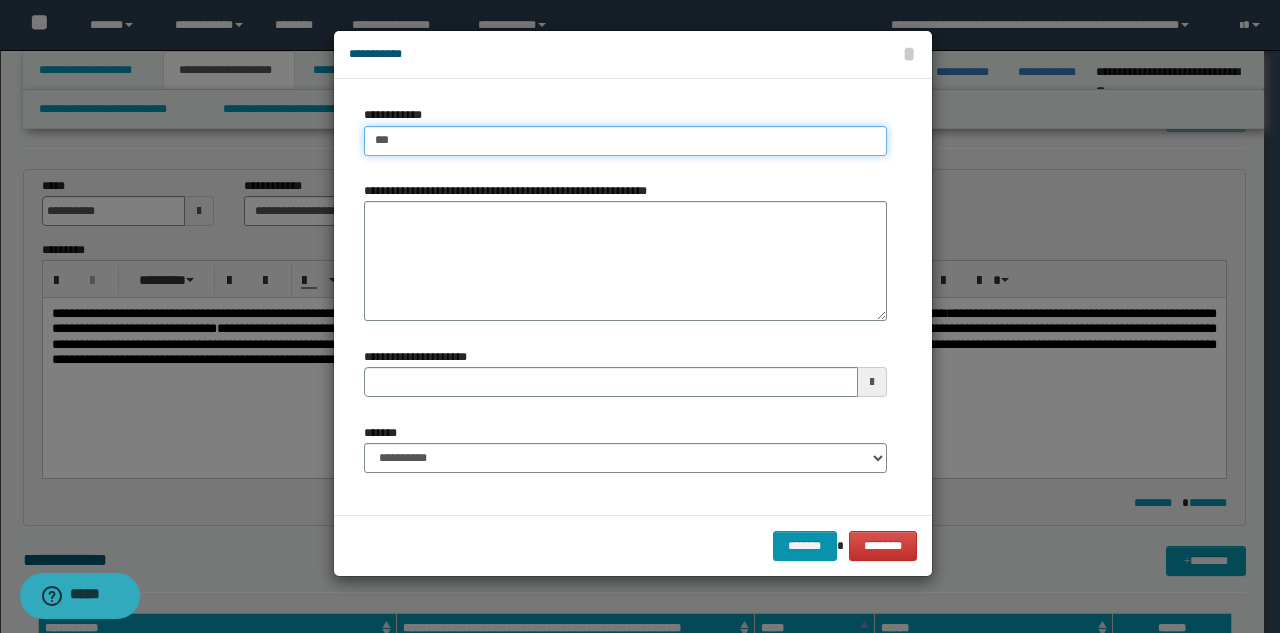 type on "****" 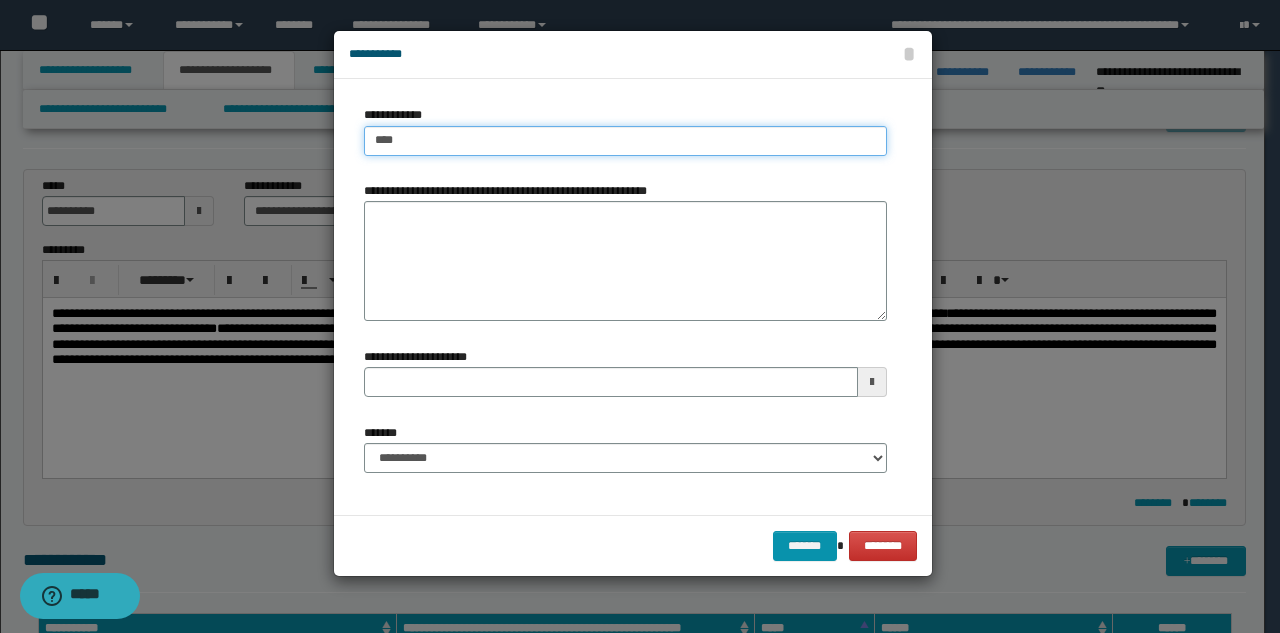 type on "****" 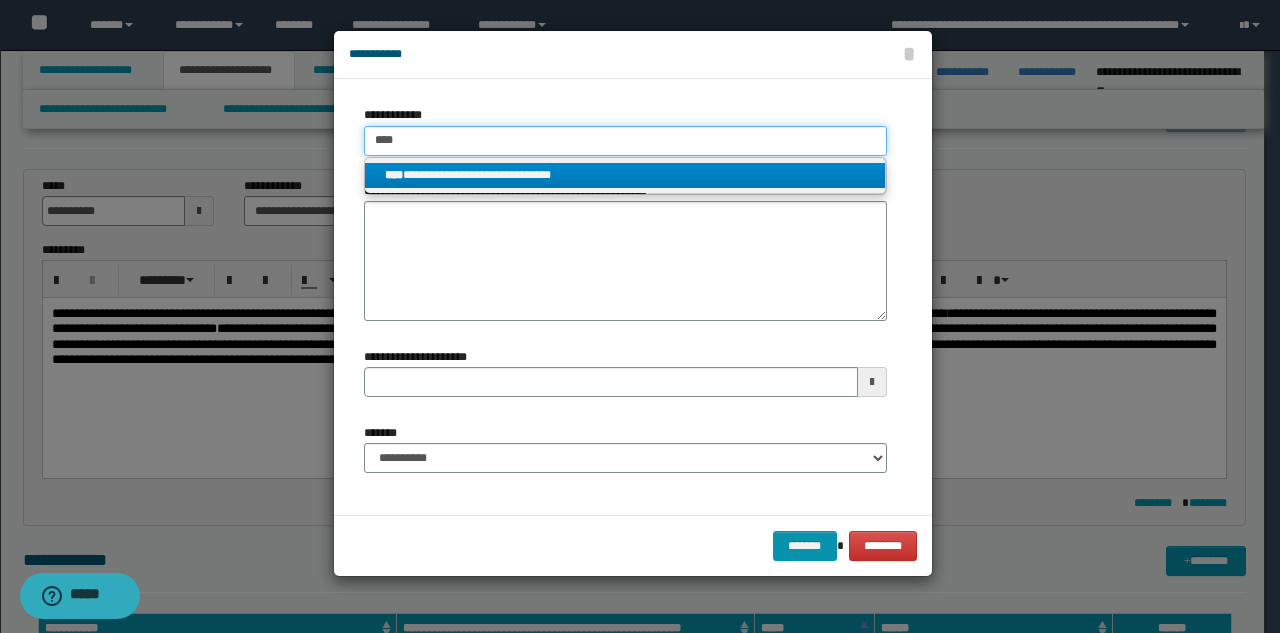 type on "****" 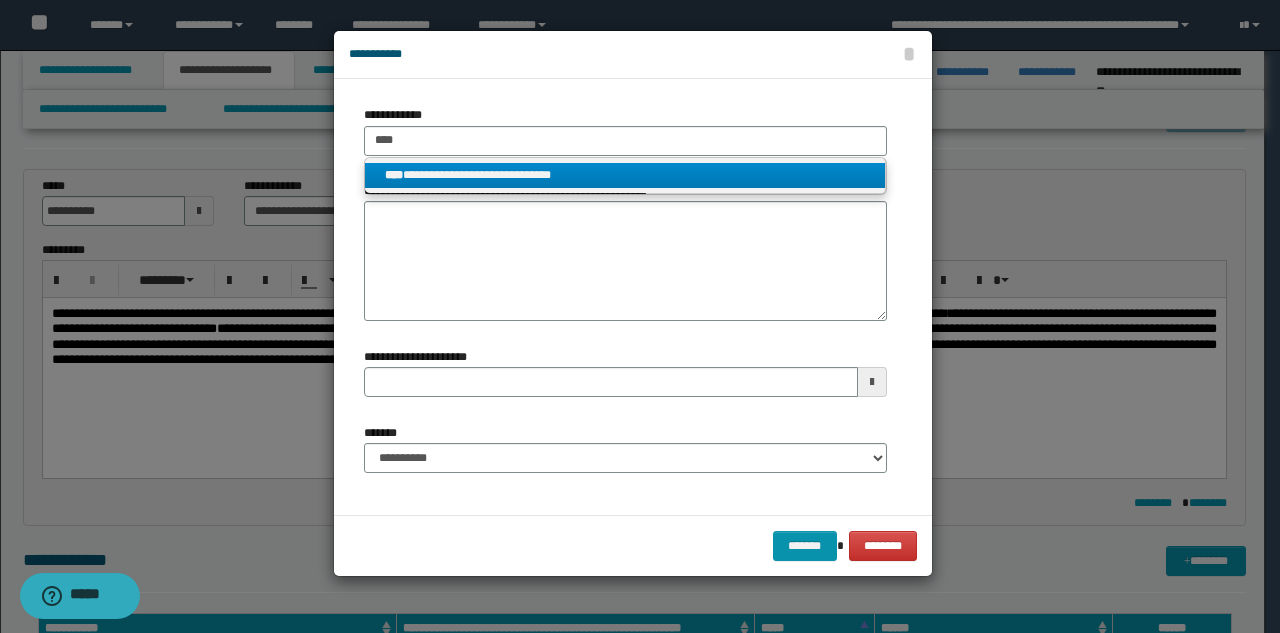 click on "**********" at bounding box center [625, 176] 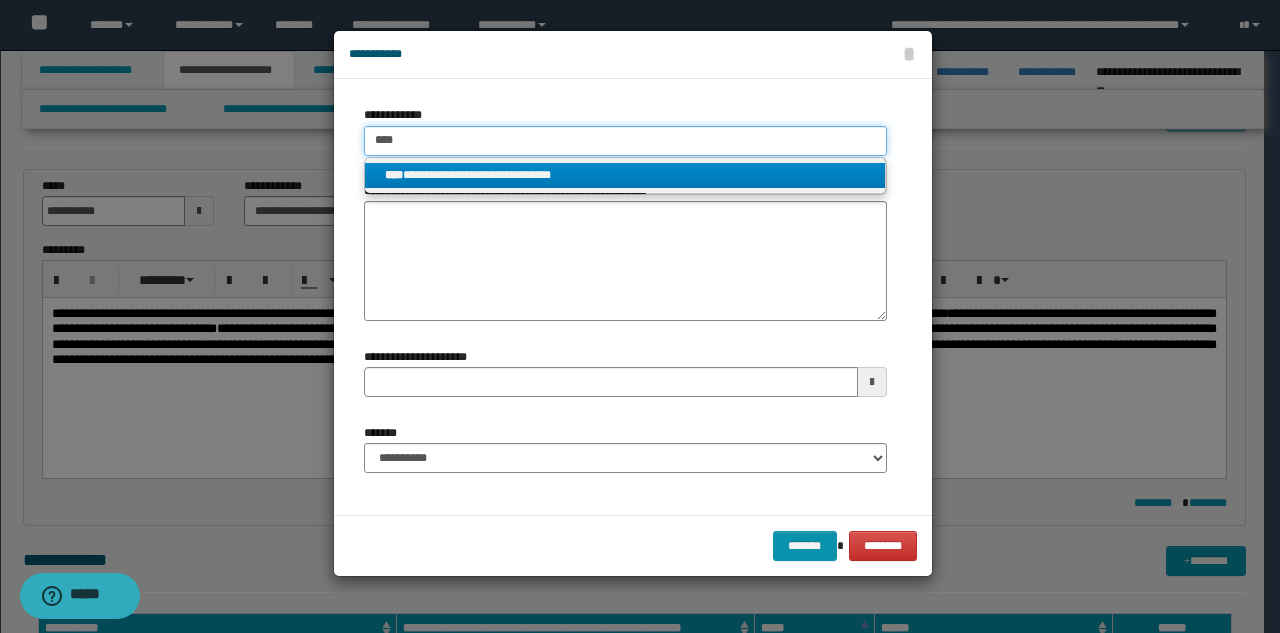 type 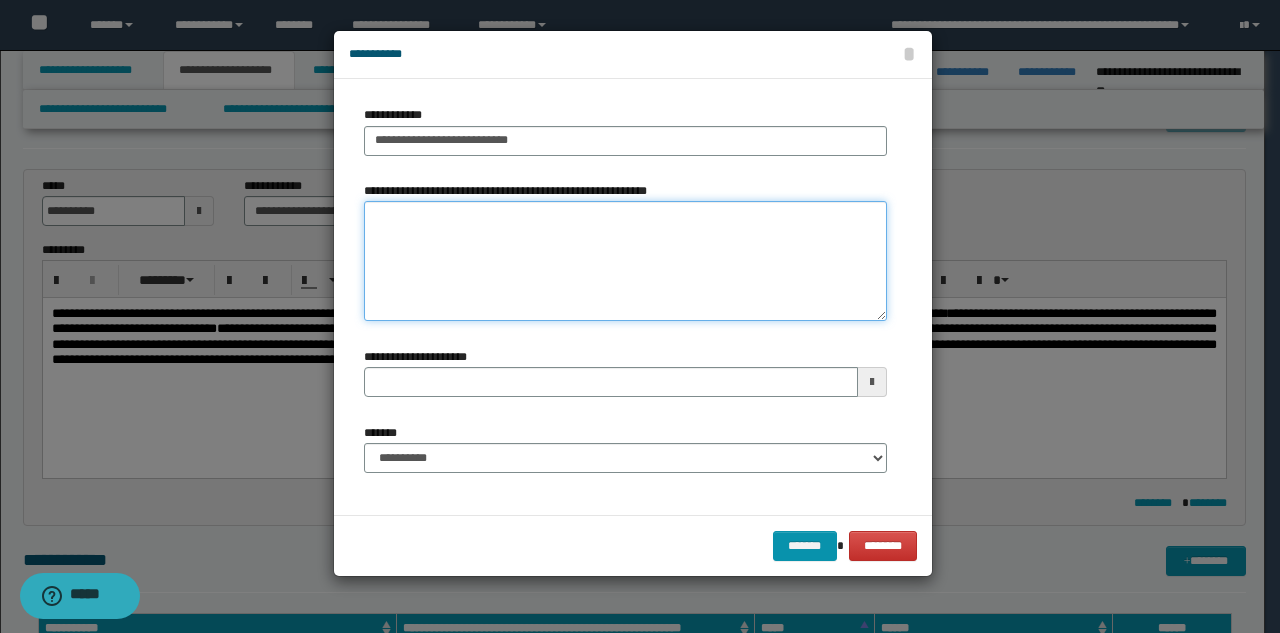 click on "**********" at bounding box center [625, 261] 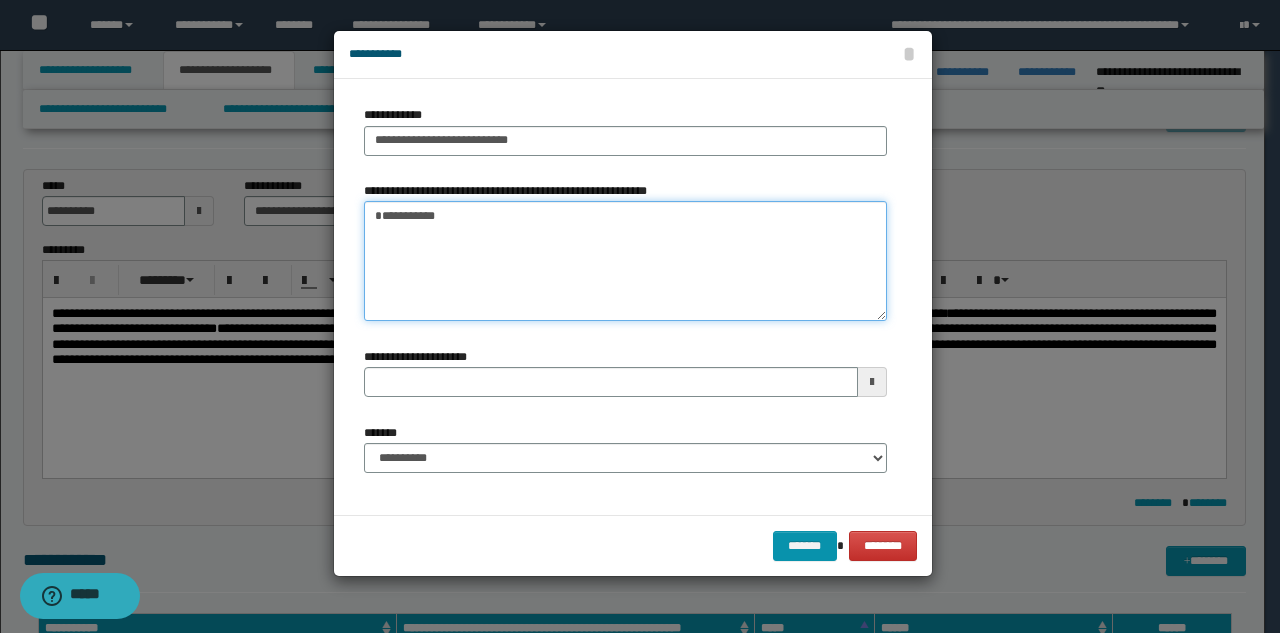 type 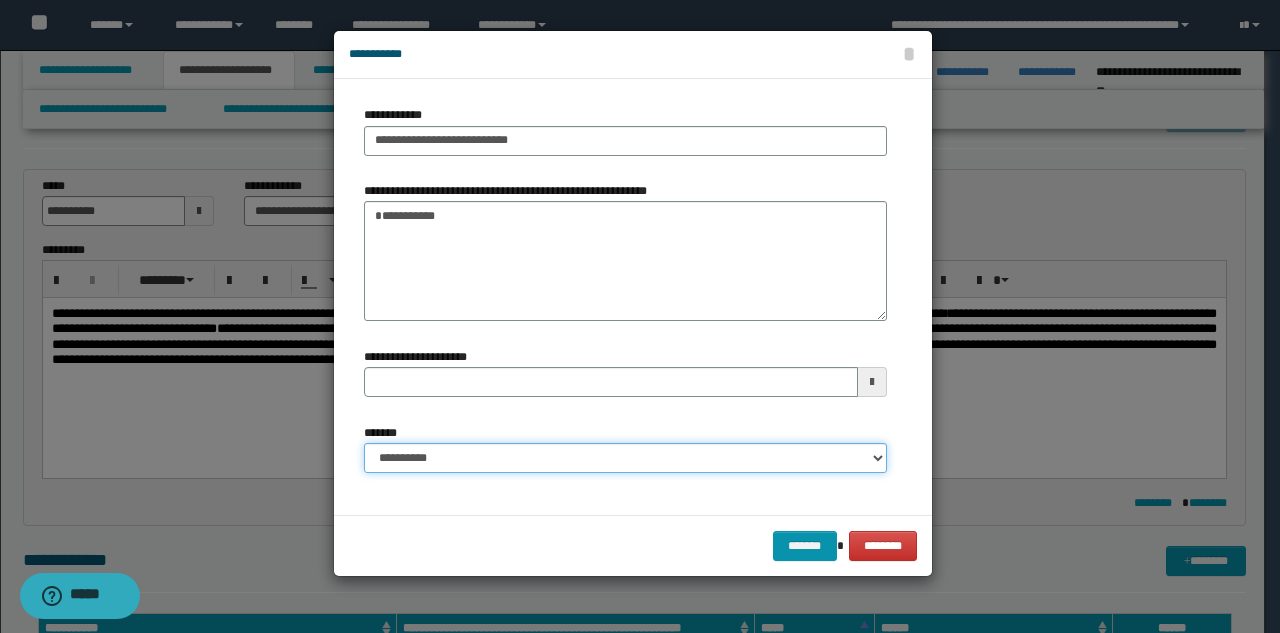 click on "**********" at bounding box center (625, 458) 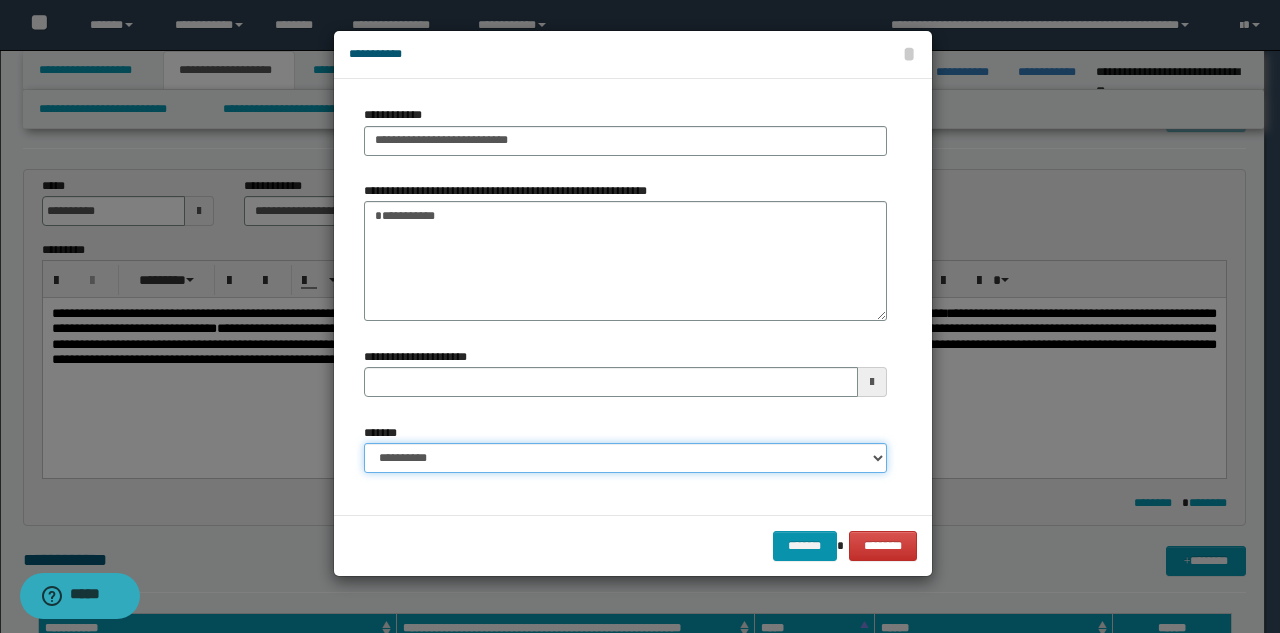 select on "*" 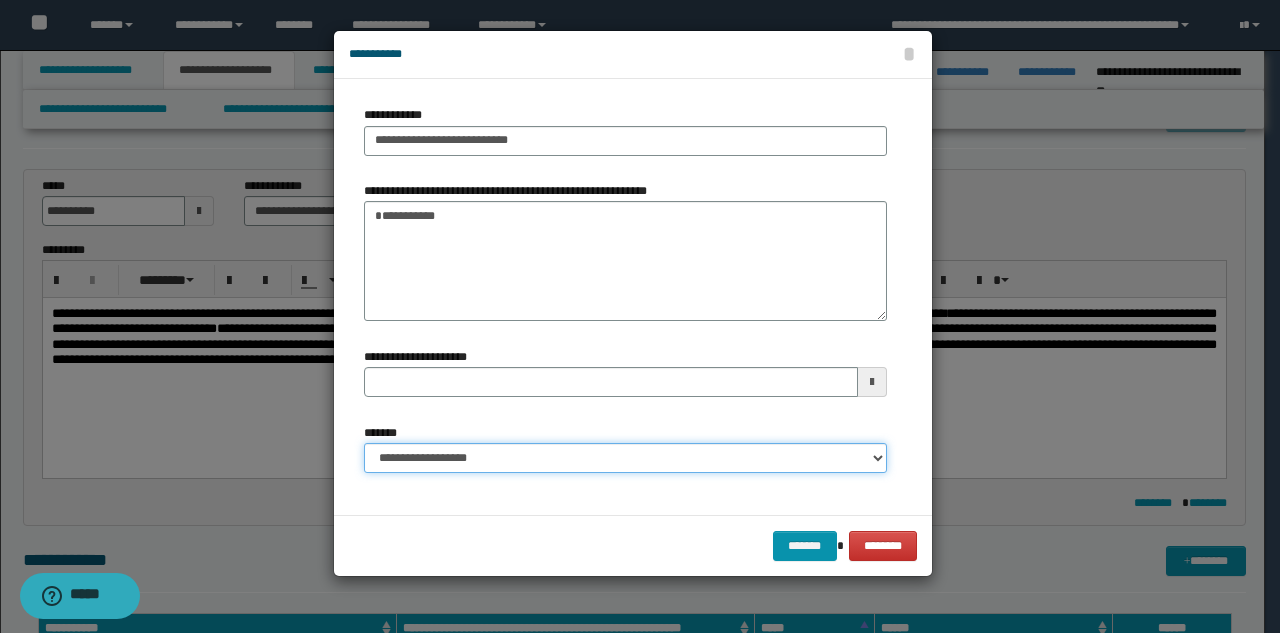 type 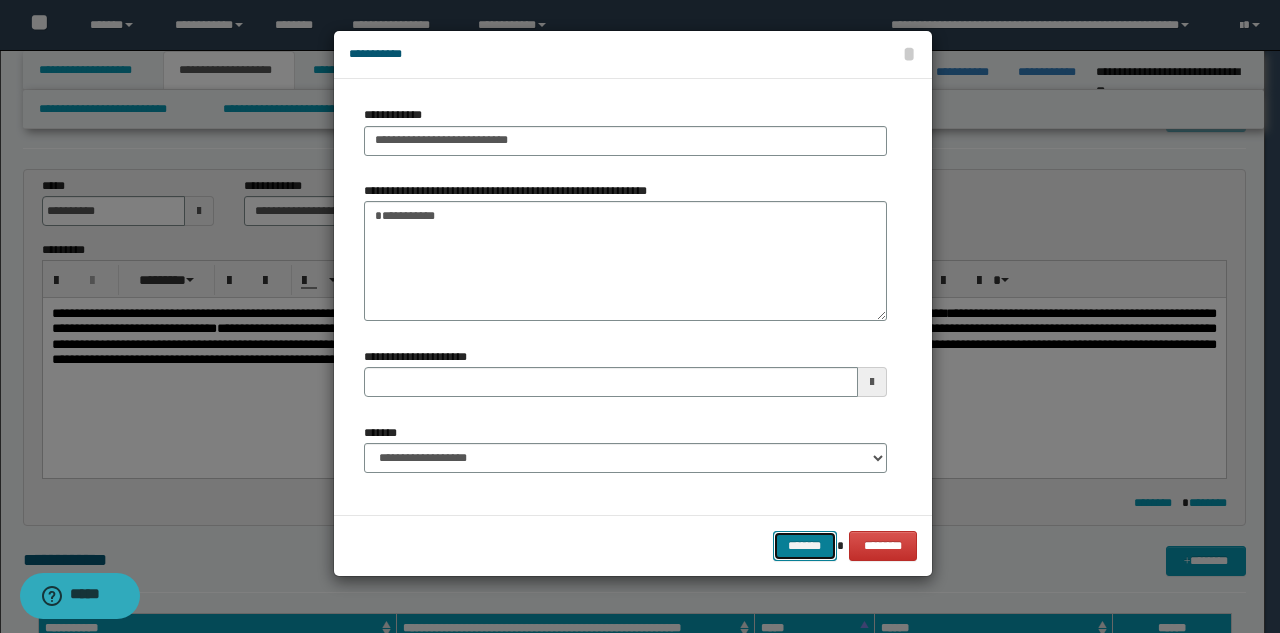 click on "*******" at bounding box center (805, 546) 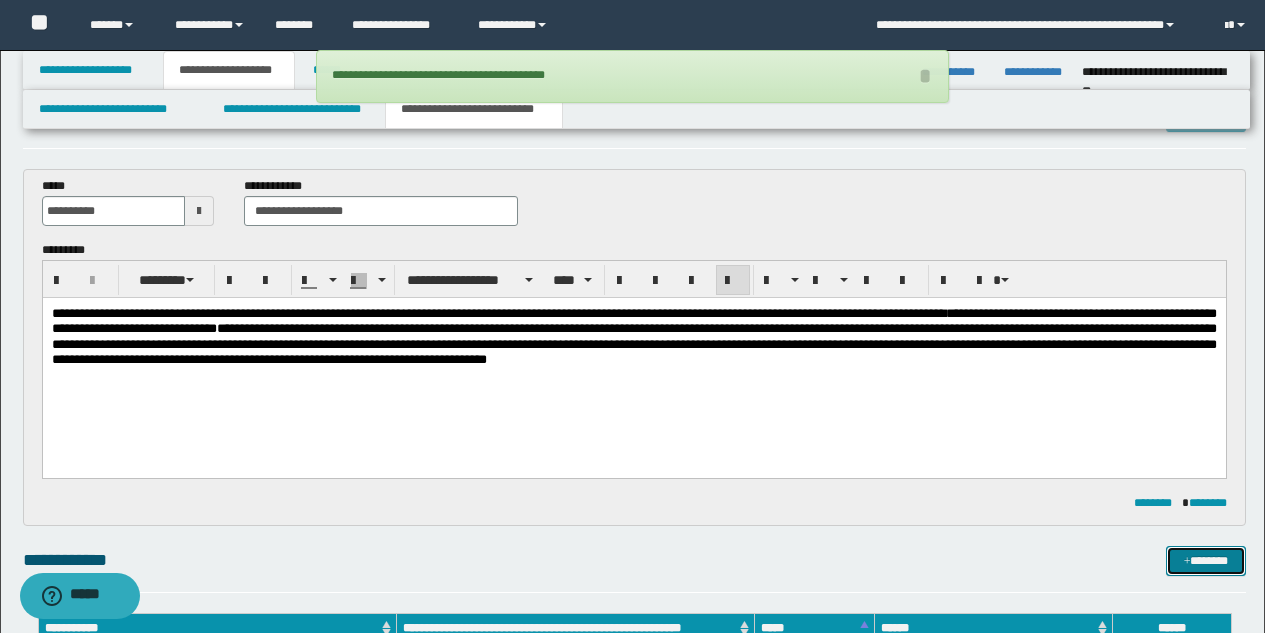 scroll, scrollTop: 69, scrollLeft: 0, axis: vertical 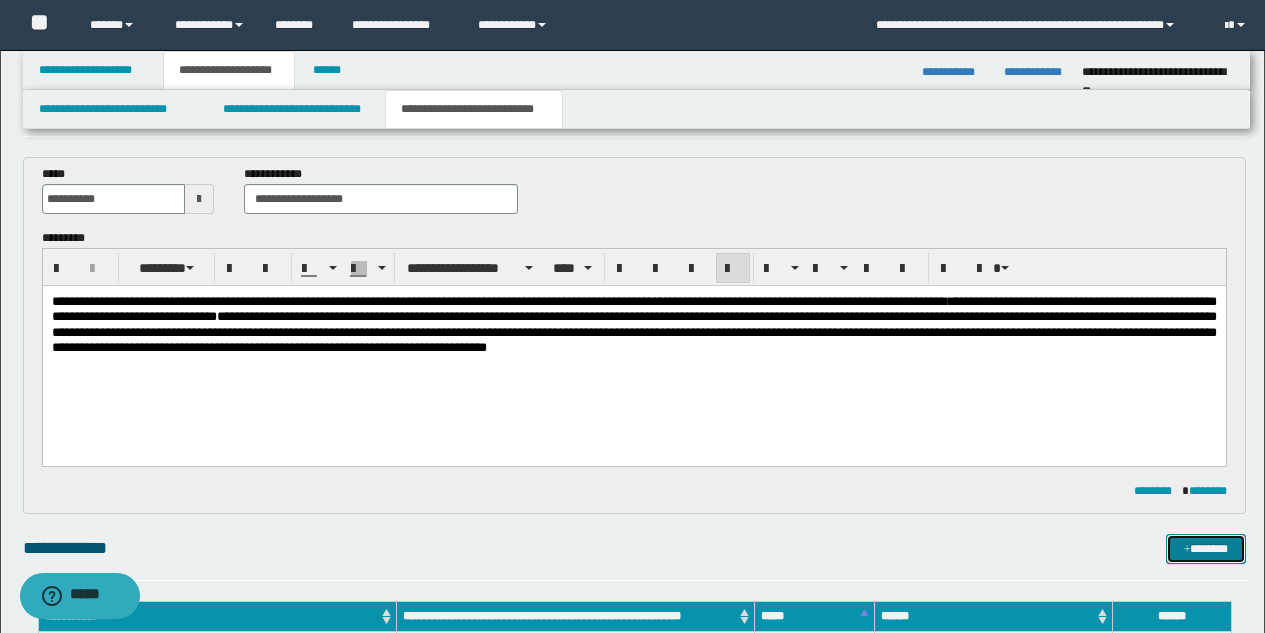 click on "*******" at bounding box center [1206, 549] 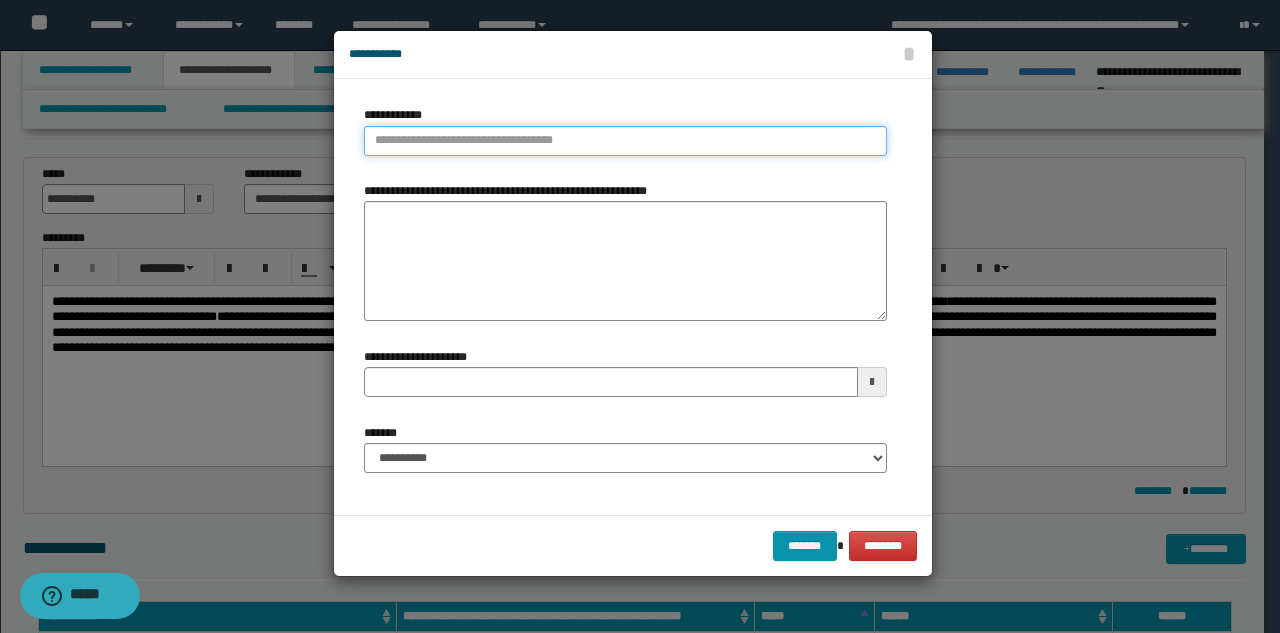 type on "**********" 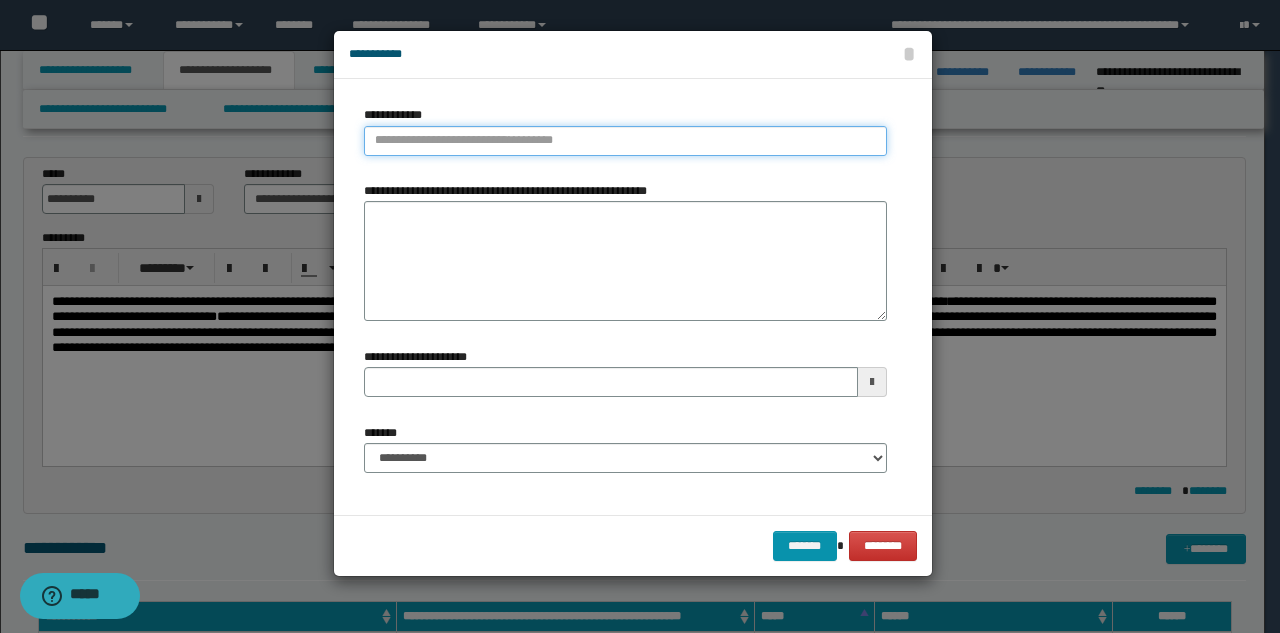 click on "**********" at bounding box center [625, 141] 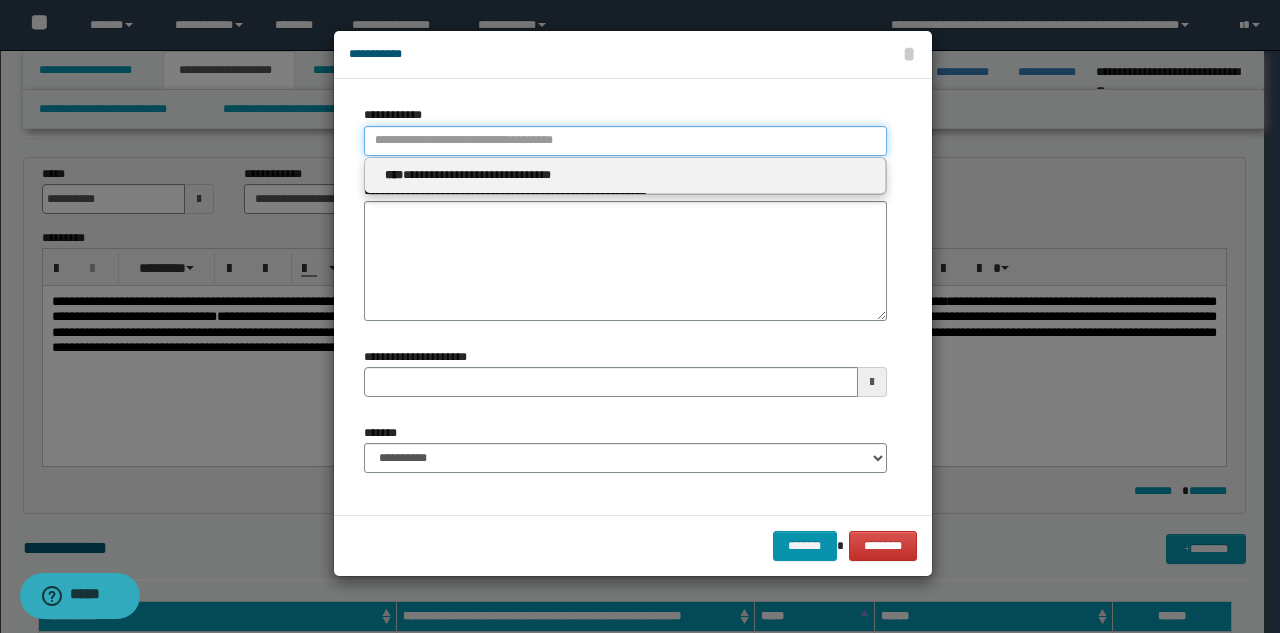 type 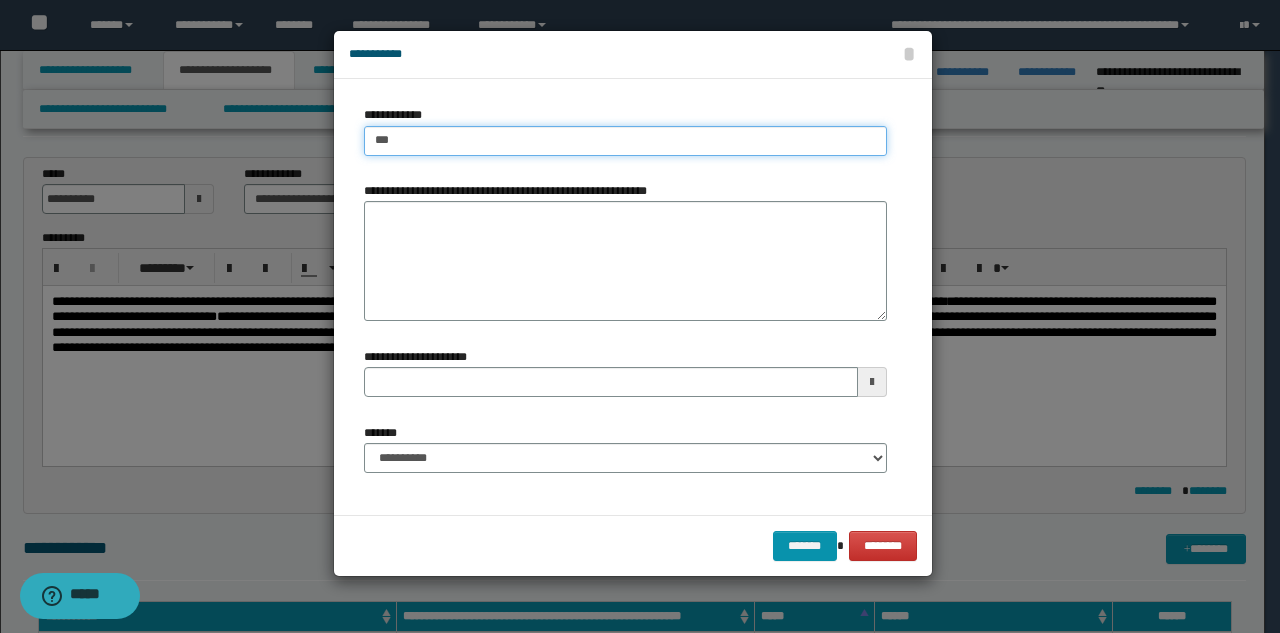 type on "****" 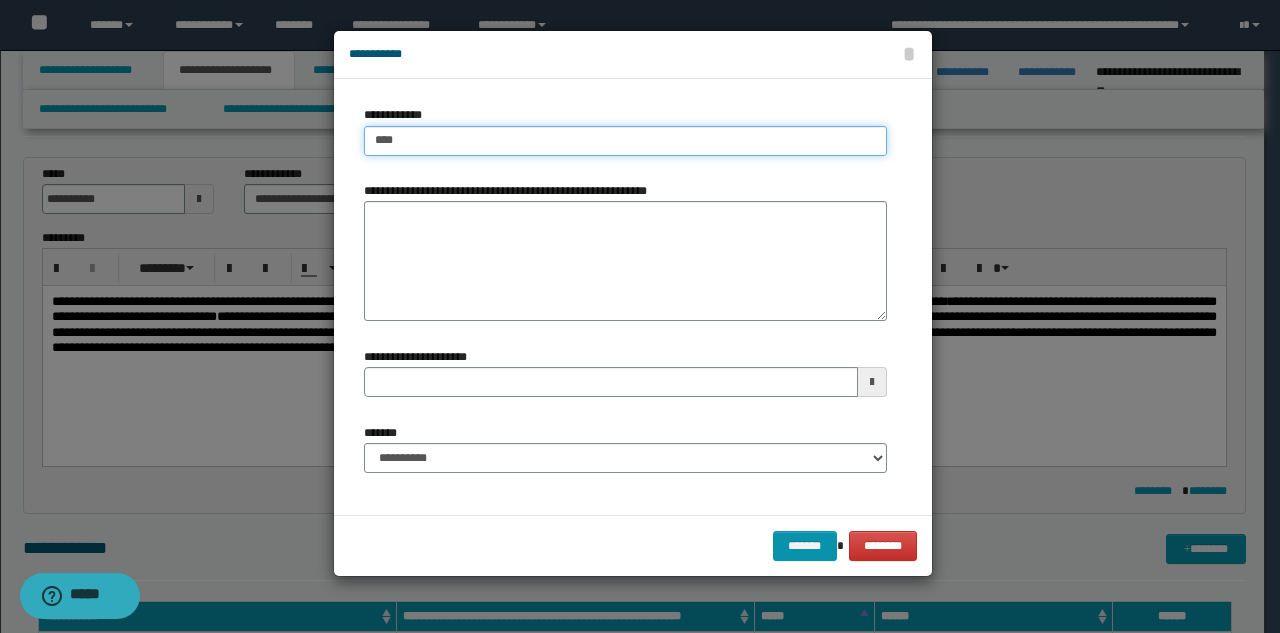 type on "****" 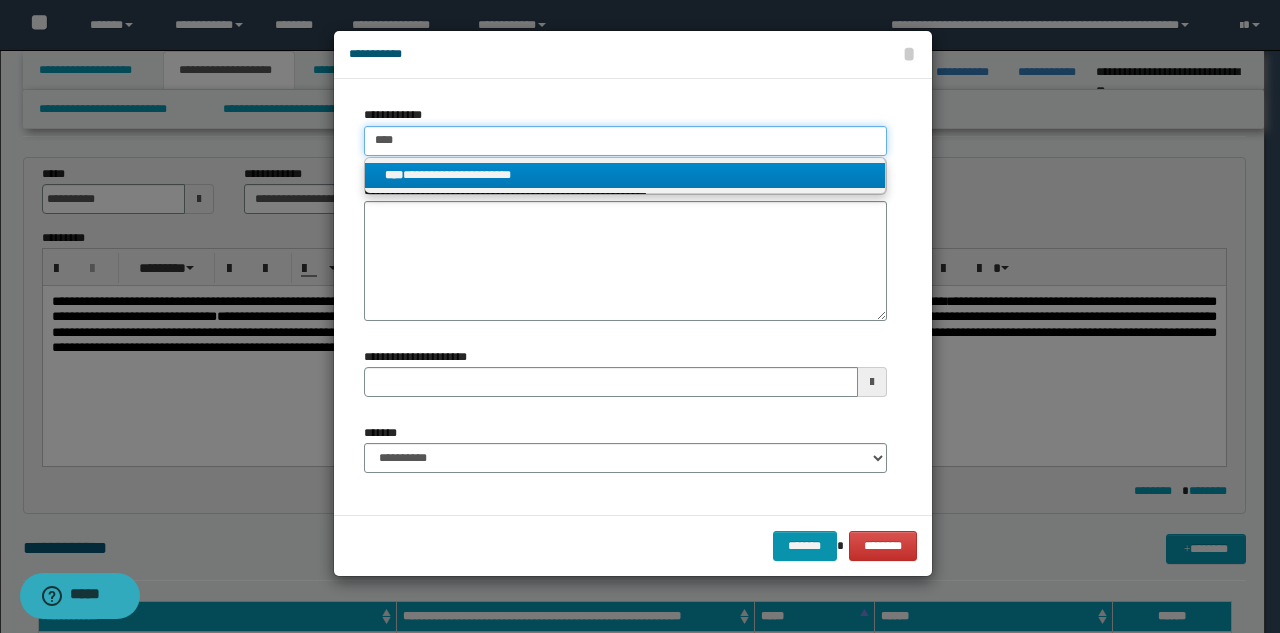 type on "****" 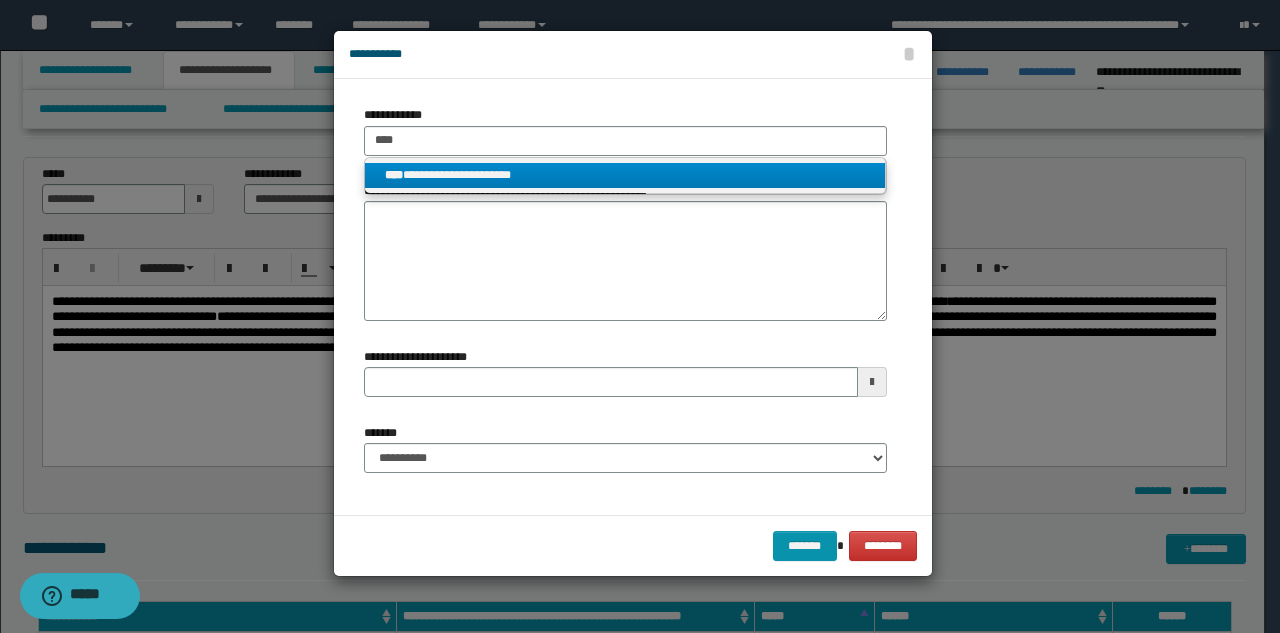 click on "**********" at bounding box center (625, 175) 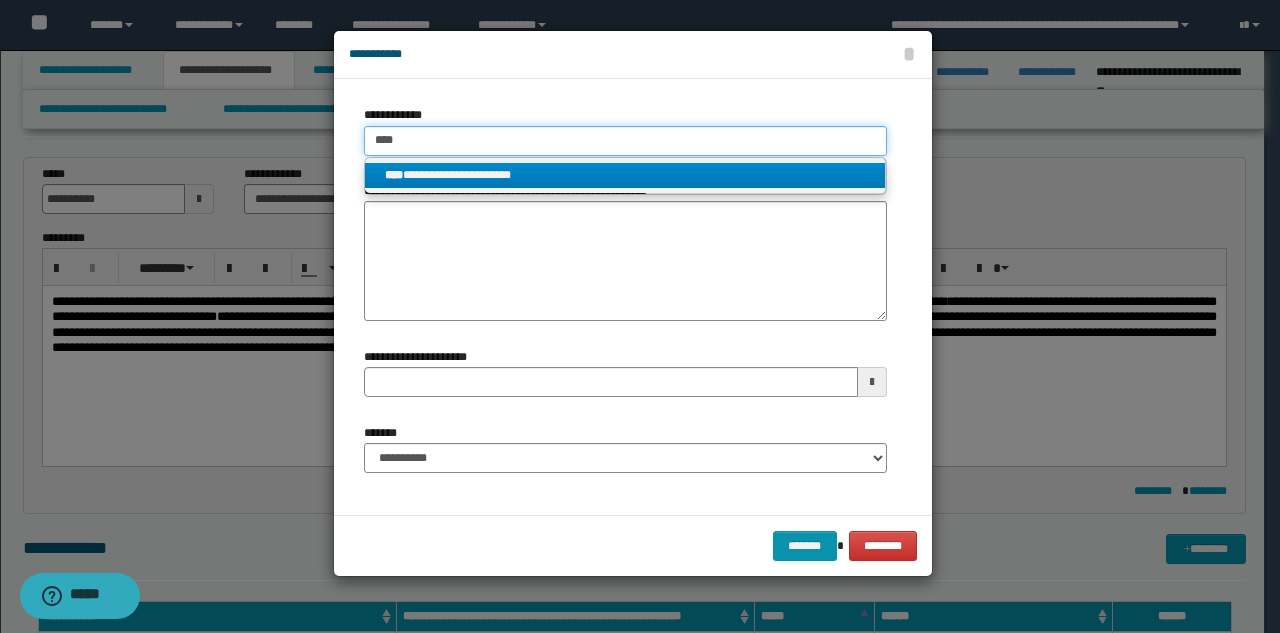 type 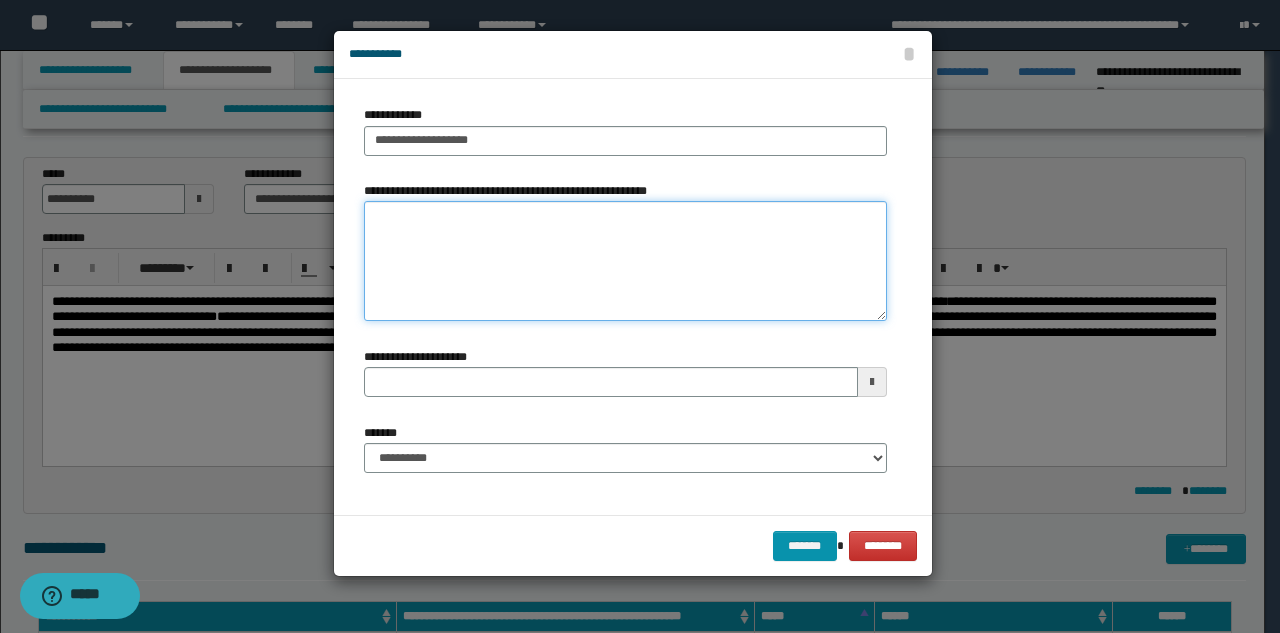 click on "**********" at bounding box center [625, 261] 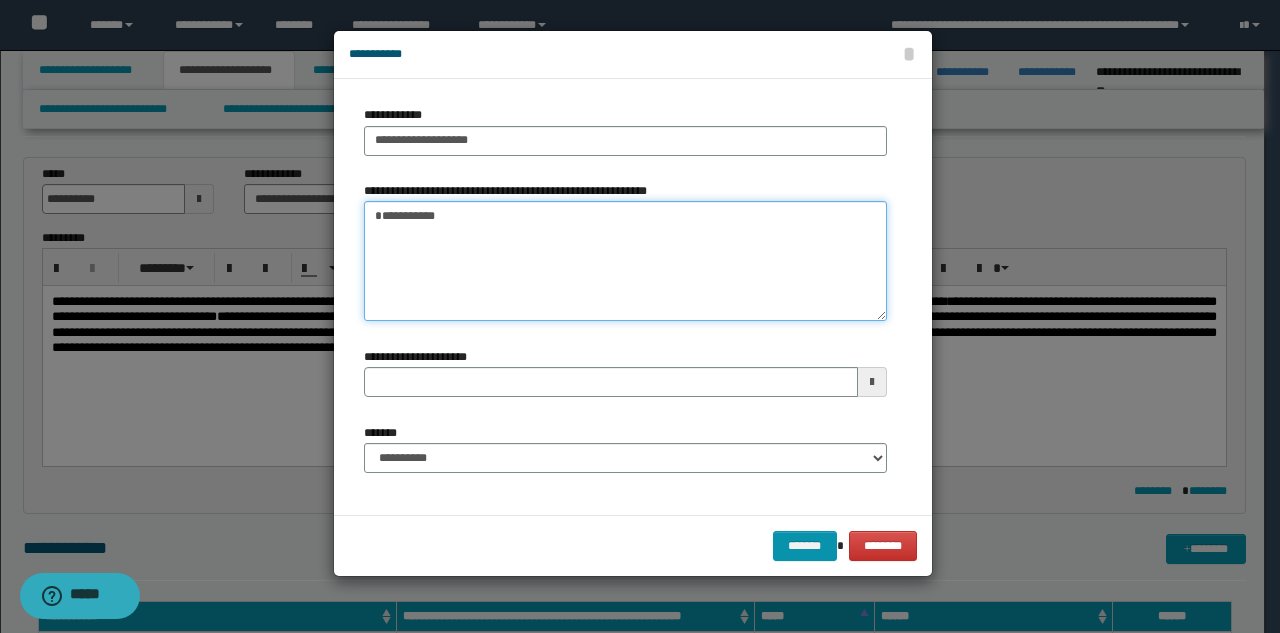 type 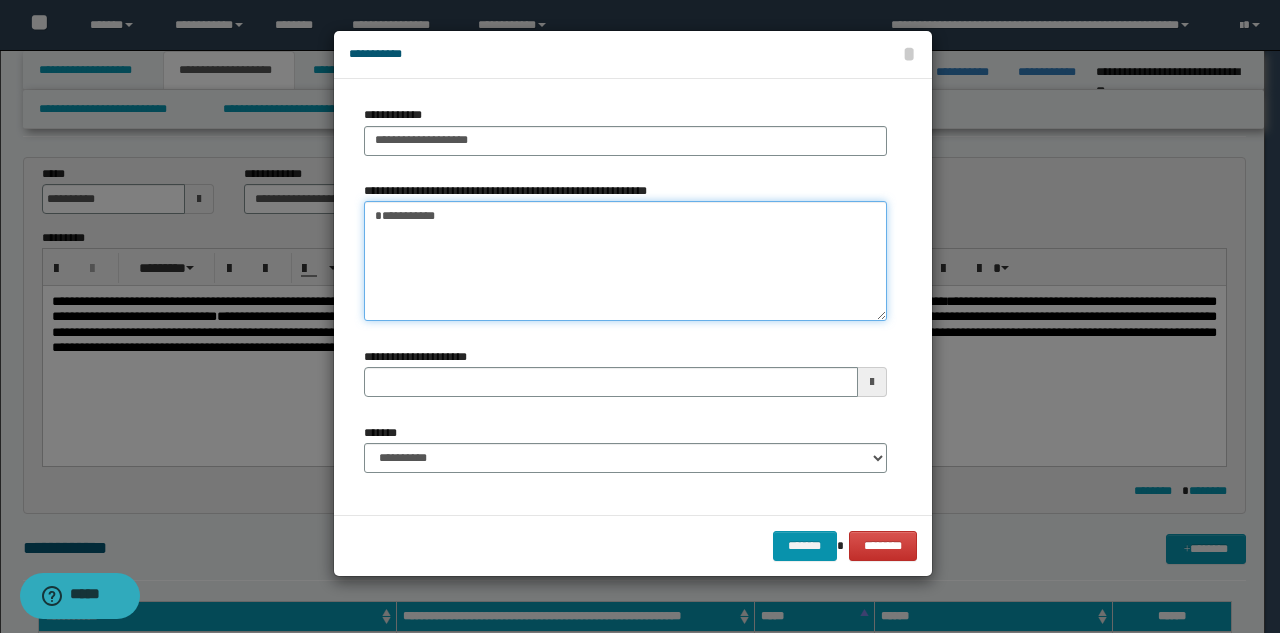 type on "**********" 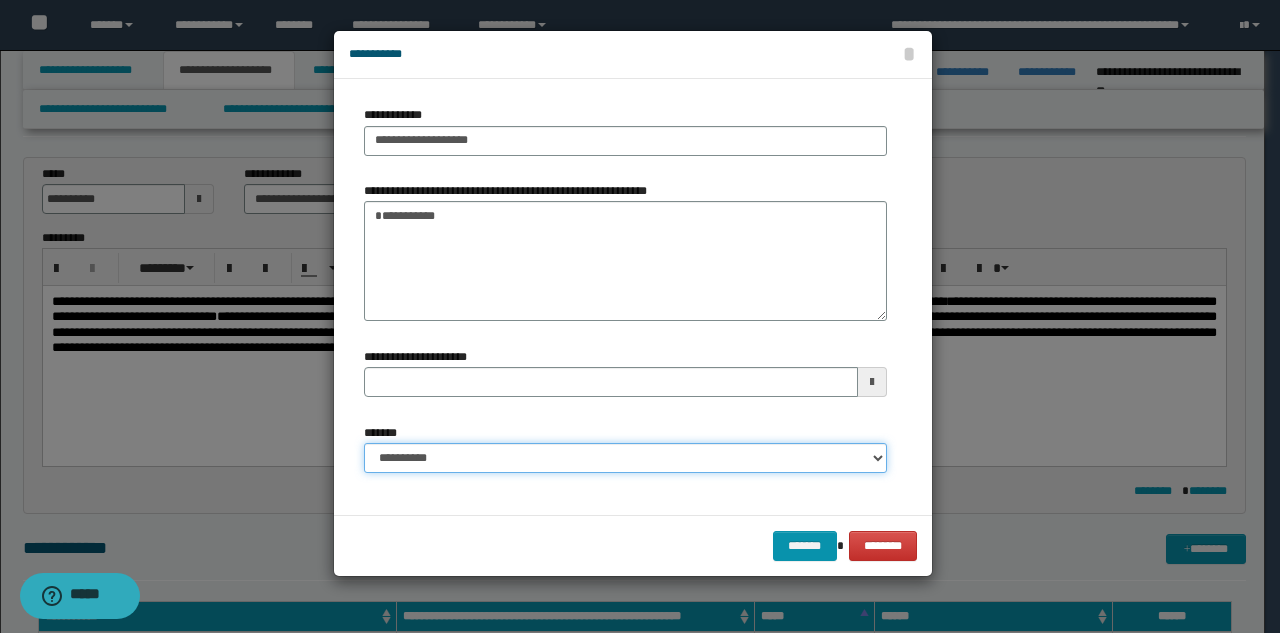 click on "**********" at bounding box center (625, 458) 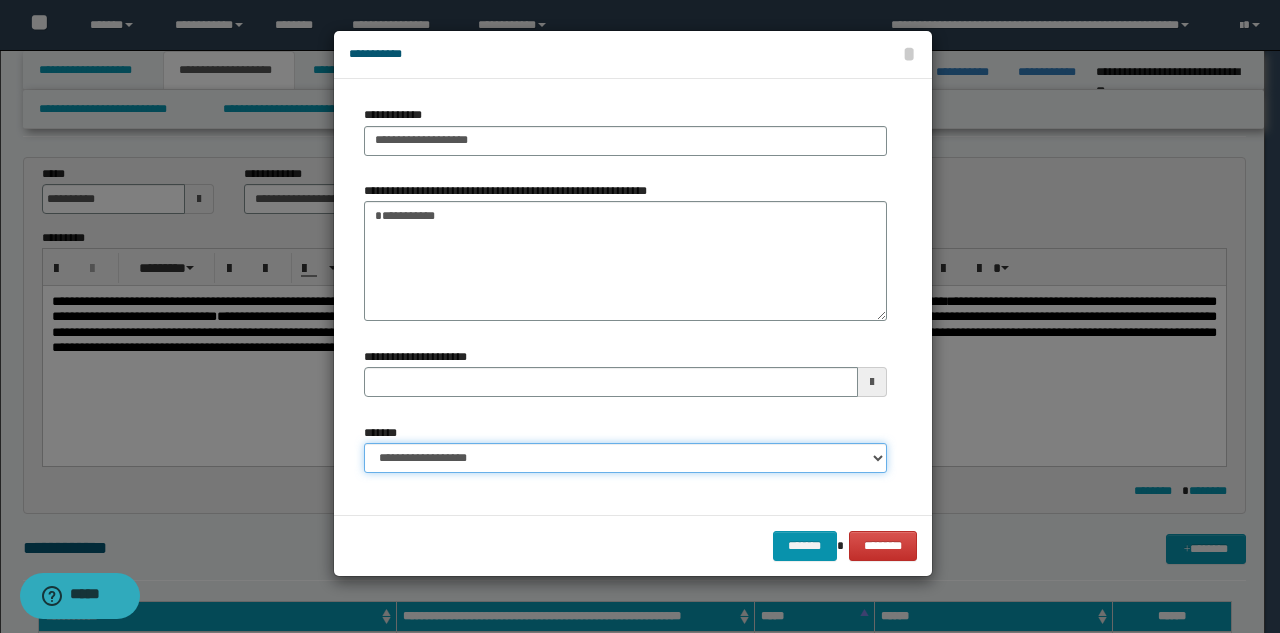 click on "**********" at bounding box center (625, 458) 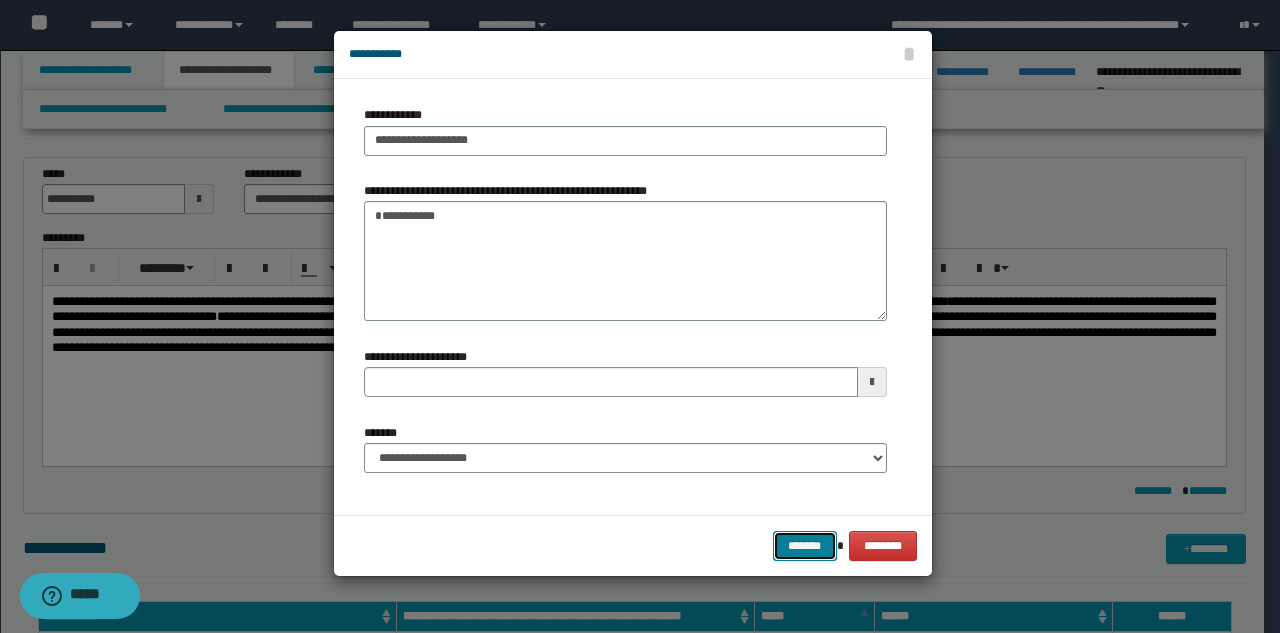 click on "*******" at bounding box center (805, 546) 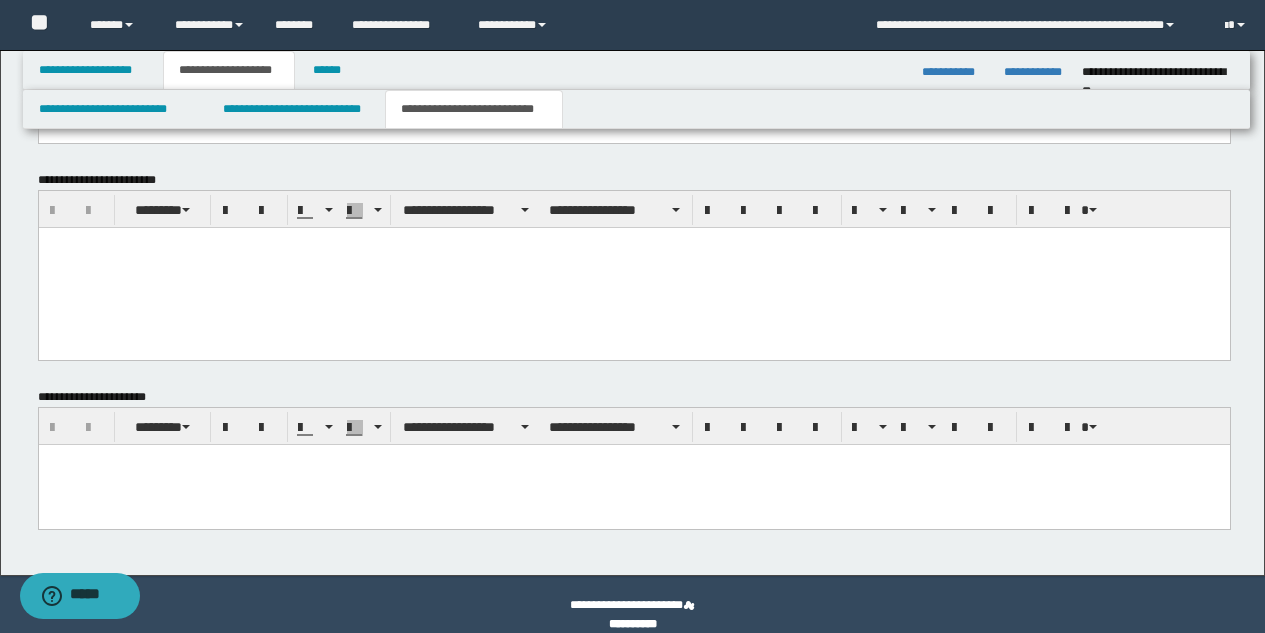 scroll, scrollTop: 916, scrollLeft: 0, axis: vertical 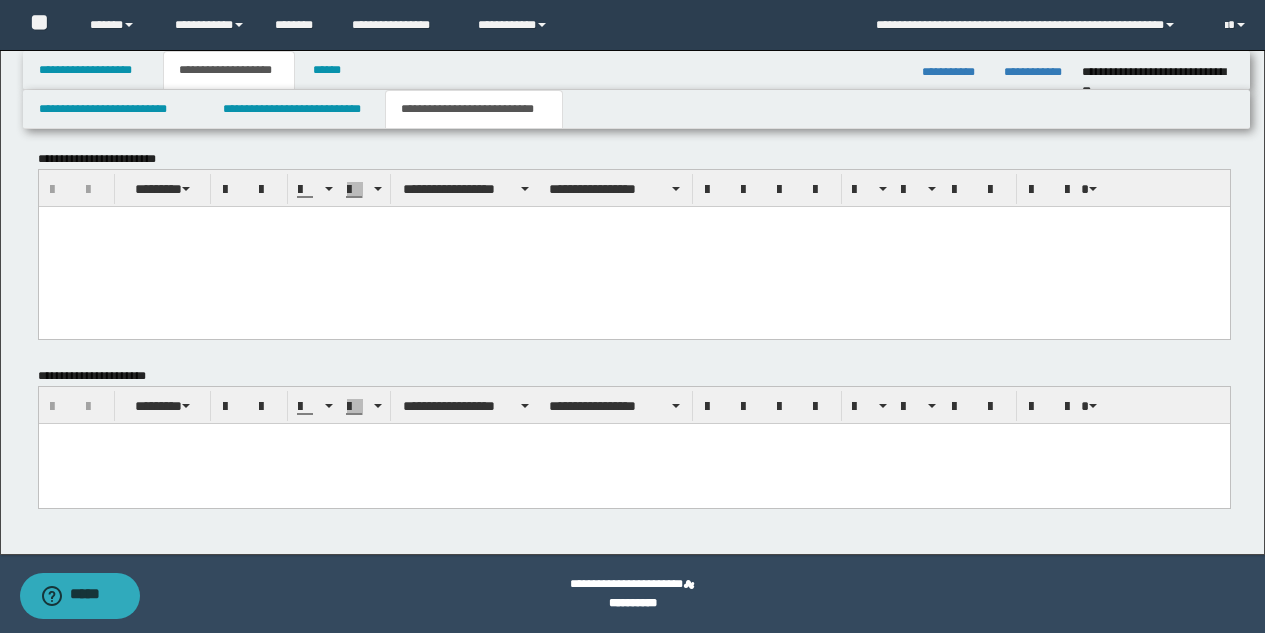 type 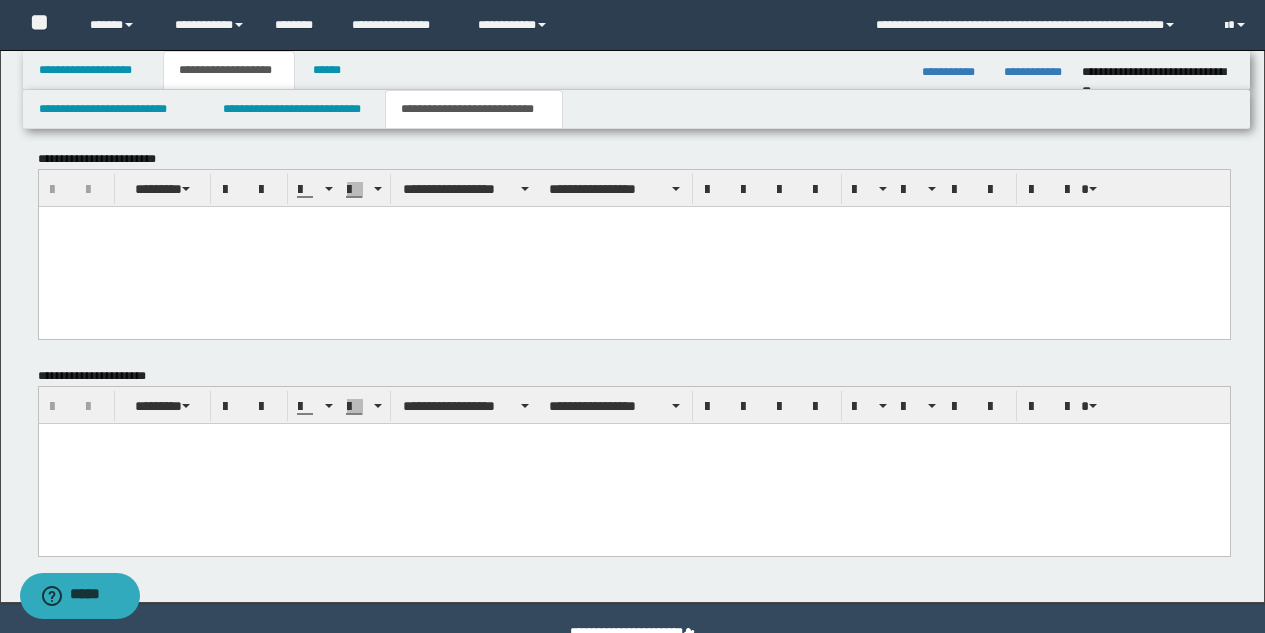 type 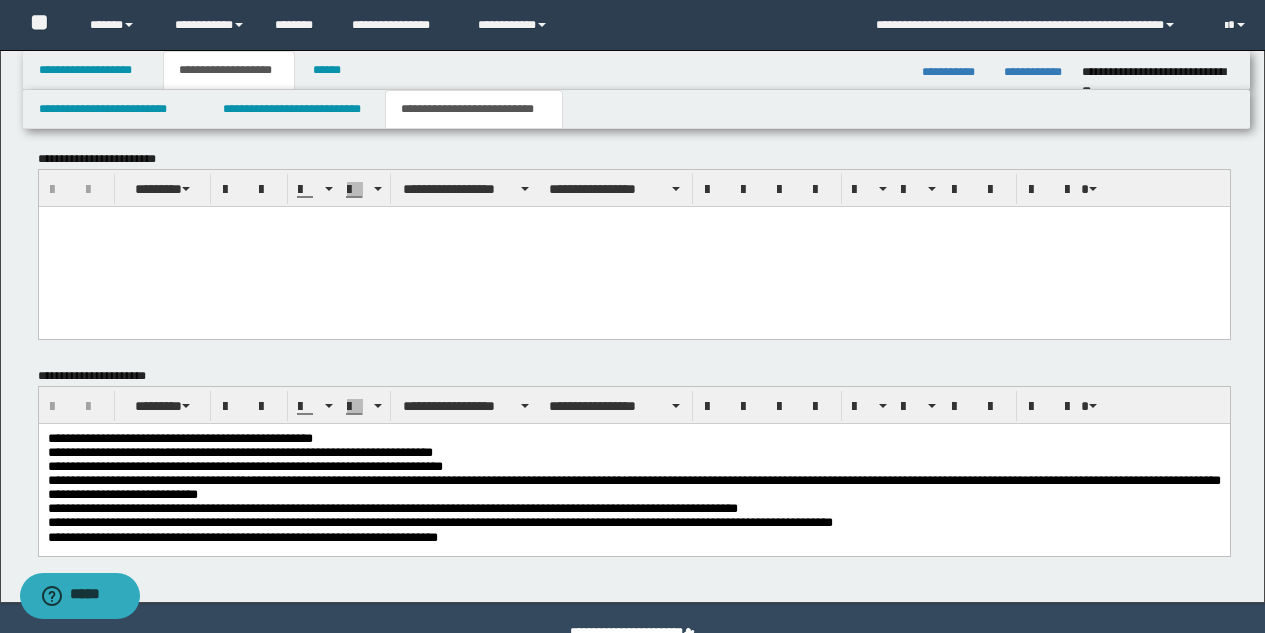 click on "**********" at bounding box center [633, 438] 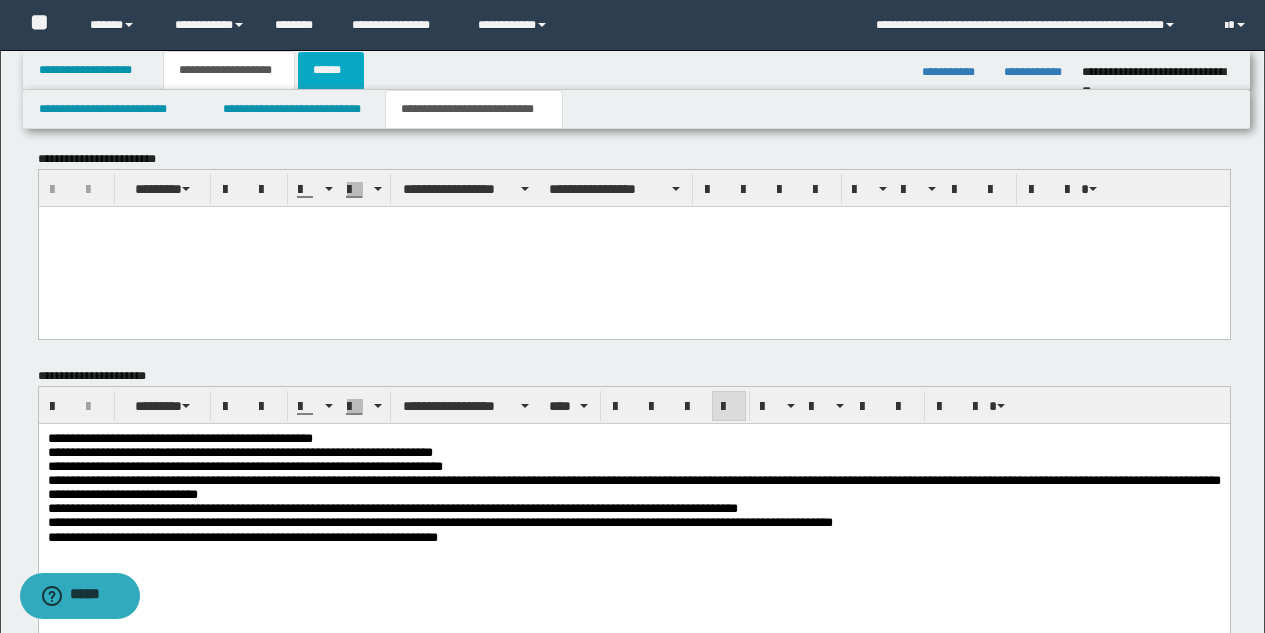 click on "******" at bounding box center [331, 70] 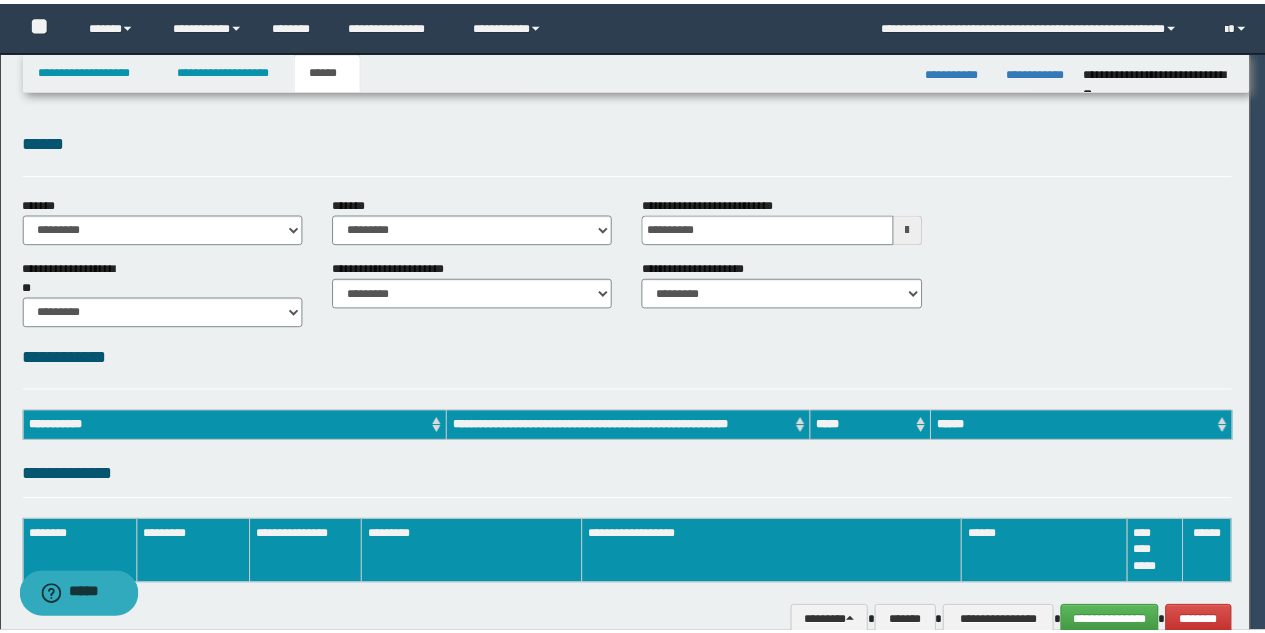 scroll, scrollTop: 0, scrollLeft: 0, axis: both 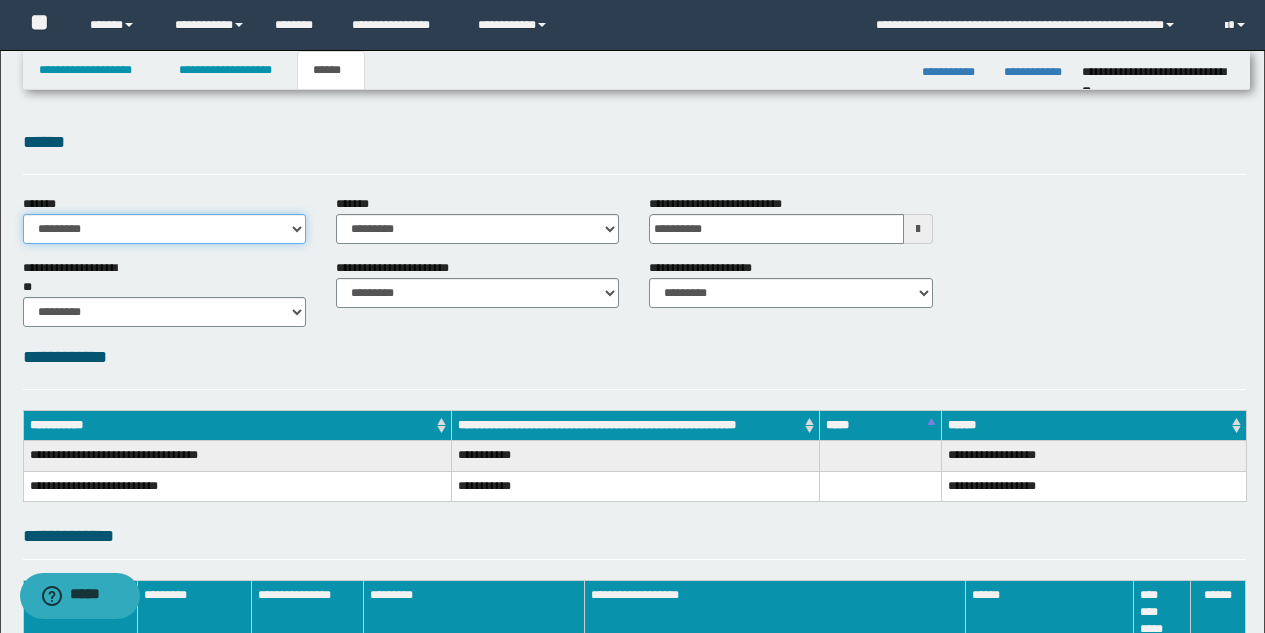 click on "**********" at bounding box center (164, 229) 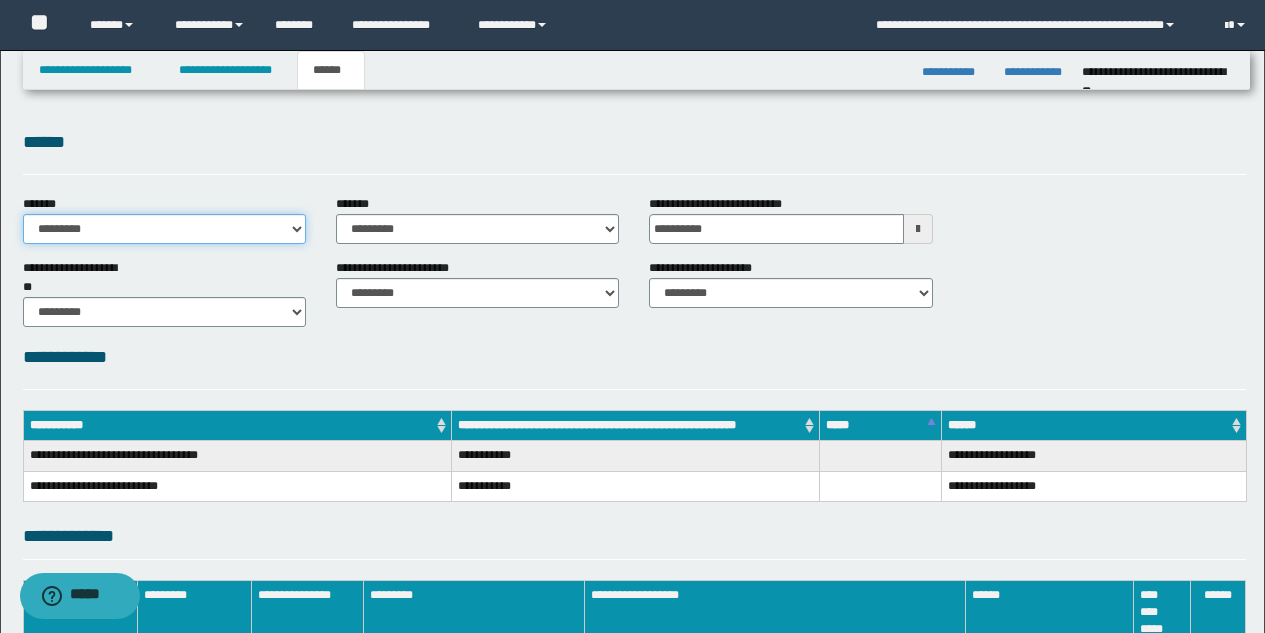 select on "*" 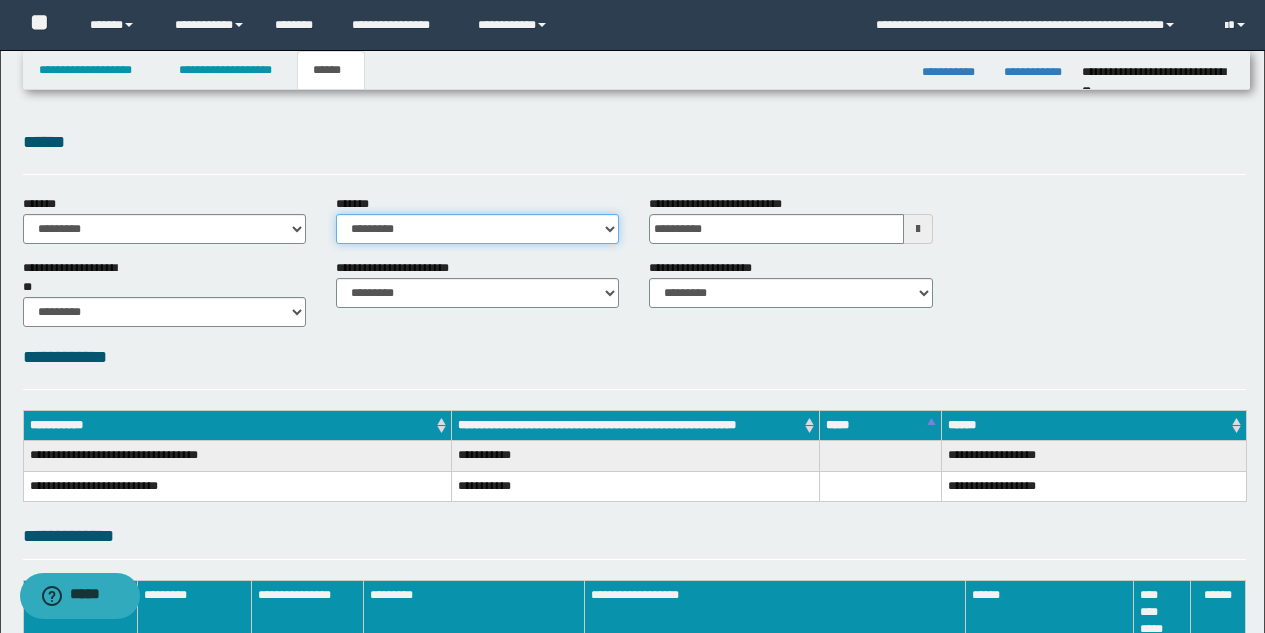 click on "**********" at bounding box center [477, 229] 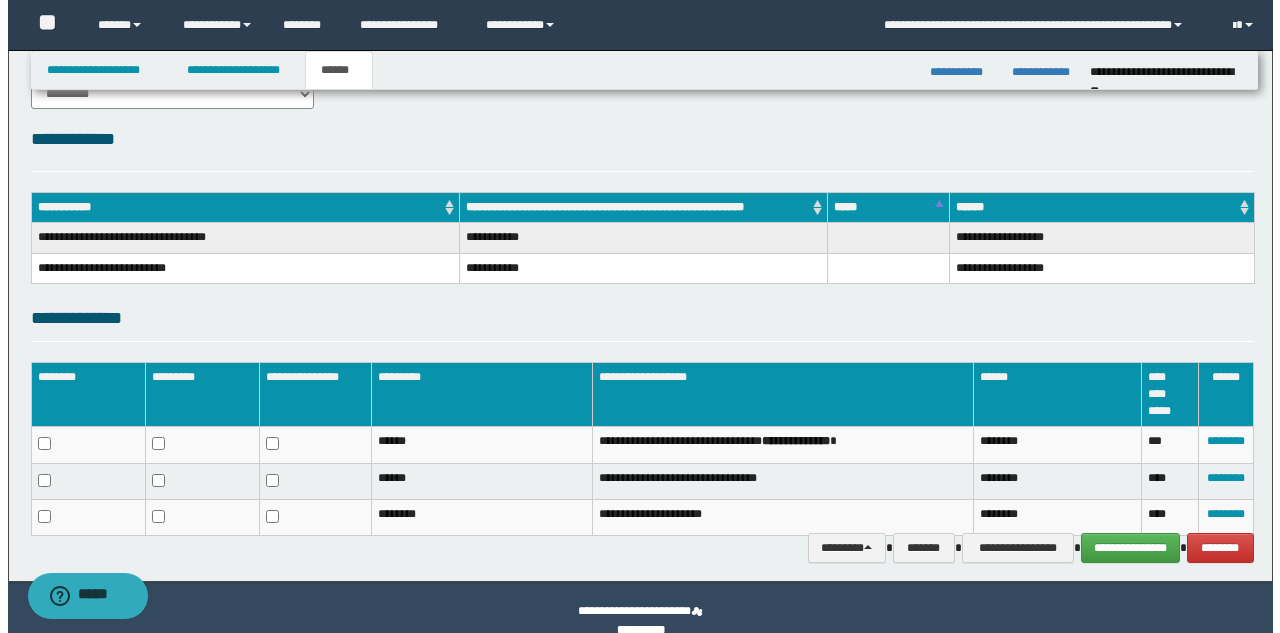 scroll, scrollTop: 244, scrollLeft: 0, axis: vertical 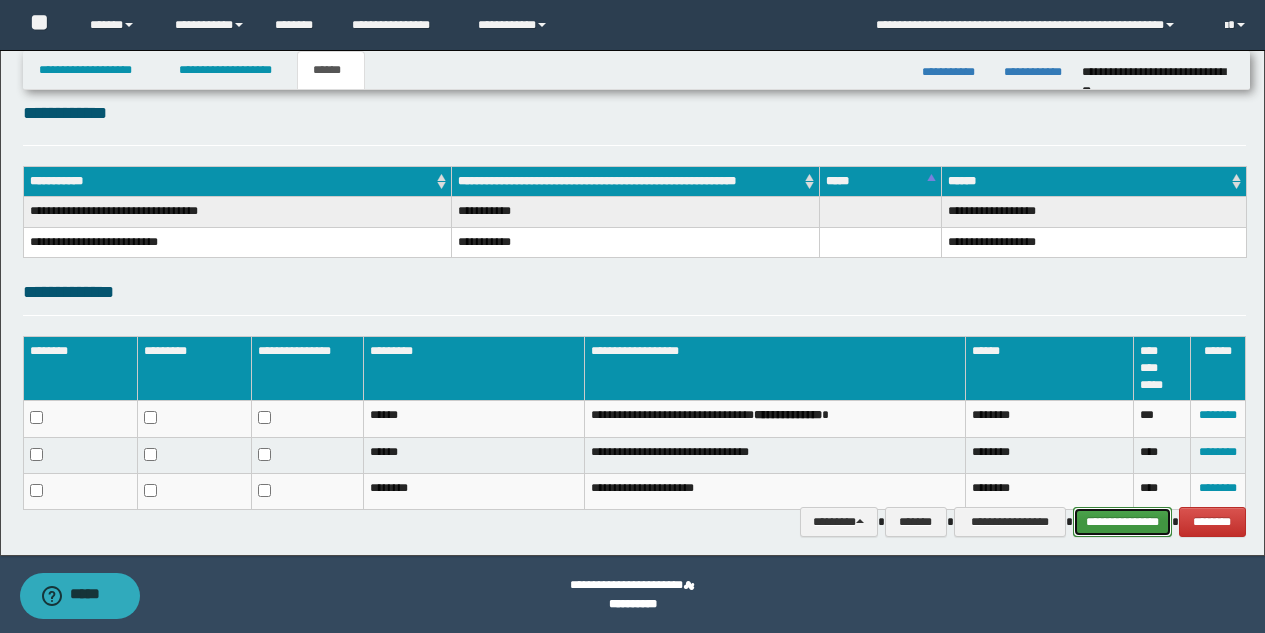 click on "**********" at bounding box center (1122, 522) 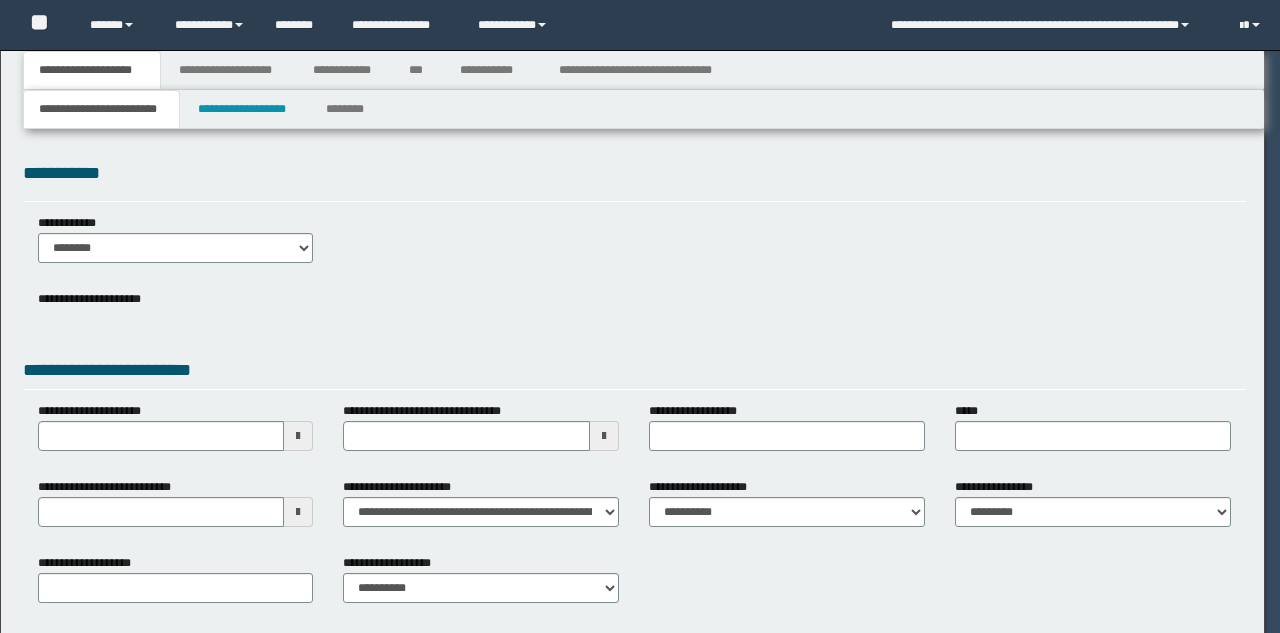 scroll, scrollTop: 0, scrollLeft: 0, axis: both 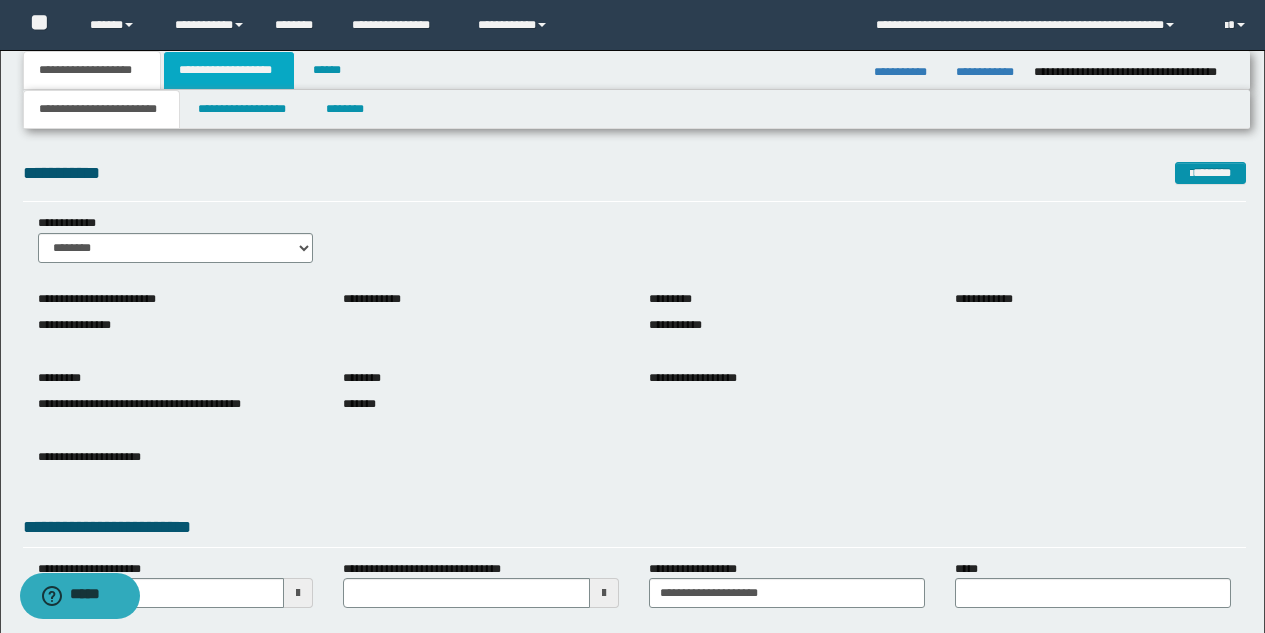 click on "**********" at bounding box center [229, 70] 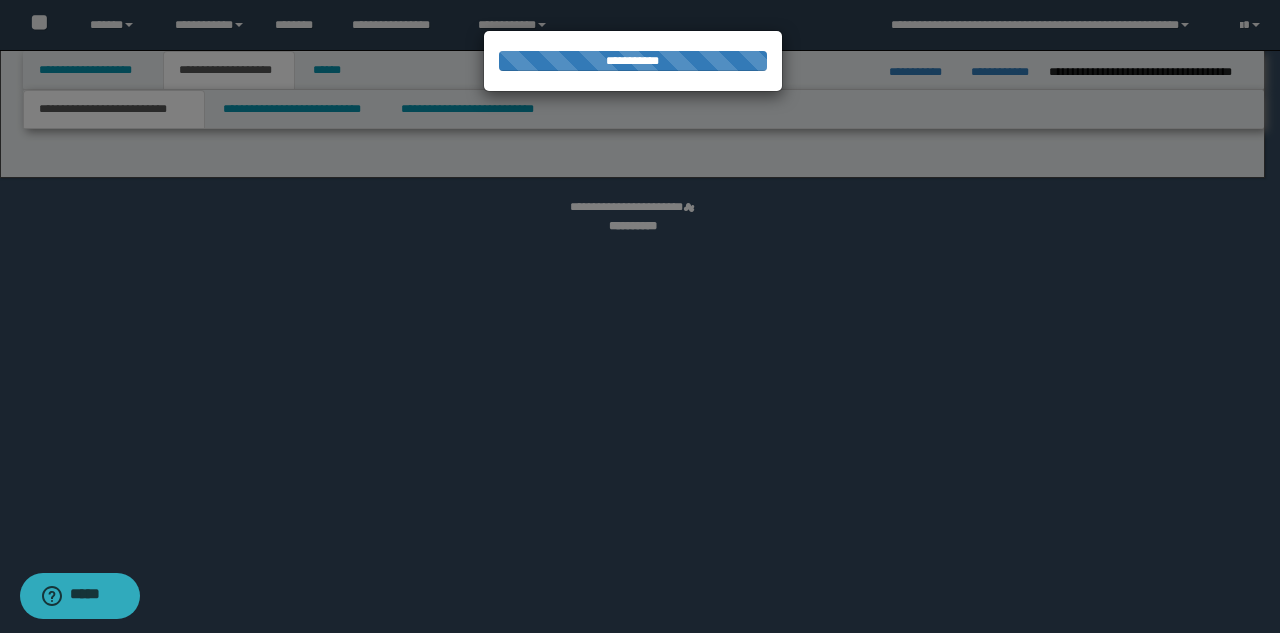 click at bounding box center [640, 316] 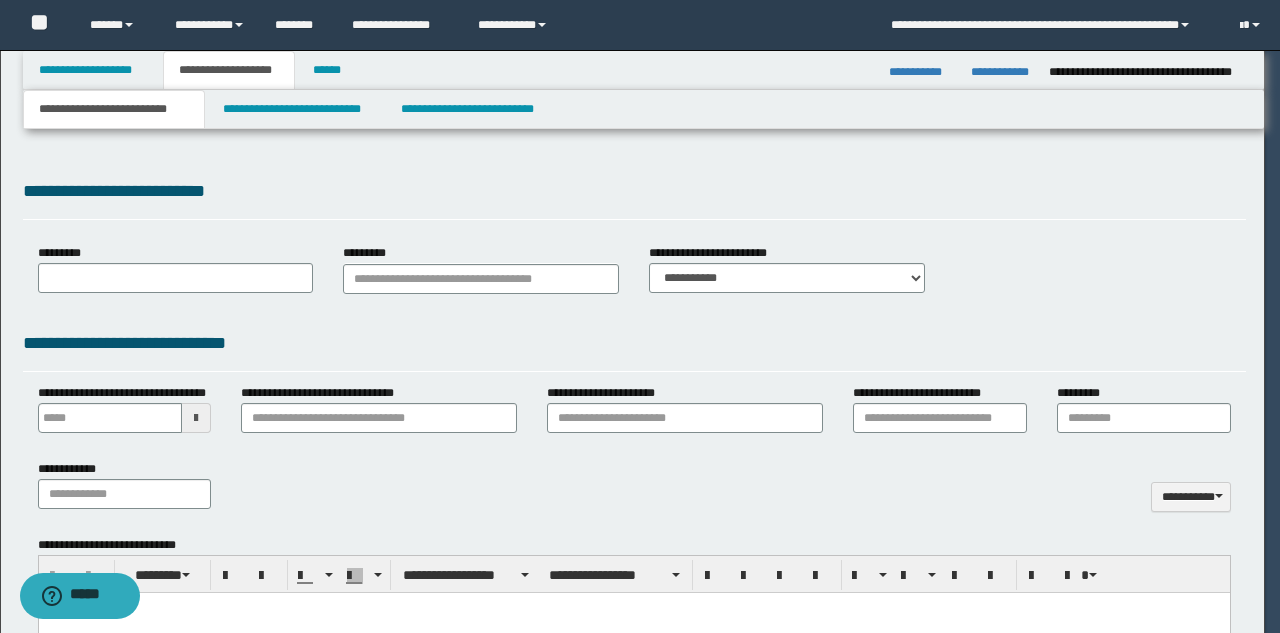 scroll, scrollTop: 0, scrollLeft: 0, axis: both 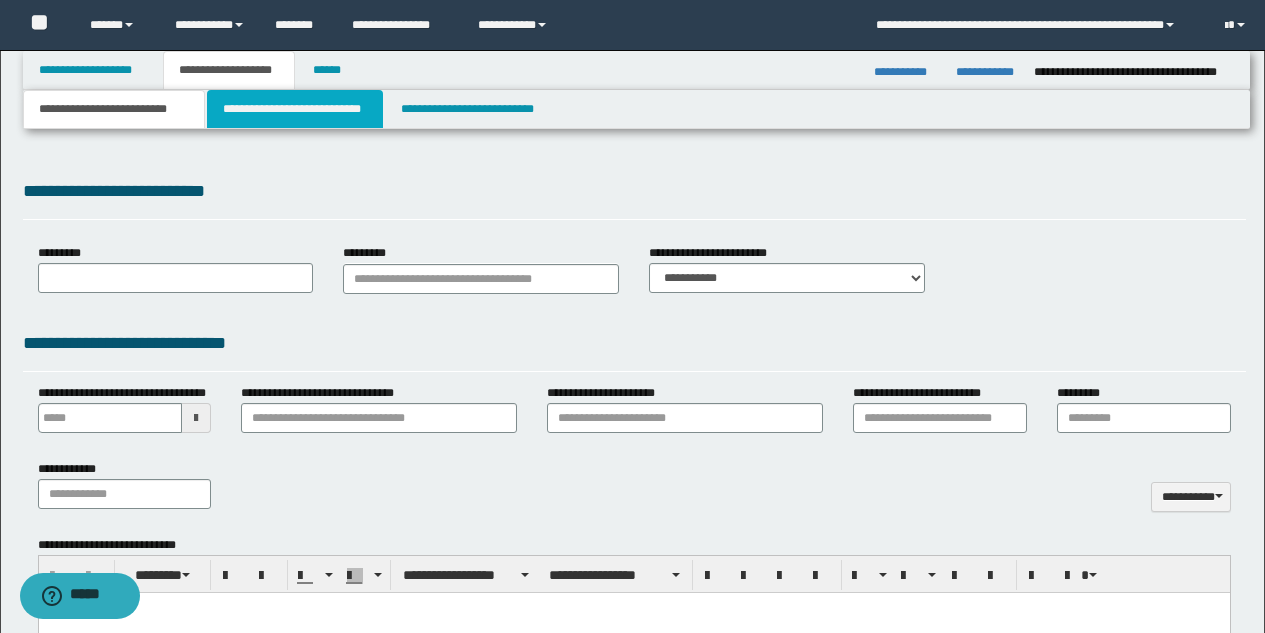 click on "**********" at bounding box center [295, 109] 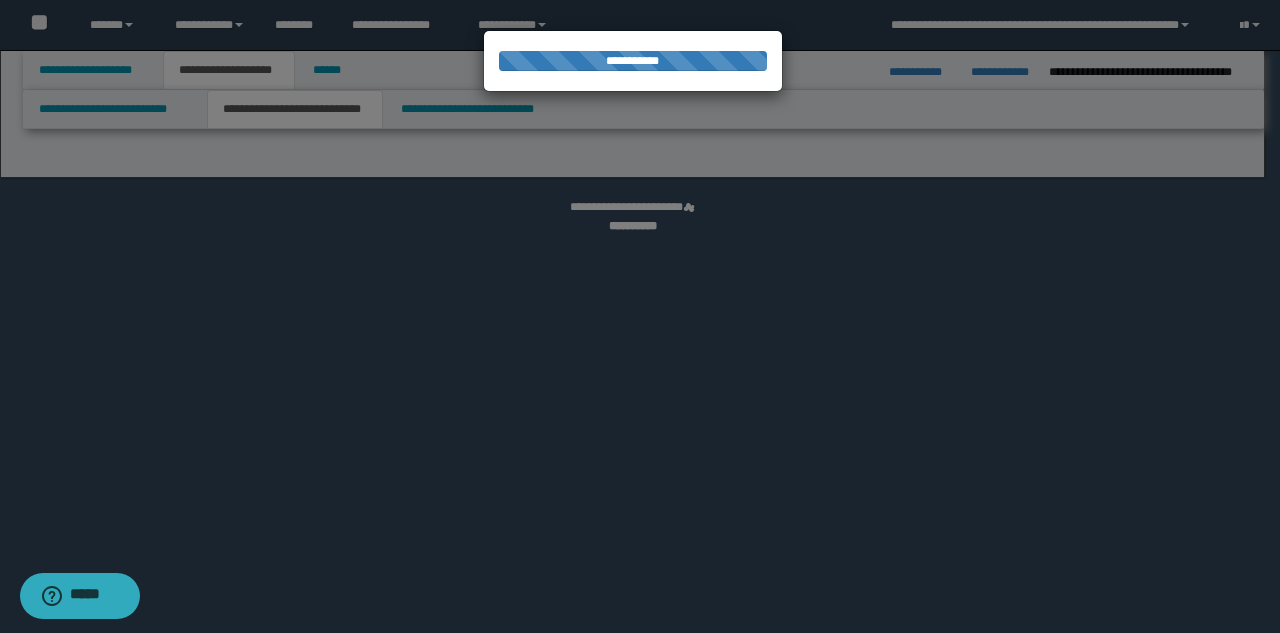 select on "*" 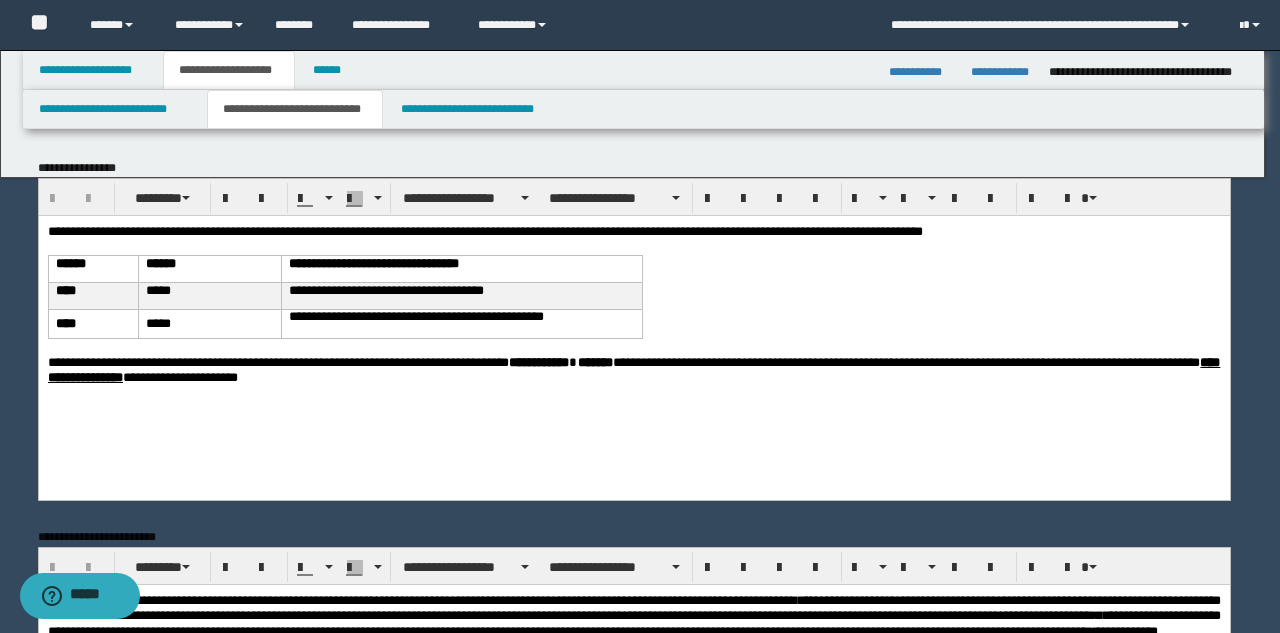 scroll, scrollTop: 0, scrollLeft: 0, axis: both 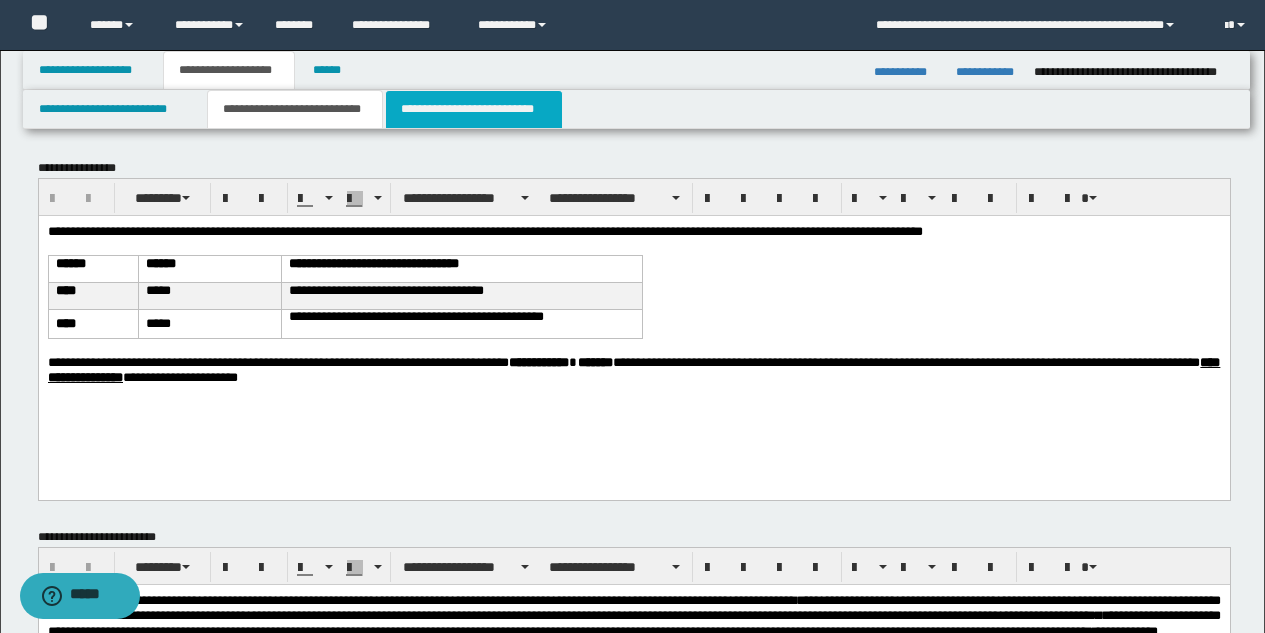 click on "**********" at bounding box center (474, 109) 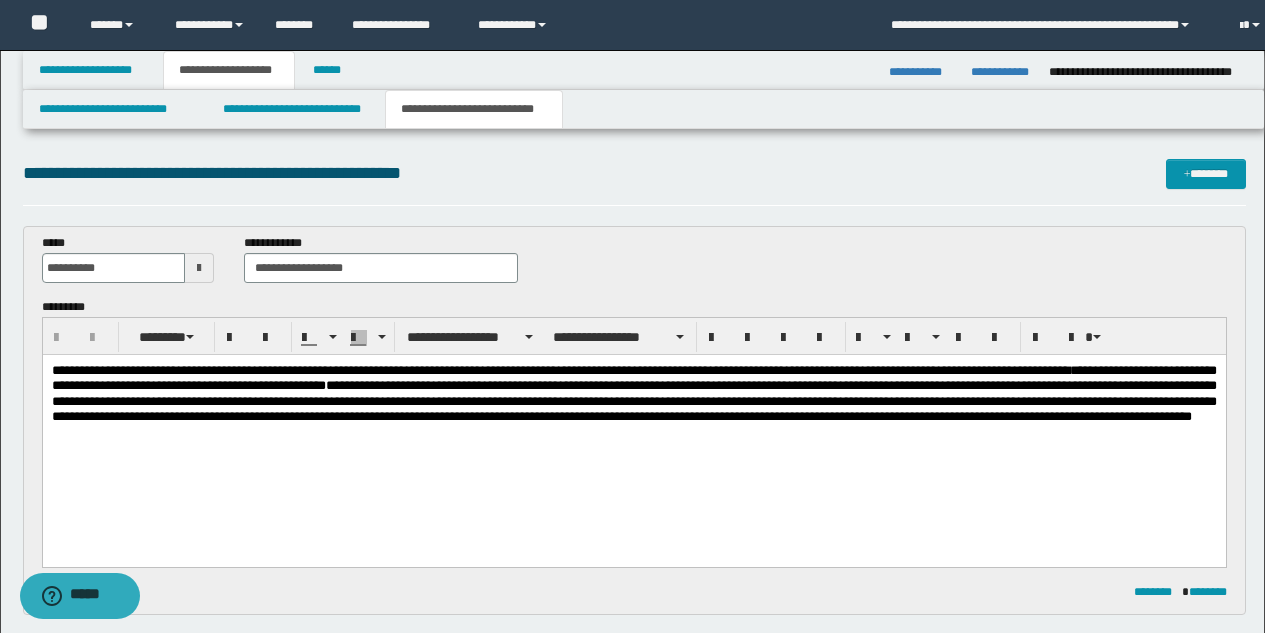 scroll, scrollTop: 0, scrollLeft: 0, axis: both 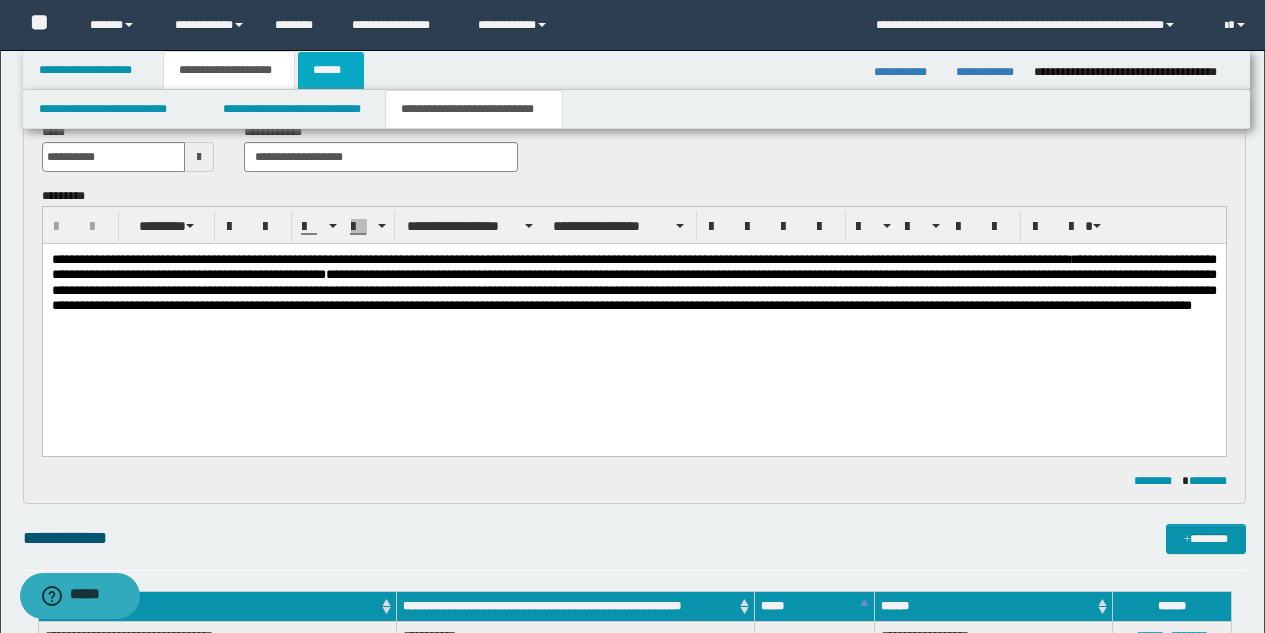 click on "******" at bounding box center [331, 70] 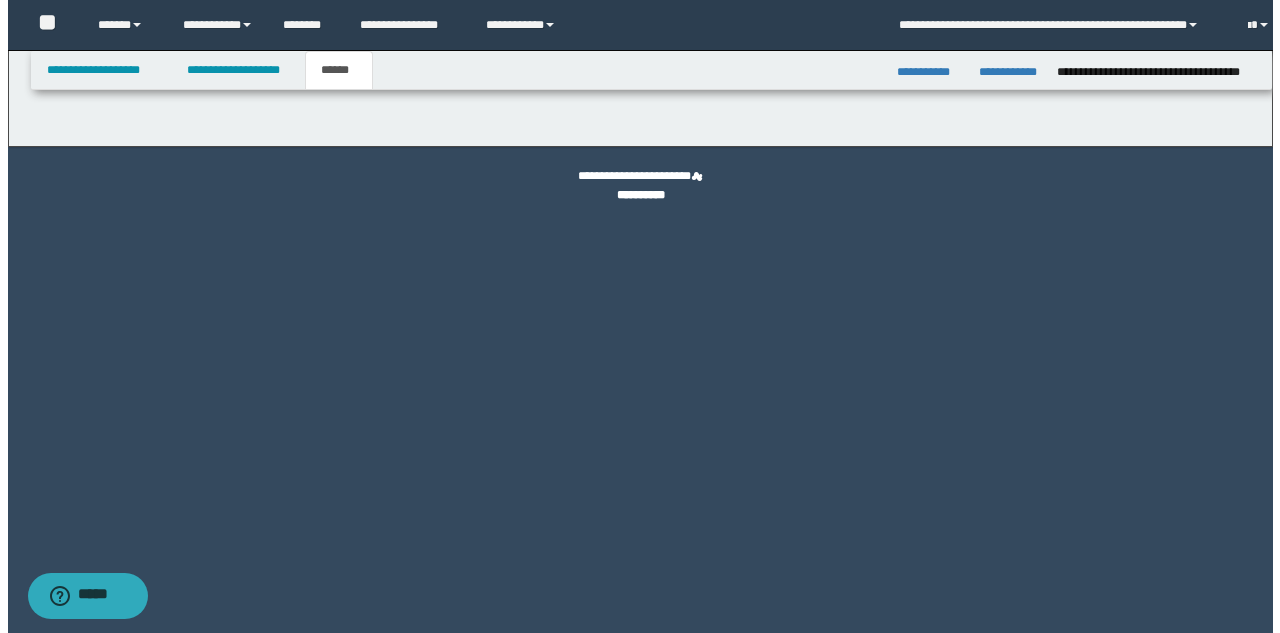 scroll, scrollTop: 0, scrollLeft: 0, axis: both 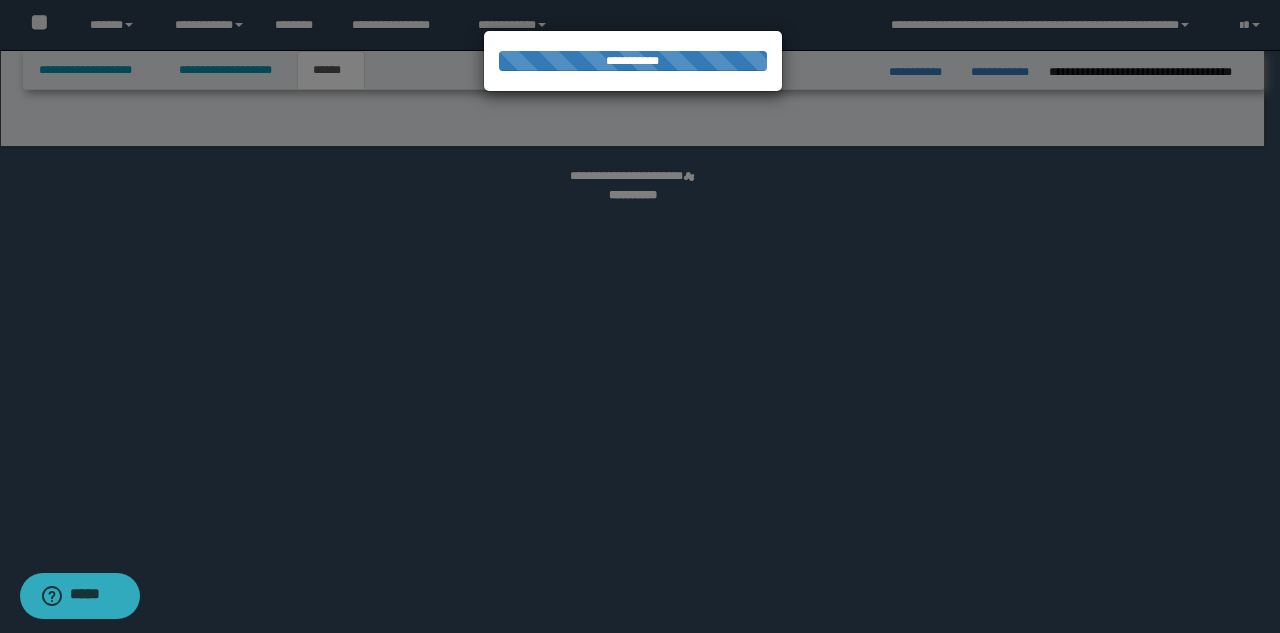 select on "*" 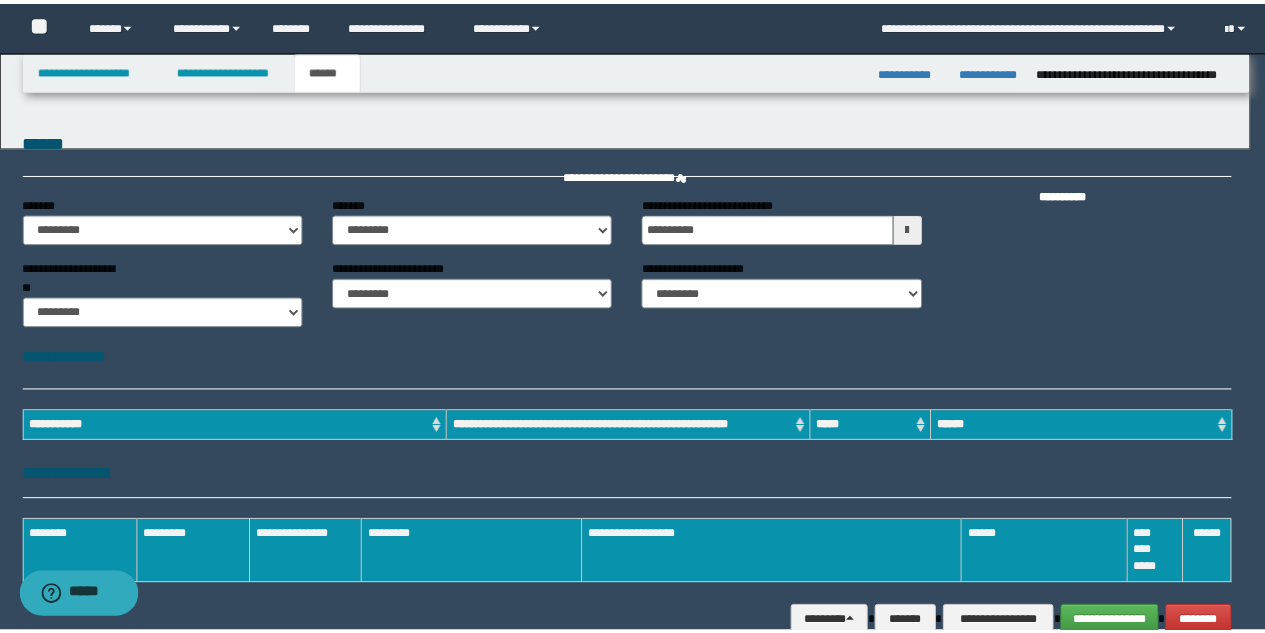 scroll, scrollTop: 0, scrollLeft: 0, axis: both 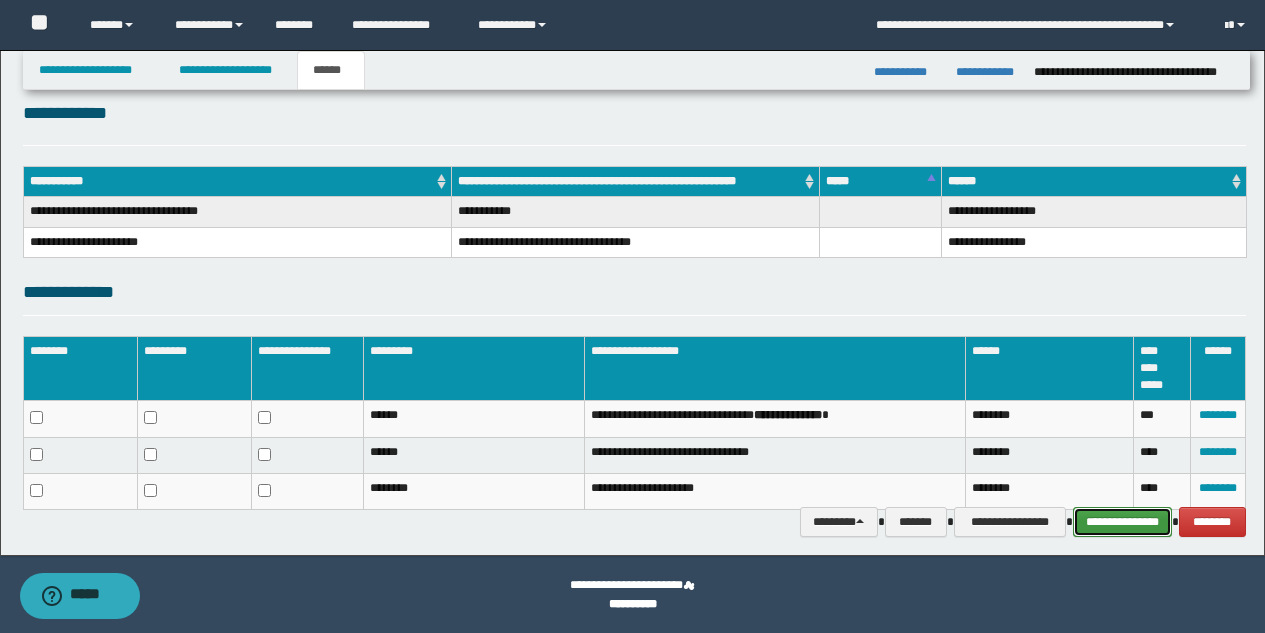 click on "**********" at bounding box center [1122, 522] 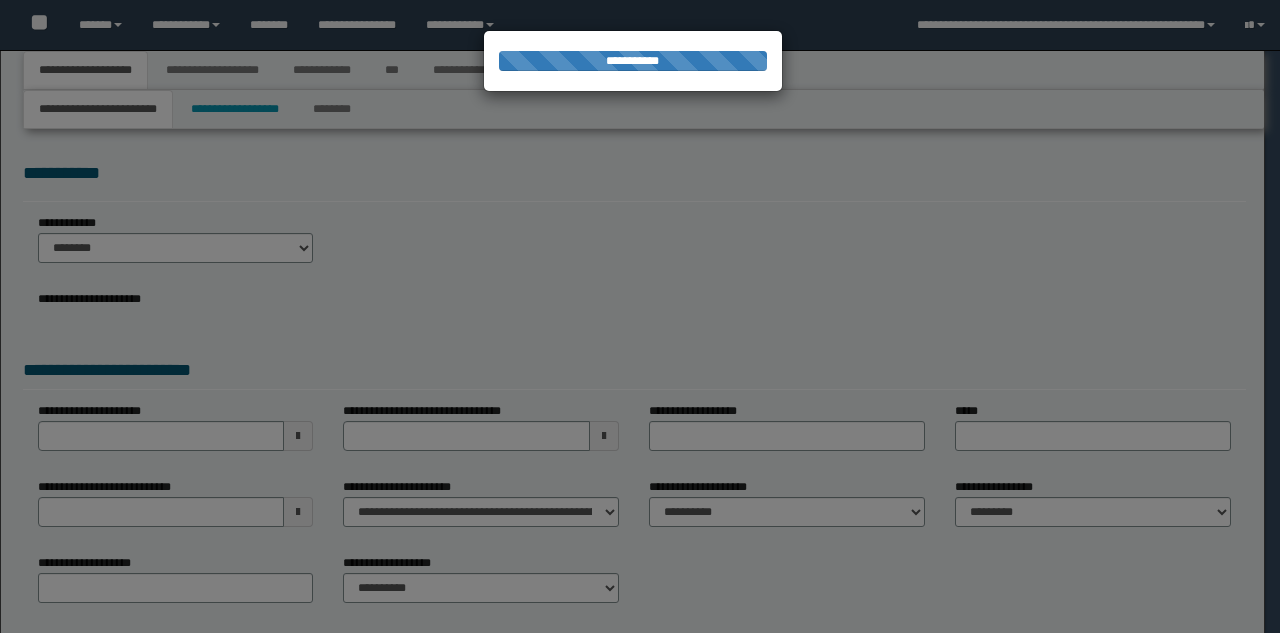 scroll, scrollTop: 0, scrollLeft: 0, axis: both 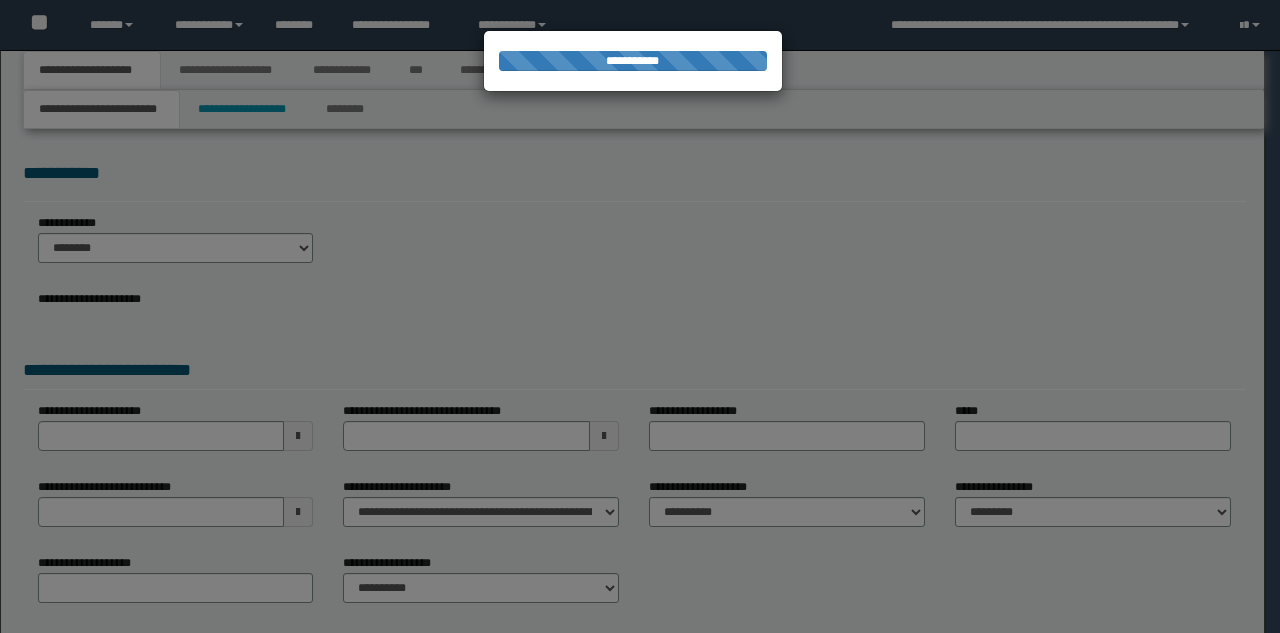 type on "**********" 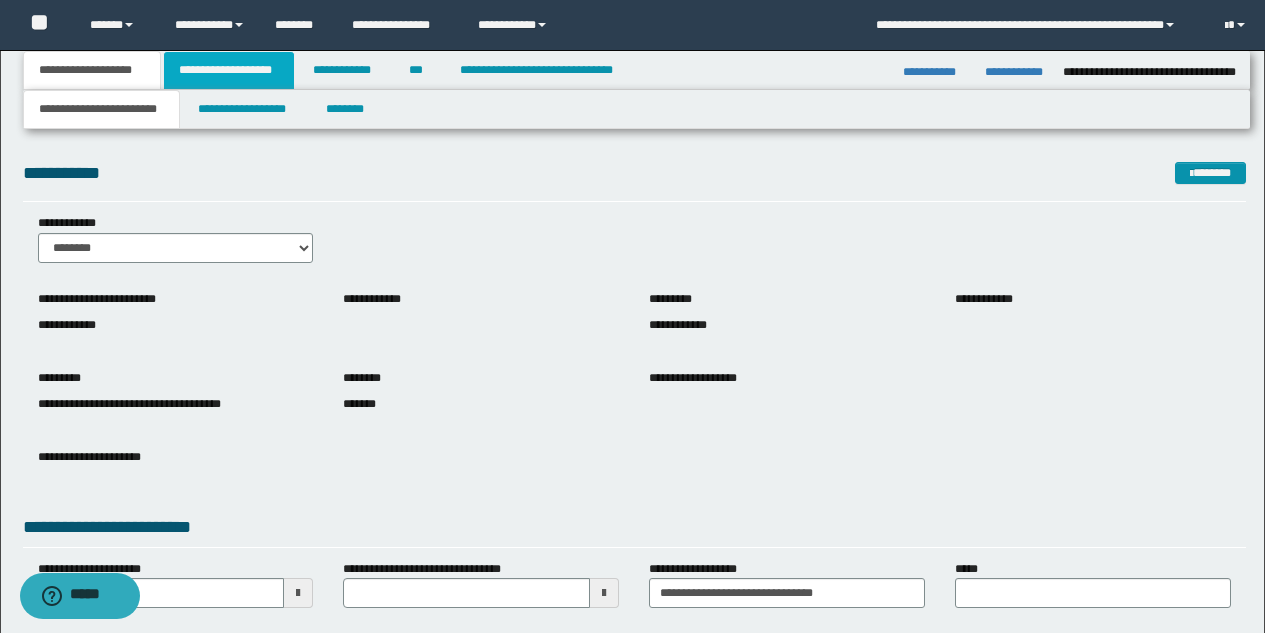 click on "**********" at bounding box center (229, 70) 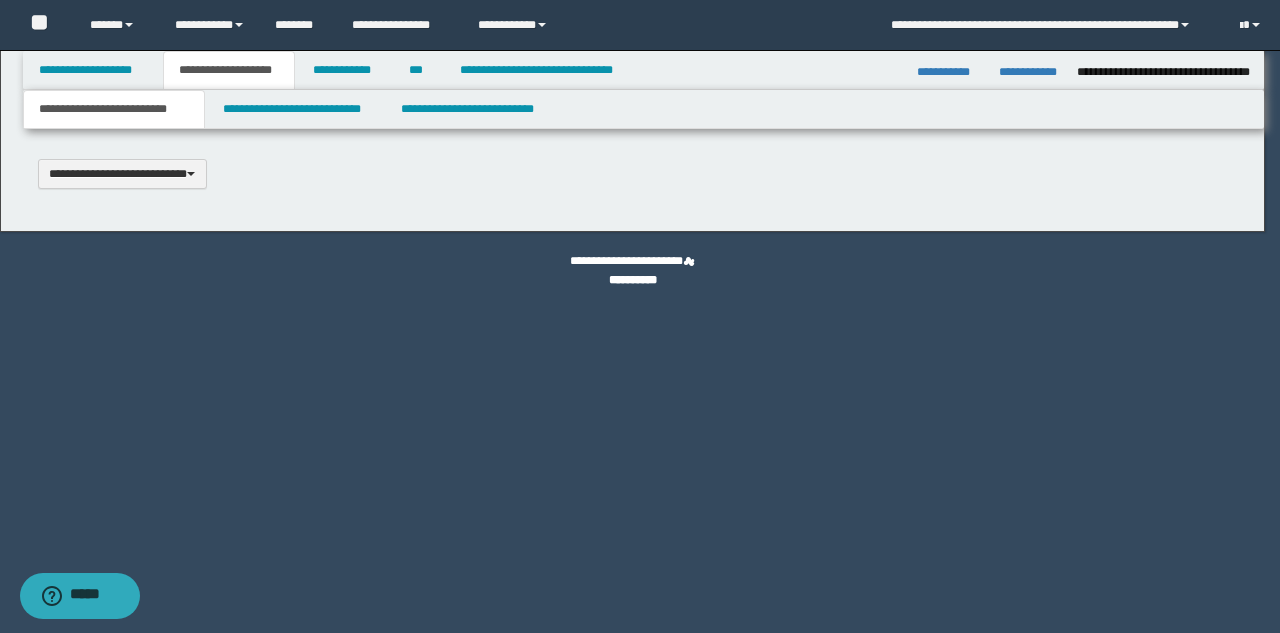type 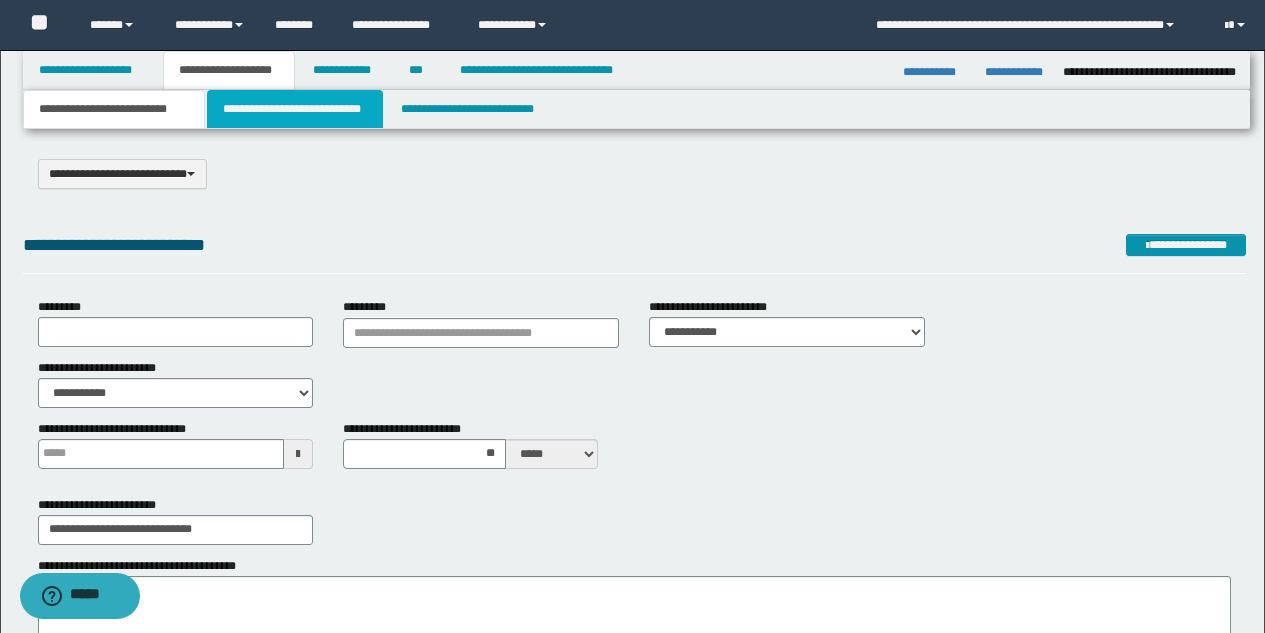 click on "**********" at bounding box center (295, 109) 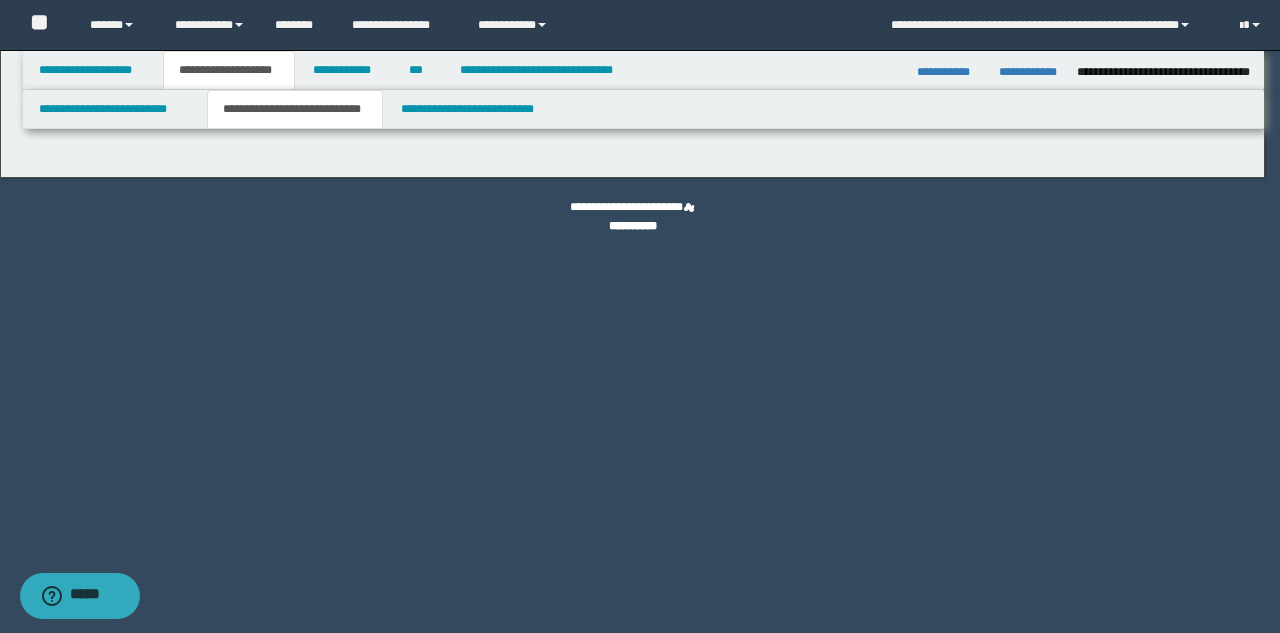 select on "*" 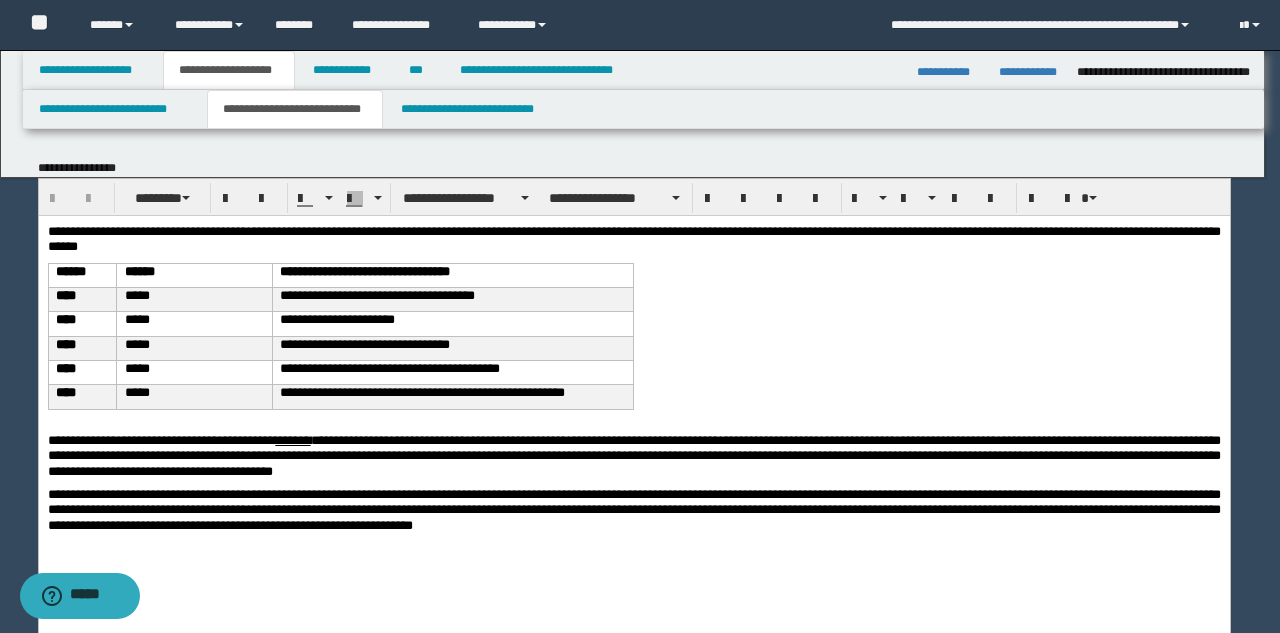 scroll, scrollTop: 0, scrollLeft: 0, axis: both 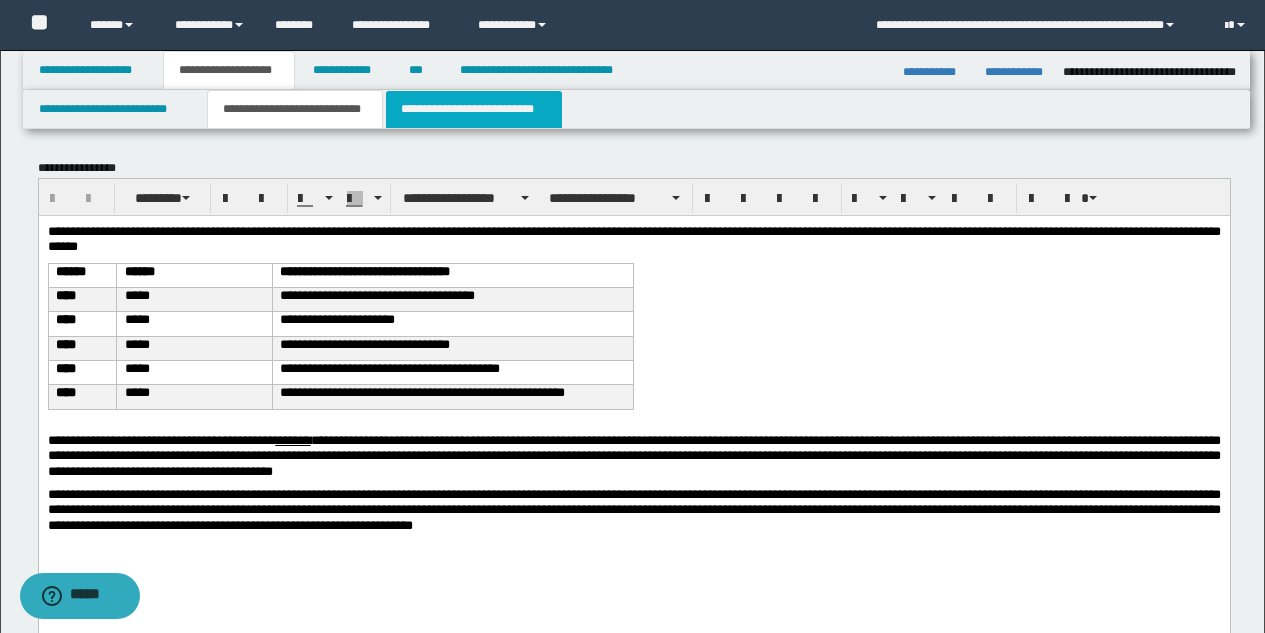 click on "**********" at bounding box center (474, 109) 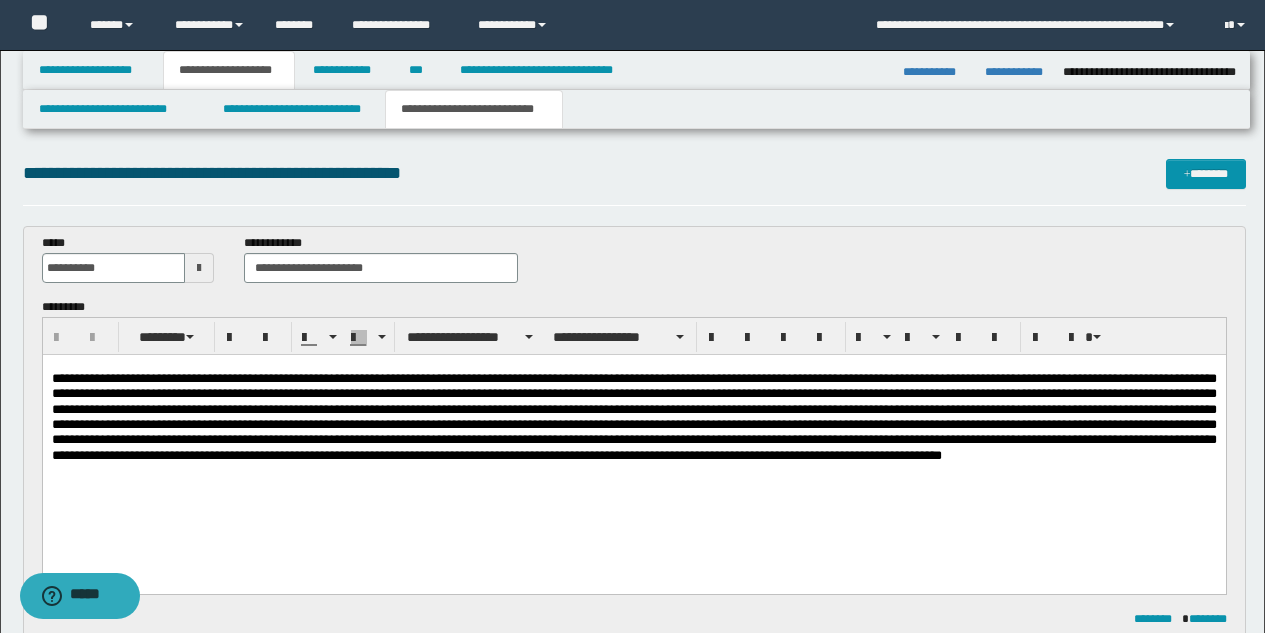 scroll, scrollTop: 0, scrollLeft: 0, axis: both 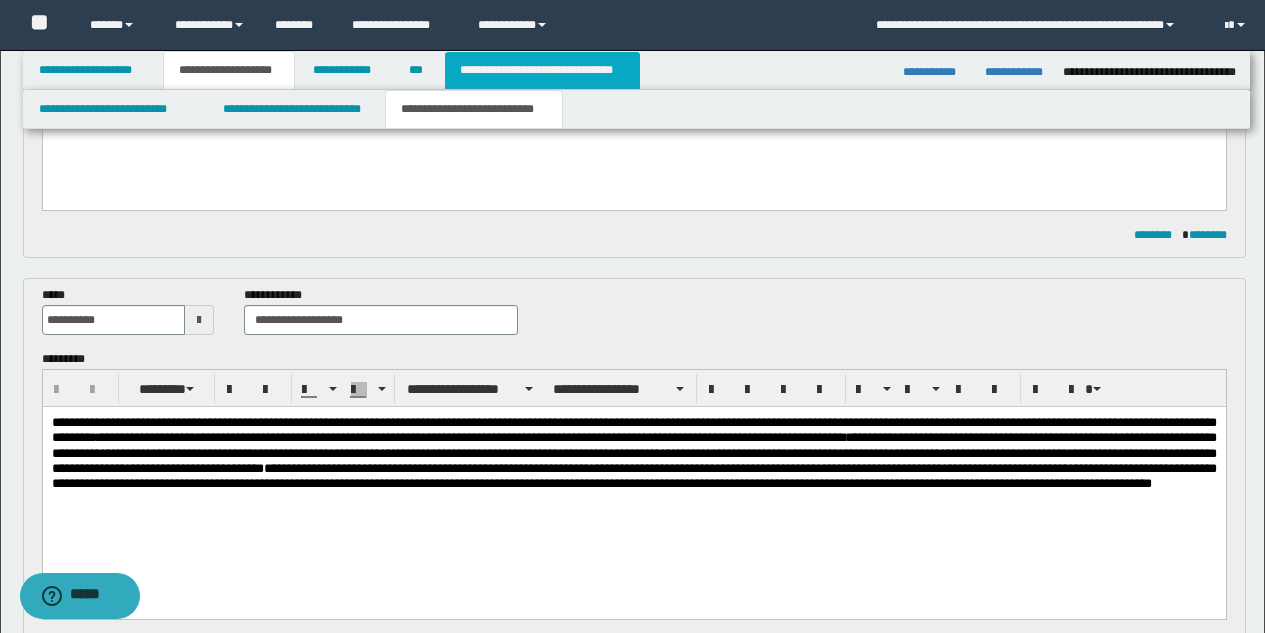 click on "**********" at bounding box center (542, 70) 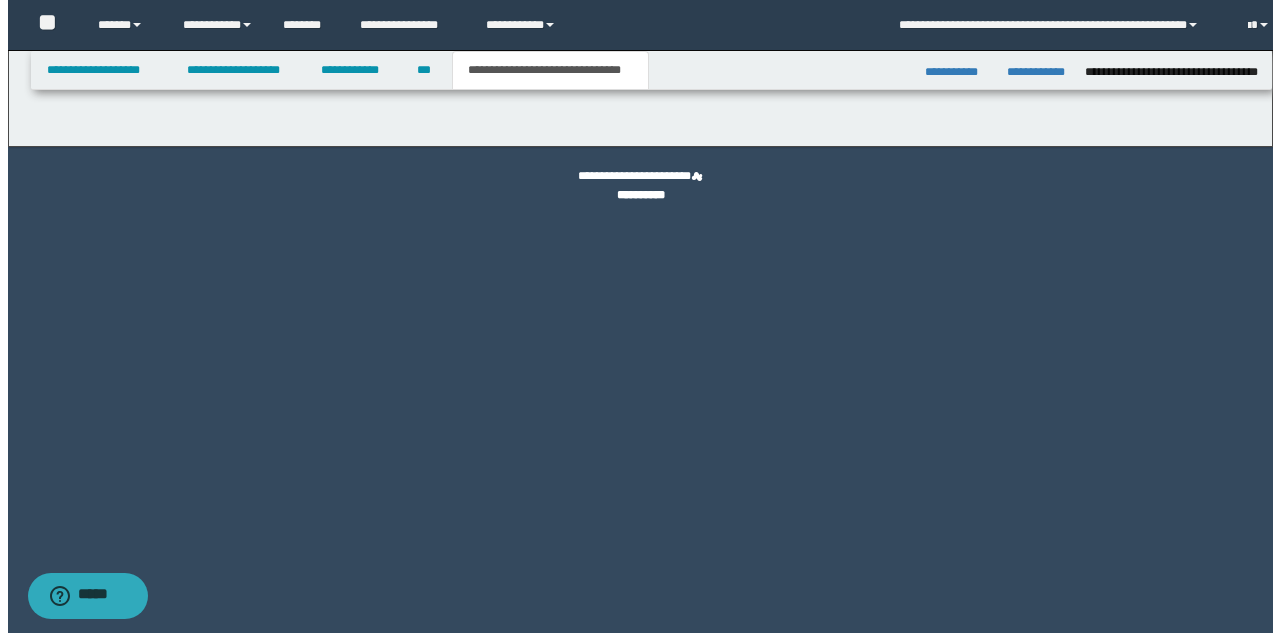 scroll, scrollTop: 0, scrollLeft: 0, axis: both 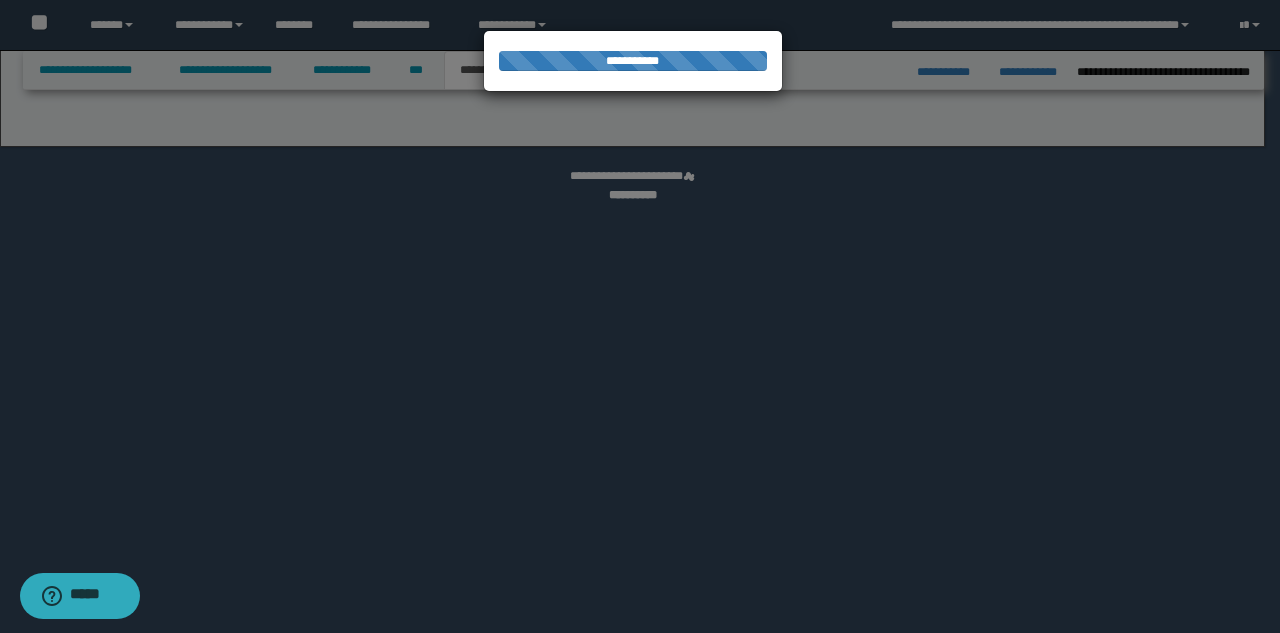 select on "*" 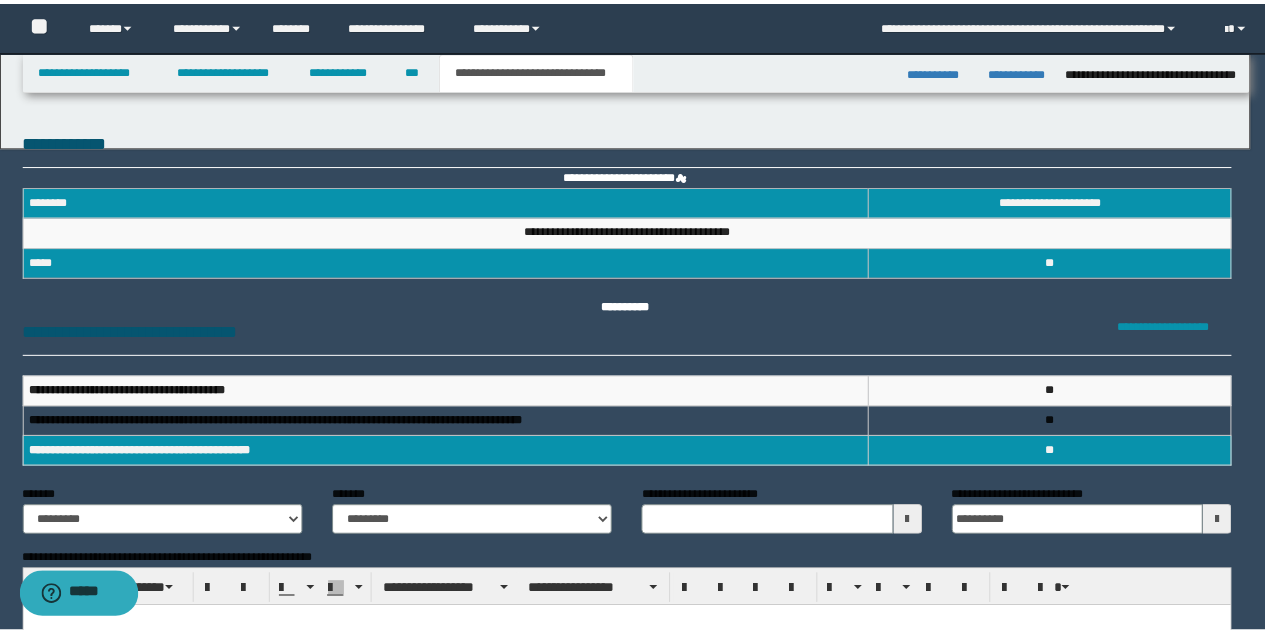 scroll, scrollTop: 0, scrollLeft: 0, axis: both 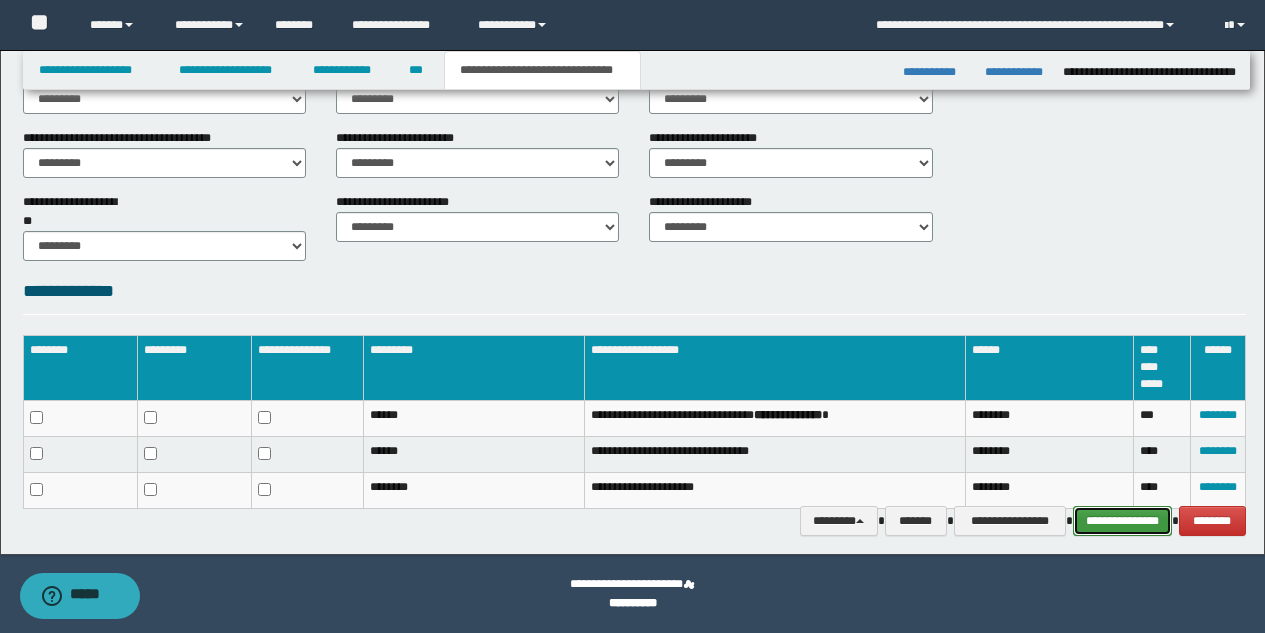 click on "**********" at bounding box center (1122, 521) 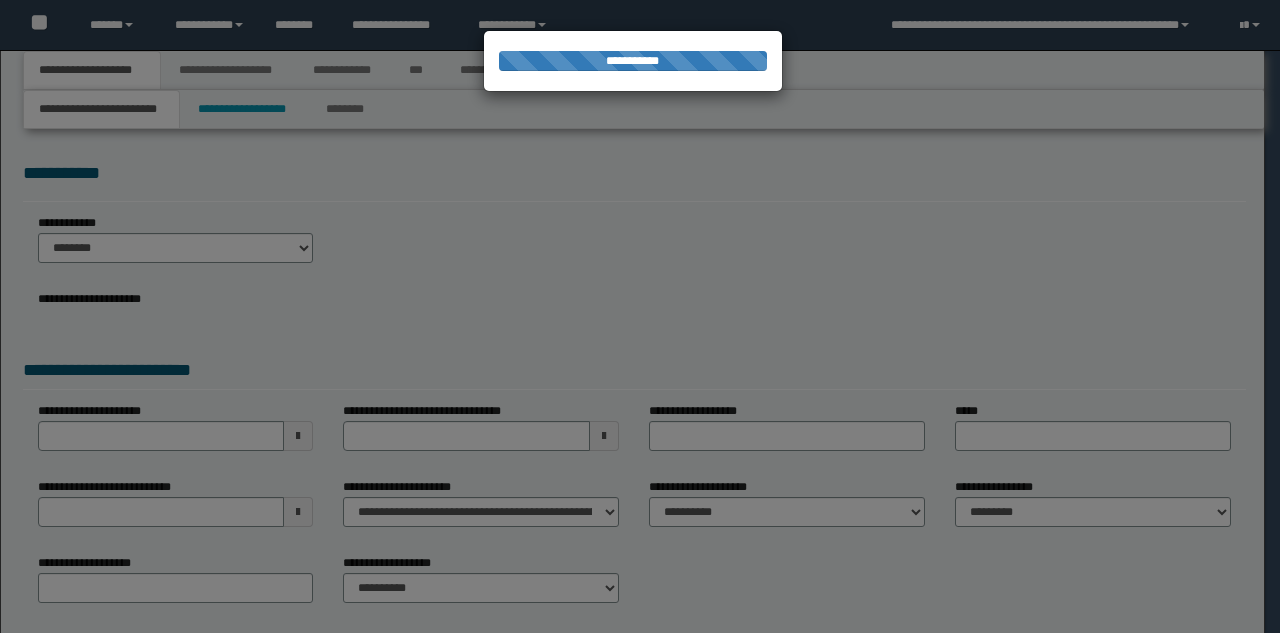 scroll, scrollTop: 0, scrollLeft: 0, axis: both 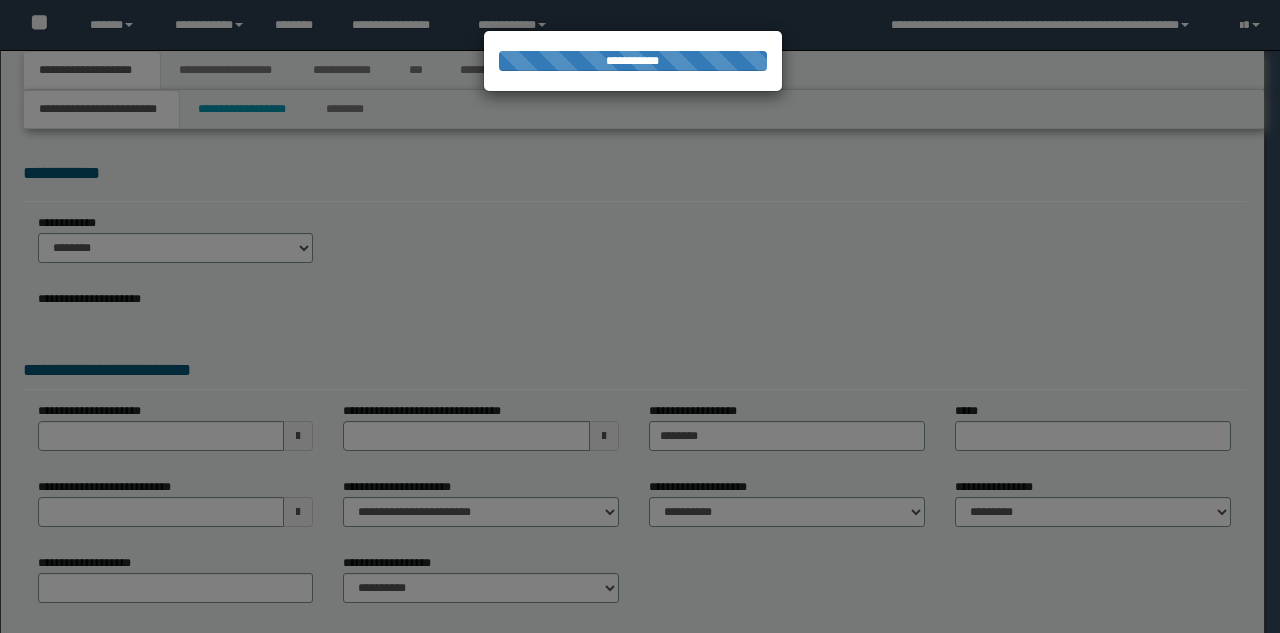 select on "*" 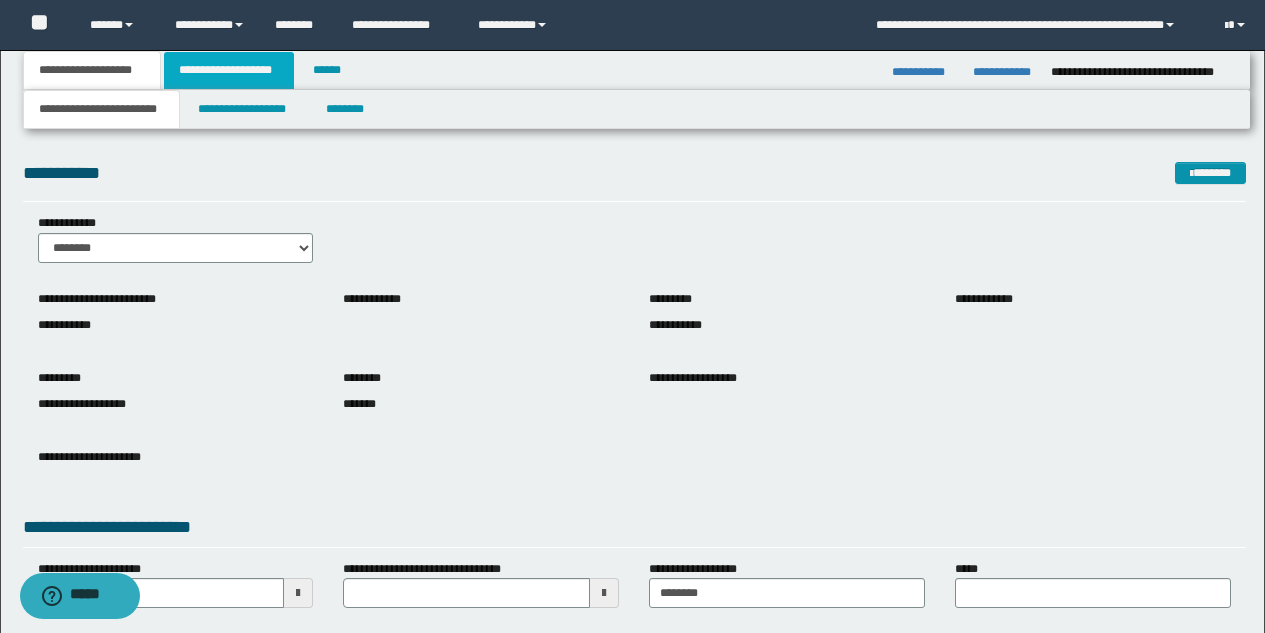 click on "**********" at bounding box center [229, 70] 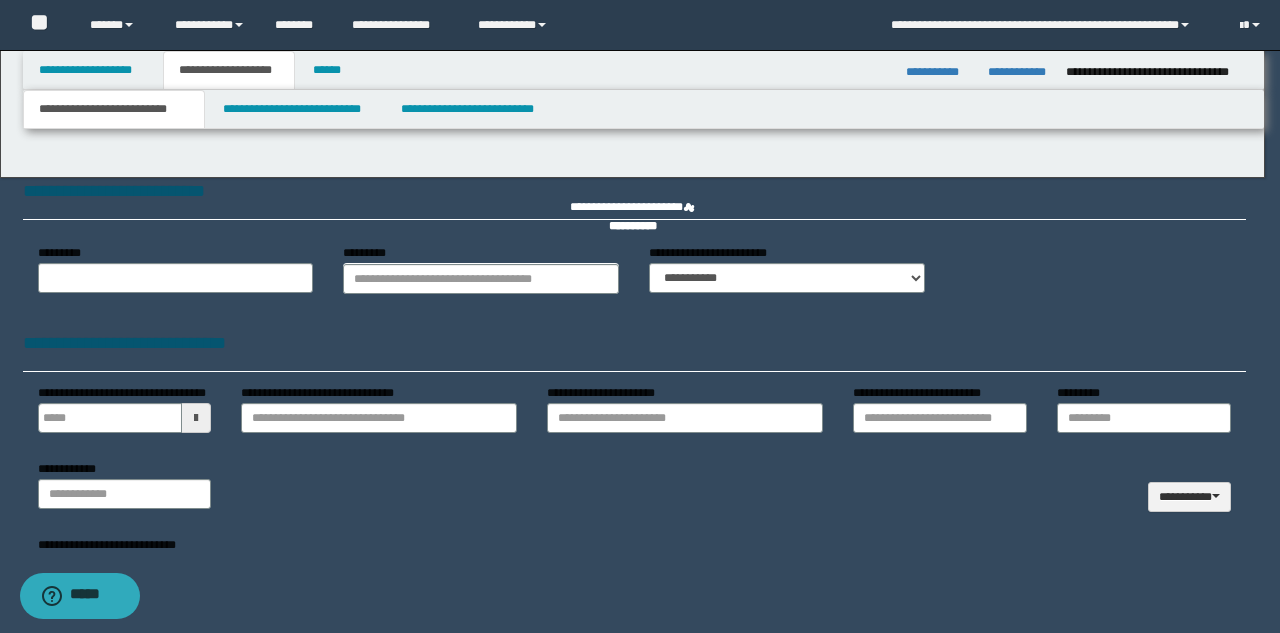 click at bounding box center (640, 316) 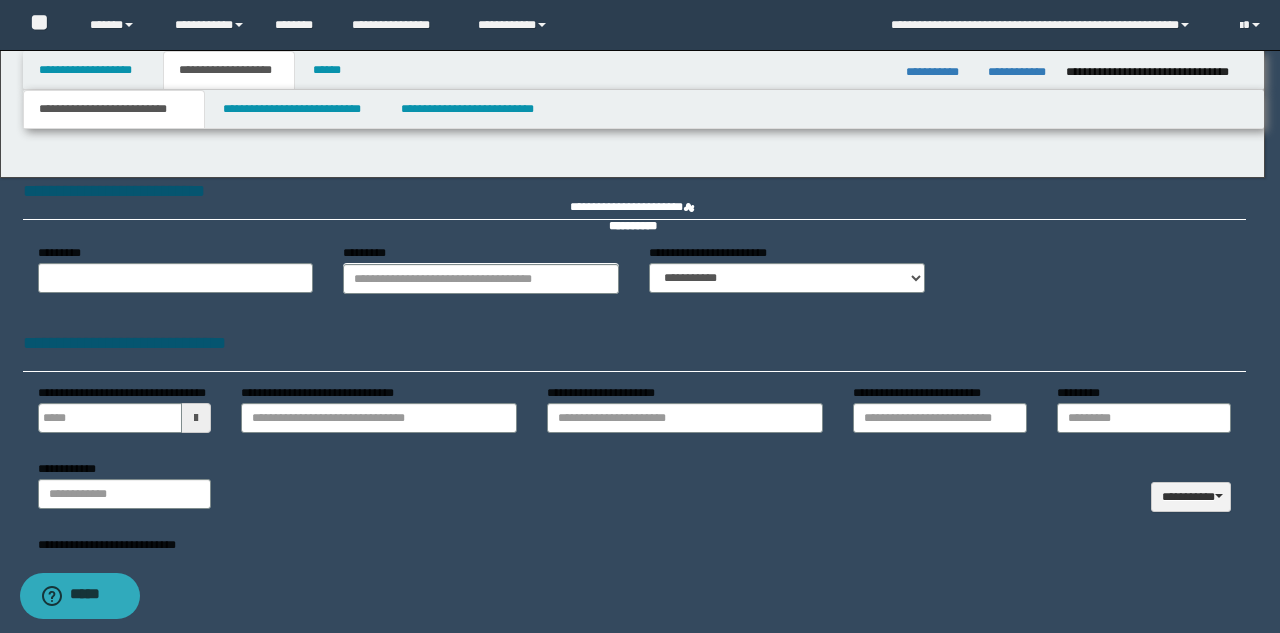type 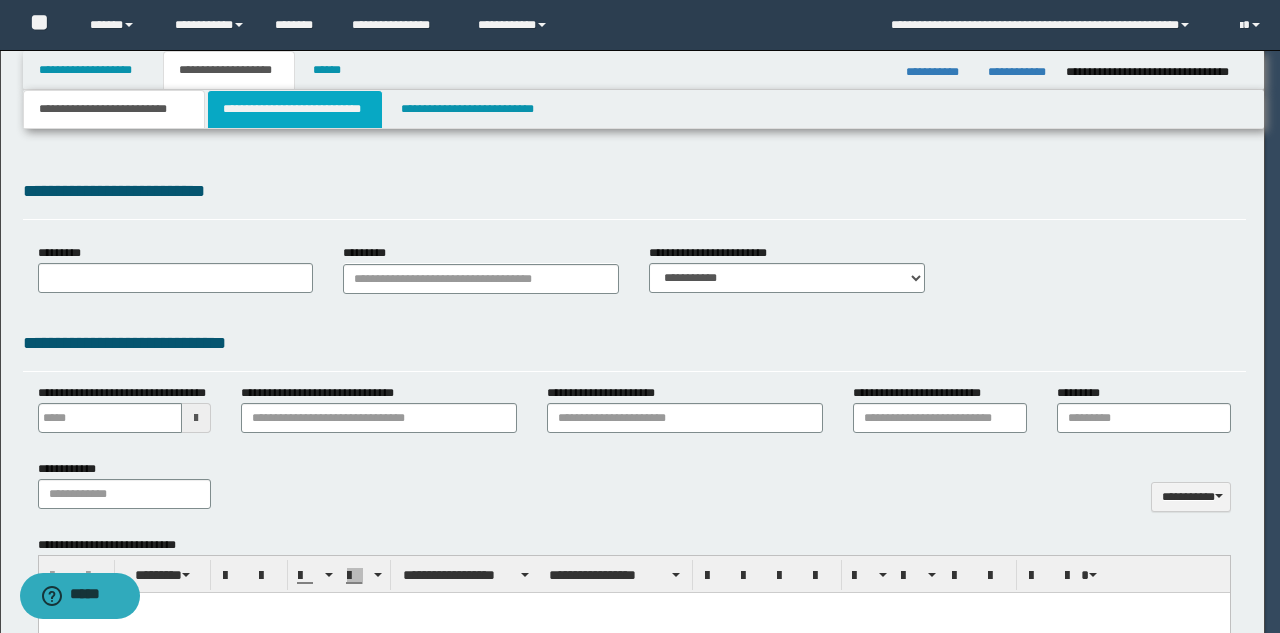 scroll, scrollTop: 0, scrollLeft: 0, axis: both 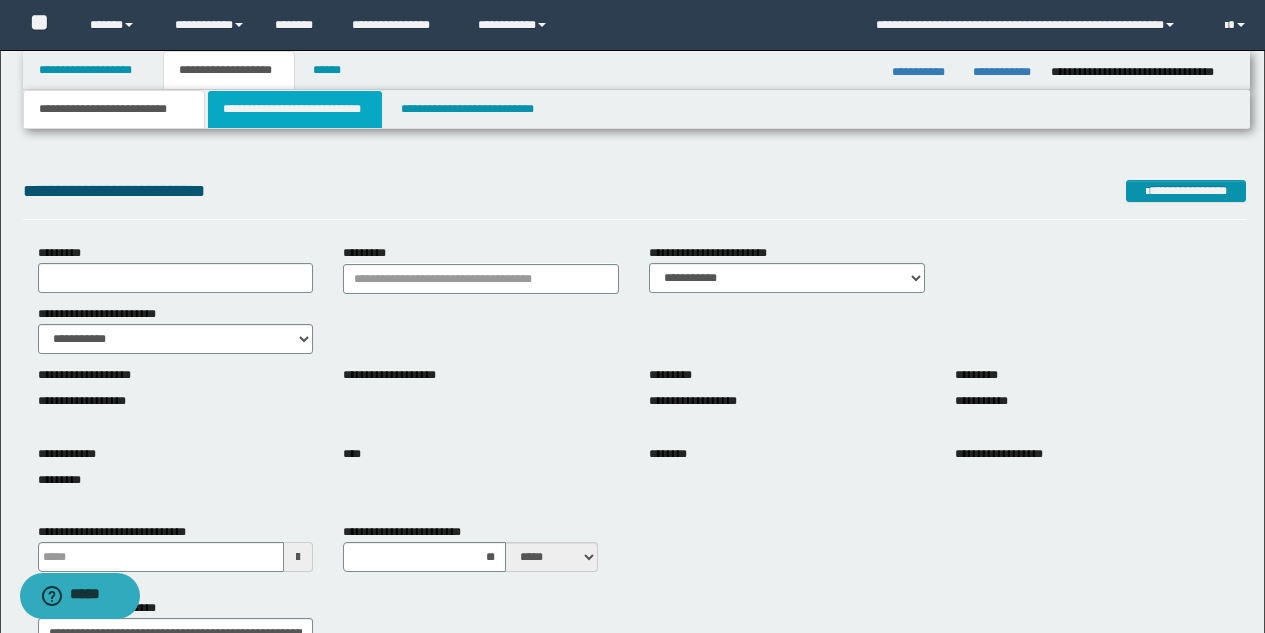 click on "**********" at bounding box center [295, 109] 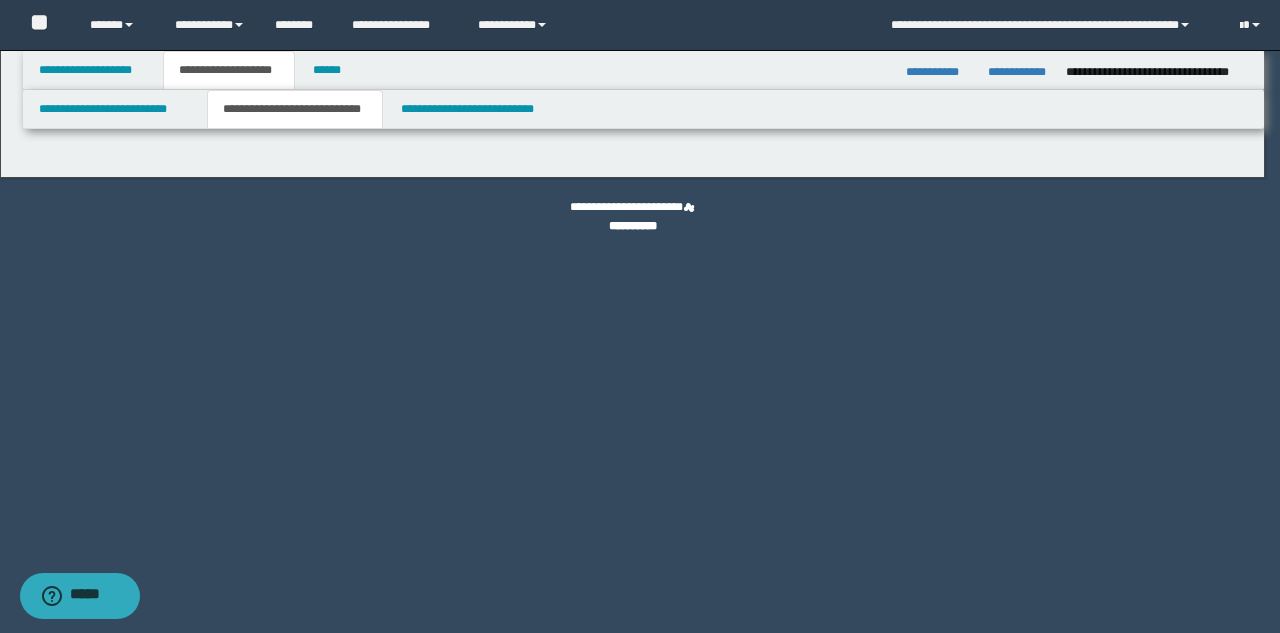 select on "*" 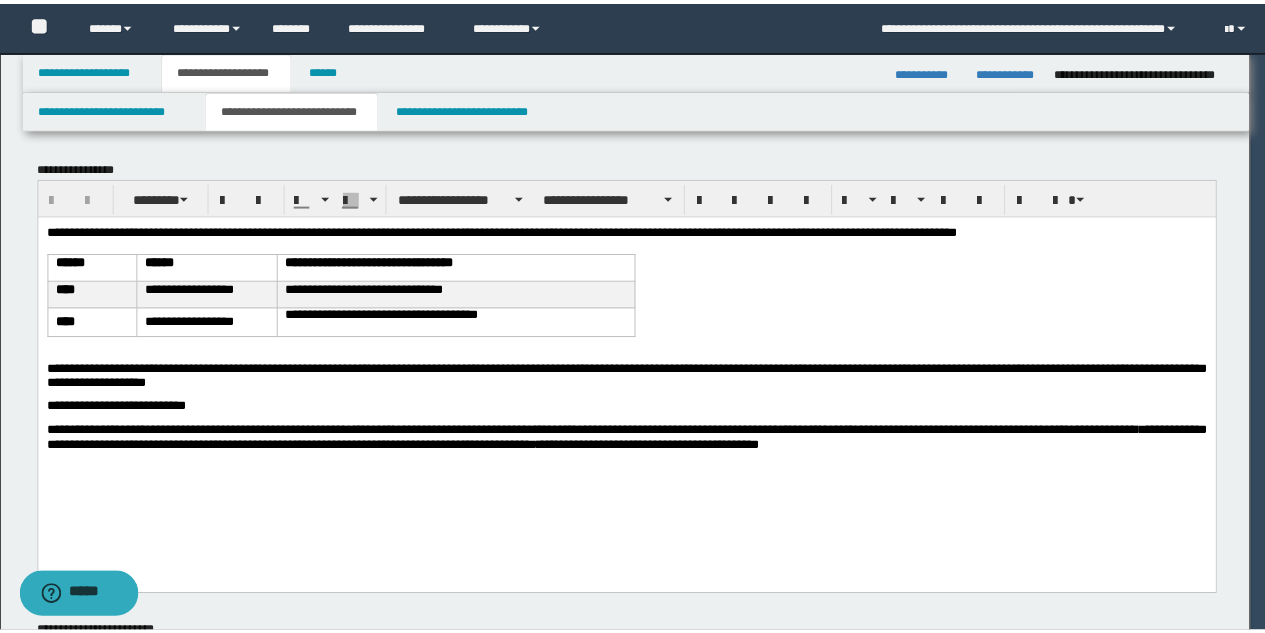 scroll, scrollTop: 0, scrollLeft: 0, axis: both 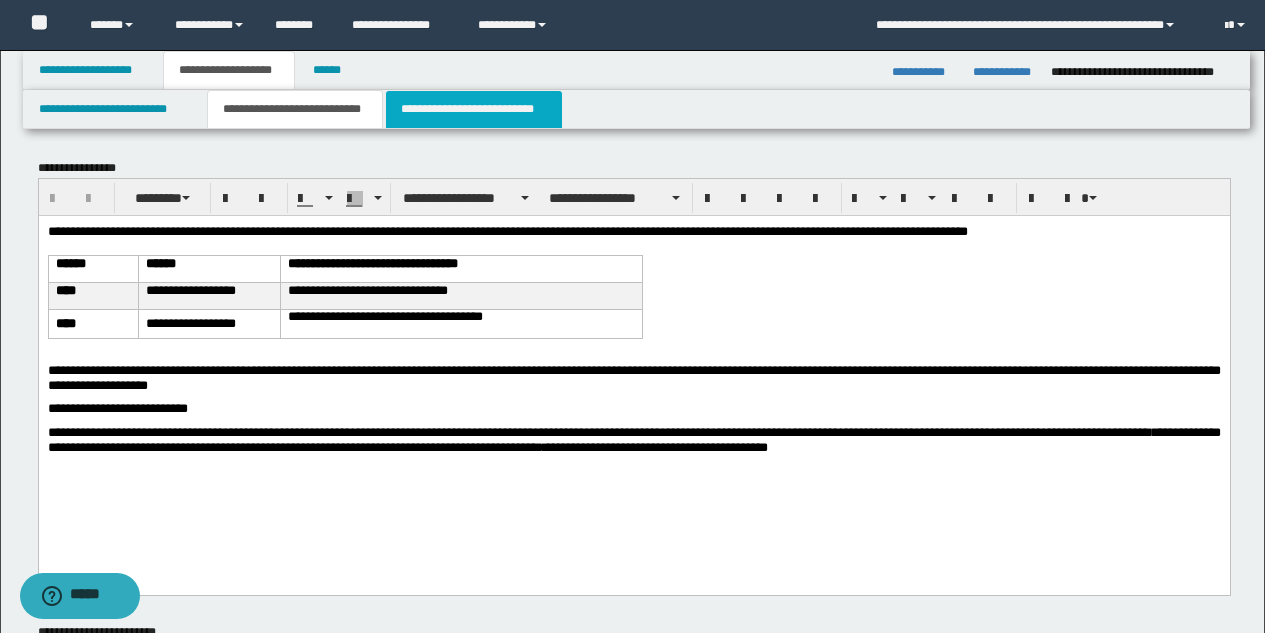 click on "**********" at bounding box center [474, 109] 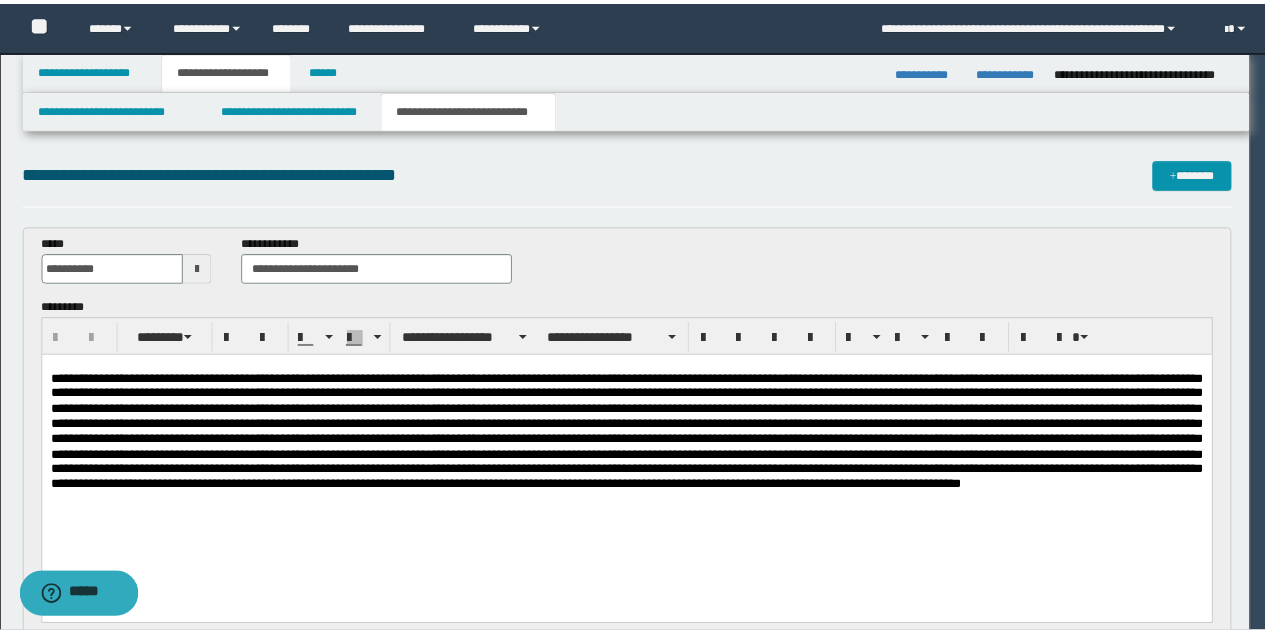 scroll, scrollTop: 0, scrollLeft: 0, axis: both 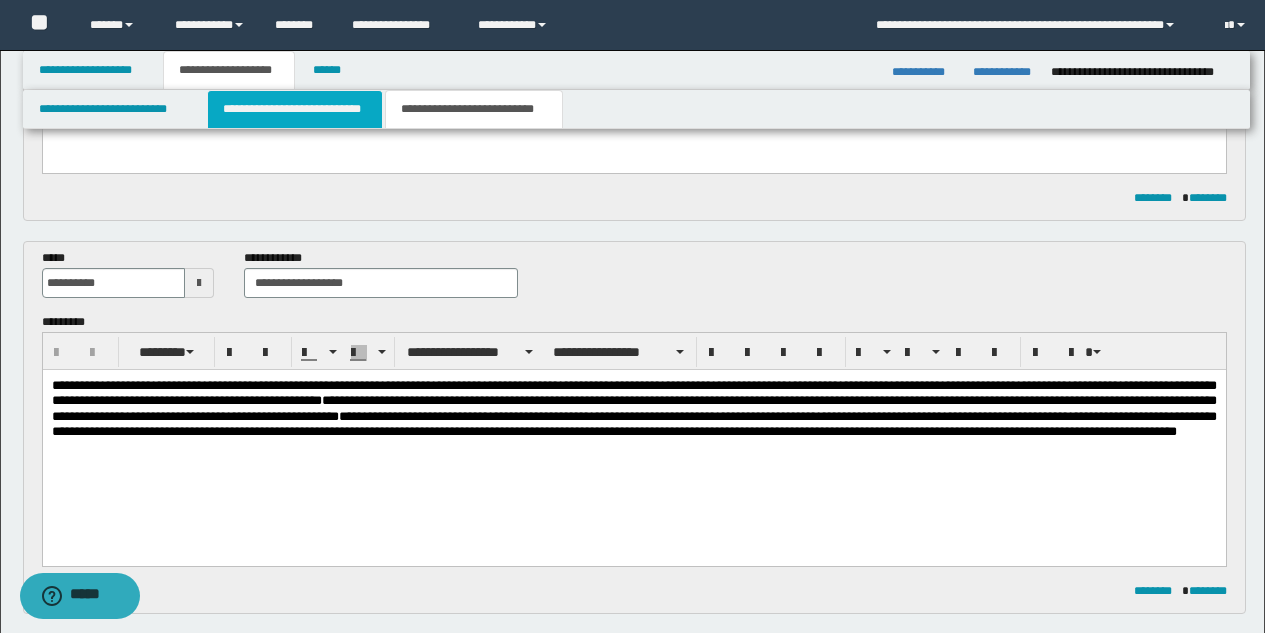 click on "**********" at bounding box center (295, 109) 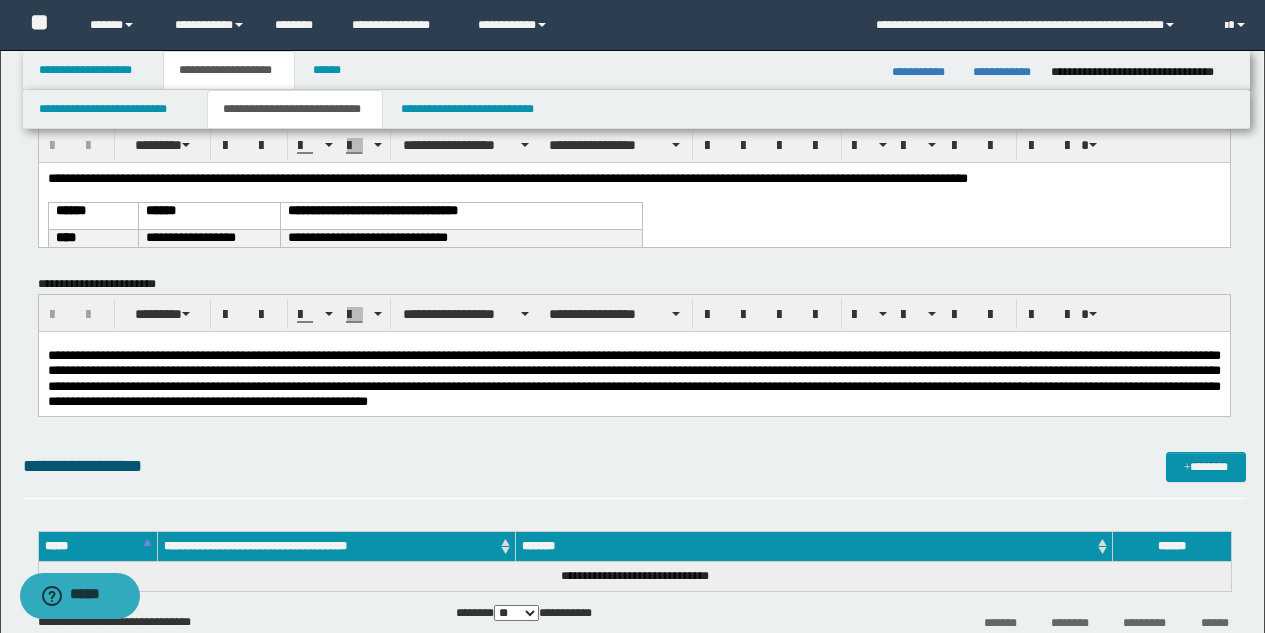 scroll, scrollTop: 59, scrollLeft: 0, axis: vertical 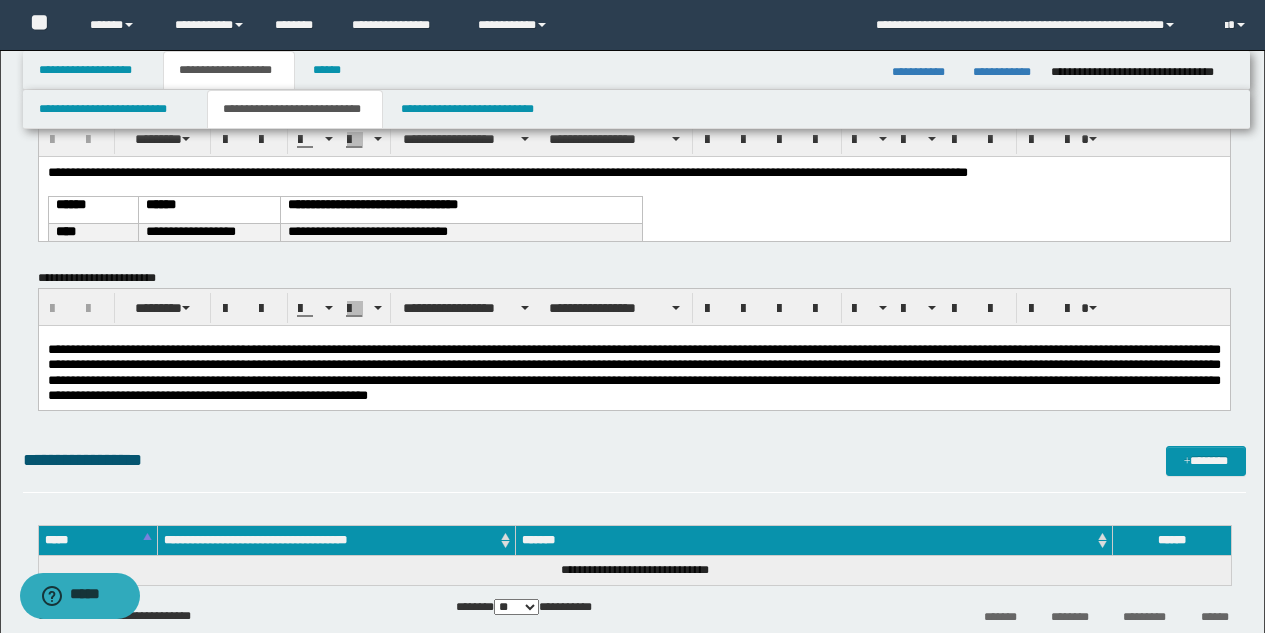 click on "**********" at bounding box center [460, 230] 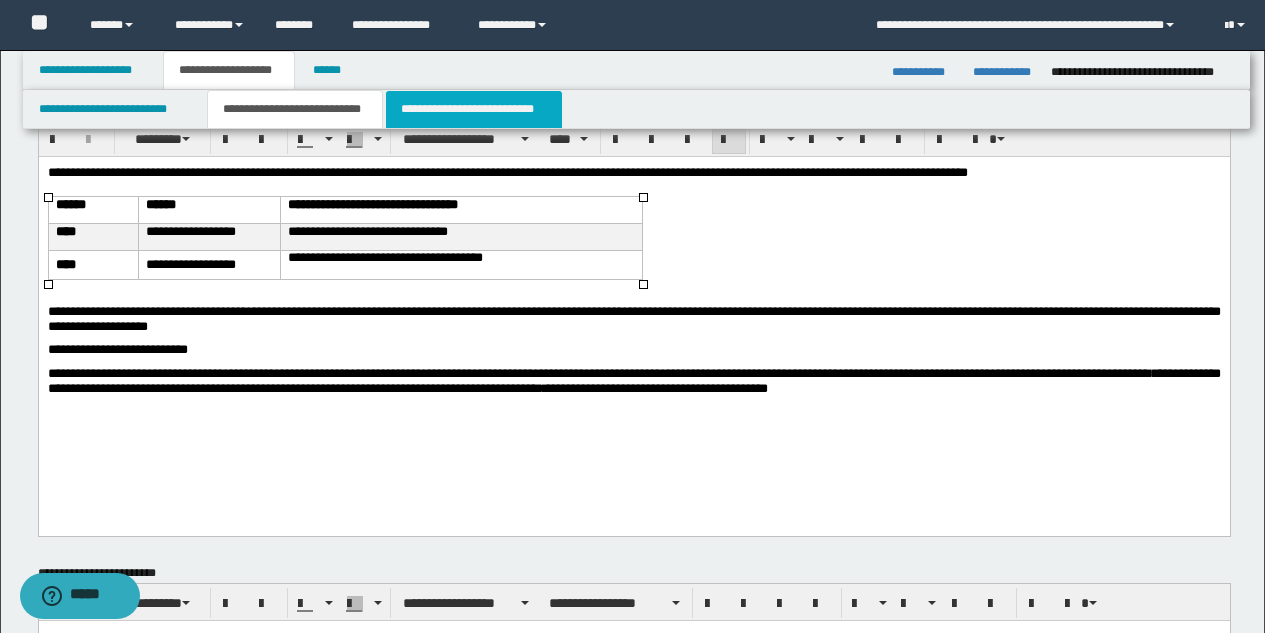 click on "**********" at bounding box center (474, 109) 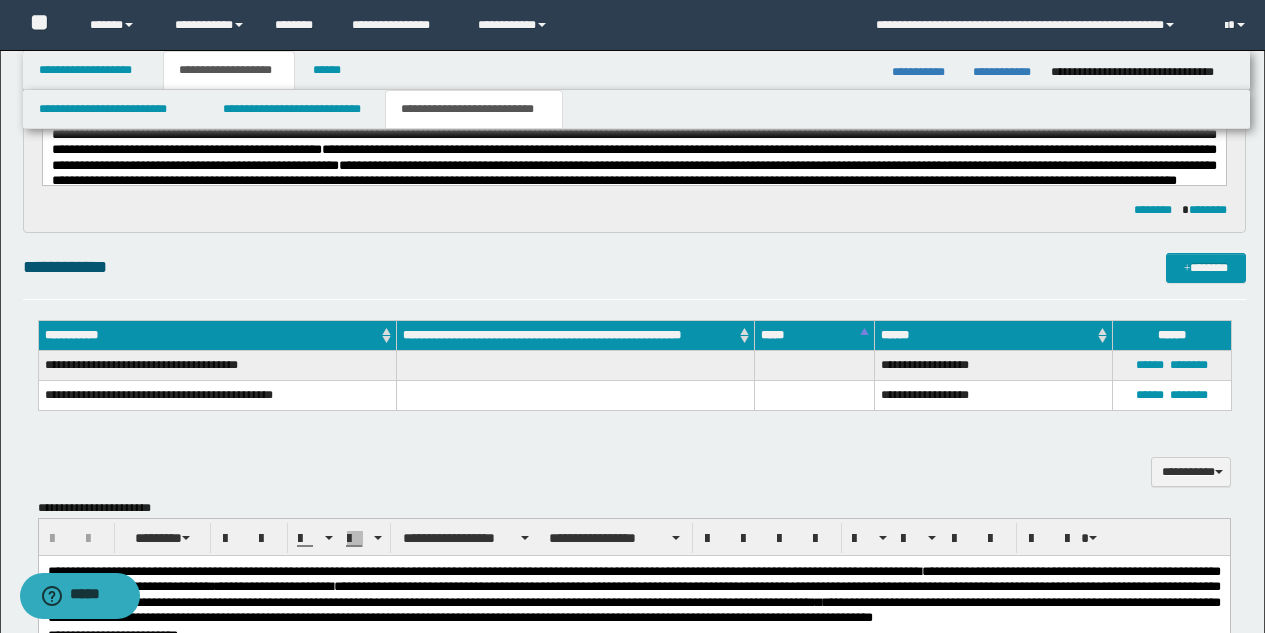 scroll, scrollTop: 507, scrollLeft: 0, axis: vertical 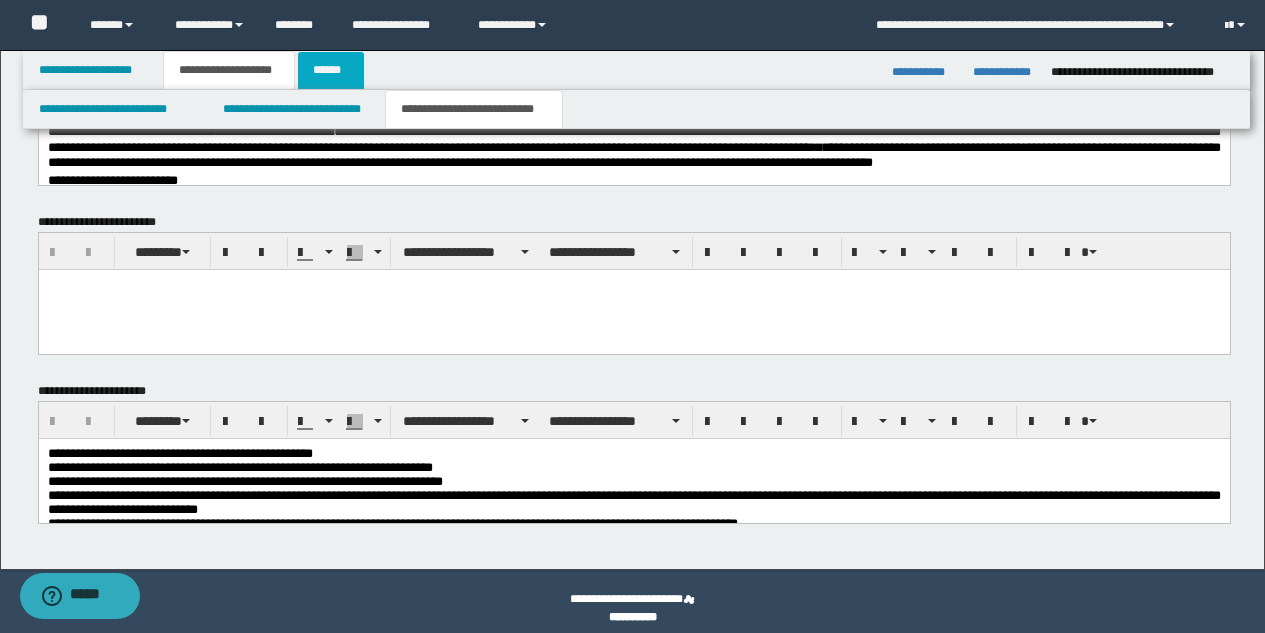click on "******" at bounding box center [331, 70] 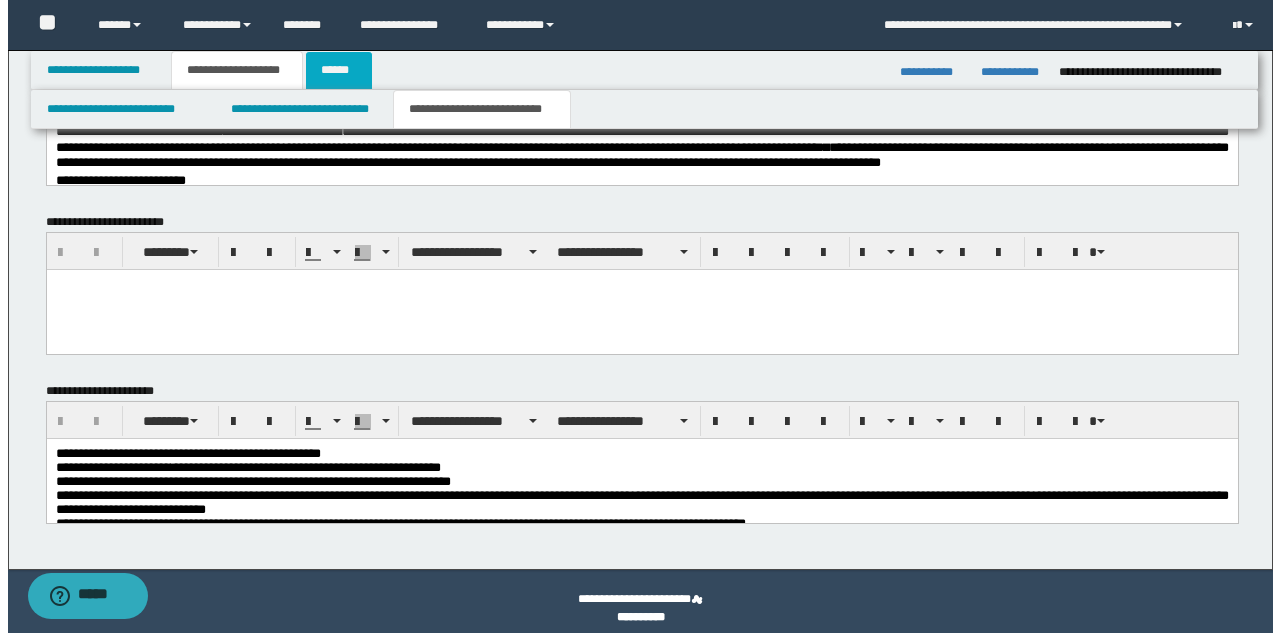 scroll, scrollTop: 0, scrollLeft: 0, axis: both 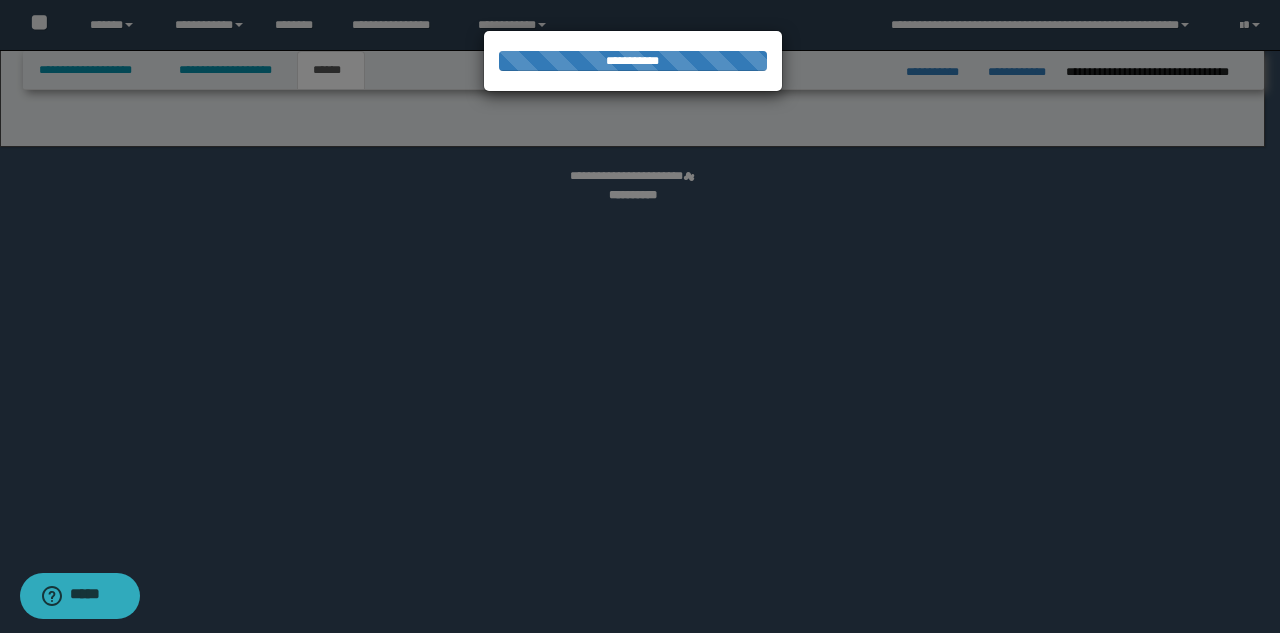 select on "*" 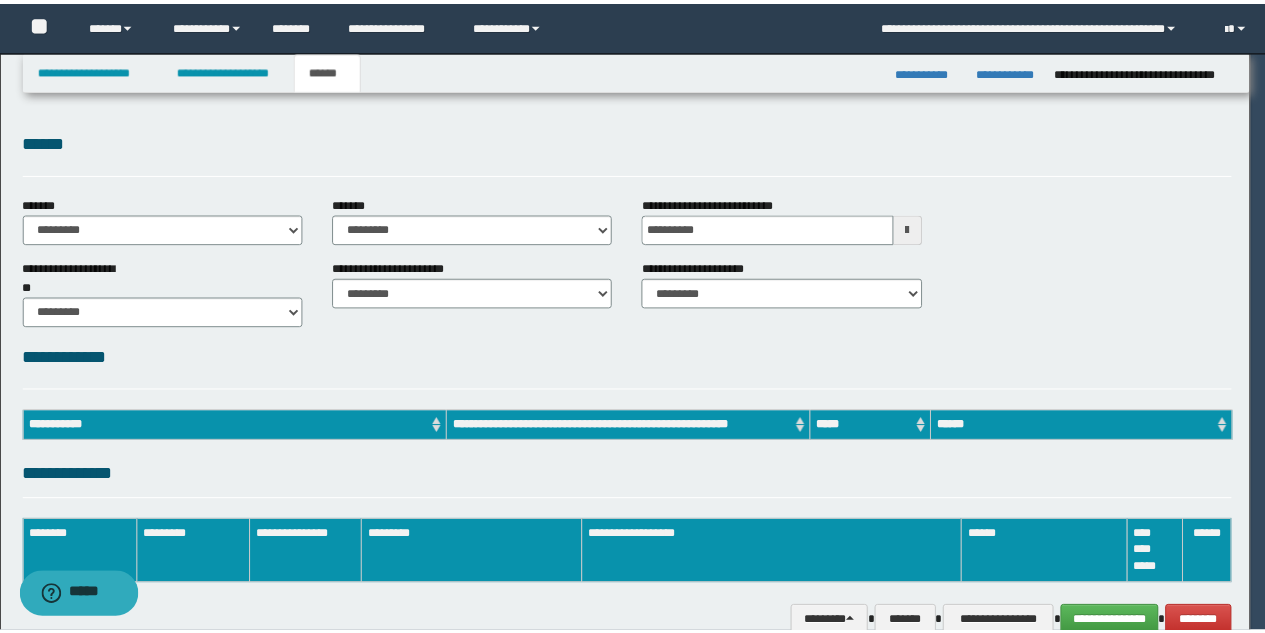 scroll, scrollTop: 0, scrollLeft: 0, axis: both 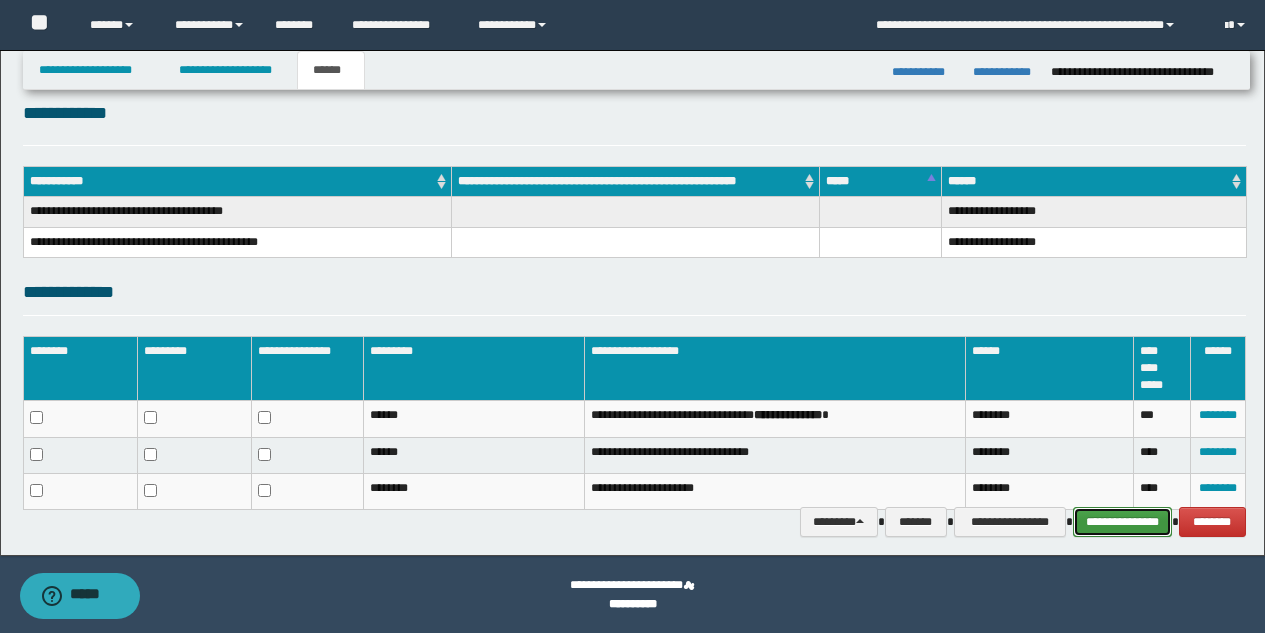 click on "**********" at bounding box center (1122, 522) 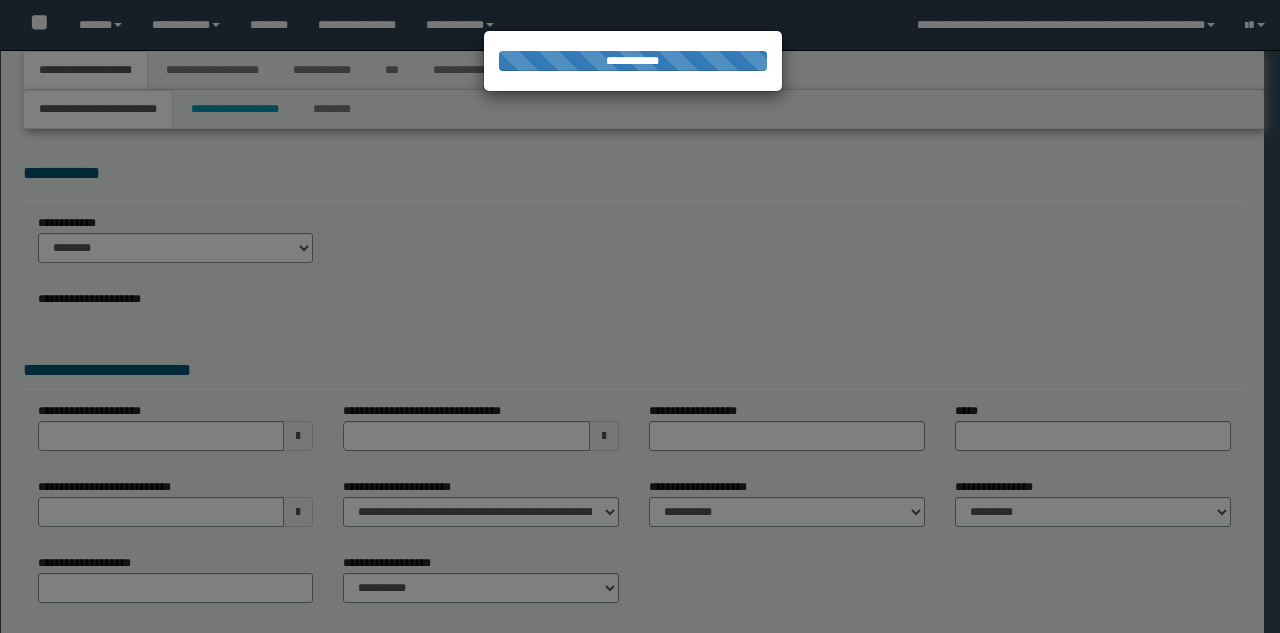 scroll, scrollTop: 0, scrollLeft: 0, axis: both 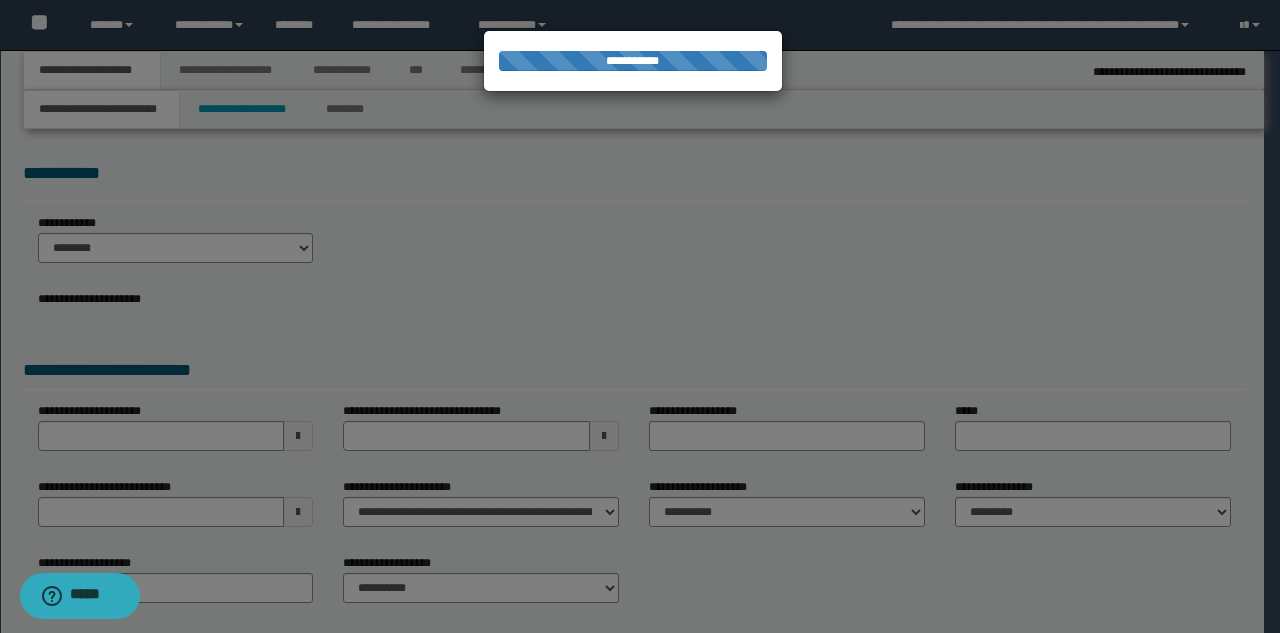 select on "*" 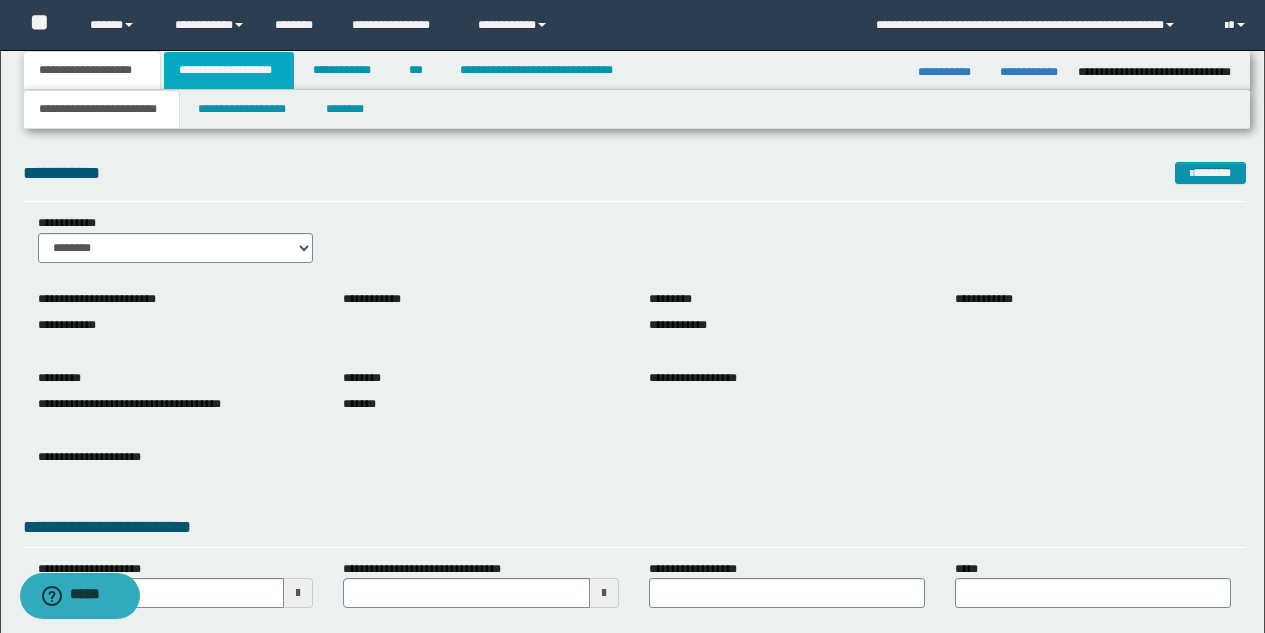 click on "**********" at bounding box center [229, 70] 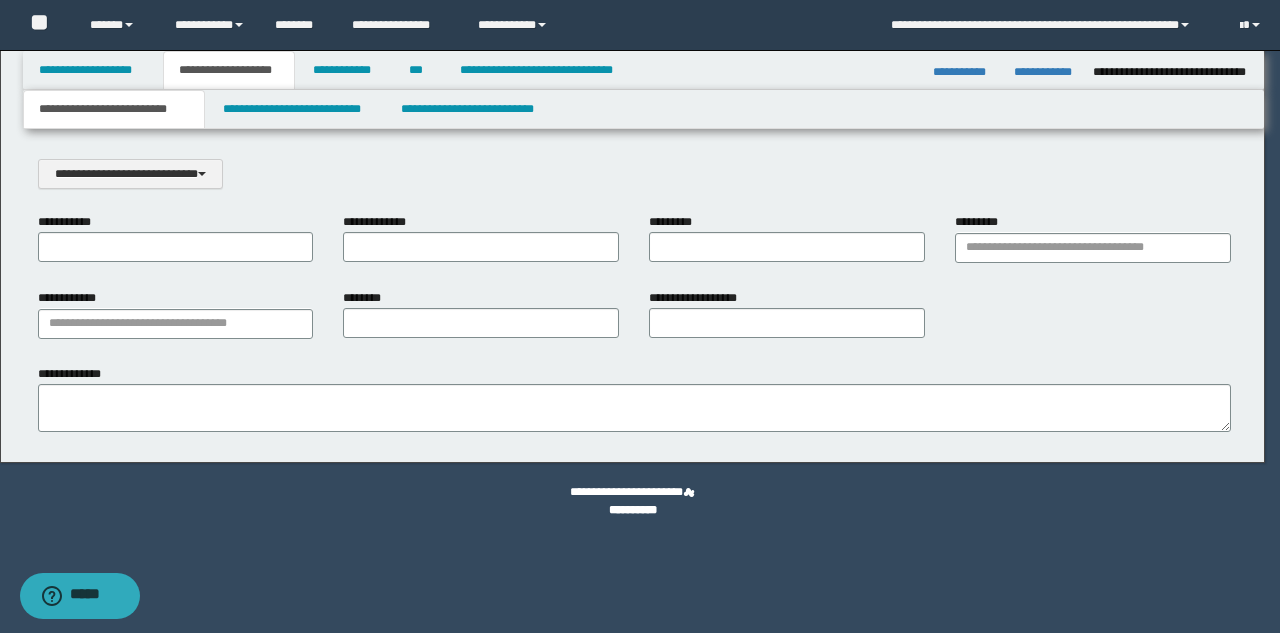 scroll, scrollTop: 0, scrollLeft: 0, axis: both 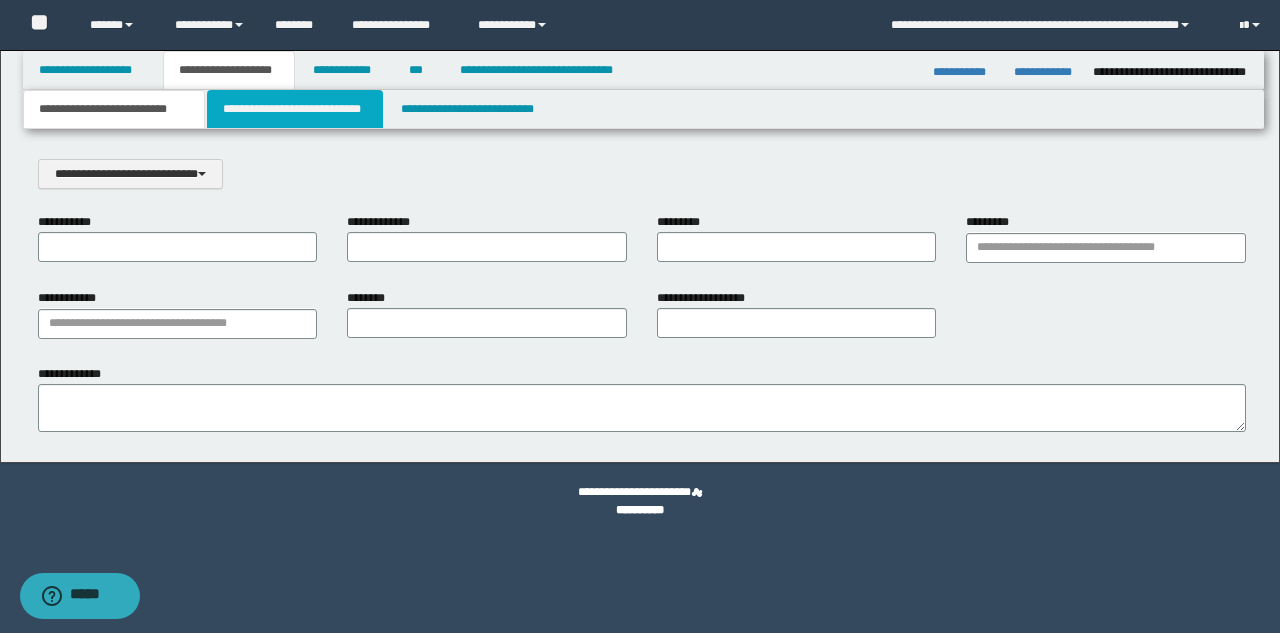 click on "**********" at bounding box center (295, 109) 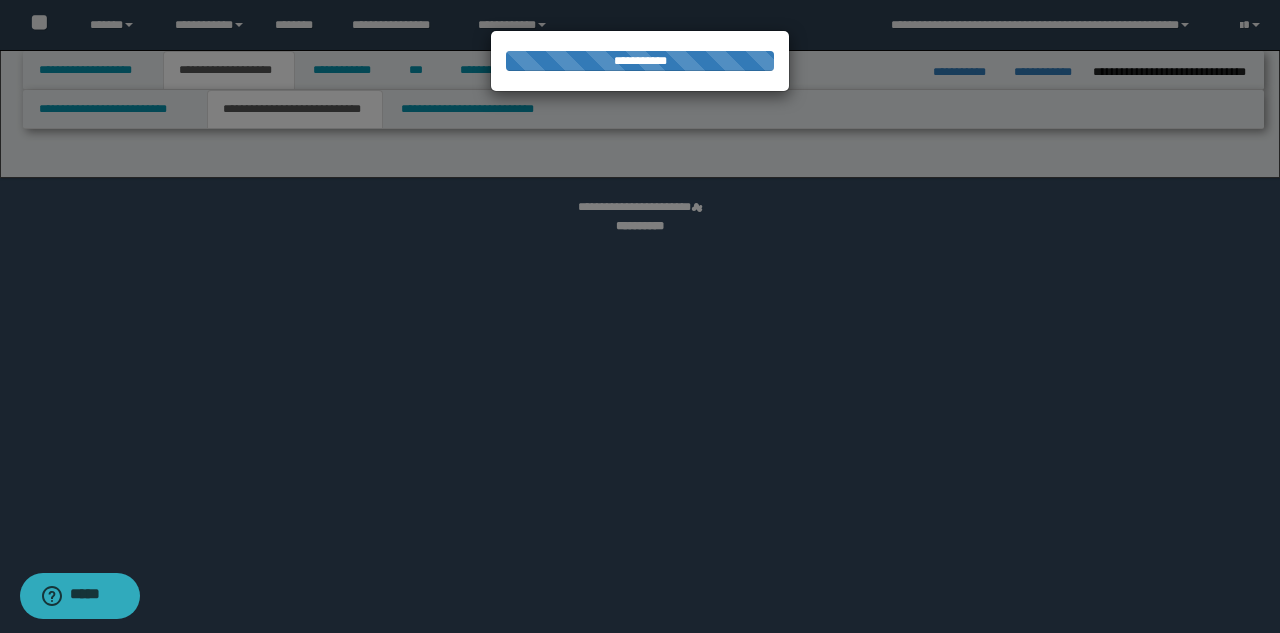 select on "*" 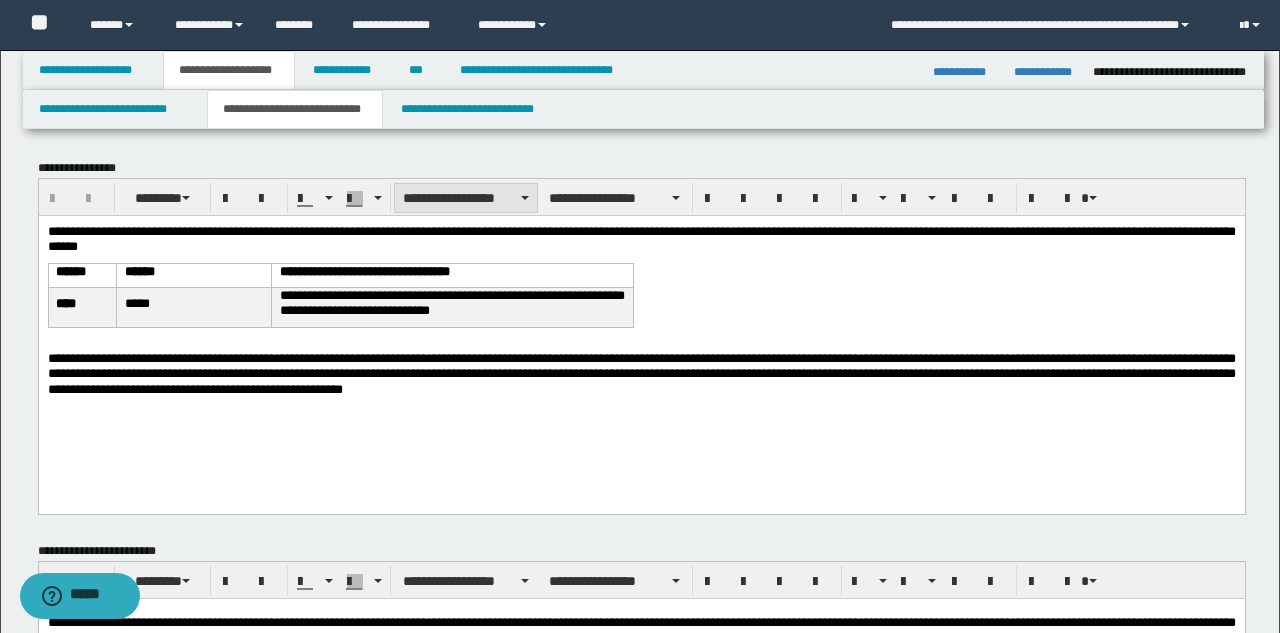 scroll, scrollTop: 0, scrollLeft: 0, axis: both 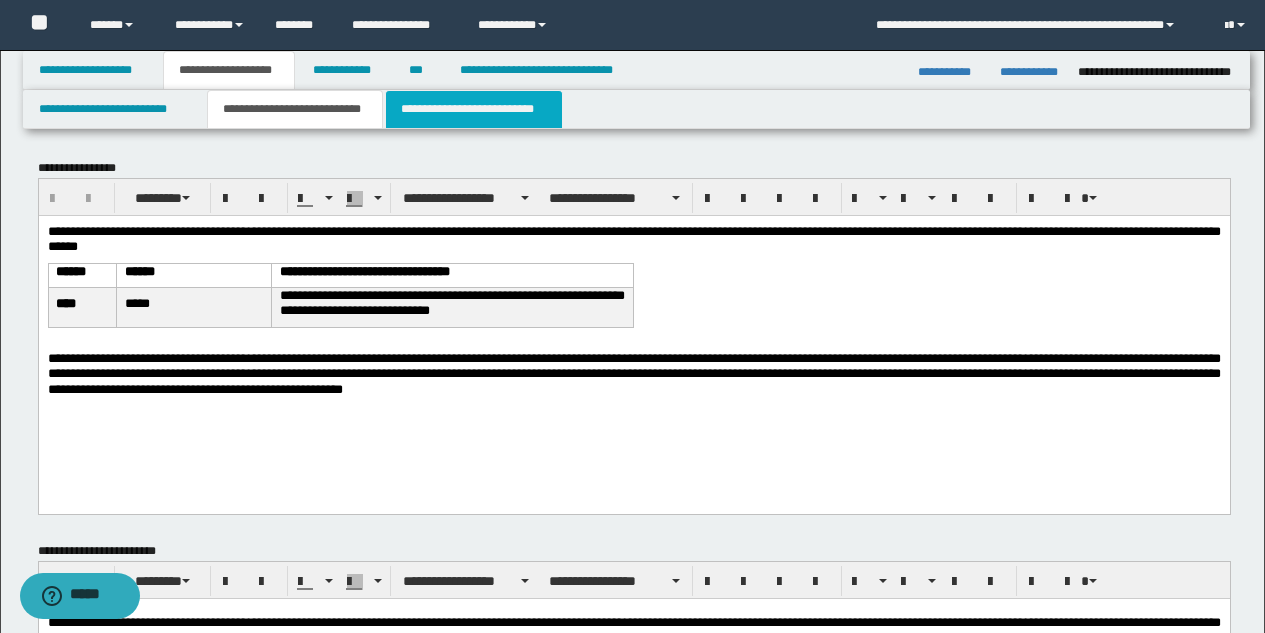 click on "**********" at bounding box center (474, 109) 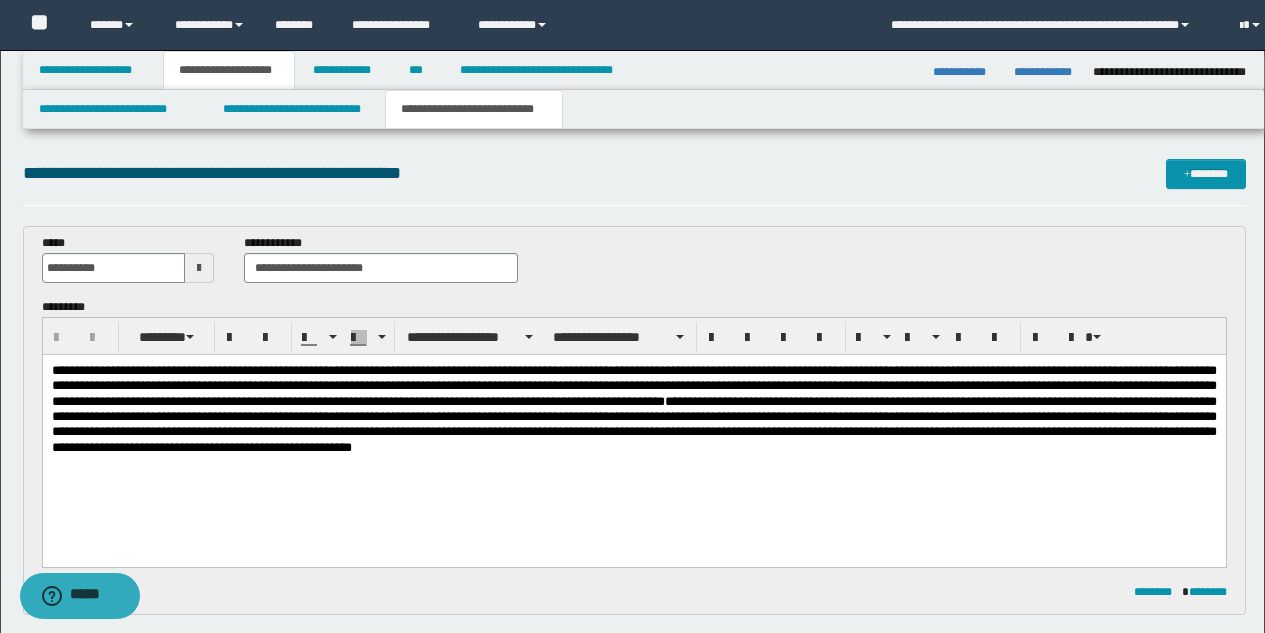 scroll, scrollTop: 0, scrollLeft: 0, axis: both 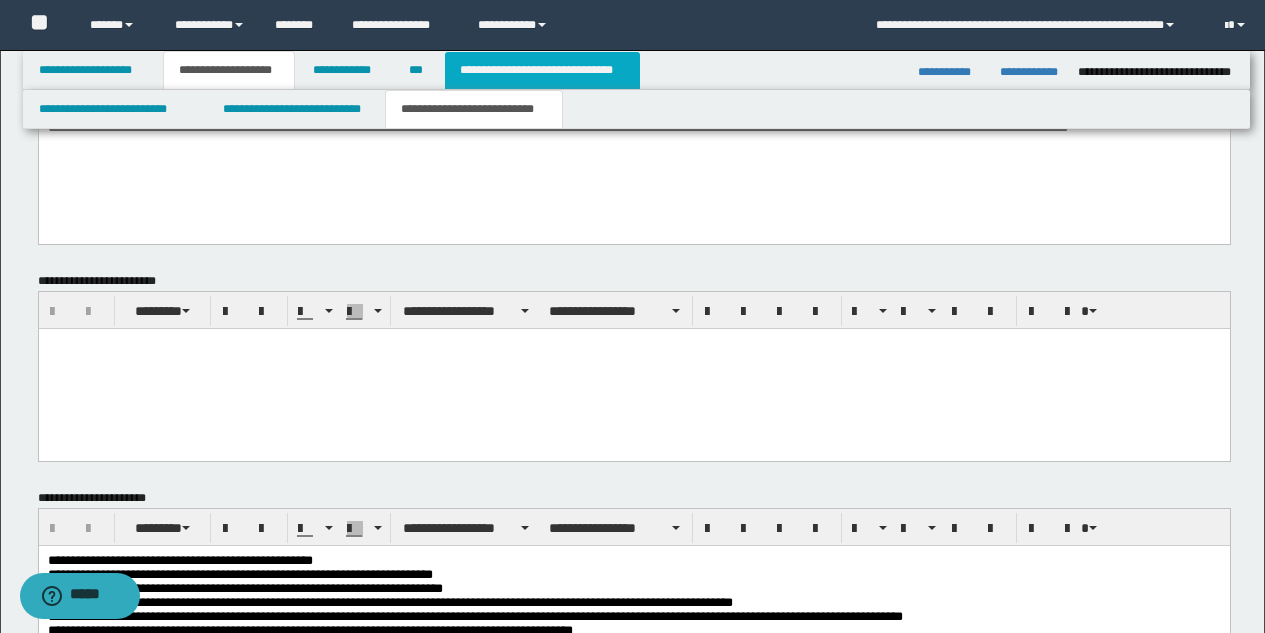 click on "**********" at bounding box center [542, 70] 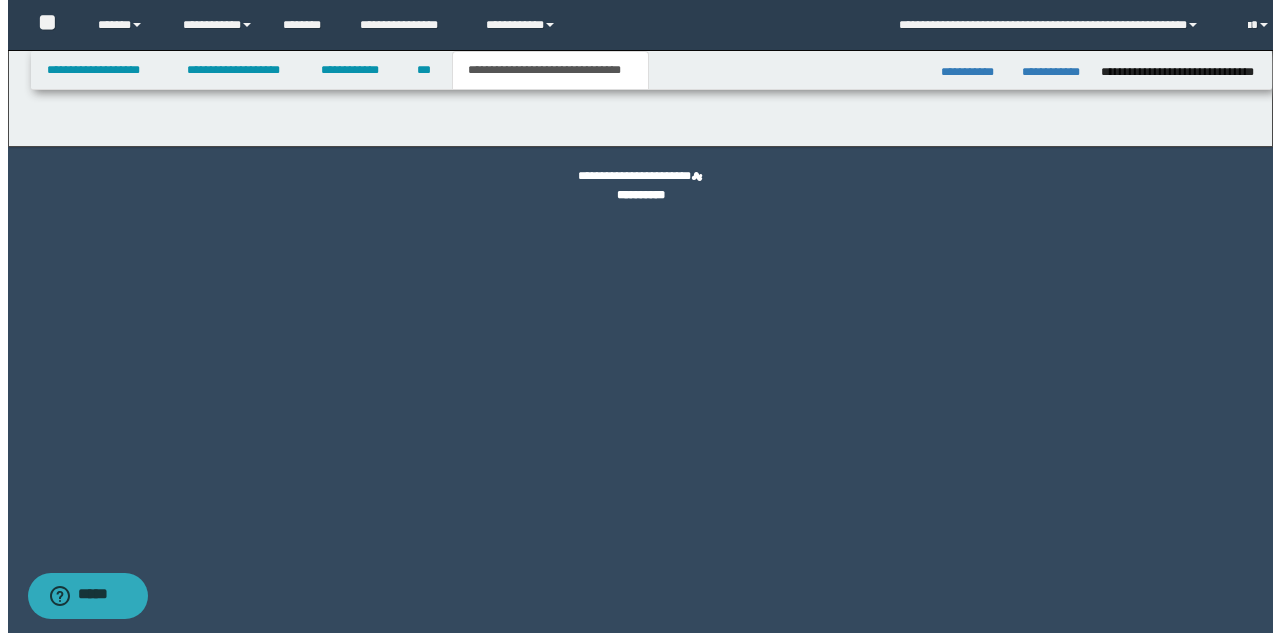 scroll, scrollTop: 0, scrollLeft: 0, axis: both 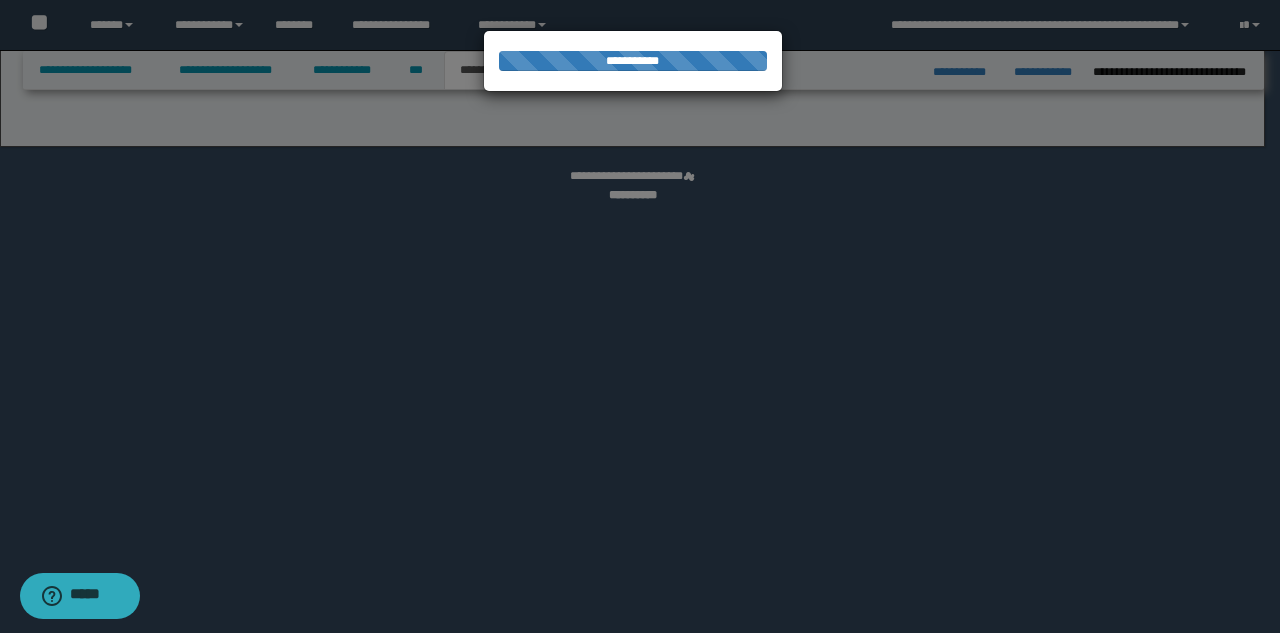 select on "*" 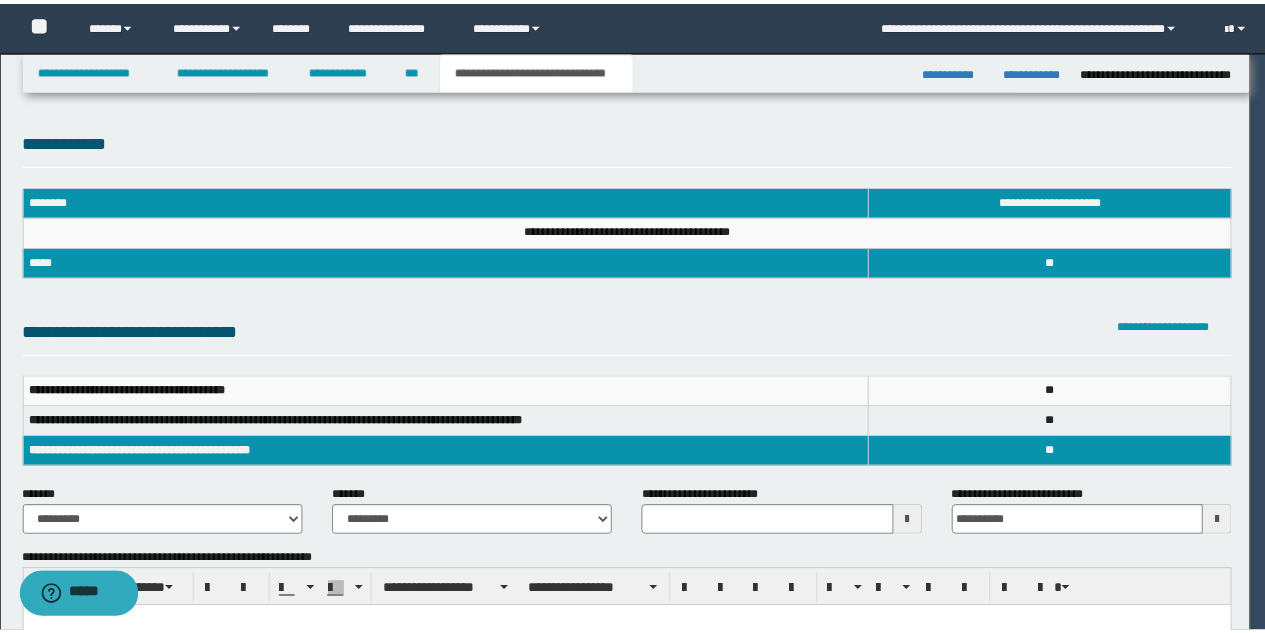scroll, scrollTop: 0, scrollLeft: 0, axis: both 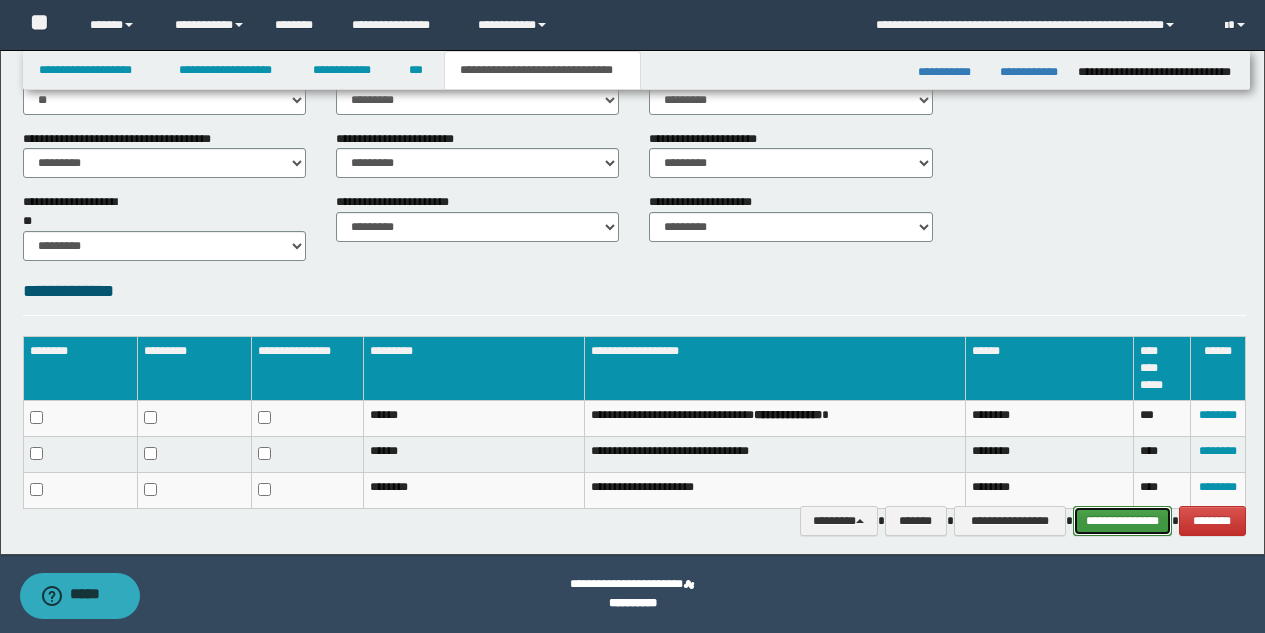 click on "**********" at bounding box center (1122, 521) 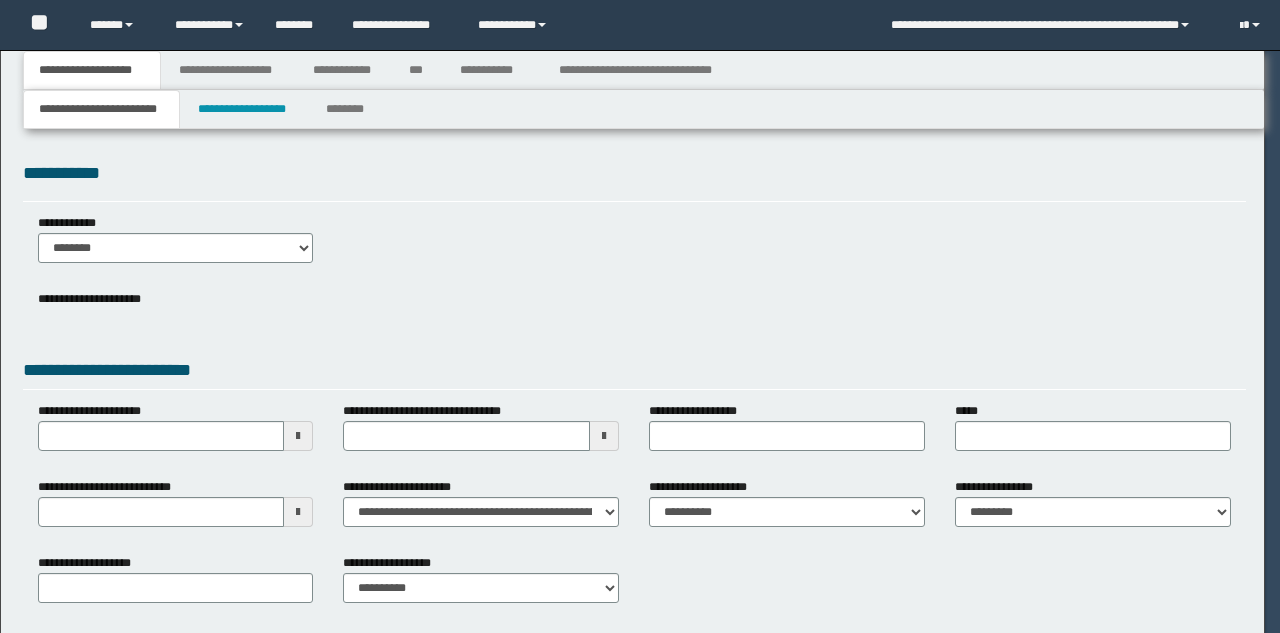 scroll, scrollTop: 0, scrollLeft: 0, axis: both 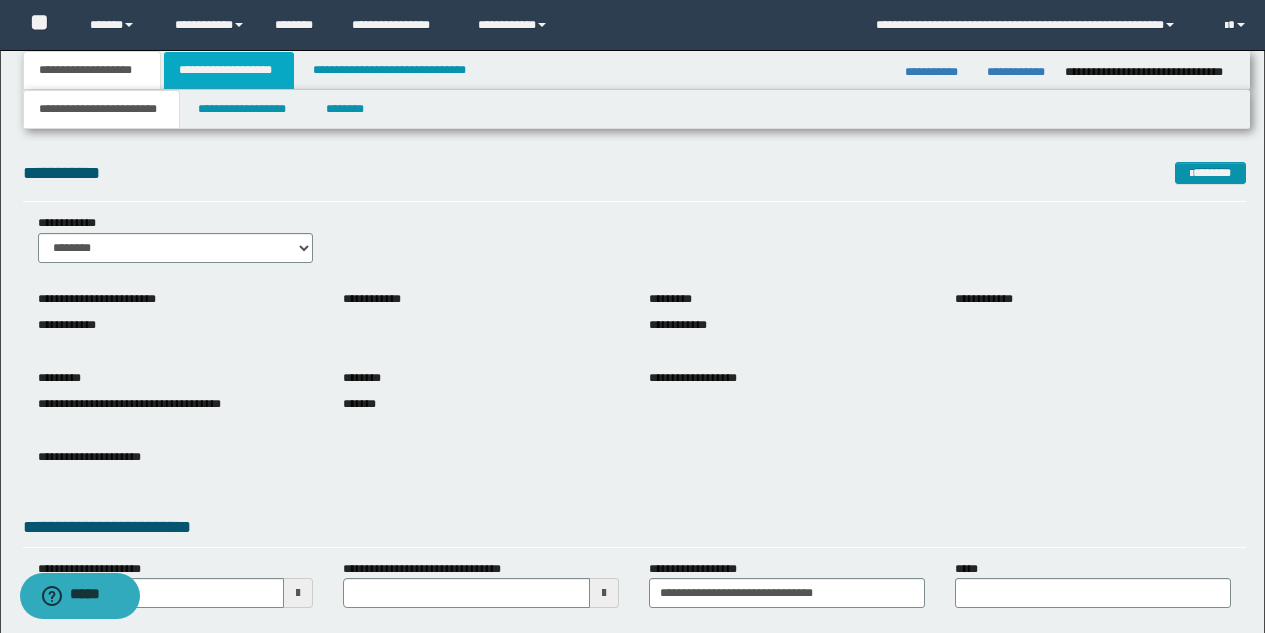 click on "**********" at bounding box center (229, 70) 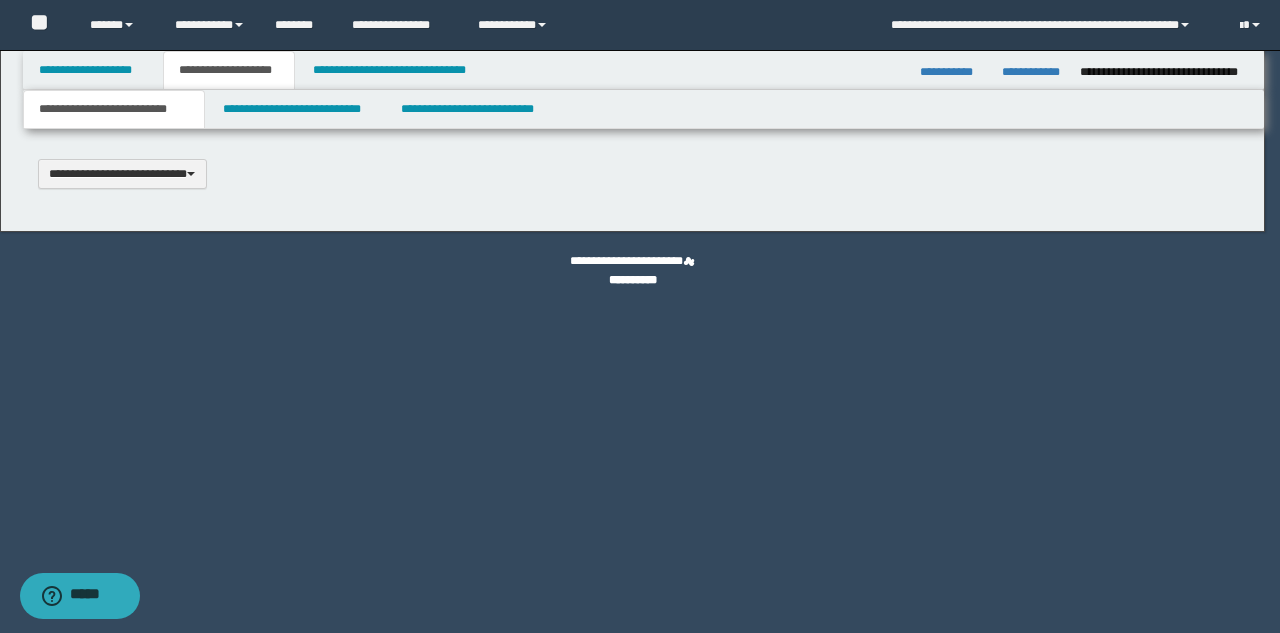 scroll, scrollTop: 0, scrollLeft: 0, axis: both 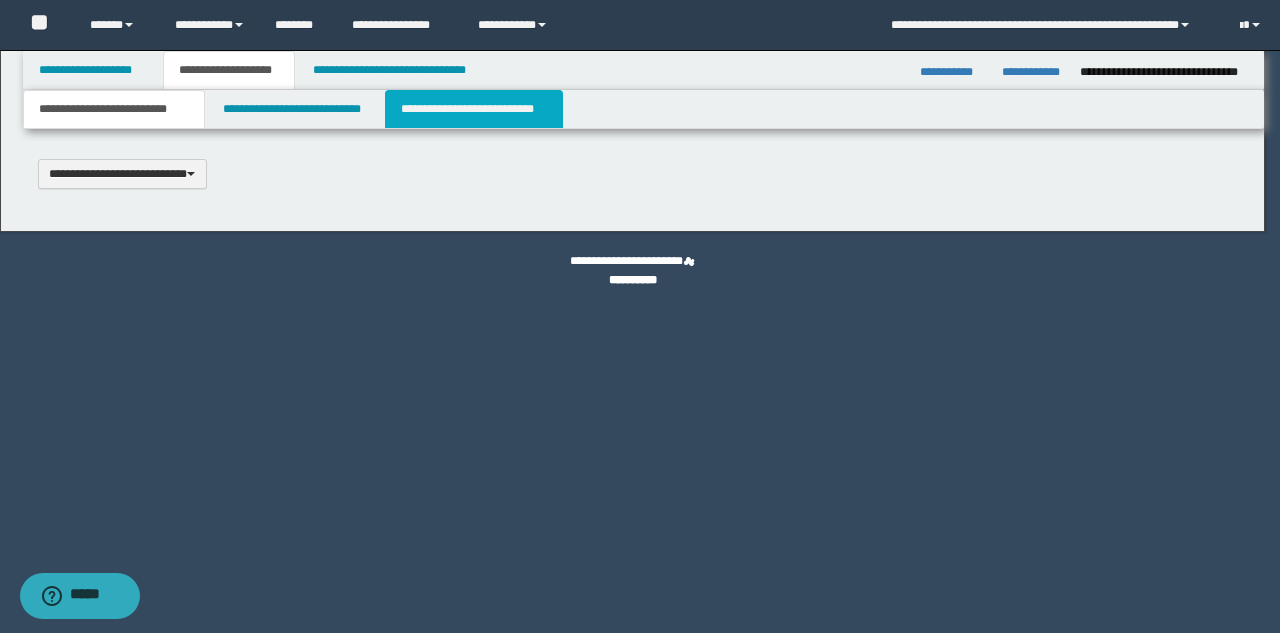 click on "**********" at bounding box center (474, 109) 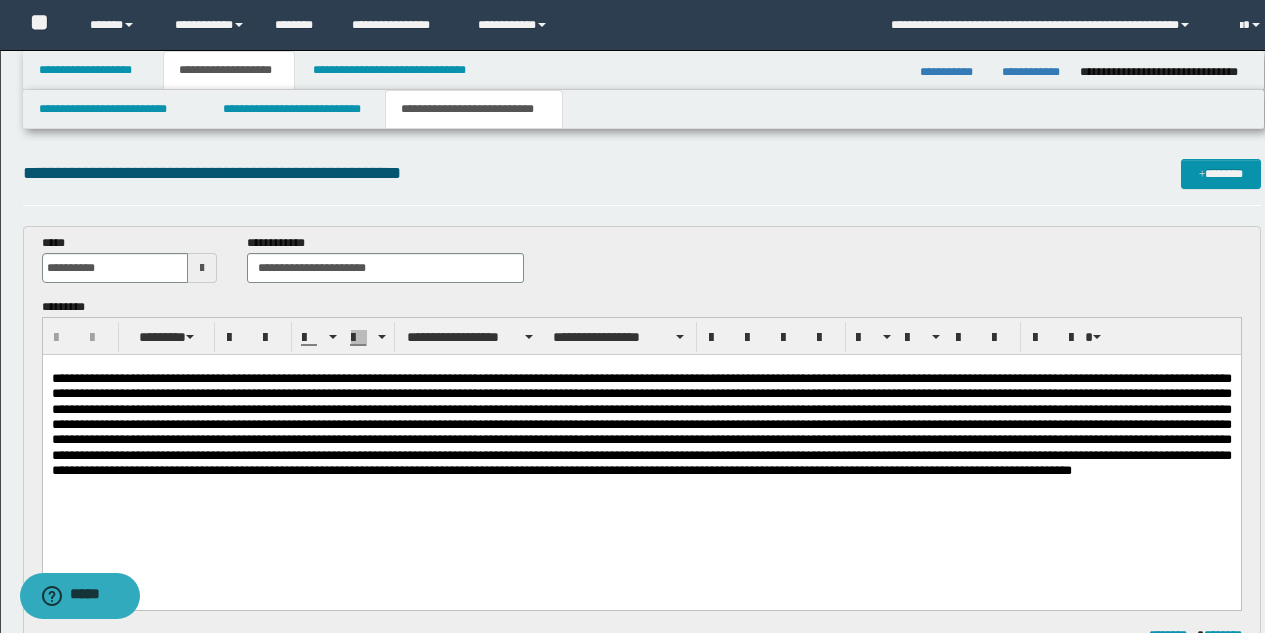scroll, scrollTop: 0, scrollLeft: 0, axis: both 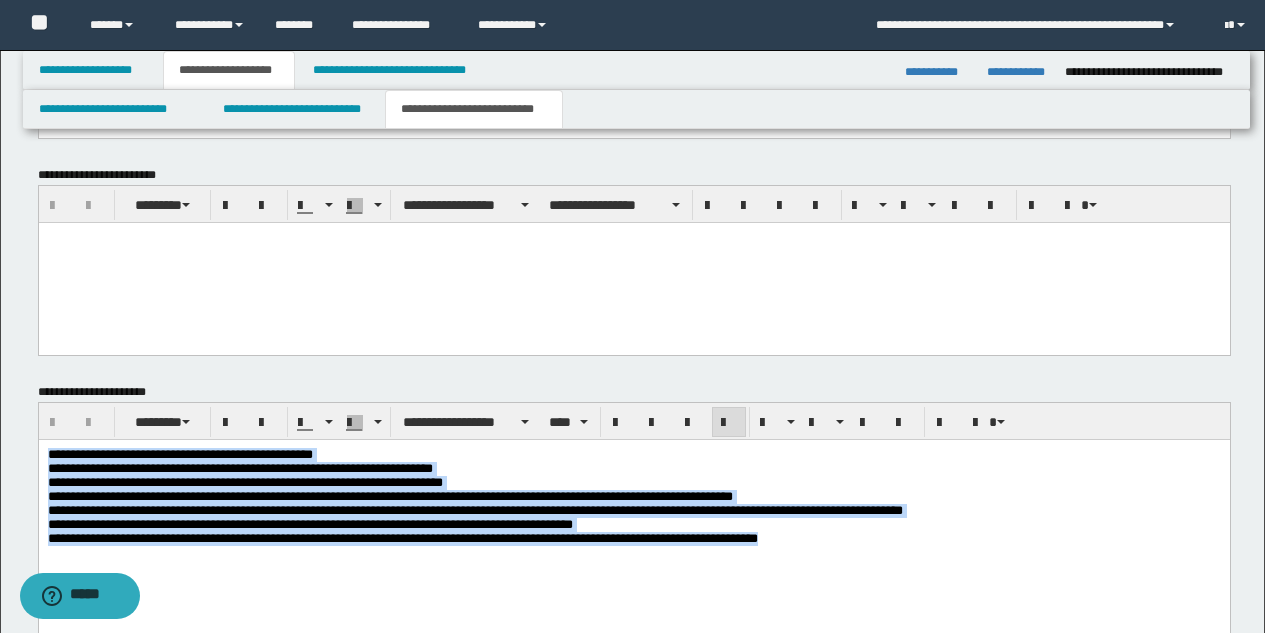 drag, startPoint x: 814, startPoint y: 552, endPoint x: 38, endPoint y: 776, distance: 807.6831 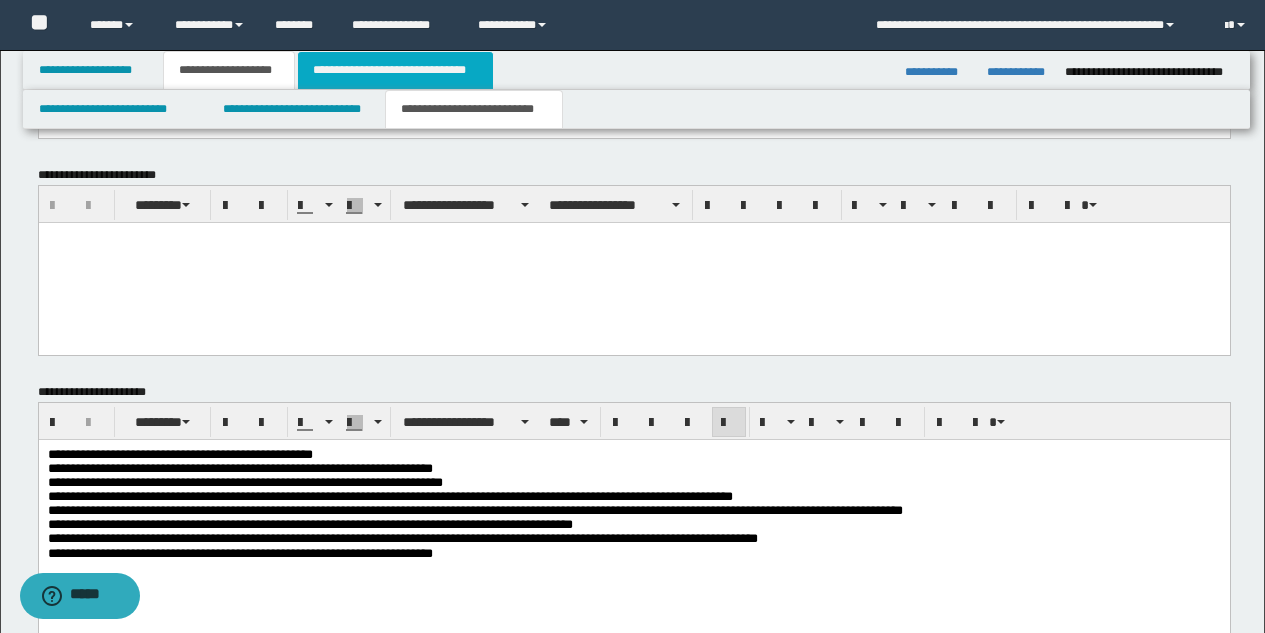 click on "**********" at bounding box center [395, 70] 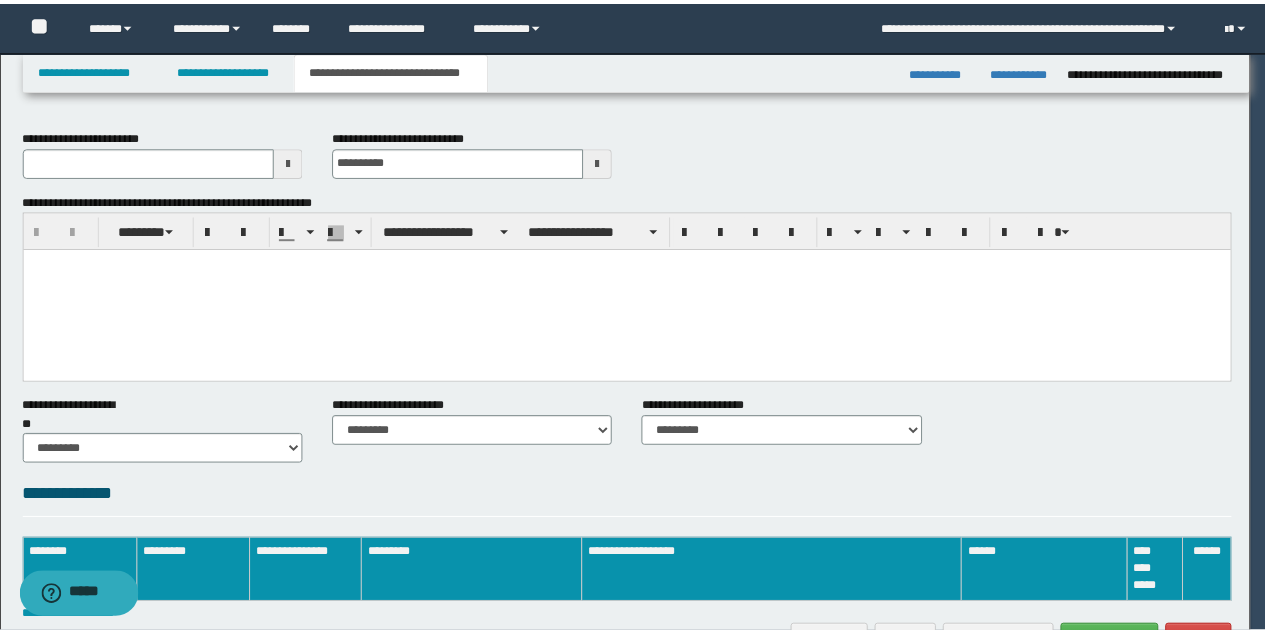scroll, scrollTop: 0, scrollLeft: 0, axis: both 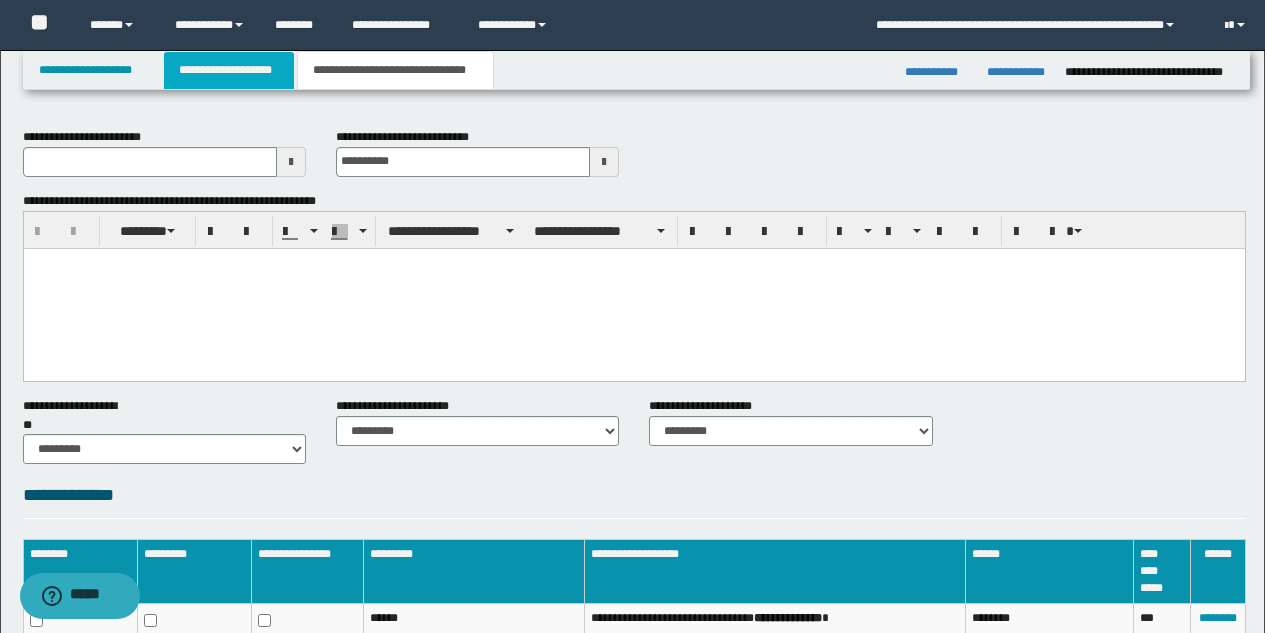 click on "**********" at bounding box center (229, 70) 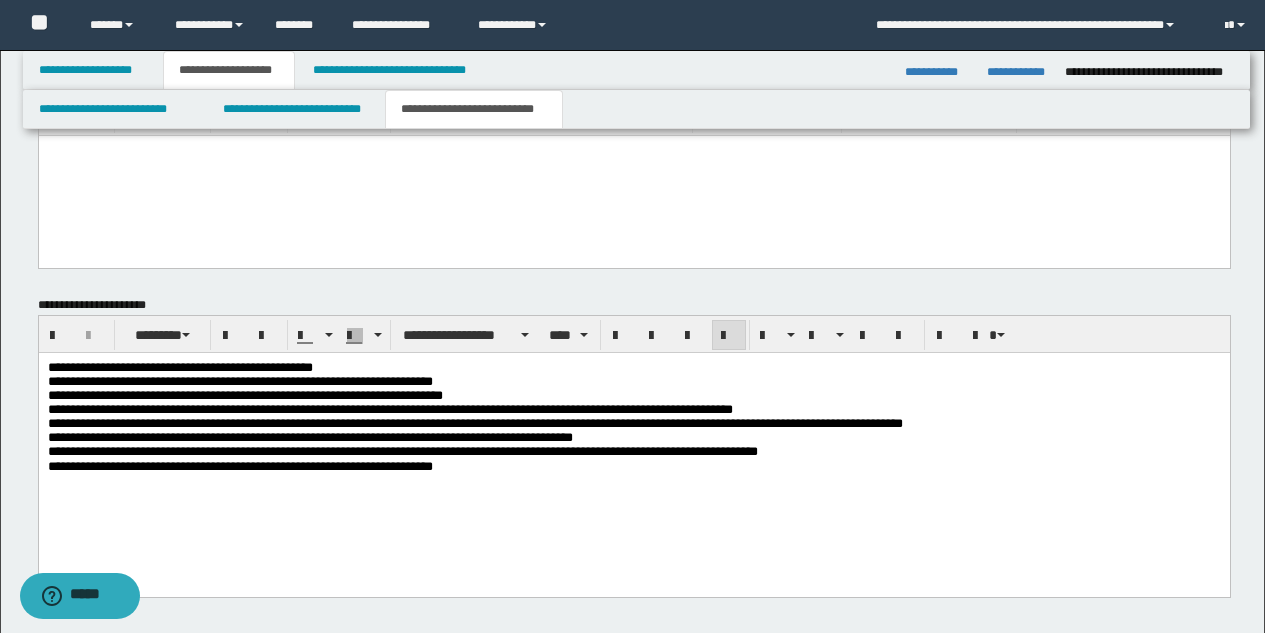 scroll, scrollTop: 1318, scrollLeft: 0, axis: vertical 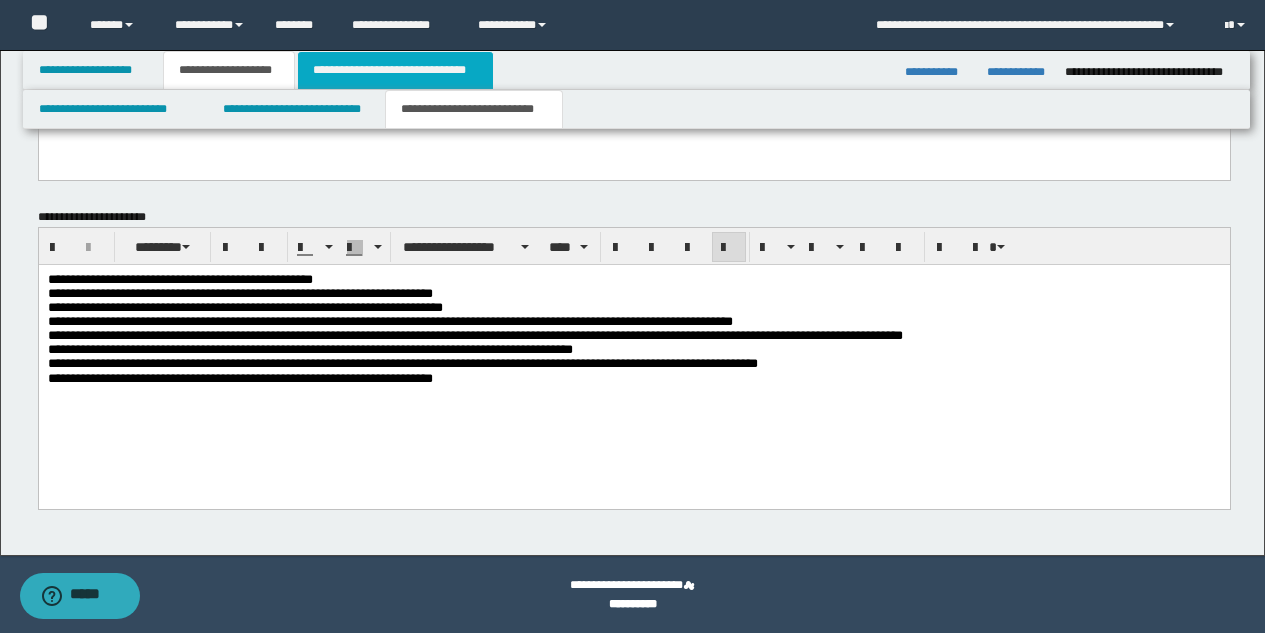 click on "**********" at bounding box center (395, 70) 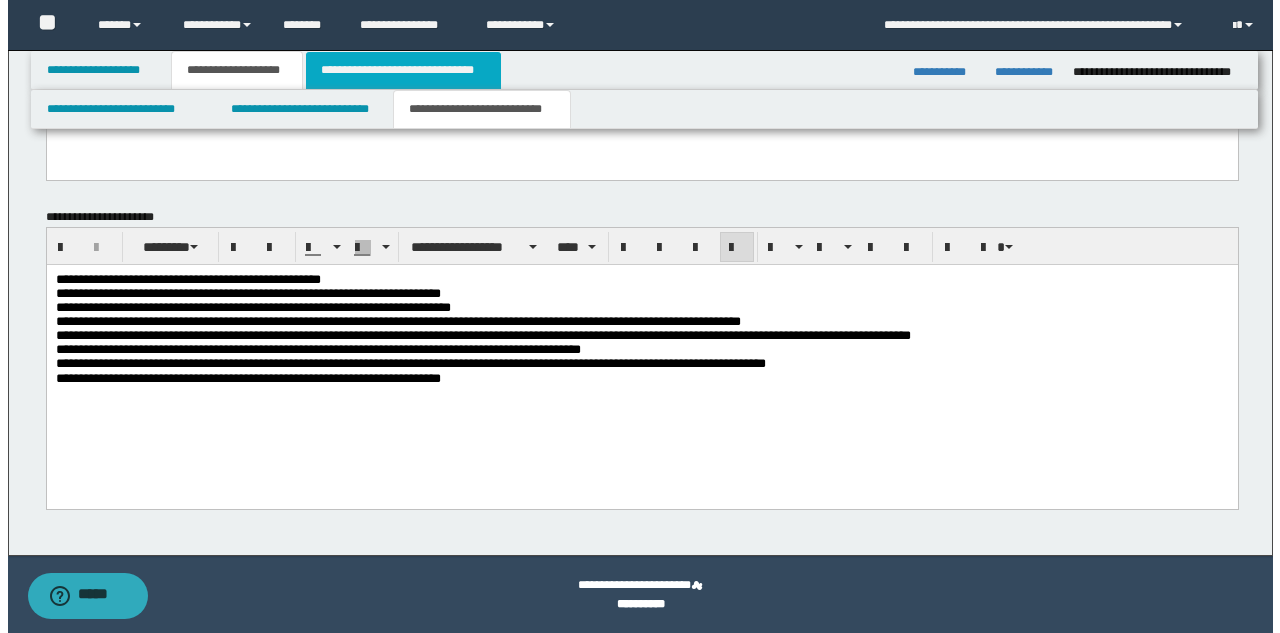 scroll, scrollTop: 137, scrollLeft: 0, axis: vertical 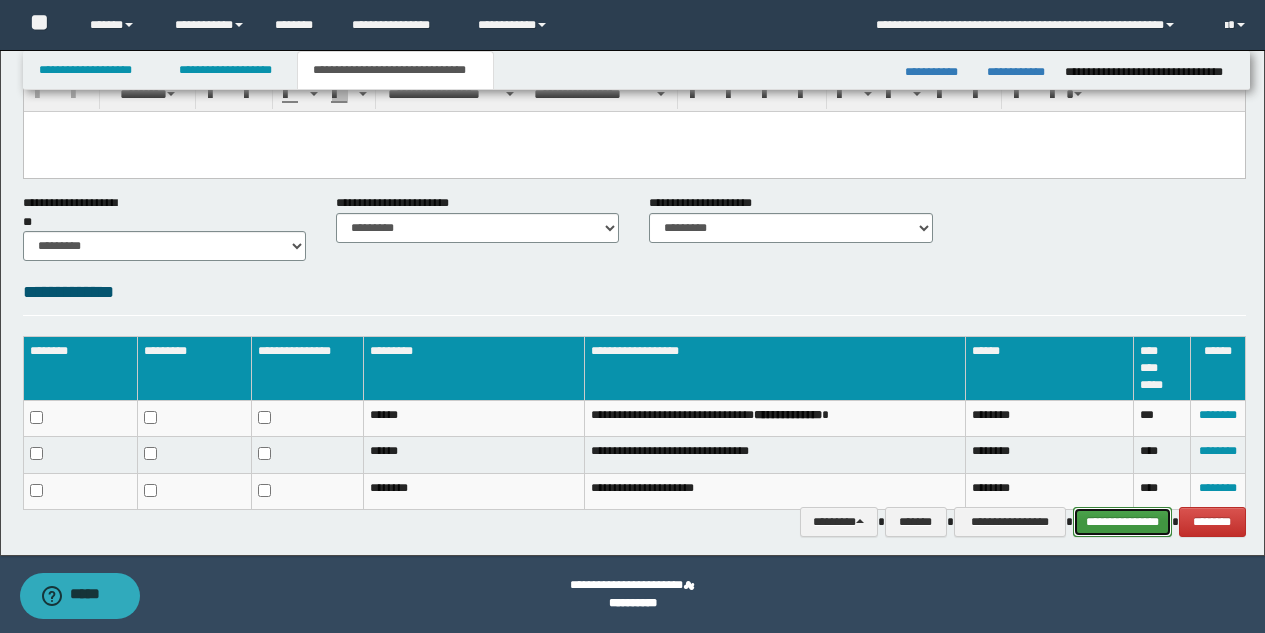 click on "**********" at bounding box center [1122, 522] 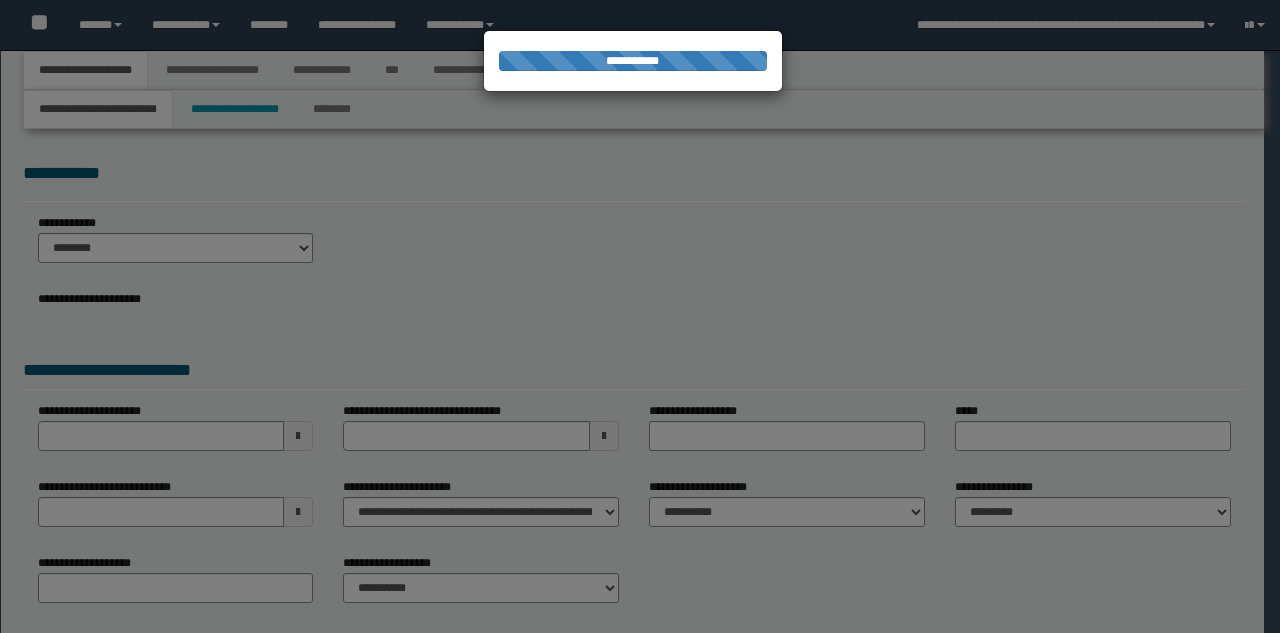 scroll, scrollTop: 0, scrollLeft: 0, axis: both 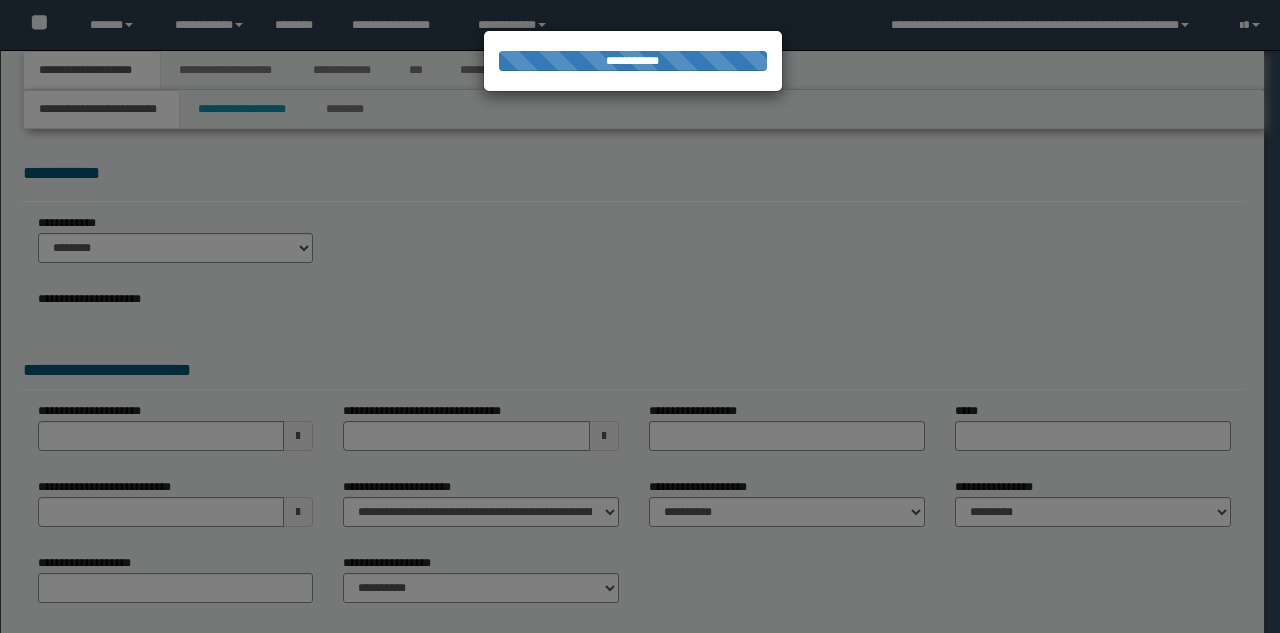 type on "**********" 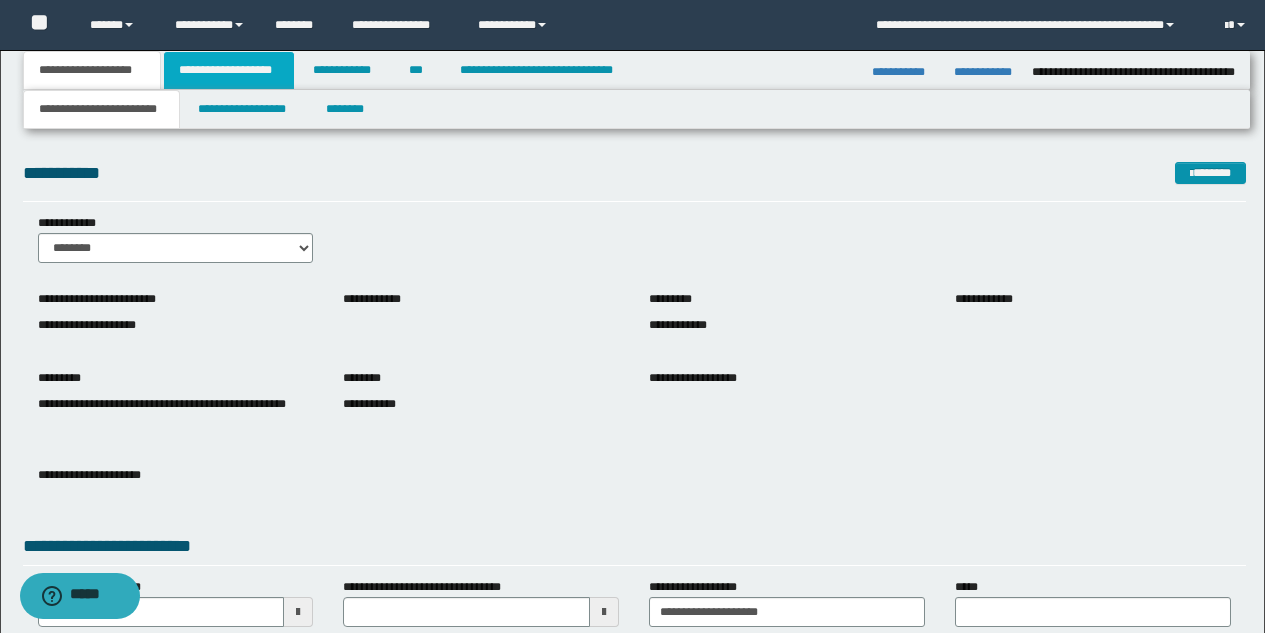 click on "**********" at bounding box center [229, 70] 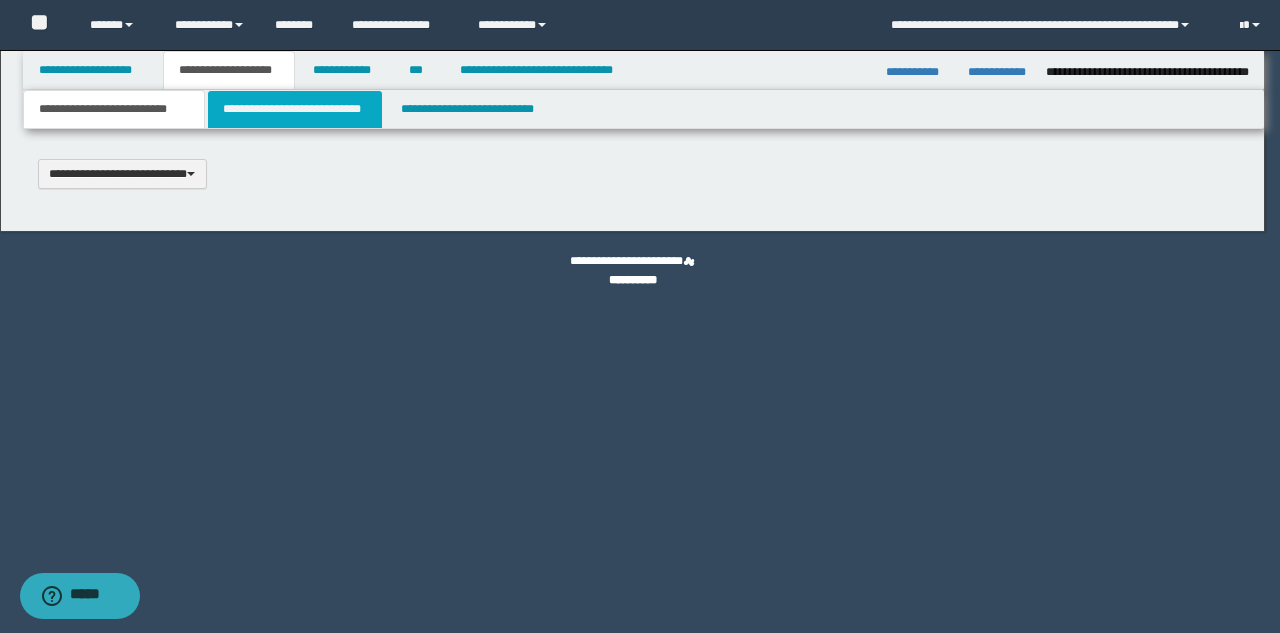 type 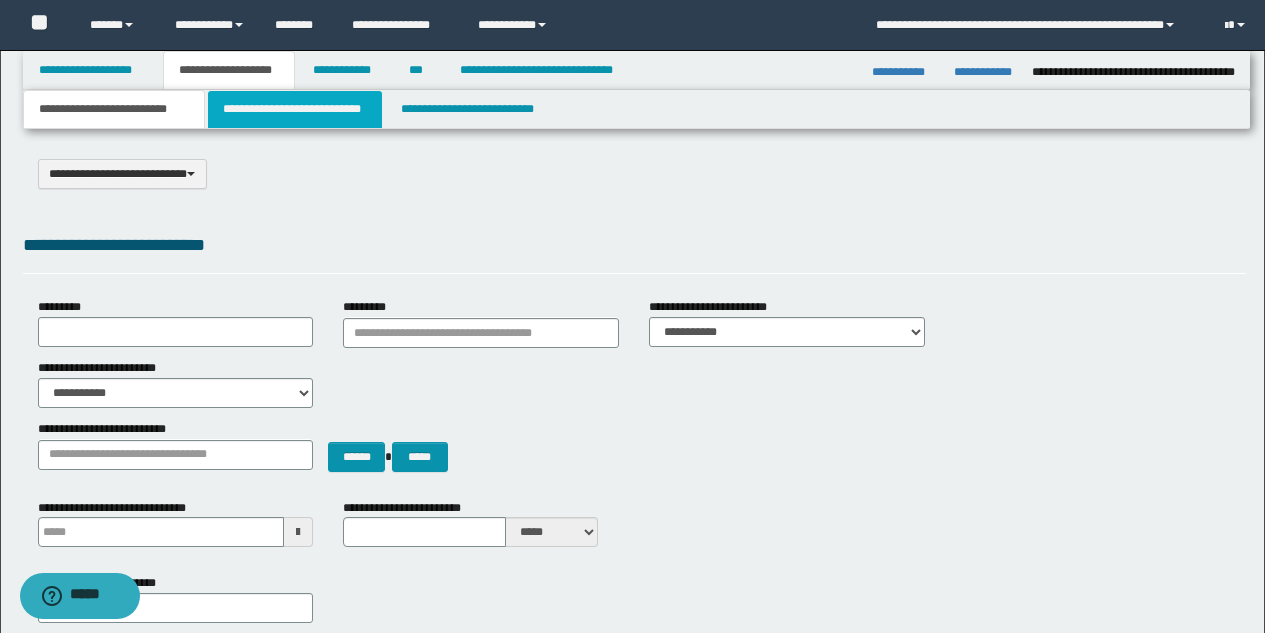 click on "**********" at bounding box center (295, 109) 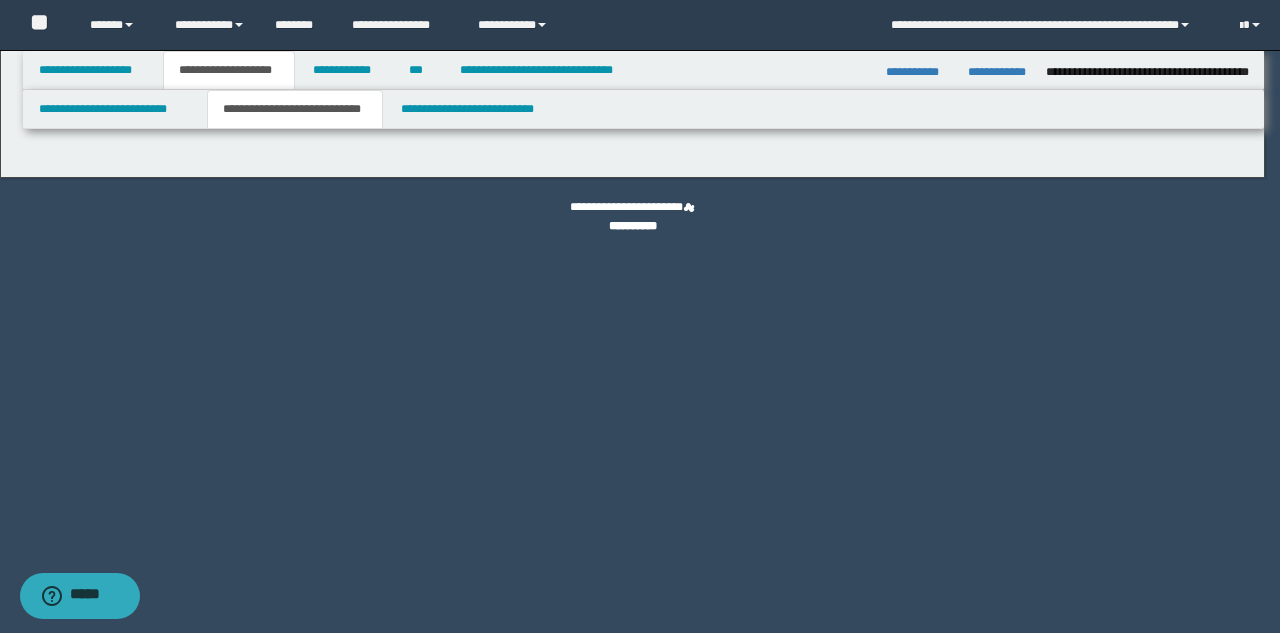 select on "*" 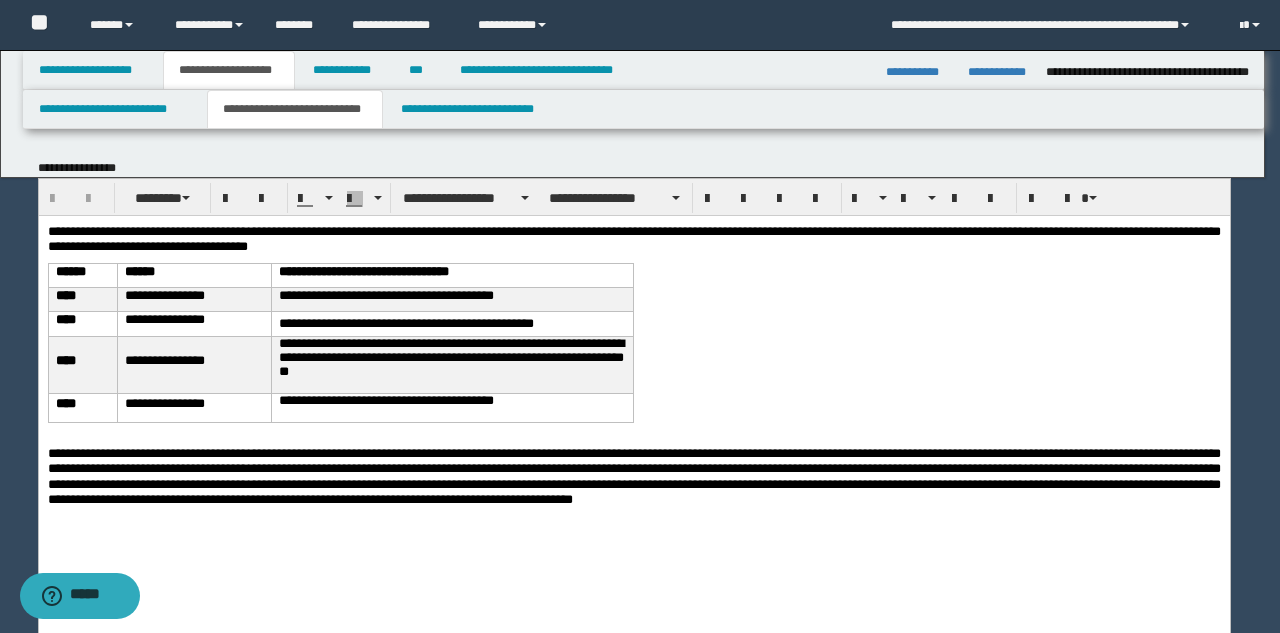 scroll, scrollTop: 0, scrollLeft: 0, axis: both 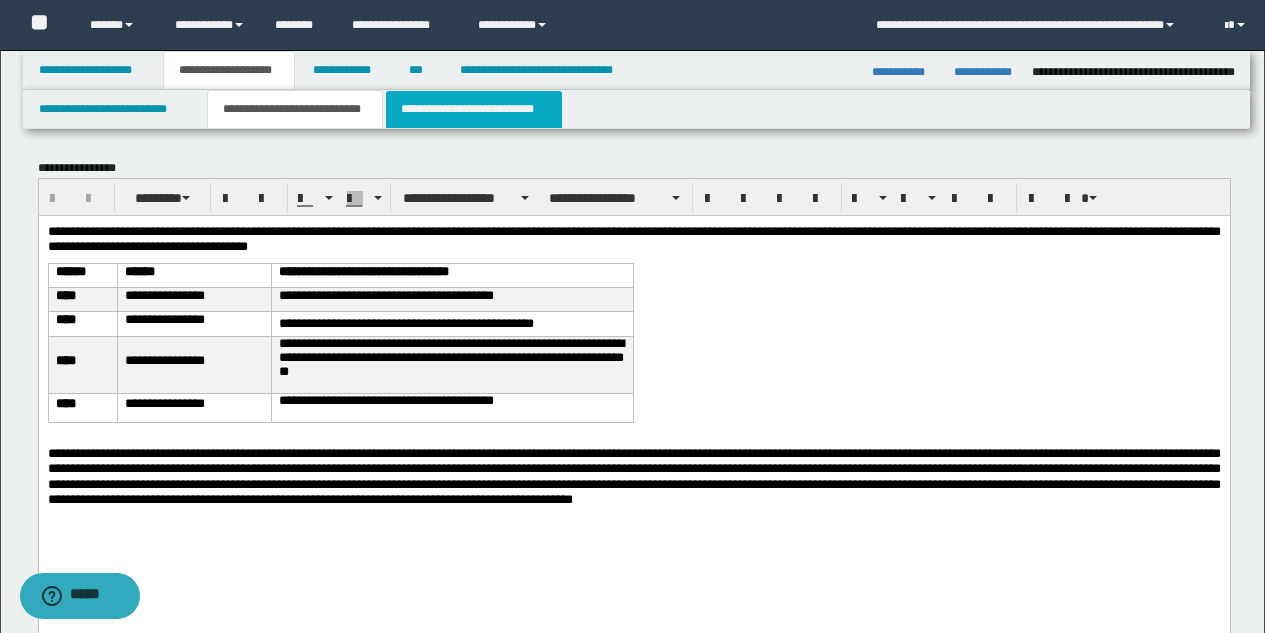 click on "**********" at bounding box center (474, 109) 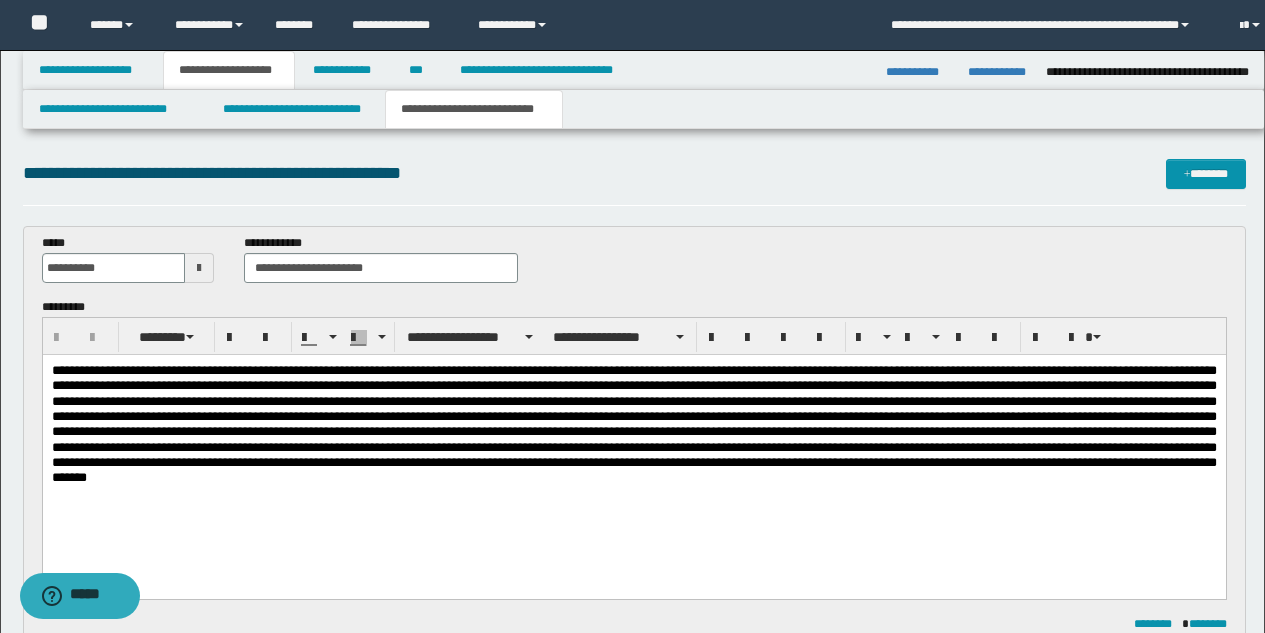 scroll, scrollTop: 0, scrollLeft: 0, axis: both 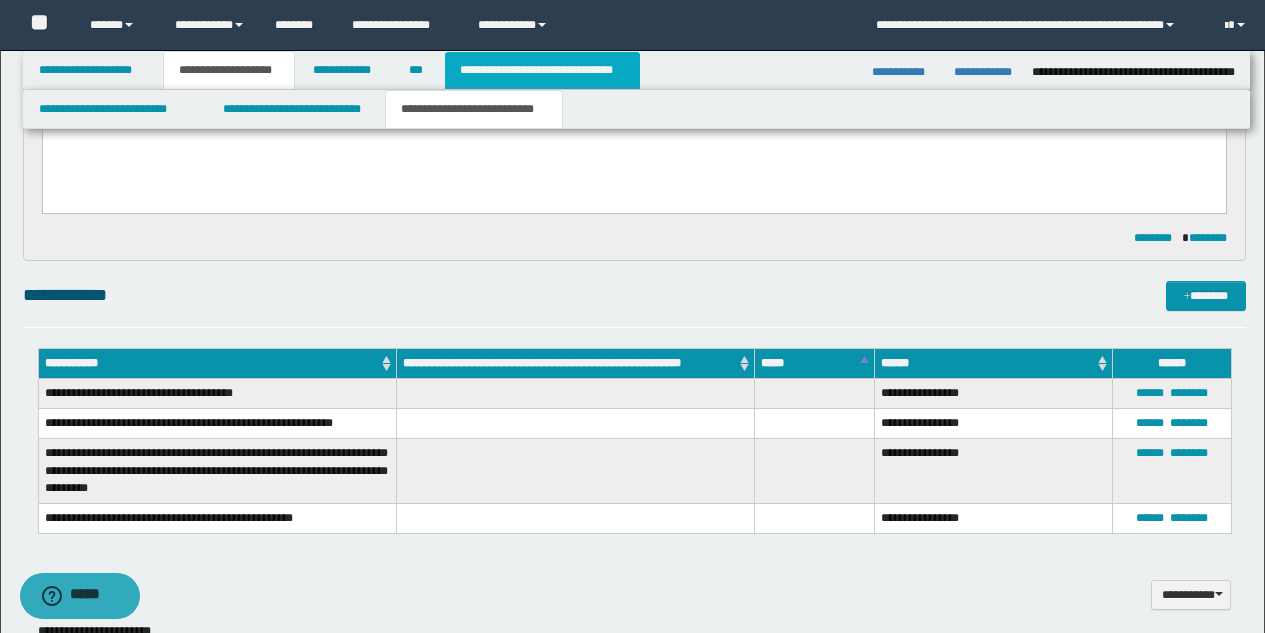click on "**********" at bounding box center [542, 70] 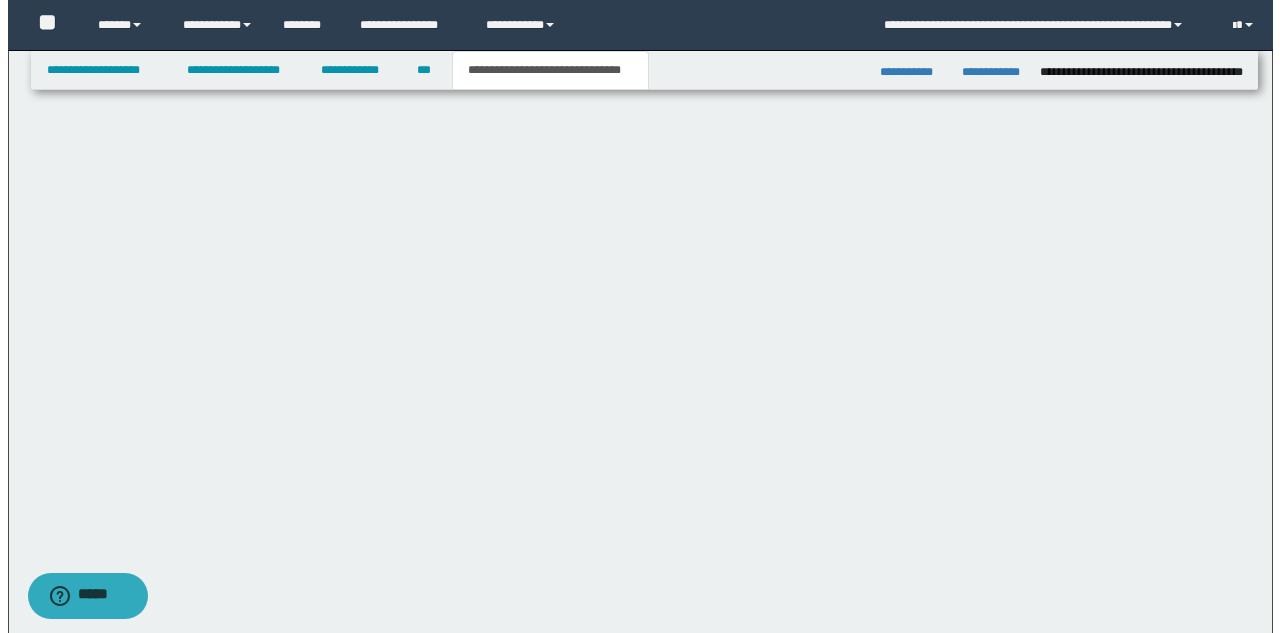 scroll, scrollTop: 0, scrollLeft: 0, axis: both 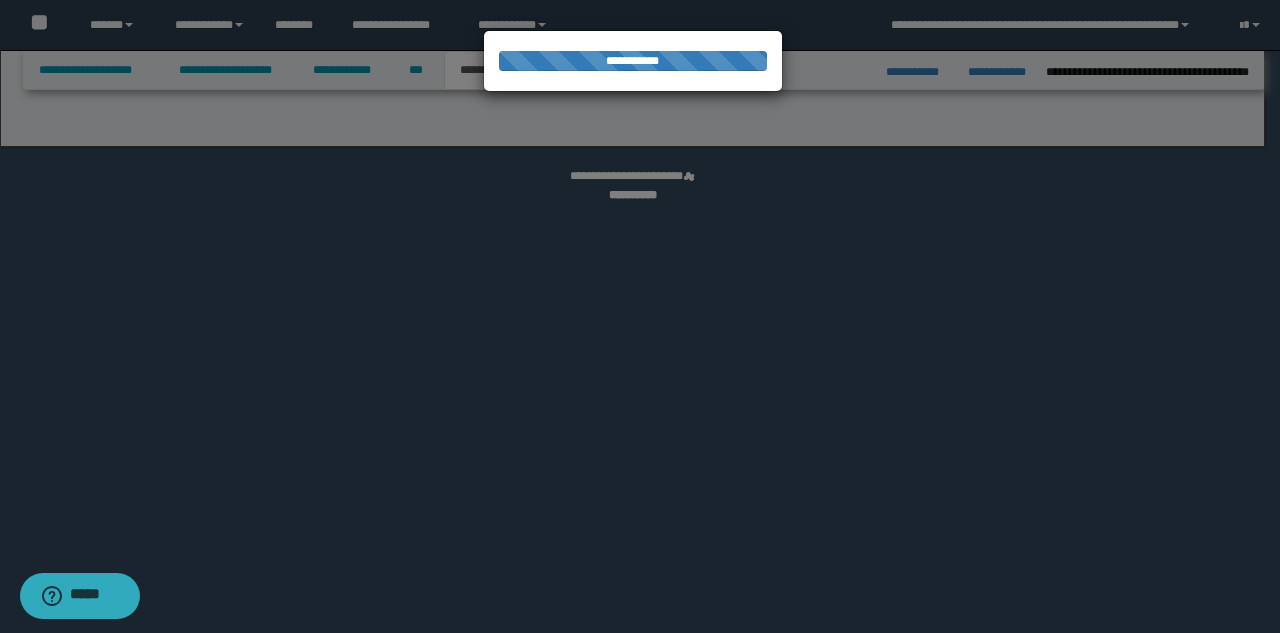 select on "*" 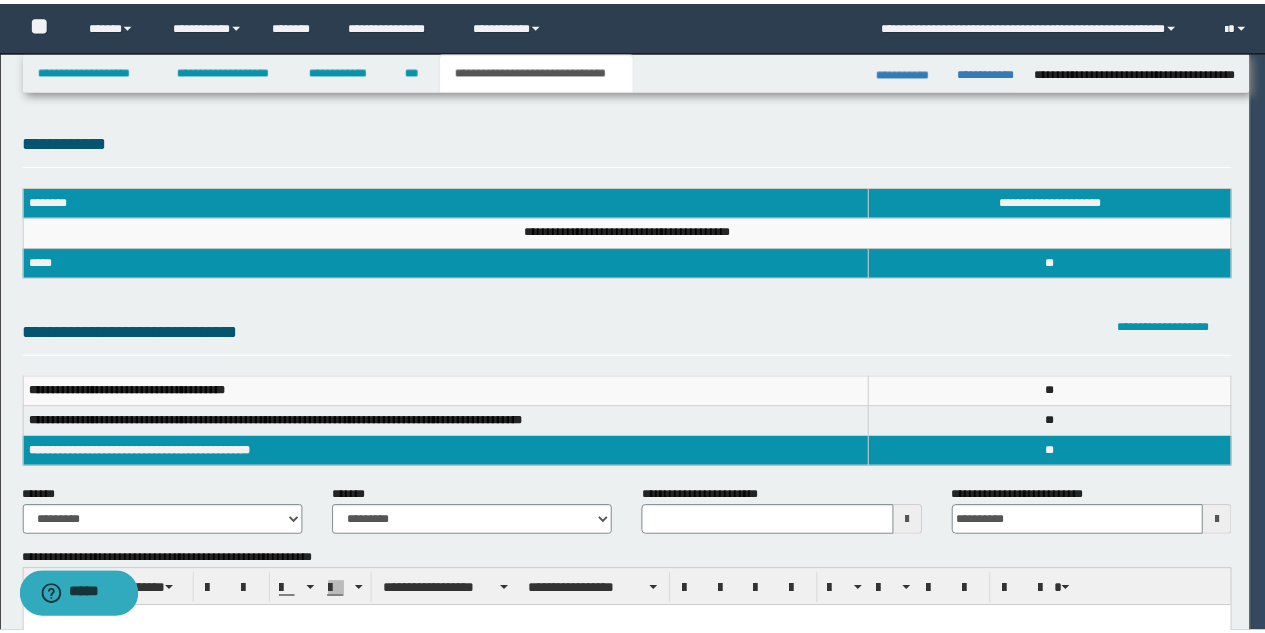 scroll, scrollTop: 0, scrollLeft: 0, axis: both 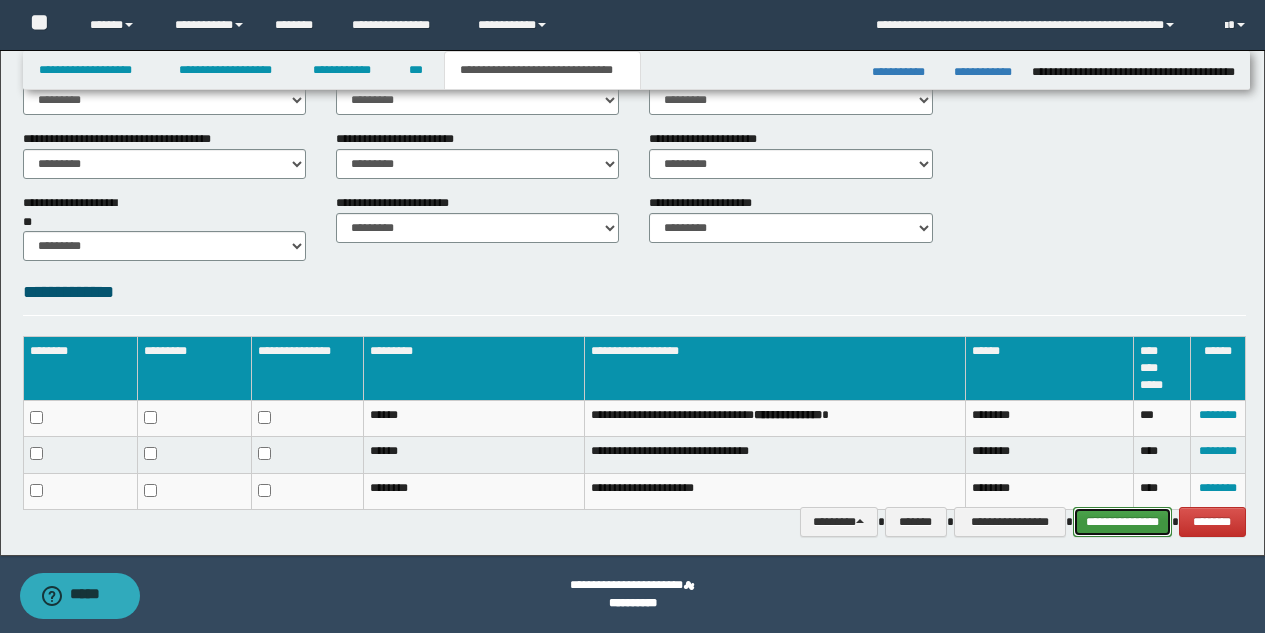 click on "**********" at bounding box center [1122, 522] 